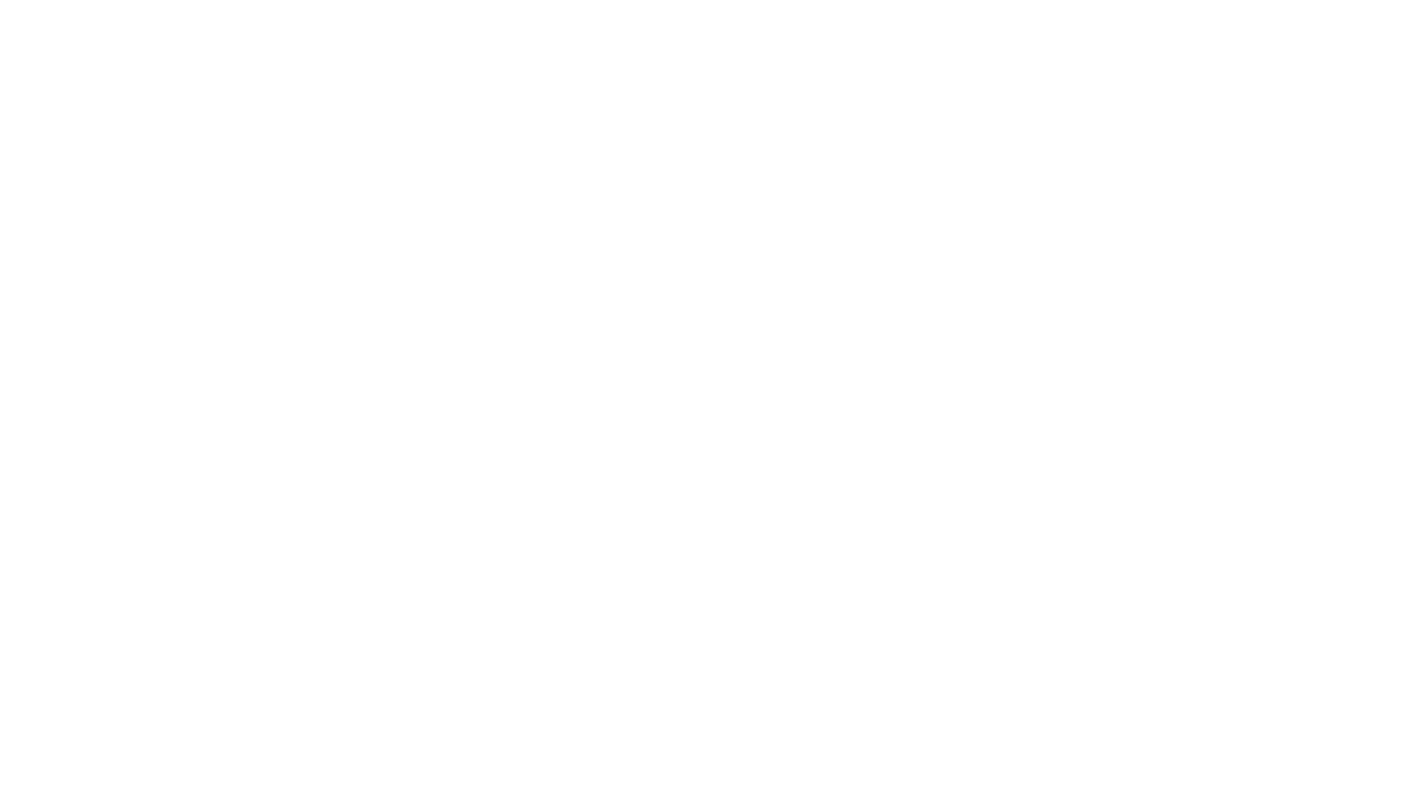 scroll, scrollTop: 0, scrollLeft: 0, axis: both 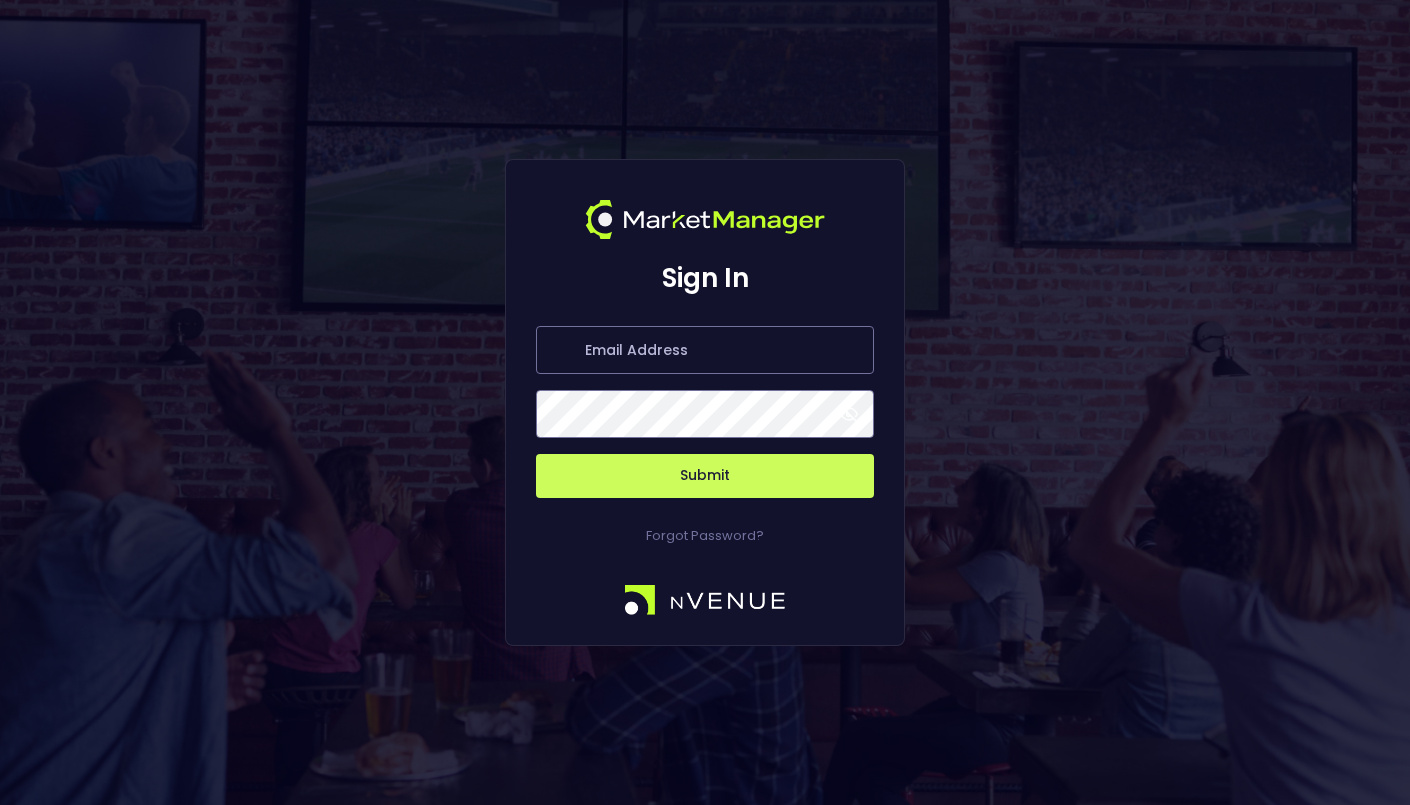 type on "[FIRST]@[DOMAIN].com" 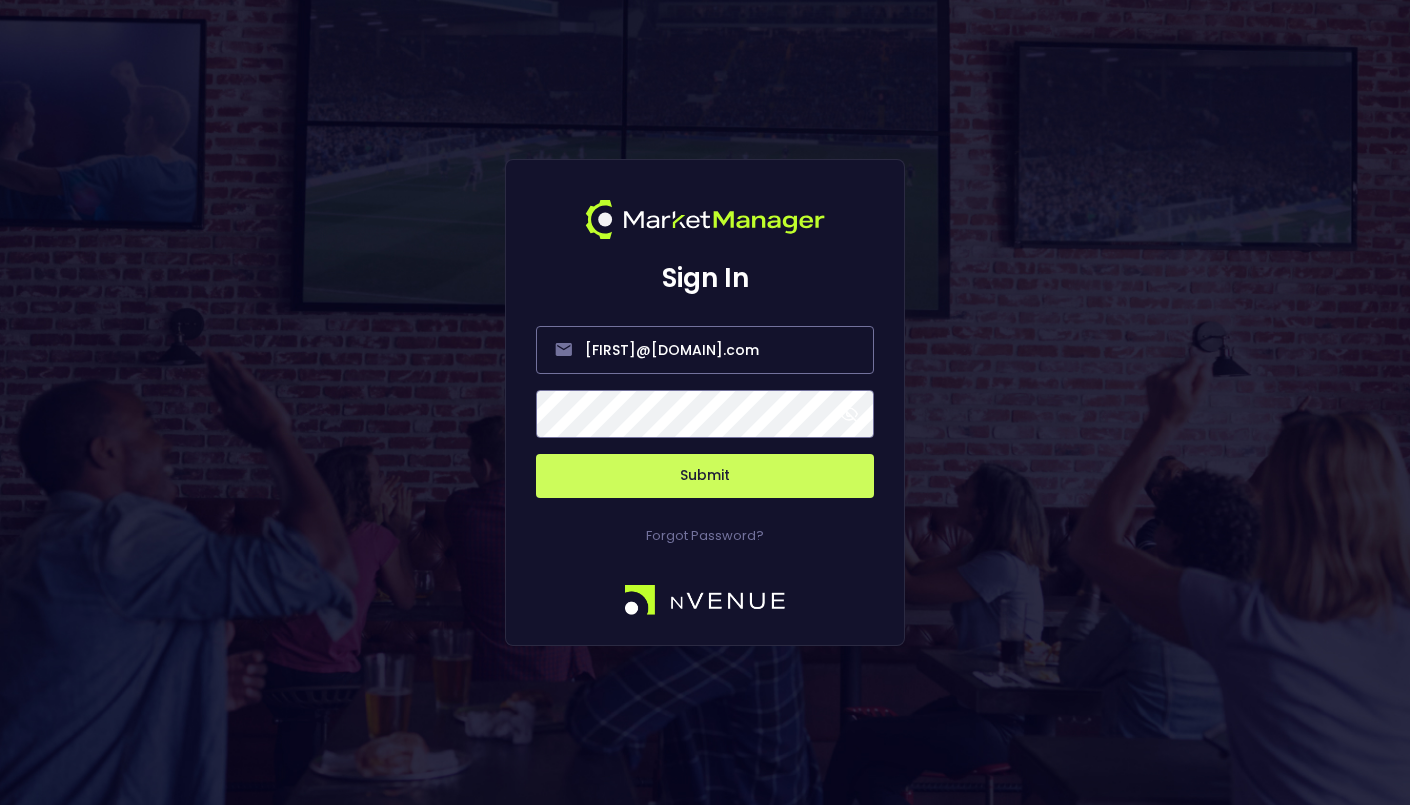 click on "Submit" at bounding box center [705, 476] 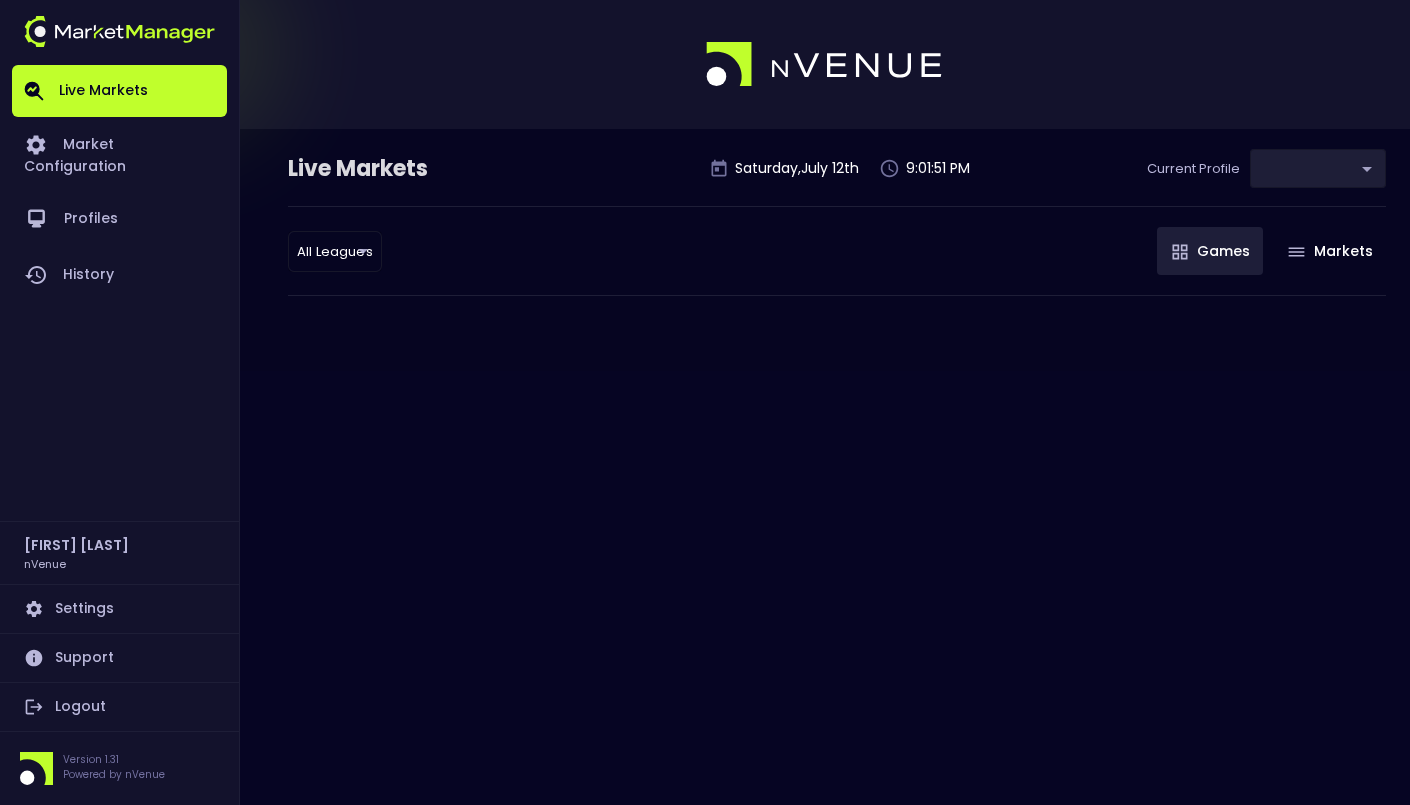 type on "0a763355-b225-40e6-8c79-2dda4ec7b2cf" 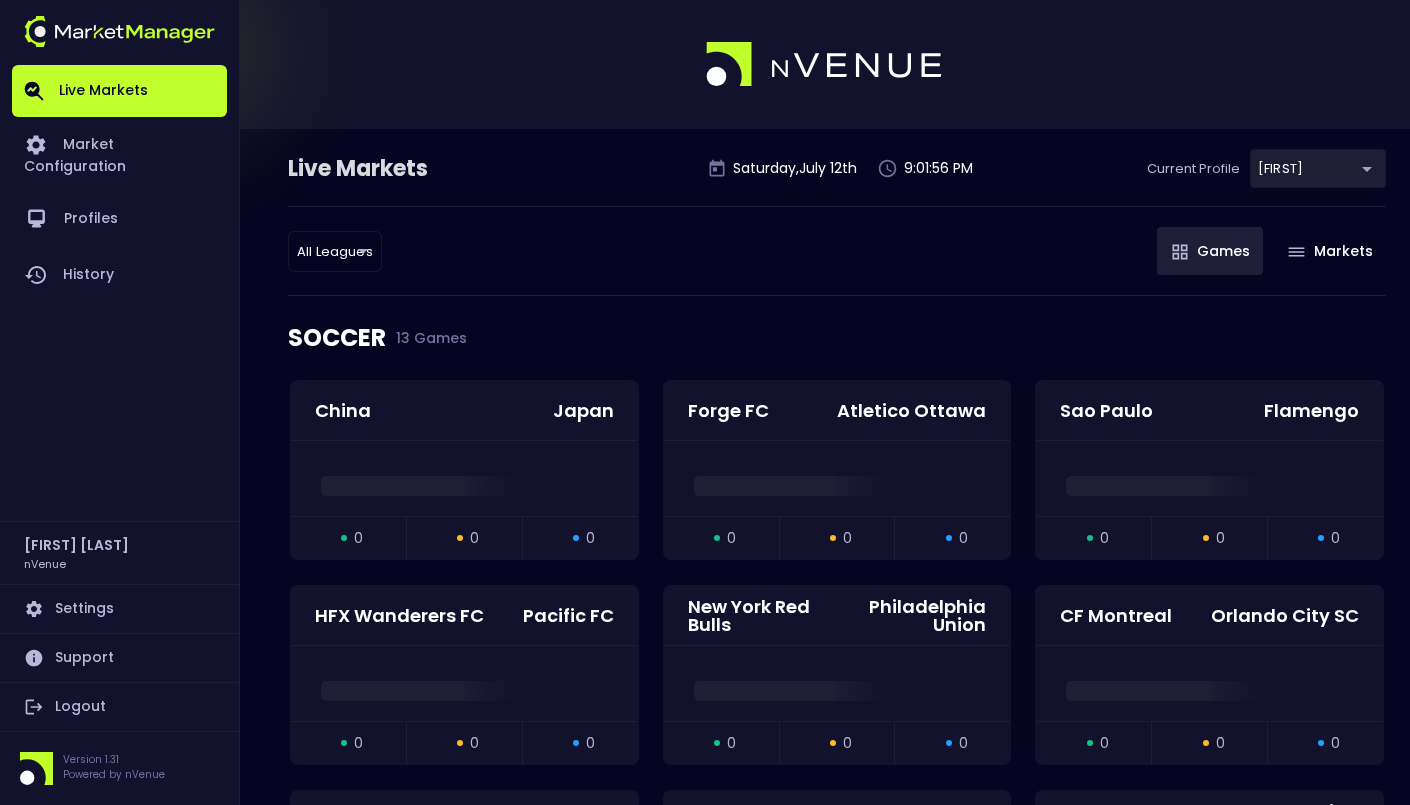 click on "Live Markets Market Configuration Profiles History Jerry   Griffith nVenue Settings Support Logout   Version 1.31  Powered by nVenue Live Markets Saturday ,  July   12 th 9:01:56 PM Current Profile Matt 0a763355-b225-40e6-8c79-2dda4ec7b2cf Select All Leagues all leagues ​  Games  Markets SOCCER   13   Games China Japan open 0 suspended 0 closed 0 Forge FC Atletico Ottawa open 0 suspended 0 closed 0 Sao Paulo Flamengo open 0 suspended 0 closed 0 HFX Wanderers FC Pacific FC open 0 suspended 0 closed 0 New York Red Bulls Philadelphia Union open 0 suspended 0 closed 0 CF Montreal Orlando City SC open 0 suspended 0 closed 0 Atlanta United FC Toronto FC open 0 suspended 0 closed 0 Columbus Crew FC Cincinnati open 0 suspended 0 closed 0 Seattle Sounders FC Sporting Kansas City open 0 suspended 0 closed 0 San Diego FC Chicago Fire FC open 0 suspended 0 closed 0 New York City FC Charlotte FC open 0 suspended 0 closed 0 Houston Dynamo FC Real Salt Lake open 0 suspended 0 closed 0 Vancouver Whitecaps Colorado Rapids 0" at bounding box center (705, 3000) 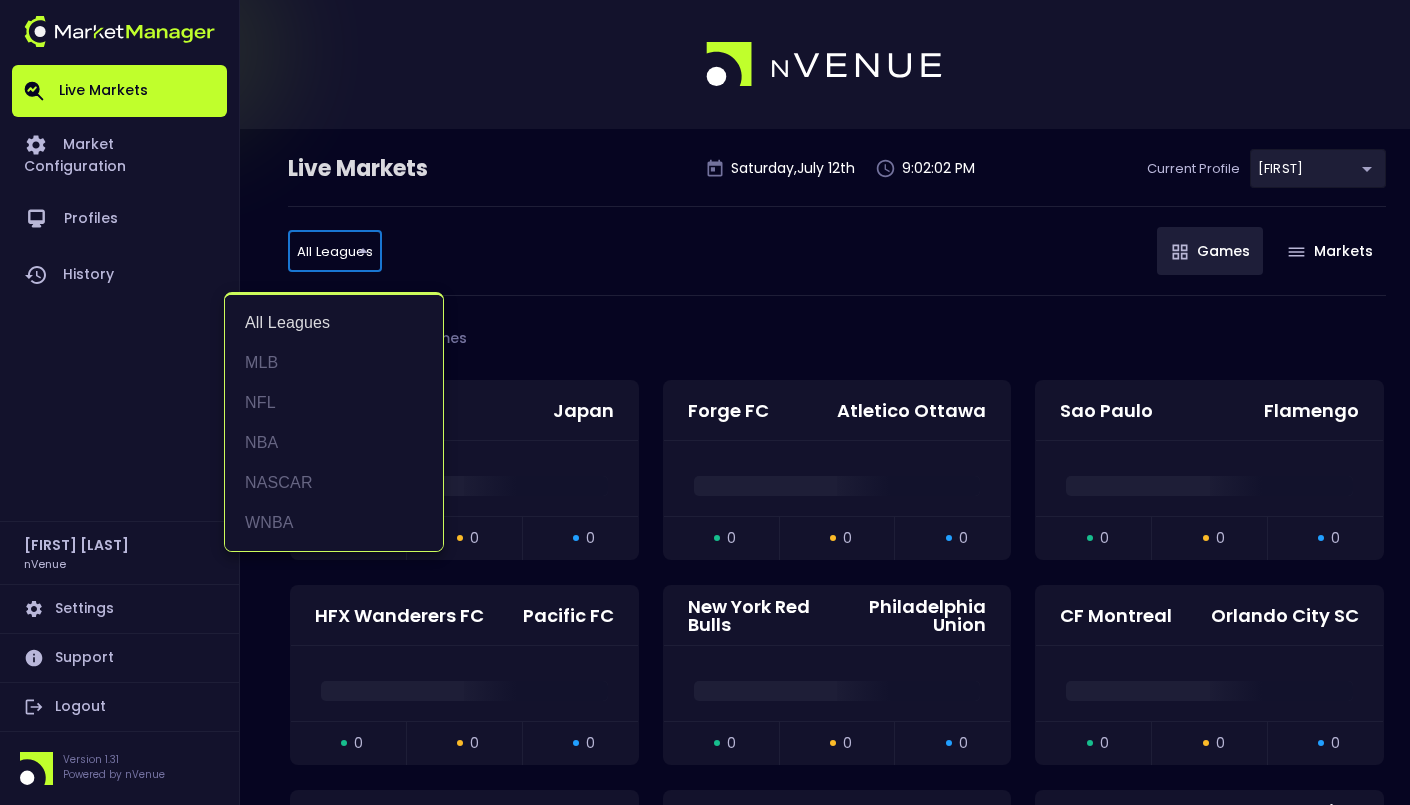 click at bounding box center [705, 402] 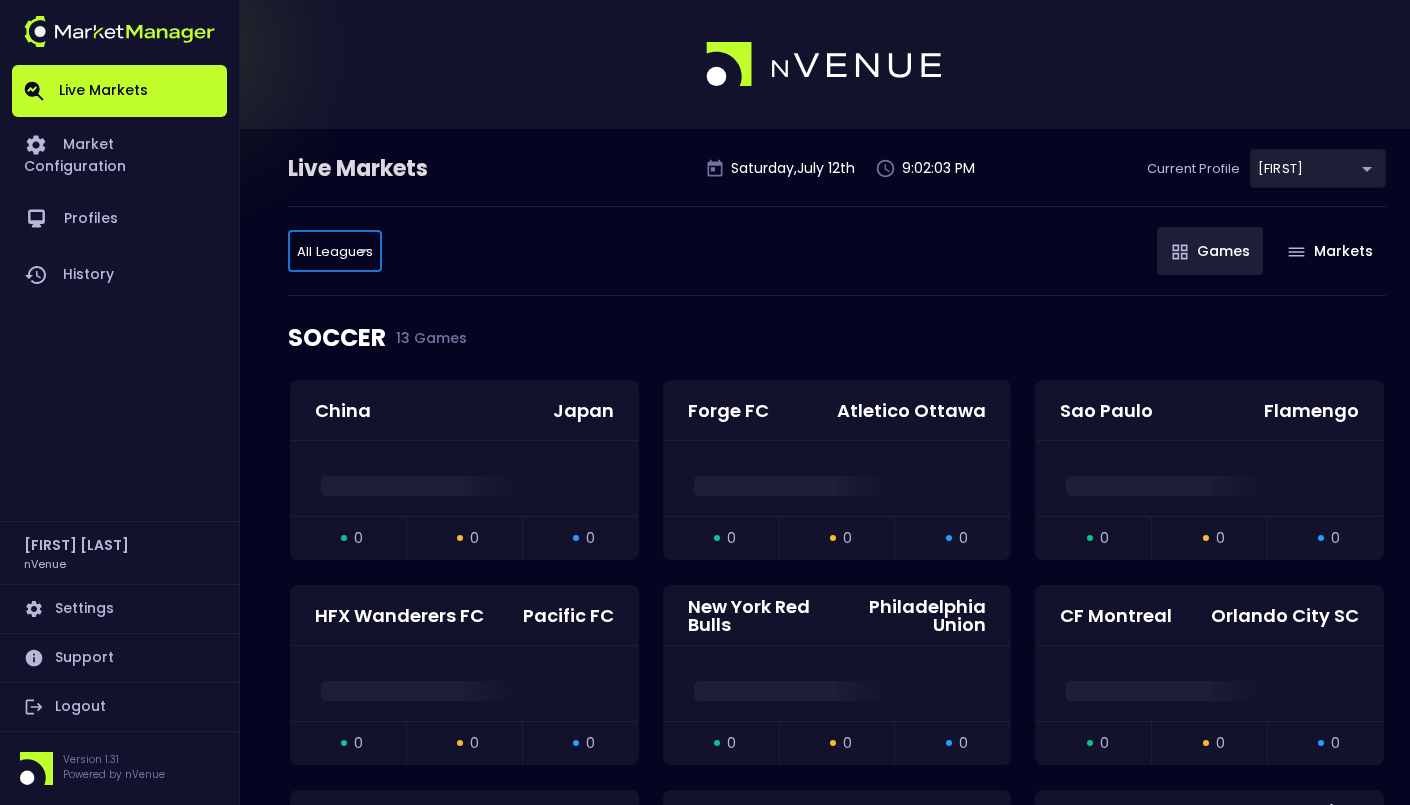 click on "Live Markets Market Configuration Profiles History Jerry   Griffith nVenue Settings Support Logout   Version 1.31  Powered by nVenue Live Markets Saturday ,  July   12 th 9:02:03 PM Current Profile Matt 0a763355-b225-40e6-8c79-2dda4ec7b2cf Select All Leagues all leagues ​  Games  Markets SOCCER   13   Games China Japan open 0 suspended 0 closed 0 Forge FC Atletico Ottawa open 0 suspended 0 closed 0 Sao Paulo Flamengo open 0 suspended 0 closed 0 HFX Wanderers FC Pacific FC open 0 suspended 0 closed 0 New York Red Bulls Philadelphia Union open 0 suspended 0 closed 0 CF Montreal Orlando City SC open 0 suspended 0 closed 0 Atlanta United FC Toronto FC open 0 suspended 0 closed 0 Columbus Crew FC Cincinnati open 0 suspended 0 closed 0 Seattle Sounders FC Sporting Kansas City open 0 suspended 0 closed 0 San Diego FC Chicago Fire FC open 0 suspended 0 closed 0 New York City FC Charlotte FC open 0 suspended 0 closed 0 Houston Dynamo FC Real Salt Lake open 0 suspended 0 closed 0 Vancouver Whitecaps Colorado Rapids 0" at bounding box center (705, 3121) 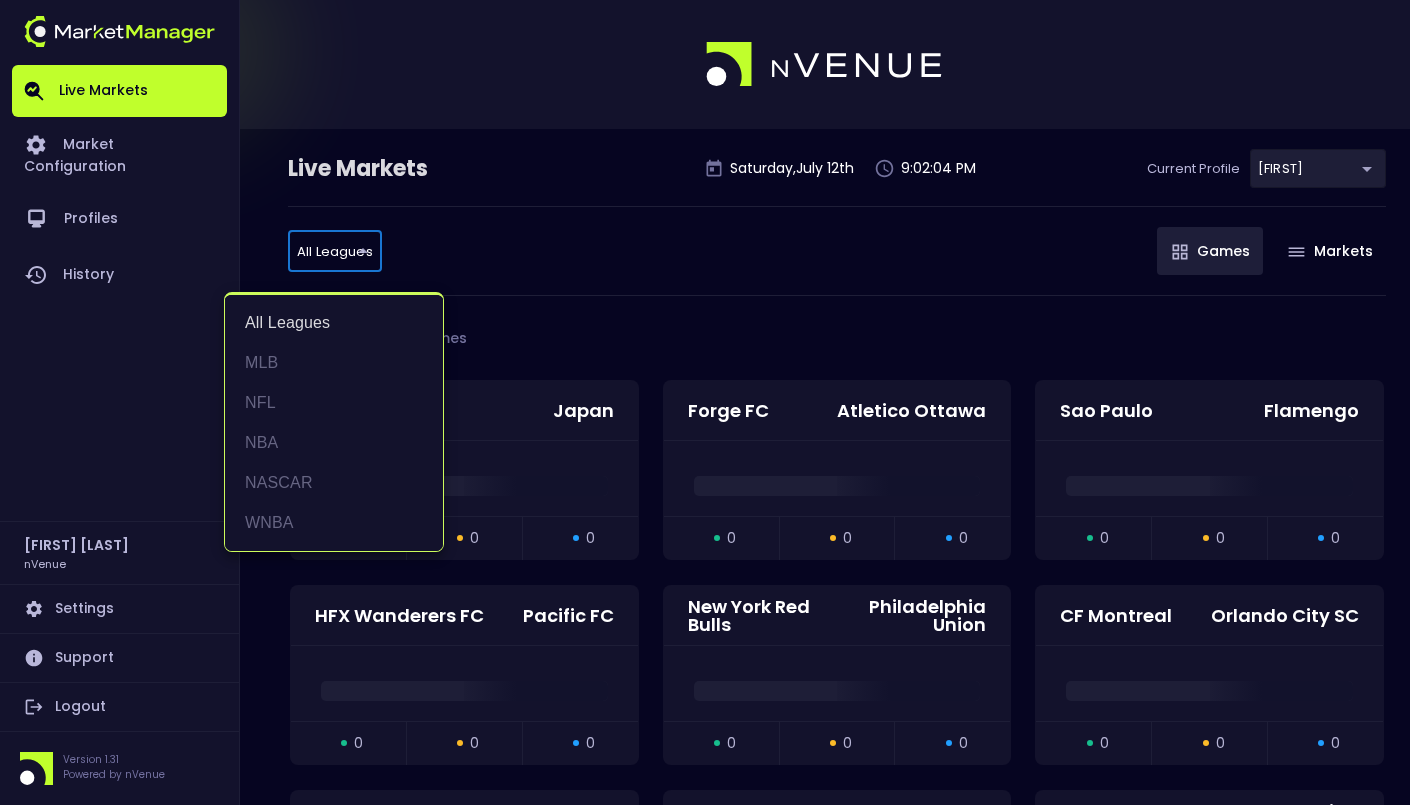 click at bounding box center (705, 402) 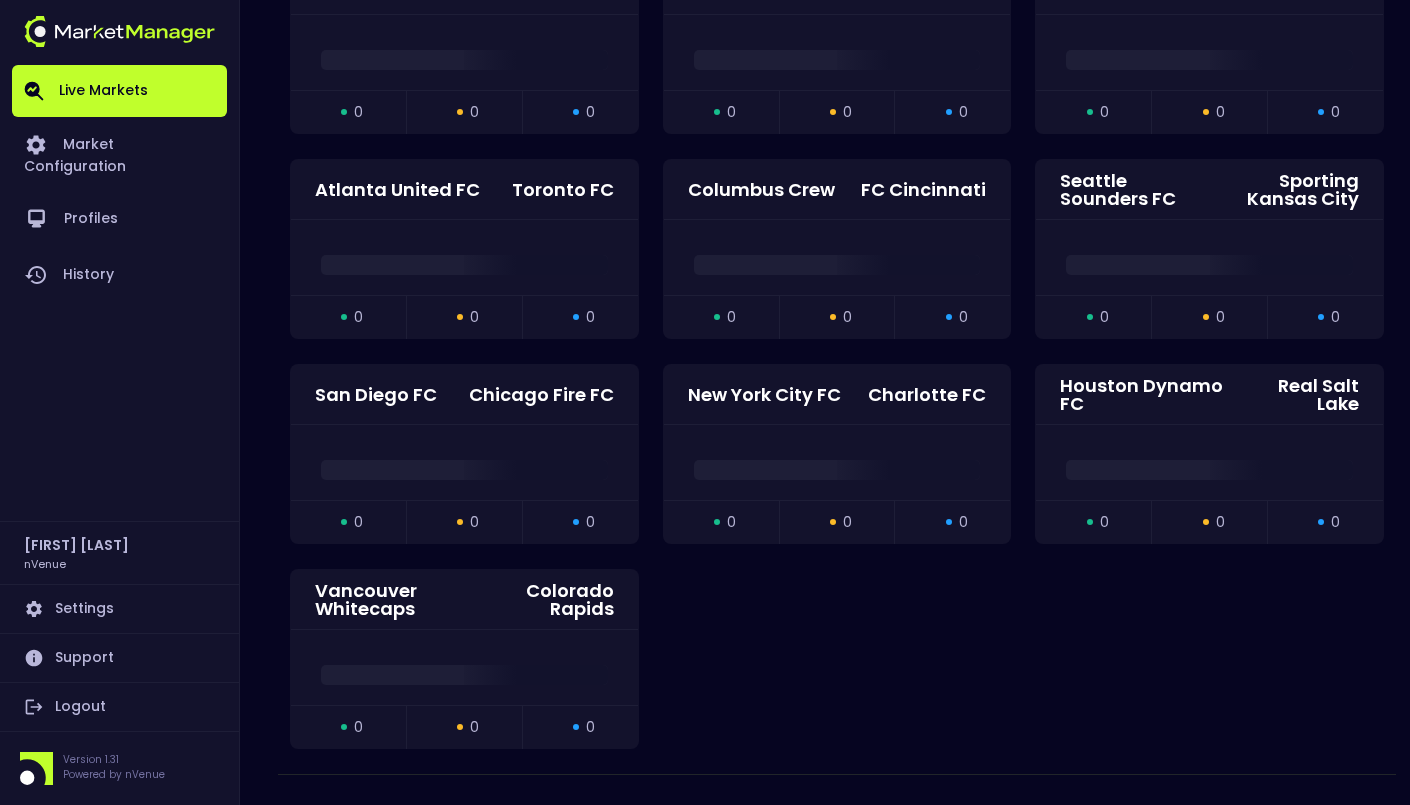 scroll, scrollTop: 0, scrollLeft: 0, axis: both 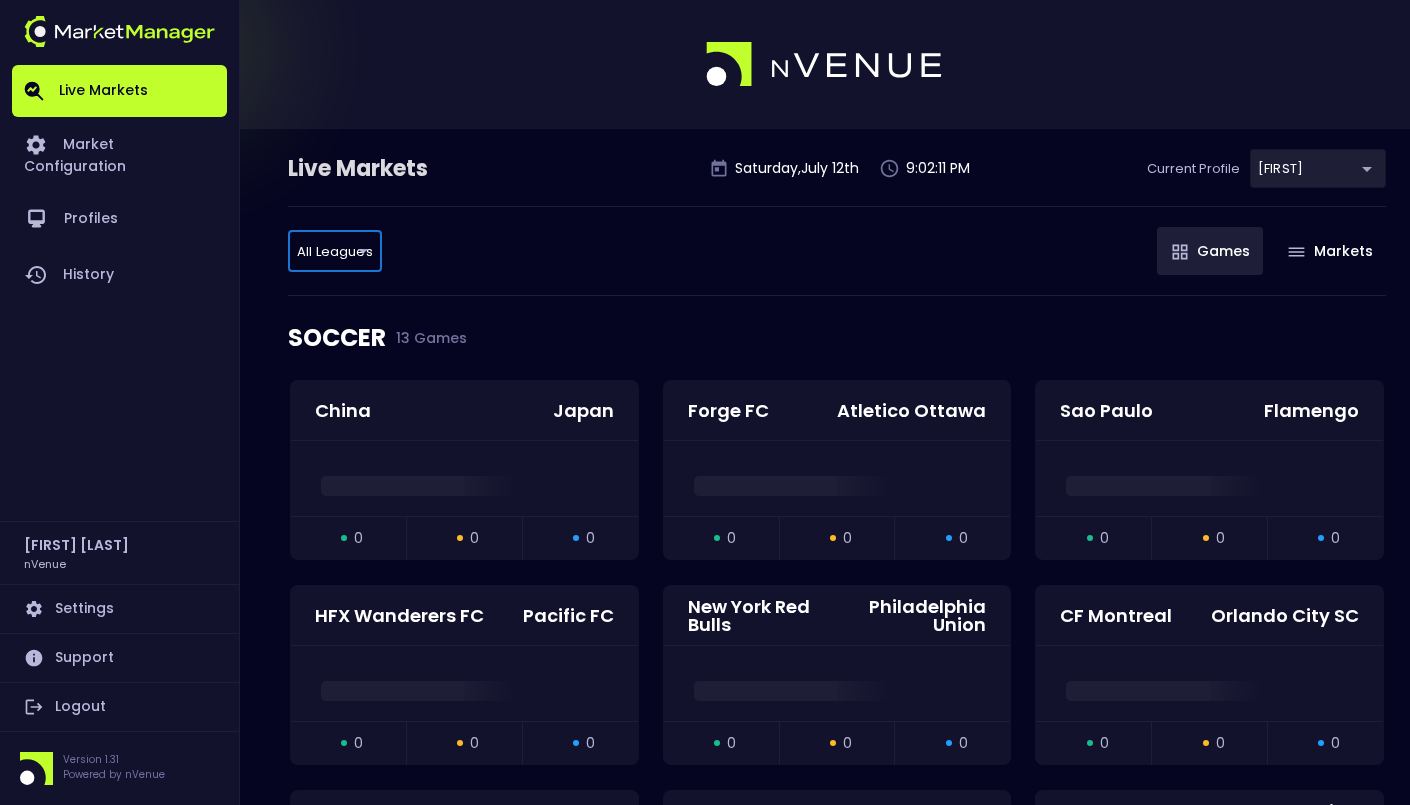 click on "Live Markets Market Configuration Profiles History Jerry   Griffith nVenue Settings Support Logout   Version 1.31  Powered by nVenue Live Markets Saturday ,  July   12 th 9:02:11 PM Current Profile Matt 0a763355-b225-40e6-8c79-2dda4ec7b2cf Select All Leagues all leagues ​  Games  Markets SOCCER   13   Games China Japan open 0 suspended 0 closed 0 Forge FC Atletico Ottawa open 0 suspended 0 closed 0 Sao Paulo Flamengo open 0 suspended 0 closed 0 HFX Wanderers FC Pacific FC open 0 suspended 0 closed 0 New York Red Bulls Philadelphia Union open 0 suspended 0 closed 0 CF Montreal Orlando City SC open 0 suspended 0 closed 0 Atlanta United FC Toronto FC open 0 suspended 0 closed 0 Columbus Crew FC Cincinnati open 0 suspended 0 closed 0 Seattle Sounders FC Sporting Kansas City open 0 suspended 0 closed 0 San Diego FC Chicago Fire FC open 0 suspended 0 closed 0 New York City FC Charlotte FC open 0 suspended 0 closed 0 Houston Dynamo FC Real Salt Lake open 0 suspended 0 closed 0 Vancouver Whitecaps Colorado Rapids 0" at bounding box center (705, 3121) 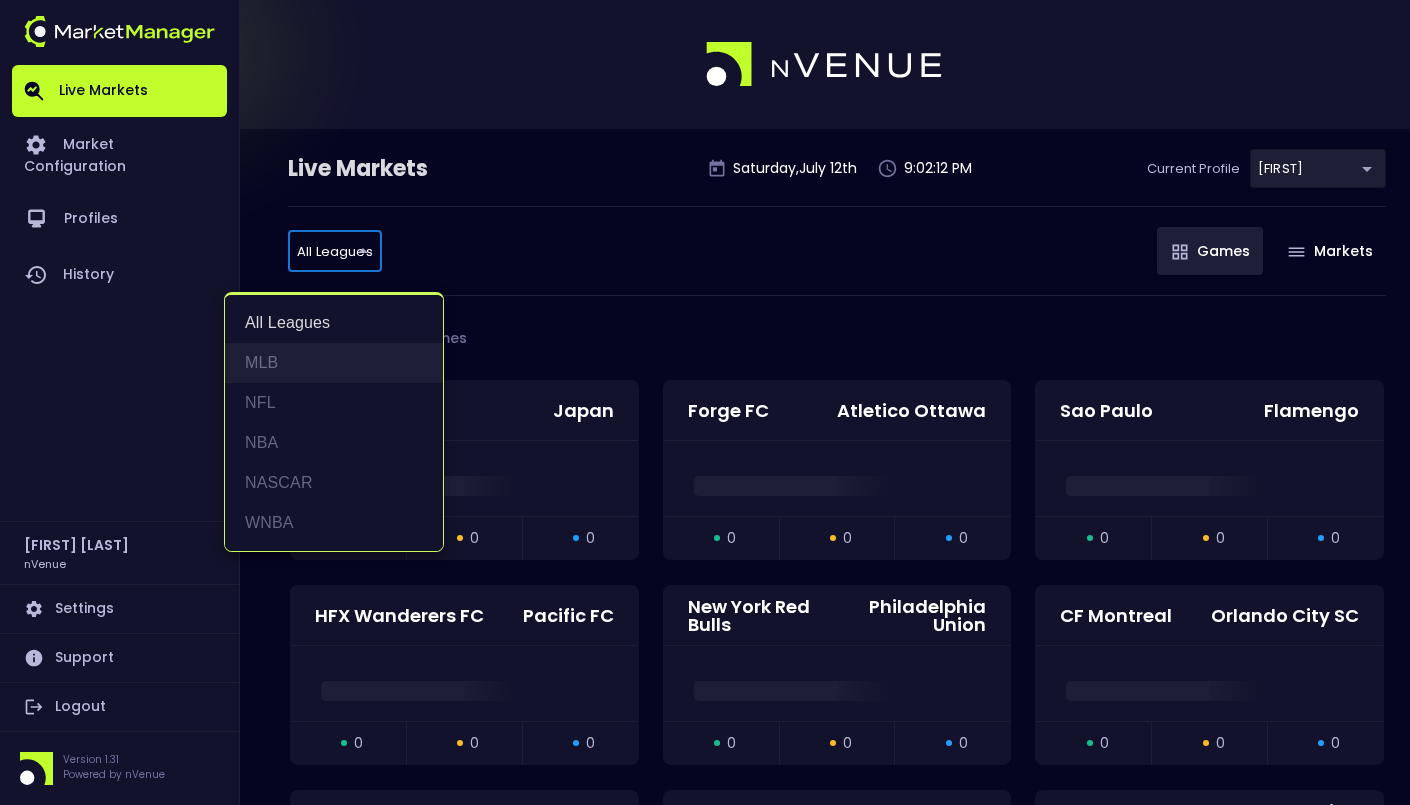 click on "MLB" at bounding box center [334, 363] 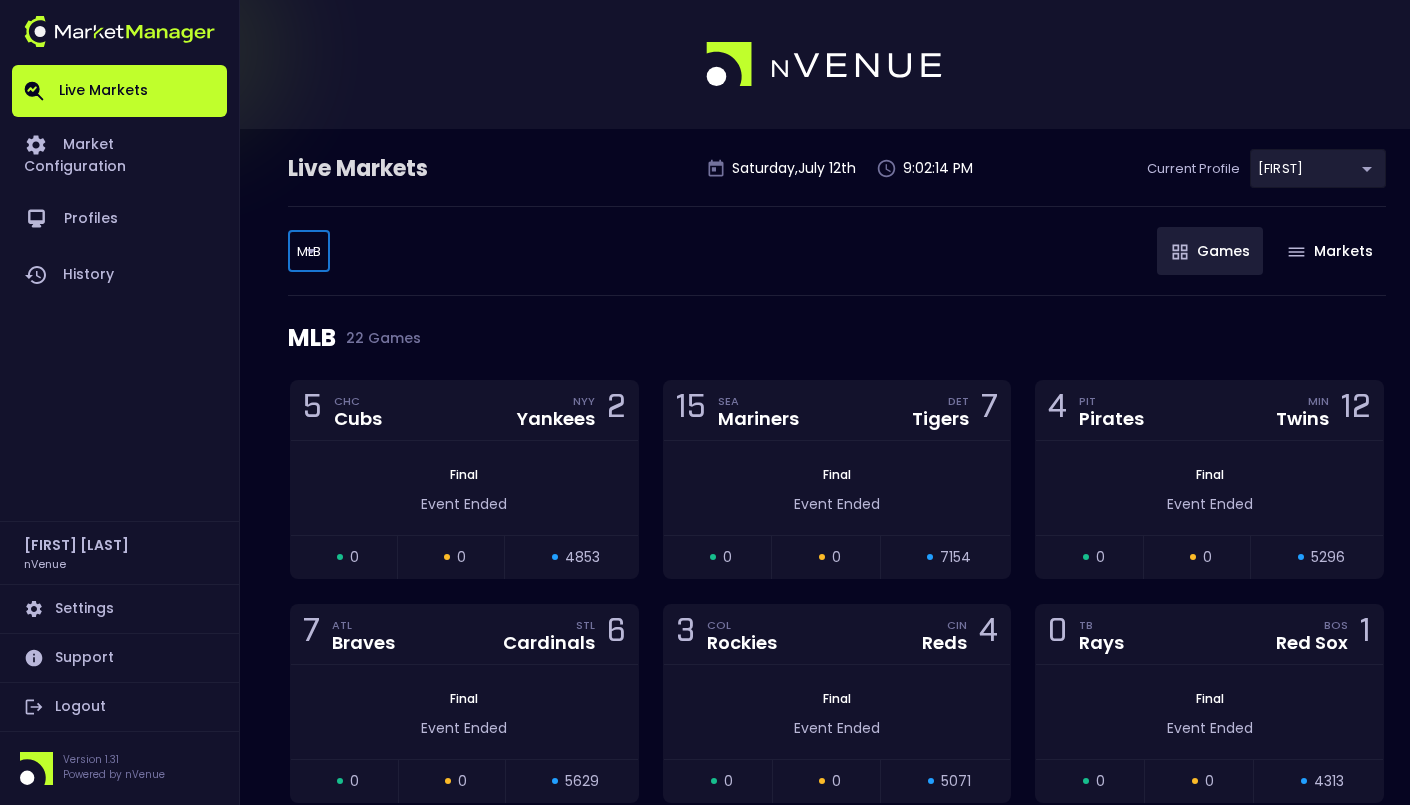 click on "Live Markets Market Configuration Profiles History Jerry   Griffith nVenue Settings Support Logout   Version 1.31  Powered by nVenue Live Markets Saturday ,  July   12 th 9:02:14 PM Current Profile Matt 0a763355-b225-40e6-8c79-2dda4ec7b2cf Select MLB MLB ​  Games  Markets MLB   22   Games 5 CHC Cubs NYY Yankees 2 Final Event Ended open 0 suspended 0 closed 4853 15 SEA Mariners DET Tigers 7 Final Event Ended open 0 suspended 0 closed 7154 4 PIT Pirates MIN Twins 12 Final Event Ended open 0 suspended 0 closed 5296 7 ATL Braves STL Cardinals 6 Final Event Ended open 0 suspended 0 closed 5629 3 COL Rockies CIN Reds 4 Final Event Ended open 0 suspended 0 closed 5071 0 TB Rays BOS Red Sox 1 Final Event Ended open 0 suspended 0 closed 4313 2 LAD Dodgers SF Giants 1 Final Event Ended open 0 suspended 0 closed 4945 3 NYM Mets KC Royals 1 Final Event Ended open 0 suspended 0 closed 5333 6 CLE Guardians CWS White Sox 2 Final Event Ended open 0 suspended 0 closed 5966 6 MIA Marlins BAL Orioles 0 Final Event Ended open" at bounding box center [705, 1145] 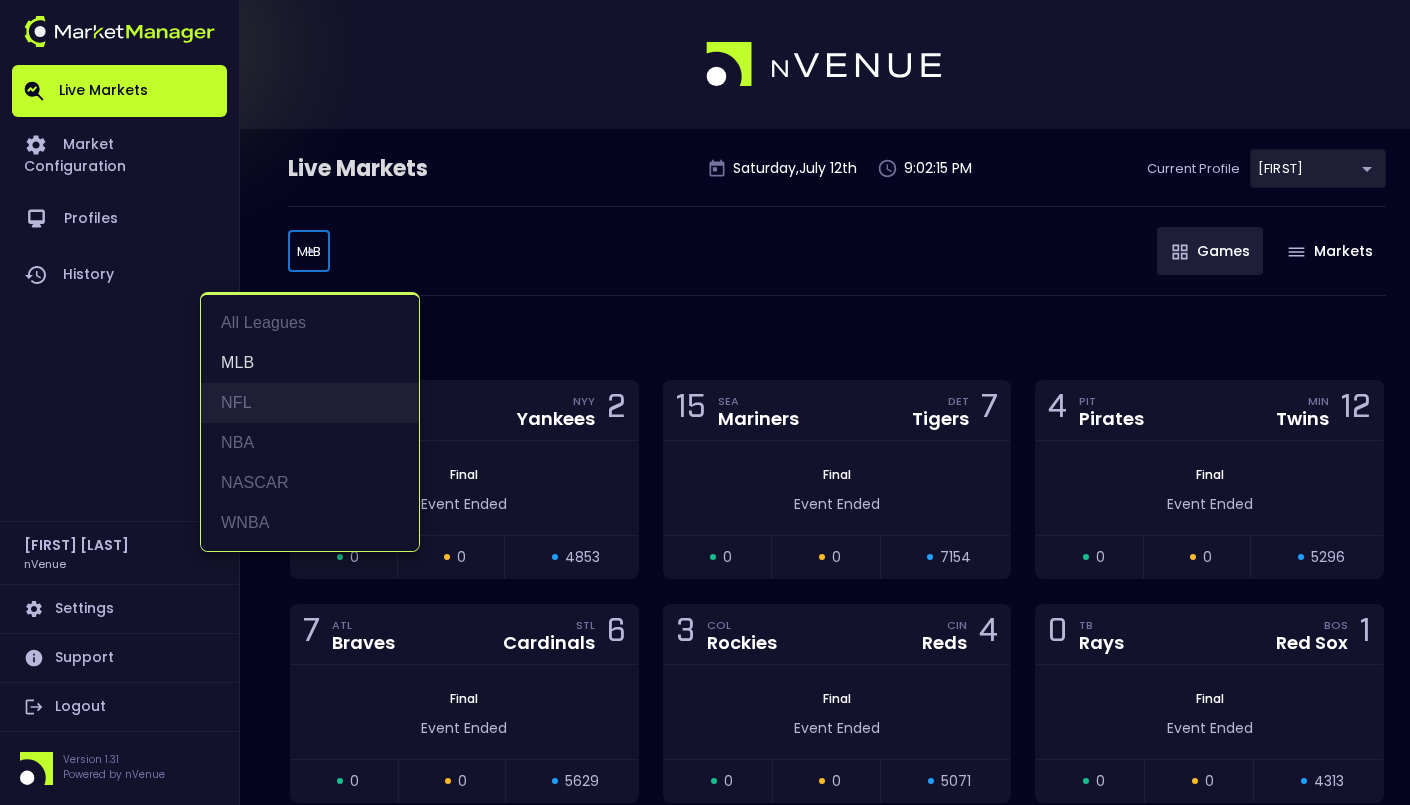 click on "NFL" at bounding box center [310, 403] 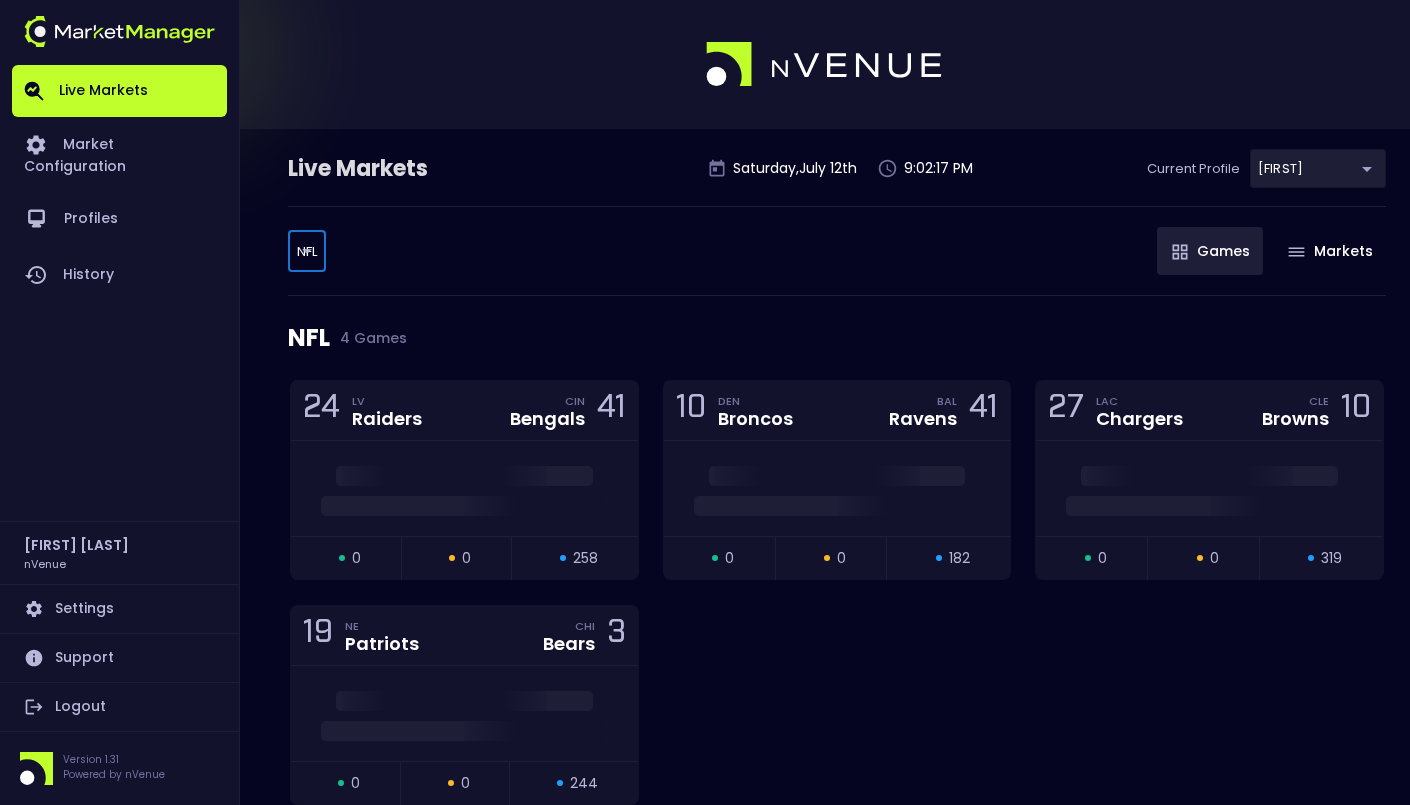 click on "Live Markets Market Configuration Profiles History Jerry   Griffith nVenue Settings Support Logout   Version 1.31  Powered by nVenue Live Markets Saturday ,  July   12 th 9:02:17 PM Current Profile Matt 0a763355-b225-40e6-8c79-2dda4ec7b2cf Select NFL NFL ​  Games  Markets NFL   4   Games 24 LV Raiders CIN Bengals 41 open 0 suspended 0 closed 258 10 DEN Broncos BAL Ravens 41 open 0 suspended 0 closed 182 27 LAC Chargers CLE Browns 10 open 0 suspended 0 closed 319 19 NE Patriots CHI Bears 3 open 0 suspended 0 closed 244" at bounding box center (705, 453) 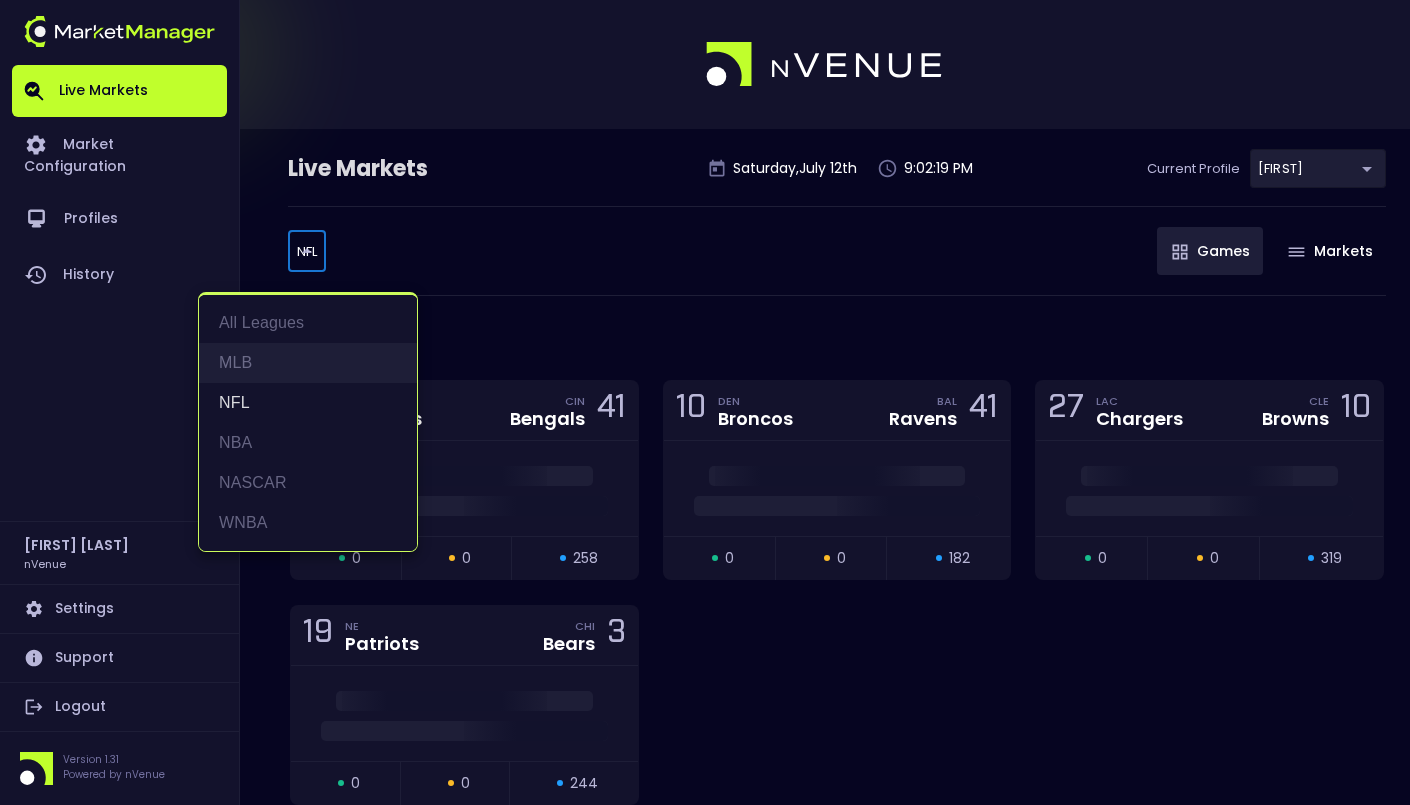 click on "MLB" at bounding box center [308, 363] 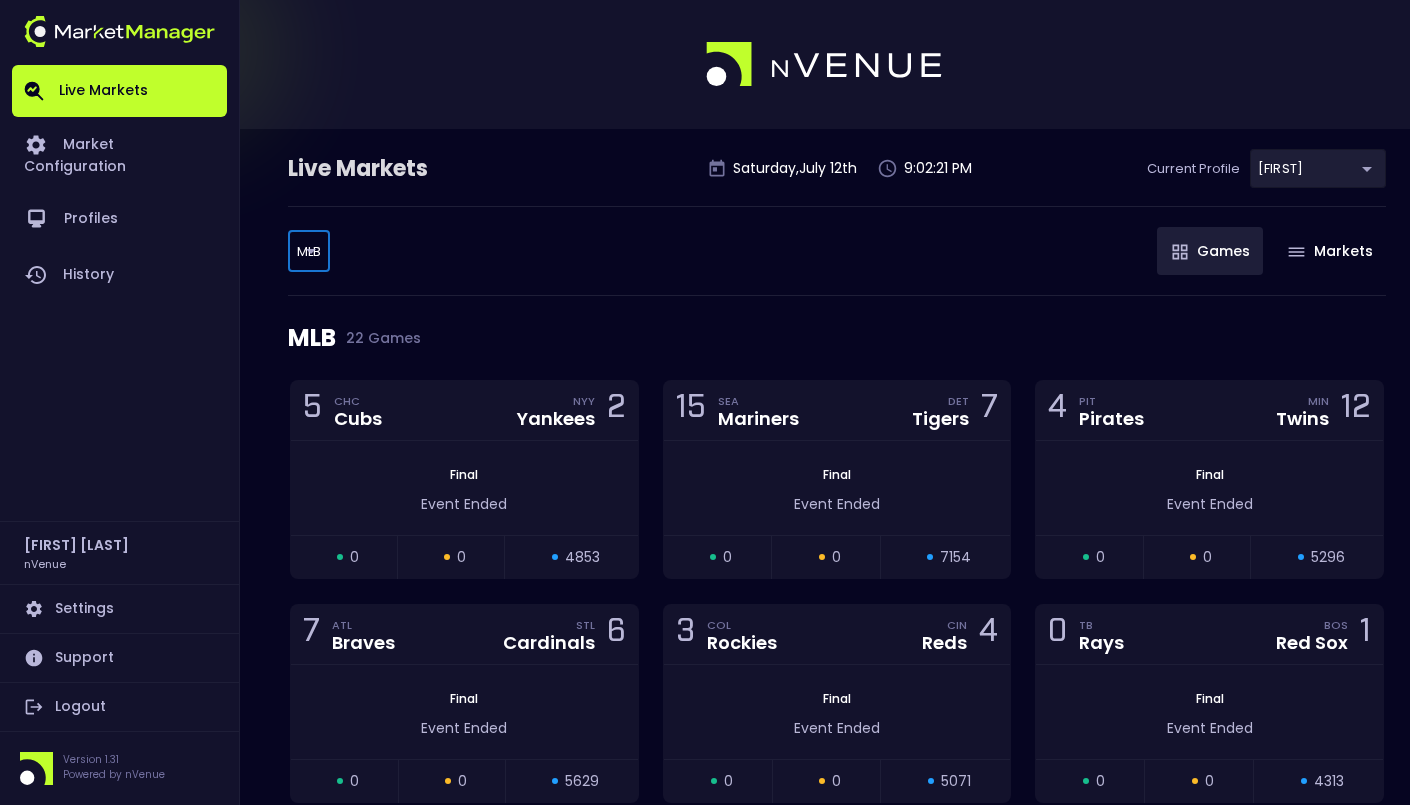 click on "Live Markets Market Configuration Profiles History Jerry   Griffith nVenue Settings Support Logout   Version 1.31  Powered by nVenue Live Markets Saturday ,  July   12 th 9:02:21 PM Current Profile Matt 0a763355-b225-40e6-8c79-2dda4ec7b2cf Select MLB MLB ​  Games  Markets MLB   22   Games 5 CHC Cubs NYY Yankees 2 Final Event Ended open 0 suspended 0 closed 4853 15 SEA Mariners DET Tigers 7 Final Event Ended open 0 suspended 0 closed 7154 4 PIT Pirates MIN Twins 12 Final Event Ended open 0 suspended 0 closed 5296 7 ATL Braves STL Cardinals 6 Final Event Ended open 0 suspended 0 closed 5629 3 COL Rockies CIN Reds 4 Final Event Ended open 0 suspended 0 closed 5071 0 TB Rays BOS Red Sox 1 Final Event Ended open 0 suspended 0 closed 4313 2 LAD Dodgers SF Giants 1 Final Event Ended open 0 suspended 0 closed 4945 3 NYM Mets KC Royals 1 Final Event Ended open 0 suspended 0 closed 5333 6 CLE Guardians CWS White Sox 2 Final Event Ended open 0 suspended 0 closed 5966 6 MIA Marlins BAL Orioles 0 Final Event Ended open" at bounding box center [705, 1145] 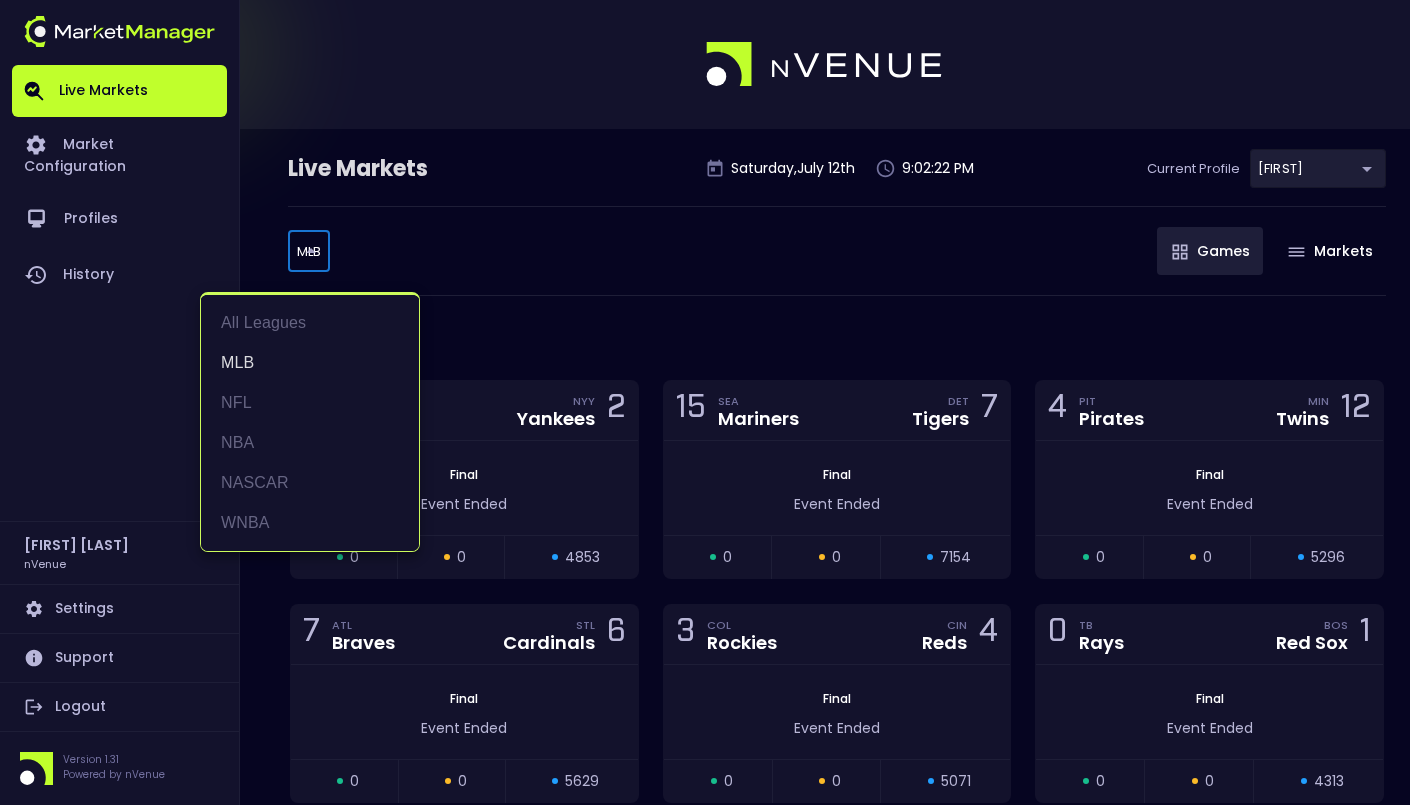 type 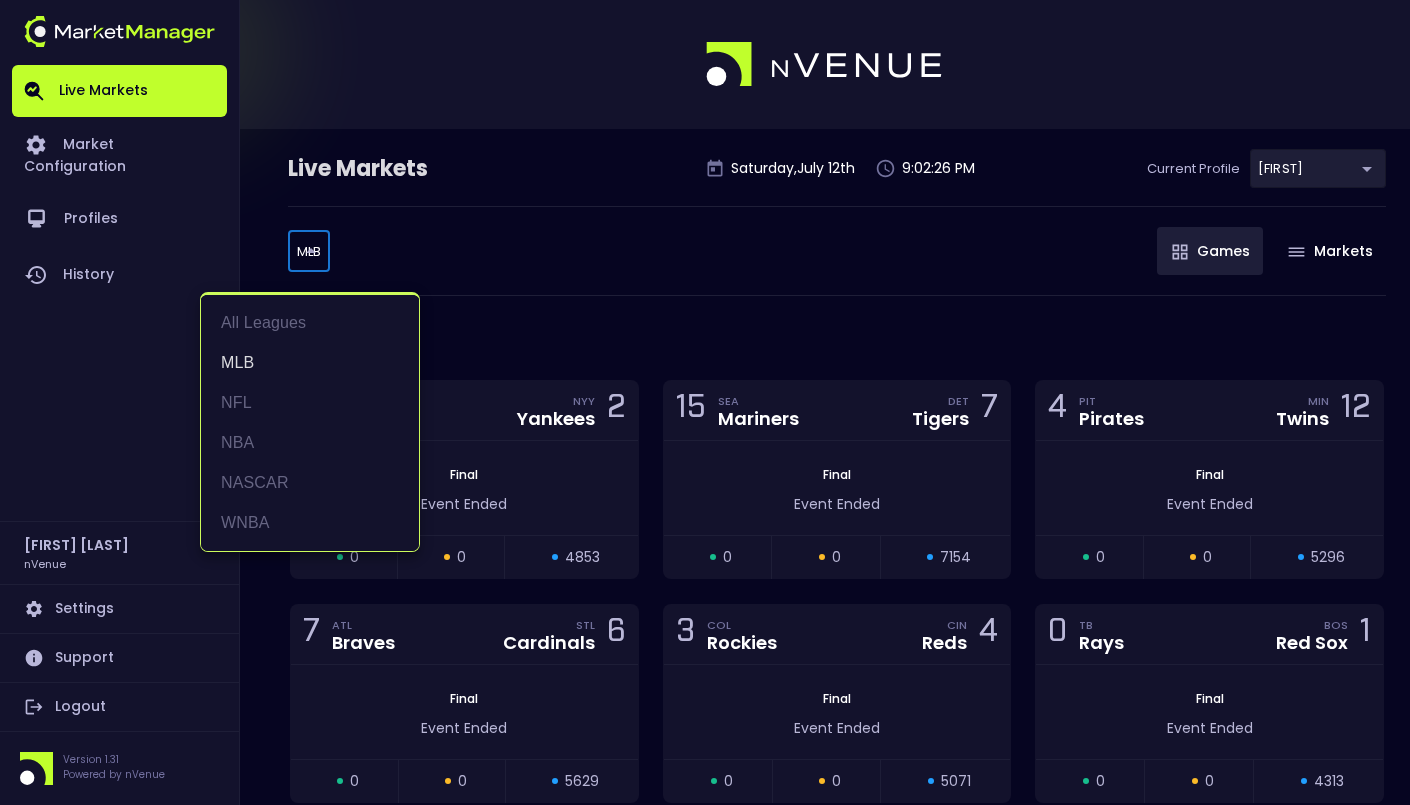 click at bounding box center [705, 402] 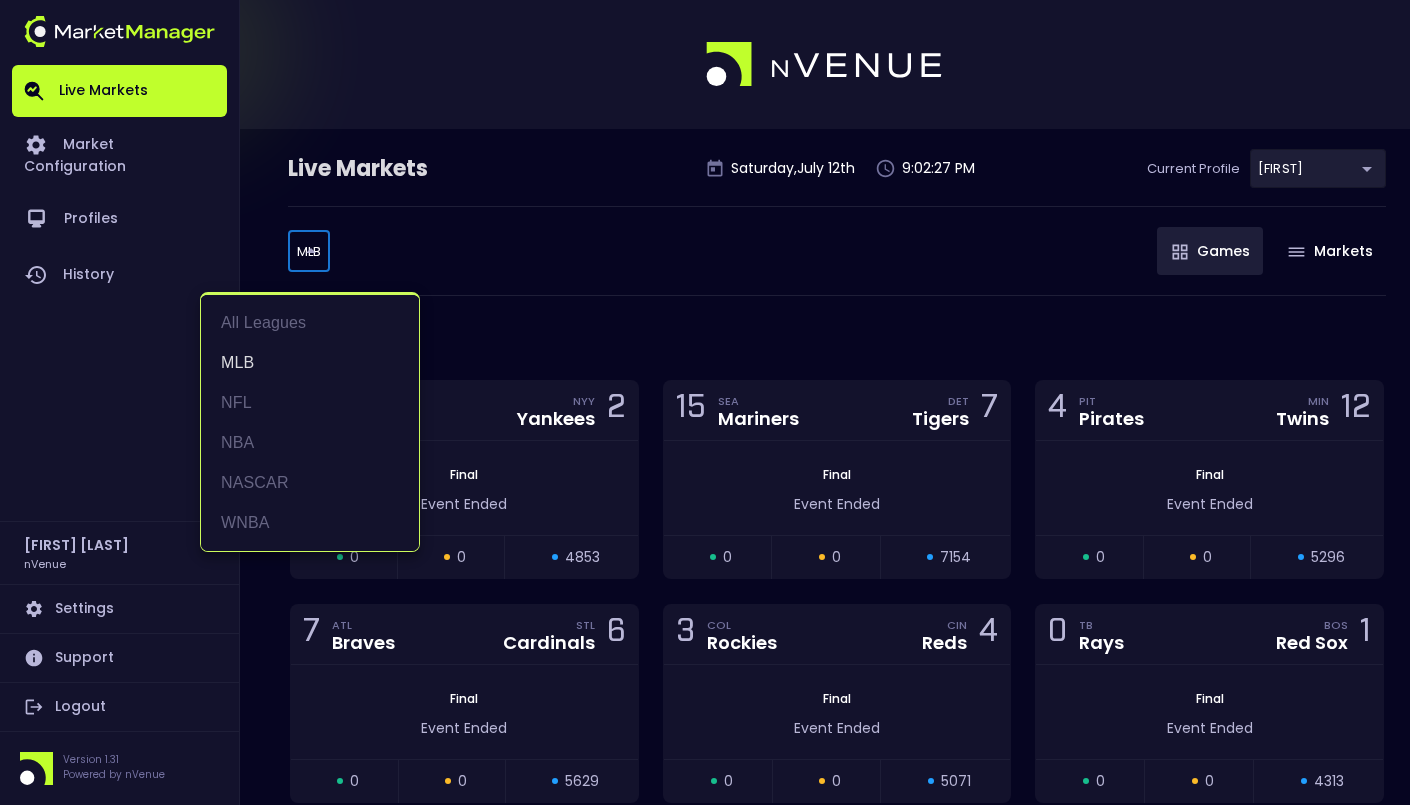 click on "Live Markets Market Configuration Profiles History Jerry   Griffith nVenue Settings Support Logout   Version 1.31  Powered by nVenue Live Markets Saturday ,  July   12 th 9:02:27 PM Current Profile Matt 0a763355-b225-40e6-8c79-2dda4ec7b2cf Select MLB MLB ​  Games  Markets MLB   22   Games 5 CHC Cubs NYY Yankees 2 Final Event Ended open 0 suspended 0 closed 4853 15 SEA Mariners DET Tigers 7 Final Event Ended open 0 suspended 0 closed 7154 4 PIT Pirates MIN Twins 12 Final Event Ended open 0 suspended 0 closed 5296 7 ATL Braves STL Cardinals 6 Final Event Ended open 0 suspended 0 closed 5629 3 COL Rockies CIN Reds 4 Final Event Ended open 0 suspended 0 closed 5071 0 TB Rays BOS Red Sox 1 Final Event Ended open 0 suspended 0 closed 4313 2 LAD Dodgers SF Giants 1 Final Event Ended open 0 suspended 0 closed 4945 3 NYM Mets KC Royals 1 Final Event Ended open 0 suspended 0 closed 5333 6 CLE Guardians CWS White Sox 2 Final Event Ended open 0 suspended 0 closed 5966 6 MIA Marlins BAL Orioles 0 Final Event Ended open" at bounding box center [705, 1145] 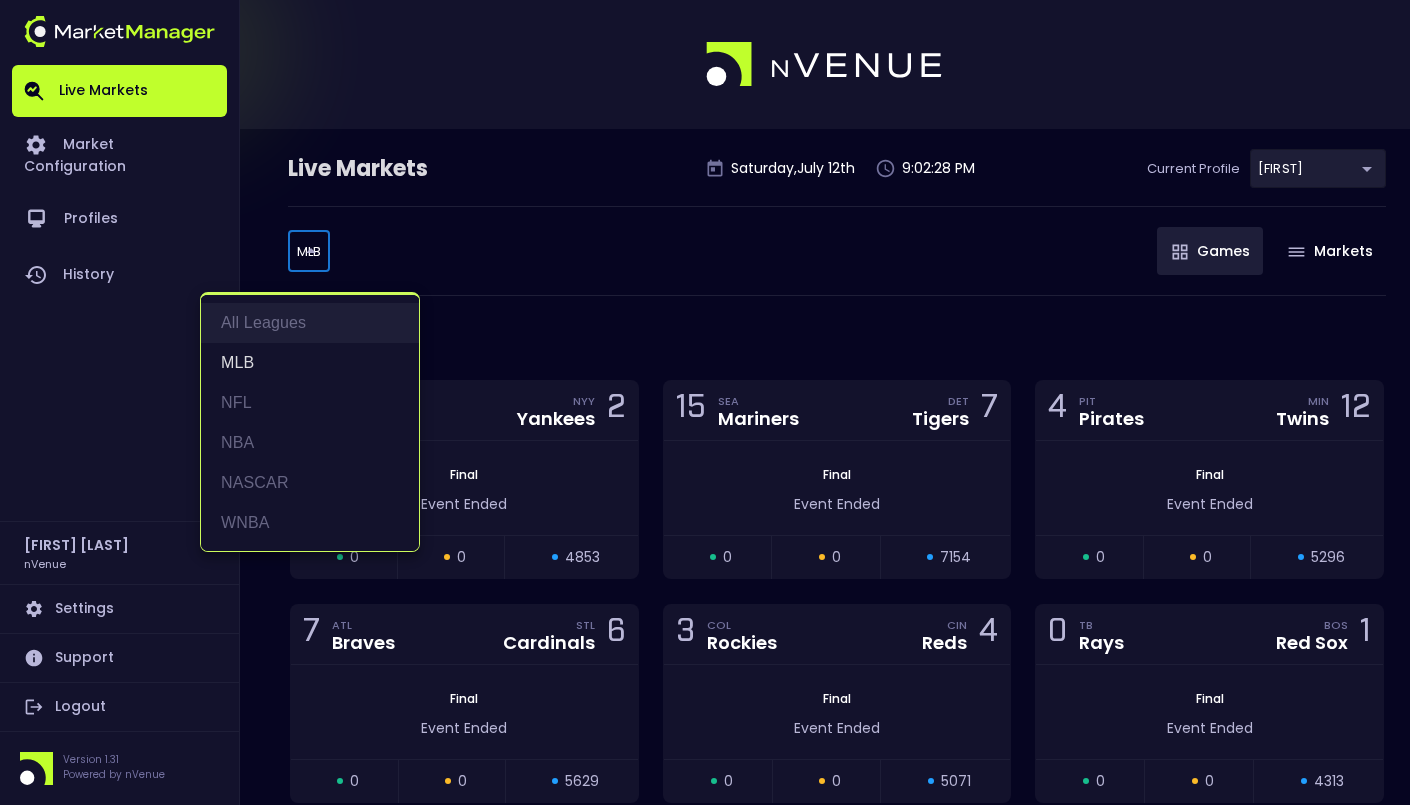 click on "All Leagues" at bounding box center [310, 323] 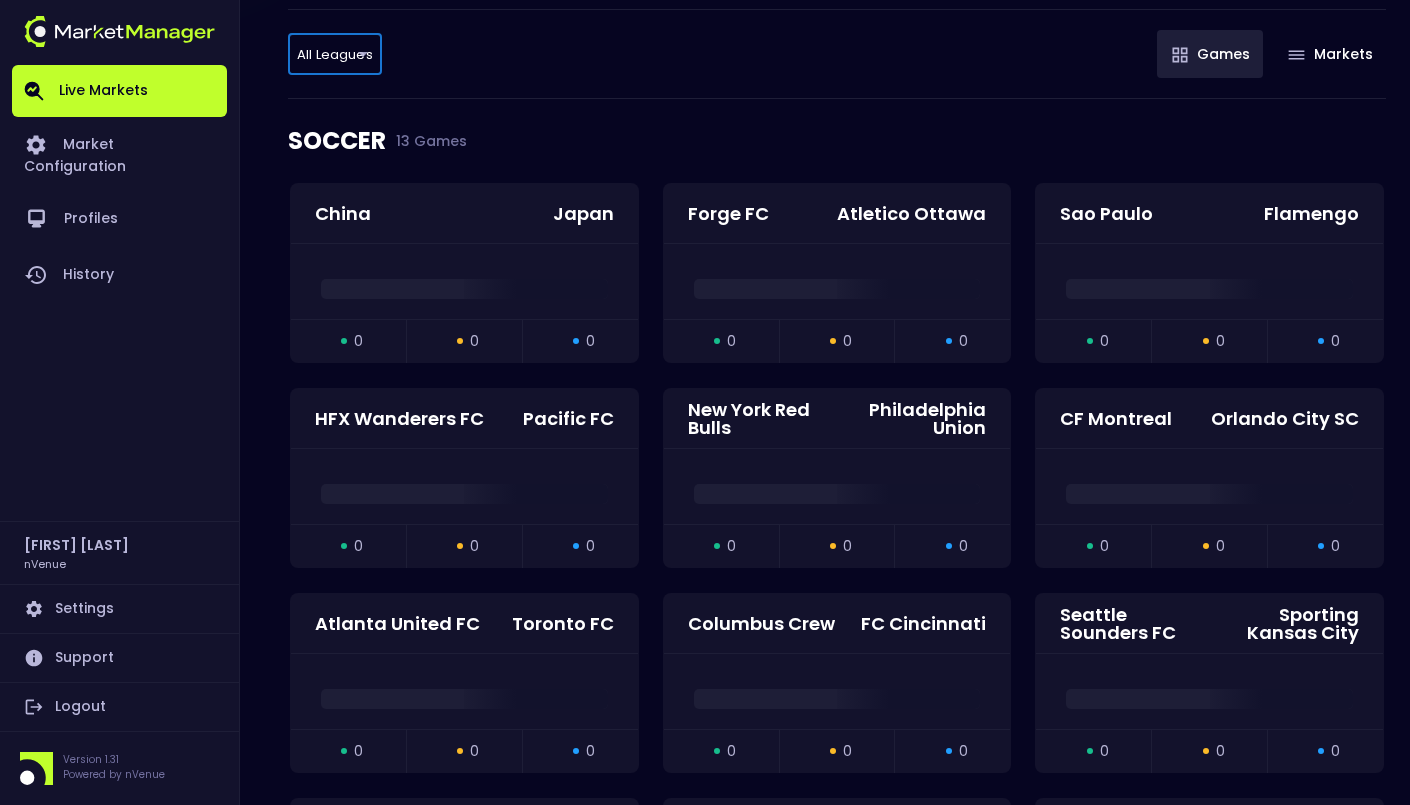 scroll, scrollTop: 0, scrollLeft: 0, axis: both 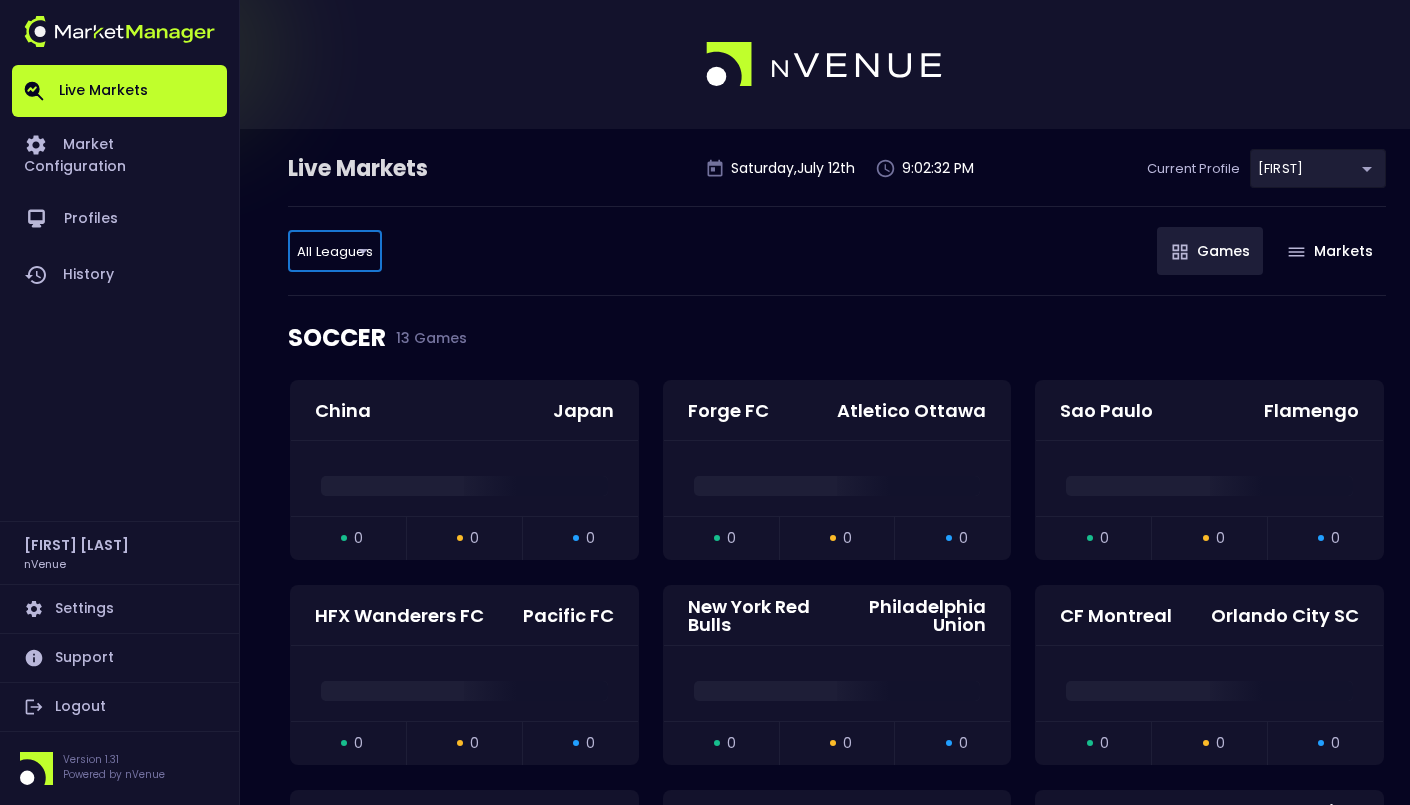 click on "Live Markets Market Configuration Profiles History Jerry   Griffith nVenue Settings Support Logout   Version 1.31  Powered by nVenue Live Markets Saturday ,  July   12 th 9:02:32 PM Current Profile Matt 0a763355-b225-40e6-8c79-2dda4ec7b2cf Select All Leagues all leagues ​  Games  Markets SOCCER   13   Games China Japan open 0 suspended 0 closed 0 Forge FC Atletico Ottawa open 0 suspended 0 closed 0 Sao Paulo Flamengo open 0 suspended 0 closed 0 HFX Wanderers FC Pacific FC open 0 suspended 0 closed 0 New York Red Bulls Philadelphia Union open 0 suspended 0 closed 0 CF Montreal Orlando City SC open 0 suspended 0 closed 0 Atlanta United FC Toronto FC open 0 suspended 0 closed 0 Columbus Crew FC Cincinnati open 0 suspended 0 closed 0 Seattle Sounders FC Sporting Kansas City open 0 suspended 0 closed 0 San Diego FC Chicago Fire FC open 0 suspended 0 closed 0 New York City FC Charlotte FC open 0 suspended 0 closed 0 Houston Dynamo FC Real Salt Lake open 0 suspended 0 closed 0 Vancouver Whitecaps Colorado Rapids 0" at bounding box center (705, 3121) 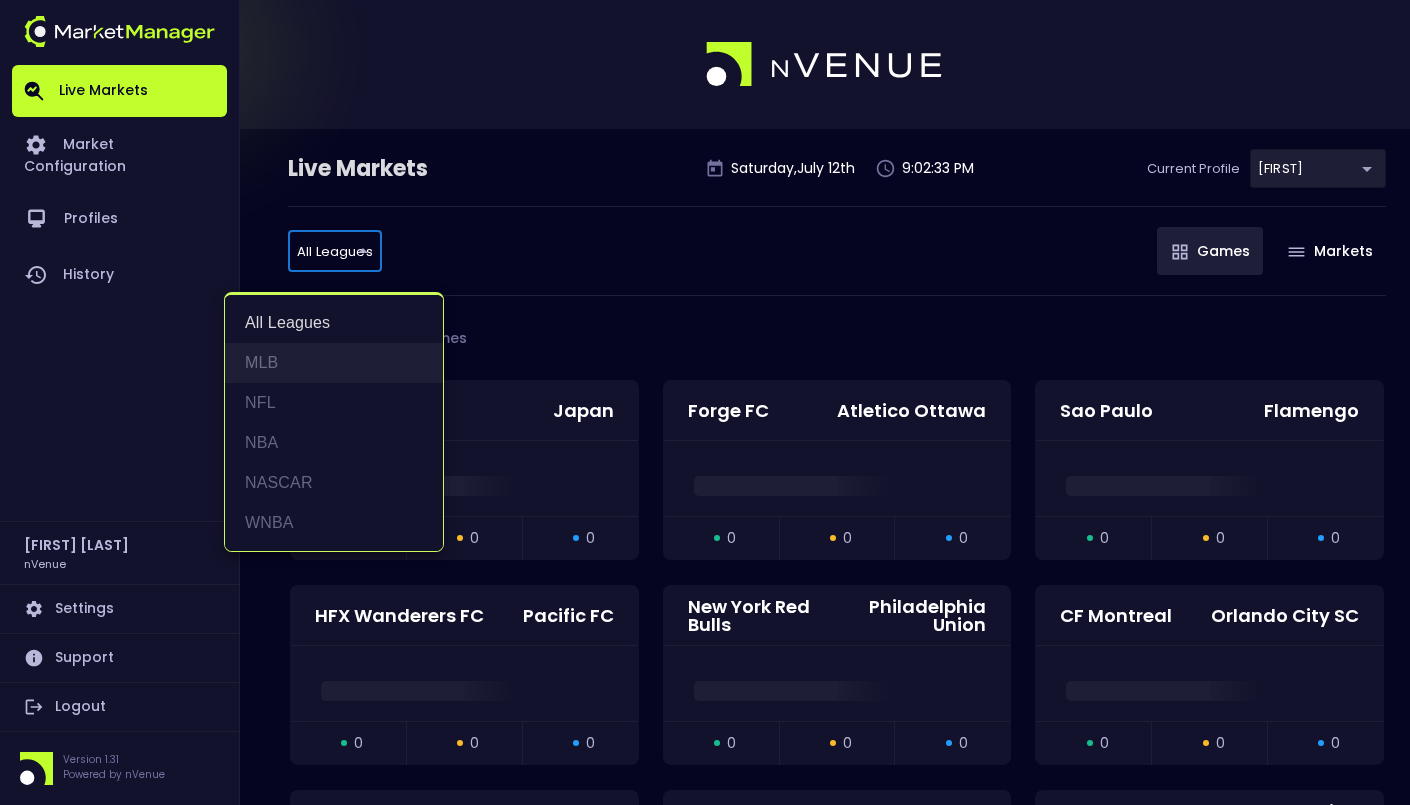 click on "MLB" at bounding box center (334, 363) 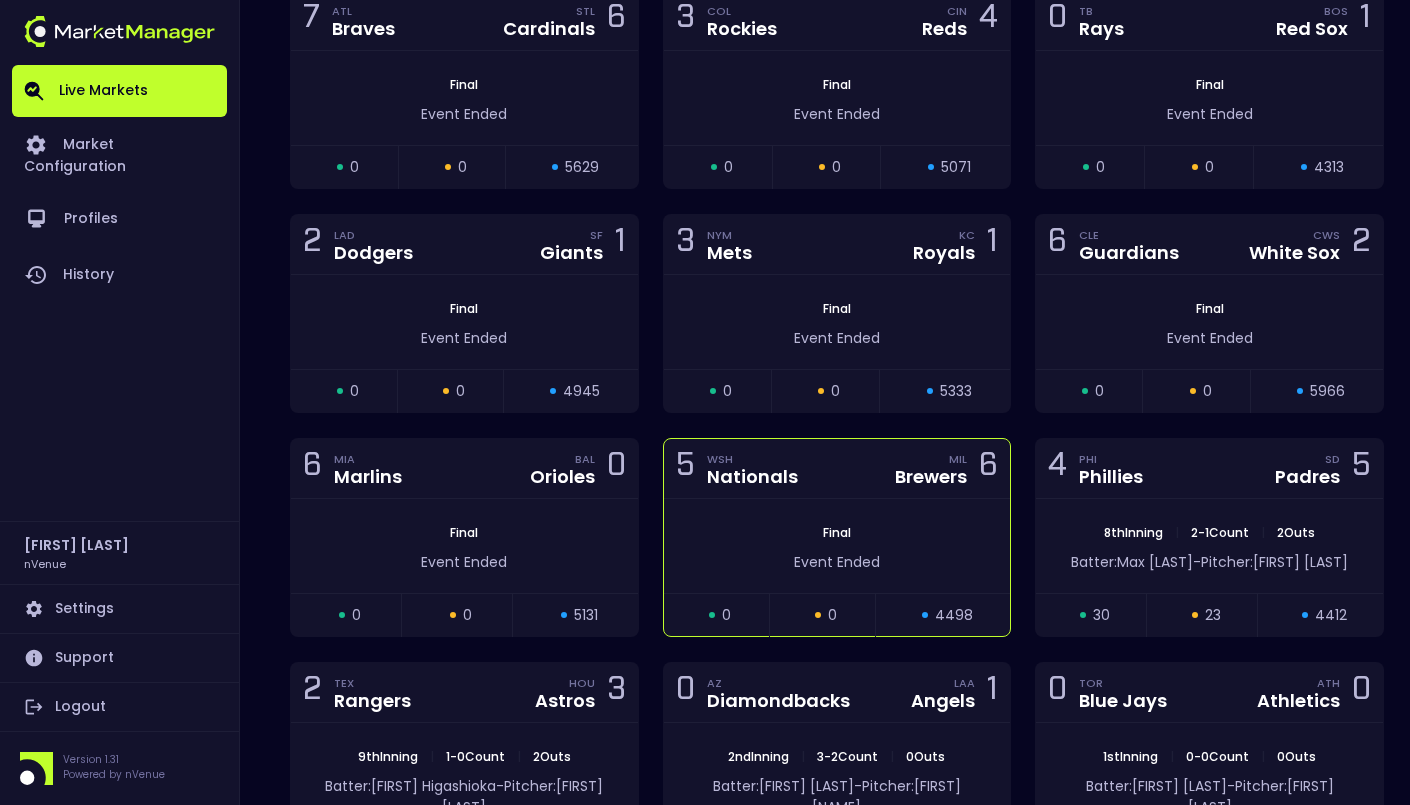 scroll, scrollTop: 849, scrollLeft: 0, axis: vertical 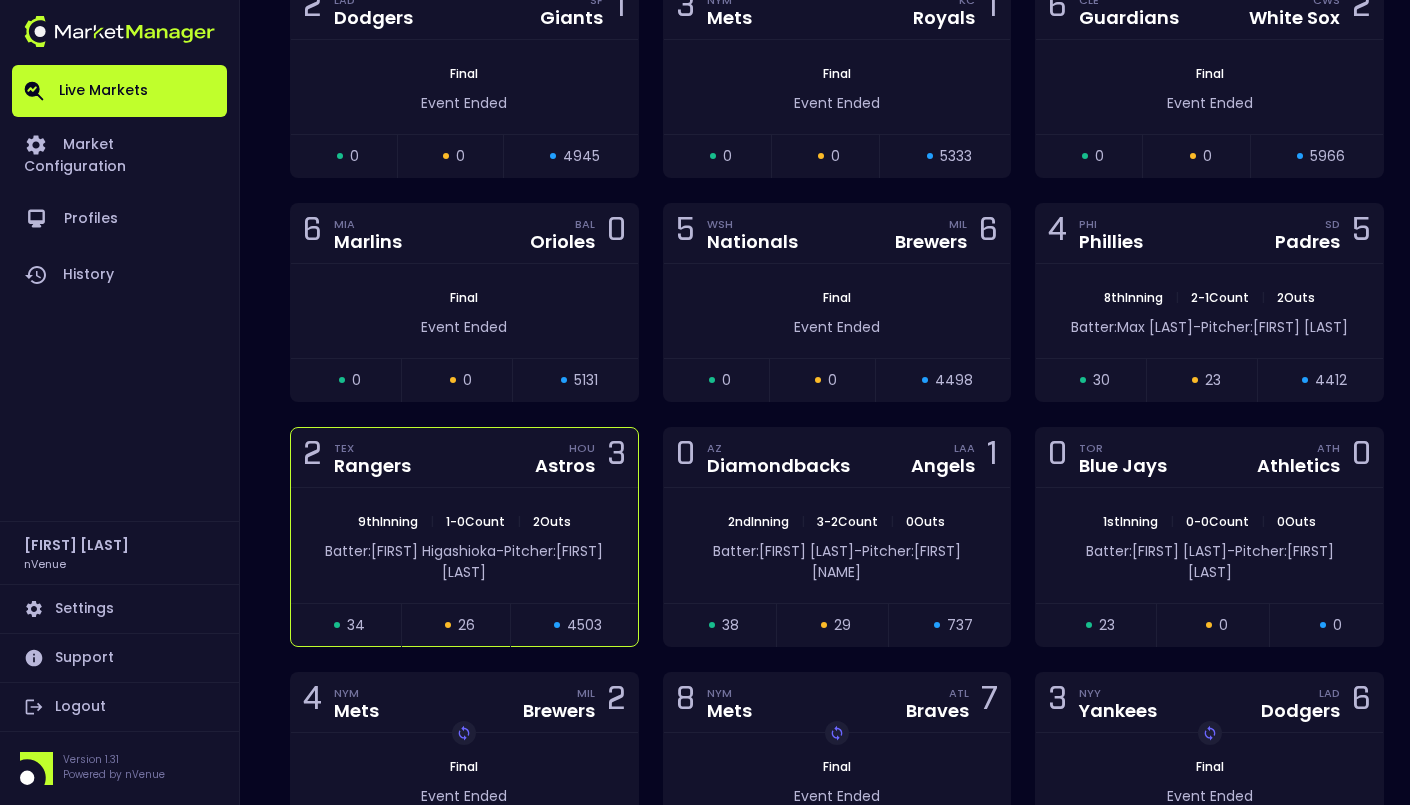 click on "Pitcher:  Josh   Hader" at bounding box center (522, 561) 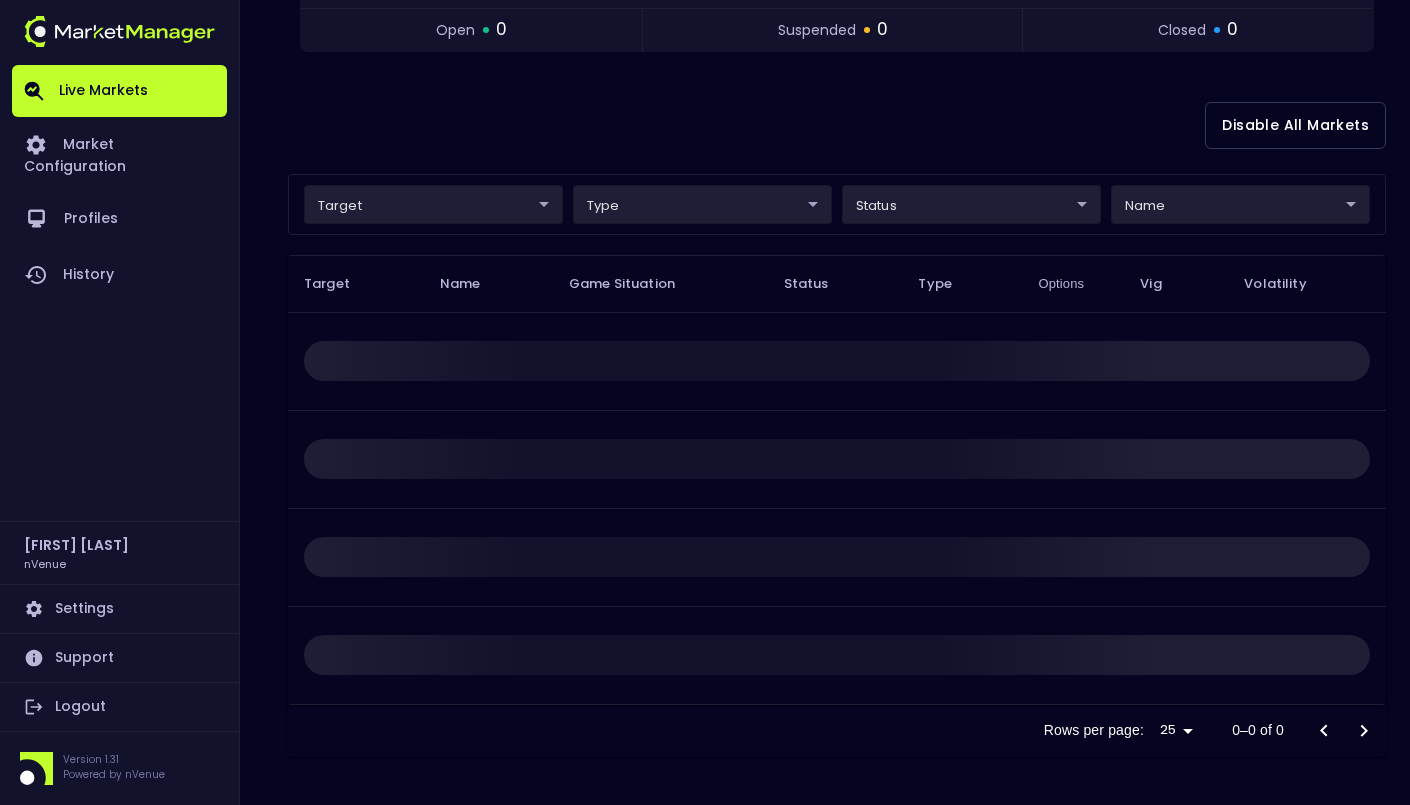 scroll, scrollTop: 0, scrollLeft: 0, axis: both 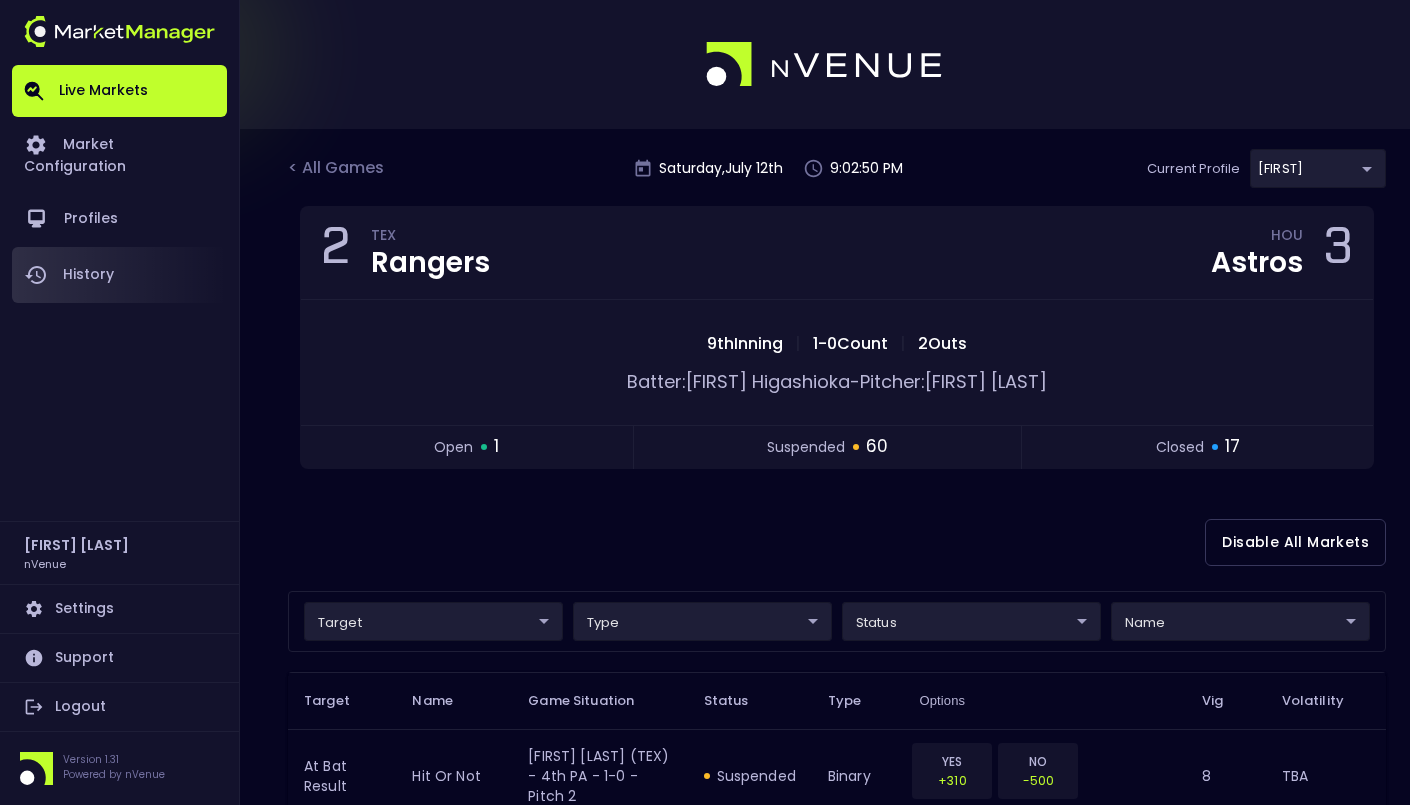 click on "History" at bounding box center [119, 275] 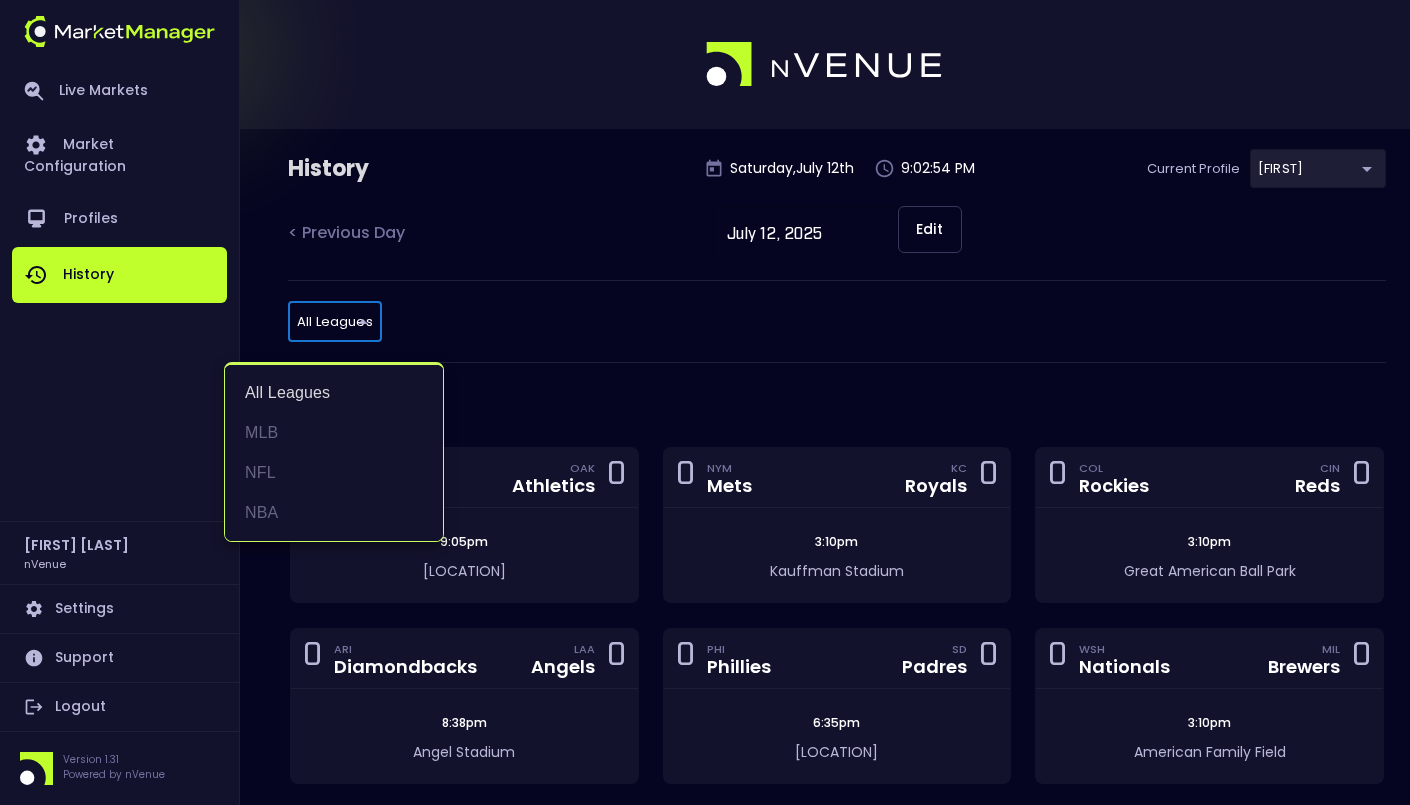click on "Live Markets Market Configuration Profiles History Jerry   Griffith nVenue Settings Support Logout   Version 1.31  Powered by nVenue History Saturday ,  July   12 th 9:02:54 PM Current Profile Matt 0a763355-b225-40e6-8c79-2dda4ec7b2cf Select < Previous Day July 12, 2025 ​ Edit All Leagues all leagues ​ MLB   15  Games 0 TOR Blue Jays OAK Athletics 0 9:05pm Sutter Health Park 0 NYM Mets KC Royals 0 3:10pm Kauffman Stadium 0 COL Rockies CIN Reds 0 3:10pm Great American Ball Park 0 ARI Diamondbacks LAA Angels 0 8:38pm Angel Stadium 0 PHI Phillies SD Padres 0 6:35pm PETCO Park 0 WSH Nationals MIL Brewers 0 3:10pm American Family Field 0 CLE Guardians CWS White Sox 0 3:10pm Guaranteed Rate Field 0 TEX Rangers HOU Astros 0 6:35pm Minute Maid Park 0 MIA Marlins BAL Orioles 0 3:05pm Oriole Park at Camden Yards 0 SEA Mariners DET Tigers 0 12:10pm Comerica Park 0 TB Rays BOS Red Sox 0 3:10pm Fenway Park 4 CHC Cubs NYY Yankees 0 12:05pm Yankee Stadium 0 LAD Dodgers SF Giants 0 3:05pm Oracle Park 3 ATL Braves STL 3 0" at bounding box center [705, 846] 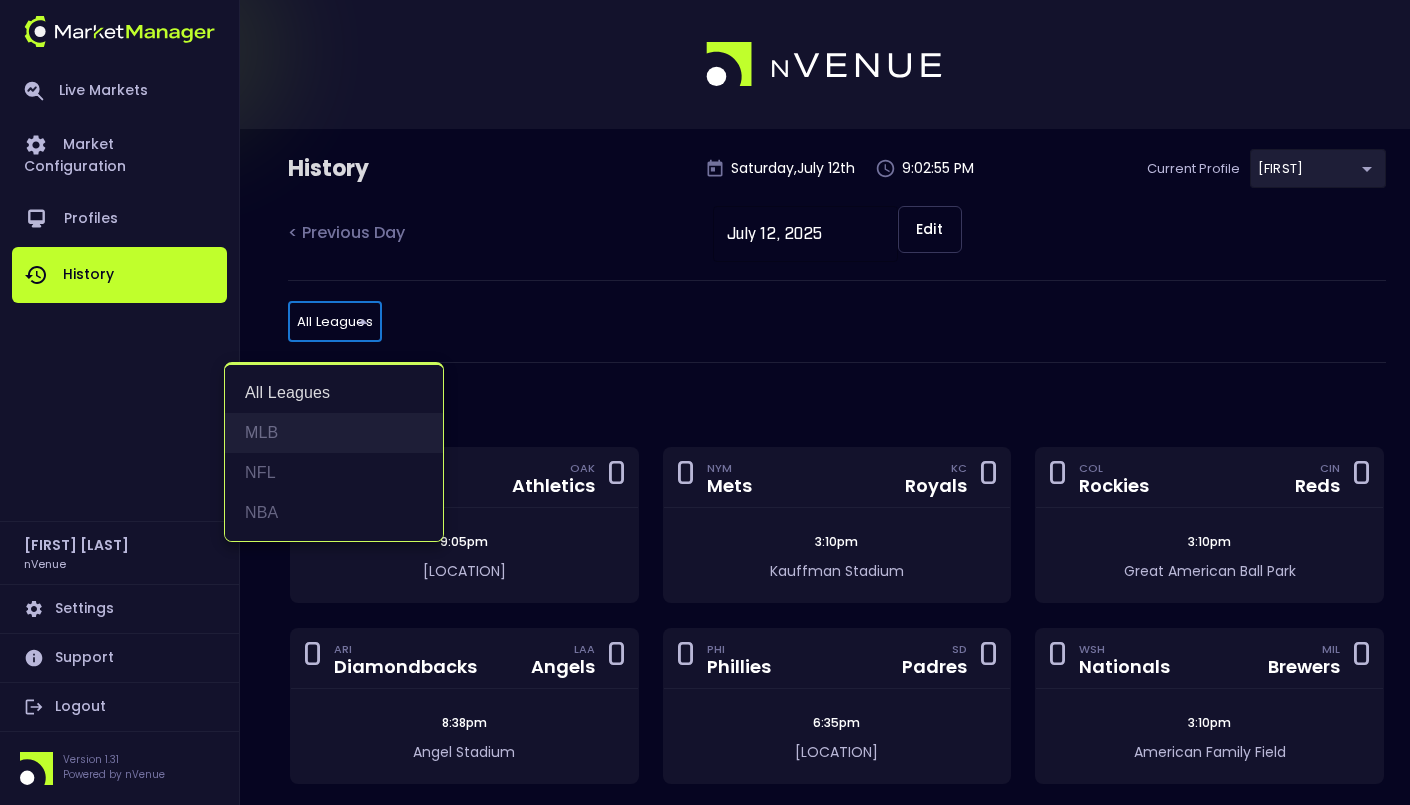 click on "MLB" at bounding box center (334, 433) 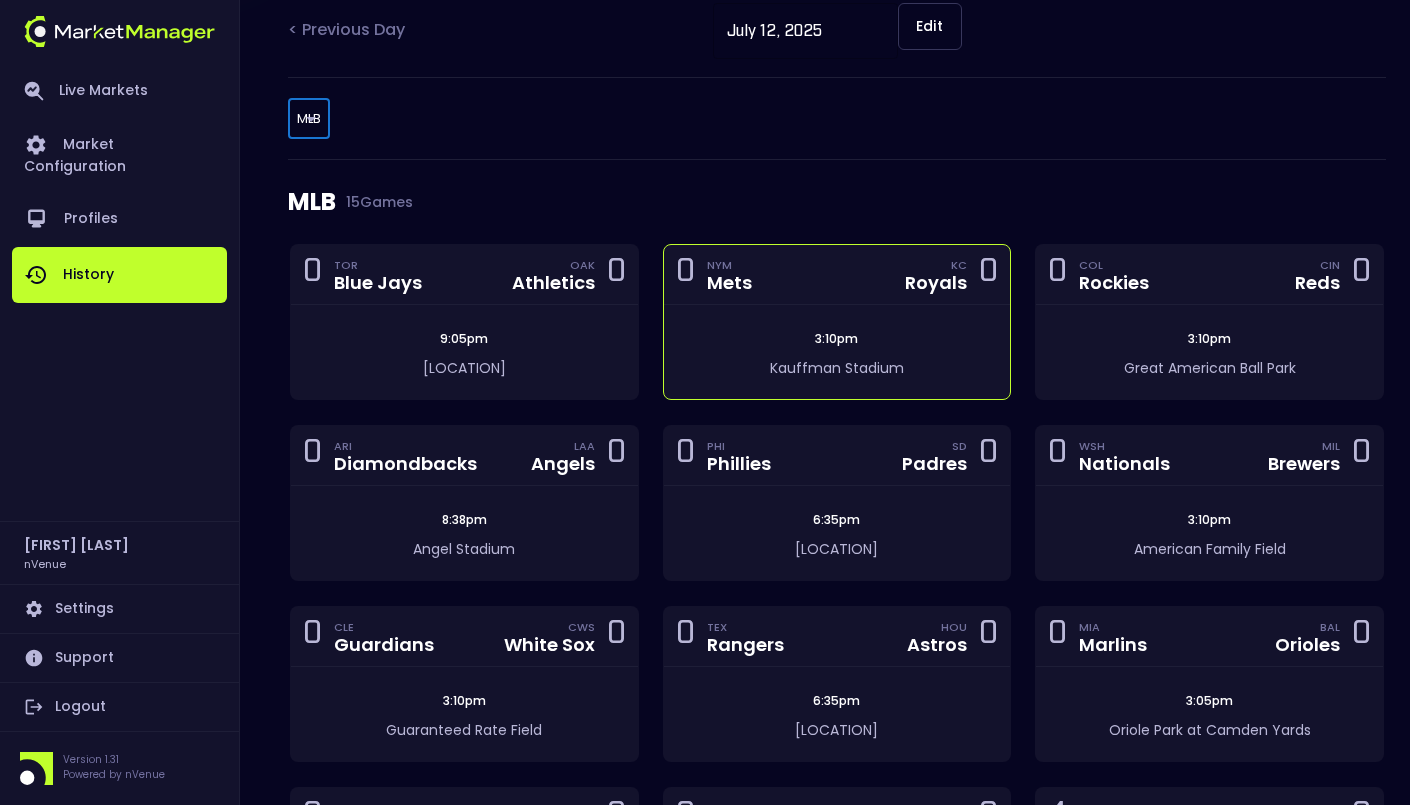 scroll, scrollTop: 232, scrollLeft: 0, axis: vertical 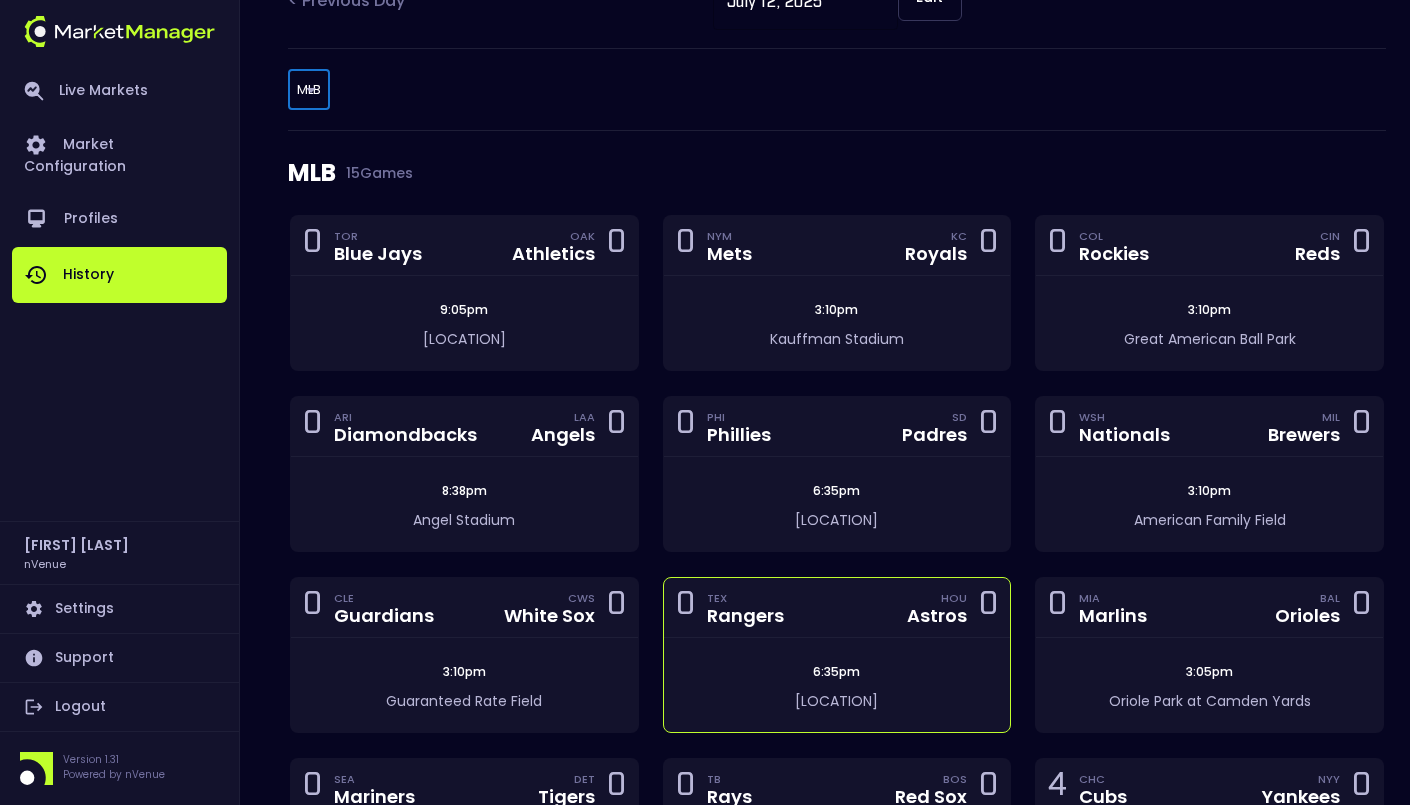 click on "0 [TEAM] [TEAM] 0" at bounding box center [837, 608] 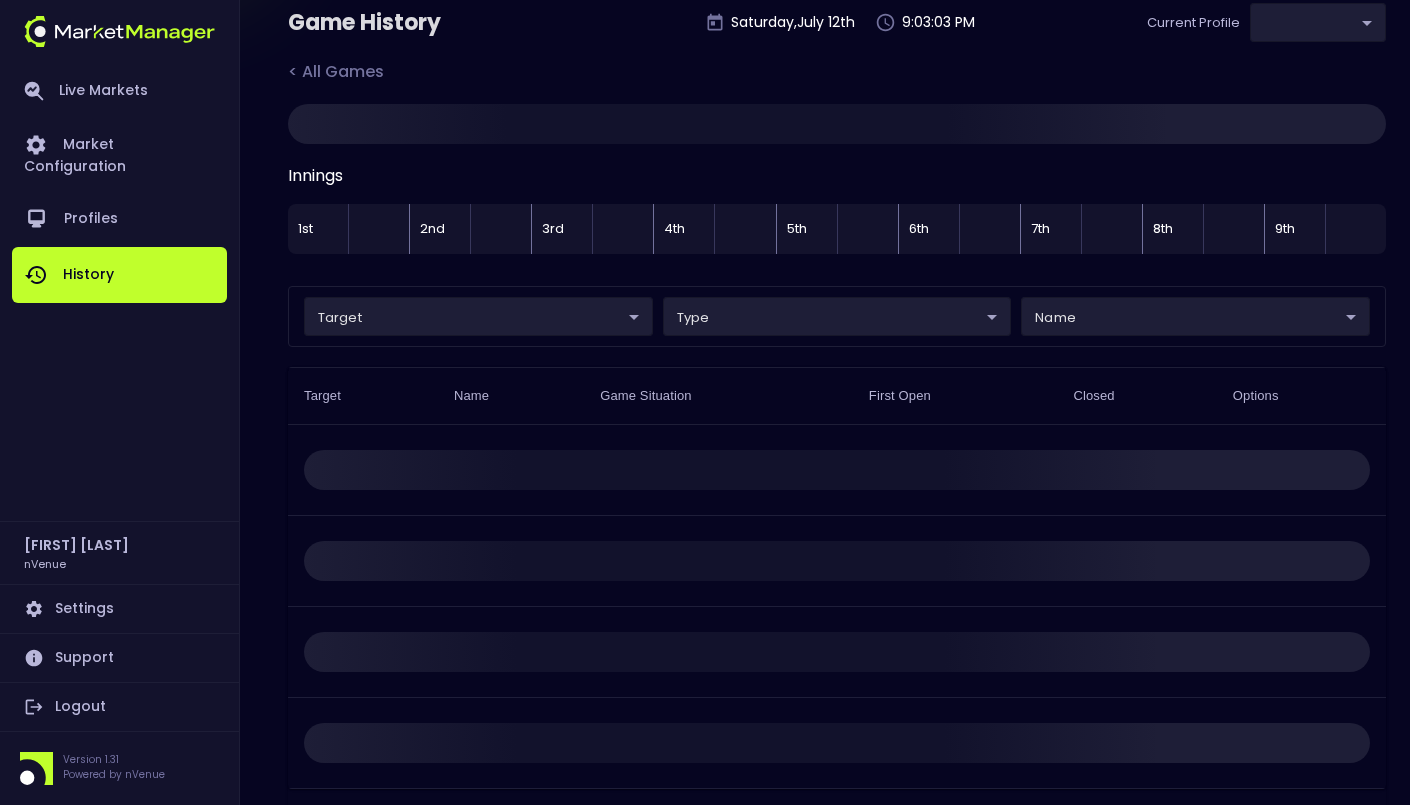 type on "0a763355-b225-40e6-8c79-2dda4ec7b2cf" 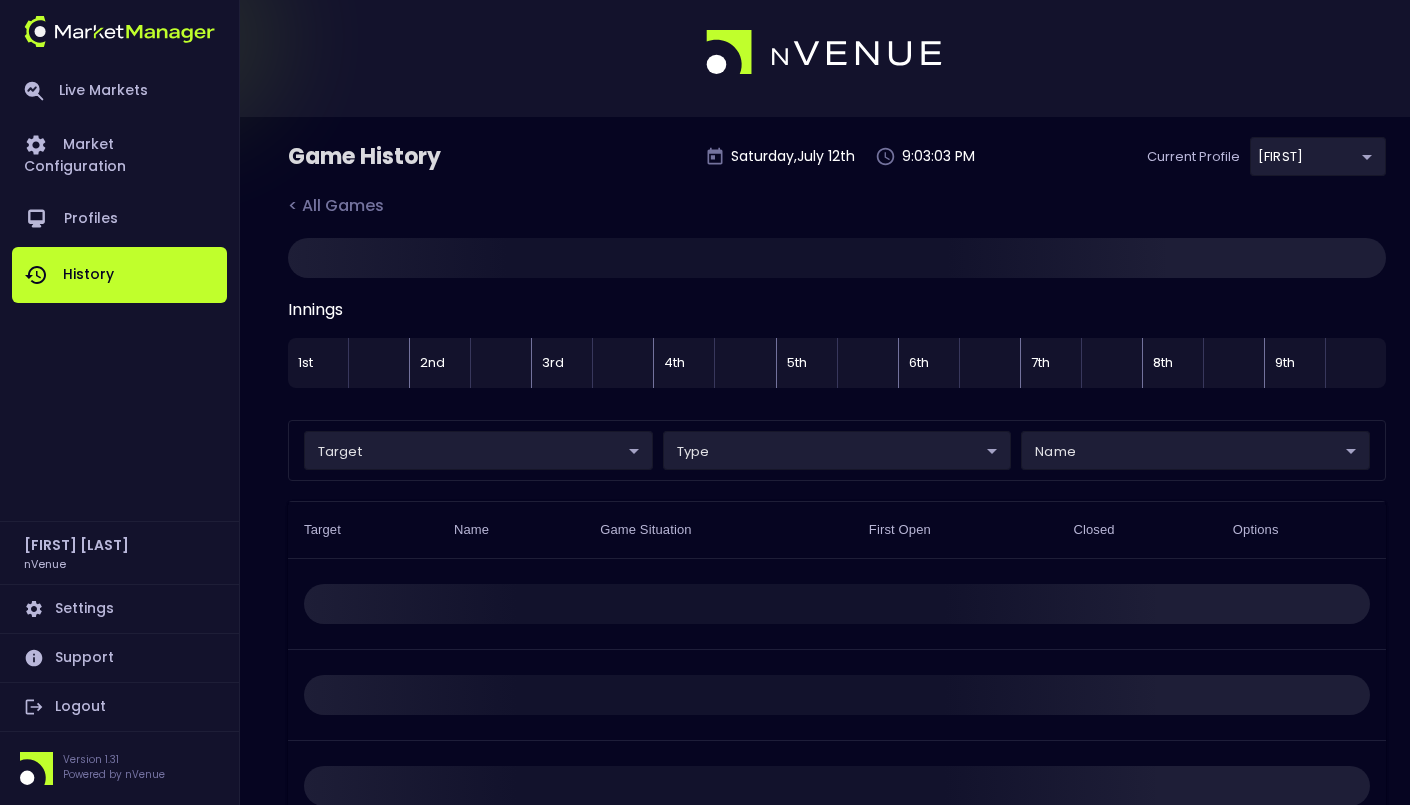 scroll, scrollTop: 0, scrollLeft: 0, axis: both 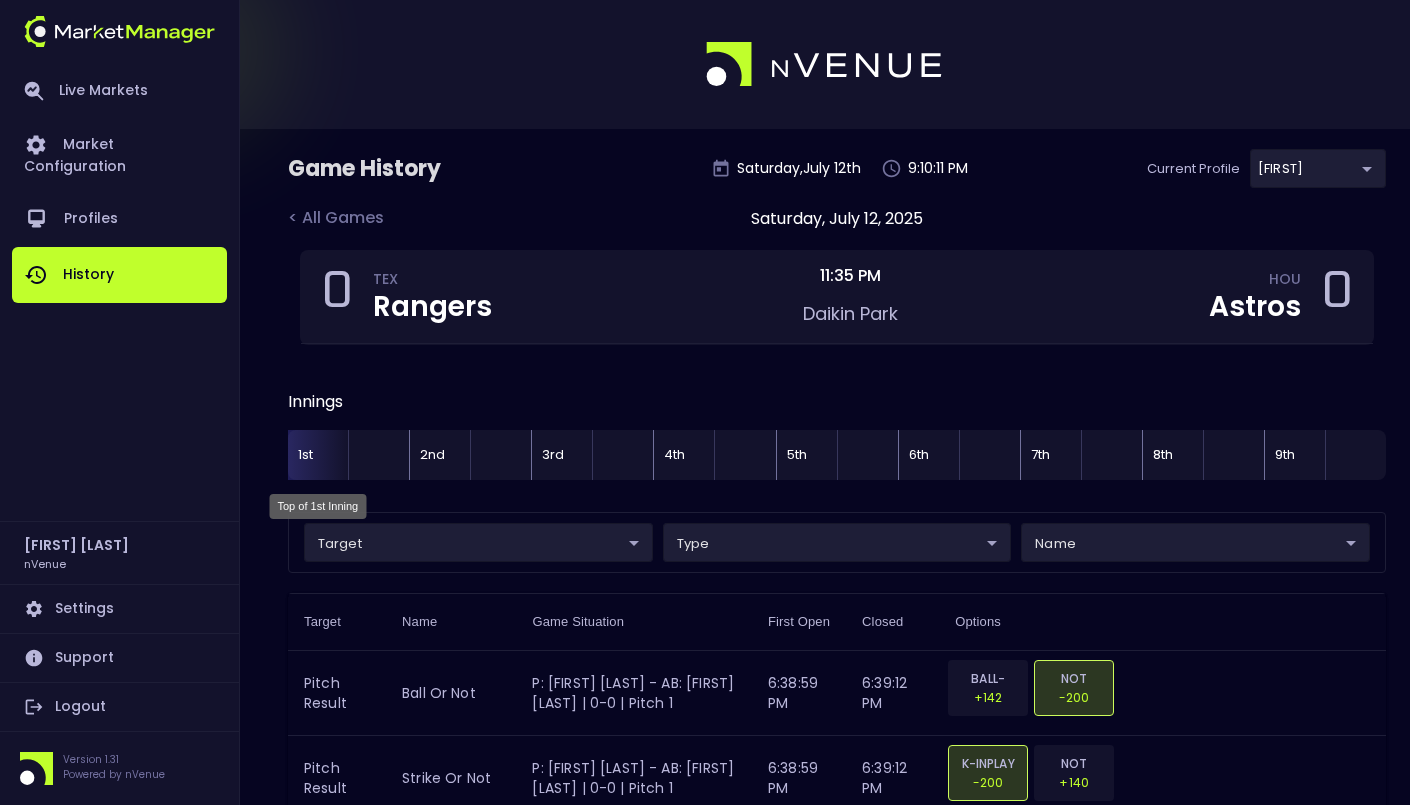 click on "1st" at bounding box center (318, 455) 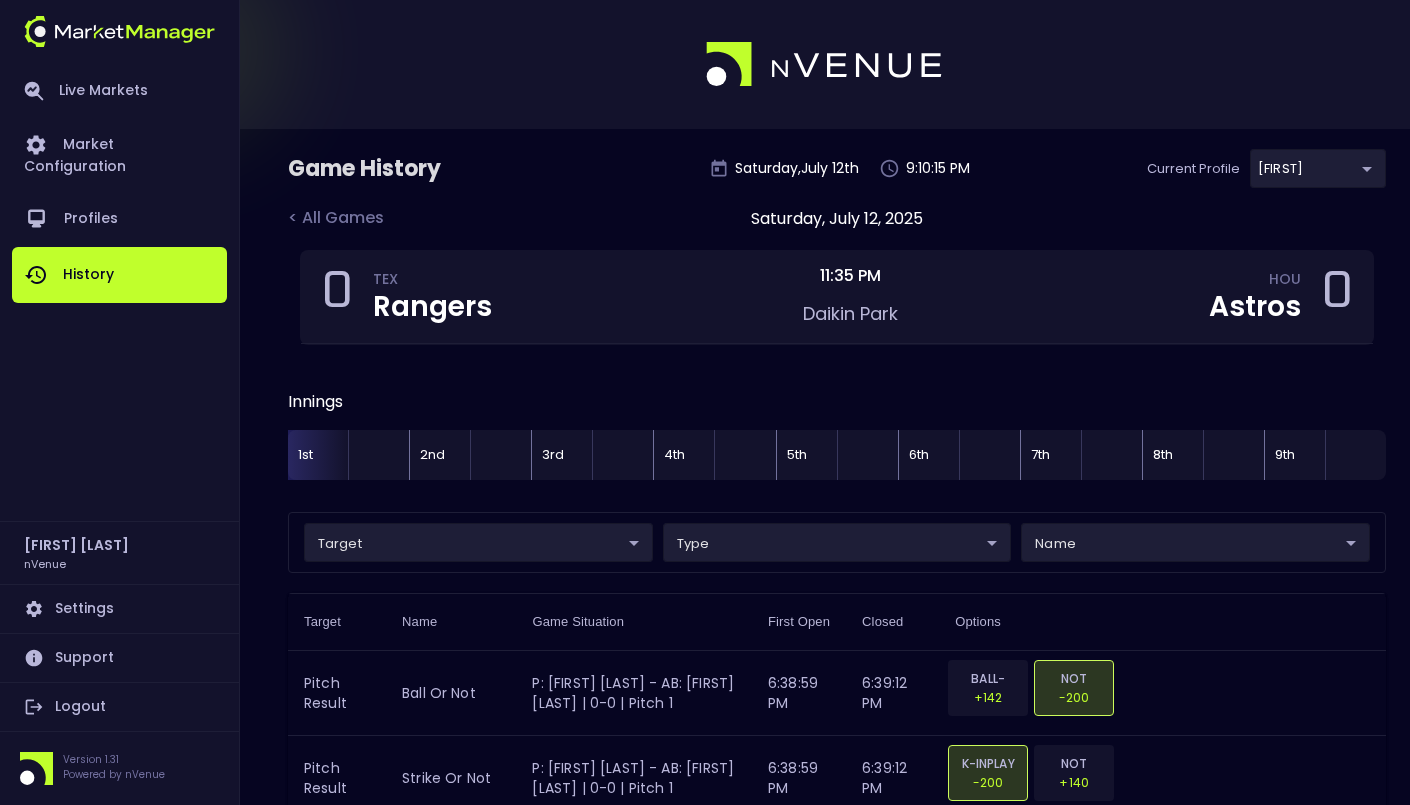 click on "target ​ ​ type ​ ​ name ​ ​" at bounding box center [837, 542] 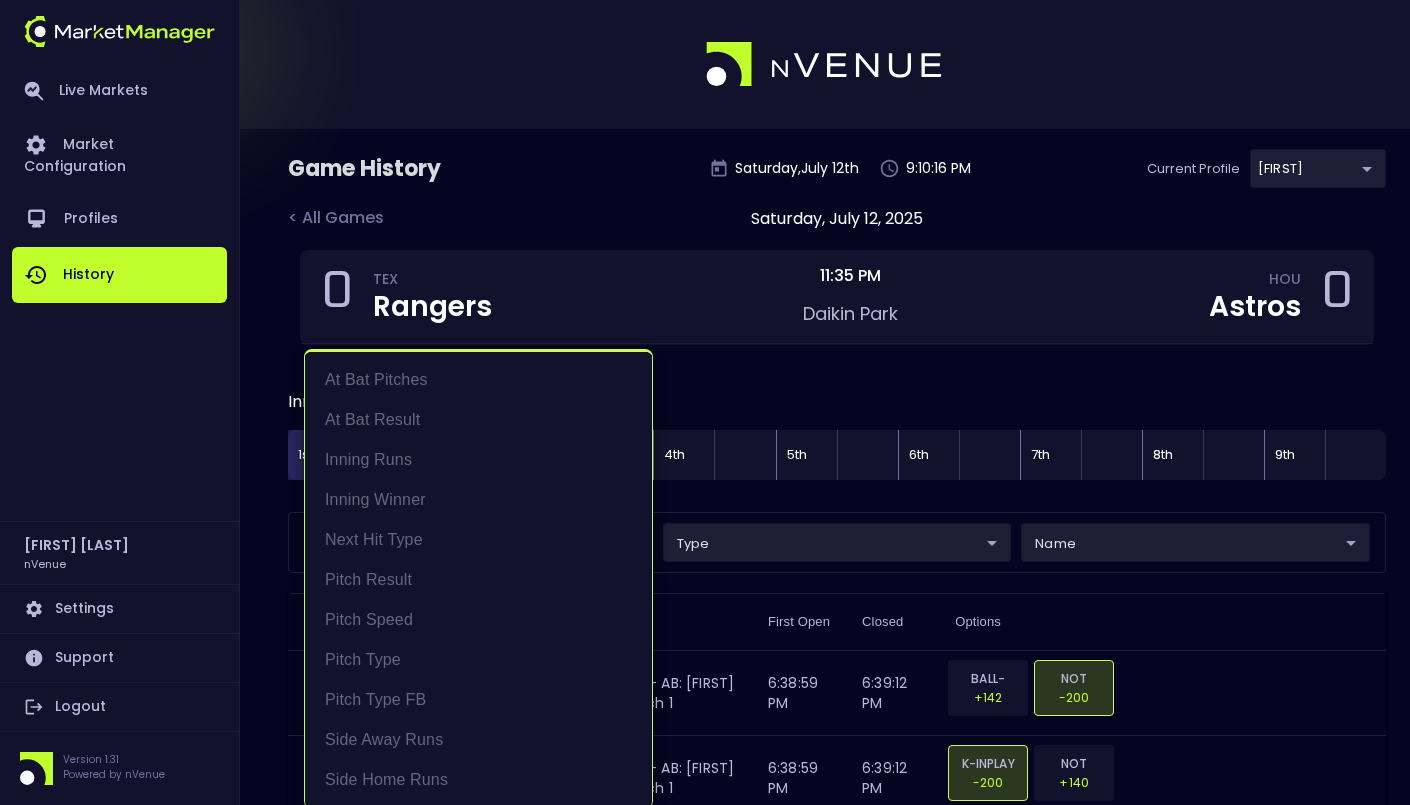 click on "Live Markets Market Configuration Profiles History Jerry   Griffith nVenue Settings Support Logout   Version 1.31  Powered by nVenue Game History Saturday ,  July   12 th 9:10:16 PM Current Profile Matt 0a763355-b225-40e6-8c79-2dda4ec7b2cf Select < All Games Saturday, July 12, 2025 0 TEX Rangers 11:35 PM Daikin Park HOU Astros 0 Innings 1st 2nd 3rd 4th 5th 6th 7th 8th 9th target ​ ​ type ​ ​ name ​ ​ Target Name Game Situation First Open Closed Options Pitch Result ball or not P: Framber Valdez - AB: Sam Haggerty | 0-0 | Pitch 1  6:38:59 PM 6:39:12 PM BALL-HBP +142 NOT -200 Pitch Result strike or not P: Framber Valdez - AB: Sam Haggerty | 0-0 | Pitch 1  6:38:59 PM 6:39:12 PM K-INPLAY -200 NOT +140 Pitch Result inplay or not P: Framber Valdez - AB: Sam Haggerty | 0-0 | Pitch 1  6:38:59 PM 6:39:13 PM INPLAY +380 NOT -650 Pitch Result static 3 P: Framber Valdez - AB: Sam Haggerty | 0-0 | Pitch 1  6:38:59 PM 6:39:13 PM BALL-HBP +144 K -104 INPLAY +400 Pitch Result static 4 6:38:59 PM 6:39:13 PM BALL K" at bounding box center [705, 2810] 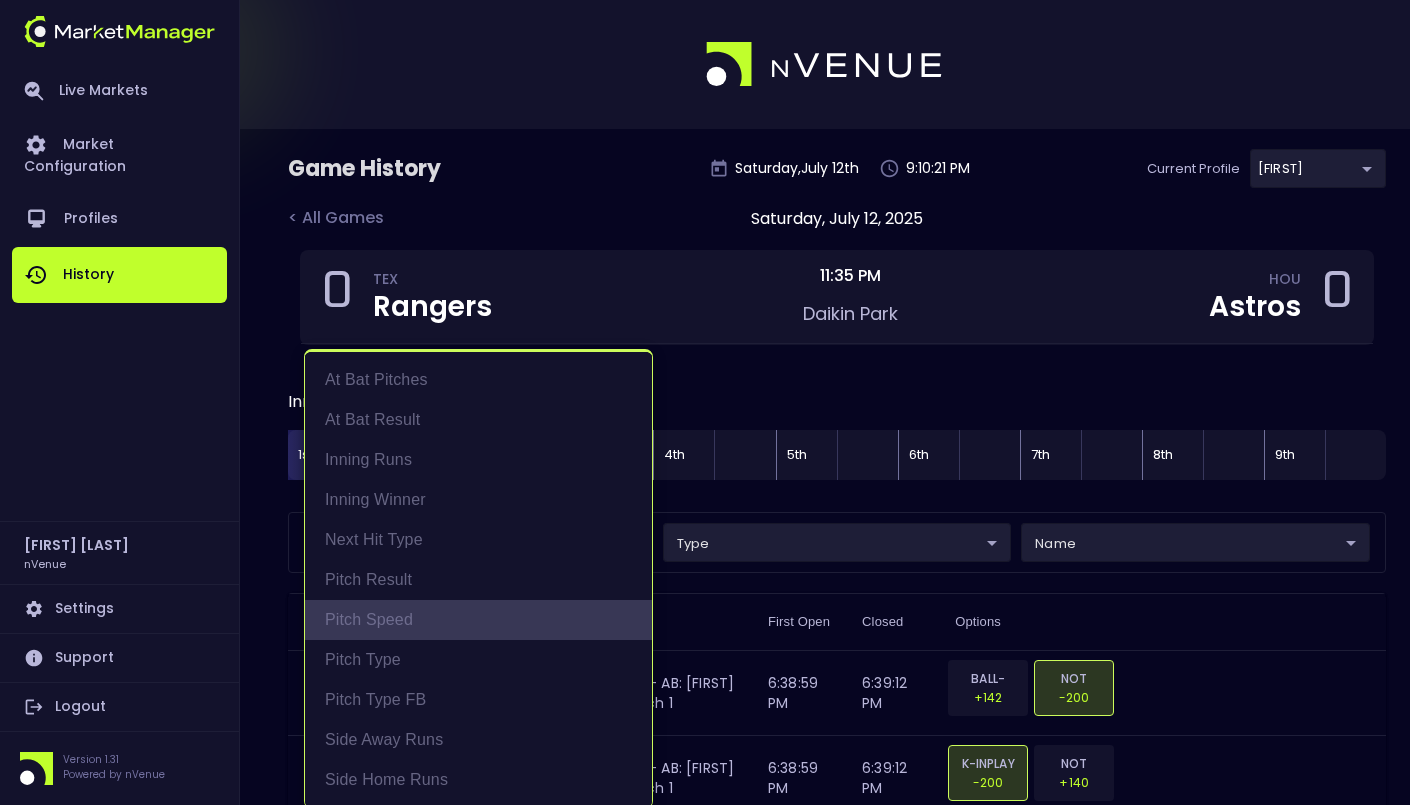 click on "Pitch Speed" at bounding box center (478, 620) 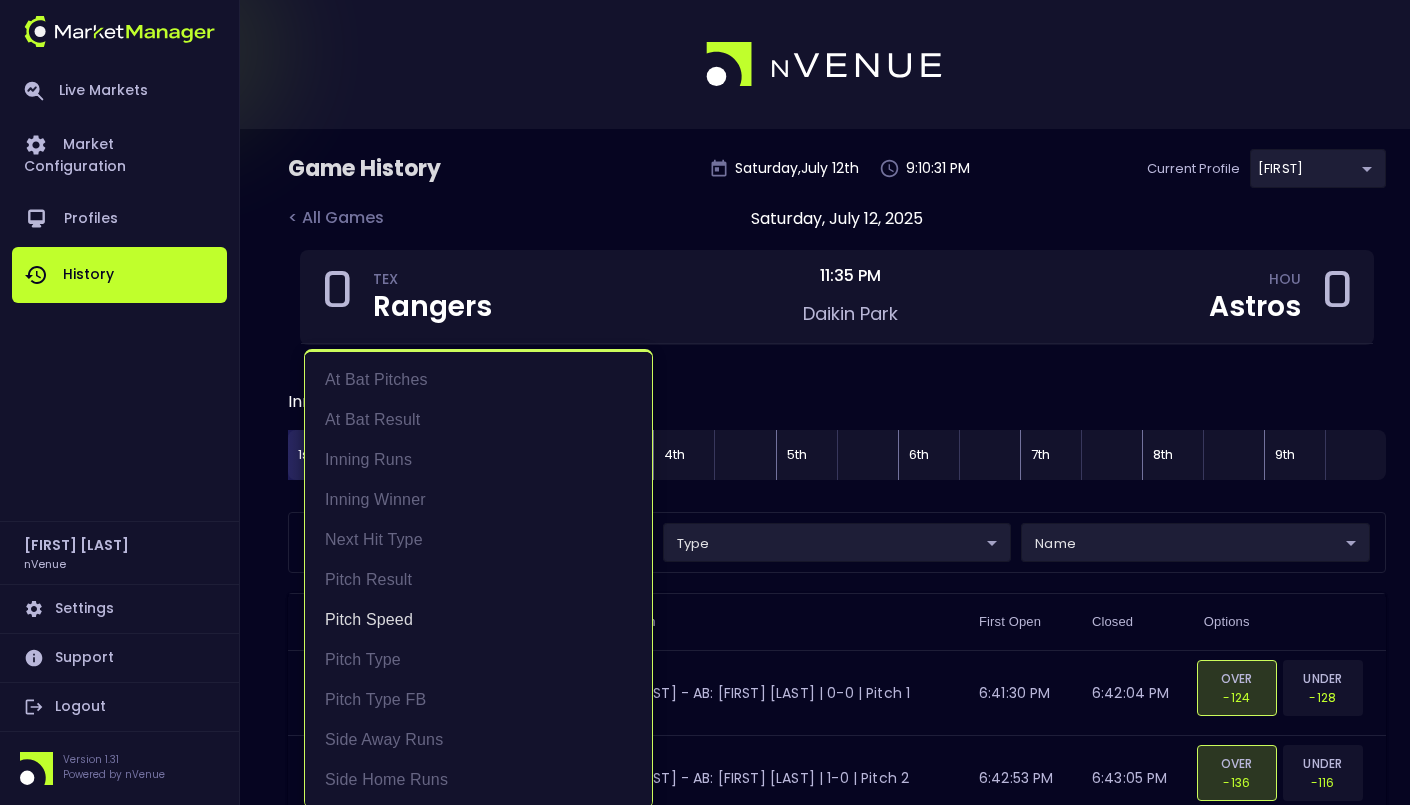 click at bounding box center [705, 402] 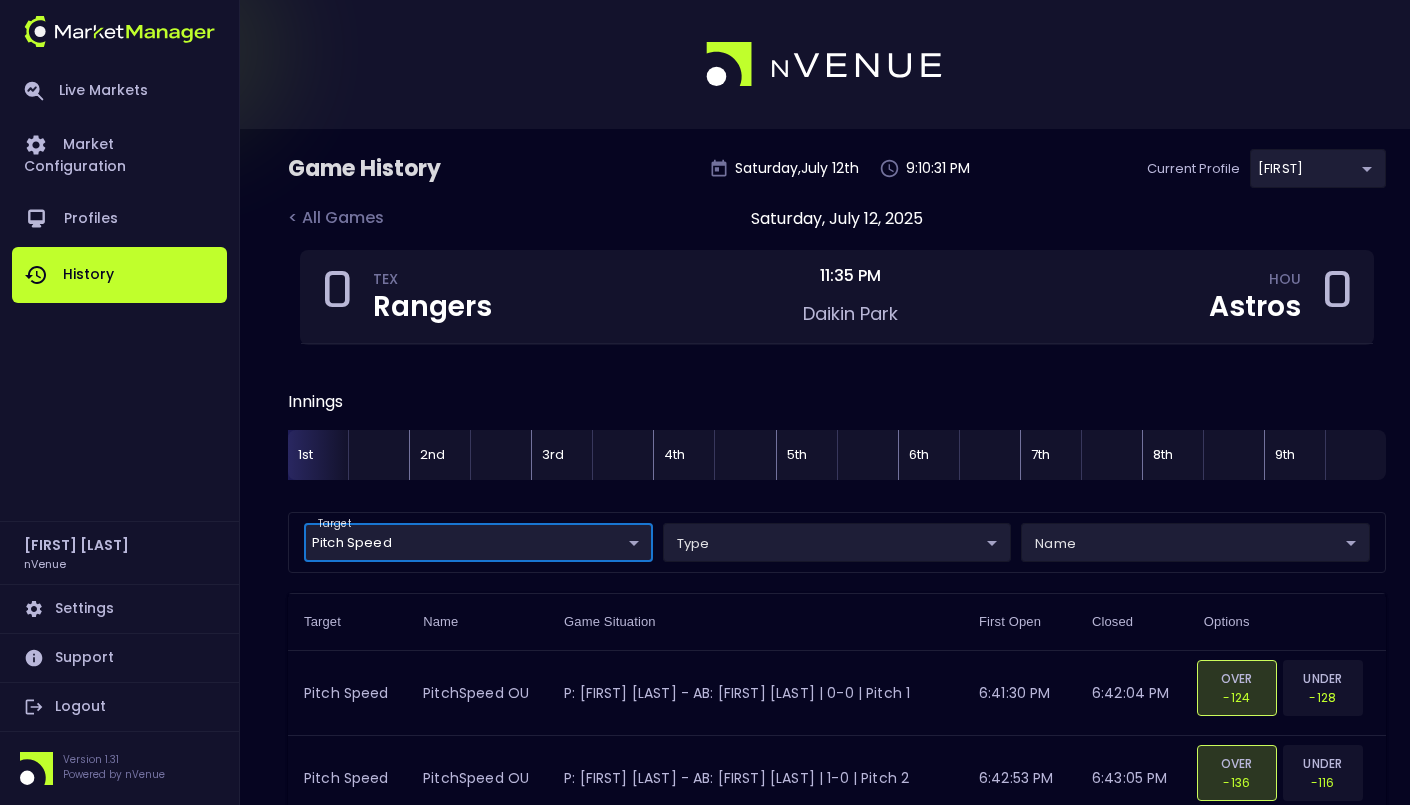 scroll, scrollTop: 0, scrollLeft: 0, axis: both 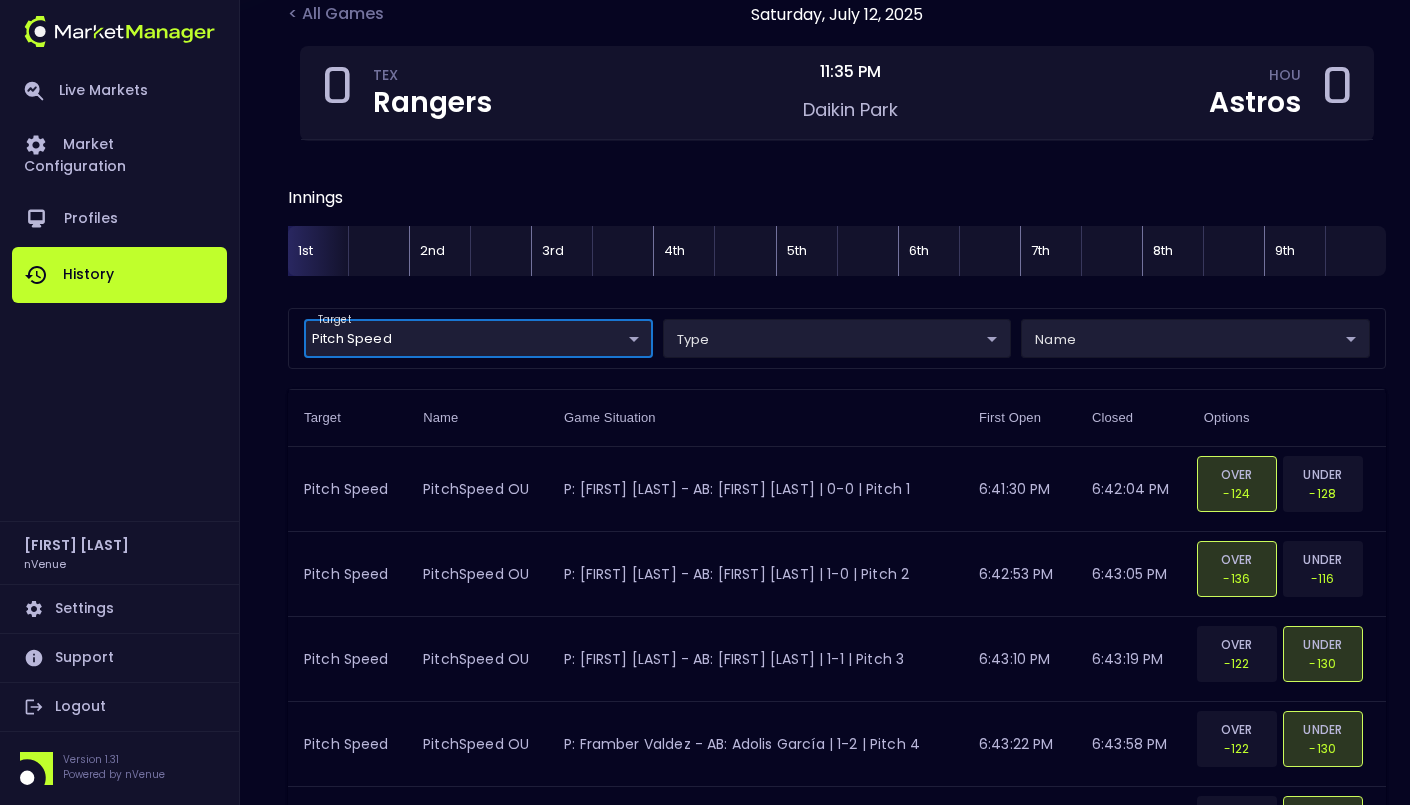 click on "Live Markets Market Configuration Profiles History Jerry   Griffith nVenue Settings Support Logout   Version 1.31  Powered by nVenue Game History Saturday ,  July   12 th 9:10:36 PM Current Profile Matt 0a763355-b225-40e6-8c79-2dda4ec7b2cf Select < All Games Saturday, July 12, 2025 0 TEX Rangers 11:35 PM Daikin Park HOU Astros 0 Innings 1st 2nd 3rd 4th 5th 6th 7th 8th 9th target Pitch Speed Pitch Speed ​ type ​ ​ name ​ ​ Target Name Game Situation First Open Closed Options Pitch Speed PitchSpeed OU P: Framber Valdez - AB: Marcus Semien | 0-0 | Pitch 1  6:41:30 PM 6:42:04 PM OVER -124 UNDER -128 Pitch Speed PitchSpeed OU P: Framber Valdez - AB: Adolis García | 1-0 | Pitch 2  6:42:53 PM 6:43:05 PM OVER -136 UNDER -116 Pitch Speed PitchSpeed OU P: Framber Valdez - AB: Adolis García | 1-1 | Pitch 3  6:43:10 PM 6:43:19 PM OVER -122 UNDER -130 Pitch Speed PitchSpeed OU P: Framber Valdez - AB: Adolis García | 1-2 | Pitch 4  6:43:22 PM 6:43:58 PM OVER -122 UNDER -130 Pitch Speed PitchSpeed OU 6:44:08 PM" at bounding box center [705, 766] 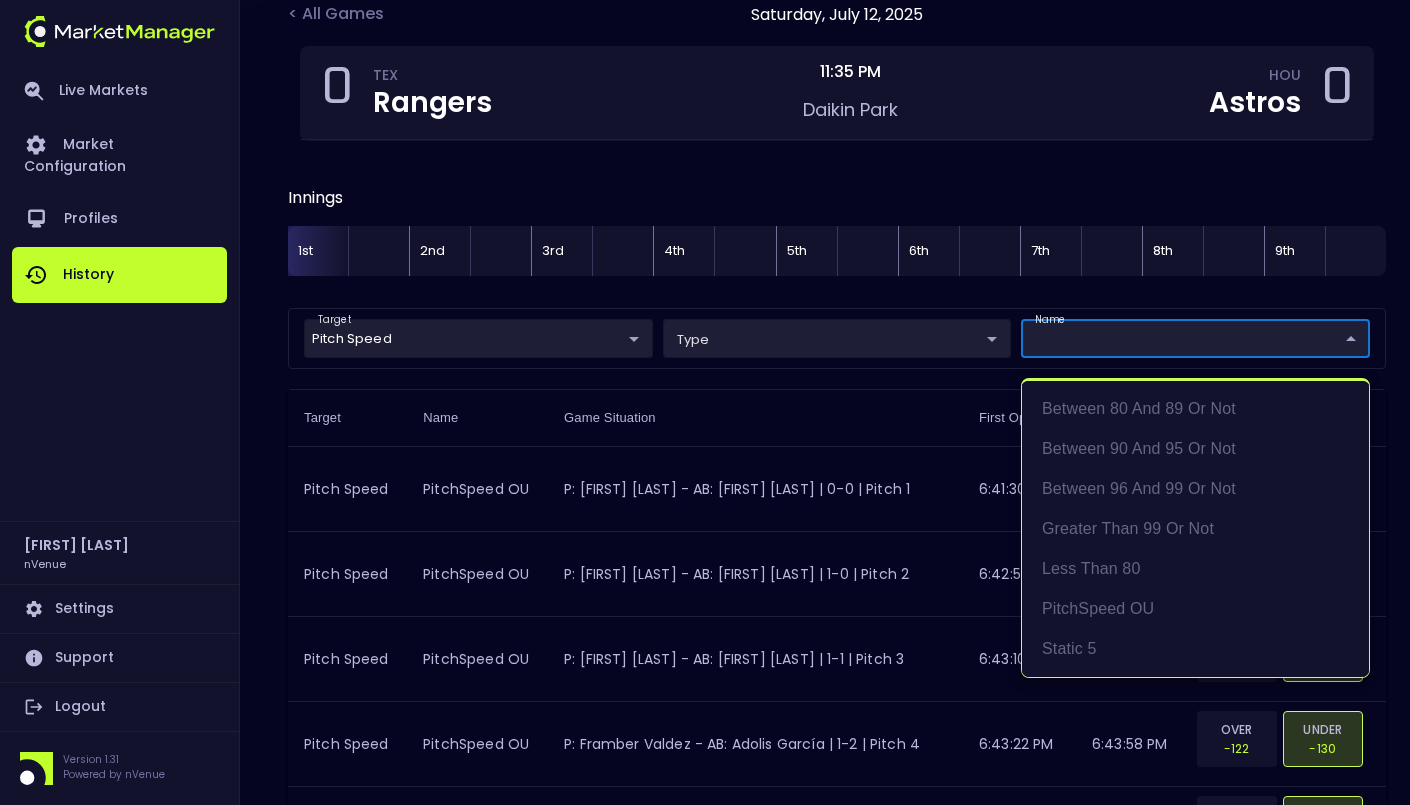 click at bounding box center [705, 402] 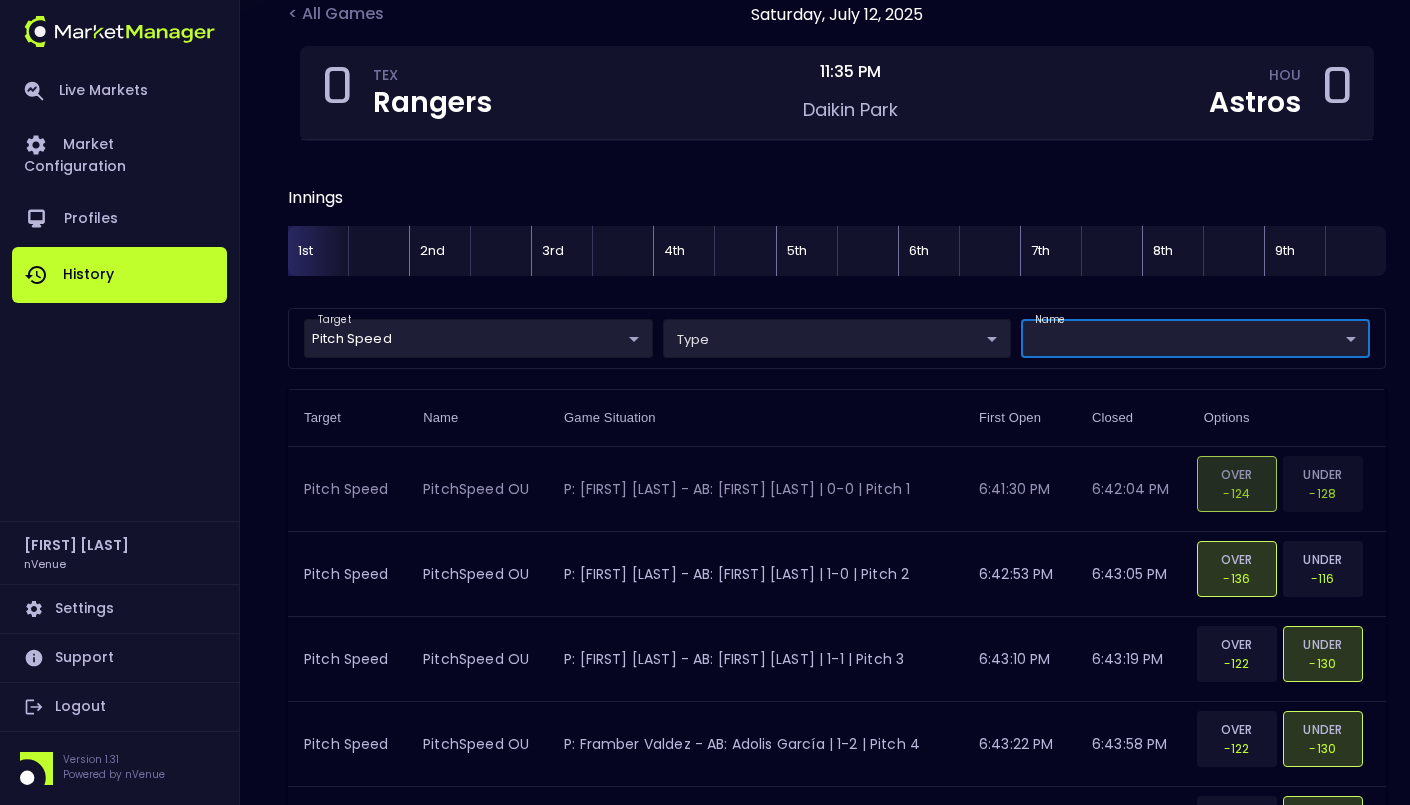 click on "P: [LAST] - AB: [LAST] | 0-0 | Pitch 1" at bounding box center [755, 489] 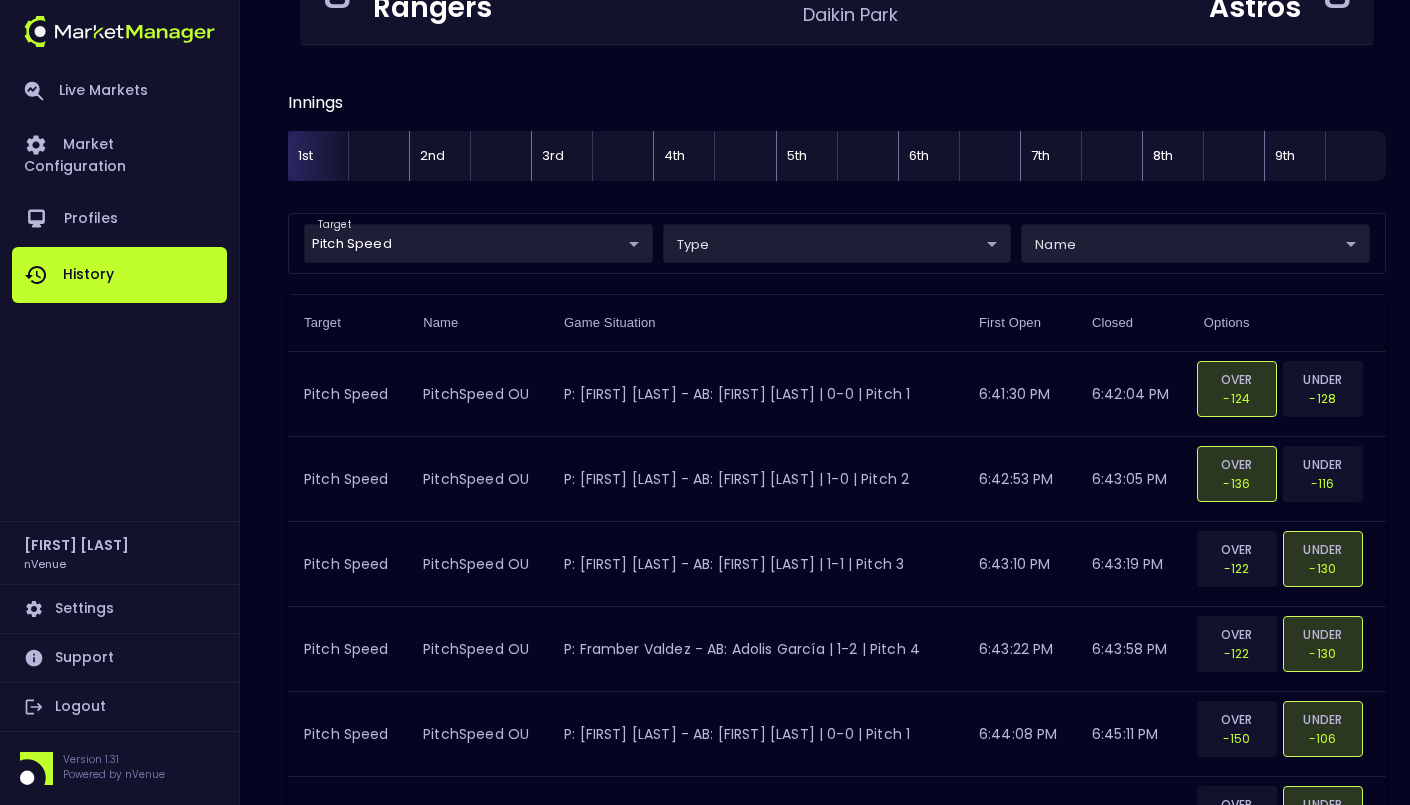 scroll, scrollTop: 0, scrollLeft: 0, axis: both 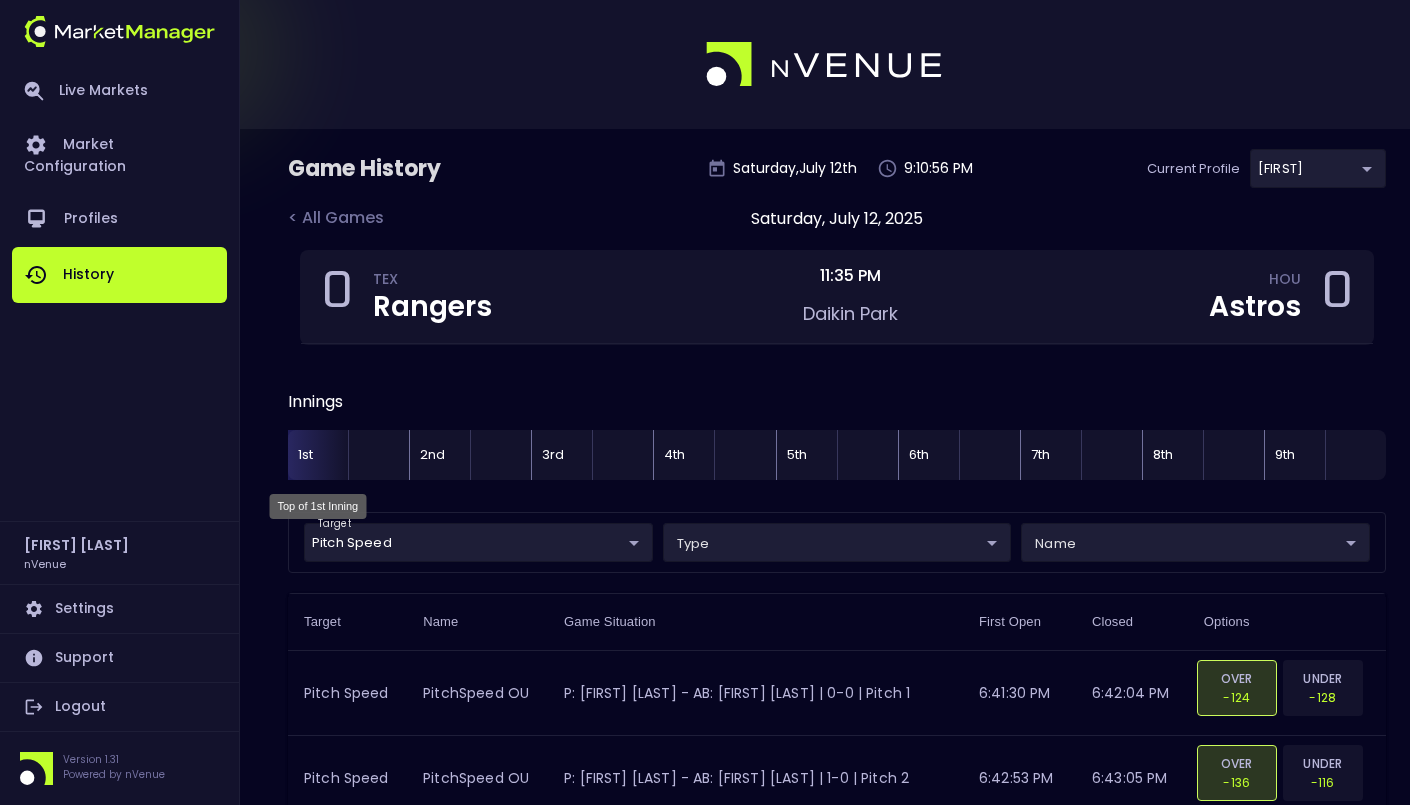 click on "1st" at bounding box center (318, 455) 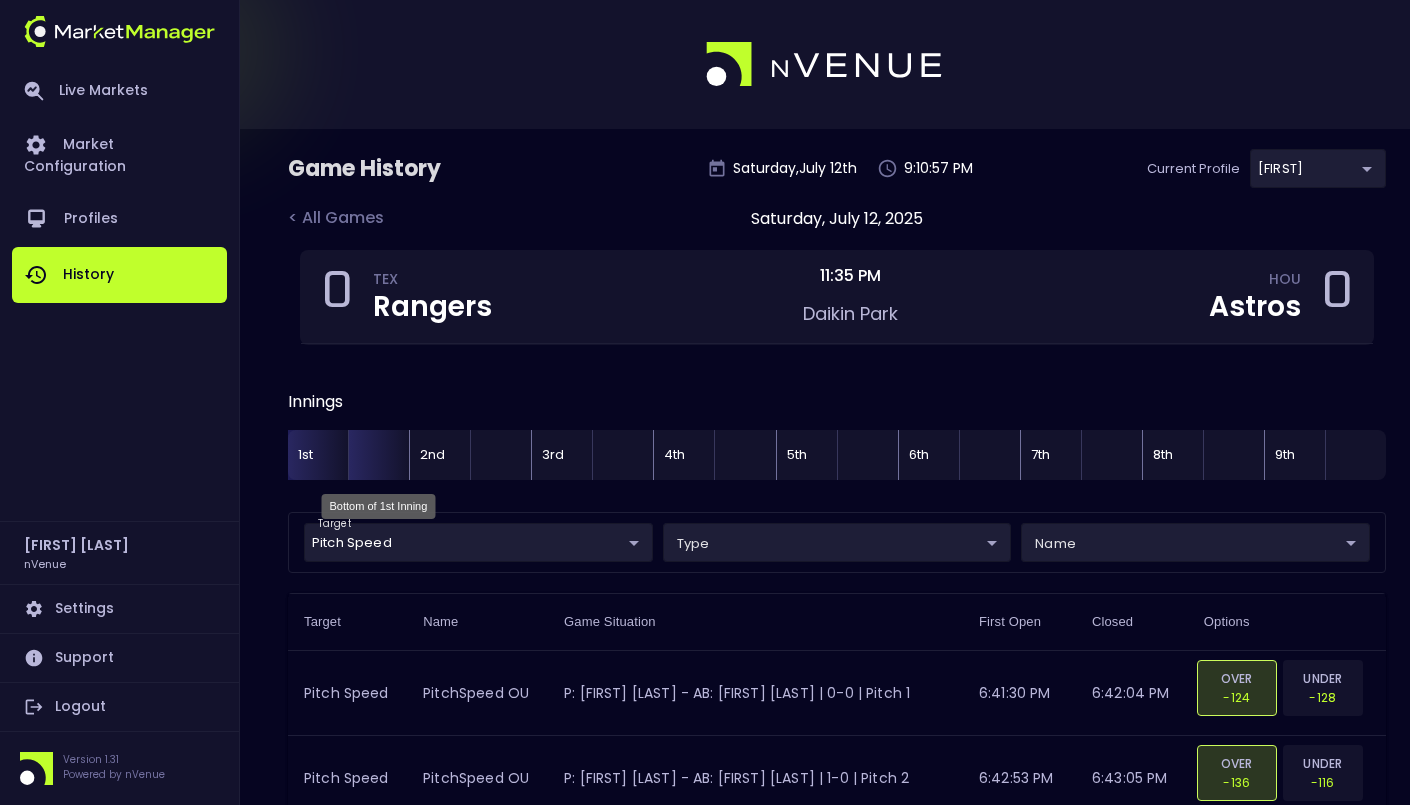 click at bounding box center (378, 455) 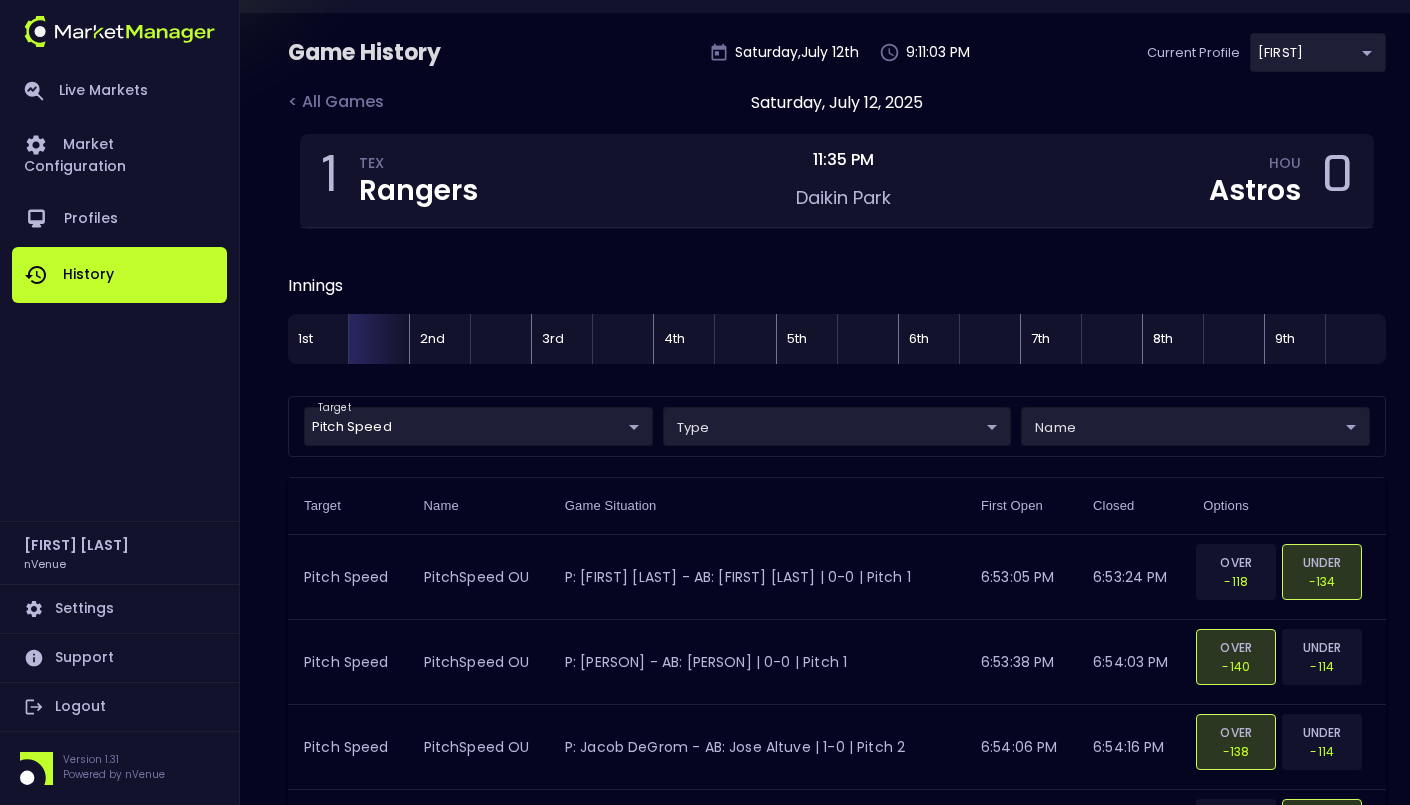 scroll, scrollTop: 198, scrollLeft: 0, axis: vertical 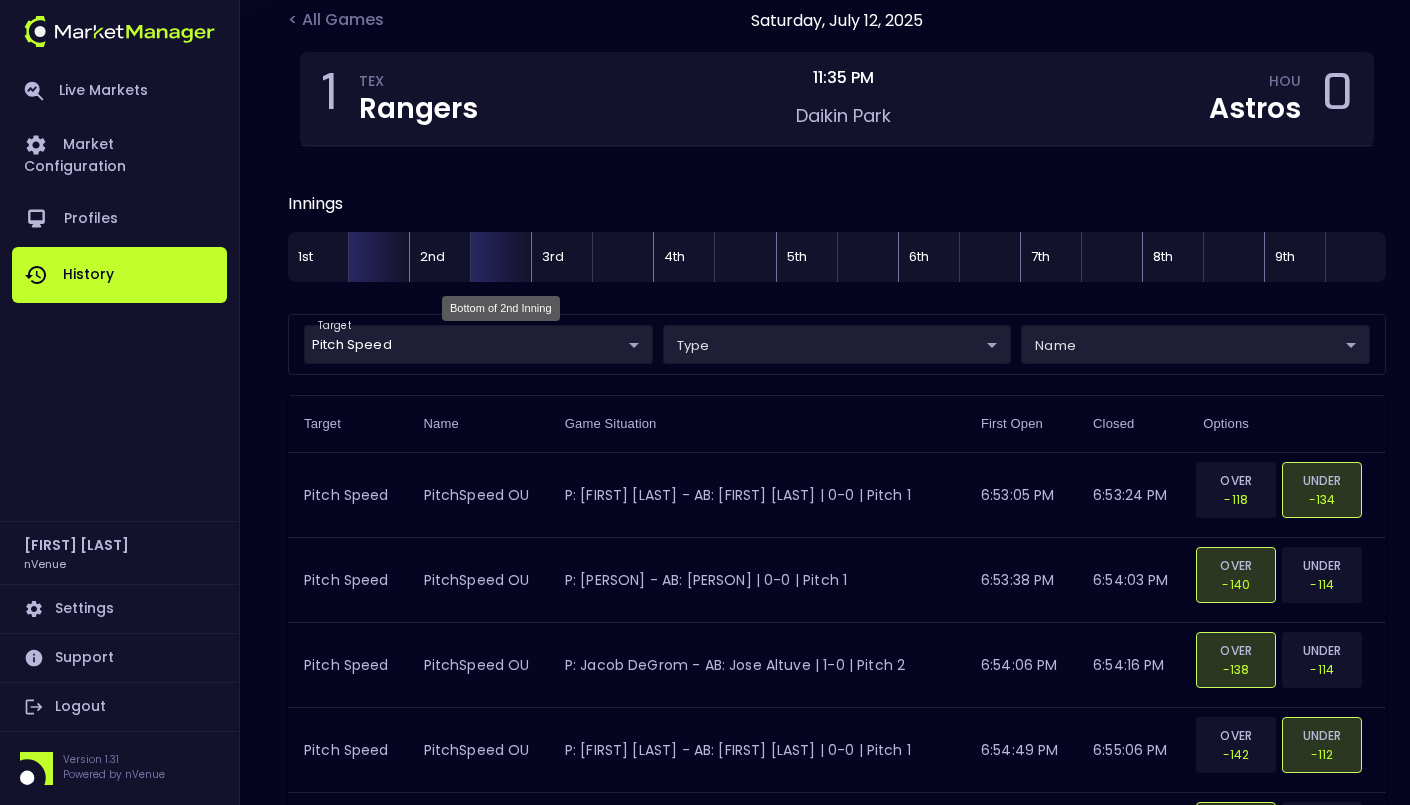 click at bounding box center (500, 257) 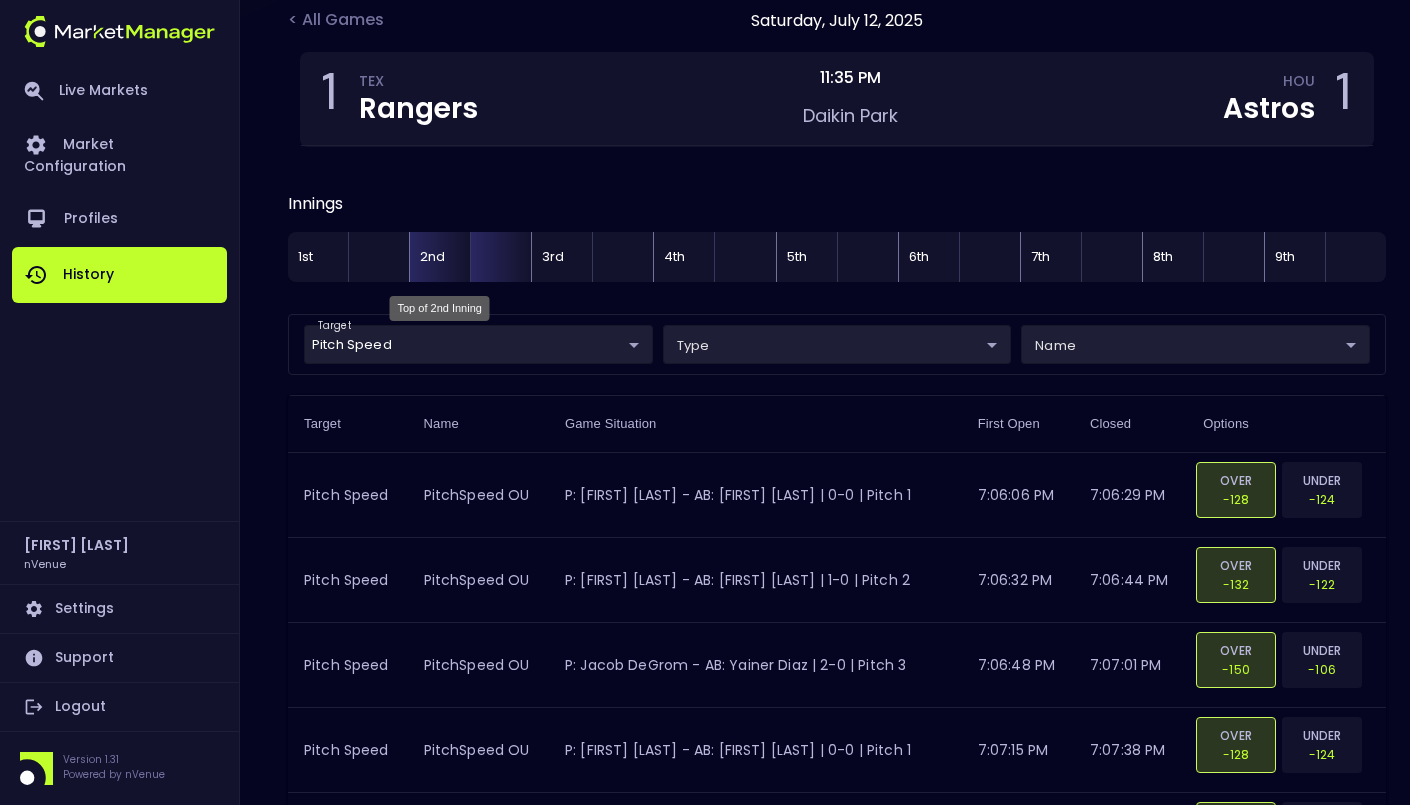 click on "2nd" at bounding box center (439, 257) 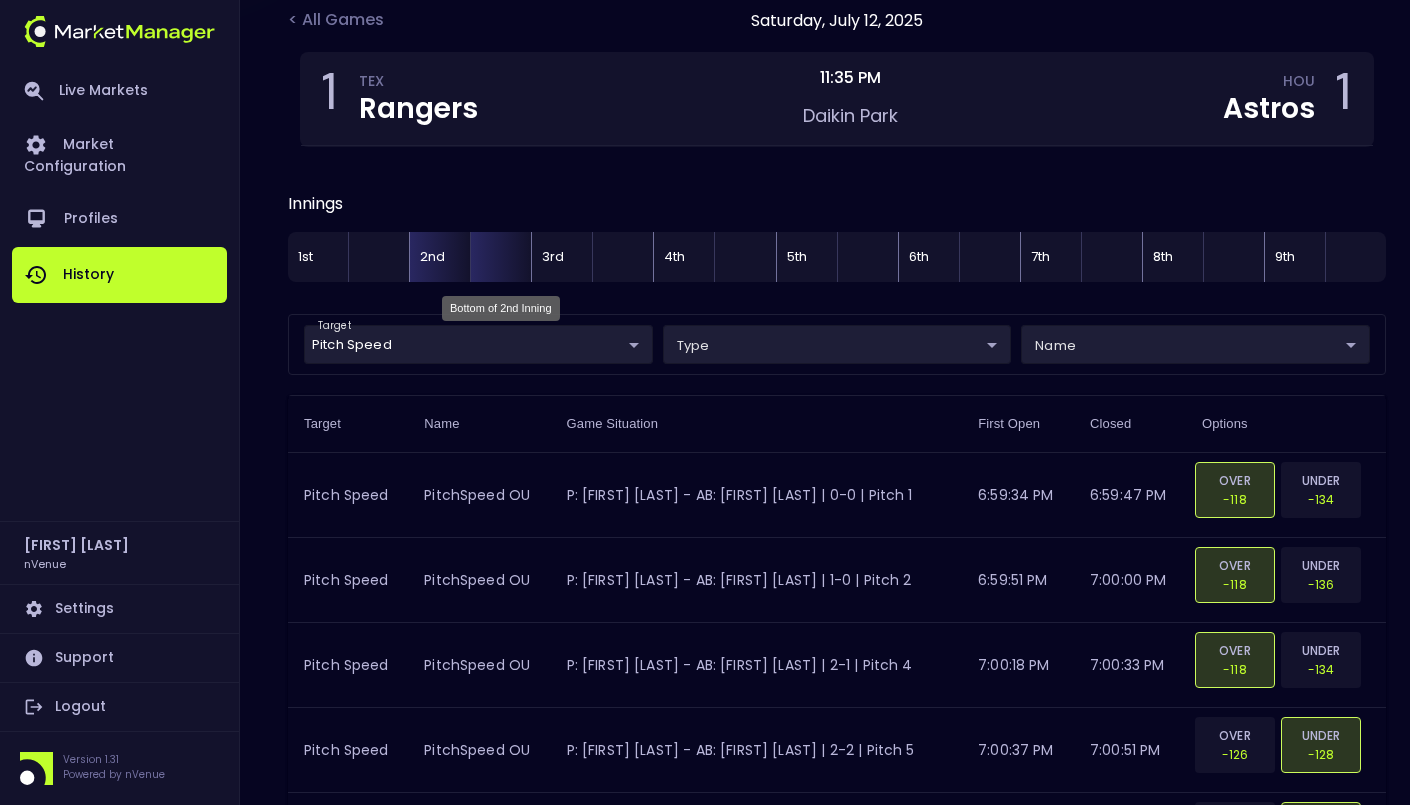 click at bounding box center (500, 257) 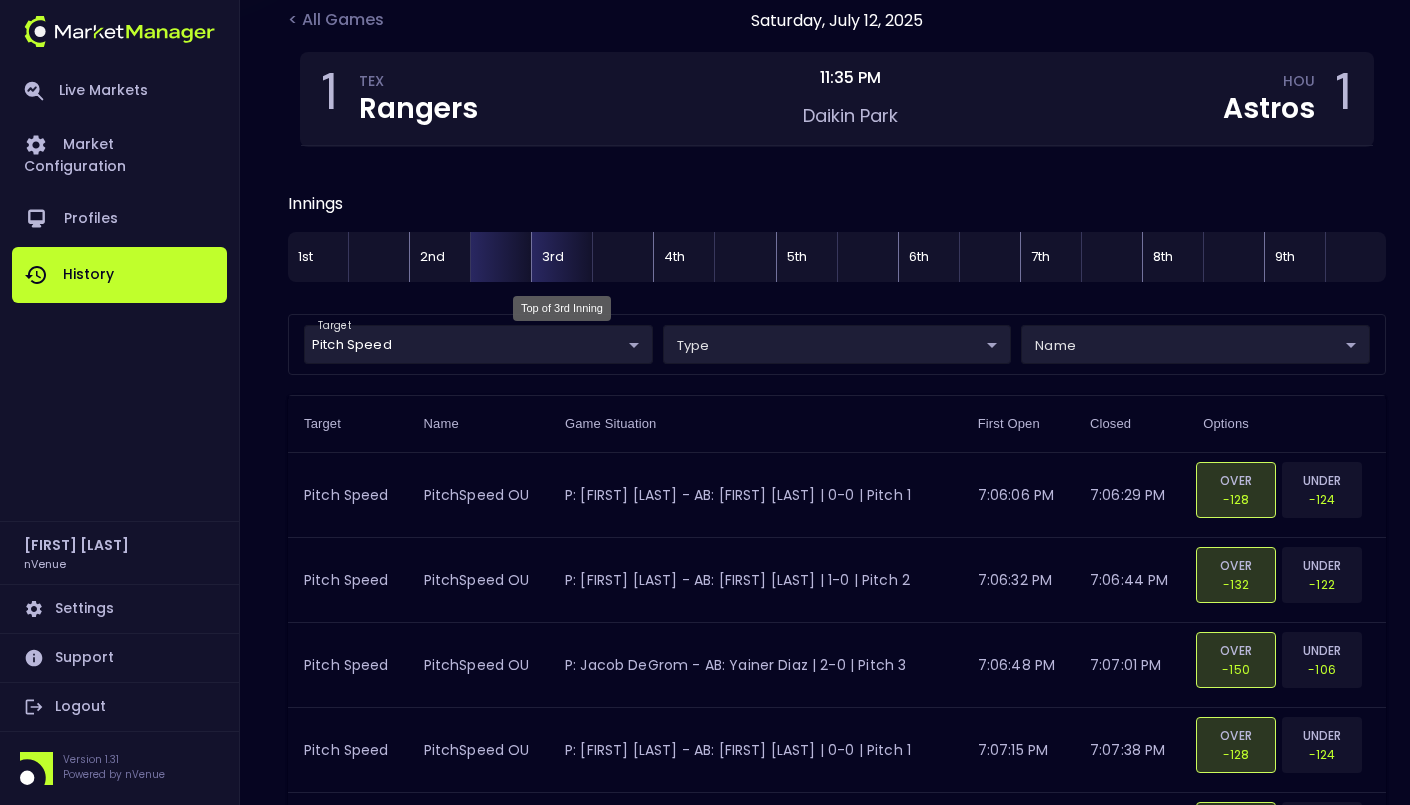 click on "3rd" at bounding box center (561, 257) 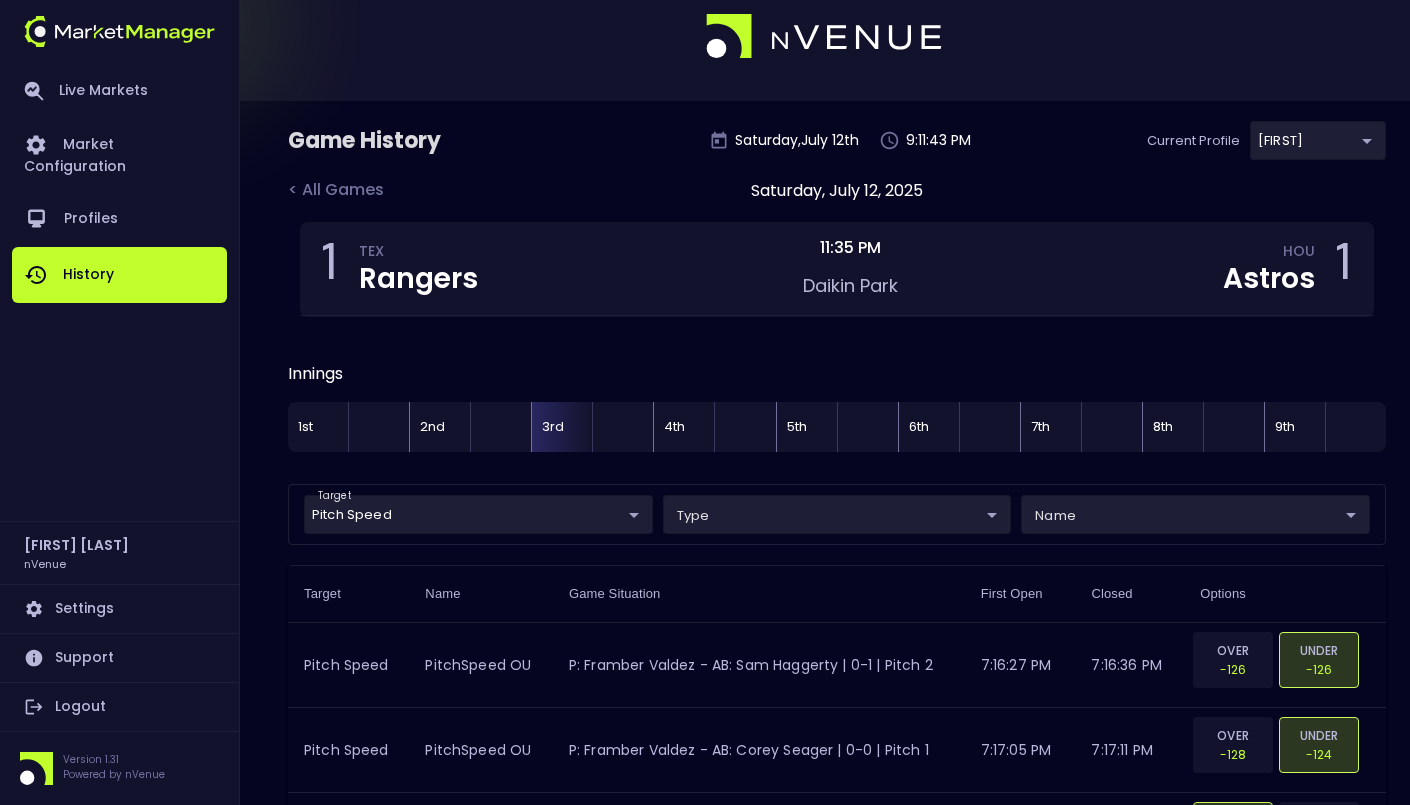 scroll, scrollTop: 0, scrollLeft: 0, axis: both 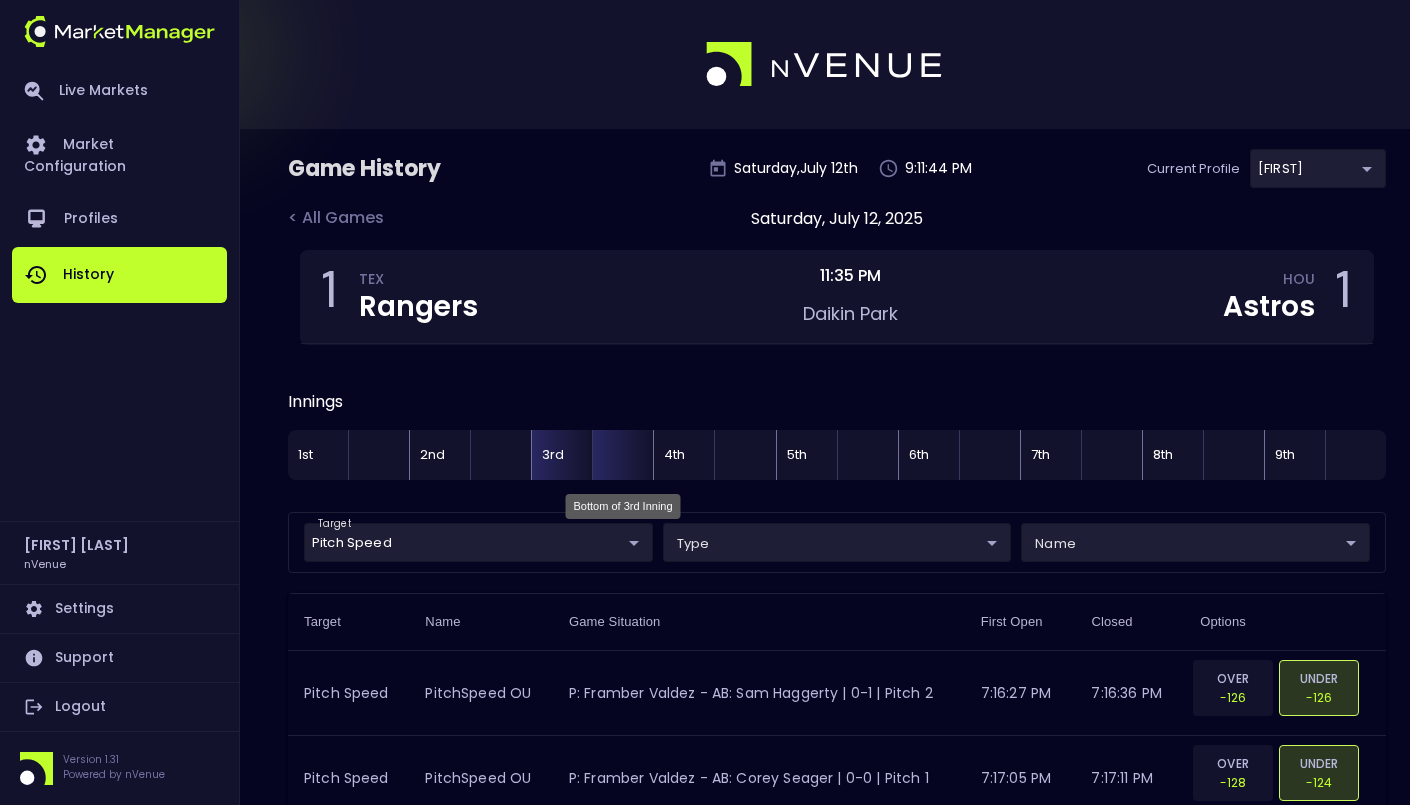 click at bounding box center [622, 455] 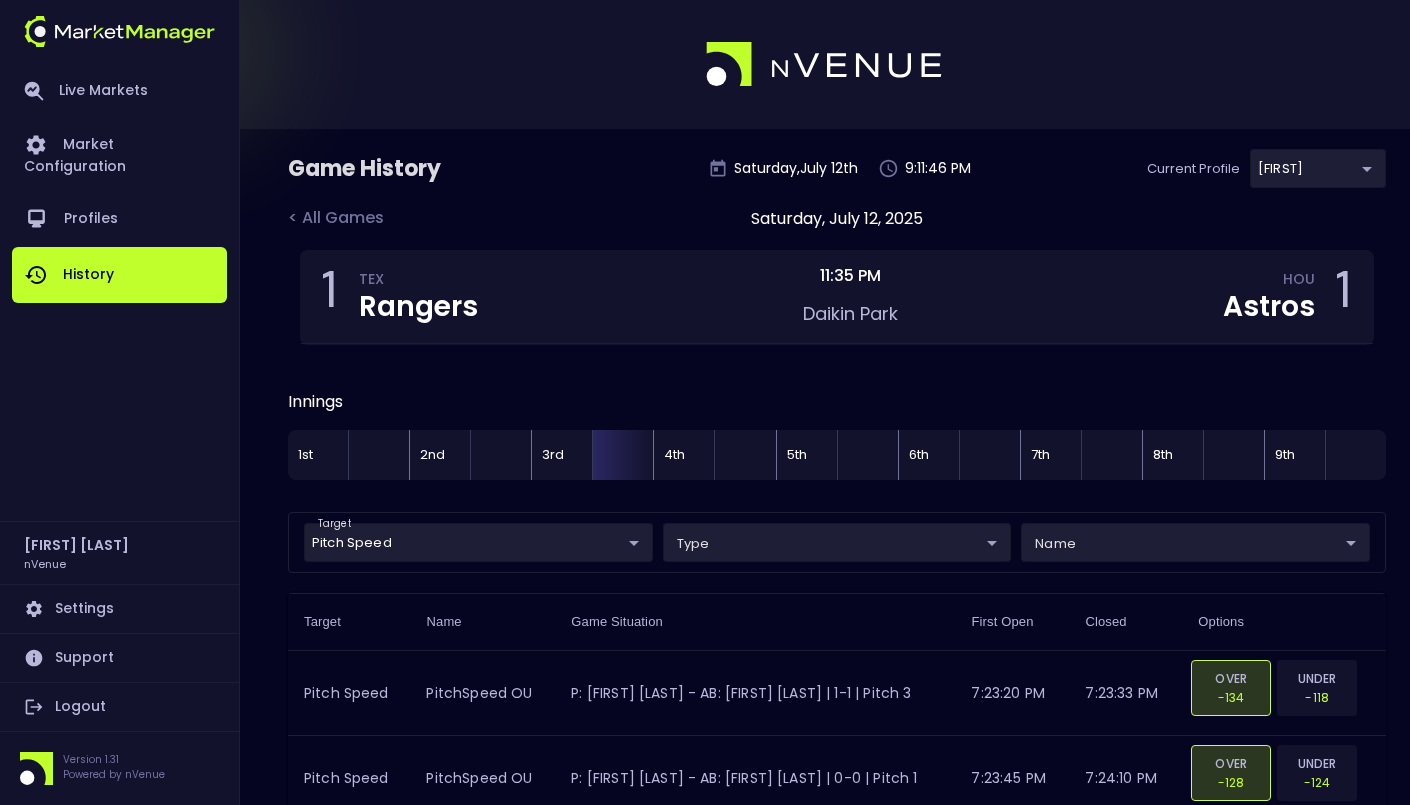 click on "Game History Saturday ,  July   12 th 9:11:46 PM Current Profile Matt 0a763355-b225-40e6-8c79-2dda4ec7b2cf Select < All Games Saturday, July 12, 2025 1 TEX Rangers 11:35 PM Daikin Park HOU Astros 1 Innings 1st 2nd 3rd 4th 5th 6th 7th 8th 9th target Pitch Speed Pitch Speed ​ type ​ ​ name ​ ​ Target Name Game Situation First Open Closed Options Pitch Speed PitchSpeed OU P: Jacob deGrom - AB: Isaac Paredes | 1-1 | Pitch 3  7:23:20 PM 7:23:33 PM OVER -134 UNDER -118 Pitch Speed PitchSpeed OU P: Jacob deGrom - AB: Cam Smith | 0-0 | Pitch 1  7:23:45 PM 7:24:10 PM OVER -128 UNDER -124 Pitch Speed PitchSpeed OU P: Jacob deGrom - AB: Jose Altuve | 0-0 | Pitch 1  7:24:23 PM 7:24:56 PM OVER -118 UNDER -134 Pitch Speed PitchSpeed OU P: Jacob deGrom - AB: Jose Altuve | 0-1 | Pitch 2  7:25:00 PM 7:25:08 PM OVER -132 UNDER -120 Pitch Speed PitchSpeed OU P: Jacob deGrom - AB: Jose Altuve | 1-2 | Pitch 5  7:25:49 PM 7:26:01 PM OVER -116 UNDER -136 Pitch Speed PitchSpeed OU 7:26:04 PM 7:26:17 PM OVER -126 UNDER -126" at bounding box center [705, 695] 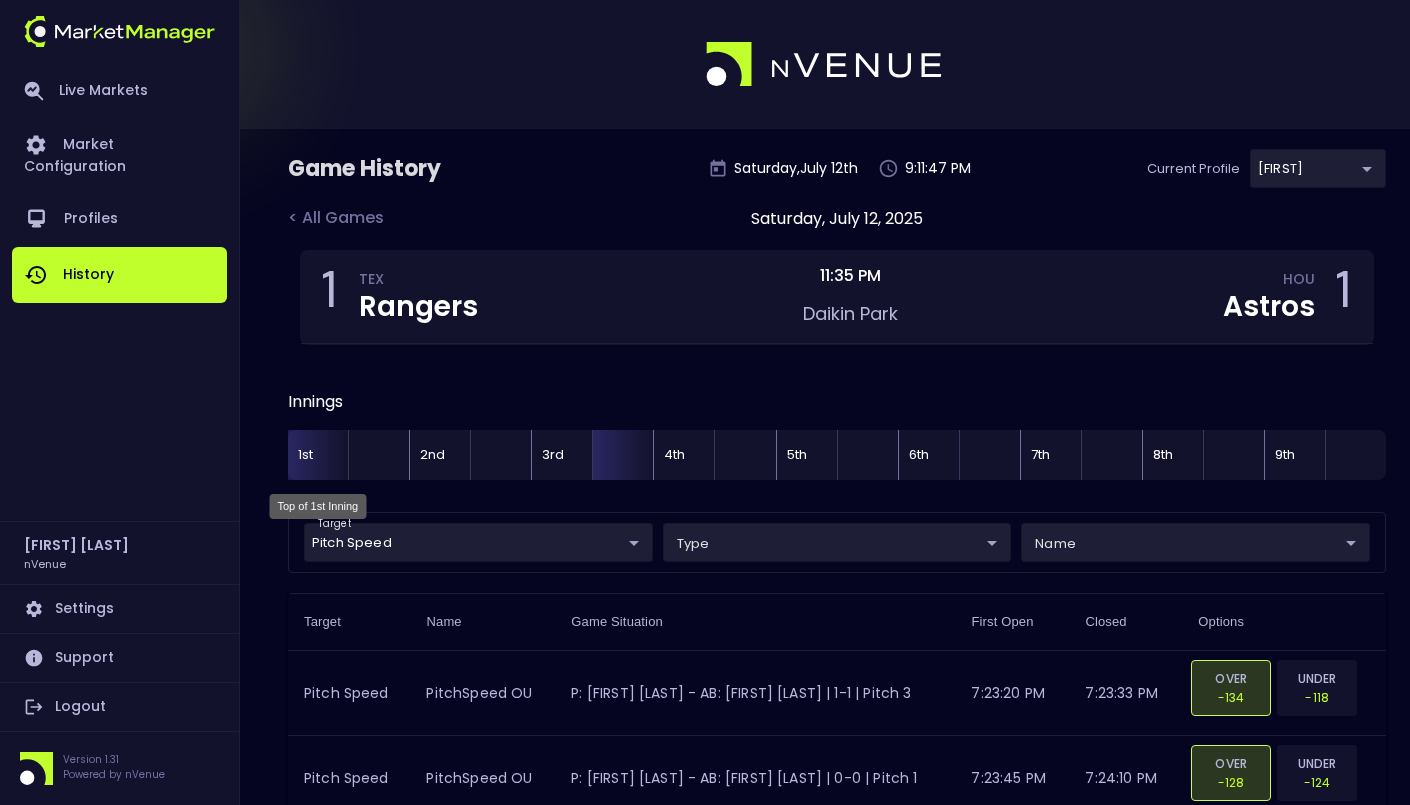 click on "1st" at bounding box center [318, 455] 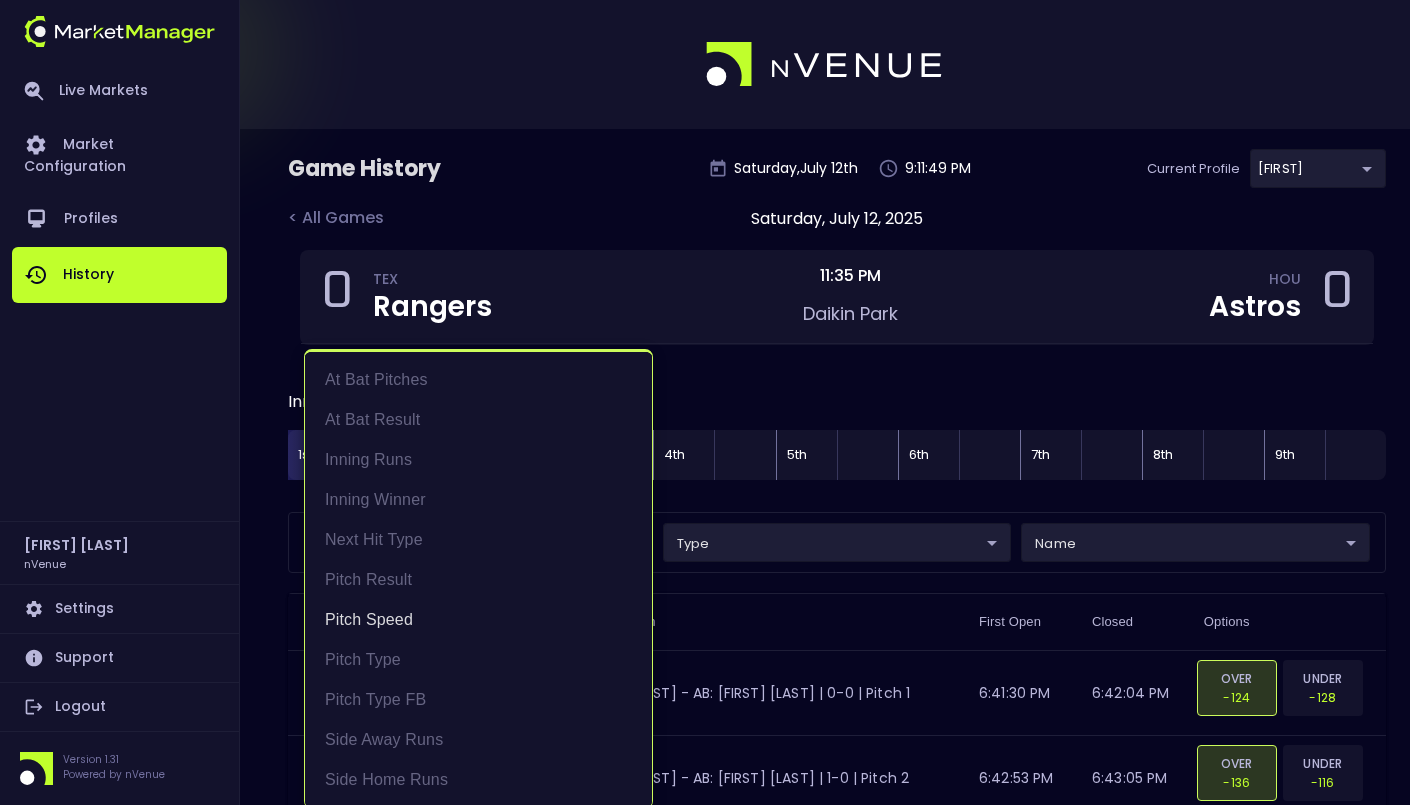 click on "Live Markets Market Configuration Profiles History Jerry   Griffith nVenue Settings Support Logout   Version 1.31  Powered by nVenue Game History Saturday ,  July   12 th 9:11:49 PM Current Profile Matt 0a763355-b225-40e6-8c79-2dda4ec7b2cf Select < All Games Saturday, July 12, 2025 0 TEX Rangers 11:35 PM Daikin Park HOU Astros 0 Innings 1st 2nd 3rd 4th 5th 6th 7th 8th 9th target Pitch Speed Pitch Speed ​ type ​ ​ name ​ ​ Target Name Game Situation First Open Closed Options Pitch Speed PitchSpeed OU P: Framber Valdez - AB: Marcus Semien | 0-0 | Pitch 1  6:41:30 PM 6:42:04 PM OVER -124 UNDER -128 Pitch Speed PitchSpeed OU P: Framber Valdez - AB: Adolis García | 1-0 | Pitch 2  6:42:53 PM 6:43:05 PM OVER -136 UNDER -116 Pitch Speed PitchSpeed OU P: Framber Valdez - AB: Adolis García | 1-1 | Pitch 3  6:43:10 PM 6:43:19 PM OVER -122 UNDER -130 Pitch Speed PitchSpeed OU P: Framber Valdez - AB: Adolis García | 1-2 | Pitch 4  6:43:22 PM 6:43:58 PM OVER -122 UNDER -130 Pitch Speed PitchSpeed OU 6:44:08 PM" at bounding box center [705, 970] 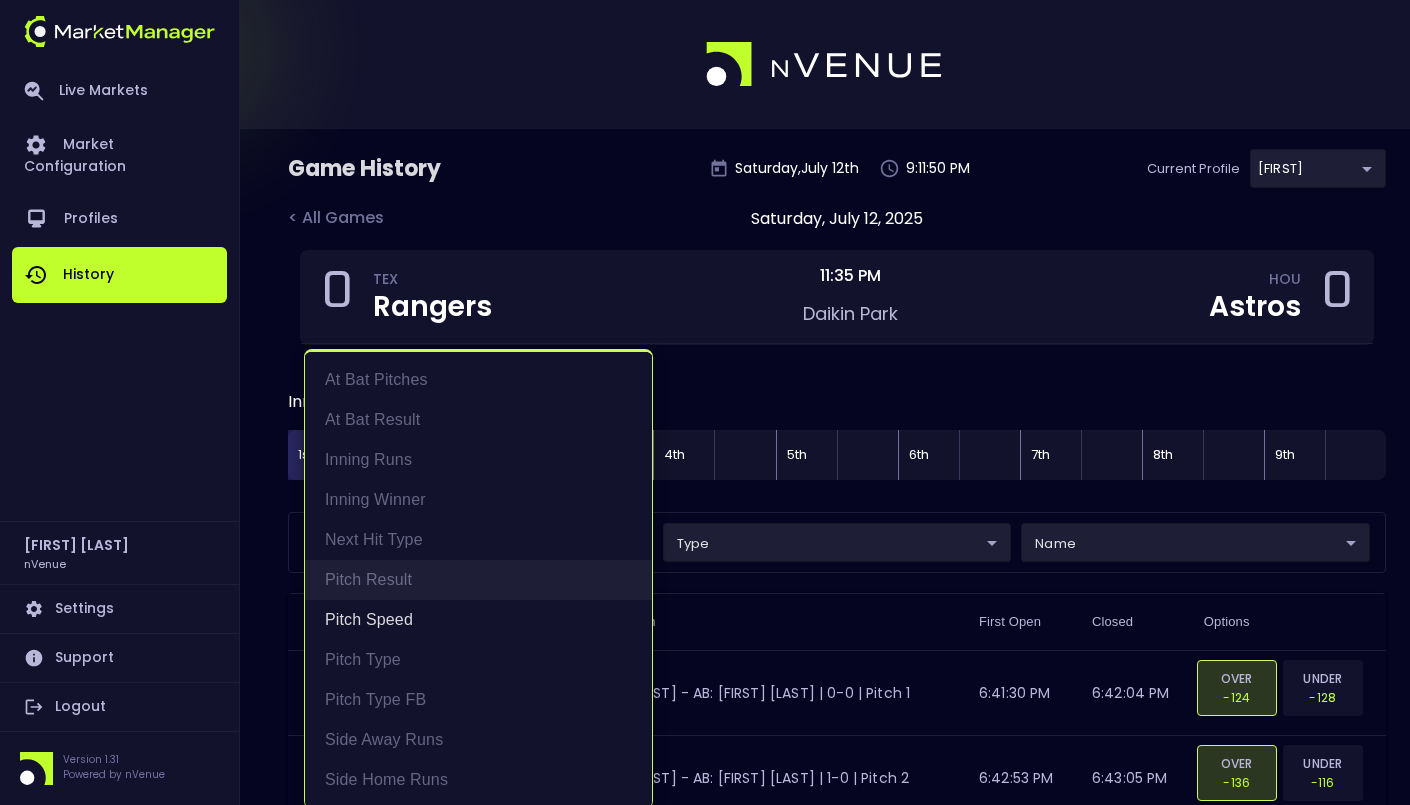 click on "Pitch Result" at bounding box center [478, 580] 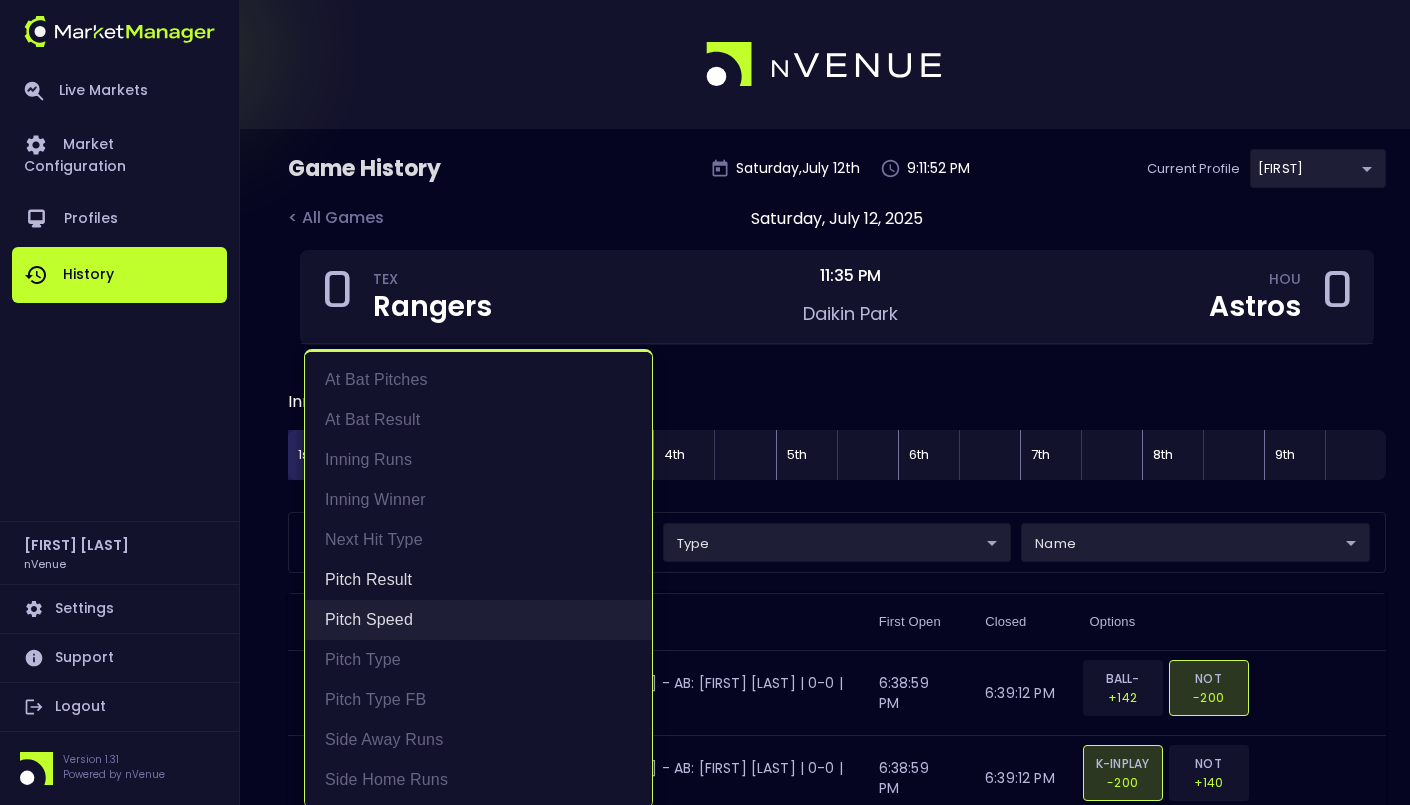 click on "Pitch Speed" at bounding box center [478, 620] 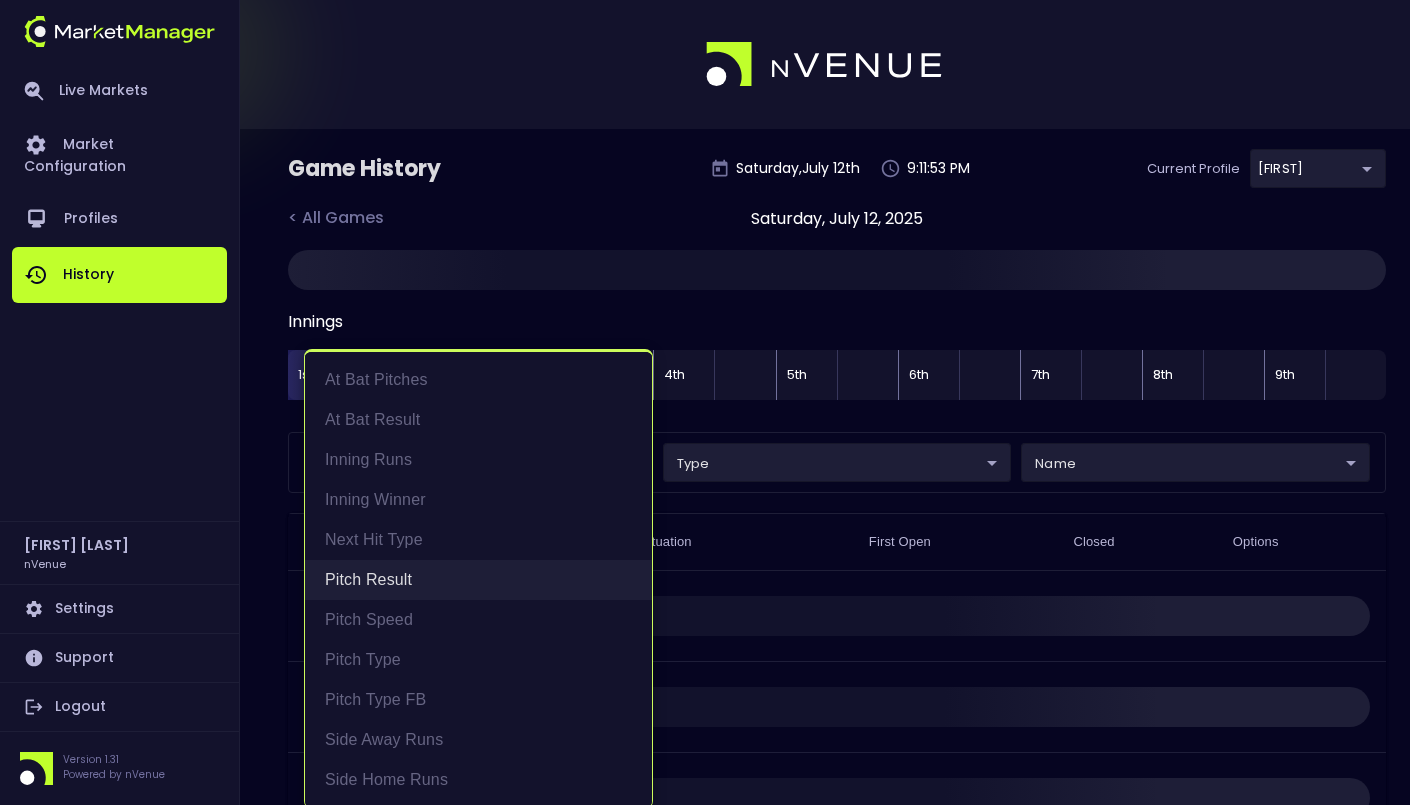 click on "Pitch Result" at bounding box center (478, 580) 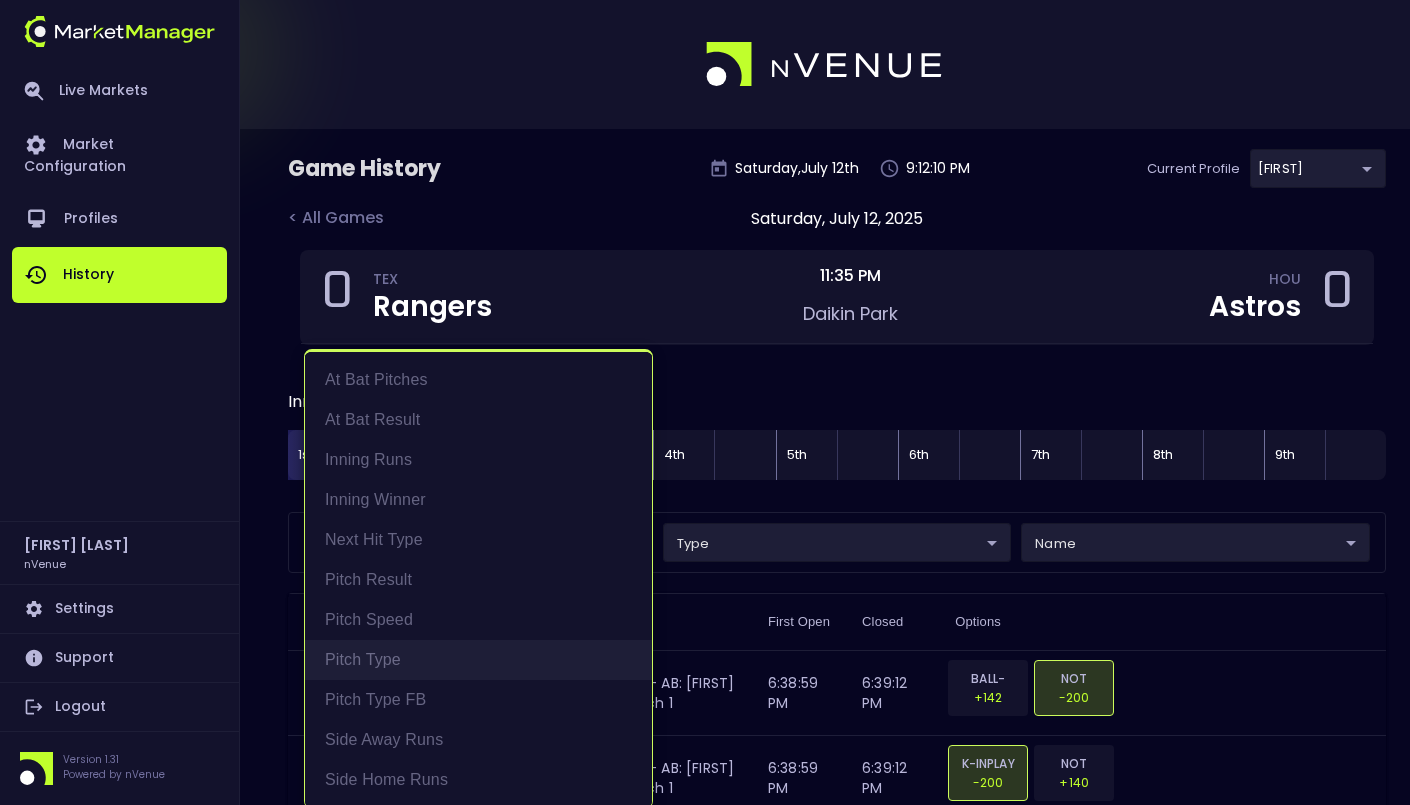 click on "Pitch Type" at bounding box center (478, 660) 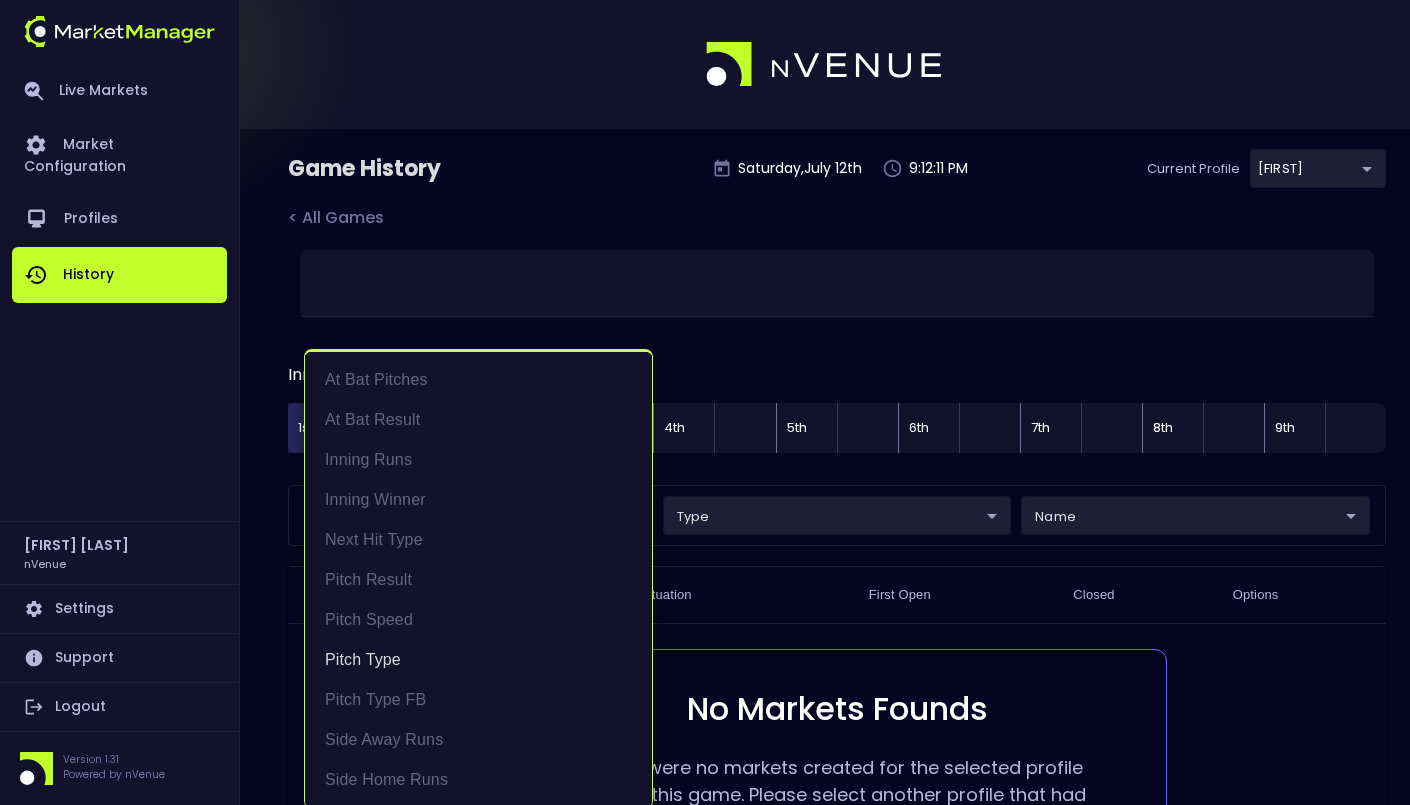 click at bounding box center (705, 402) 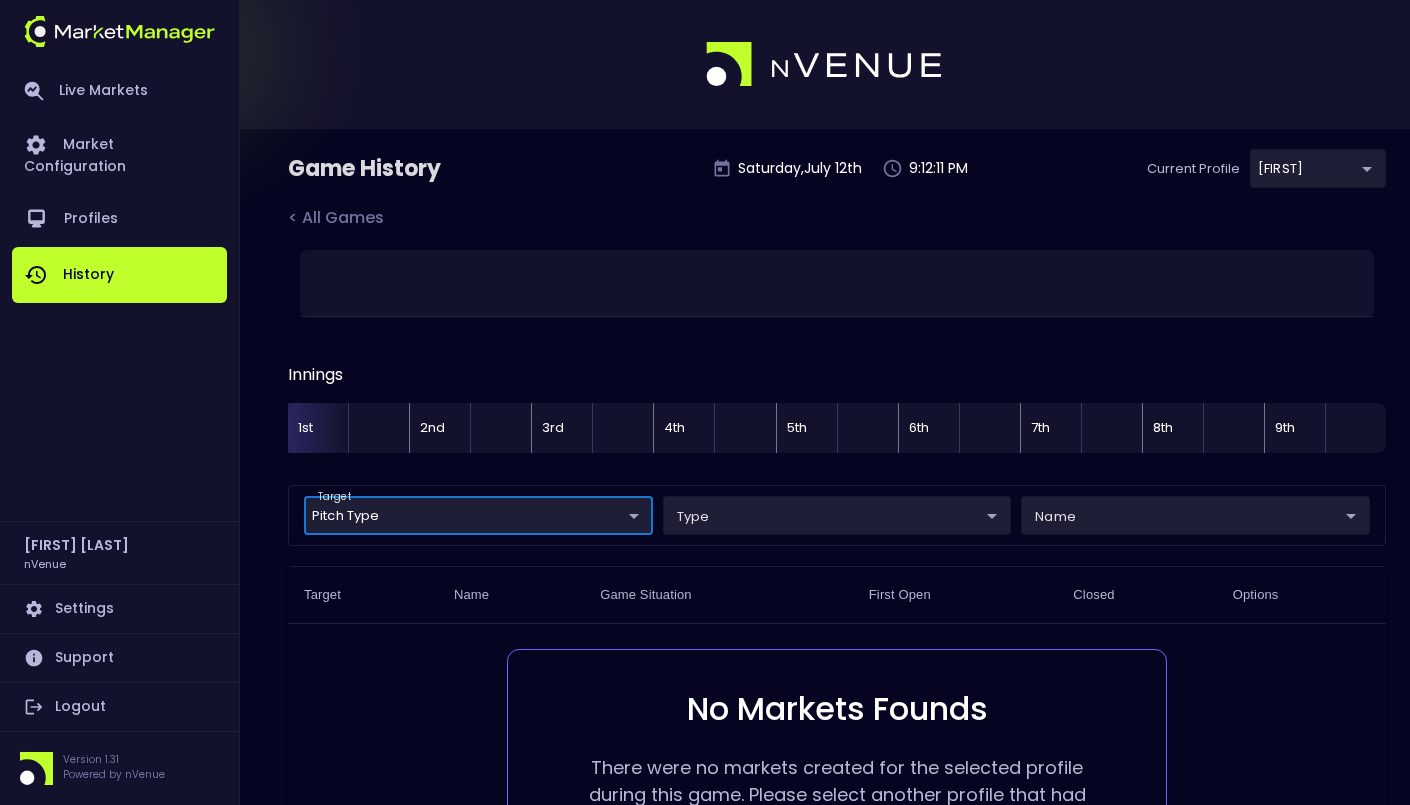 scroll, scrollTop: 0, scrollLeft: 0, axis: both 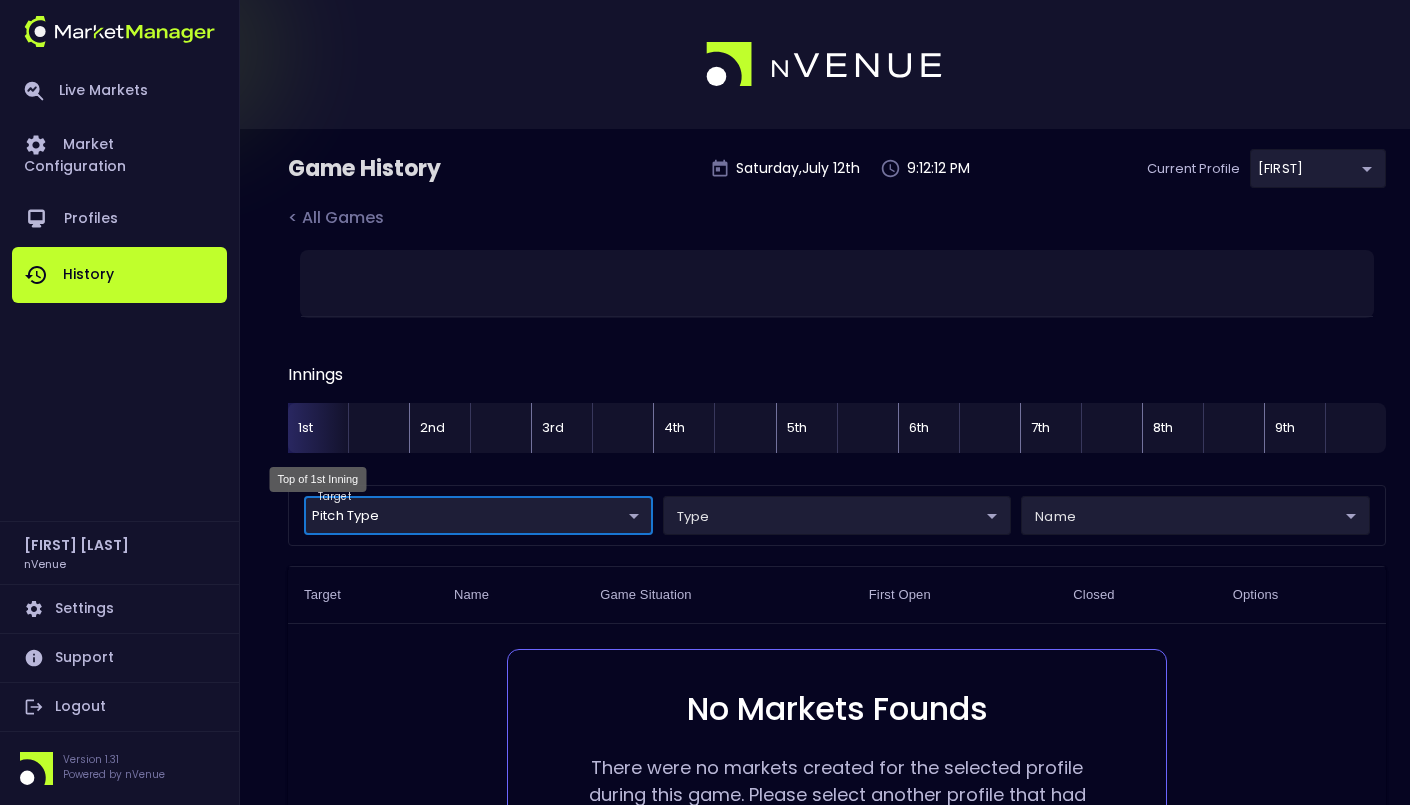 click on "1st" at bounding box center (318, 428) 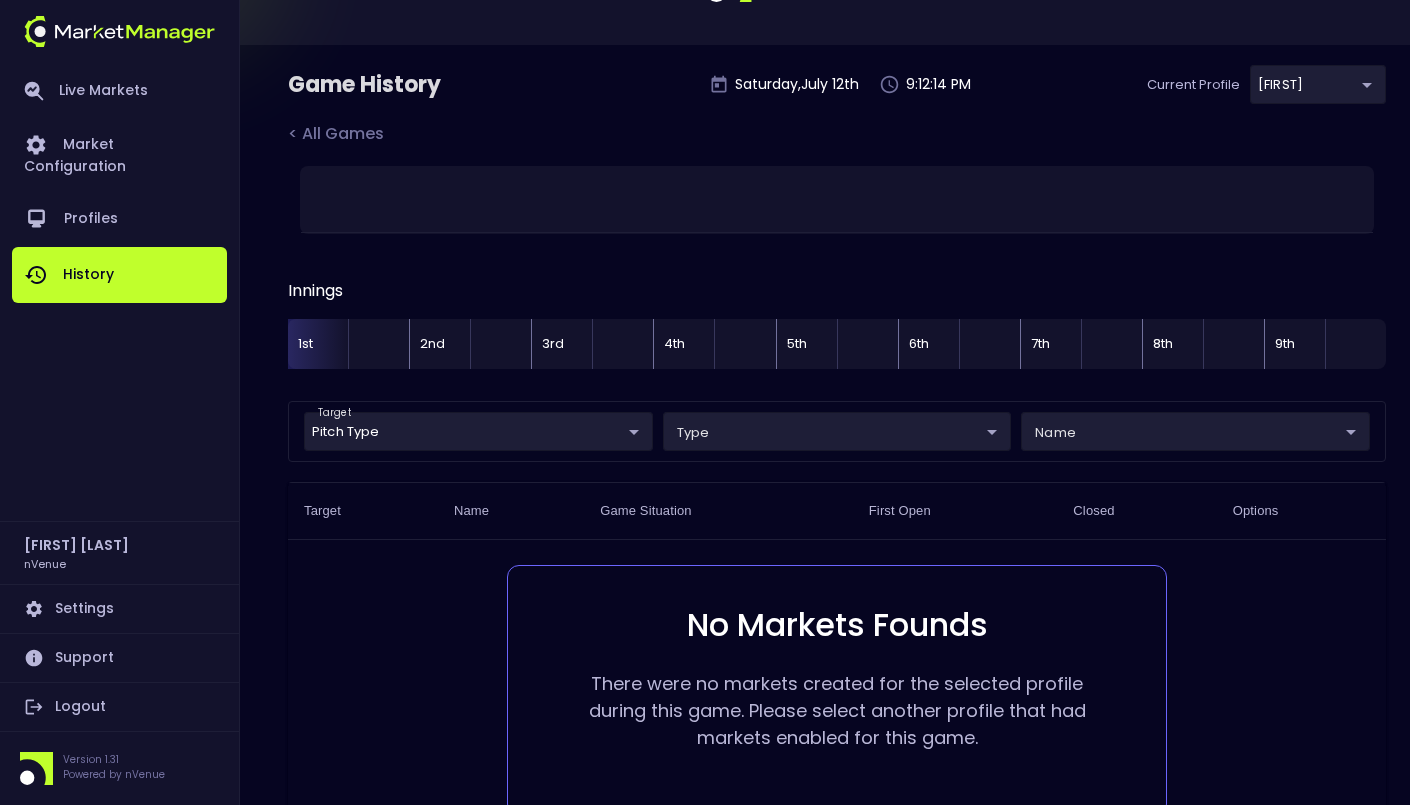scroll, scrollTop: 220, scrollLeft: 0, axis: vertical 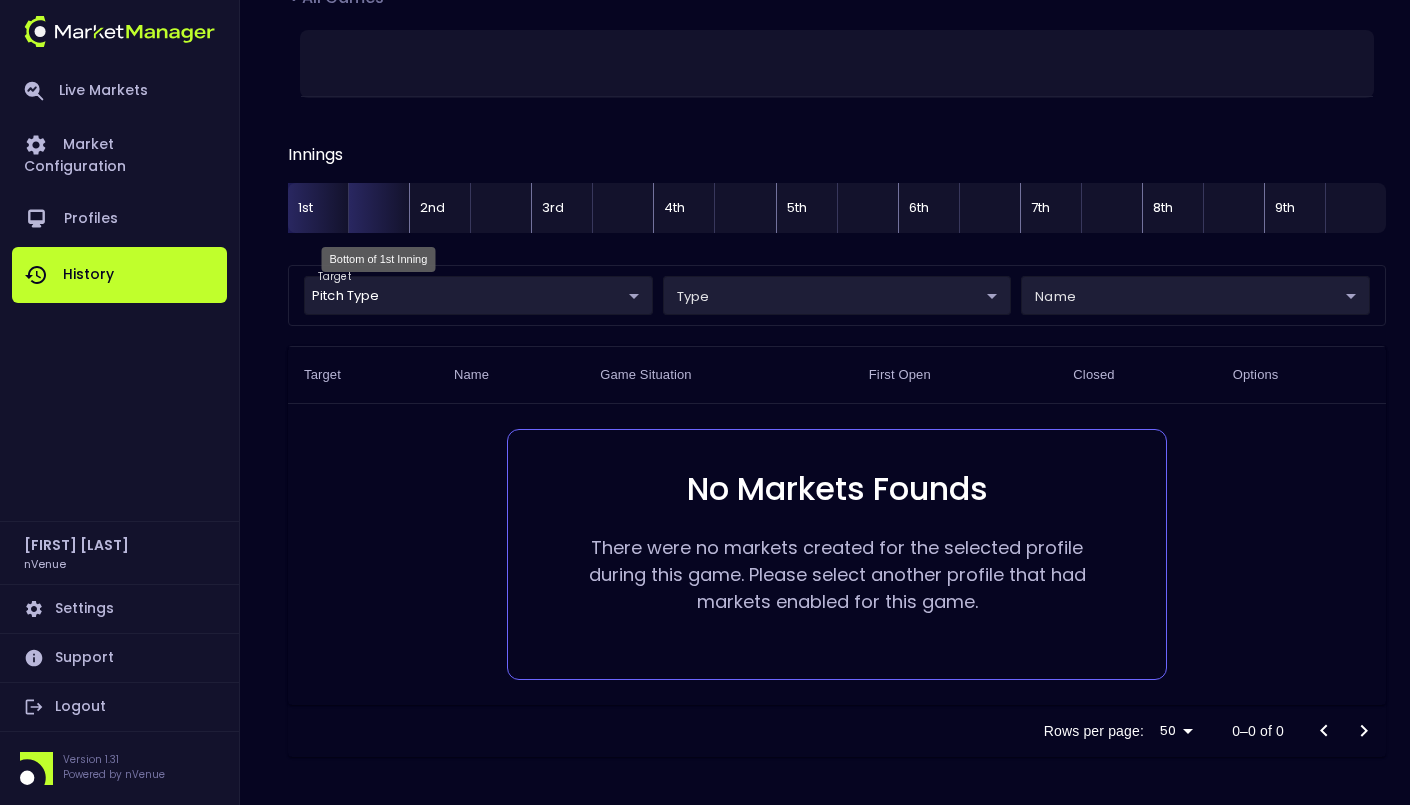 click at bounding box center (378, 208) 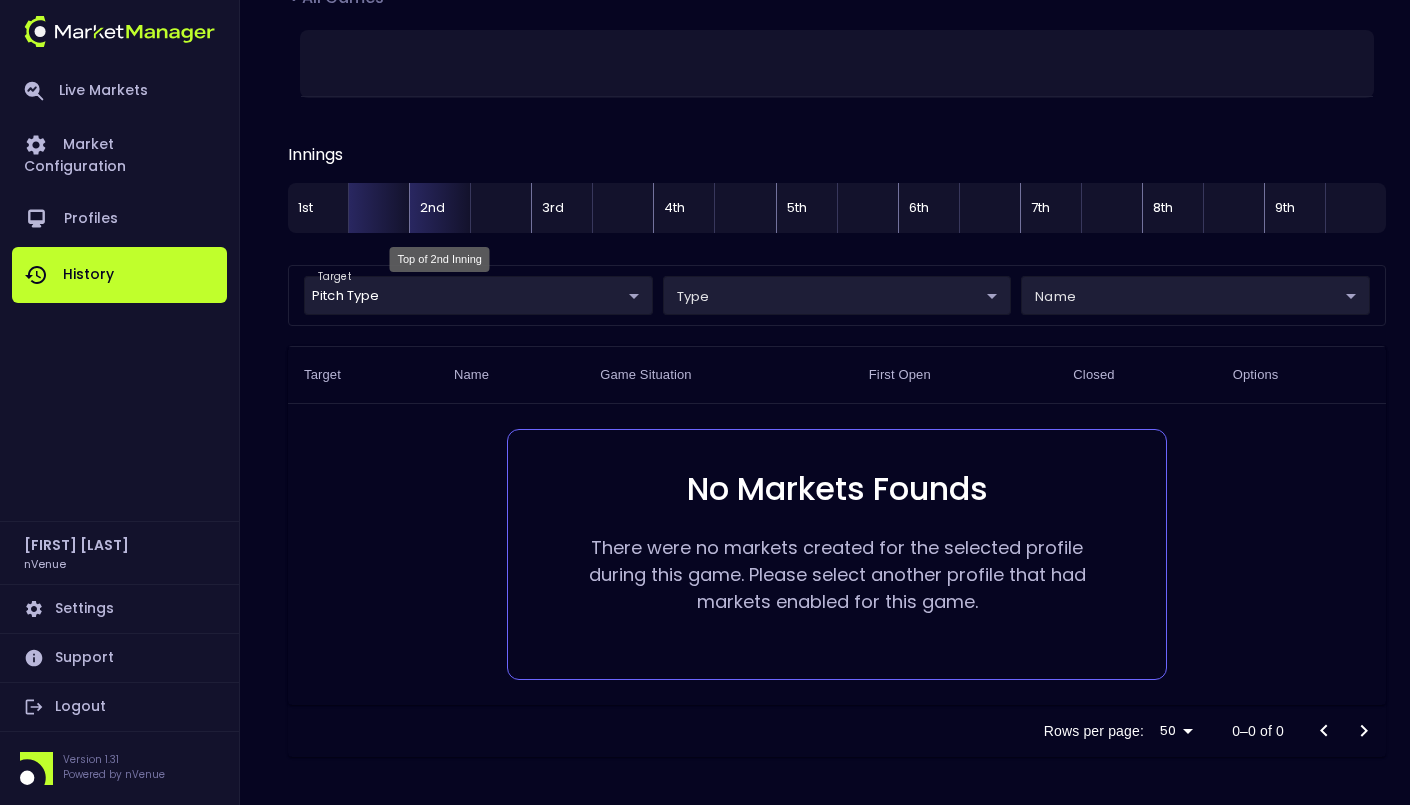 click on "2nd" at bounding box center (439, 208) 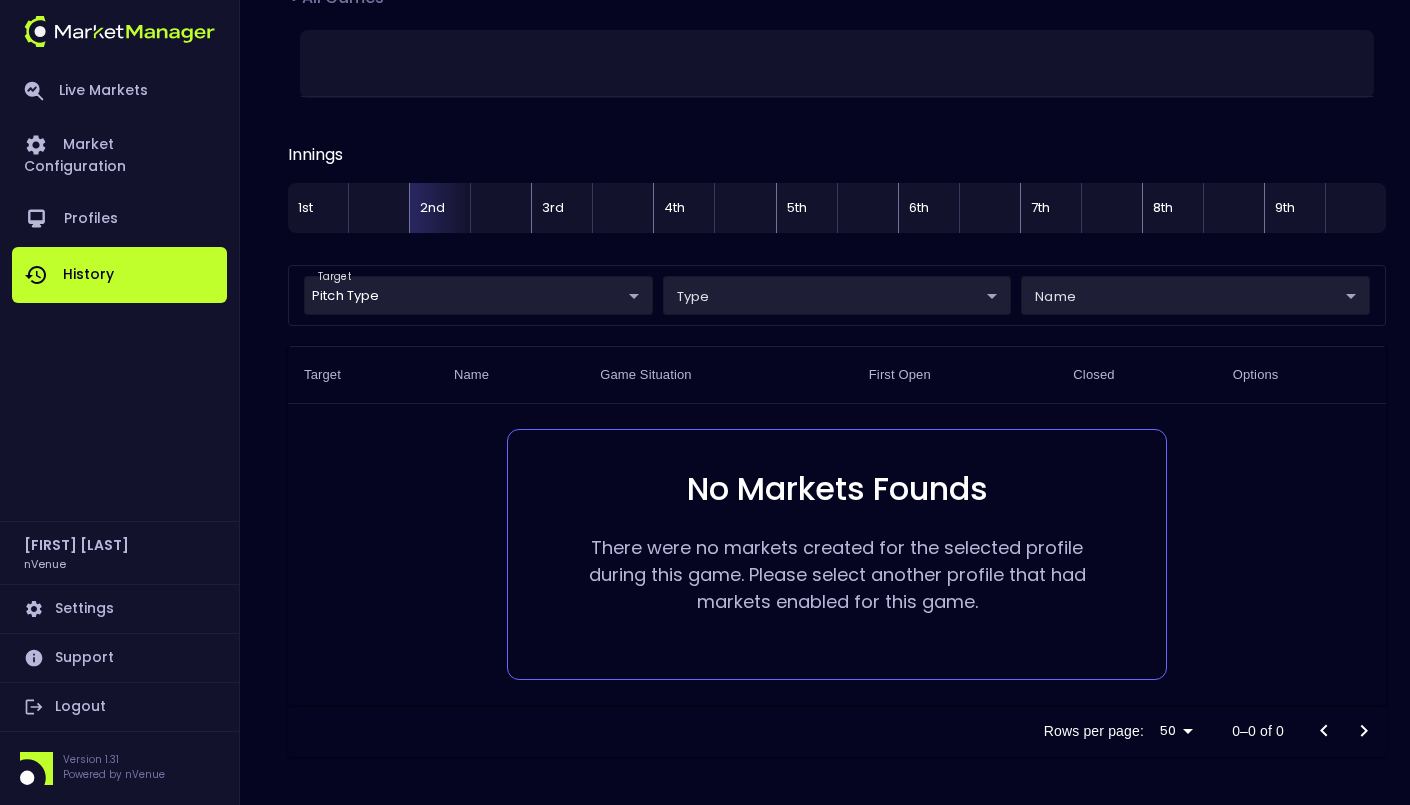scroll, scrollTop: 0, scrollLeft: 0, axis: both 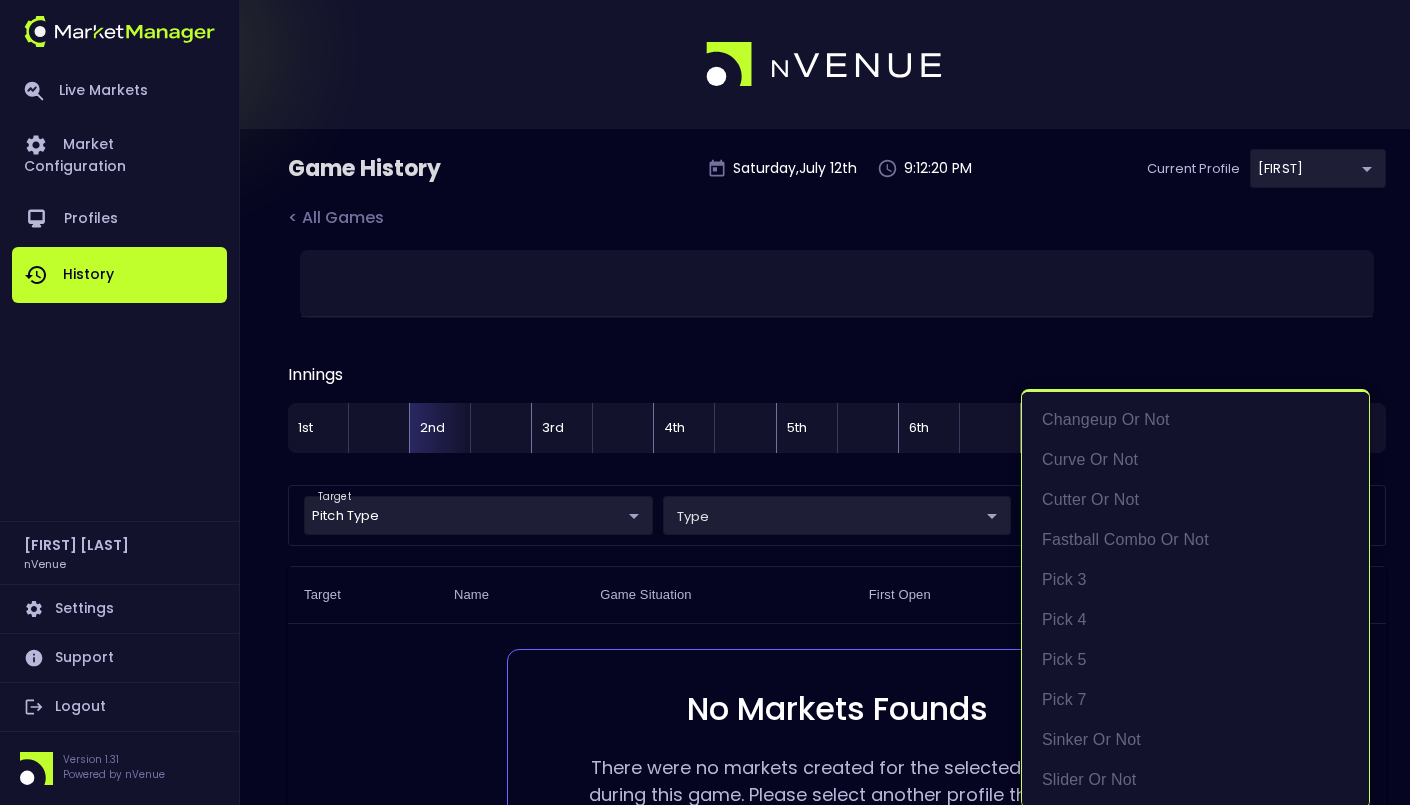 click on "Live Markets Market Configuration Profiles History Jerry   Griffith nVenue Settings Support Logout   Version 1.31  Powered by nVenue Game History Saturday ,  July   12 th 9:12:20 PM Current Profile Matt 0a763355-b225-40e6-8c79-2dda4ec7b2cf Select < All Games Innings 1st 2nd 3rd 4th 5th 6th 7th 8th 9th target Pitch Type Pitch Type ​ type ​ ​ name ​ ​ Target Name Game Situation First Open Closed Options No Markets Founds There were no markets created for the selected profile during this game. Please select another profile that had markets enabled for this game. Rows per page: 50 50 0–0 of 0 Changeup or Not Curve or Not Cutter or Not Fastball Combo or Not Pick 3 Pick 4 Pick 5 Pick 7 Sinker or Not Slider or Not" at bounding box center (705, 512) 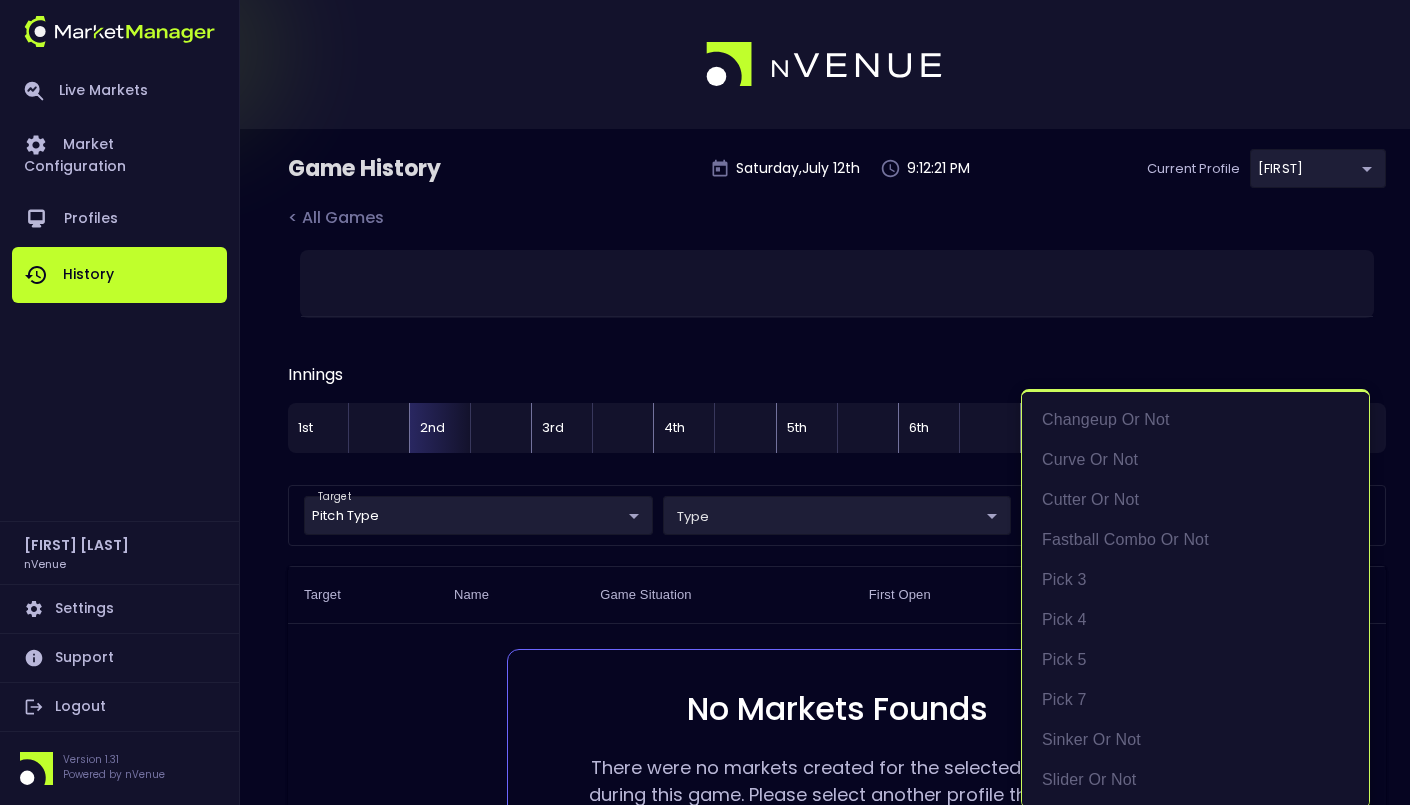 click at bounding box center [705, 402] 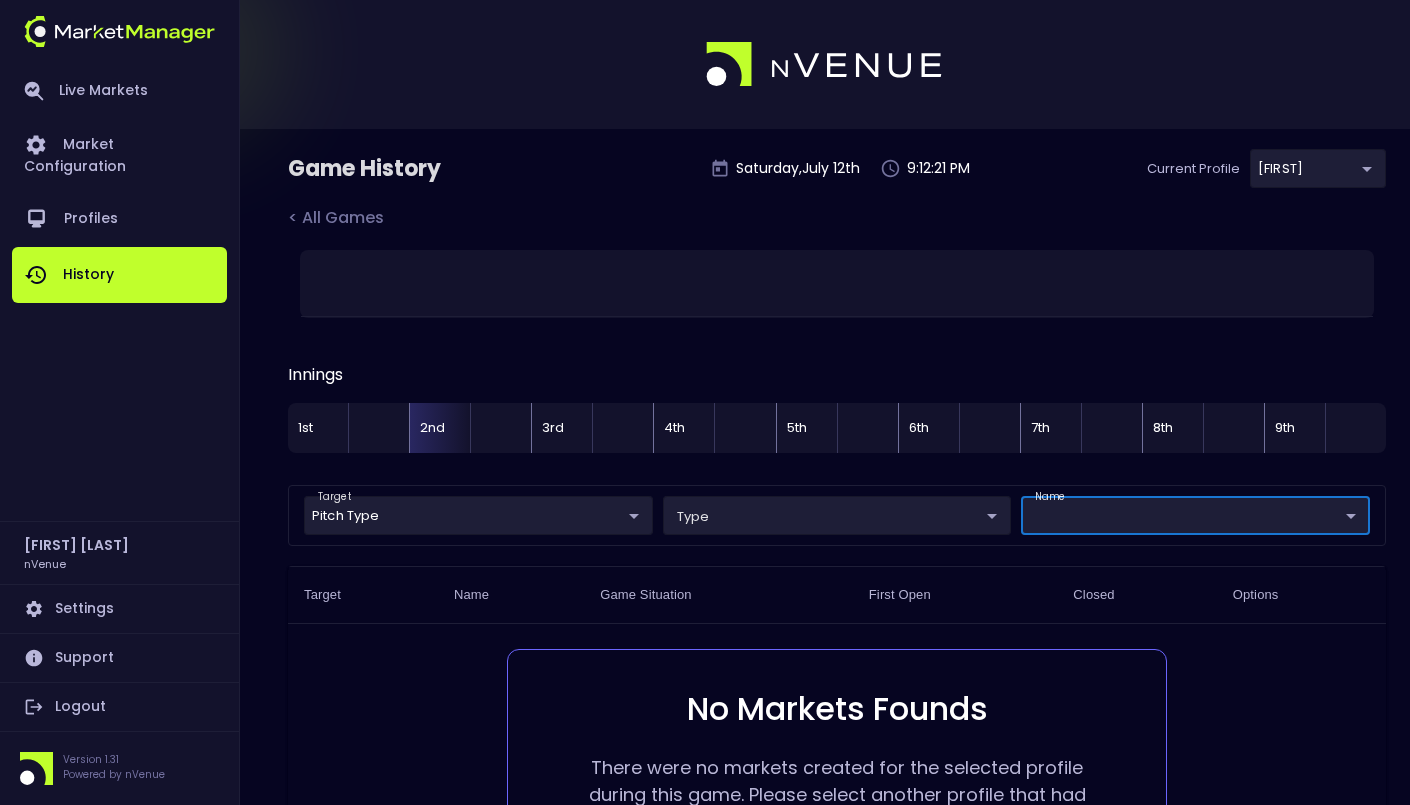 scroll, scrollTop: 0, scrollLeft: 0, axis: both 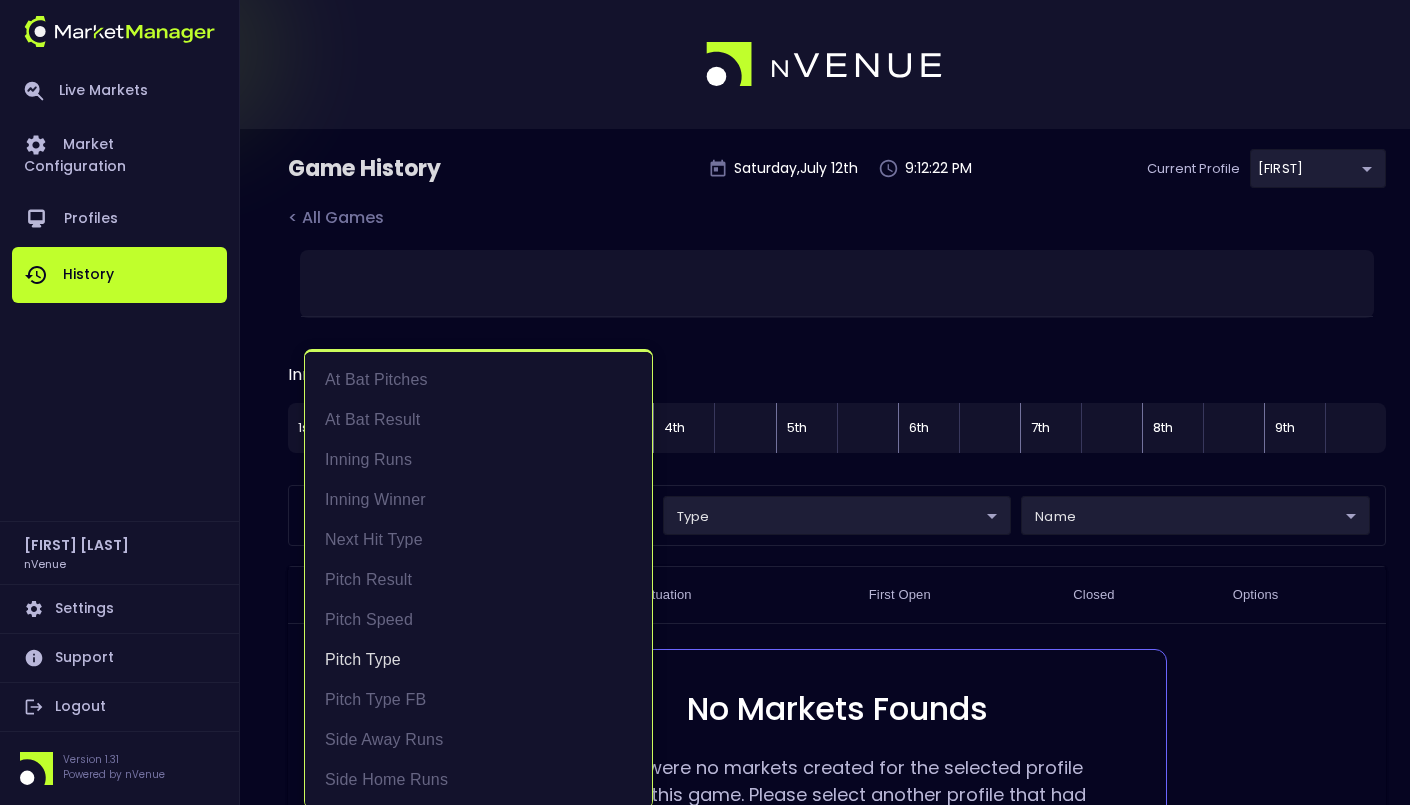 click on "Live Markets Market Configuration Profiles History Jerry   Griffith nVenue Settings Support Logout   Version 1.31  Powered by nVenue Game History Saturday ,  July   12 th 9:12:22 PM Current Profile Matt 0a763355-b225-40e6-8c79-2dda4ec7b2cf Select < All Games Innings 1st 2nd 3rd 4th 5th 6th 7th 8th 9th target Pitch Type Pitch Type ​ type ​ ​ name ​ ​ Target Name Game Situation First Open Closed Options No Markets Founds There were no markets created for the selected profile during this game. Please select another profile that had markets enabled for this game. Rows per page: 50 50 0–0 of 0 At Bat Pitches At Bat Result Inning Runs Inning Winner Next Hit Type Pitch Result Pitch Speed Pitch Type Pitch Type FB Side Away Runs Side Home Runs" at bounding box center (705, 512) 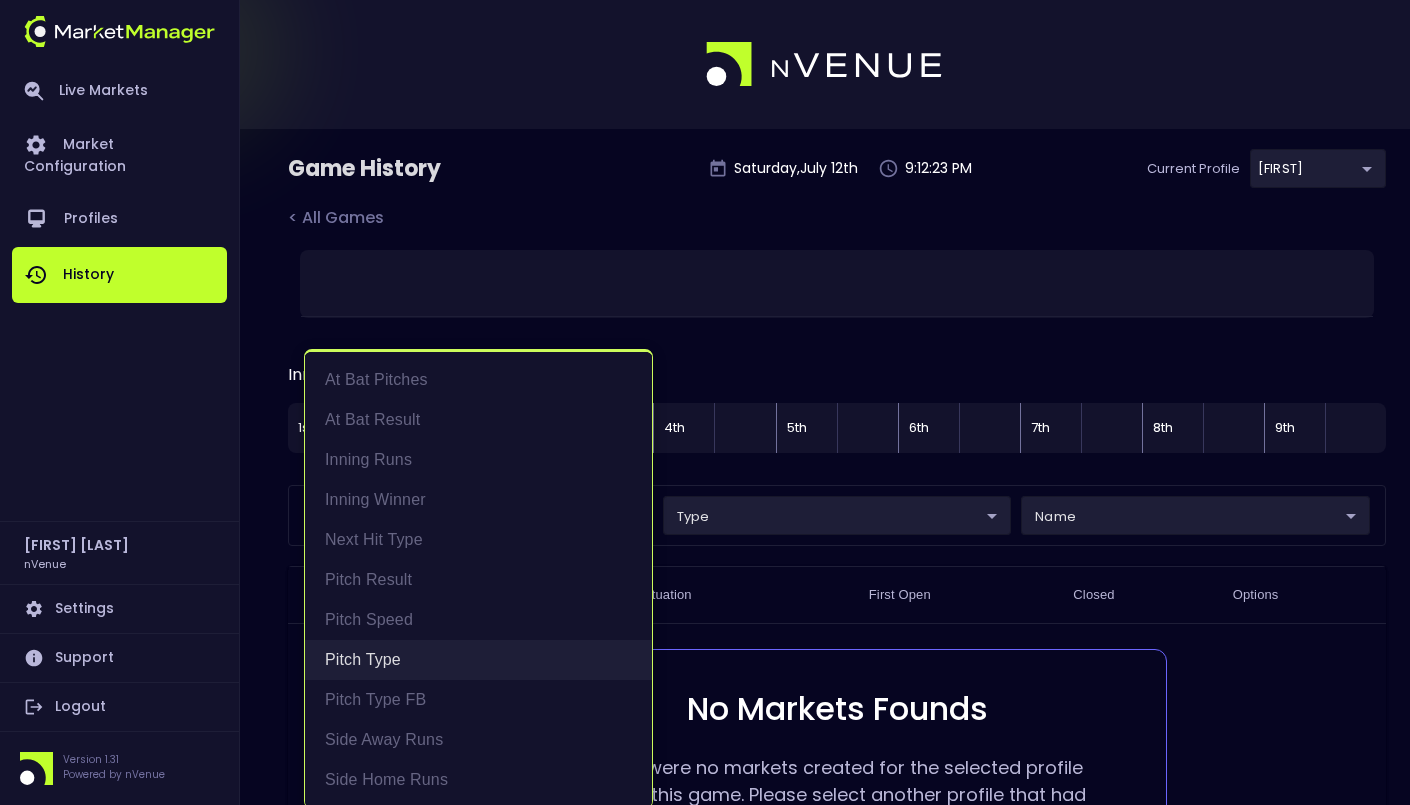 click on "Pitch Type" at bounding box center [478, 660] 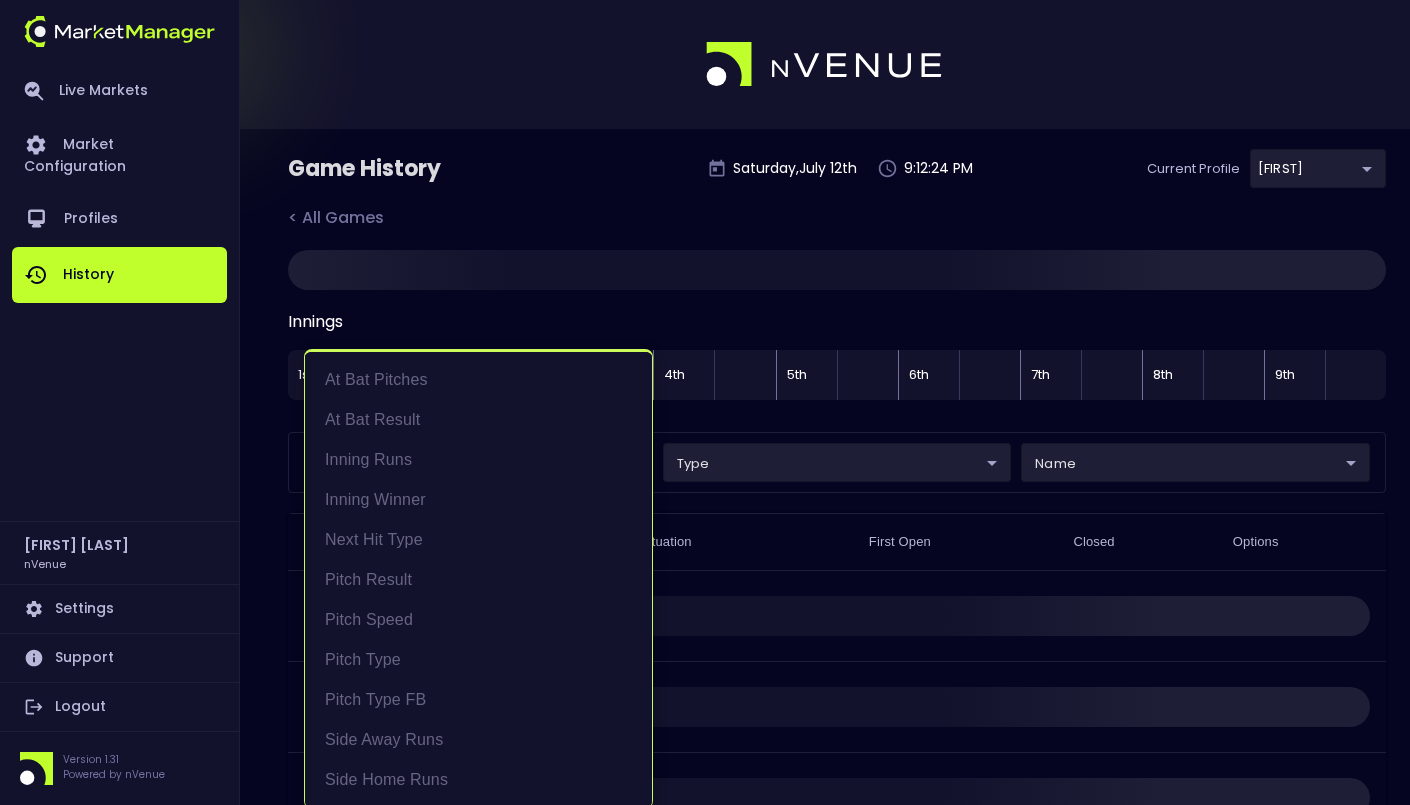 click at bounding box center [705, 402] 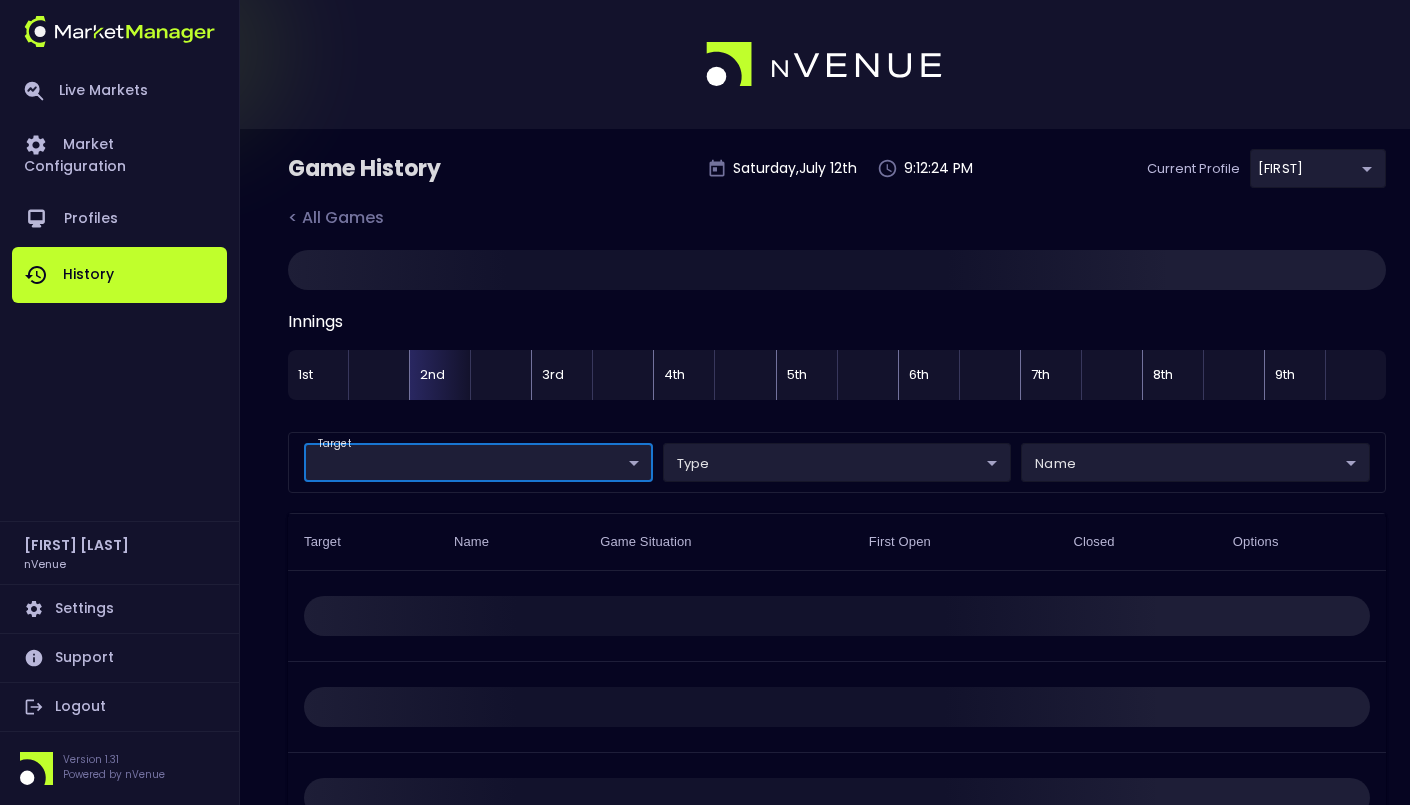 scroll, scrollTop: 0, scrollLeft: 0, axis: both 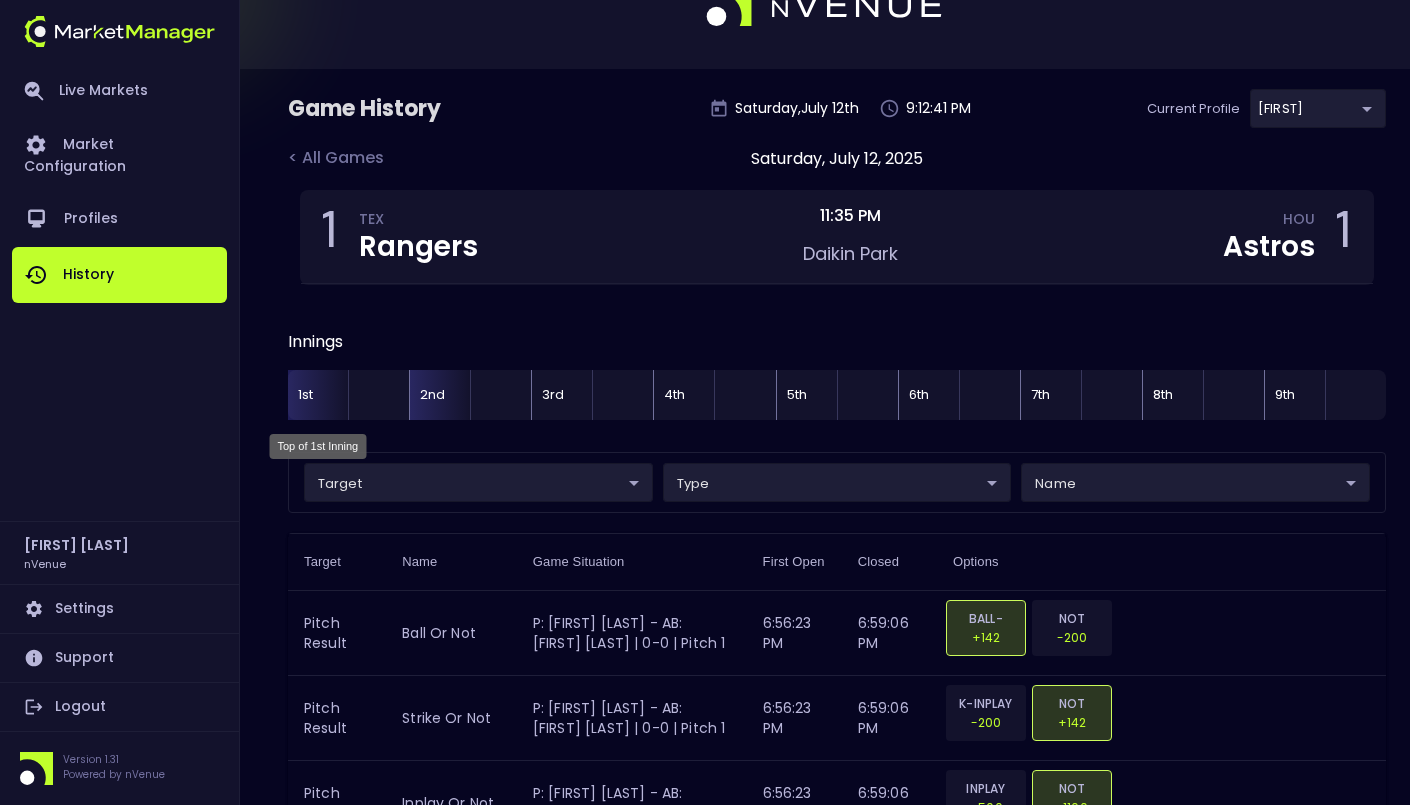 click on "1st" at bounding box center (318, 395) 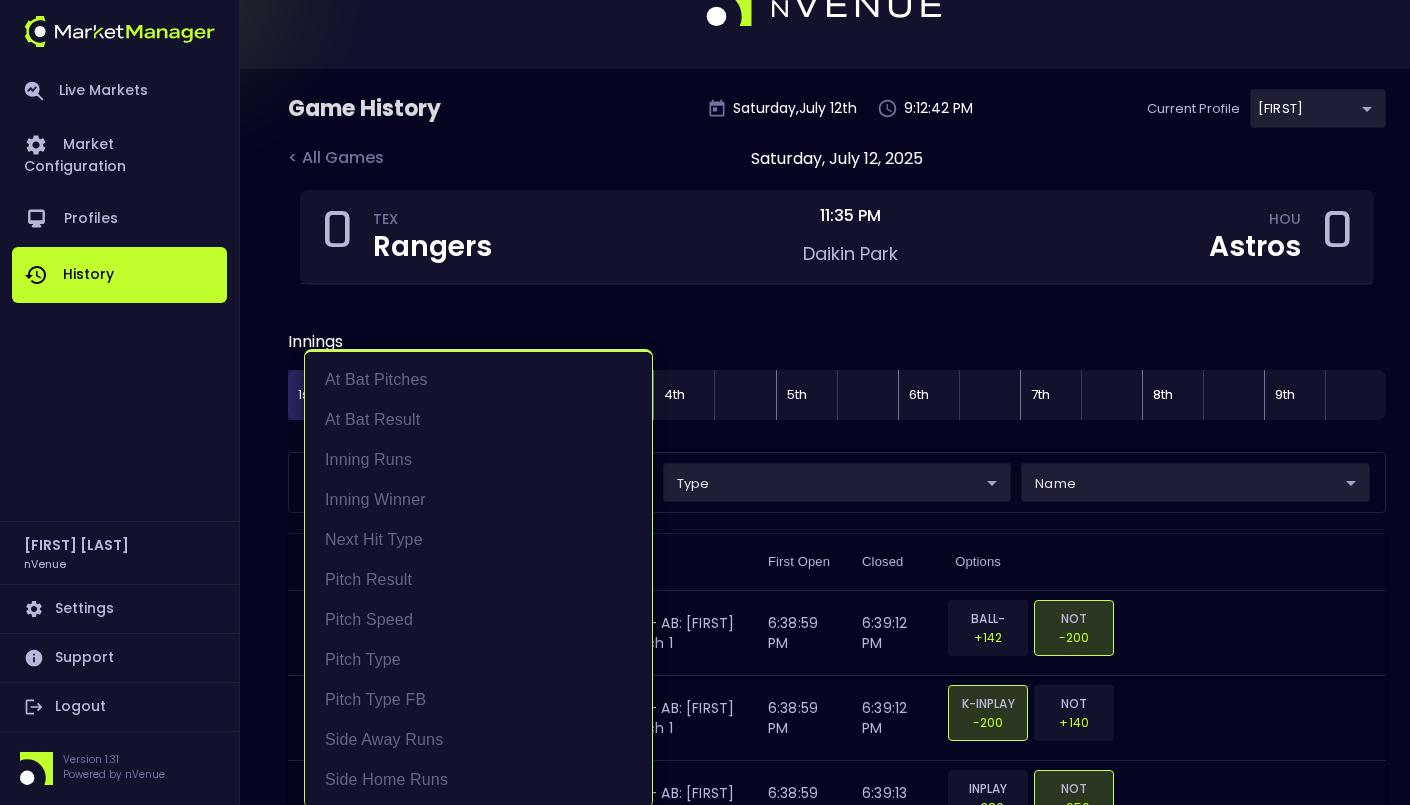click on "Live Markets Market Configuration Profiles History Jerry   Griffith nVenue Settings Support Logout   Version 1.31  Powered by nVenue Game History Saturday ,  July   12 th 9:12:42 PM Current Profile Matt 0a763355-b225-40e6-8c79-2dda4ec7b2cf Select < All Games Saturday, July 12, 2025 0 TEX Rangers 11:35 PM Daikin Park HOU Astros 0 Innings 1st 2nd 3rd 4th 5th 6th 7th 8th 9th target ​ ​ type ​ ​ name ​ ​ Target Name Game Situation First Open Closed Options Pitch Result ball or not P: Framber Valdez - AB: Sam Haggerty | 0-0 | Pitch 1  6:38:59 PM 6:39:12 PM BALL-HBP +142 NOT -200 Pitch Result strike or not P: Framber Valdez - AB: Sam Haggerty | 0-0 | Pitch 1  6:38:59 PM 6:39:12 PM K-INPLAY -200 NOT +140 Pitch Result inplay or not P: Framber Valdez - AB: Sam Haggerty | 0-0 | Pitch 1  6:38:59 PM 6:39:13 PM INPLAY +380 NOT -650 Pitch Result static 3 P: Framber Valdez - AB: Sam Haggerty | 0-0 | Pitch 1  6:38:59 PM 6:39:13 PM BALL-HBP +144 K -104 INPLAY +400 Pitch Result static 4 6:38:59 PM 6:39:13 PM BALL K" at bounding box center [705, 2750] 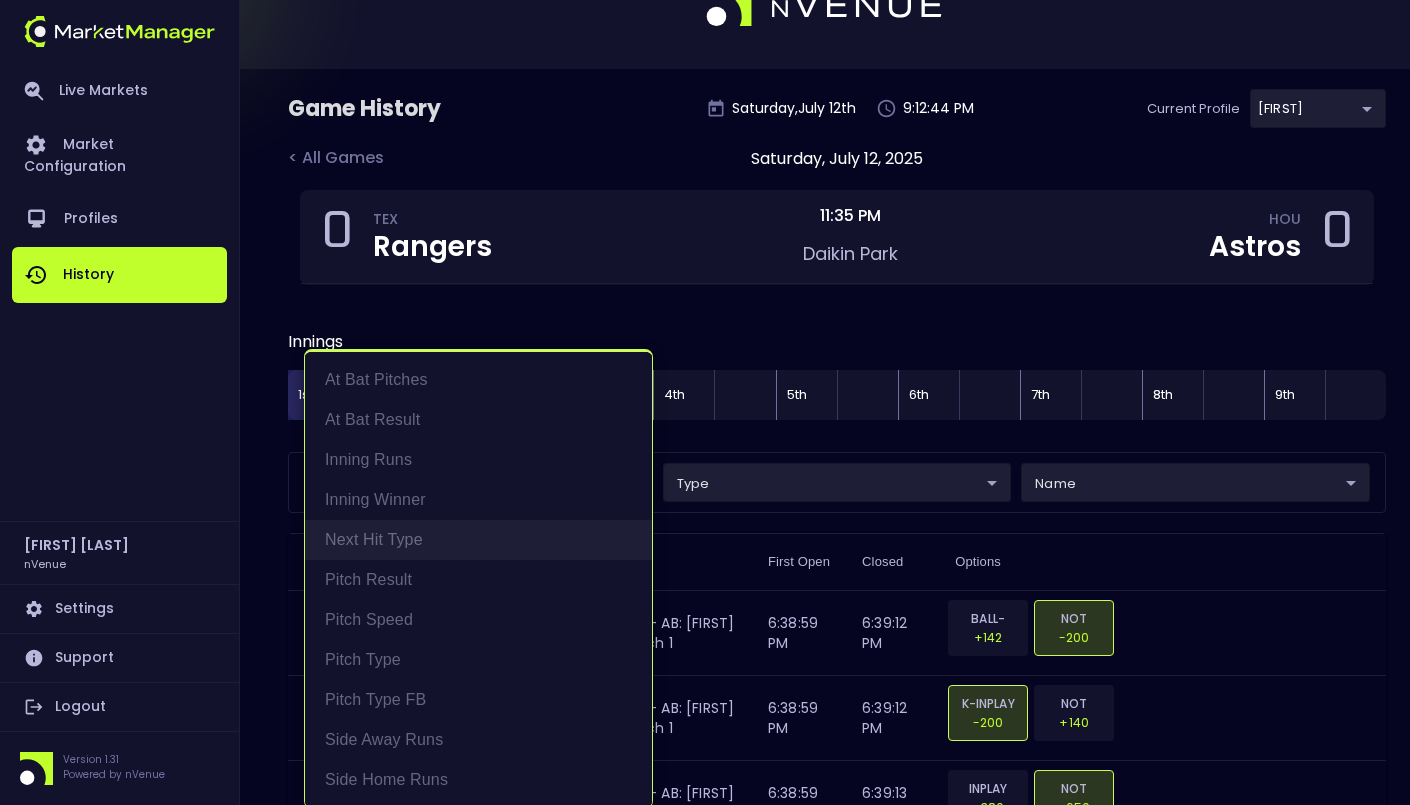 scroll, scrollTop: 4, scrollLeft: 0, axis: vertical 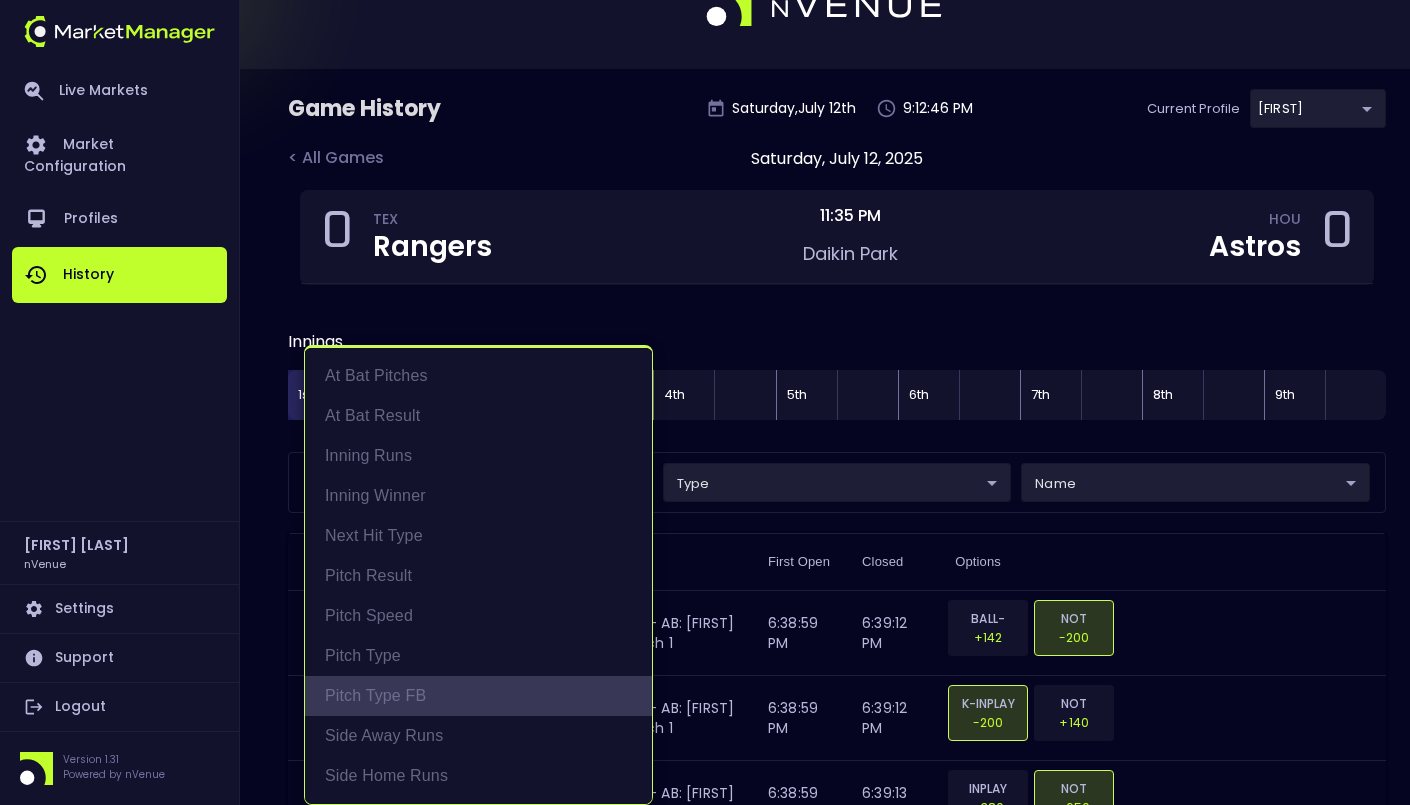 click on "Pitch Type FB" at bounding box center [478, 696] 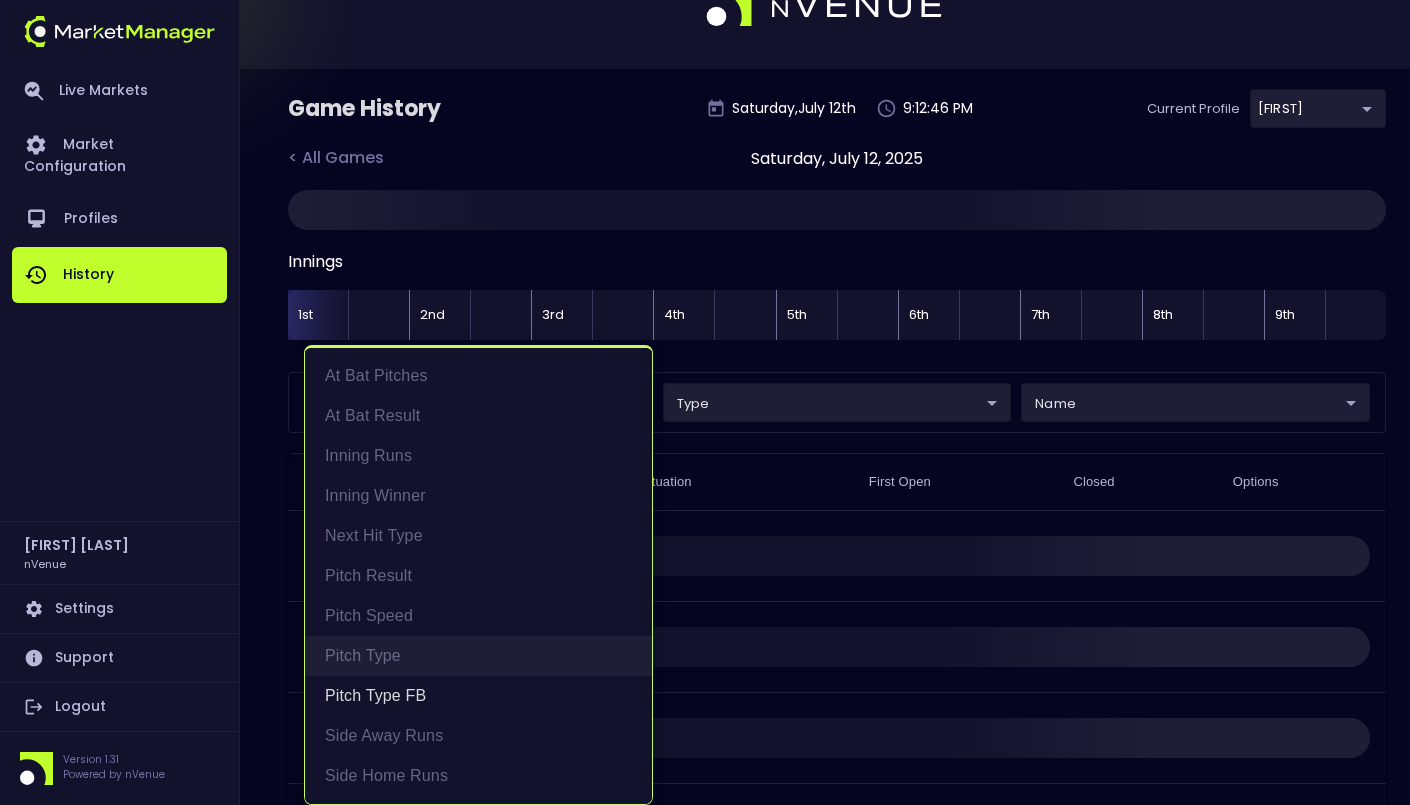 click on "Pitch Type" at bounding box center (478, 656) 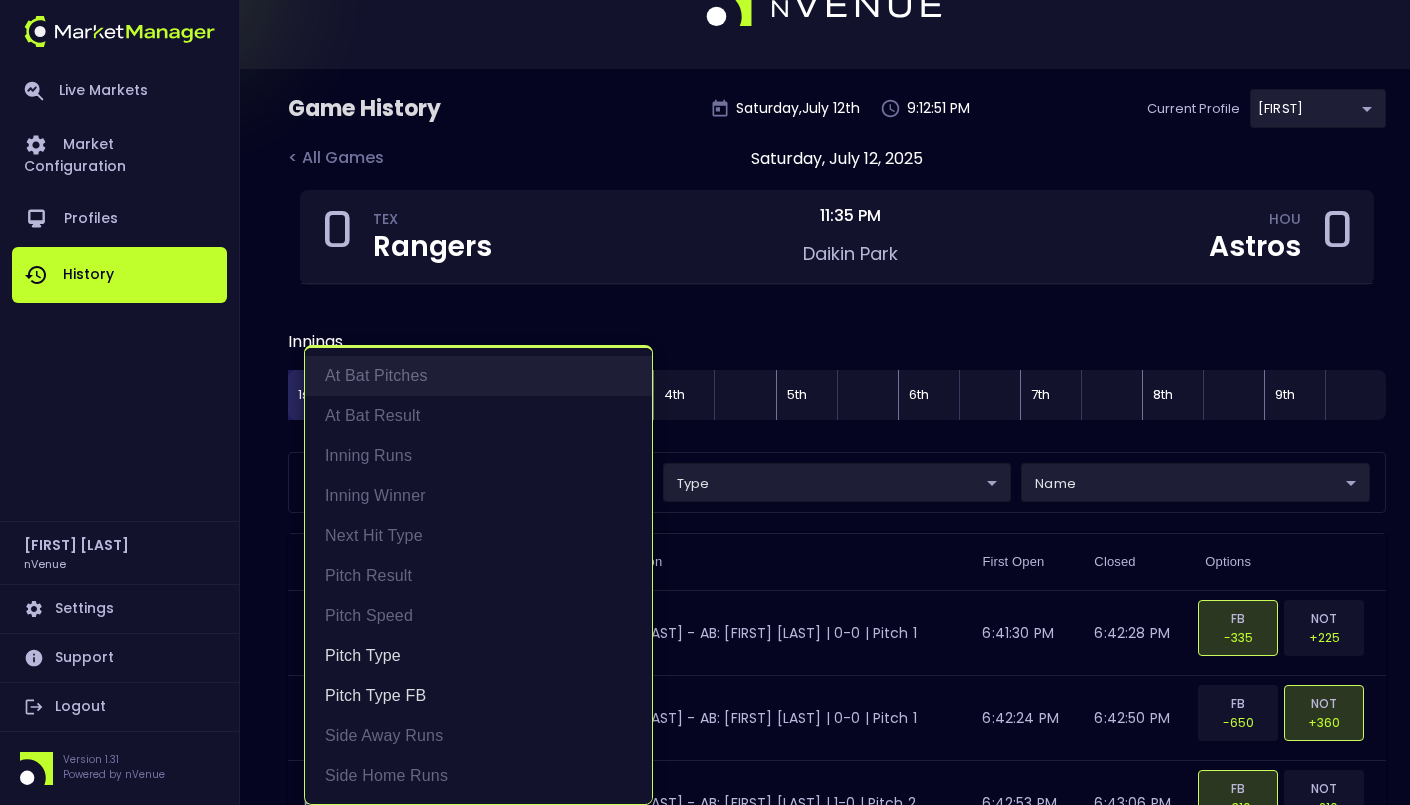 click on "At Bat Pitches" at bounding box center [478, 376] 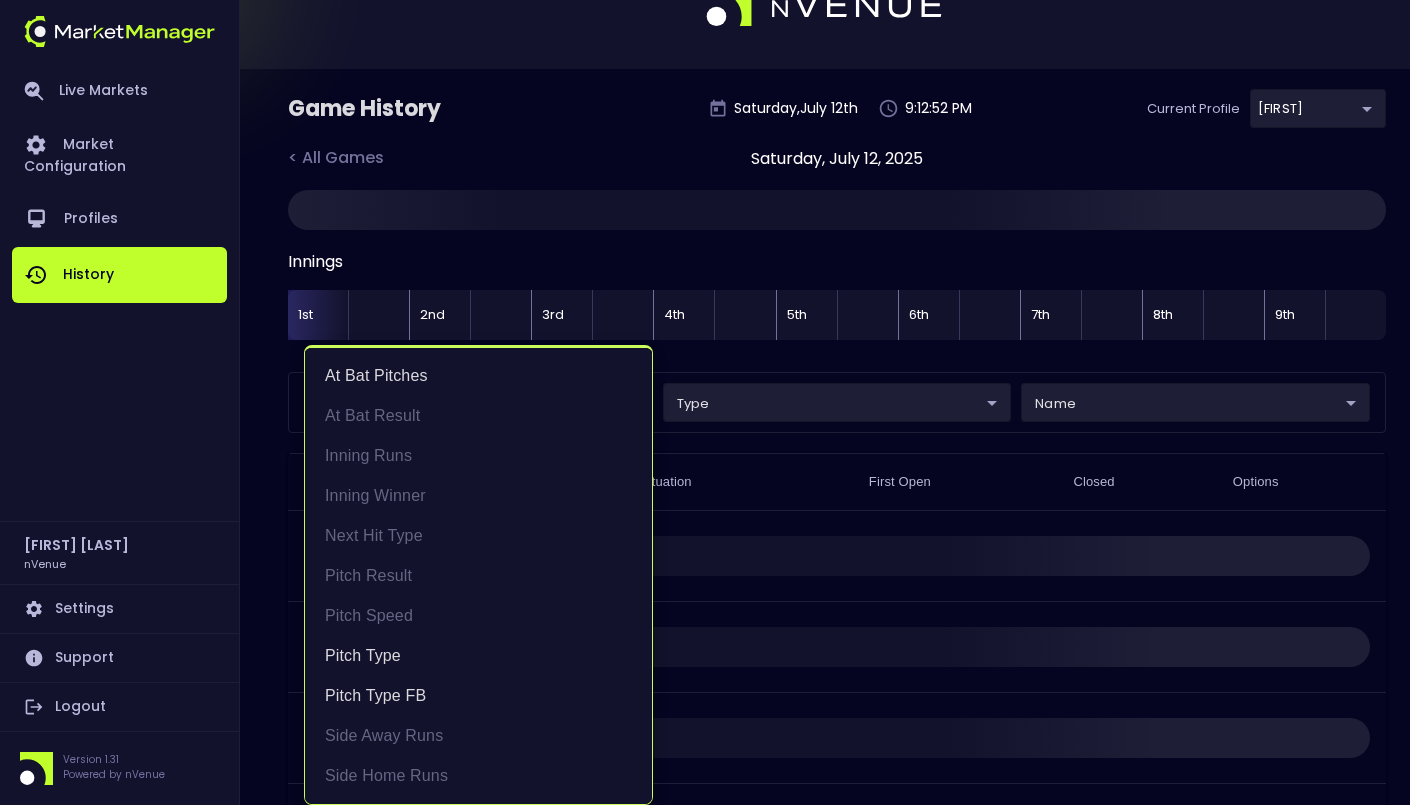 click at bounding box center (705, 402) 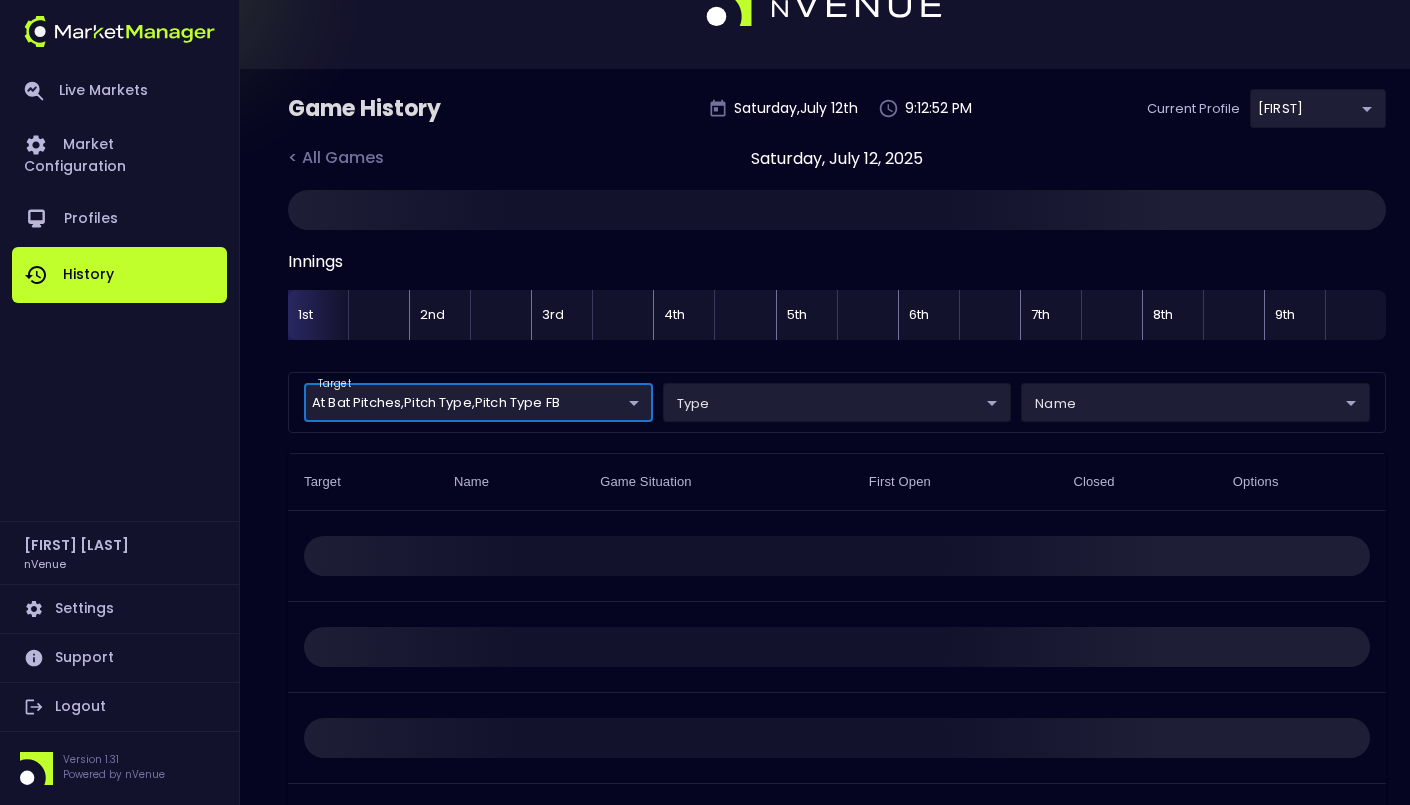 scroll, scrollTop: 0, scrollLeft: 0, axis: both 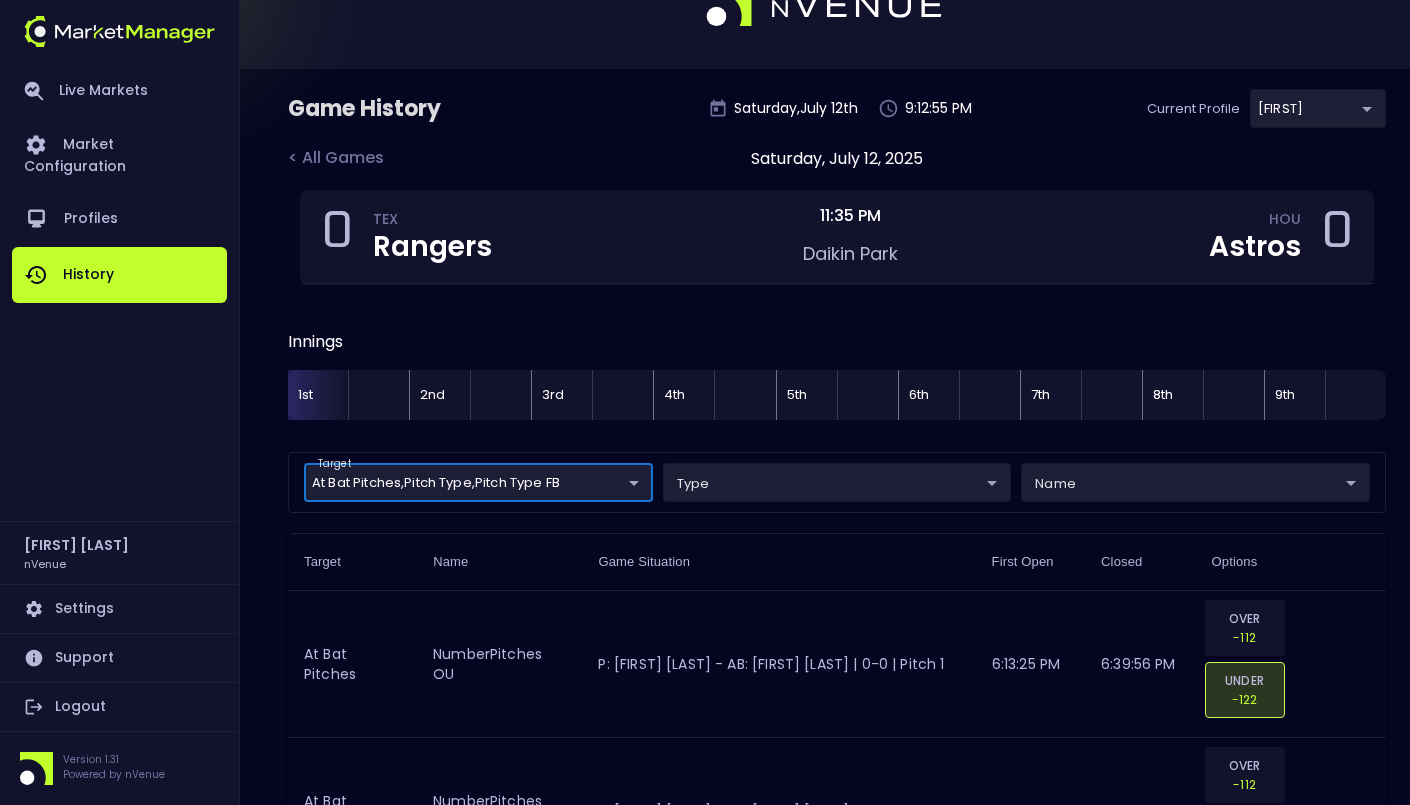 click on "Live Markets Market Configuration Profiles History Jerry   Griffith nVenue Settings Support Logout   Version 1.31  Powered by nVenue Game History Saturday ,  July   12 th 9:12:55 PM Current Profile Matt 0a763355-b225-40e6-8c79-2dda4ec7b2cf Select < All Games Saturday, July 12, 2025 0 TEX Rangers 11:35 PM Daikin Park HOU Astros 0 Innings 1st 2nd 3rd 4th 5th 6th 7th 8th 9th target At Bat Pitches ,  Pitch Type ,  Pitch Type FB Pitch Type FB,Pitch Type,At Bat Pitches ​ type ​ ​ name ​ ​ Target Name Game Situation First Open Closed Options At Bat Pitches NumberPitches OU P: Framber Valdez - AB: Sam Haggerty | 0-0 | Pitch 1  6:13:25 PM 6:39:56 PM OVER -112 UNDER -122 At Bat Pitches NumberPitches OU P: Framber Valdez - AB: Sam Haggerty | 0-0 | Pitch 1  6:39:01 PM 6:39:57 PM OVER -112 UNDER -122 At Bat Pitches NumberPitches OU P: Framber Valdez - AB: Corey Seager | 0-0 | Pitch 1  6:13:26 PM 6:41:35 PM OVER -124 UNDER -112 At Bat Pitches NumberPitches OU P: Framber Valdez - AB: Corey Seager | 0-0 | Pitch 1" at bounding box center [705, 2741] 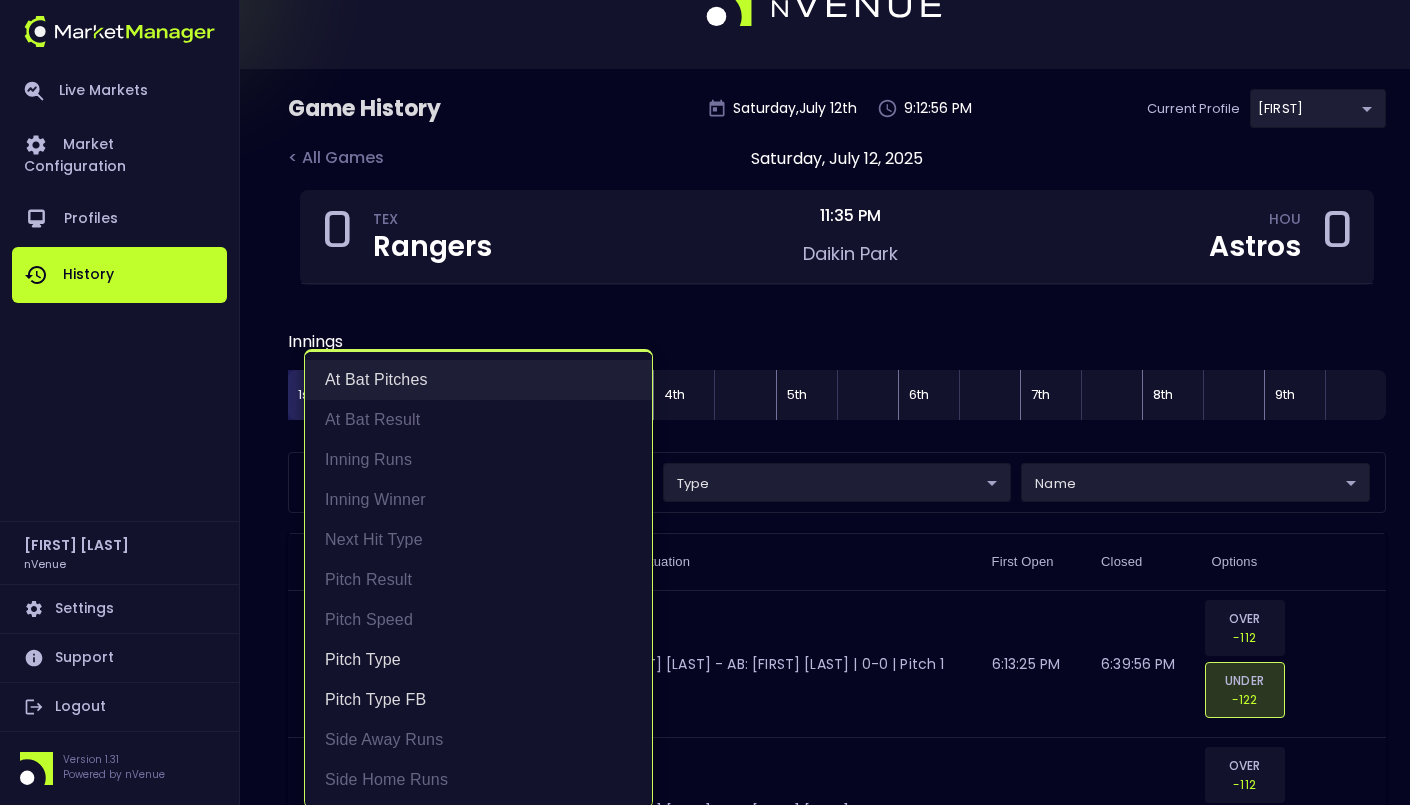 click on "At Bat Pitches" at bounding box center [478, 380] 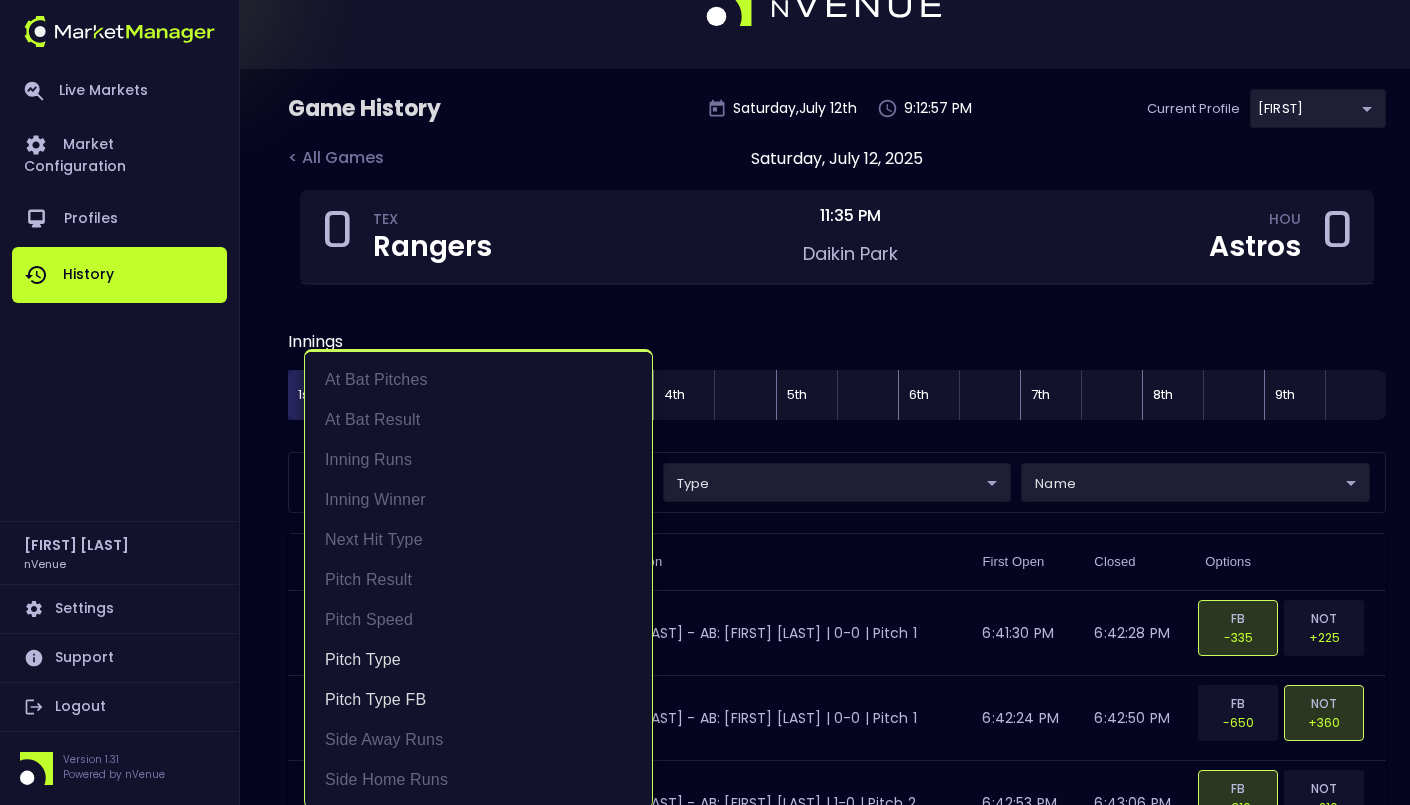 click at bounding box center (705, 402) 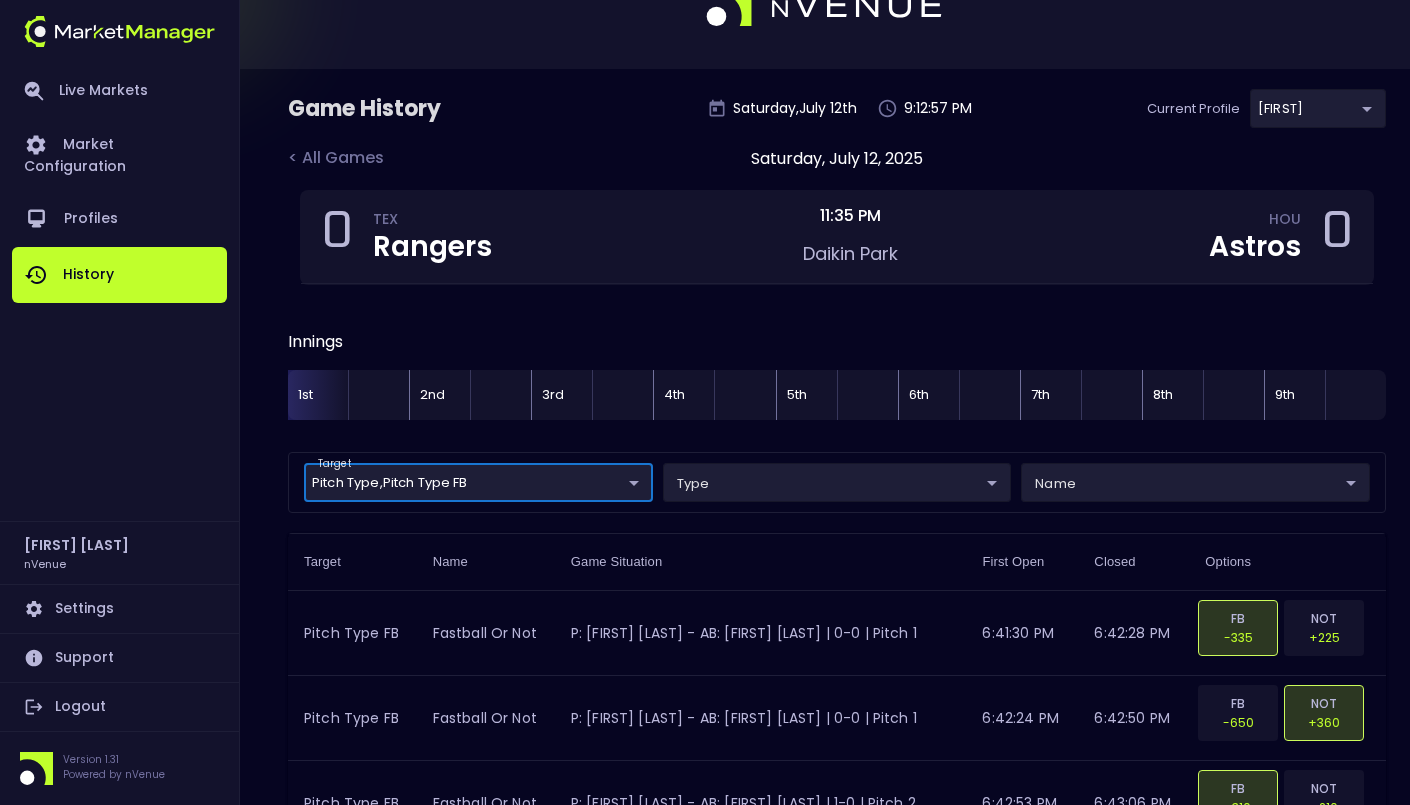 scroll, scrollTop: 0, scrollLeft: 0, axis: both 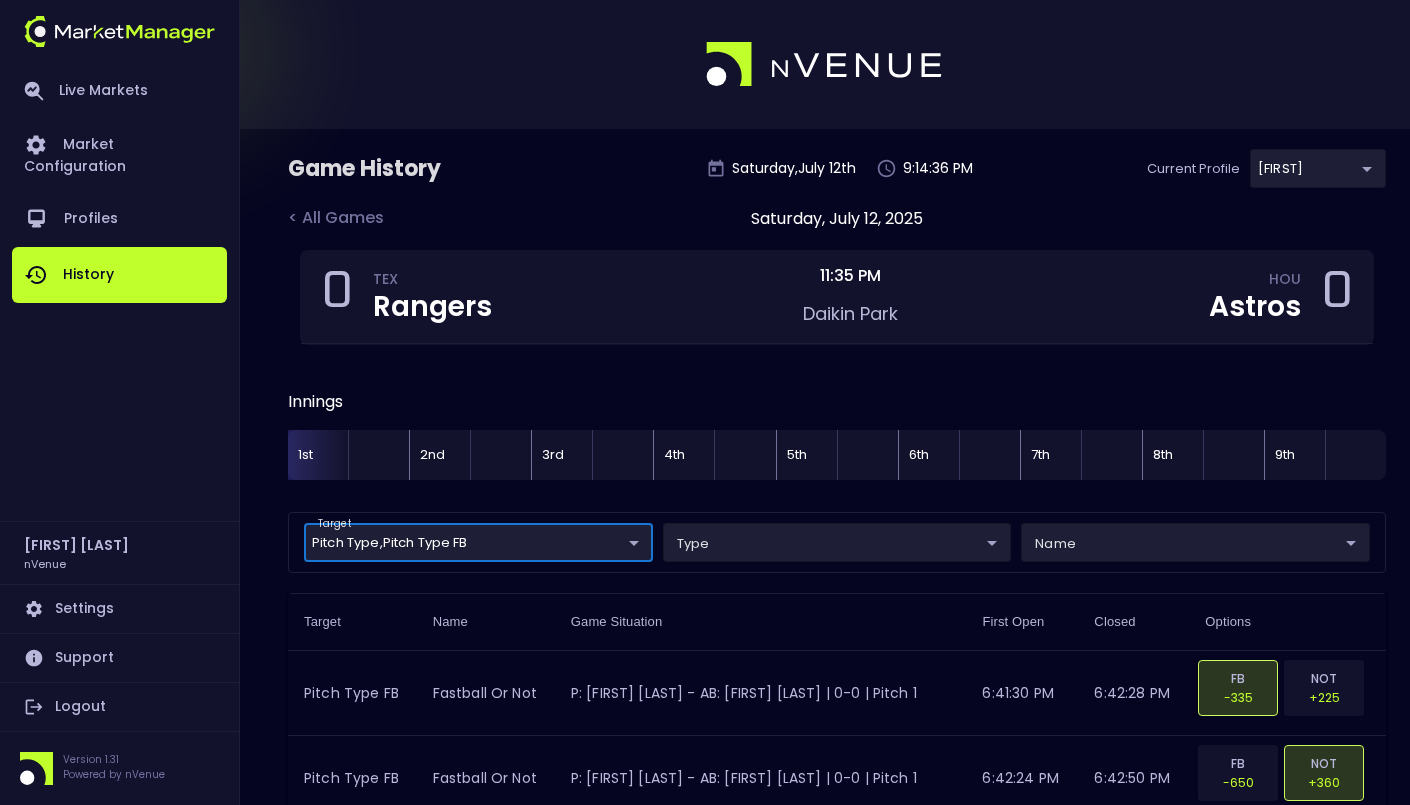 click on "target Pitch Type ,  Pitch Type FB Pitch Type FB,Pitch Type ​ type ​ ​ name ​ ​" at bounding box center [837, 542] 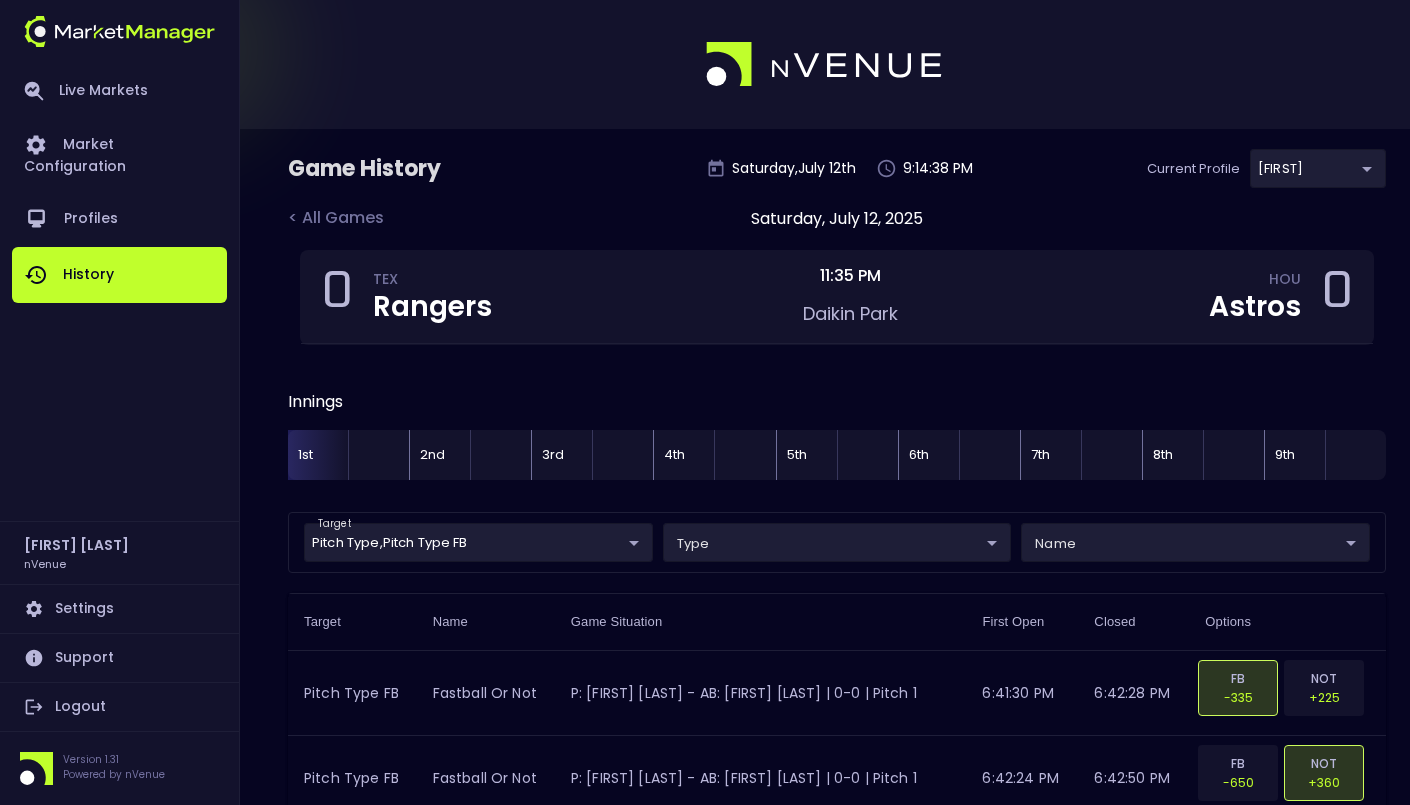 click on "Live Markets Market Configuration Profiles History Jerry   Griffith nVenue Settings Support Logout   Version 1.31  Powered by nVenue Game History Saturday ,  July   12 th 9:14:38 PM Current Profile Matt 0a763355-b225-40e6-8c79-2dda4ec7b2cf Select < All Games Saturday, July 12, 2025 0 TEX Rangers 11:35 PM Daikin Park HOU Astros 0 Innings 1st 2nd 3rd 4th 5th 6th 7th 8th 9th target Pitch Type ,  Pitch Type FB Pitch Type FB,Pitch Type ​ type ​ ​ name ​ ​ Target Name Game Situation First Open Closed Options Pitch Type FB Fastball or Not P: Framber Valdez - AB: Marcus Semien | 0-0 | Pitch 1  6:41:30 PM 6:42:28 PM FB -335 NOT +225 Pitch Type FB Fastball or Not P: Framber Valdez - AB: Adolis García | 0-0 | Pitch 1  6:42:24 PM 6:42:50 PM FB -650 NOT +360 Pitch Type FB Fastball or Not P: Framber Valdez - AB: Adolis García | 1-0 | Pitch 2  6:42:53 PM 6:43:06 PM FB -310 NOT +210 Pitch Type FB Fastball or Not P: Framber Valdez - AB: Adolis García | 1-1 | Pitch 3  6:43:09 PM 6:43:19 PM FB +116 NOT -160 FB +270" at bounding box center [705, 1013] 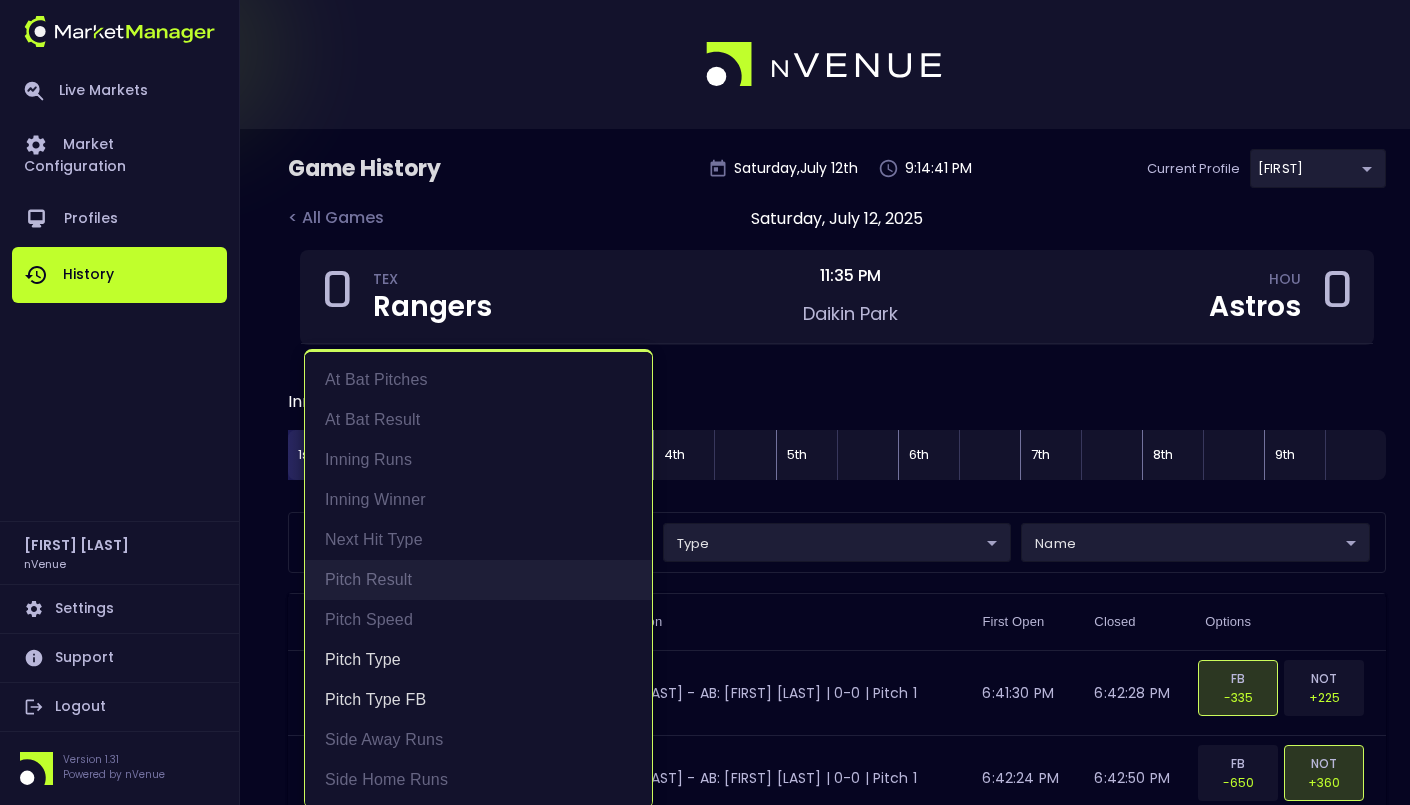 click on "Pitch Result" at bounding box center (478, 580) 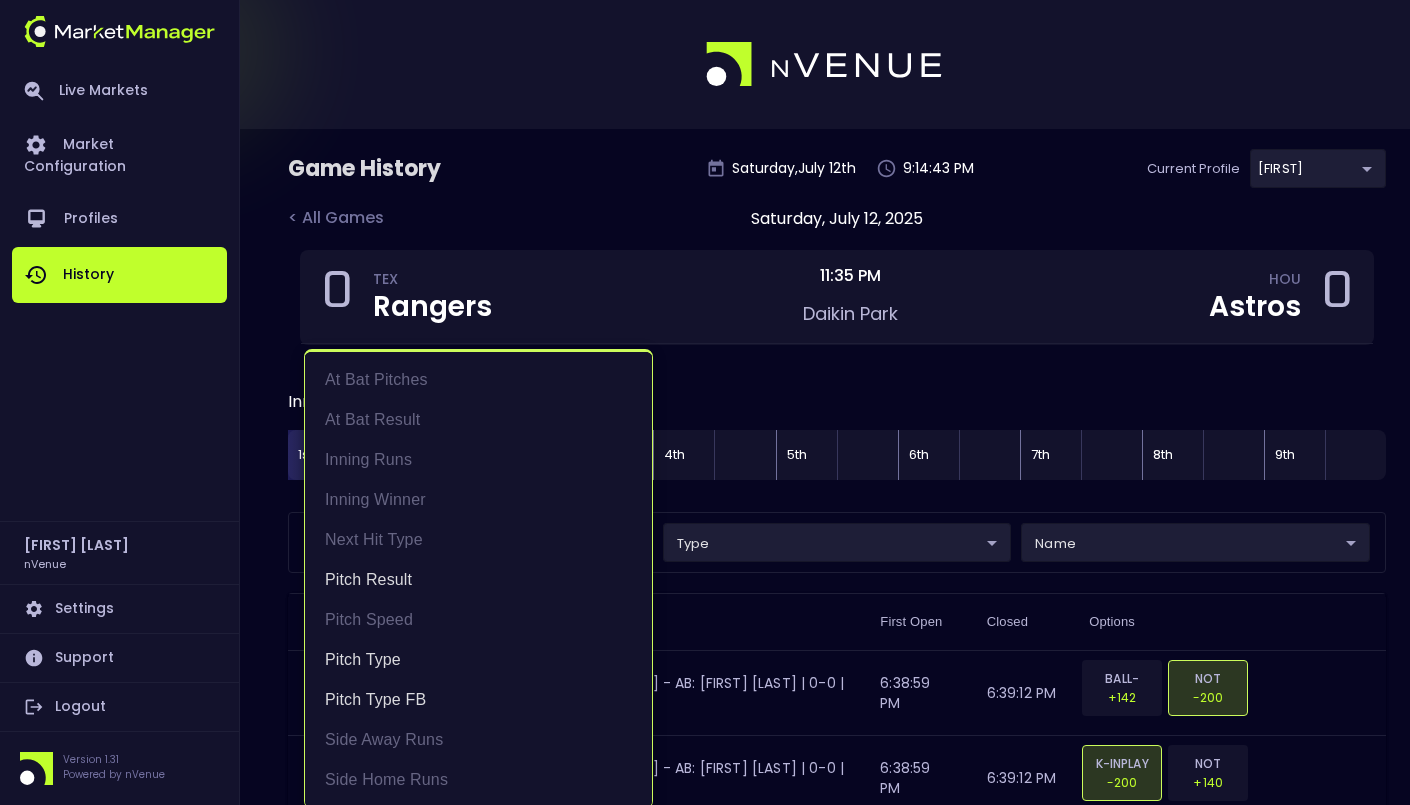 click at bounding box center (705, 402) 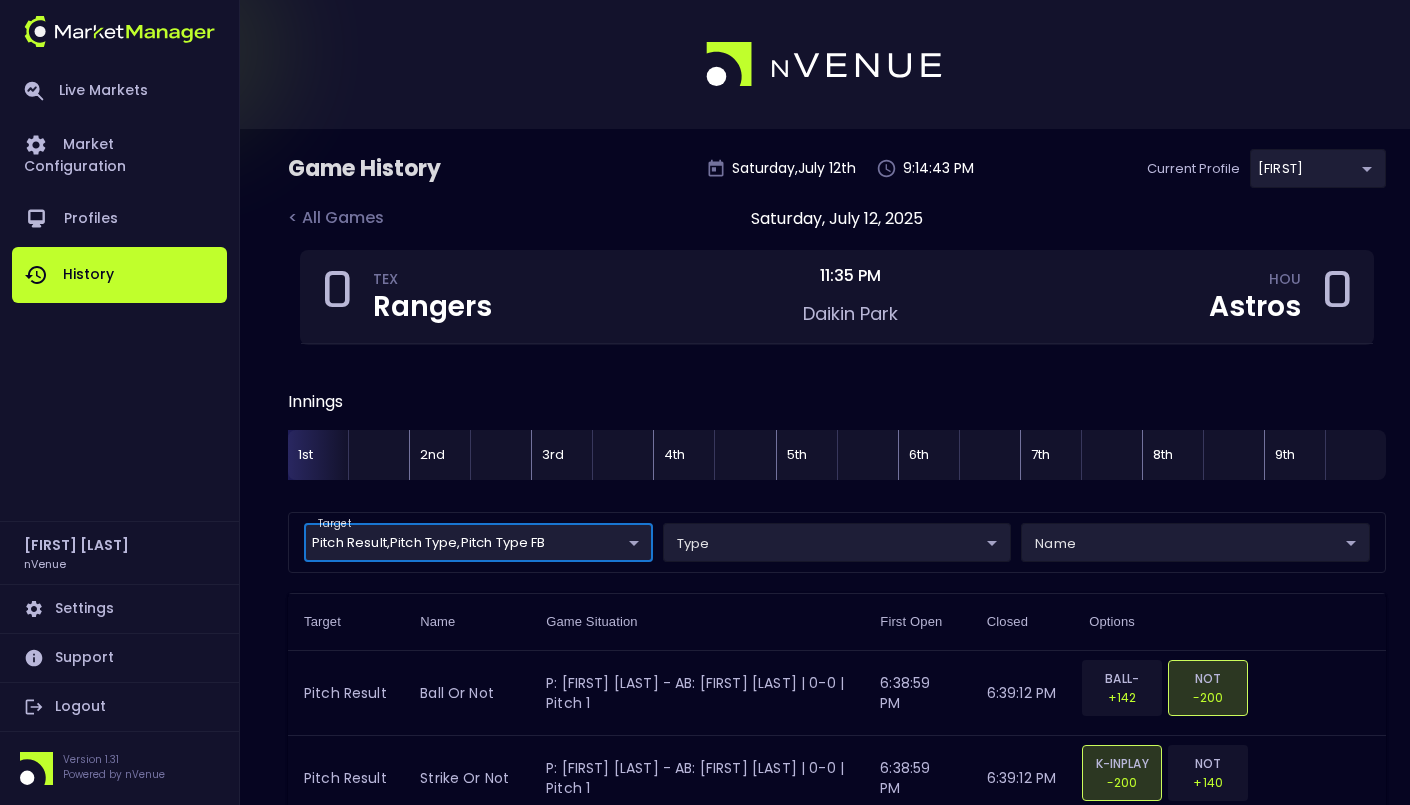 scroll, scrollTop: 0, scrollLeft: 0, axis: both 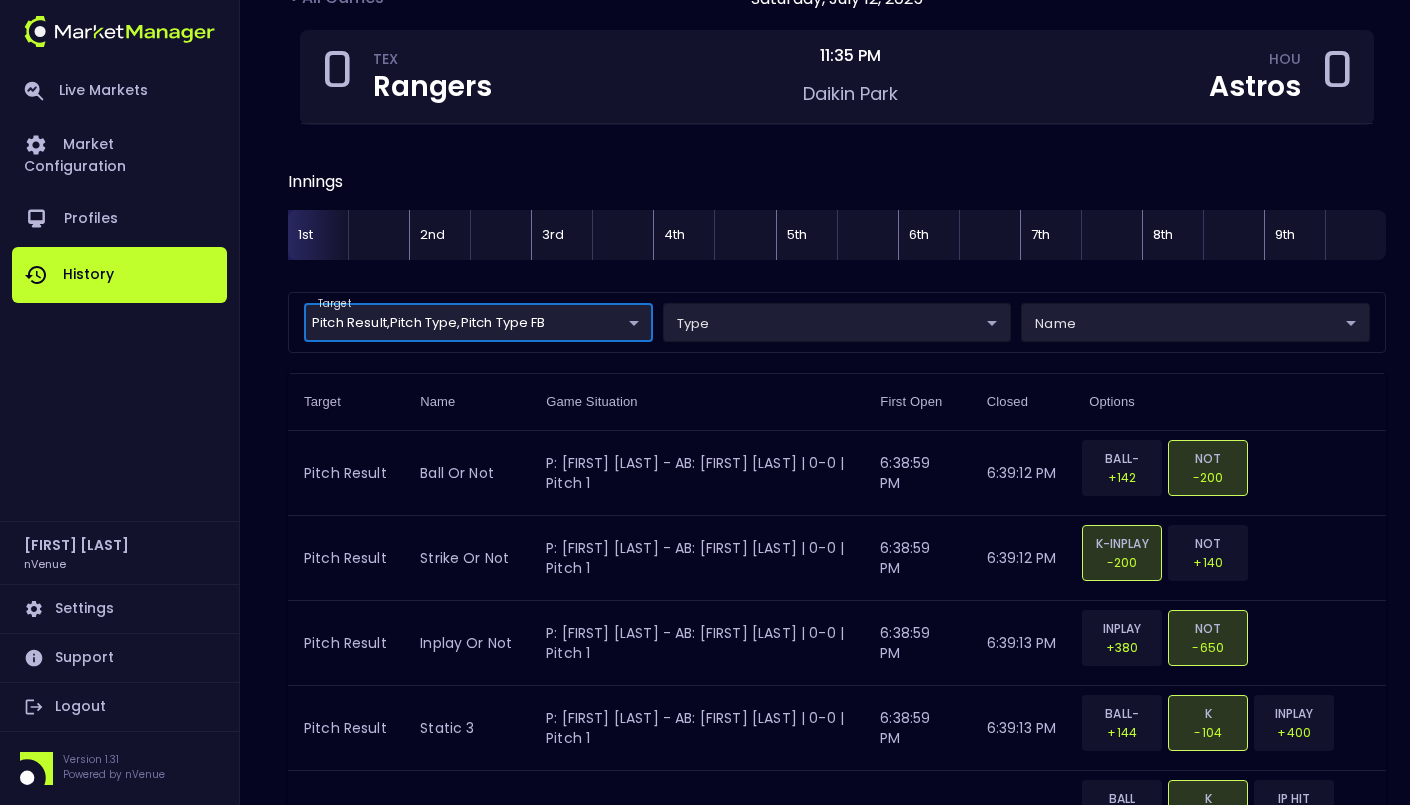 click on "Live Markets Market Configuration Profiles History Jerry   Griffith nVenue Settings Support Logout   Version 1.31  Powered by nVenue Game History Saturday ,  July   12 th 9:14:51 PM Current Profile Matt 0a763355-b225-40e6-8c79-2dda4ec7b2cf Select < All Games Saturday, July 12, 2025 0 TEX Rangers 11:35 PM Daikin Park HOU Astros 0 Innings 1st 2nd 3rd 4th 5th 6th 7th 8th 9th target Pitch Result ,  Pitch Type ,  Pitch Type FB Pitch Type FB,Pitch Type,Pitch Result ​ type ​ ​ name ​ ​ Target Name Game Situation First Open Closed Options Pitch Result ball or not P: Framber Valdez - AB: Sam Haggerty | 0-0 | Pitch 1  6:38:59 PM 6:39:12 PM BALL-HBP +142 NOT -200 Pitch Result strike or not P: Framber Valdez - AB: Sam Haggerty | 0-0 | Pitch 1  6:38:59 PM 6:39:12 PM K-INPLAY -200 NOT +140 Pitch Result inplay or not P: Framber Valdez - AB: Sam Haggerty | 0-0 | Pitch 1  6:38:59 PM 6:39:13 PM INPLAY +380 NOT -650 Pitch Result static 3 P: Framber Valdez - AB: Sam Haggerty | 0-0 | Pitch 1  6:38:59 PM 6:39:13 PM +144" at bounding box center [705, 2714] 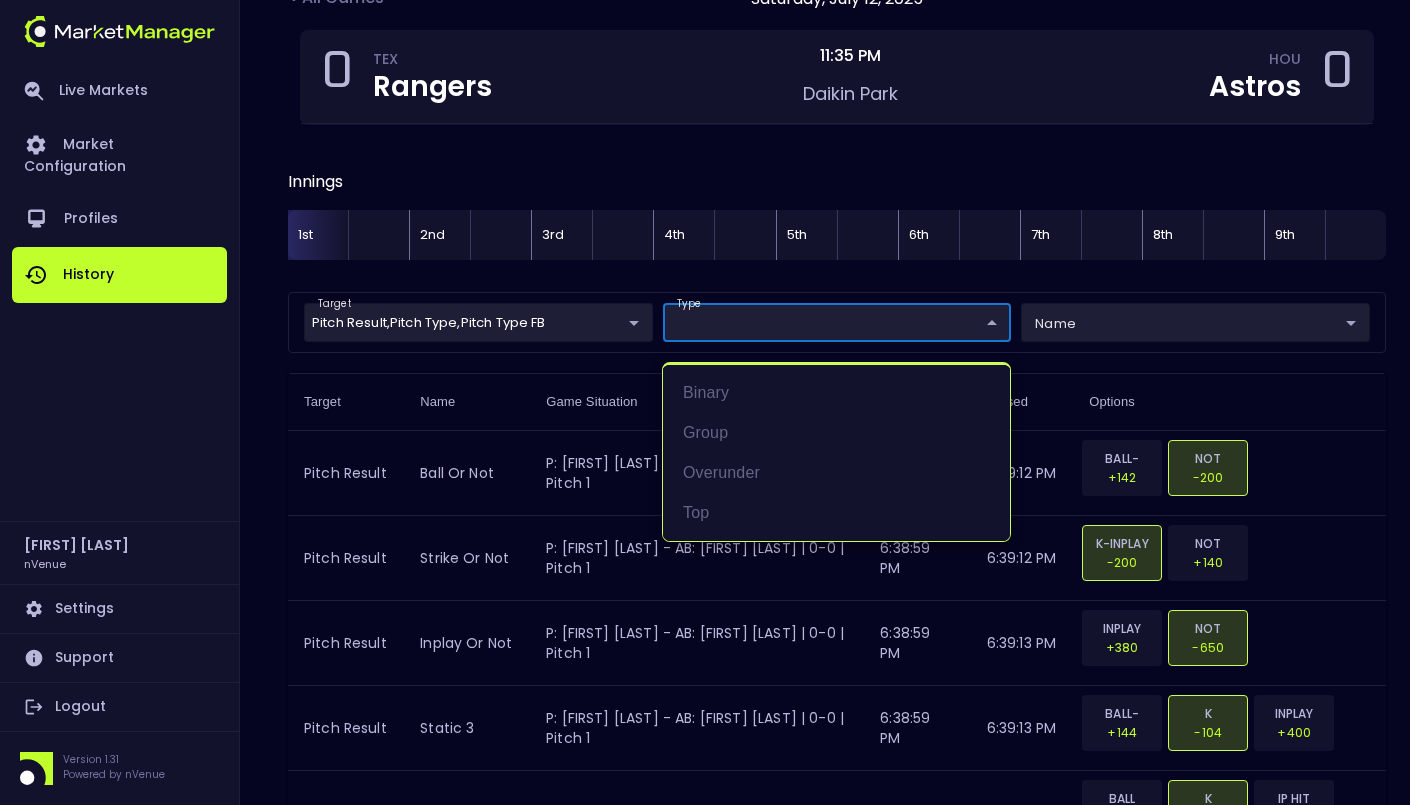 click at bounding box center (705, 402) 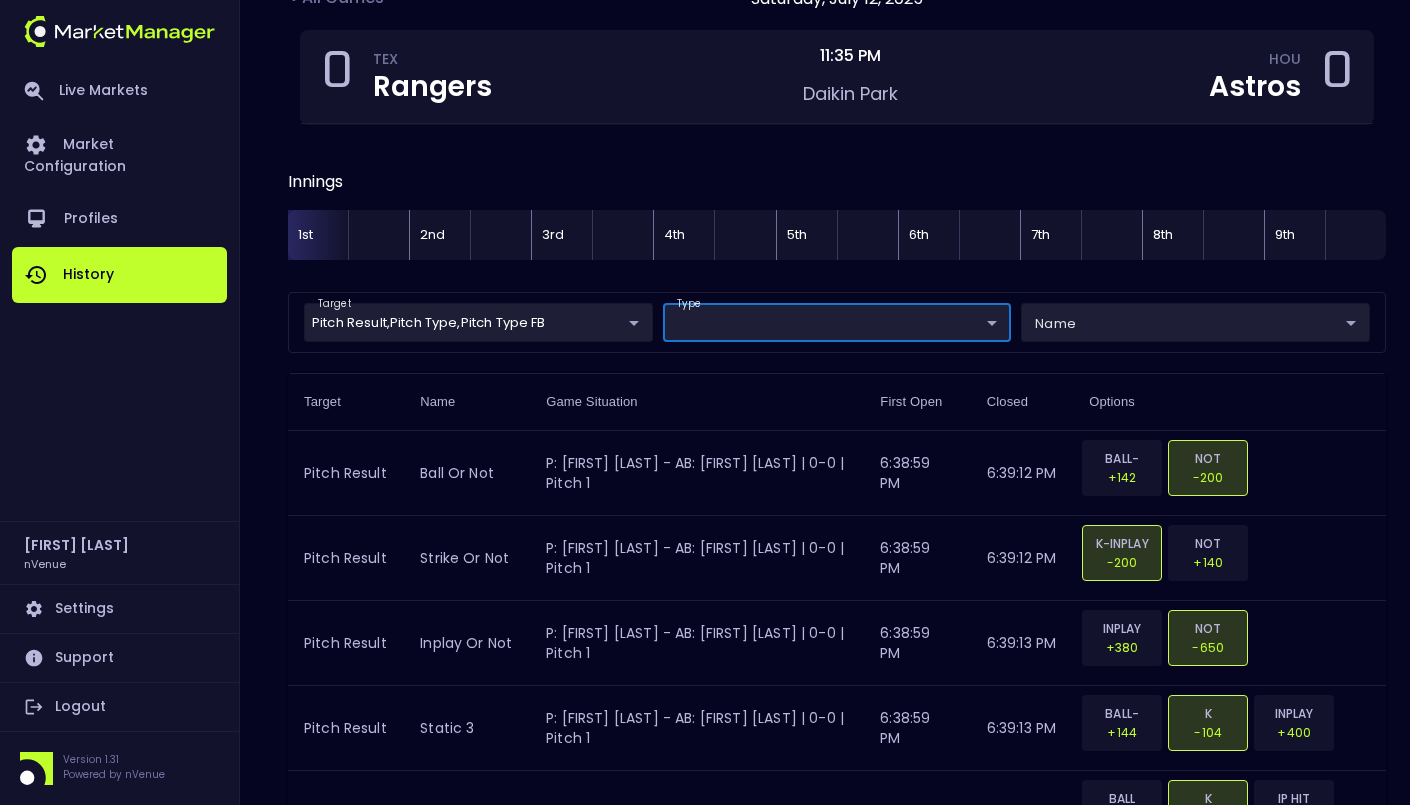 click on "Live Markets Market Configuration Profiles History Jerry   Griffith nVenue Settings Support Logout   Version 1.31  Powered by nVenue Game History Saturday ,  July   12 th 9:14:55 PM Current Profile Matt 0a763355-b225-40e6-8c79-2dda4ec7b2cf Select < All Games Saturday, July 12, 2025 0 TEX Rangers 11:35 PM Daikin Park HOU Astros 0 Innings 1st 2nd 3rd 4th 5th 6th 7th 8th 9th target Pitch Result ,  Pitch Type ,  Pitch Type FB Pitch Type FB,Pitch Type,Pitch Result ​ type ​ ​ name ​ ​ Target Name Game Situation First Open Closed Options Pitch Result ball or not P: Framber Valdez - AB: Sam Haggerty | 0-0 | Pitch 1  6:38:59 PM 6:39:12 PM BALL-HBP +142 NOT -200 Pitch Result strike or not P: Framber Valdez - AB: Sam Haggerty | 0-0 | Pitch 1  6:38:59 PM 6:39:12 PM K-INPLAY -200 NOT +140 Pitch Result inplay or not P: Framber Valdez - AB: Sam Haggerty | 0-0 | Pitch 1  6:38:59 PM 6:39:13 PM INPLAY +380 NOT -650 Pitch Result static 3 P: Framber Valdez - AB: Sam Haggerty | 0-0 | Pitch 1  6:38:59 PM 6:39:13 PM +144" at bounding box center [705, 2714] 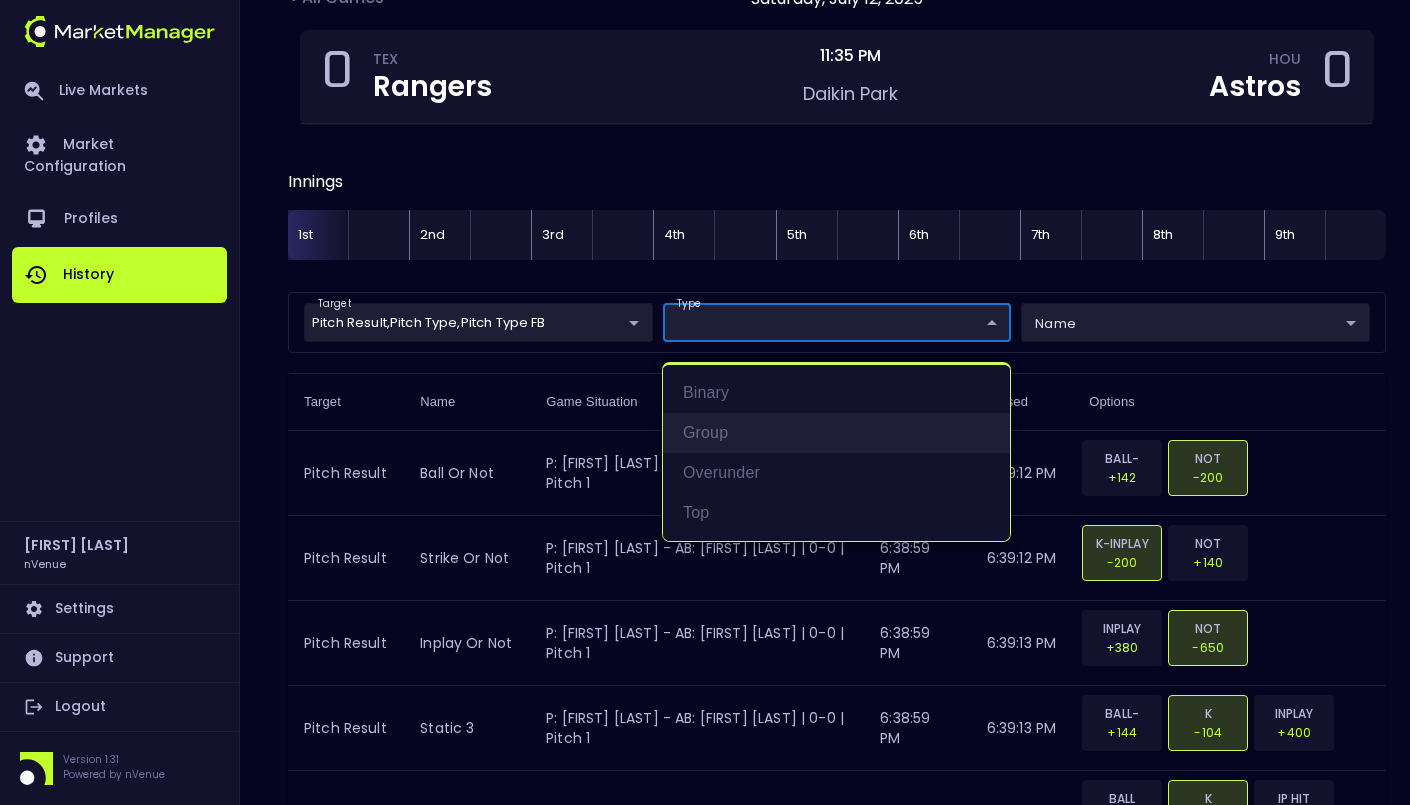 click on "group" at bounding box center [836, 433] 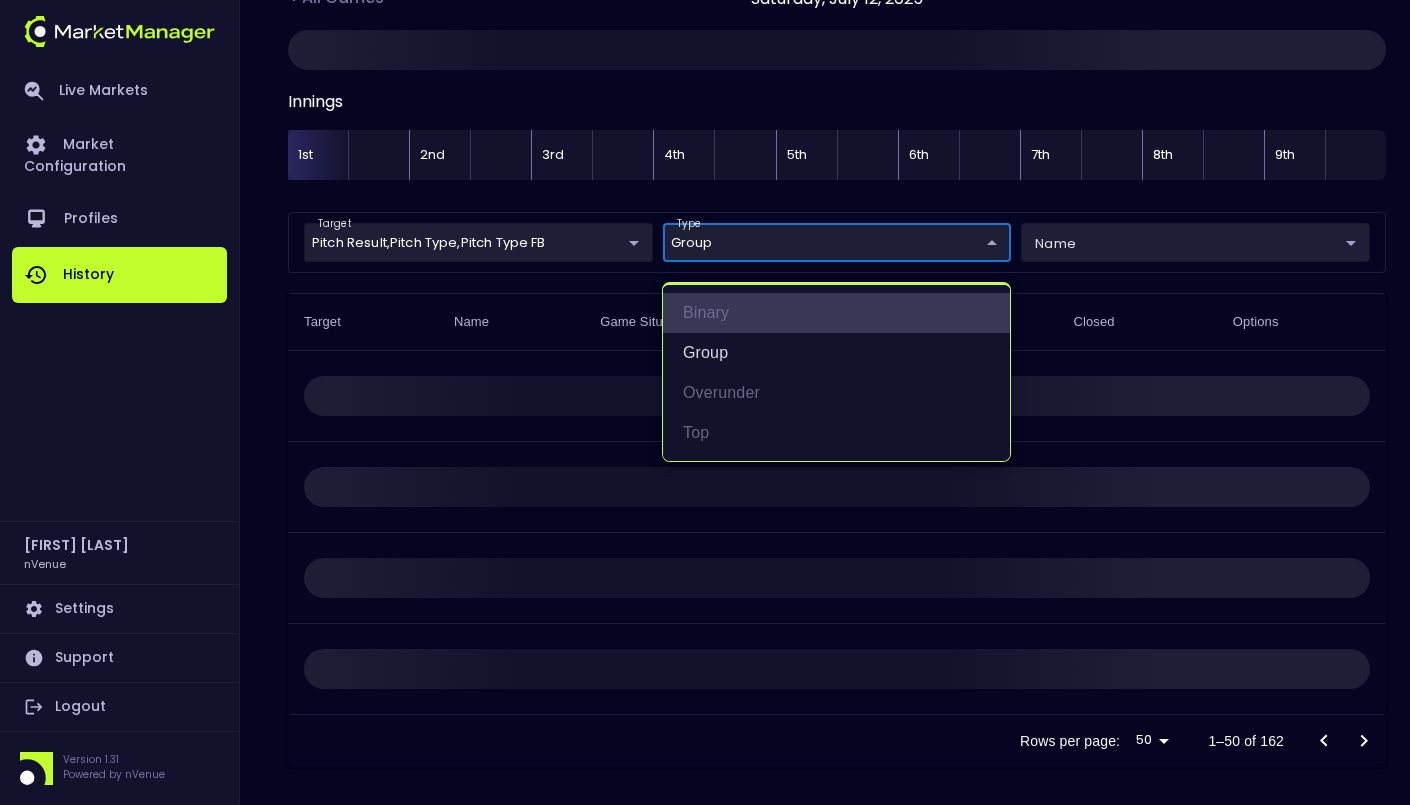 click on "binary" at bounding box center [836, 313] 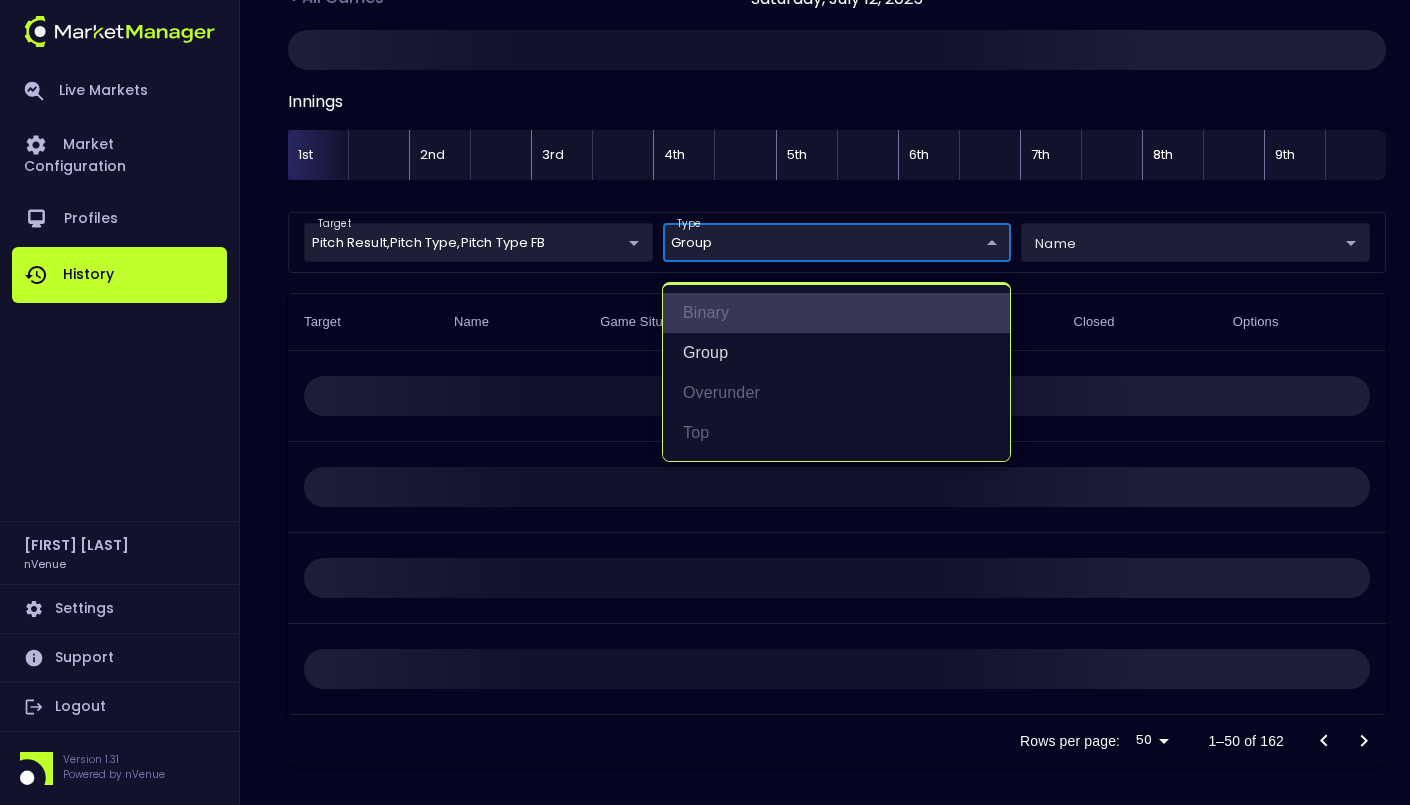 type on "group,binary" 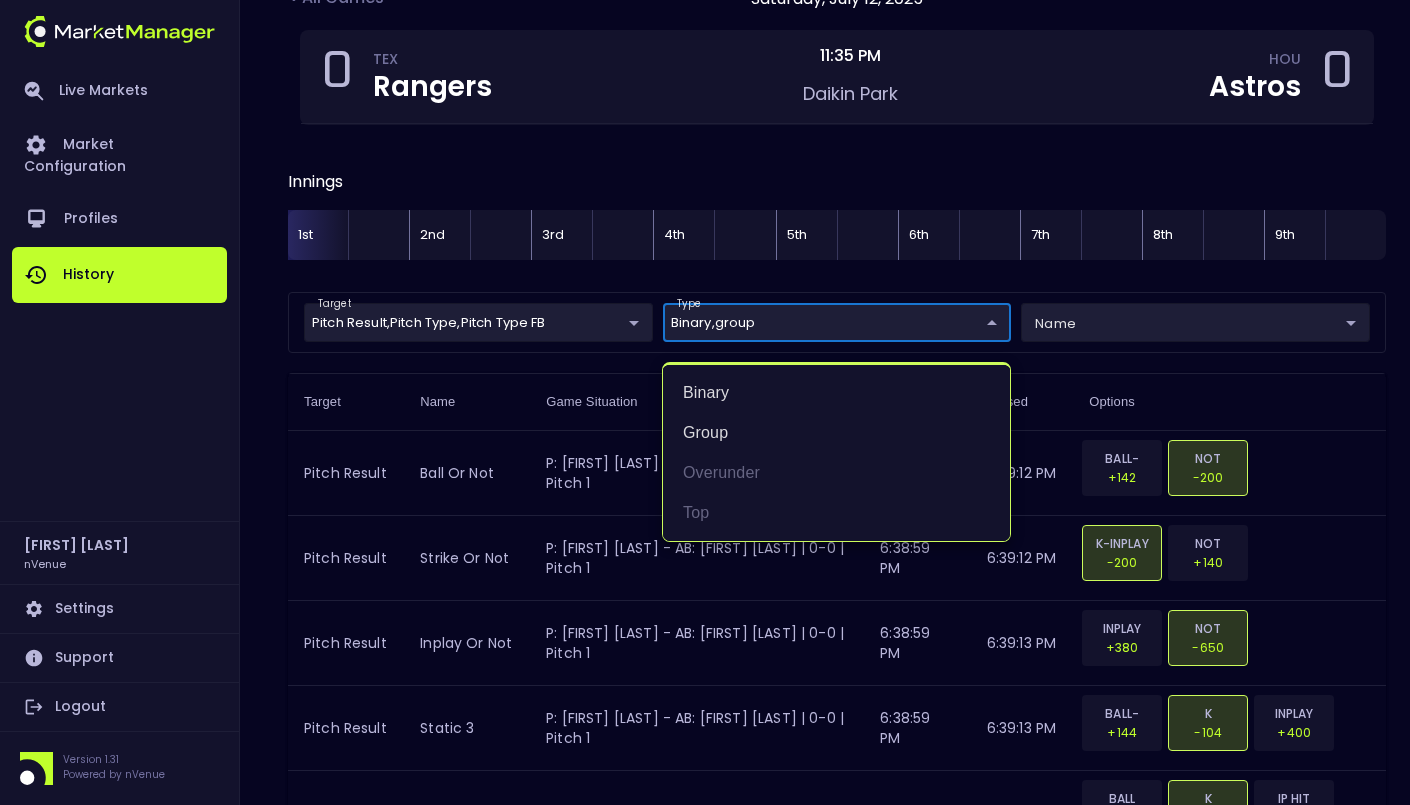 click at bounding box center [705, 402] 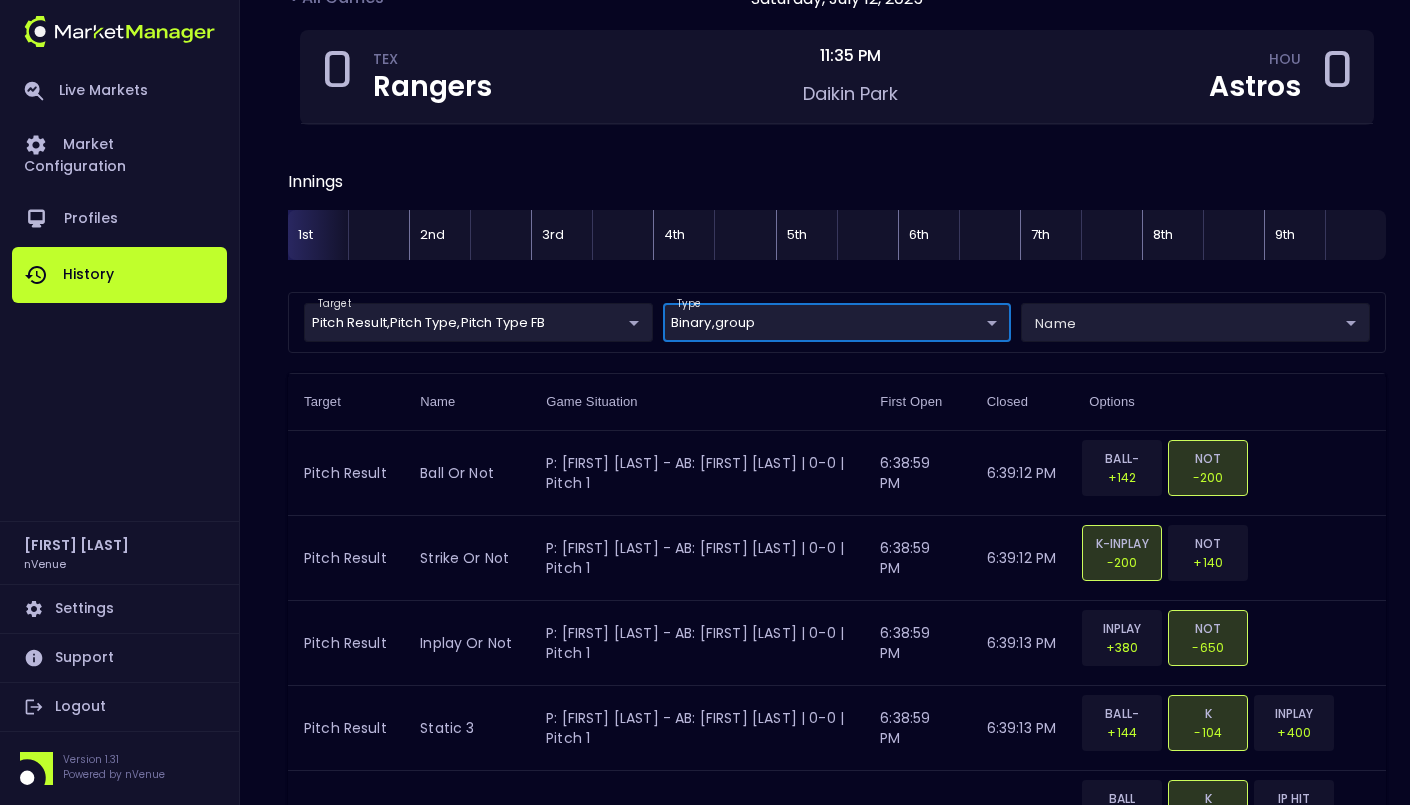click on "Live Markets Market Configuration Profiles History Jerry   Griffith nVenue Settings Support Logout   Version 1.31  Powered by nVenue Game History Saturday ,  July   12 th 9:15:36 PM Current Profile Matt 0a763355-b225-40e6-8c79-2dda4ec7b2cf Select < All Games Saturday, July 12, 2025 0 TEX Rangers 11:35 PM Daikin Park HOU Astros 0 Innings 1st 2nd 3rd 4th 5th 6th 7th 8th 9th target Pitch Result ,  Pitch Type ,  Pitch Type FB Pitch Type FB,Pitch Type,Pitch Result ​ type binary ,  group group,binary ​ name ​ ​ Target Name Game Situation First Open Closed Options Pitch Result ball or not P: Framber Valdez - AB: Sam Haggerty | 0-0 | Pitch 1  6:38:59 PM 6:39:12 PM BALL-HBP +142 NOT -200 Pitch Result strike or not P: Framber Valdez - AB: Sam Haggerty | 0-0 | Pitch 1  6:38:59 PM 6:39:12 PM K-INPLAY -200 NOT +140 Pitch Result inplay or not P: Framber Valdez - AB: Sam Haggerty | 0-0 | Pitch 1  6:38:59 PM 6:39:13 PM INPLAY +380 NOT -650 Pitch Result static 3 P: Framber Valdez - AB: Sam Haggerty | 0-0 | Pitch 1  K" at bounding box center [705, 2714] 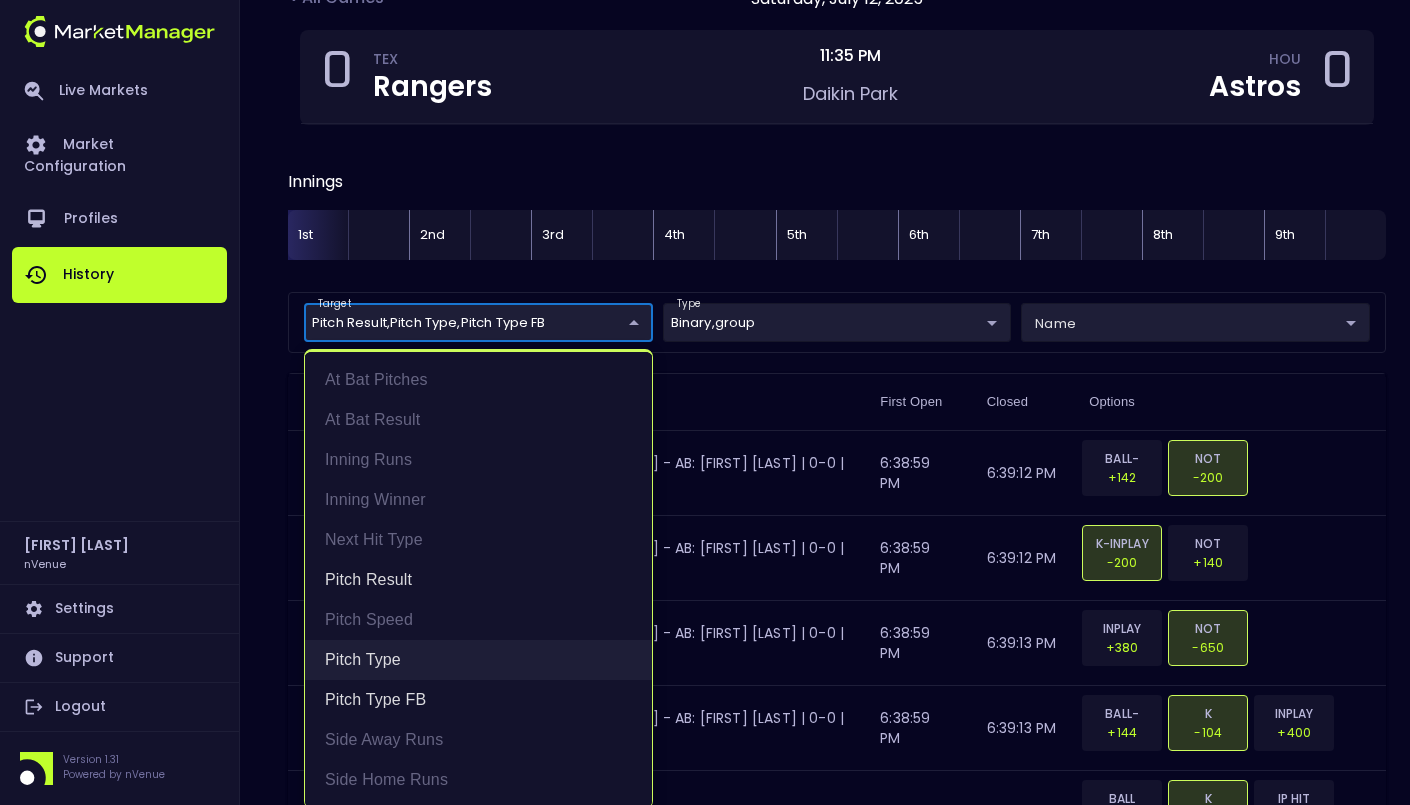click on "Pitch Type" at bounding box center [478, 660] 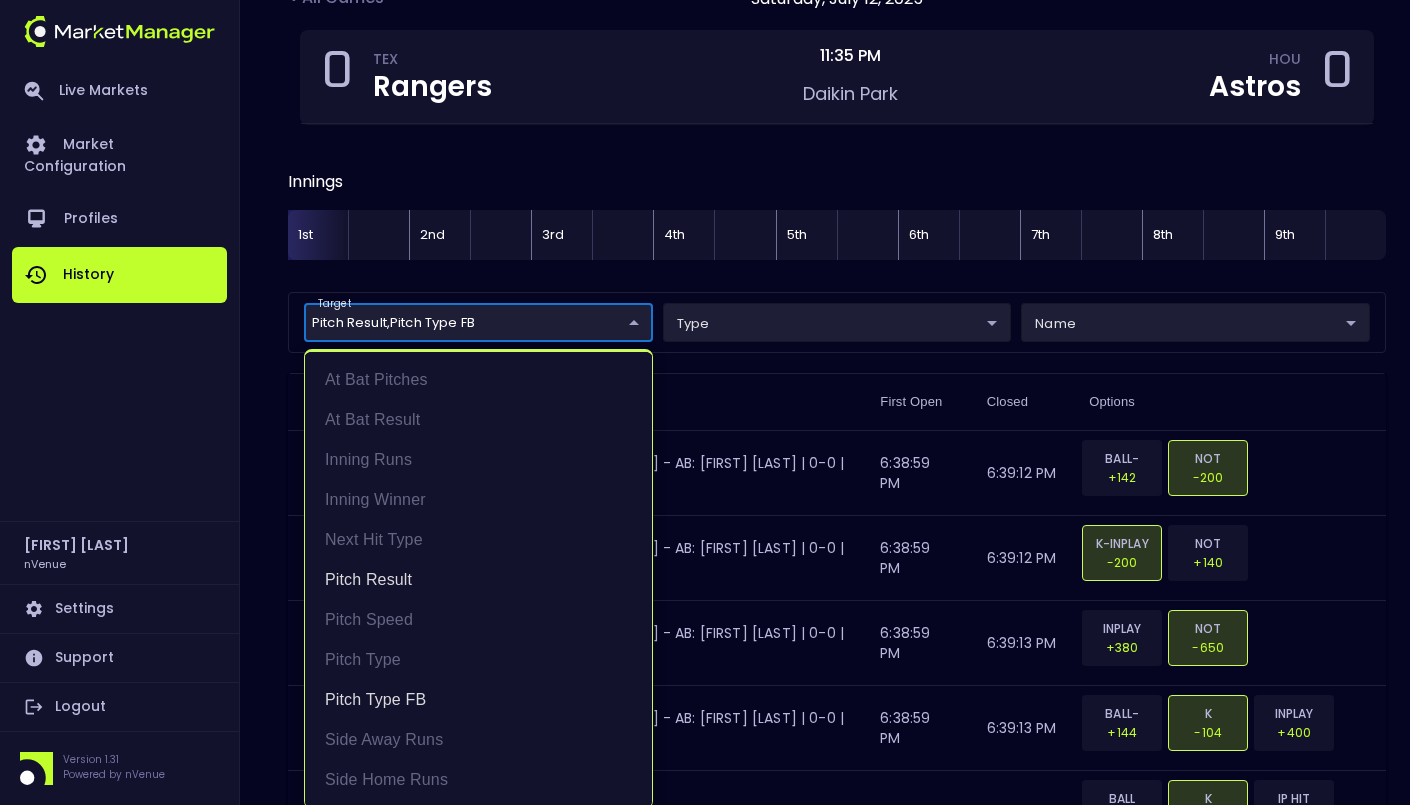 click at bounding box center [705, 402] 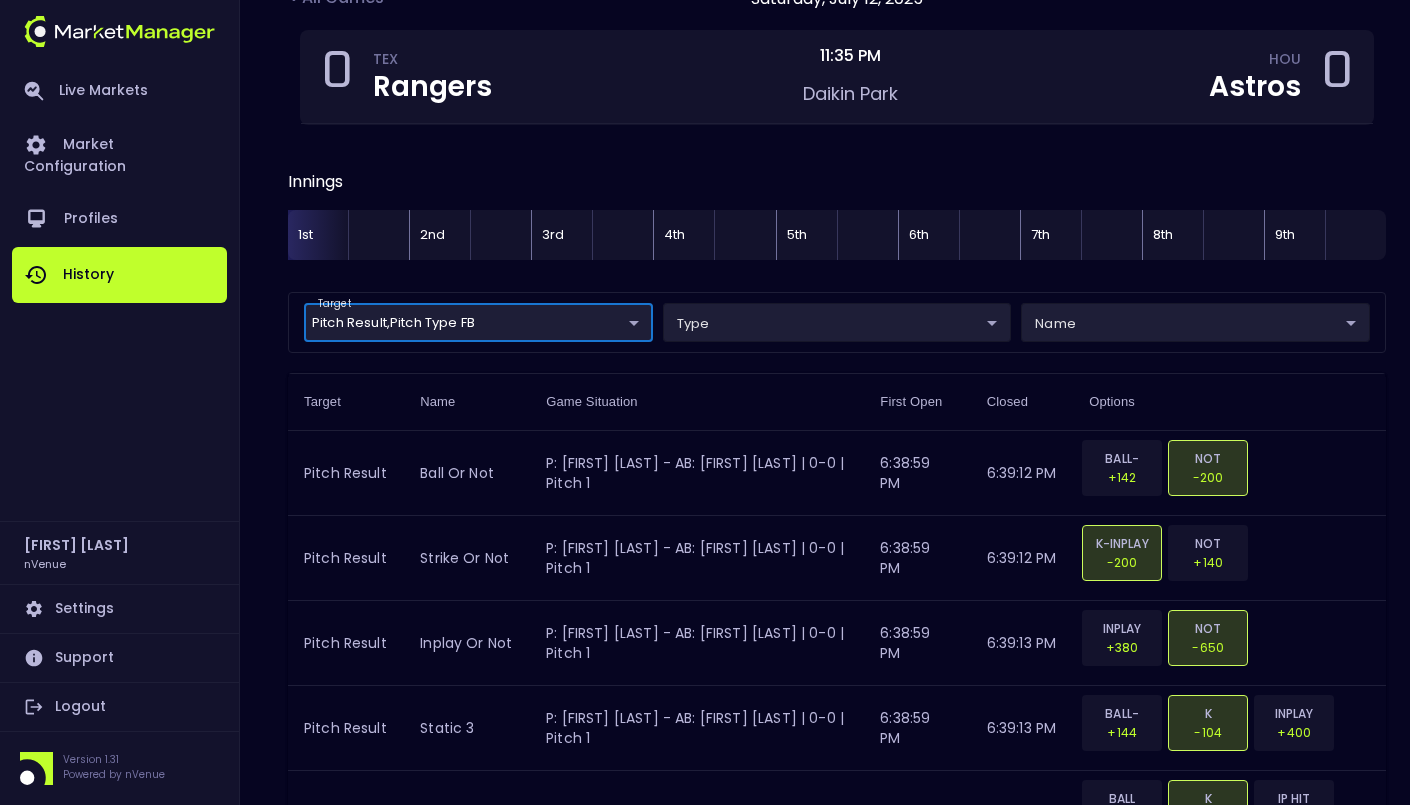 scroll, scrollTop: 0, scrollLeft: 0, axis: both 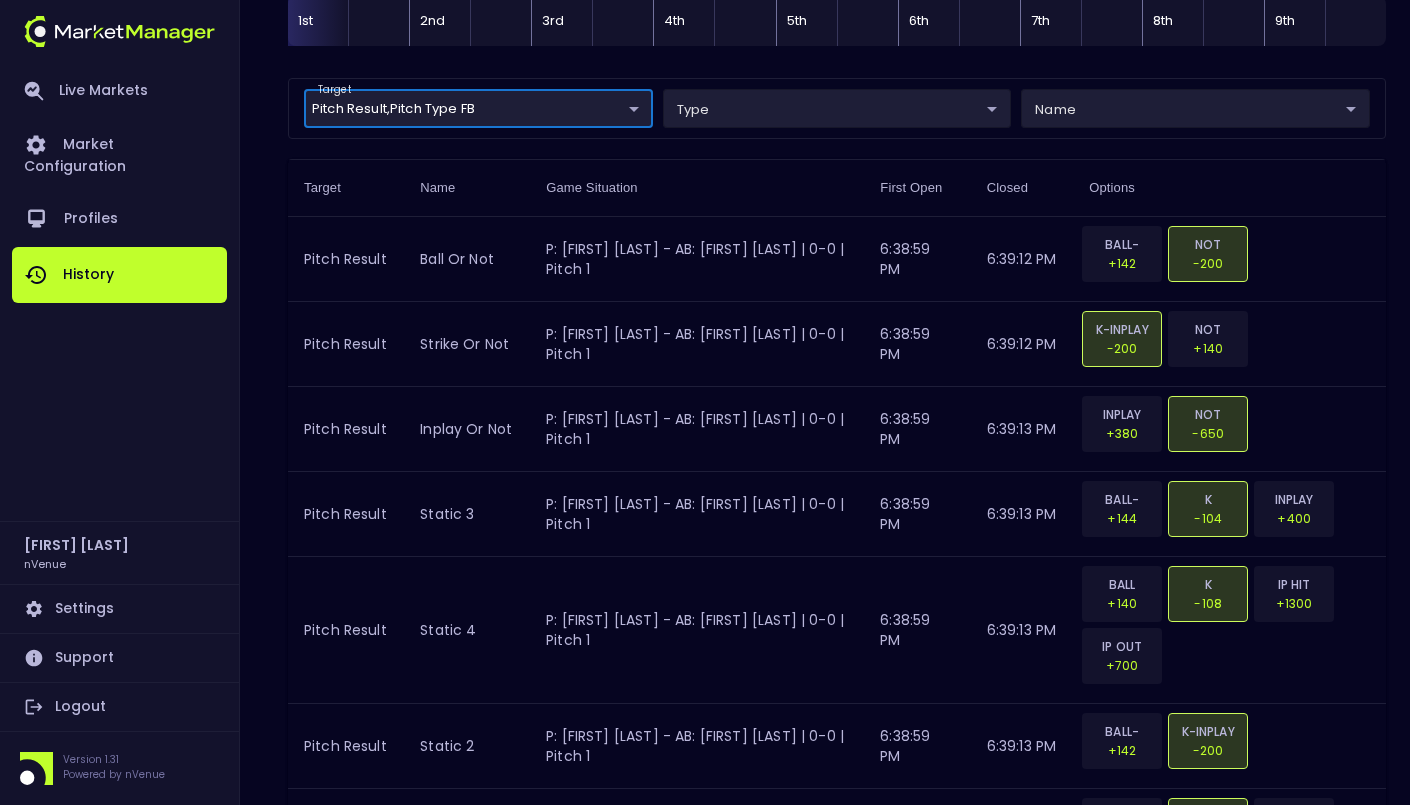 click on "Live Markets Market Configuration Profiles History Jerry   Griffith nVenue Settings Support Logout   Version 1.31  Powered by nVenue Game History Saturday ,  July   12 th 9:16:23 PM Current Profile Matt 0a763355-b225-40e6-8c79-2dda4ec7b2cf Select < All Games Saturday, July 12, 2025 0 TEX Rangers 11:35 PM Daikin Park HOU Astros 0 Innings 1st 2nd 3rd 4th 5th 6th 7th 8th 9th target Pitch Result ,  Pitch Type FB Pitch Type FB,Pitch Result ​ type ​ ​ name ​ ​ Target Name Game Situation First Open Closed Options Pitch Result ball or not P: Framber Valdez - AB: Sam Haggerty | 0-0 | Pitch 1  6:38:59 PM 6:39:12 PM BALL-HBP +142 NOT -200 Pitch Result strike or not P: Framber Valdez - AB: Sam Haggerty | 0-0 | Pitch 1  6:38:59 PM 6:39:12 PM K-INPLAY -200 NOT +140 Pitch Result inplay or not P: Framber Valdez - AB: Sam Haggerty | 0-0 | Pitch 1  6:38:59 PM 6:39:13 PM INPLAY +380 NOT -650 Pitch Result static 3 P: Framber Valdez - AB: Sam Haggerty | 0-0 | Pitch 1  6:38:59 PM 6:39:13 PM BALL-HBP +144 K -104 INPLAY K" at bounding box center [705, 2500] 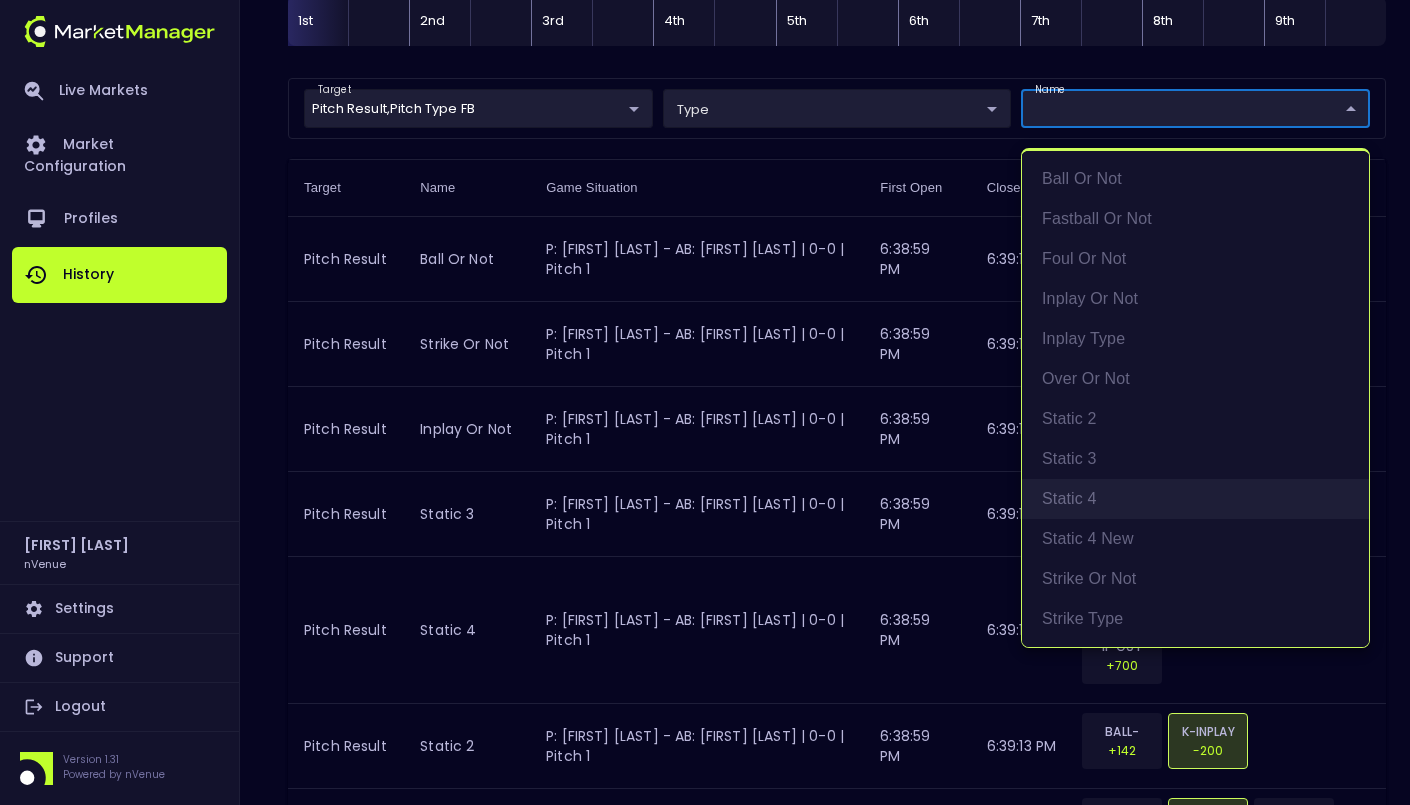 click on "static 4" at bounding box center [1195, 499] 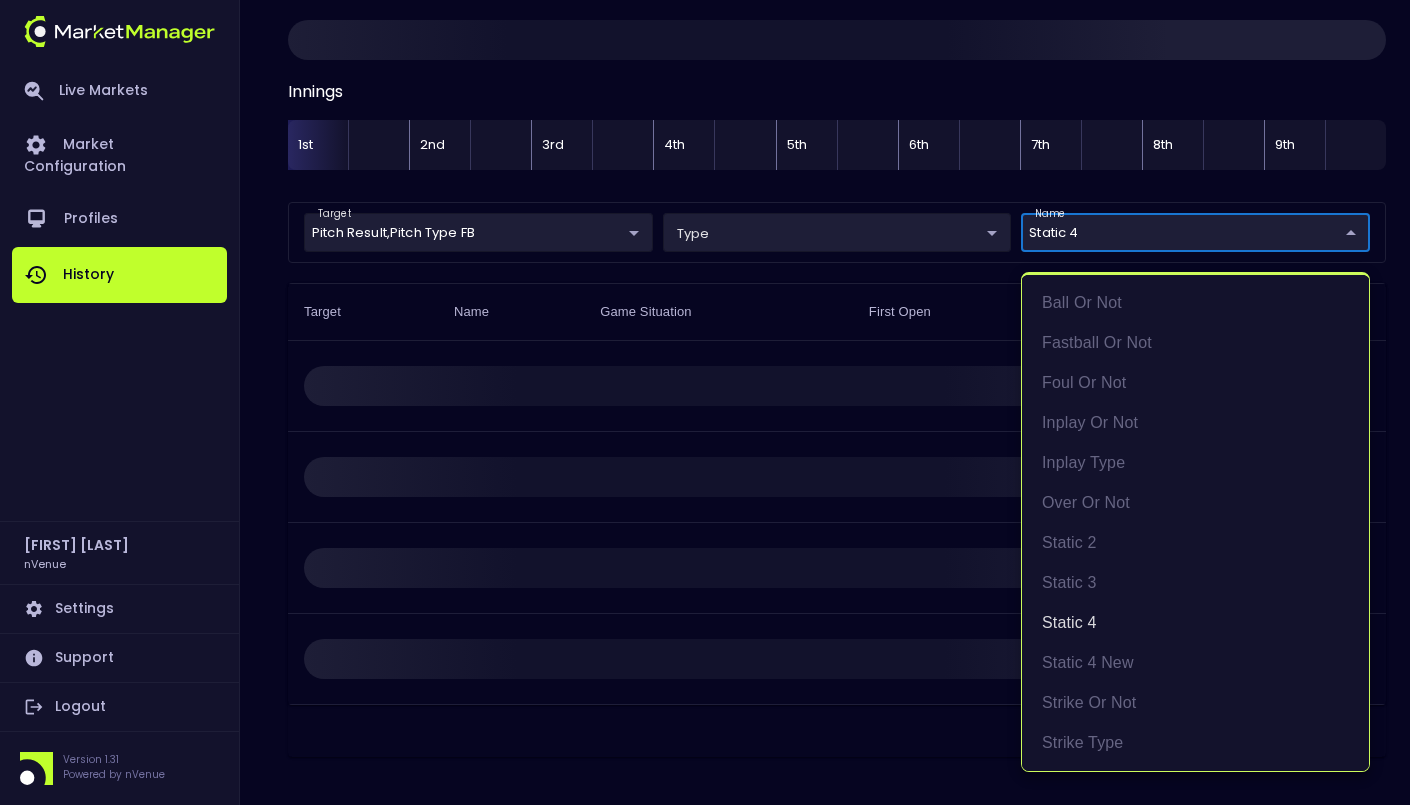 scroll, scrollTop: 434, scrollLeft: 0, axis: vertical 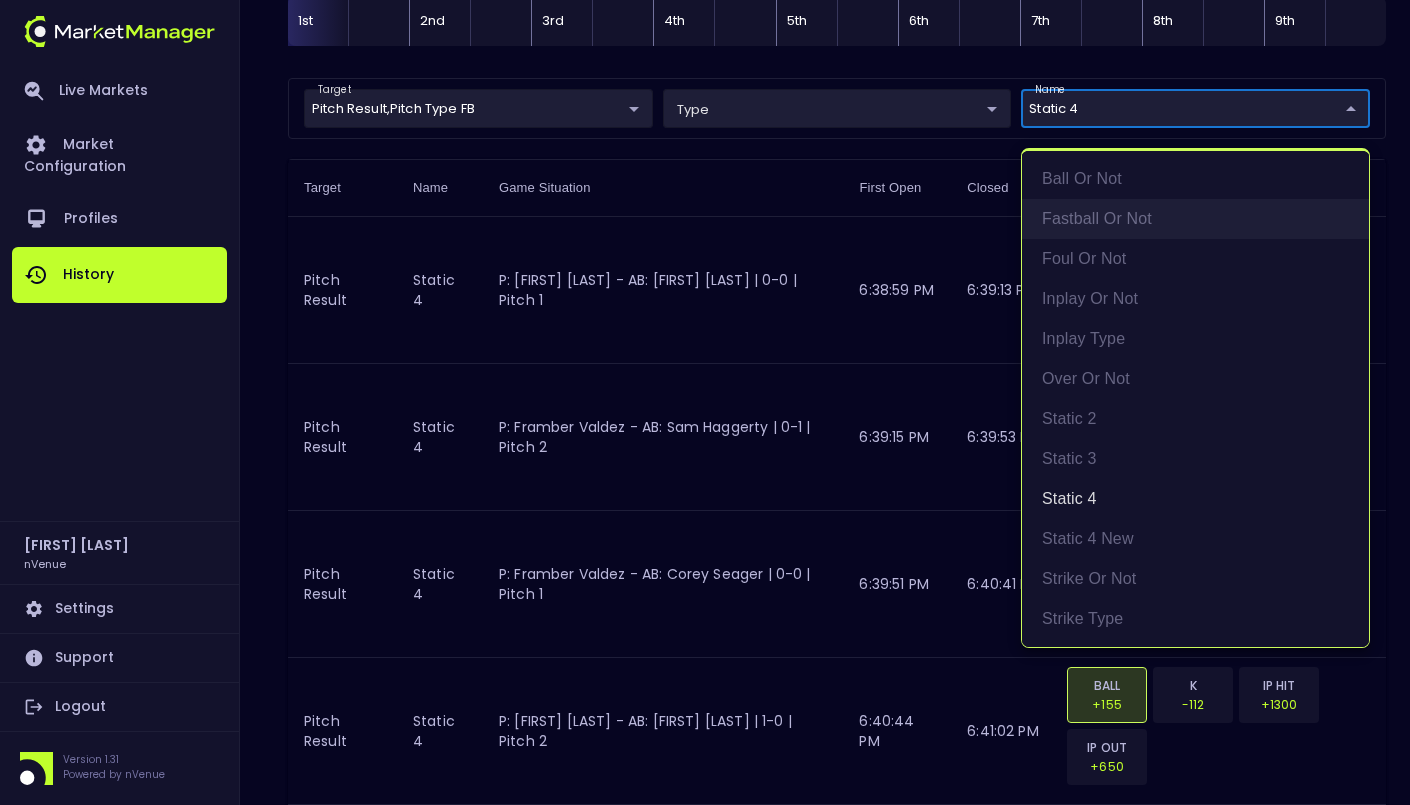 click on "Fastball or Not" at bounding box center (1195, 219) 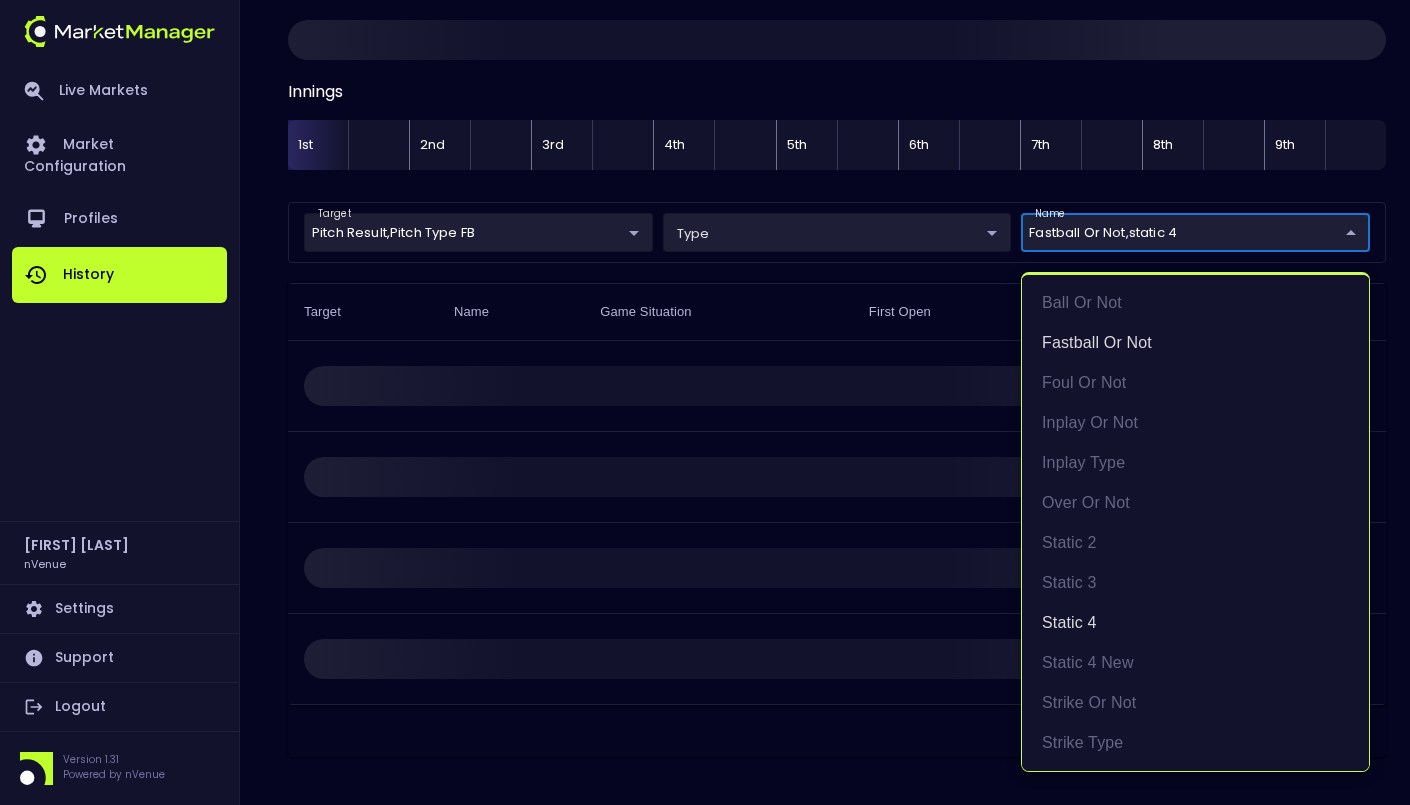 scroll, scrollTop: 434, scrollLeft: 0, axis: vertical 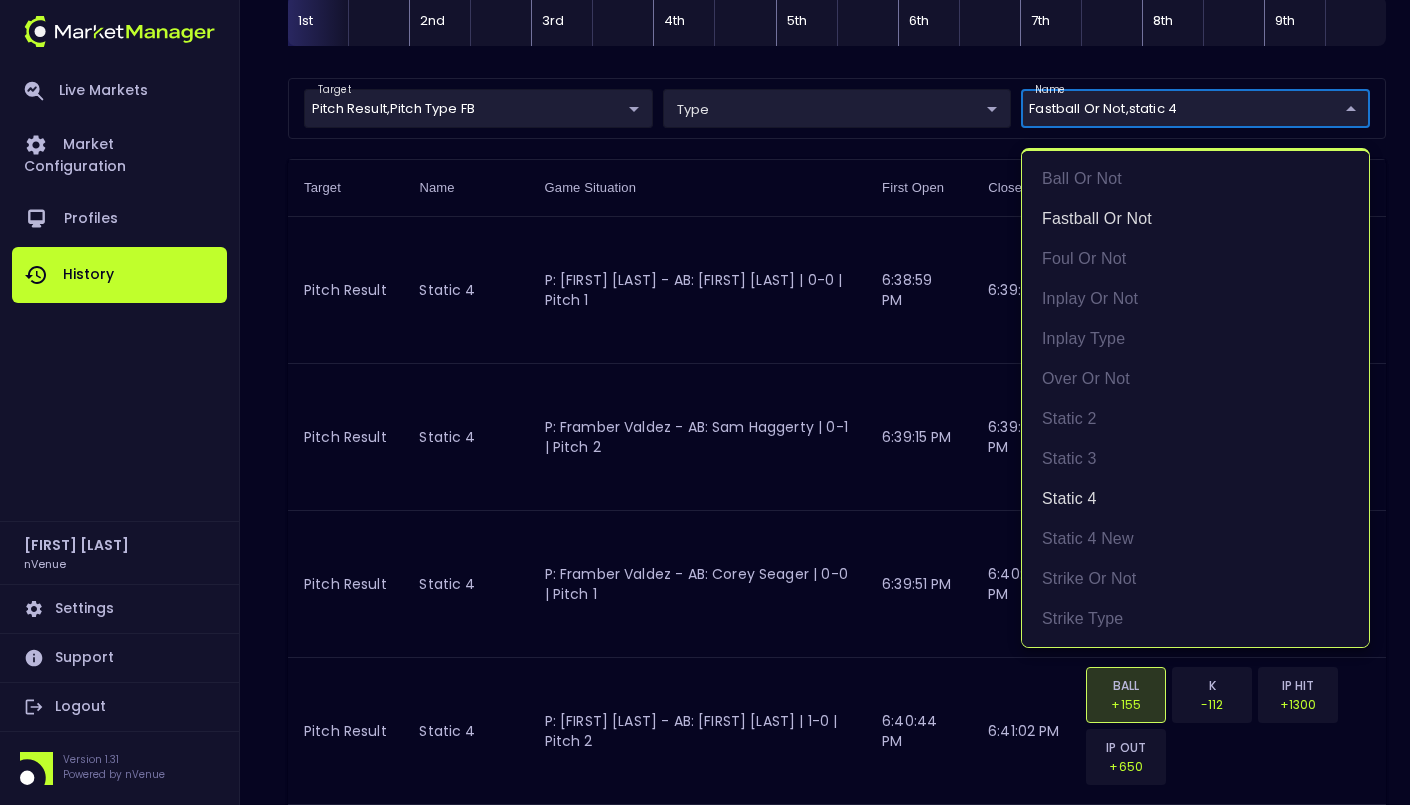 click at bounding box center [705, 402] 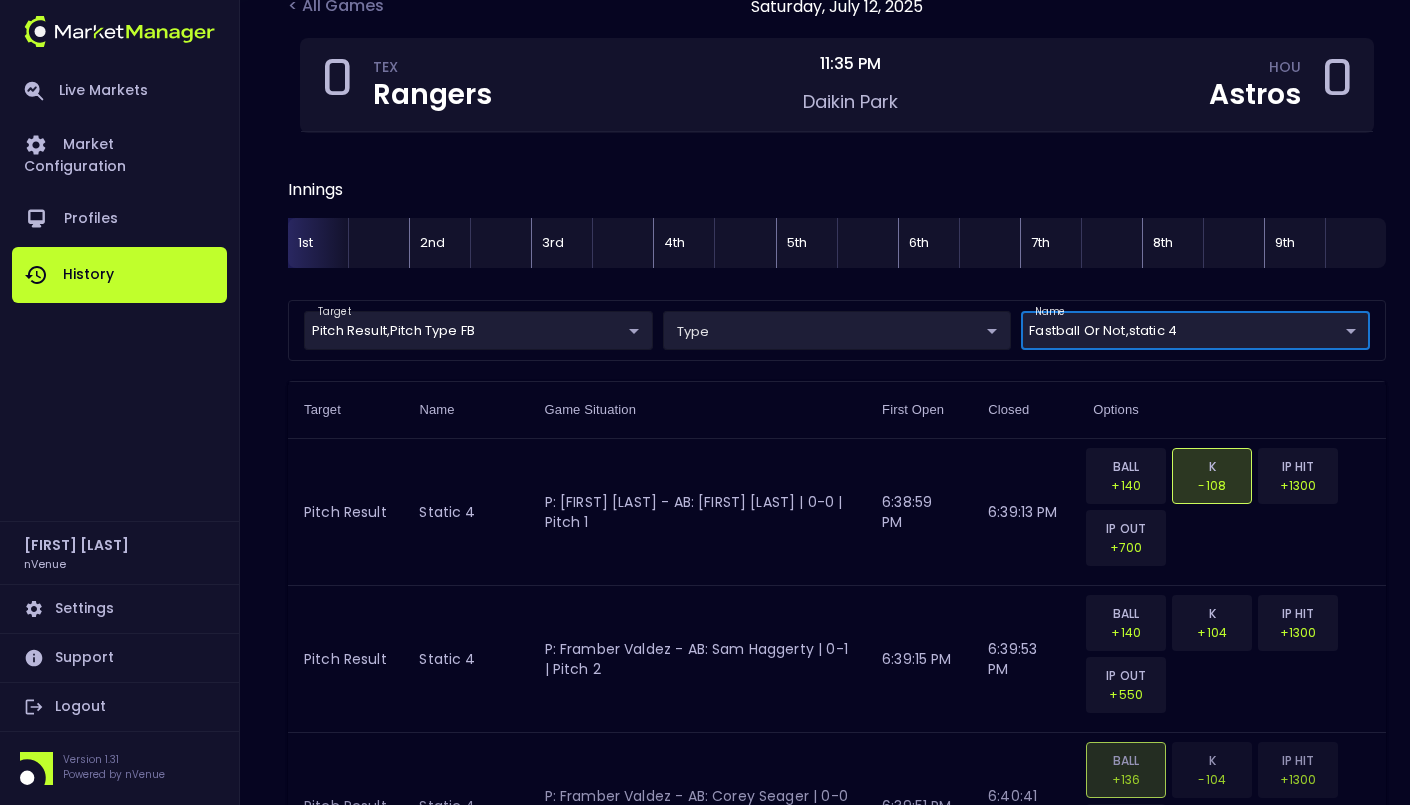 scroll, scrollTop: 29, scrollLeft: 0, axis: vertical 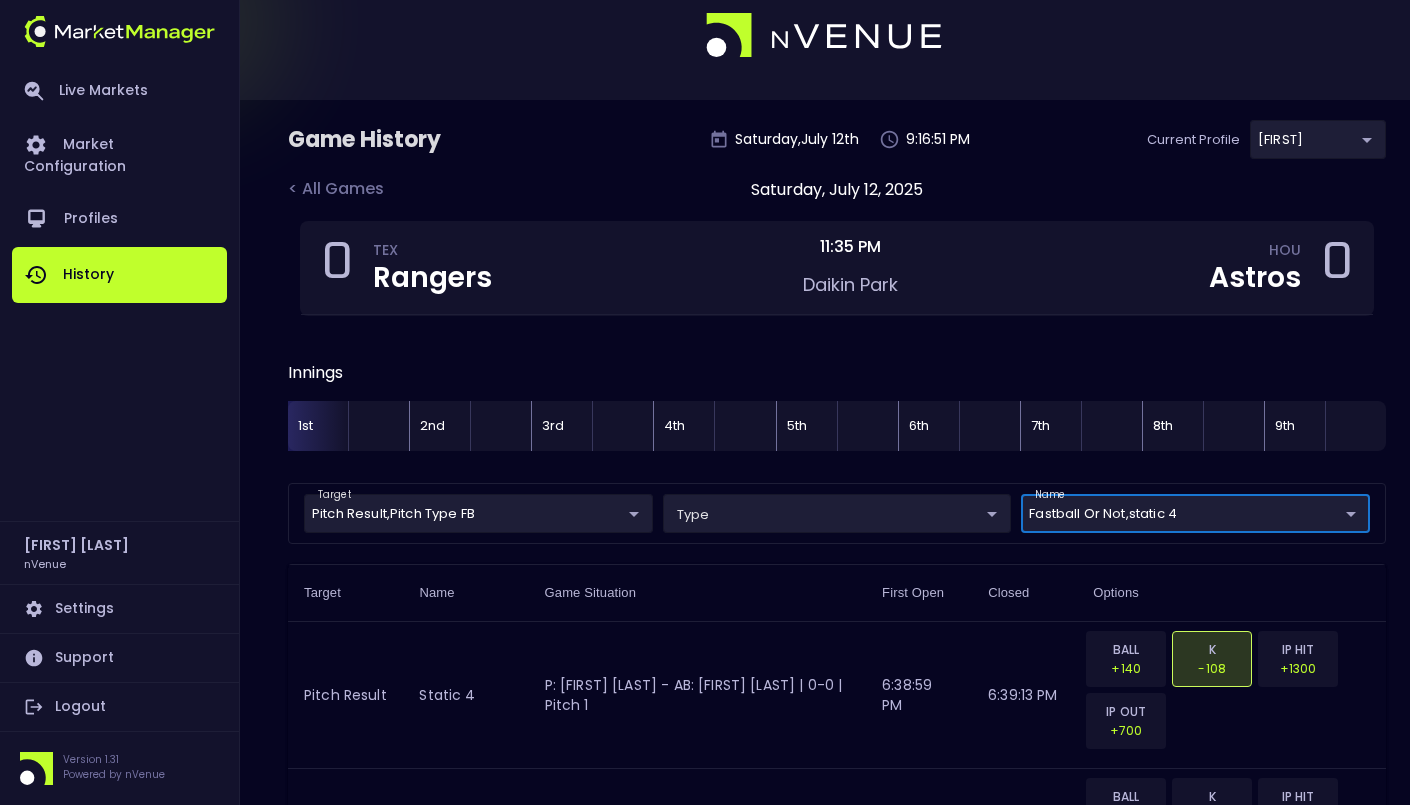 click on "1st" at bounding box center (318, 426) 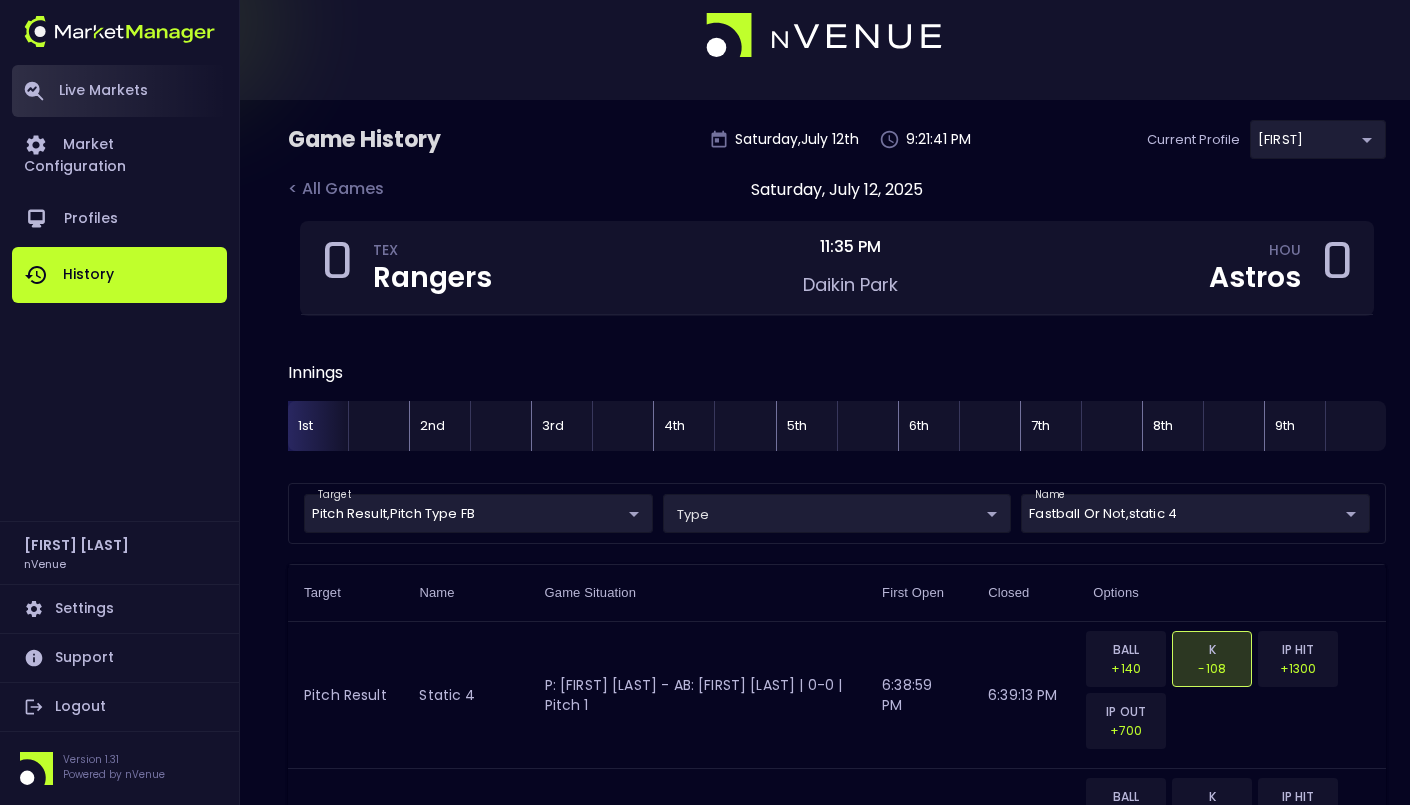 click on "Live Markets" at bounding box center (119, 91) 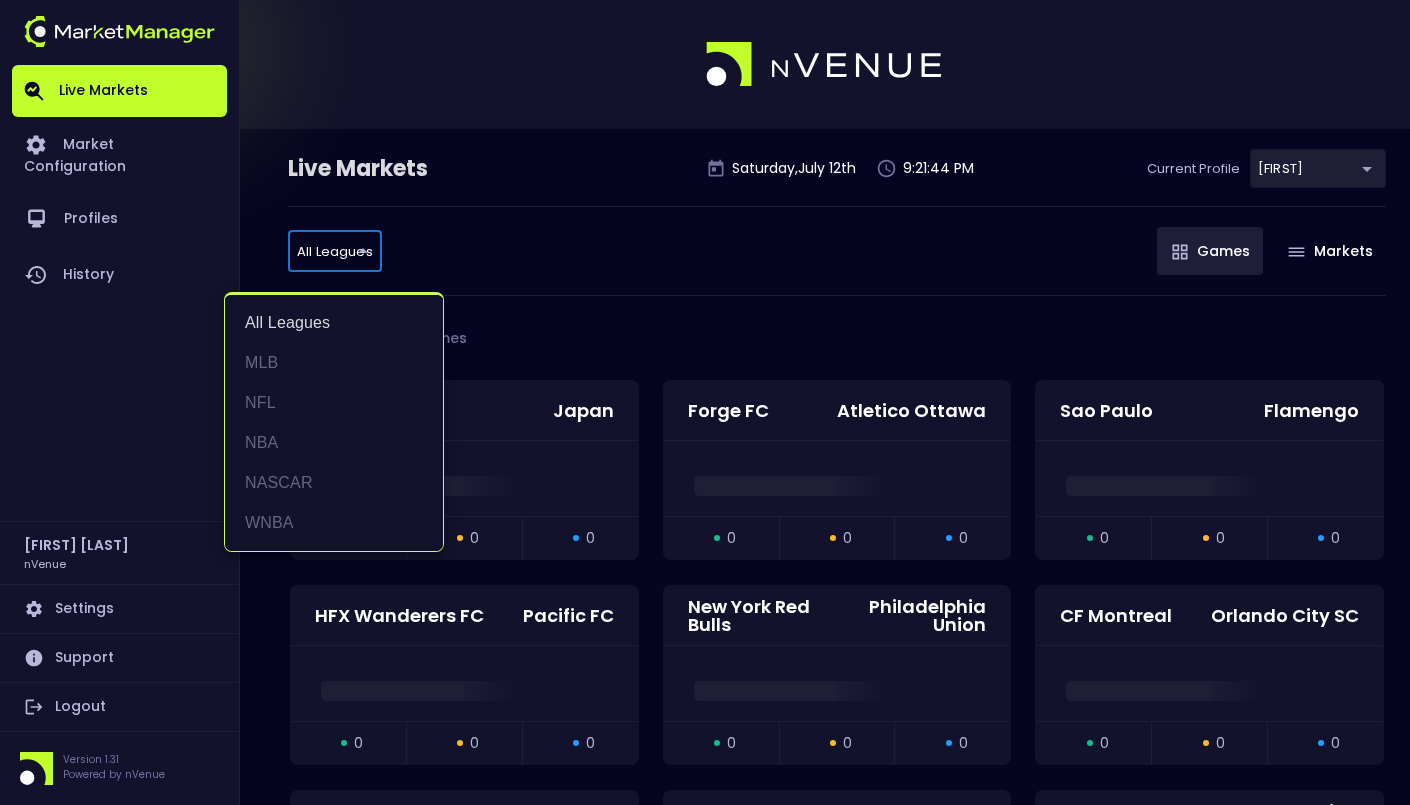 click on "Live Markets Market Configuration Profiles History Jerry   Griffith nVenue Settings Support Logout   Version 1.31  Powered by nVenue Live Markets Saturday ,  July   12 th 9:21:44 PM Current Profile Matt 0a763355-b225-40e6-8c79-2dda4ec7b2cf Select All Leagues all leagues ​  Games  Markets SOCCER   13   Games China Japan open 0 suspended 0 closed 0 Forge FC Atletico Ottawa open 0 suspended 0 closed 0 Sao Paulo Flamengo open 0 suspended 0 closed 0 HFX Wanderers FC Pacific FC open 0 suspended 0 closed 0 New York Red Bulls Philadelphia Union open 0 suspended 0 closed 0 CF Montreal Orlando City SC open 0 suspended 0 closed 0 Atlanta United FC Toronto FC open 0 suspended 0 closed 0 Columbus Crew FC Cincinnati open 0 suspended 0 closed 0 Seattle Sounders FC Sporting Kansas City open 0 suspended 0 closed 0 San Diego FC Chicago Fire FC open 0 suspended 0 closed 0 New York City FC Charlotte FC open 0 suspended 0 closed 0 Houston Dynamo FC Real Salt Lake open 0 suspended 0 closed 0 Vancouver Whitecaps Colorado Rapids 0" at bounding box center [705, 3000] 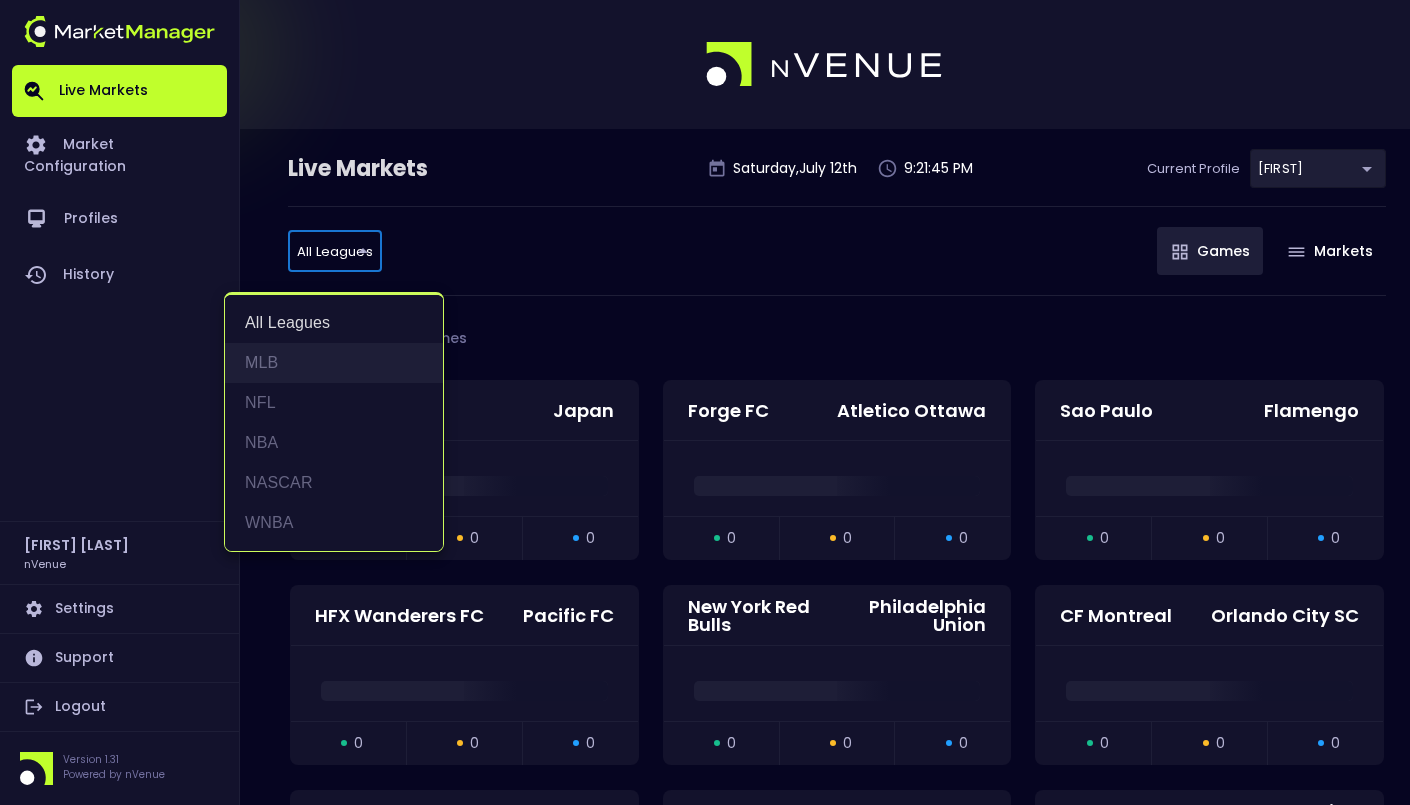 click on "MLB" at bounding box center [334, 363] 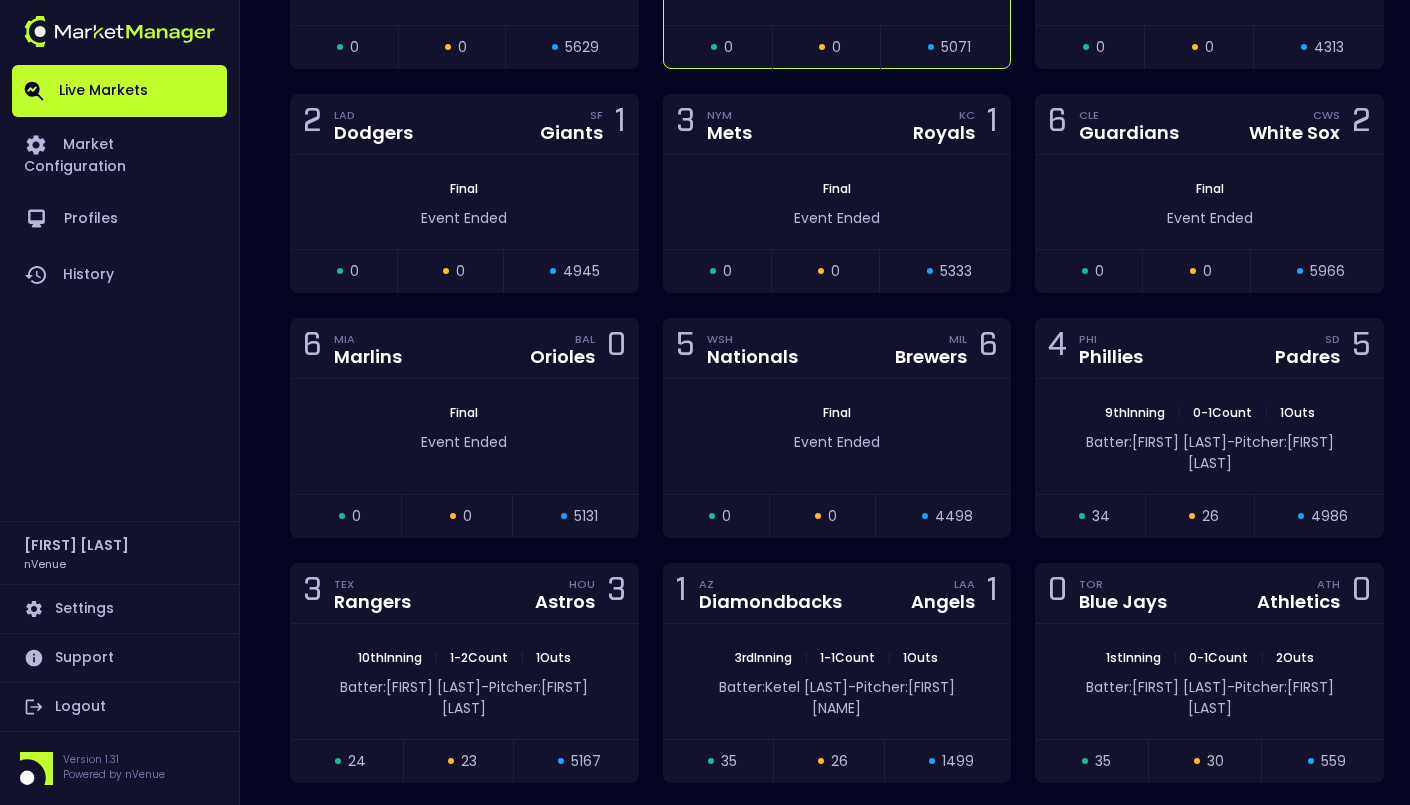 scroll, scrollTop: 871, scrollLeft: 0, axis: vertical 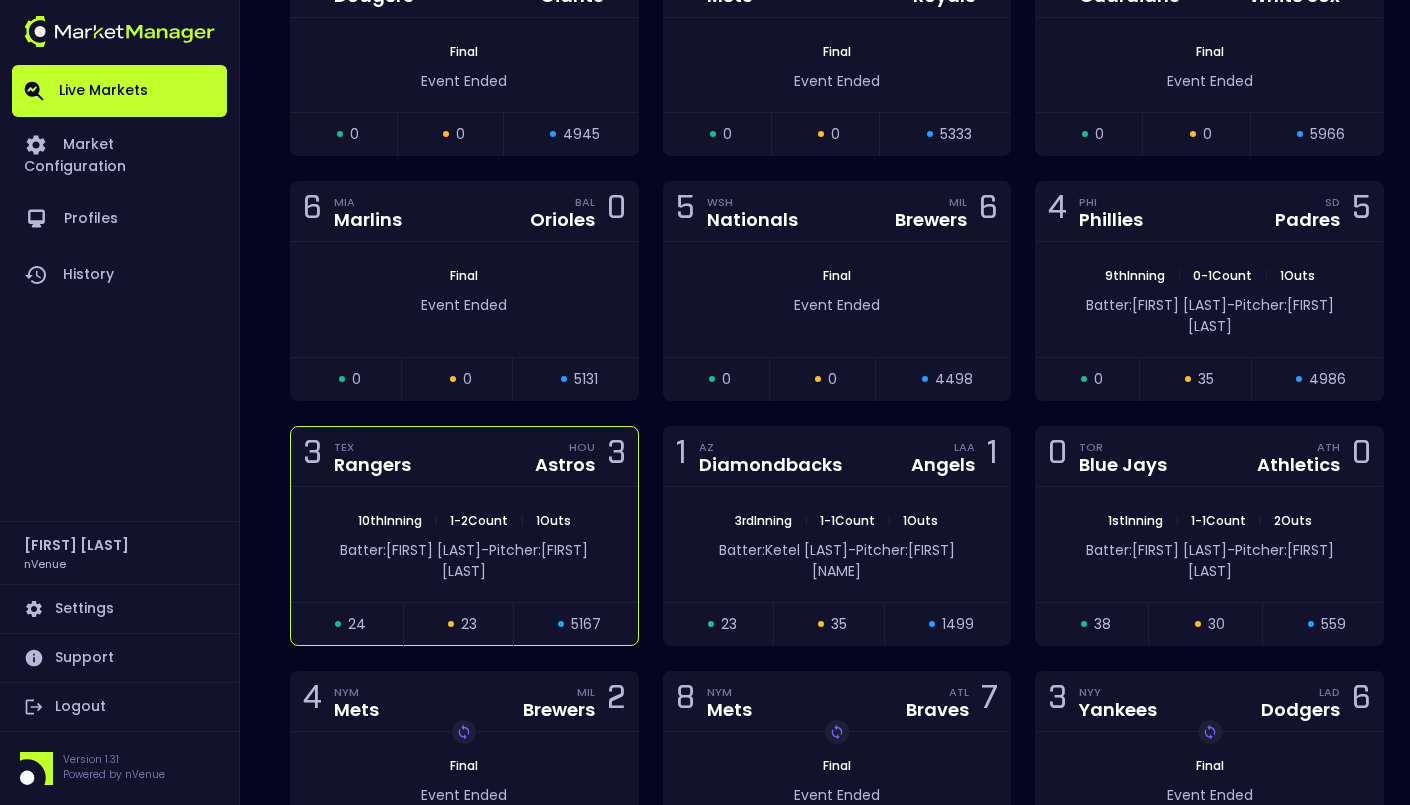 click on "Batter:  Corey   Seager  -   Pitcher:  Bennett   Sousa" at bounding box center (464, 556) 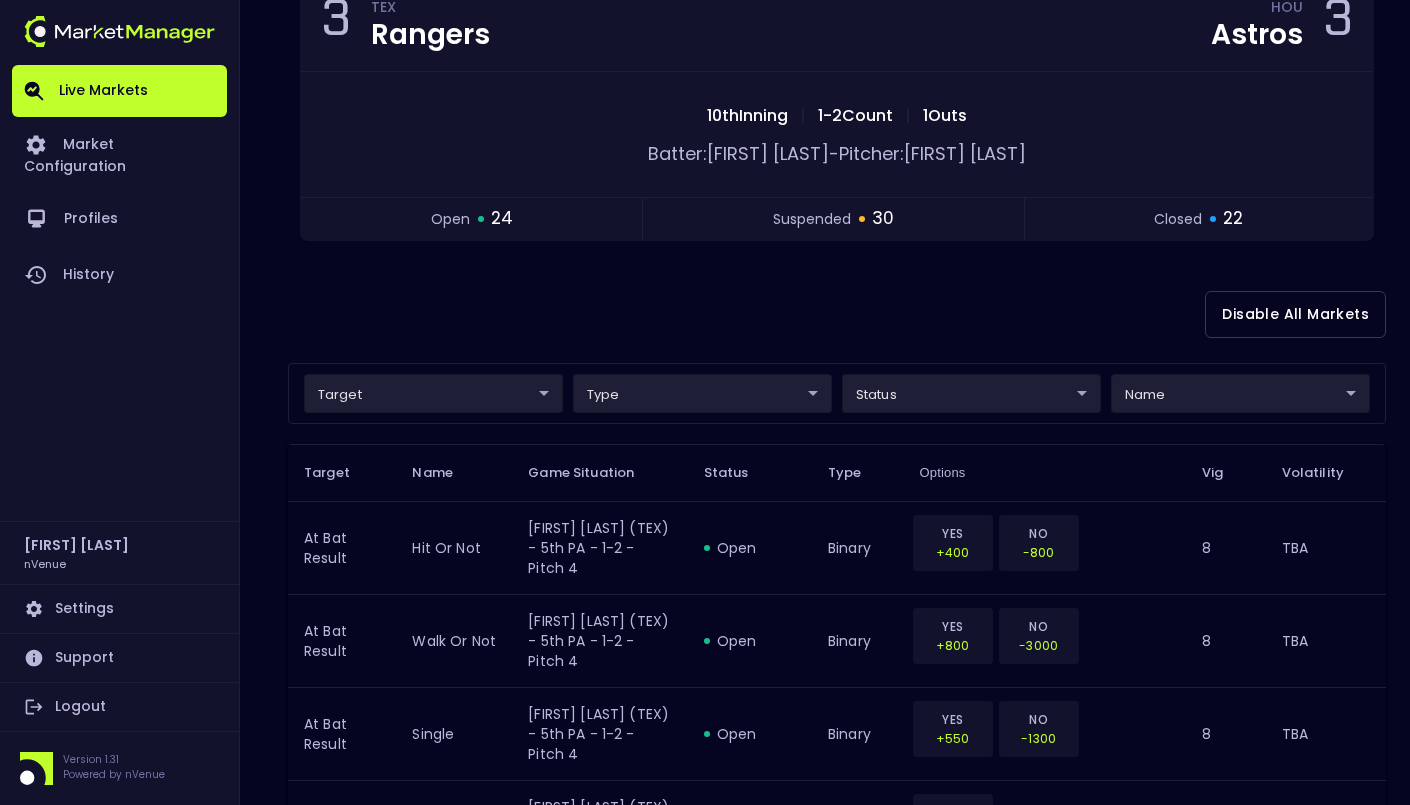 scroll, scrollTop: 299, scrollLeft: 0, axis: vertical 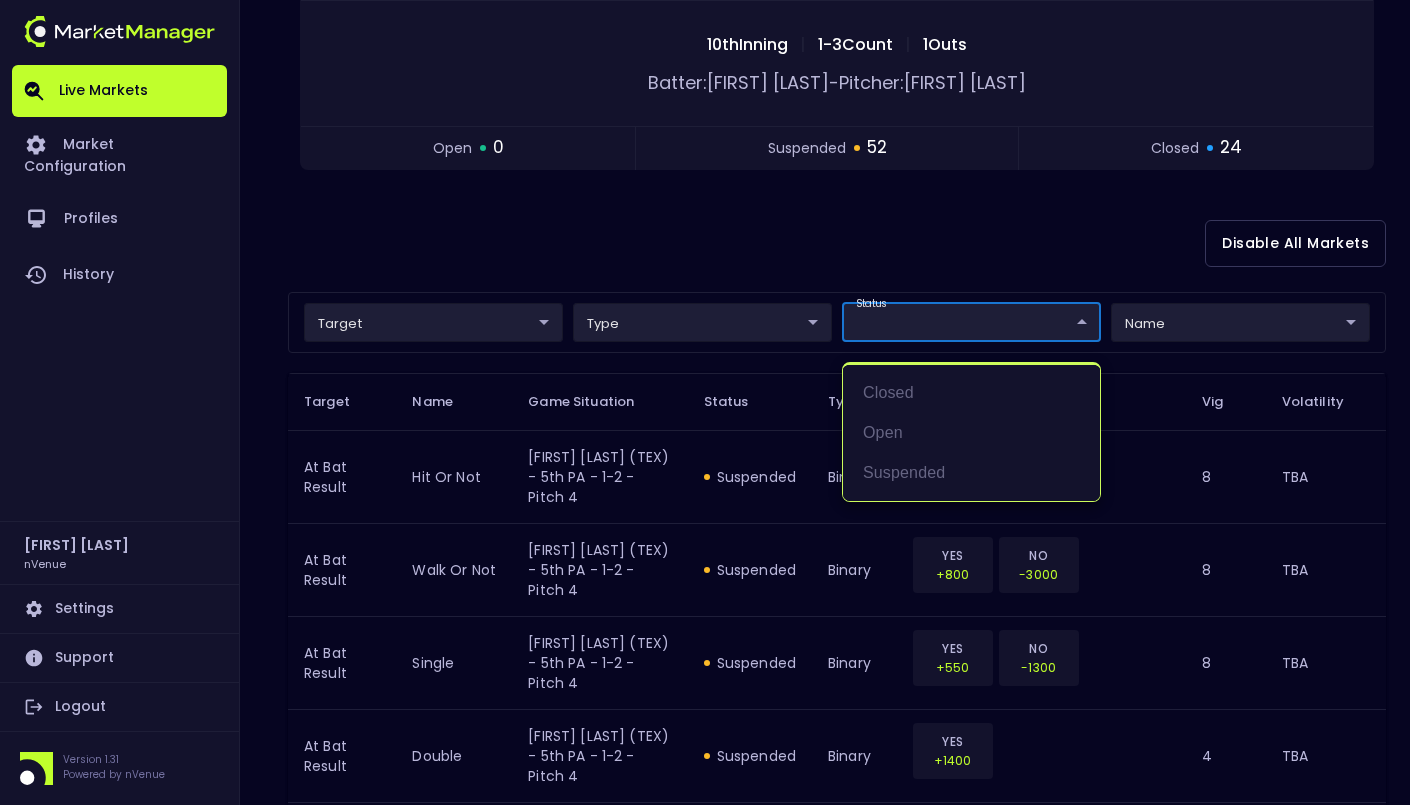 click on "Live Markets Market Configuration Profiles History Jerry   Griffith nVenue Settings Support Logout   Version 1.31  Powered by nVenue < All Games Saturday ,  July   12 th 9:22:02 PM Current Profile Matt 0a763355-b225-40e6-8c79-2dda4ec7b2cf Select Target Market Status Type Vig Volatility Options Close 3 TEX Rangers HOU Astros 3 10th  Inning | 1 - 3  Count | 1  Outs Batter:  Corey   Seager  -   Pitcher:  Bennett   Sousa open 0 suspended 52 closed 24 Disable All Markets target ​ ​ type ​ ​ status ​ ​ name ​ ​ Target Name Game Situation Status Type Options Vig Volatility At Bat Result hit or not Corey Seager (TEX) - 5th PA - 1-2 - Pitch 4  suspended binary YES +400 NO -800 8 TBA At Bat Result walk or not Corey Seager (TEX) - 5th PA - 1-2 - Pitch 4  suspended binary YES +800 NO -3000 8 TBA At Bat Result single Corey Seager (TEX) - 5th PA - 1-2 - Pitch 4  suspended binary YES +550 NO -1300 8 TBA At Bat Result double Corey Seager (TEX) - 5th PA - 1-2 - Pitch 4  suspended binary YES +1400 4 TBA triple" at bounding box center [705, 1475] 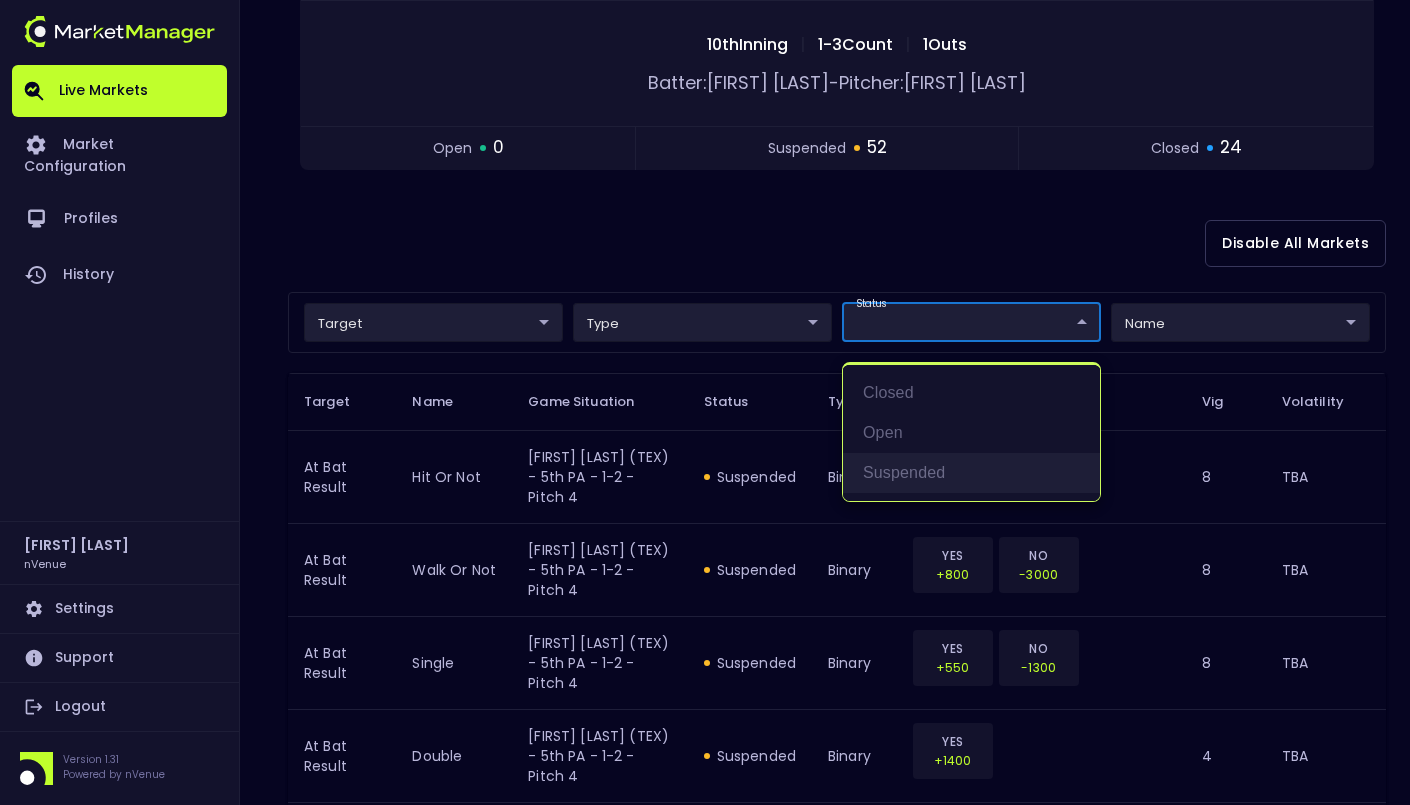 click on "suspended" at bounding box center (971, 473) 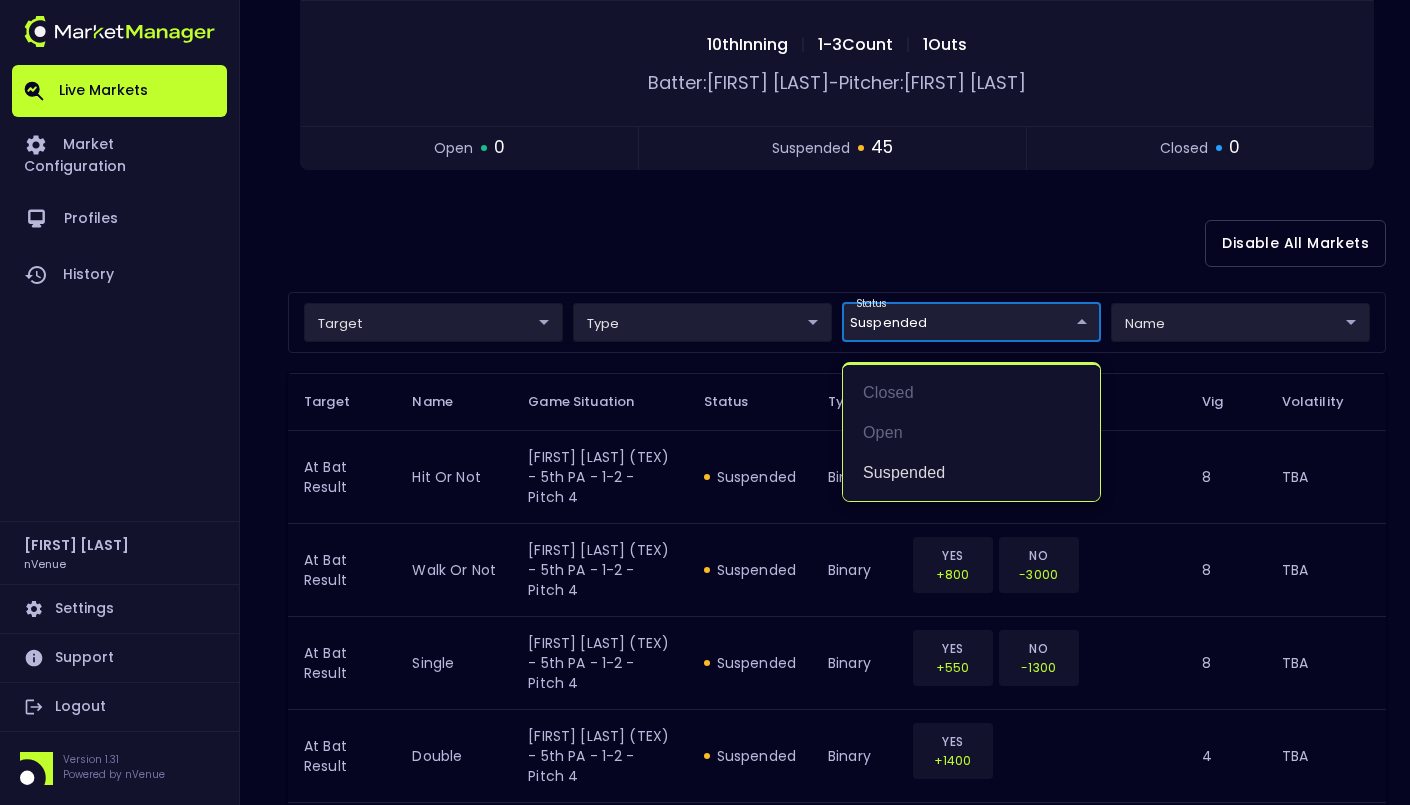 click at bounding box center [705, 402] 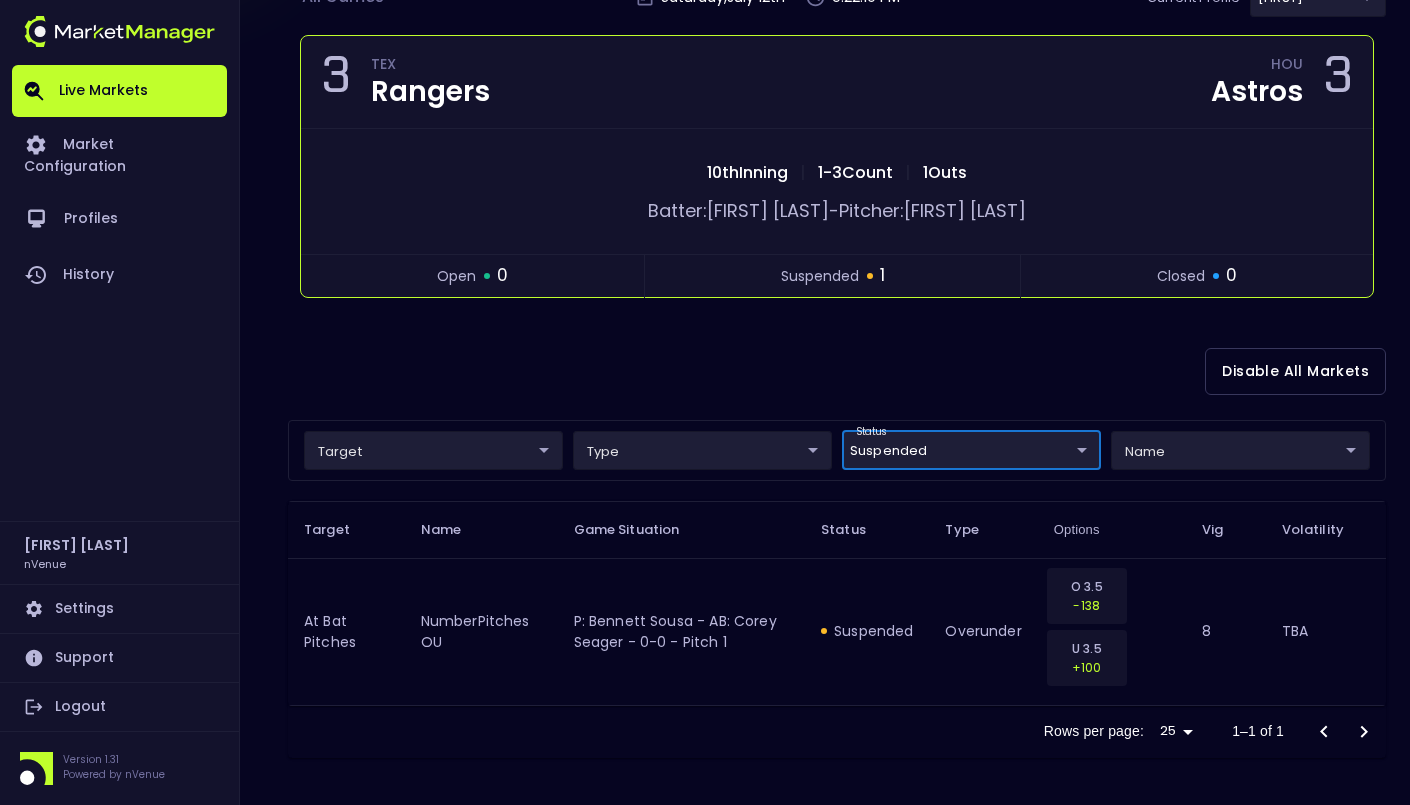 scroll, scrollTop: 299, scrollLeft: 0, axis: vertical 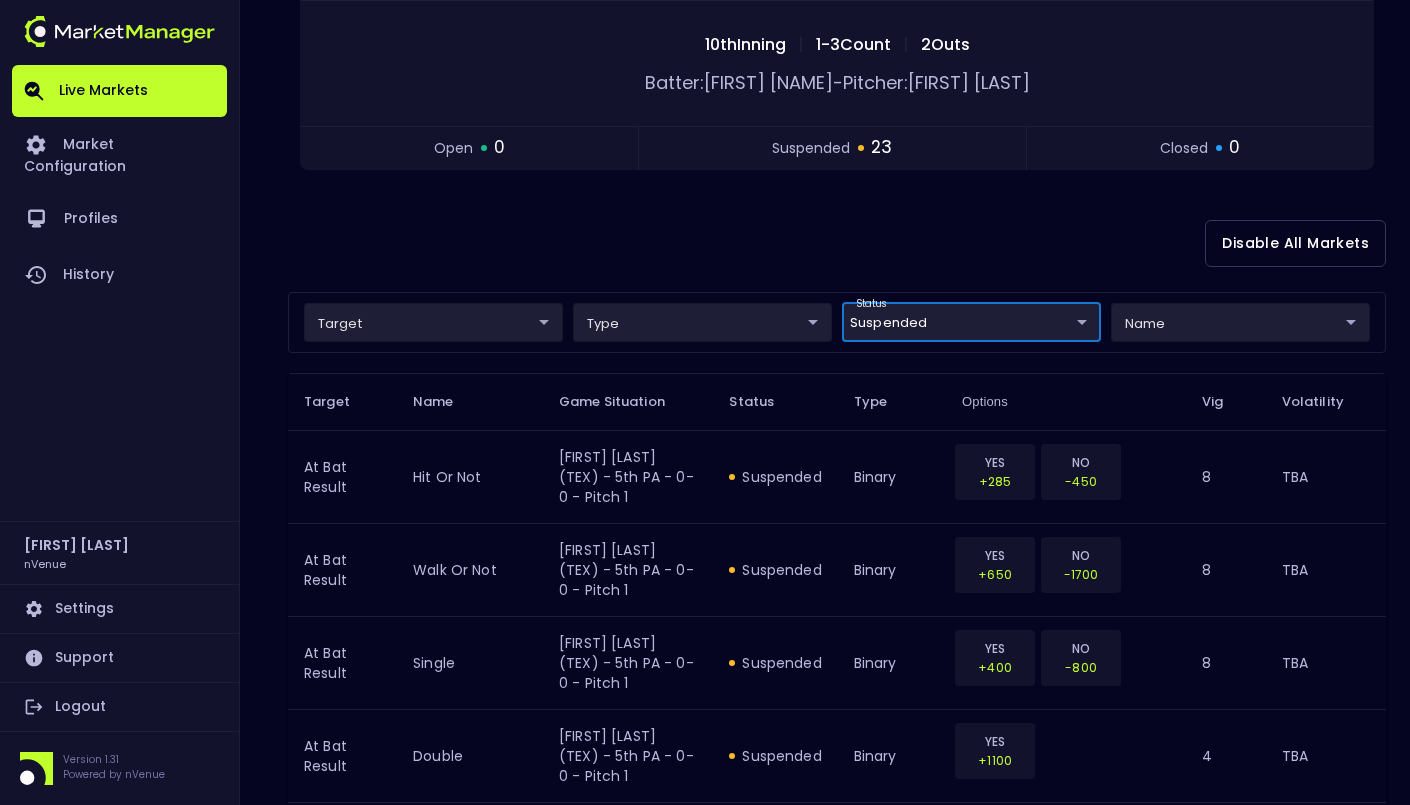 click on "Live Markets Market Configuration Profiles History Jerry   Griffith nVenue Settings Support Logout   Version 1.31  Powered by nVenue < All Games Saturday ,  July   12 th 9:22:21 PM Current Profile Matt 0a763355-b225-40e6-8c79-2dda4ec7b2cf Select Target Market Status Type Vig Volatility Options Close 3 TEX Rangers HOU Astros 3 10th  Inning | 1 - 3  Count | 2  Outs Batter:  Marcus   Semien  -   Pitcher:  Bennett   Sousa open 0 suspended 23 closed 0 Disable All Markets target ​ ​ type ​ ​ status suspended suspended ​ name ​ ​ Target Name Game Situation Status Type Options Vig Volatility At Bat Result hit or not Marcus Semien (TEX) - 5th PA - 0-0 - Pitch 1  suspended binary YES +285 NO -450 8 TBA At Bat Result walk or not Marcus Semien (TEX) - 5th PA - 0-0 - Pitch 1  suspended binary YES +650 NO -1700 8 TBA At Bat Result single Marcus Semien (TEX) - 5th PA - 0-0 - Pitch 1  suspended binary YES +400 NO -800 8 TBA At Bat Result double Marcus Semien (TEX) - 5th PA - 0-0 - Pitch 1  suspended binary YES" at bounding box center [705, 1591] 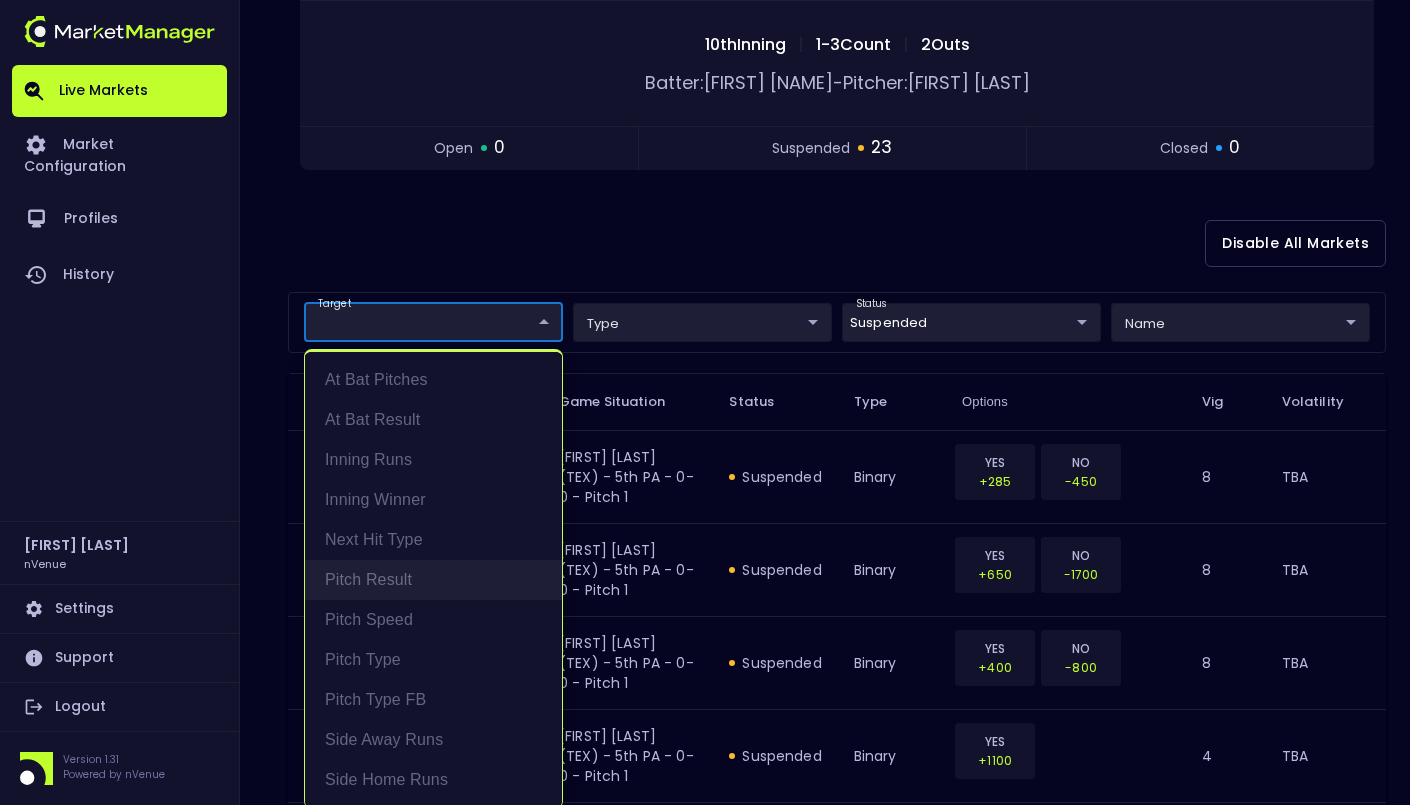click on "Pitch Result" at bounding box center [433, 580] 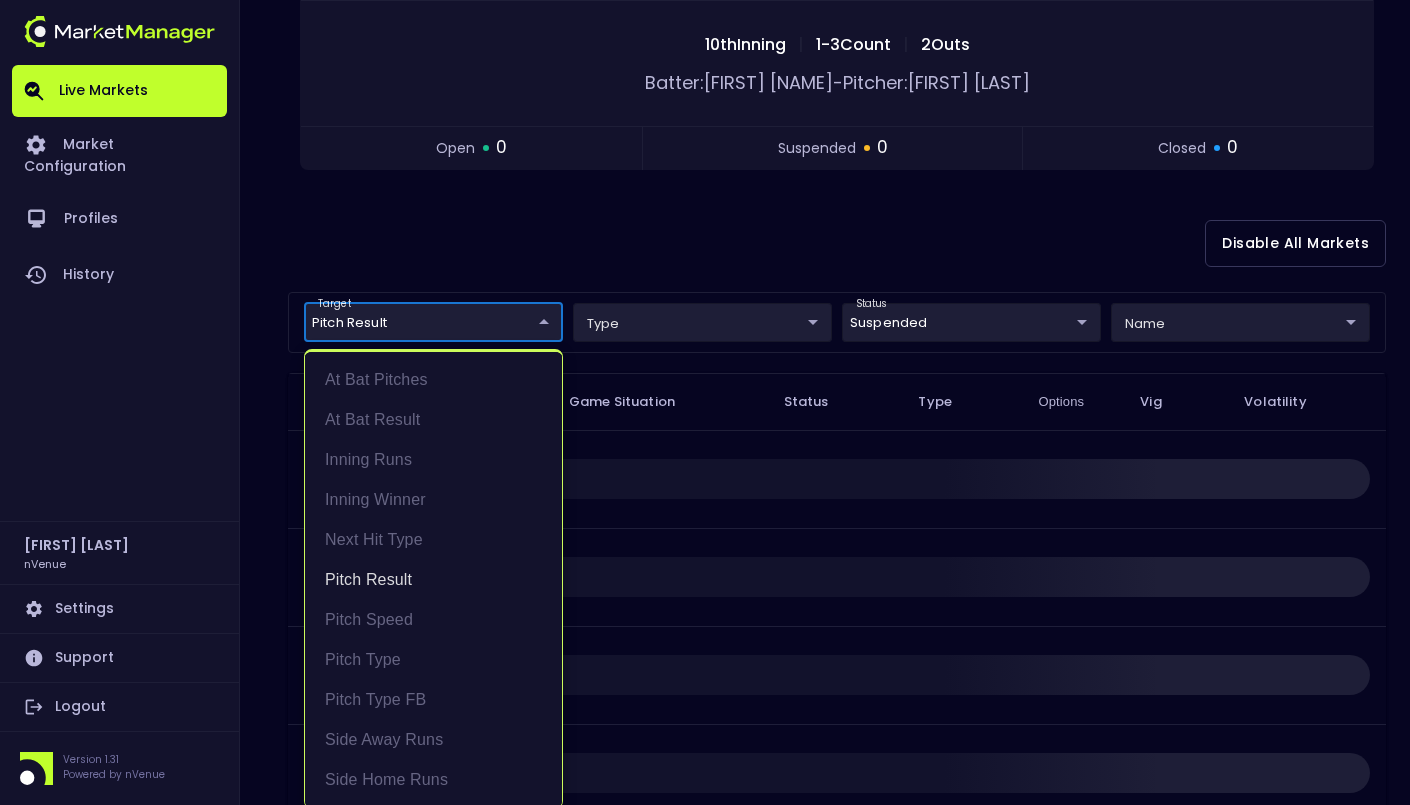 click at bounding box center [705, 402] 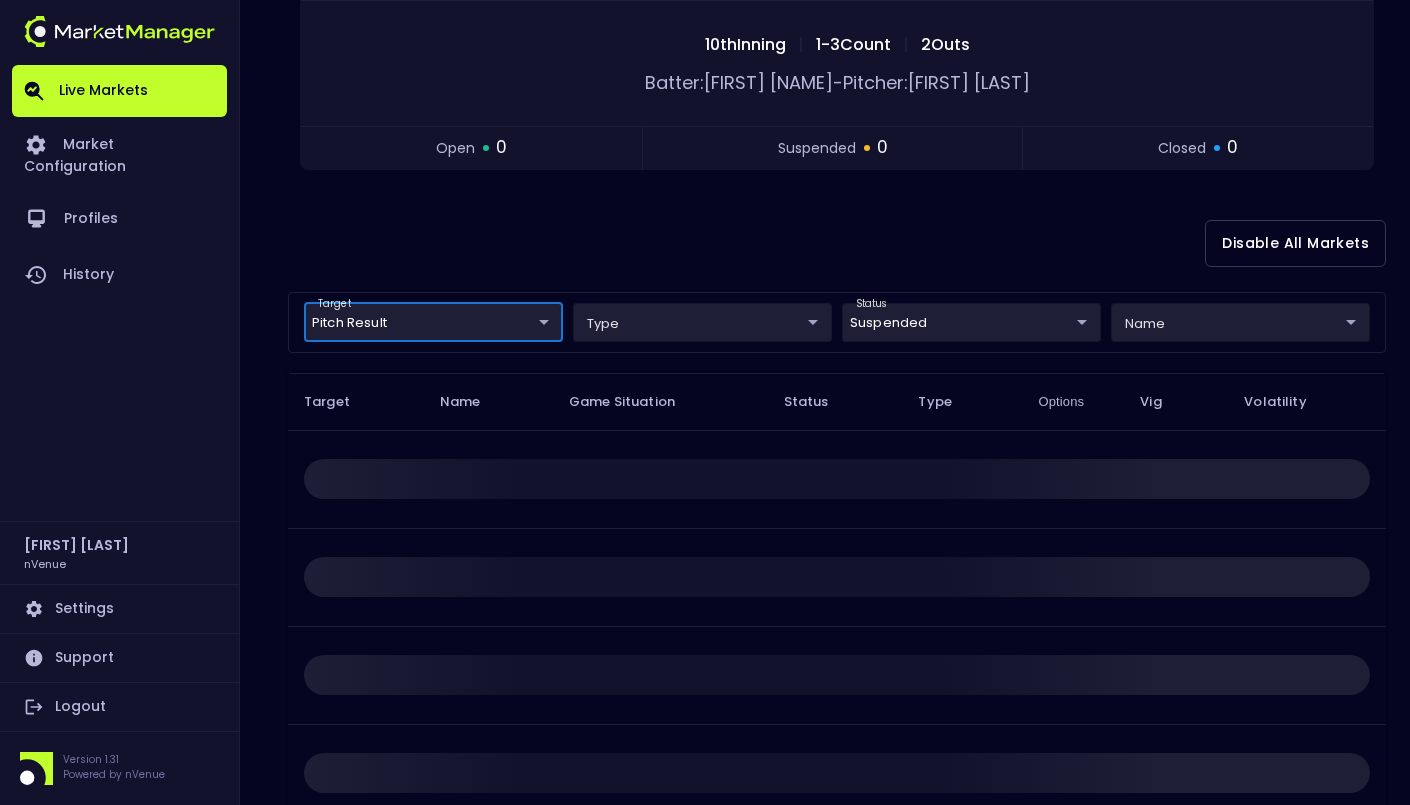 scroll, scrollTop: 0, scrollLeft: 0, axis: both 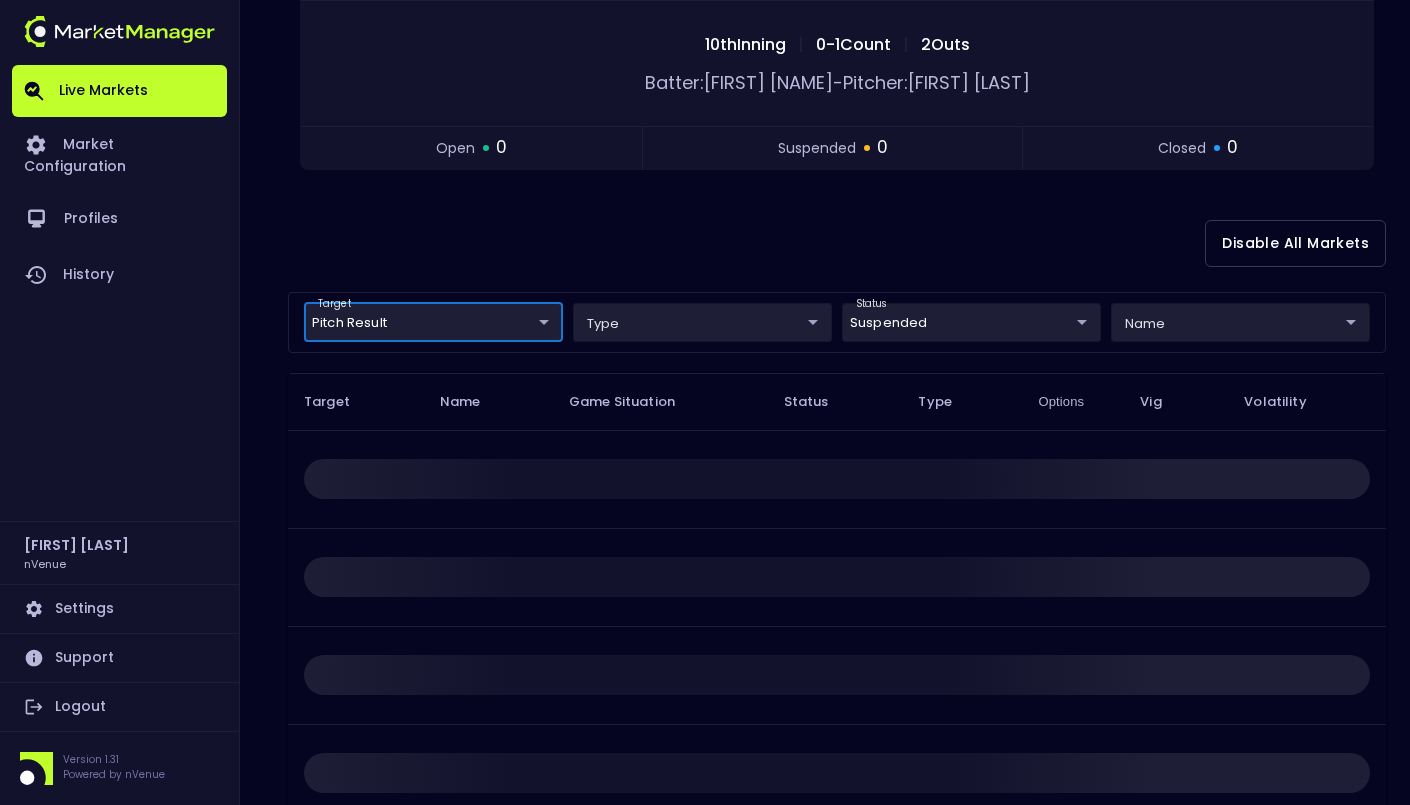 click on "Live Markets Market Configuration Profiles History Jerry   Griffith nVenue Settings Support Logout   Version 1.31  Powered by nVenue < All Games Saturday ,  July   12 th 9:22:35 PM Current Profile Matt 0a763355-b225-40e6-8c79-2dda4ec7b2cf Select Target Market Status Type Vig Volatility Options Close 3 TEX Rangers HOU Astros 3 10th  Inning | 0 - 1  Count | 2  Outs Batter:  Marcus   Semien  -   Pitcher:  Bennett   Sousa open 0 suspended 0 closed 0 Disable All Markets target Pitch Result Pitch Result ​ type ​ ​ status suspended suspended ​ name ​ ​ Target Name Game Situation Status Type Options Vig Volatility Rows per page: 25 25 0–0 of 0" at bounding box center (705, 312) 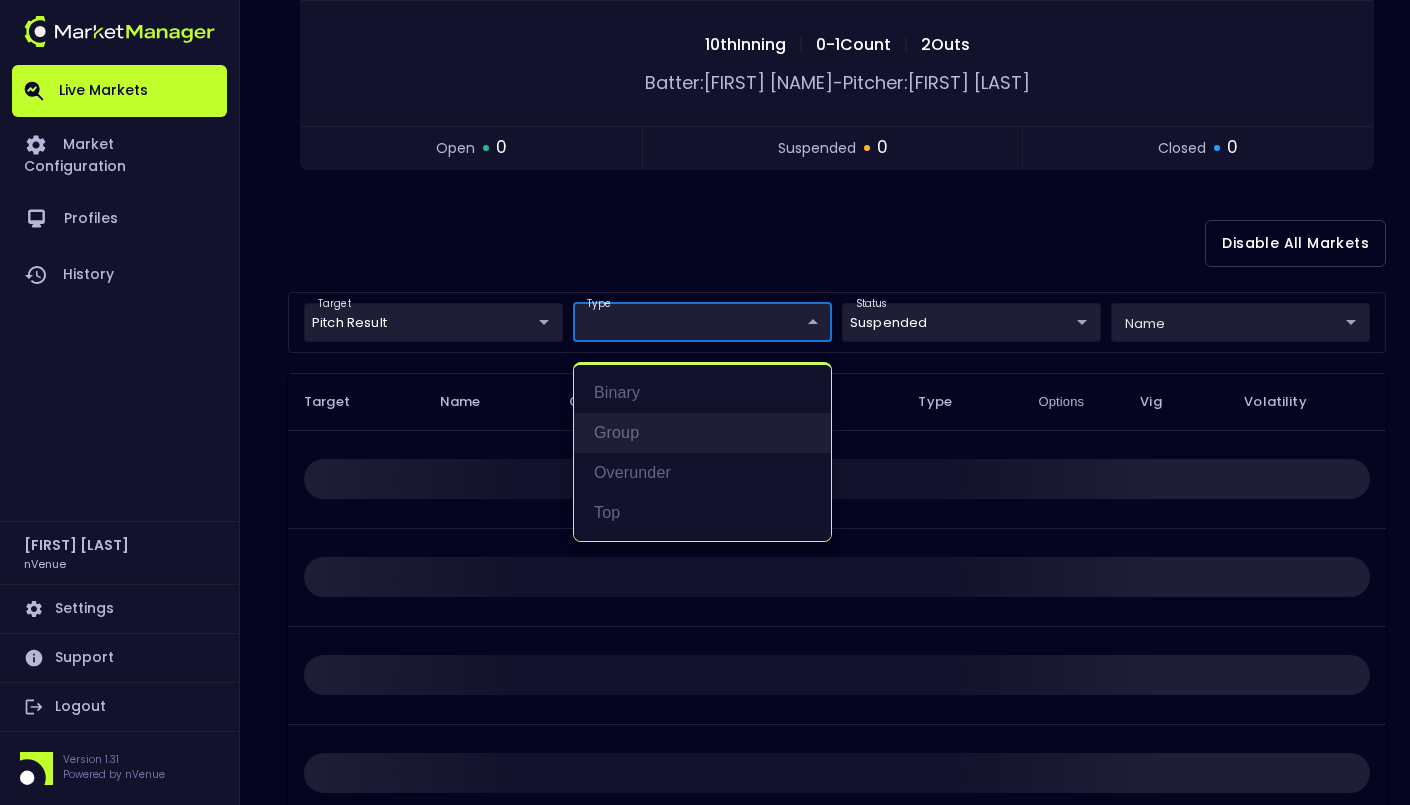 click on "group" at bounding box center [702, 433] 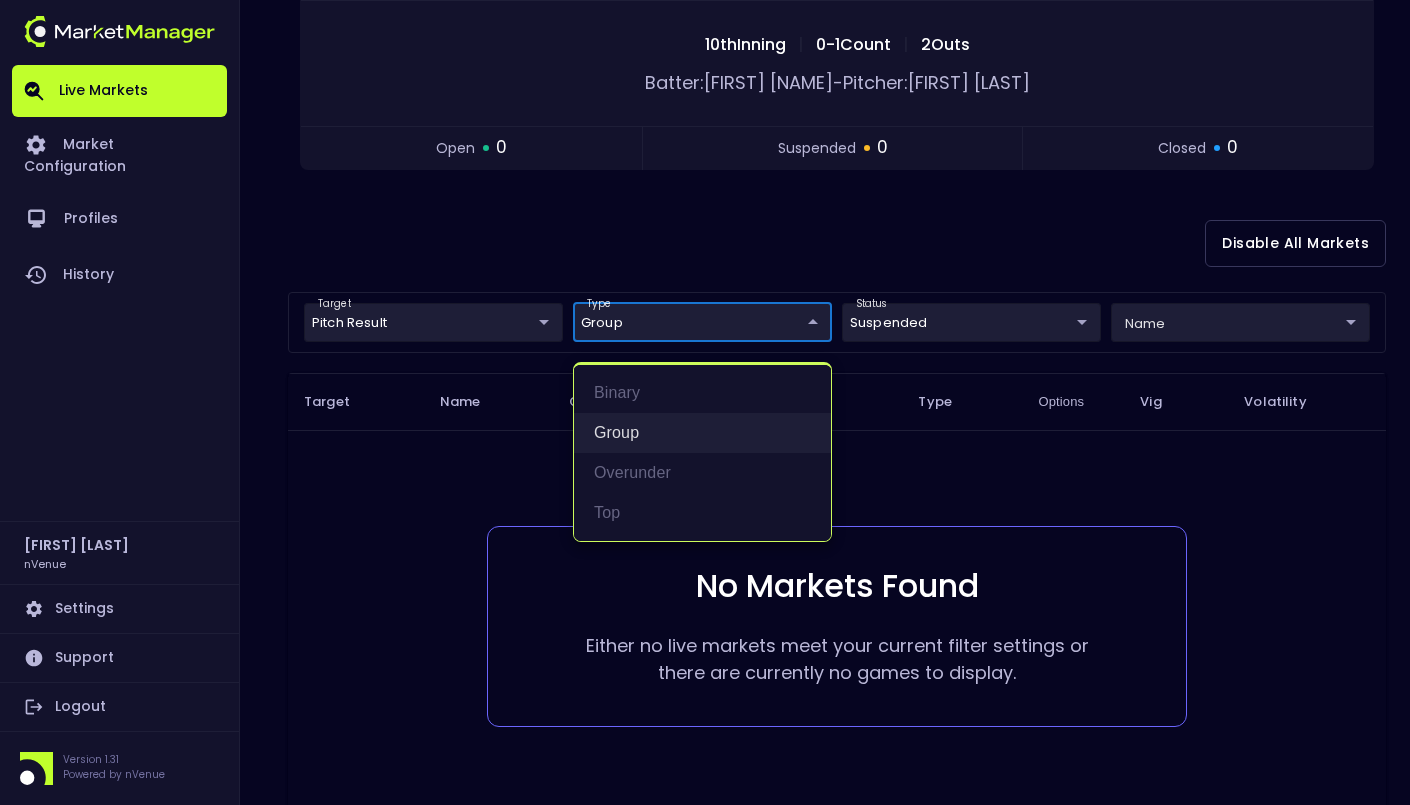 click on "group" at bounding box center (702, 433) 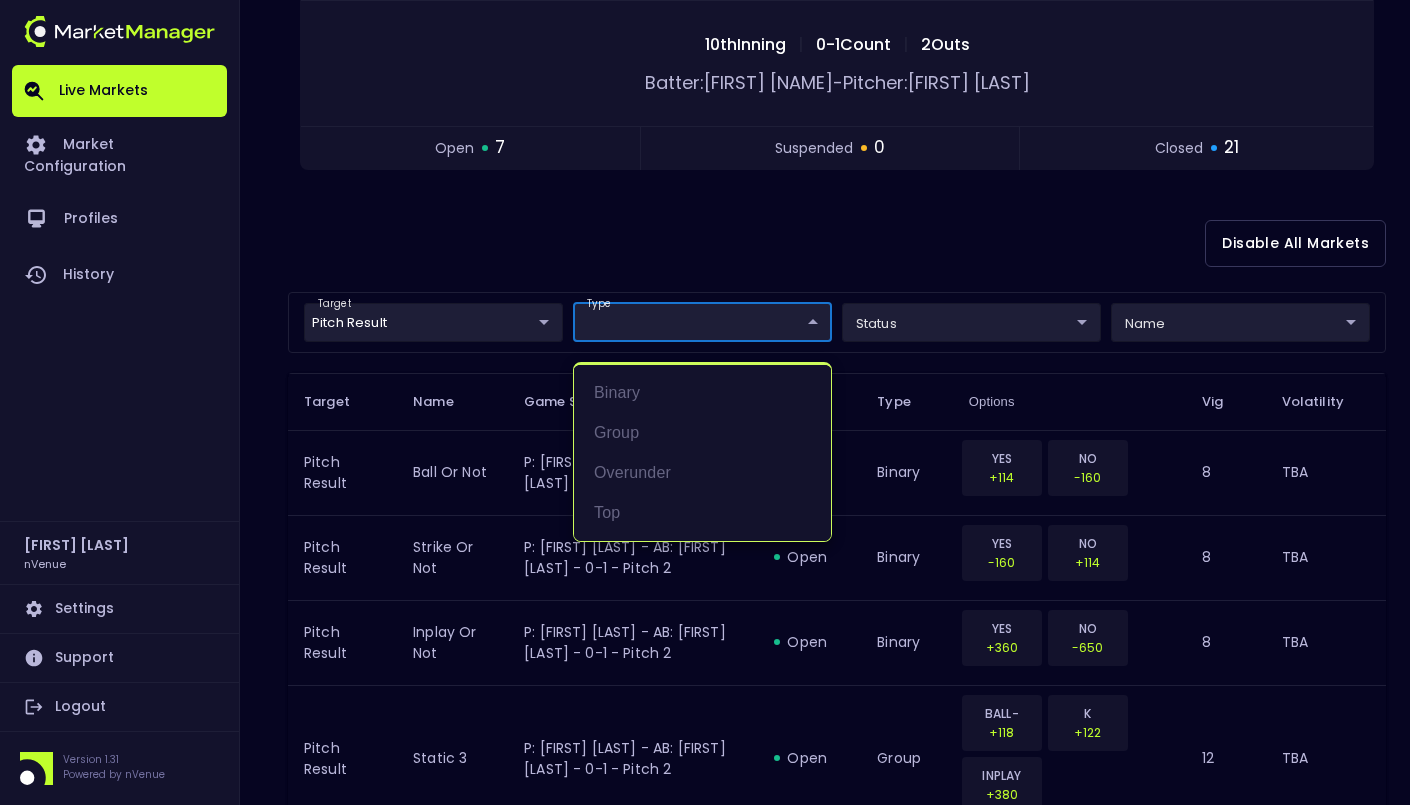 click at bounding box center (705, 402) 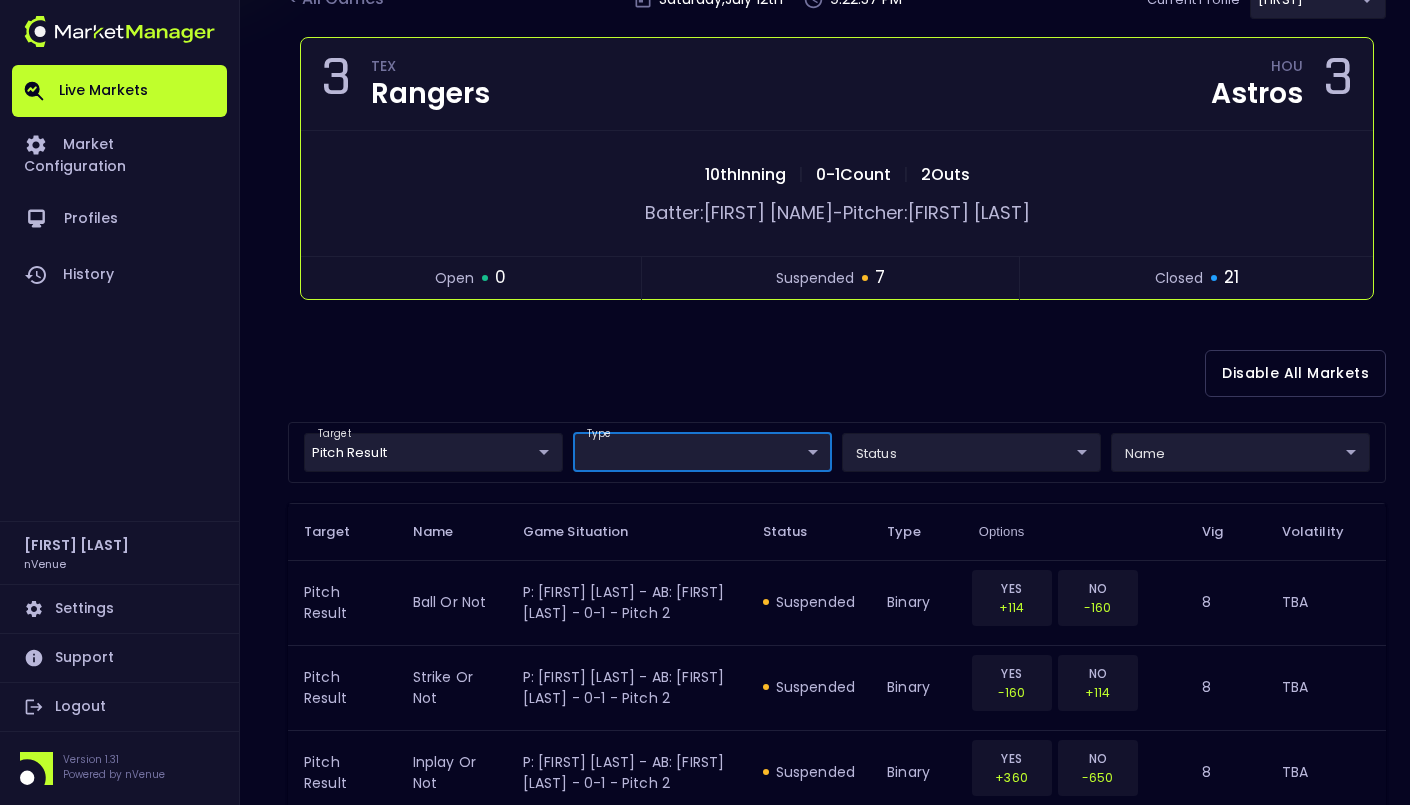 scroll, scrollTop: 349, scrollLeft: 0, axis: vertical 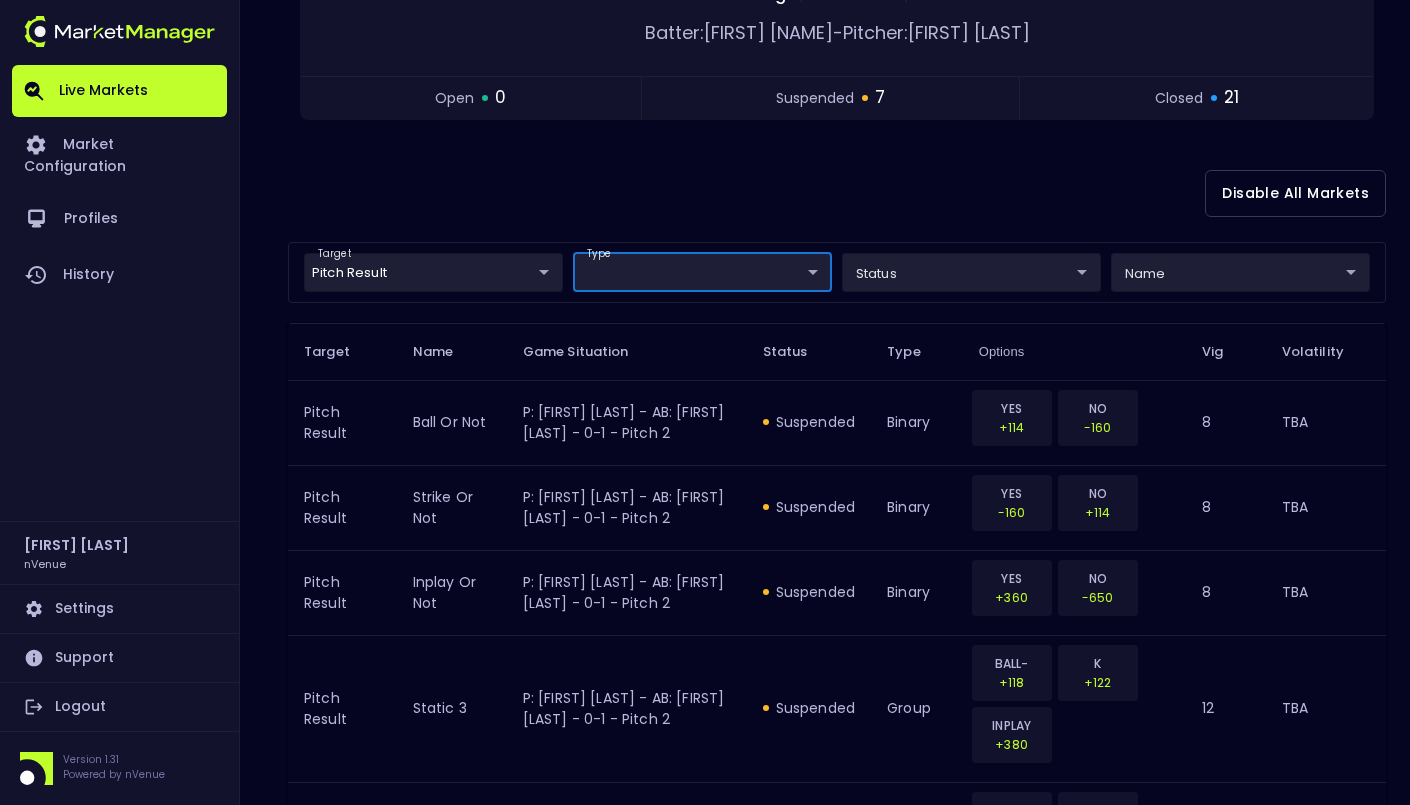 click on "Live Markets Market Configuration Profiles History Jerry   Griffith nVenue Settings Support Logout   Version 1.31  Powered by nVenue < All Games Saturday ,  July   12 th 9:22:58 PM Current Profile Matt 0a763355-b225-40e6-8c79-2dda4ec7b2cf Select Target Market Status Type Vig Volatility Options Close 3 TEX Rangers HOU Astros 3 10th  Inning | 0 - 1  Count | 2  Outs Batter:  Marcus   Semien  -   Pitcher:  Bennett   Sousa open 0 suspended 7 closed 21 Disable All Markets target Pitch Result Pitch Result ​ type ​ ​ status ​ ​ name ​ ​ Target Name Game Situation Status Type Options Vig Volatility Pitch Result ball or not P: Bennett Sousa - AB: Marcus Semien - 0-1 - Pitch 2  suspended binary YES +114 NO -160 8 TBA Pitch Result strike or not P: Bennett Sousa - AB: Marcus Semien - 0-1 - Pitch 2  suspended binary YES -160 NO +114 8 TBA Pitch Result inplay or not P: Bennett Sousa - AB: Marcus Semien - 0-1 - Pitch 2  suspended binary YES +360 NO -650 8 TBA Pitch Result static 3 suspended group BALL-HBP +118" at bounding box center (705, 1438) 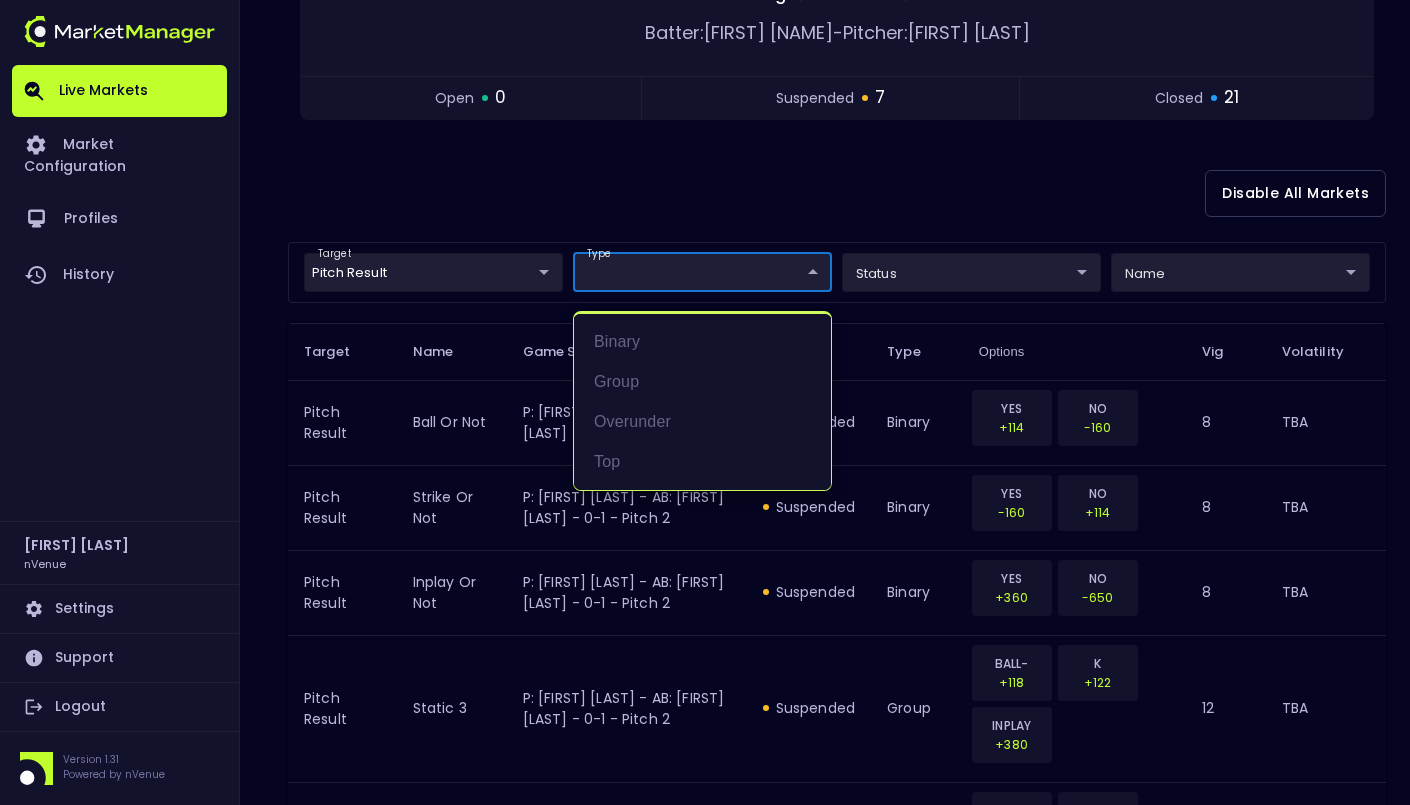 click at bounding box center (705, 402) 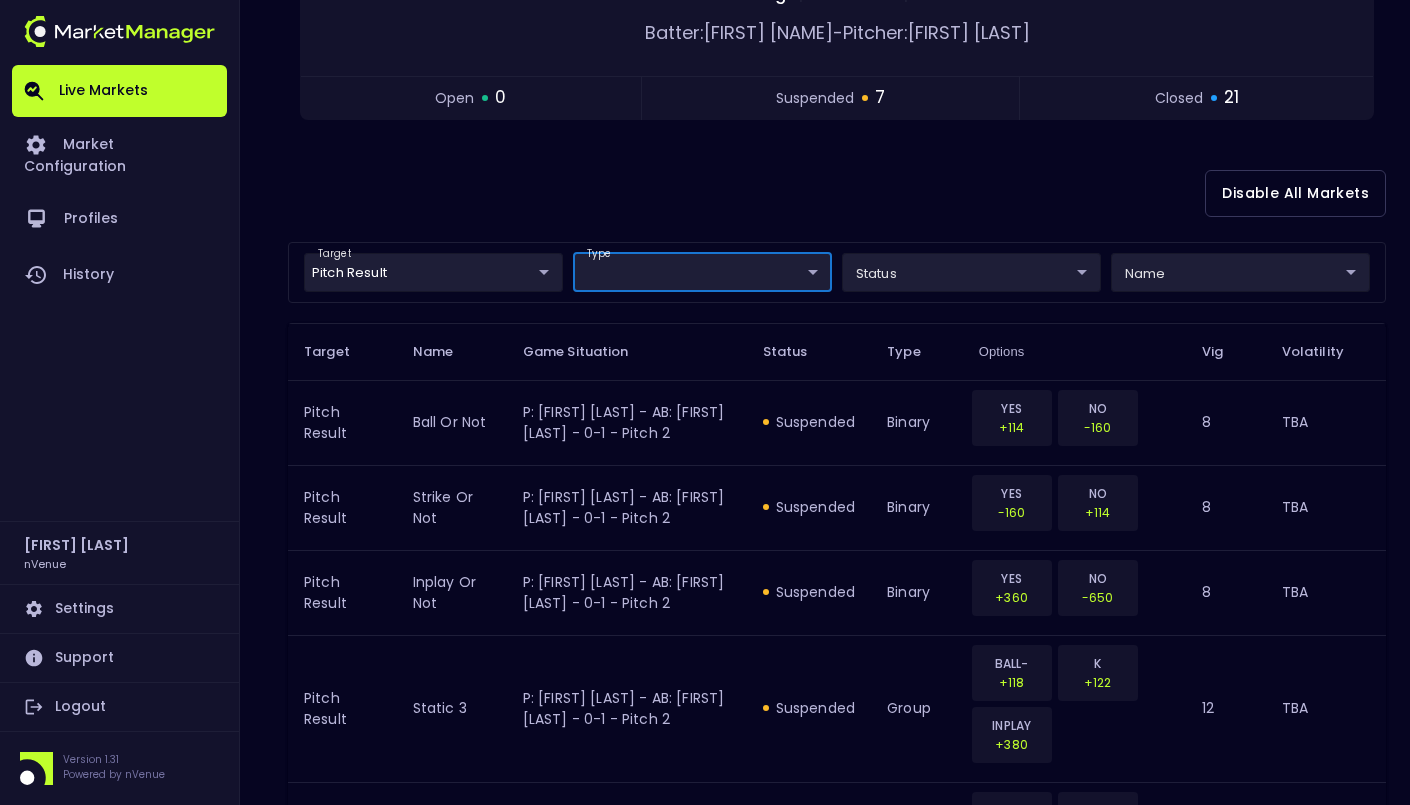 click on "Live Markets Market Configuration Profiles History Jerry   Griffith nVenue Settings Support Logout   Version 1.31  Powered by nVenue < All Games Saturday ,  July   12 th 9:22:59 PM Current Profile Matt 0a763355-b225-40e6-8c79-2dda4ec7b2cf Select Target Market Status Type Vig Volatility Options Close 3 TEX Rangers HOU Astros 3 10th  Inning | 0 - 1  Count | 2  Outs Batter:  Marcus   Semien  -   Pitcher:  Bennett   Sousa open 0 suspended 7 closed 21 Disable All Markets target Pitch Result Pitch Result ​ type ​ ​ status ​ ​ name ​ ​ Target Name Game Situation Status Type Options Vig Volatility Pitch Result ball or not P: Bennett Sousa - AB: Marcus Semien - 0-1 - Pitch 2  suspended binary YES +114 NO -160 8 TBA Pitch Result strike or not P: Bennett Sousa - AB: Marcus Semien - 0-1 - Pitch 2  suspended binary YES -160 NO +114 8 TBA Pitch Result inplay or not P: Bennett Sousa - AB: Marcus Semien - 0-1 - Pitch 2  suspended binary YES +360 NO -650 8 TBA Pitch Result static 3 suspended group BALL-HBP +118" at bounding box center (705, 1438) 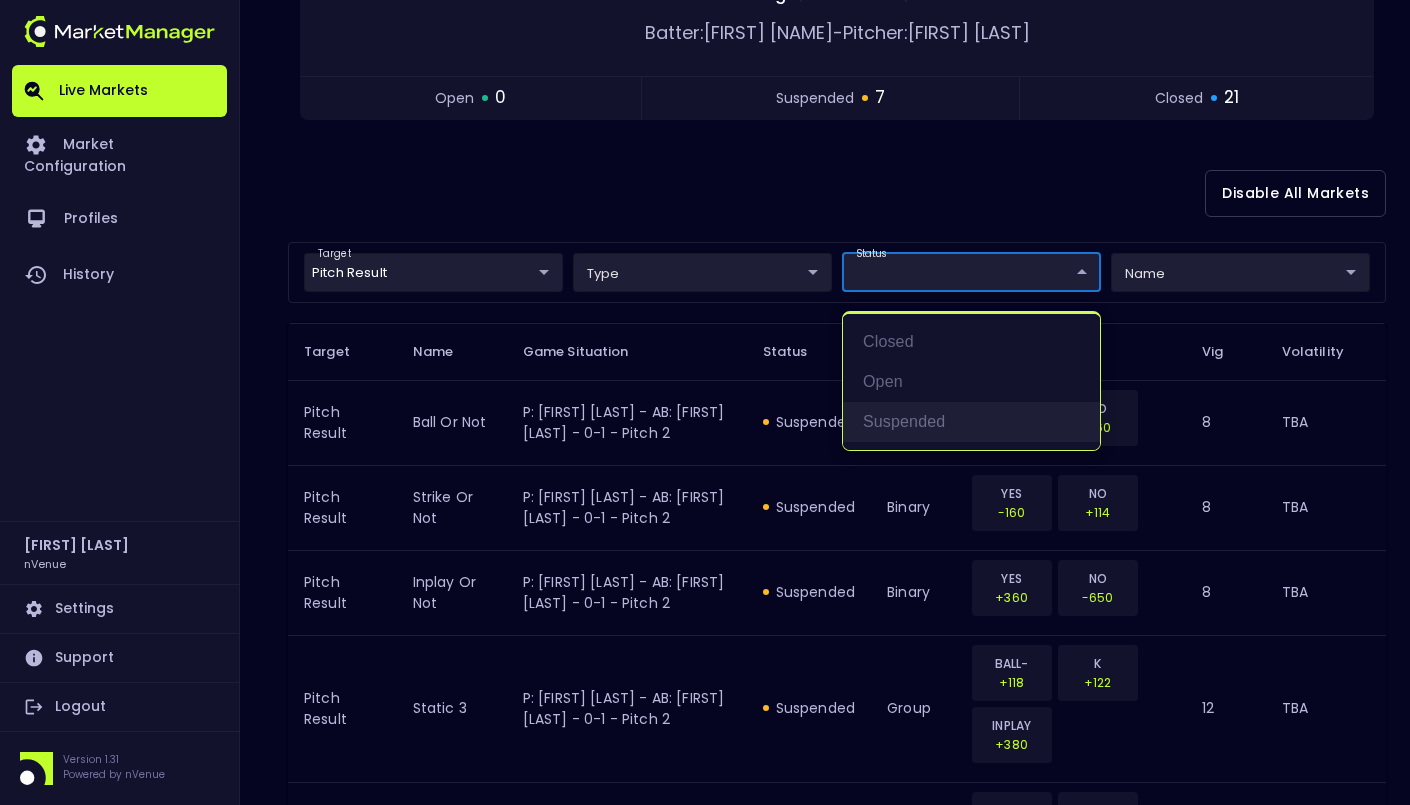 click on "suspended" at bounding box center (971, 422) 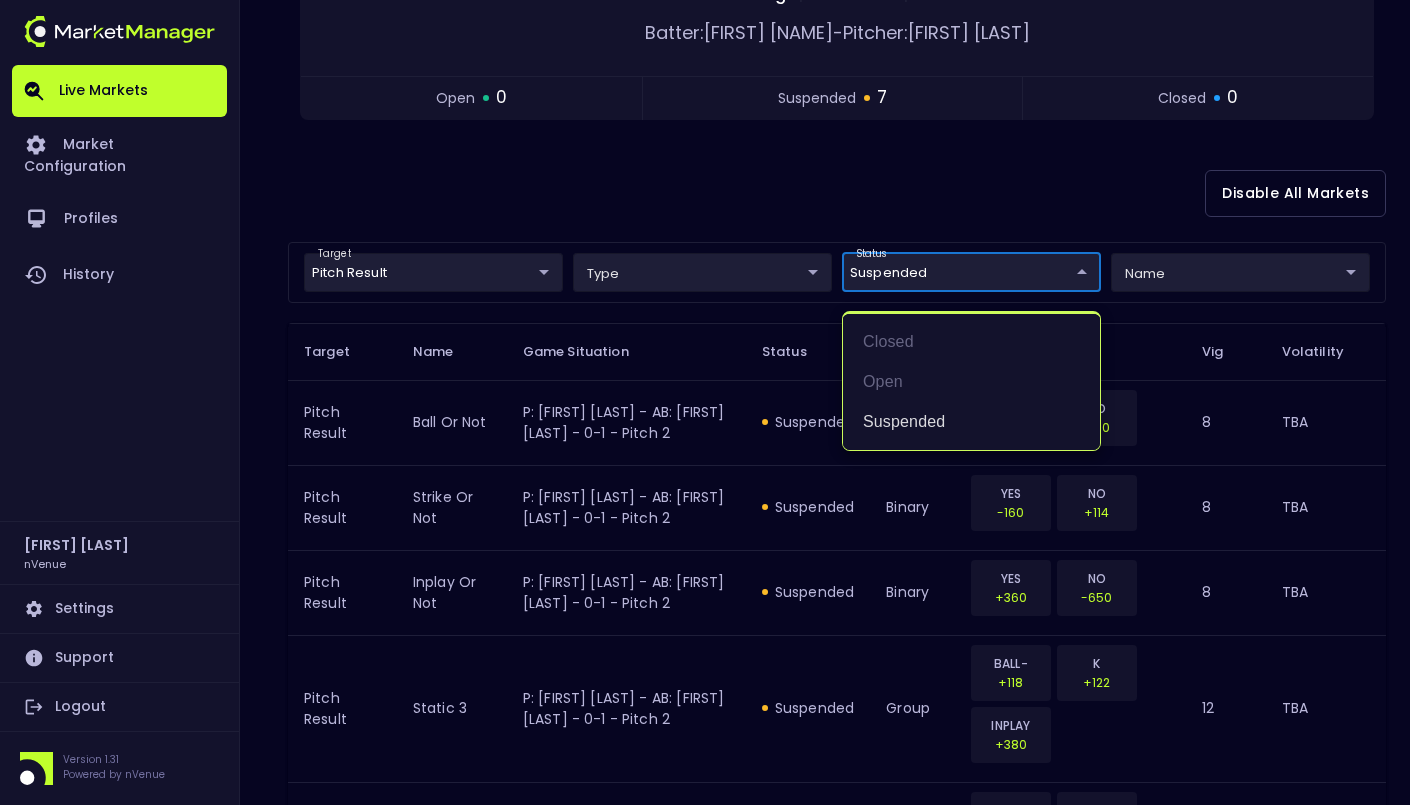 click at bounding box center (705, 402) 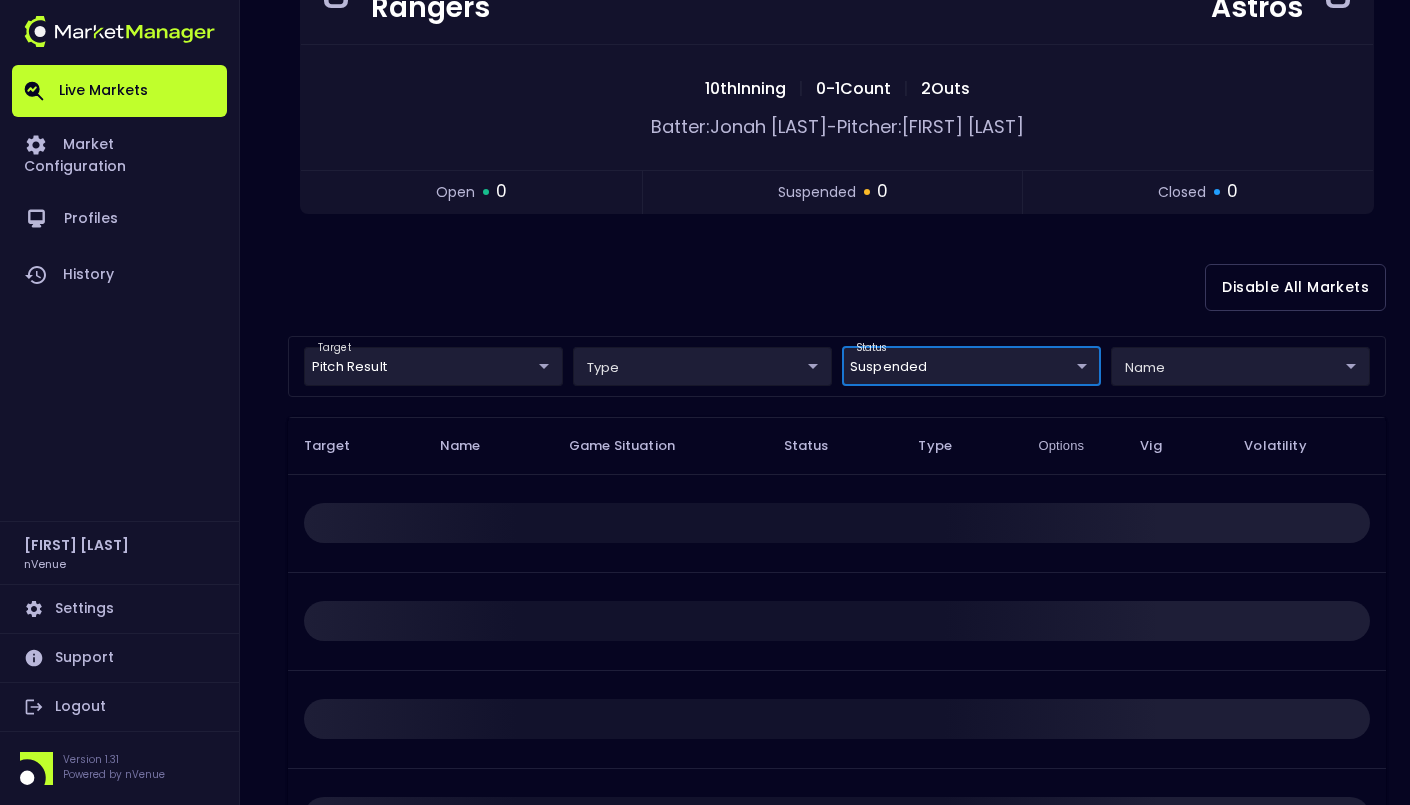 scroll, scrollTop: 0, scrollLeft: 0, axis: both 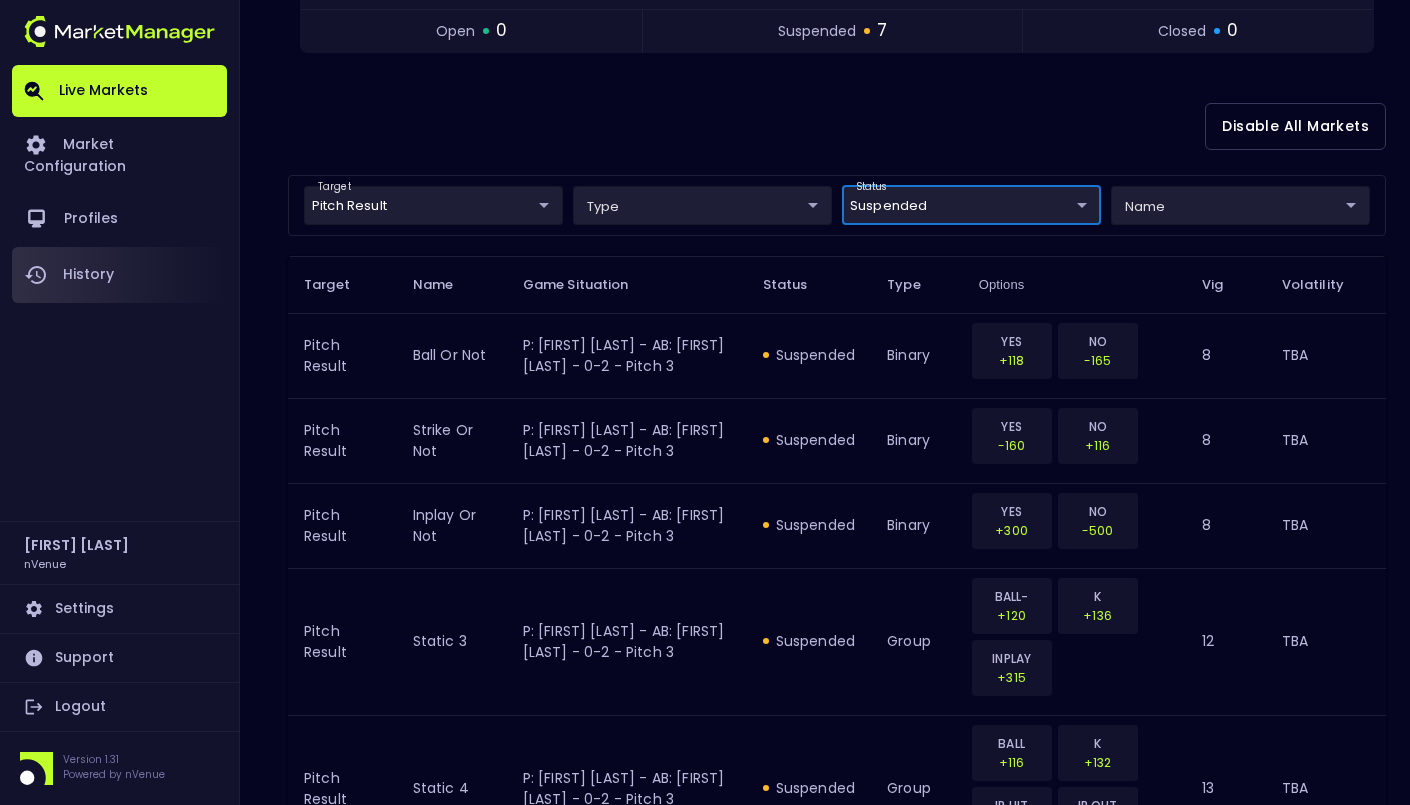 click on "History" at bounding box center (119, 275) 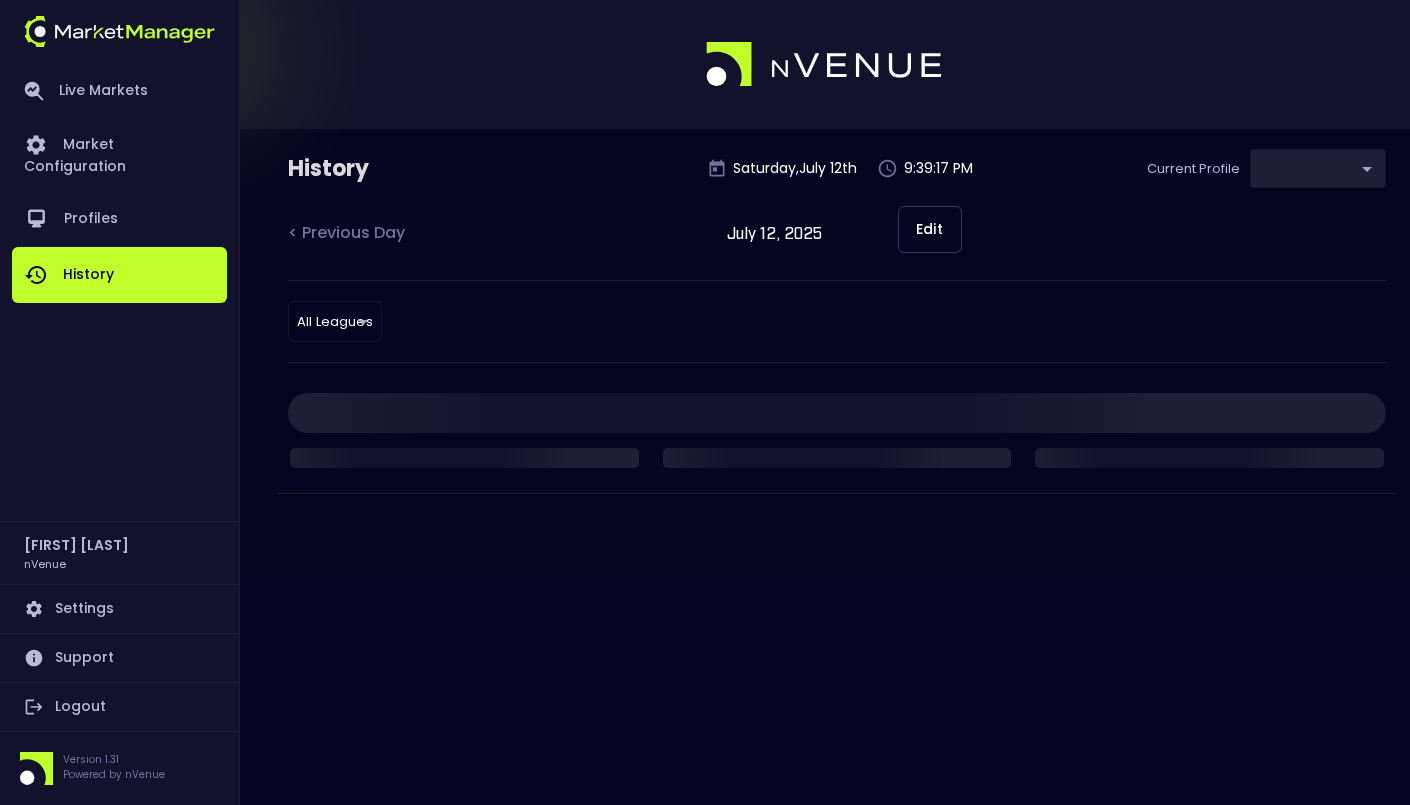 scroll, scrollTop: 0, scrollLeft: 0, axis: both 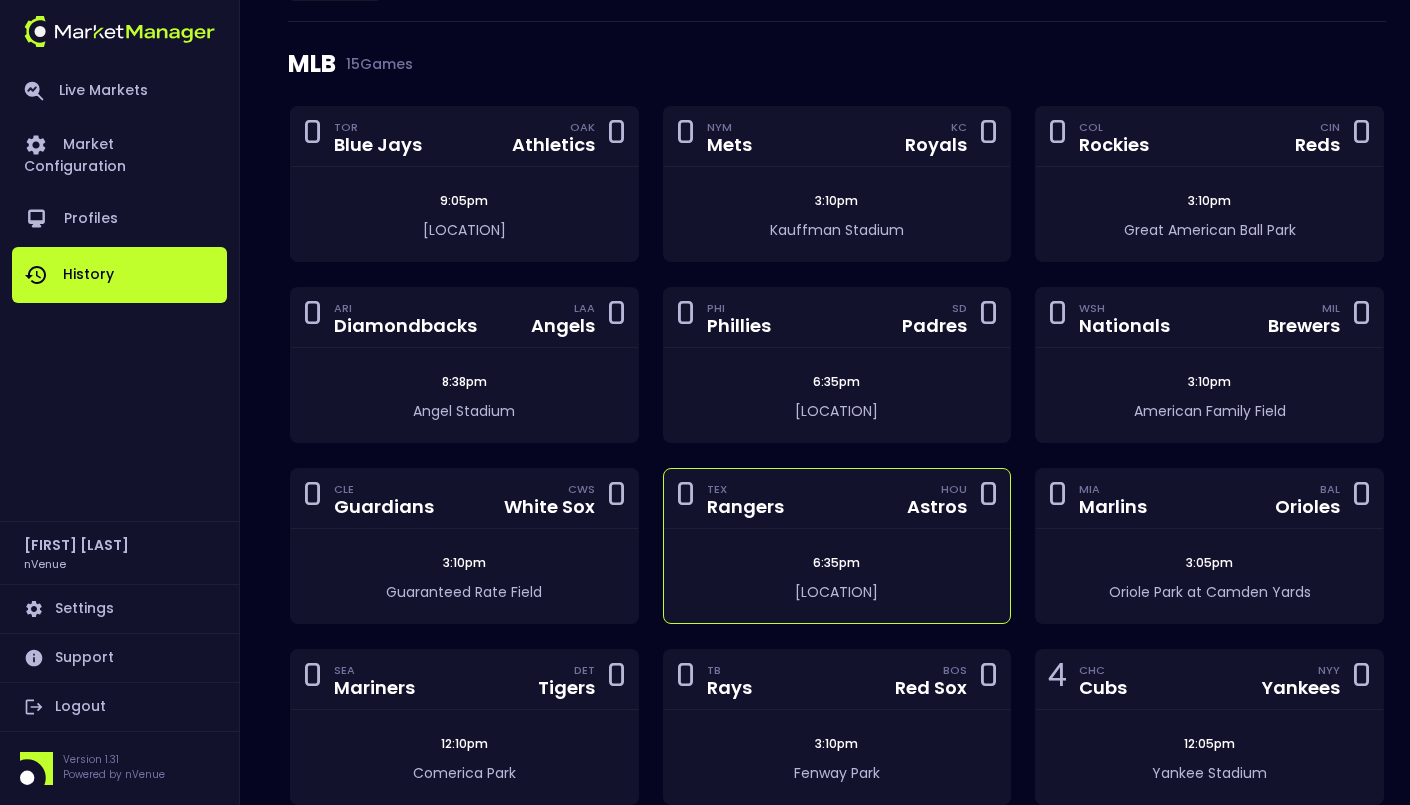 click on "6:35pm Minute Maid Park" at bounding box center [837, 576] 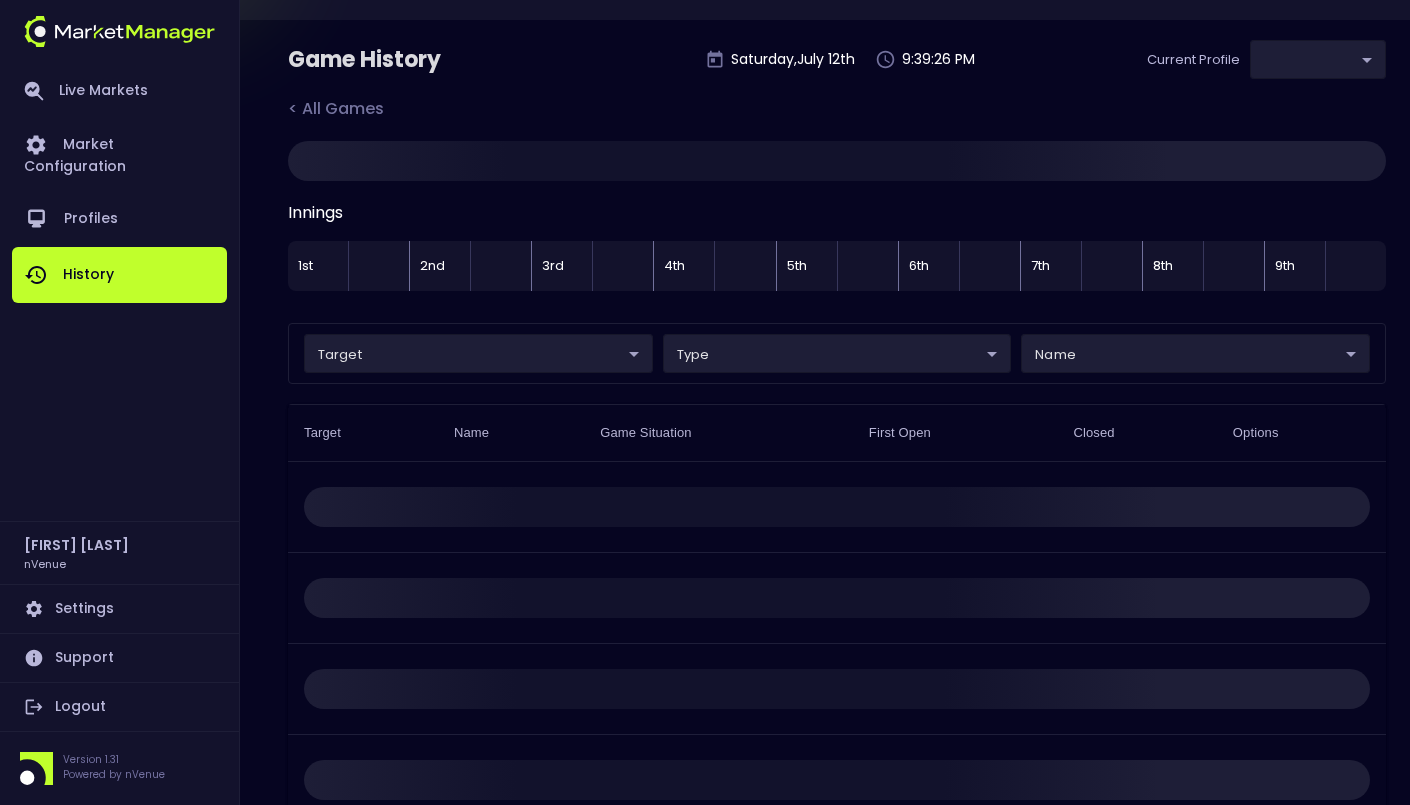 type on "0a763355-b225-40e6-8c79-2dda4ec7b2cf" 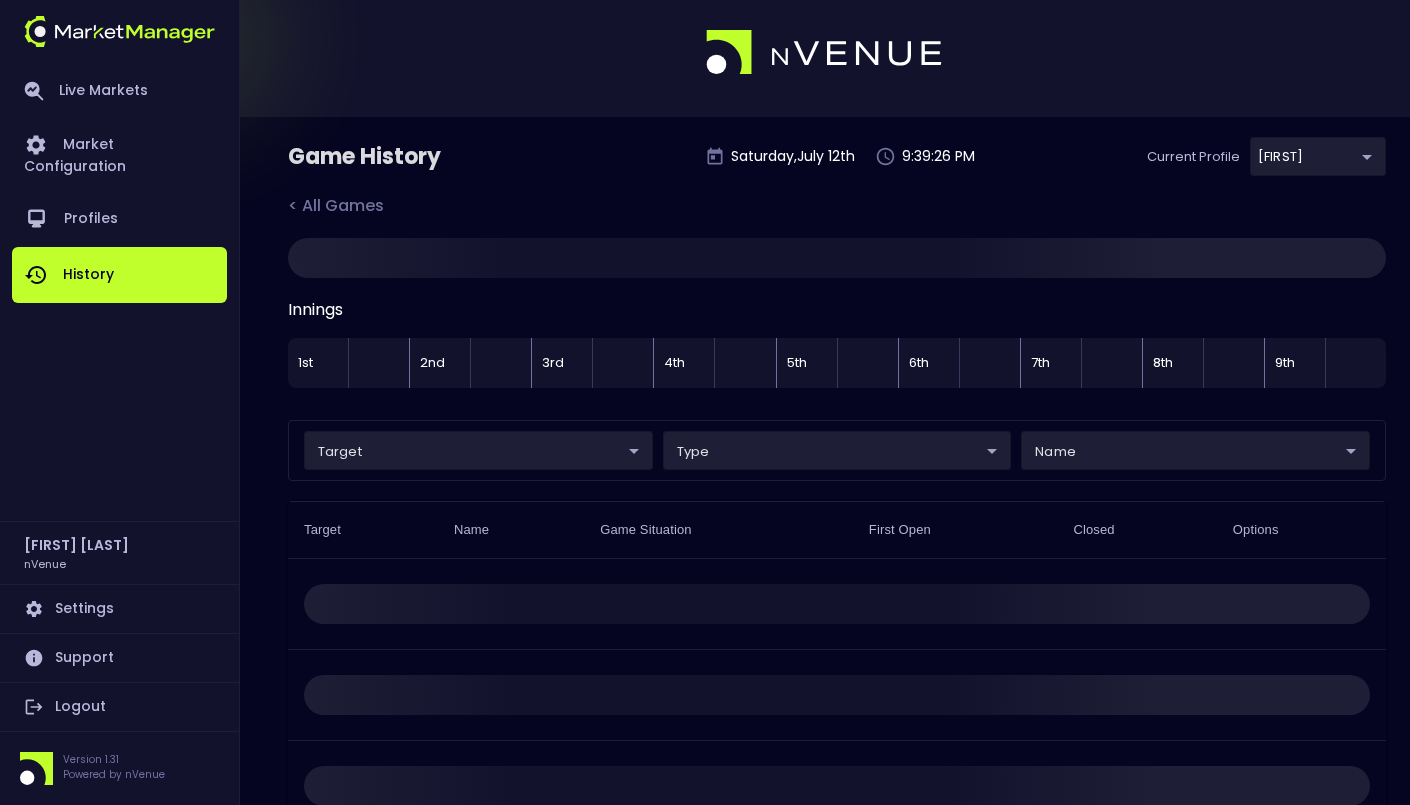 scroll, scrollTop: 0, scrollLeft: 0, axis: both 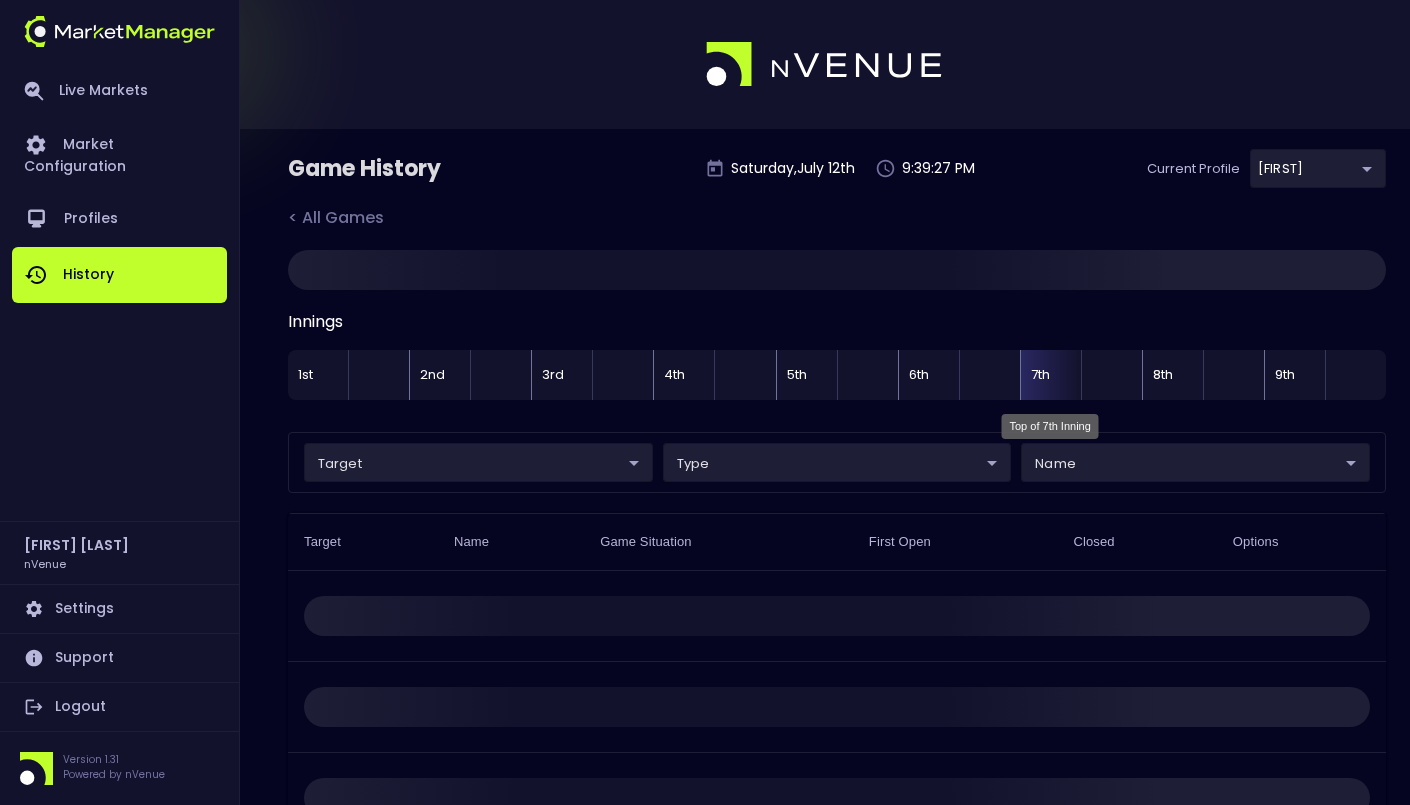 click on "7th" at bounding box center [1050, 375] 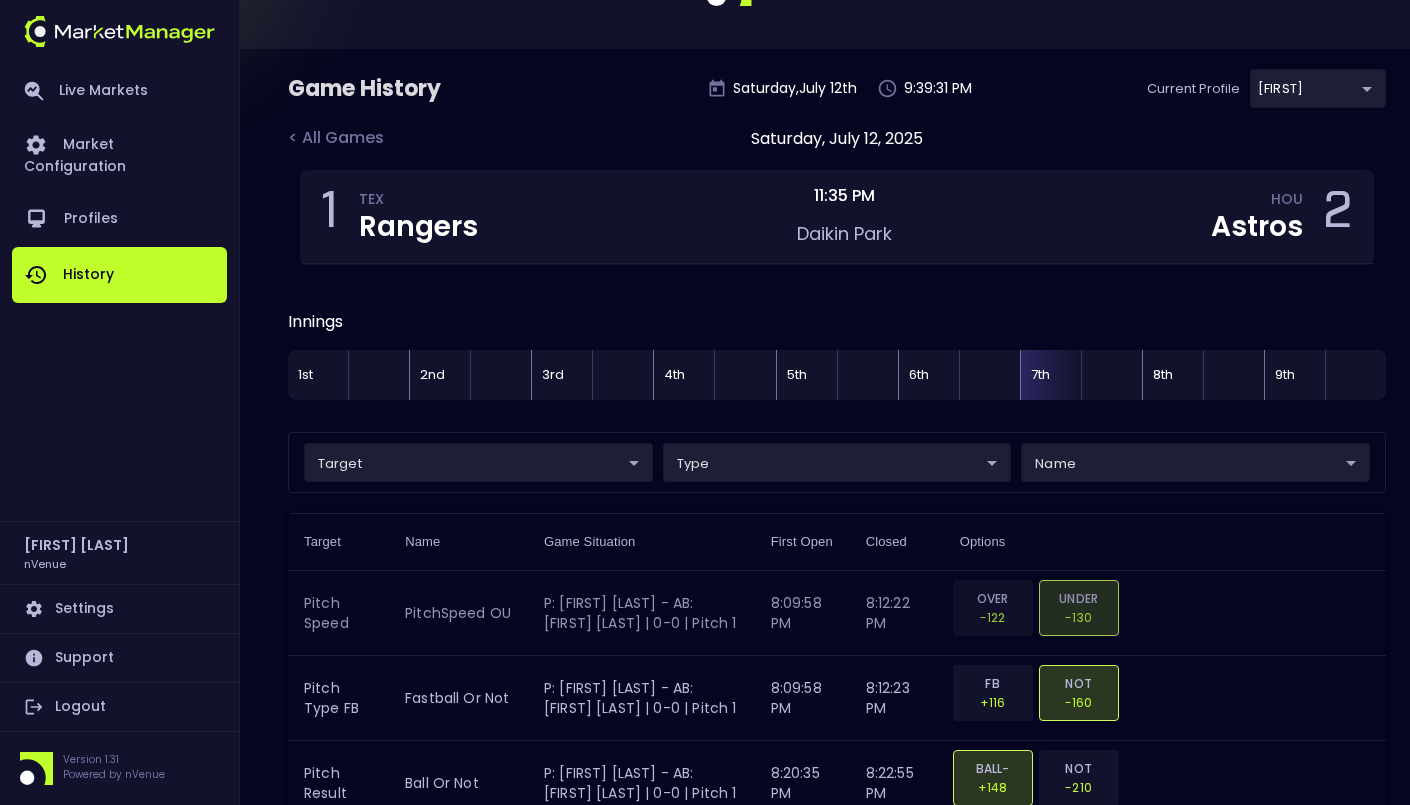 scroll, scrollTop: 140, scrollLeft: 0, axis: vertical 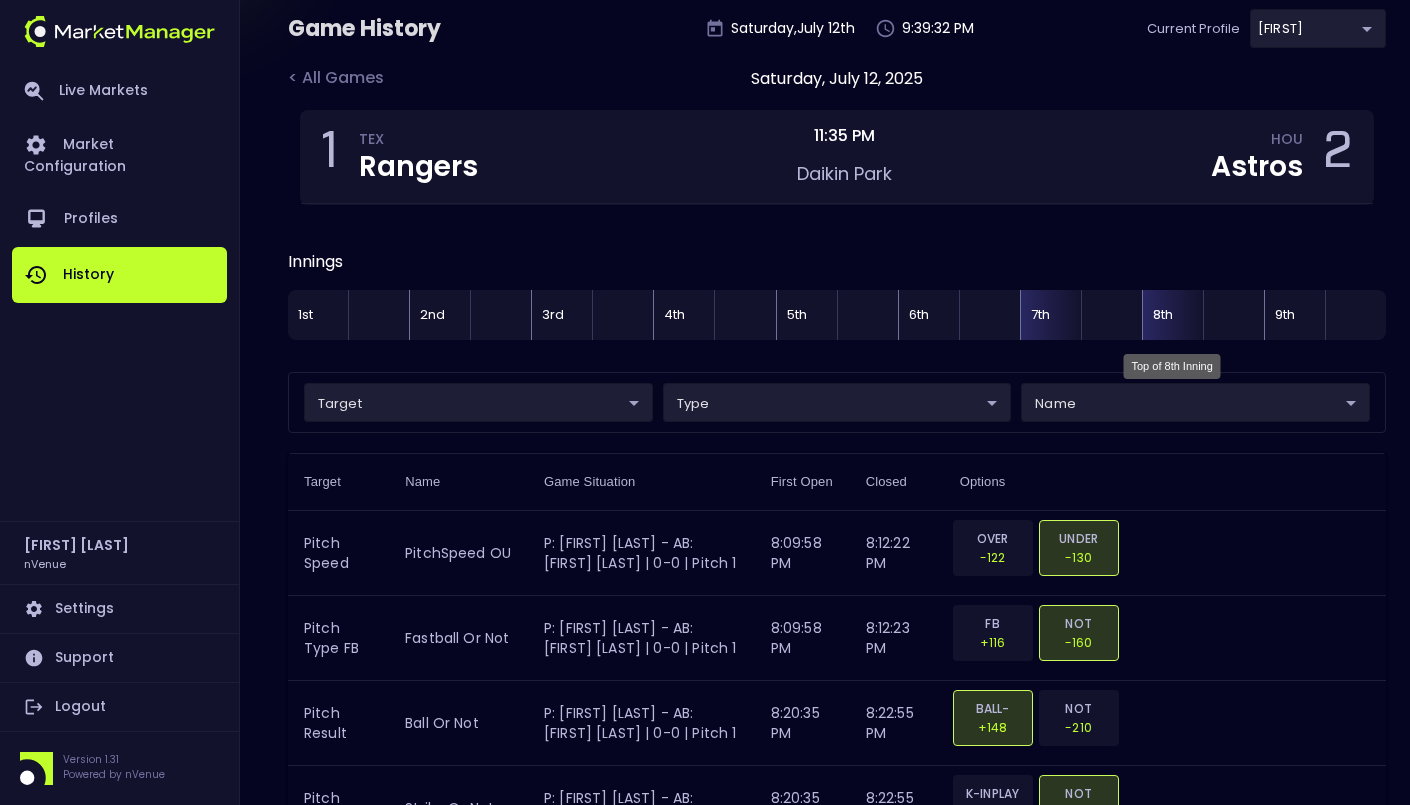 click on "8th" at bounding box center (1172, 315) 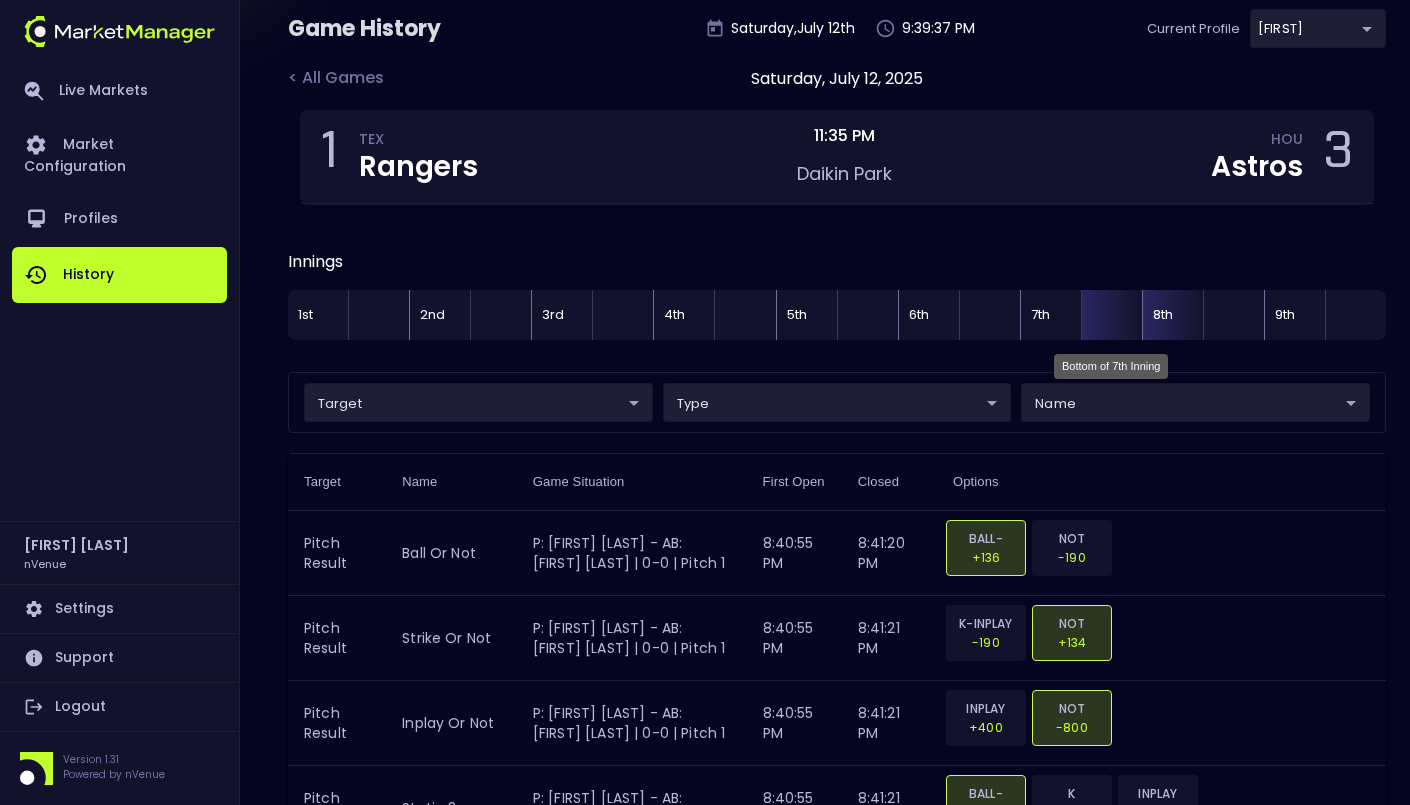 click at bounding box center [1111, 315] 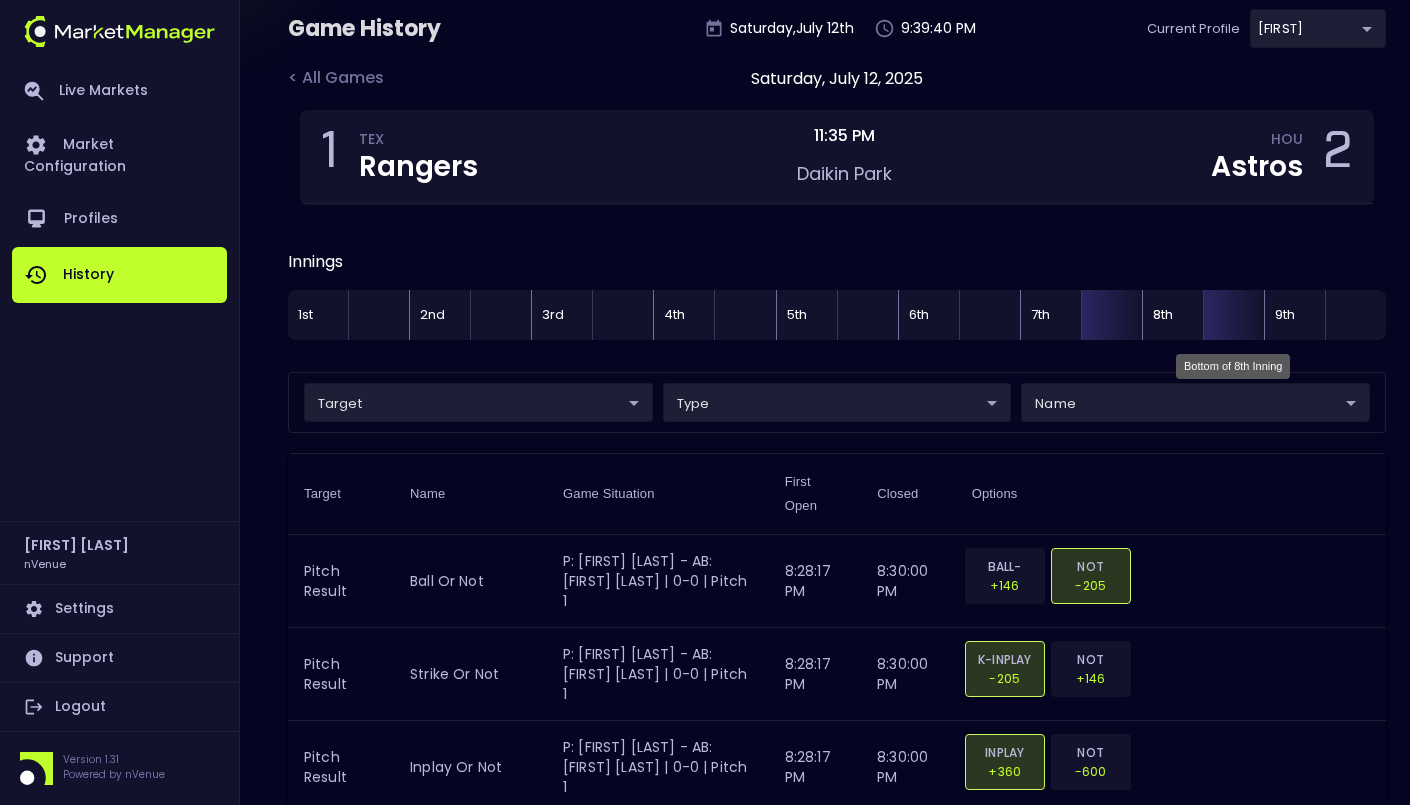 click at bounding box center [1233, 315] 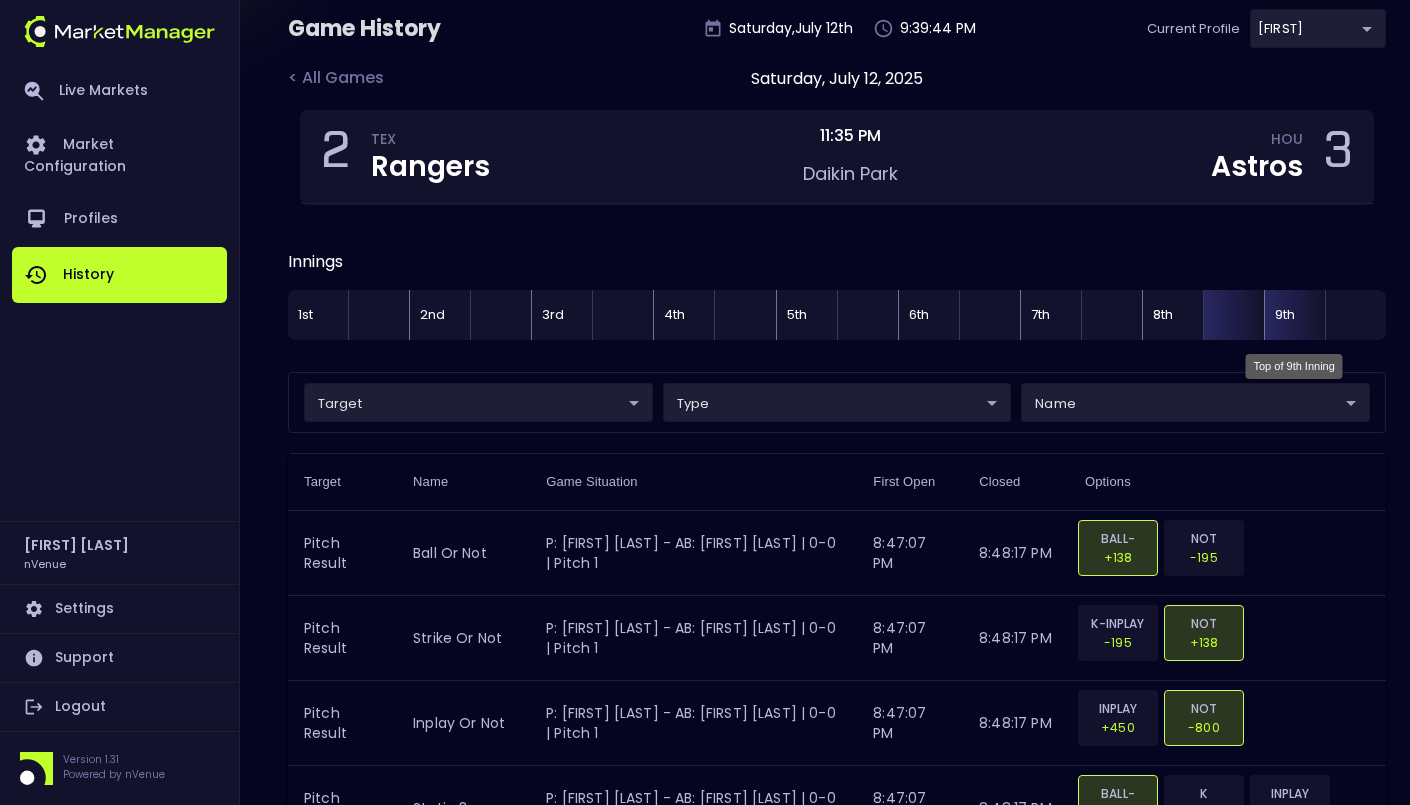 click on "9th" at bounding box center (1294, 315) 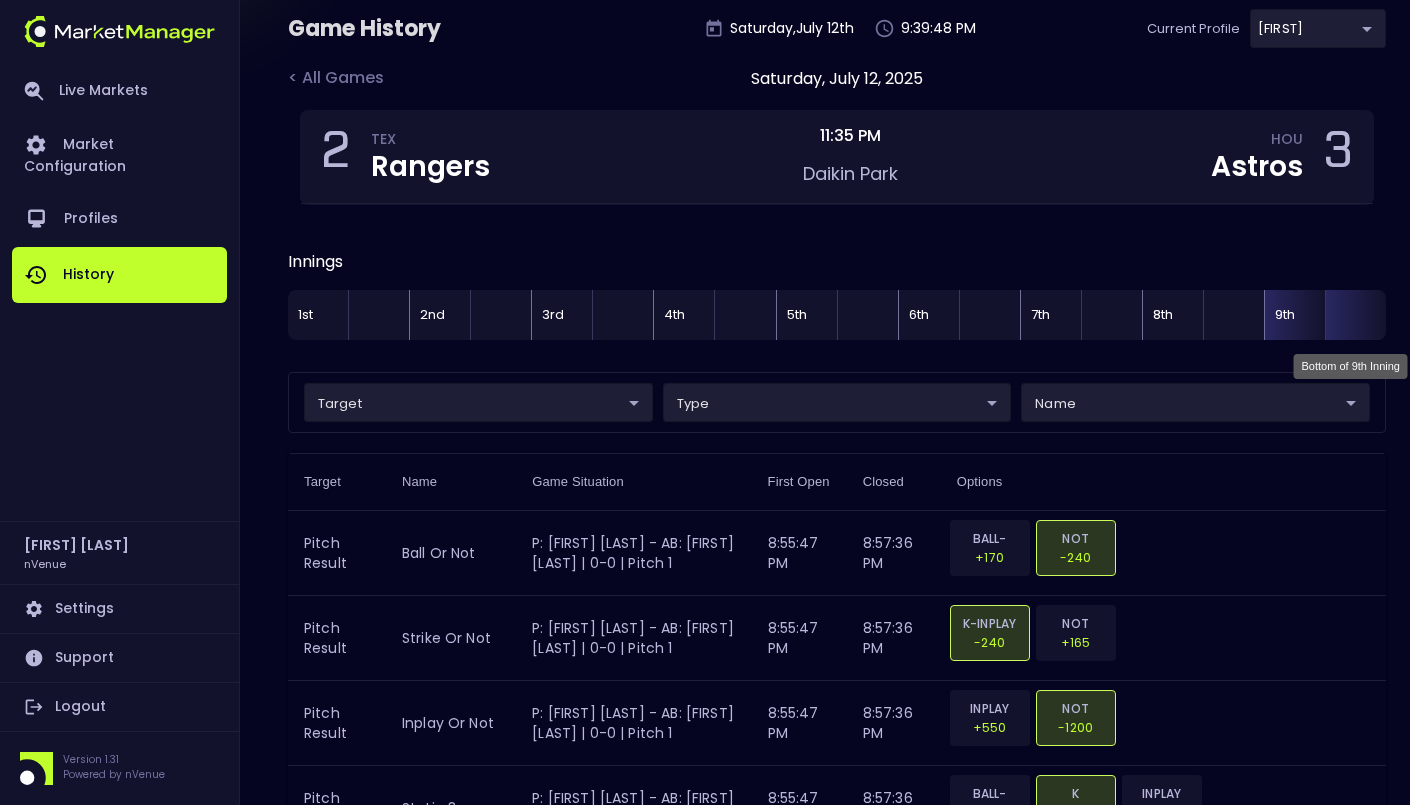 click at bounding box center (1355, 315) 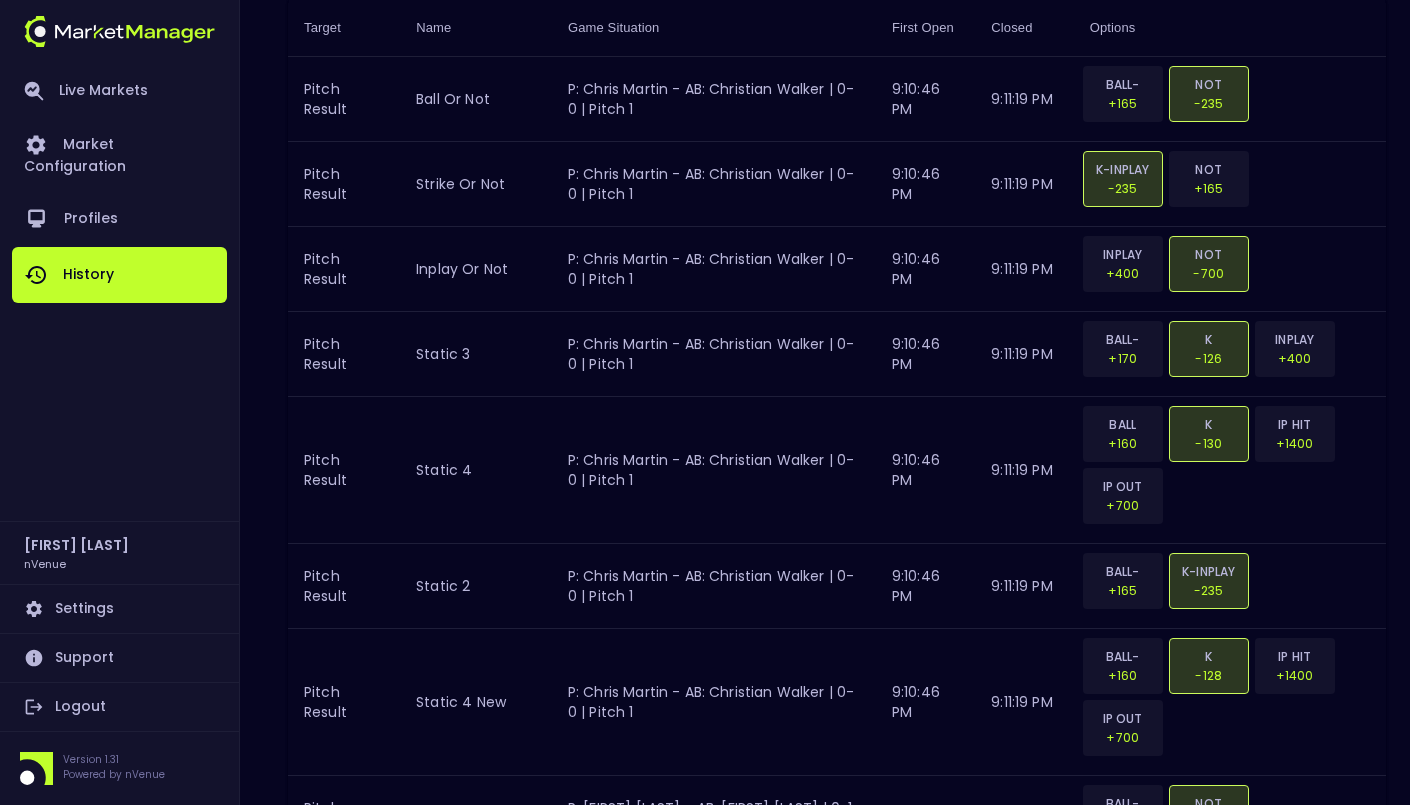 scroll, scrollTop: 0, scrollLeft: 0, axis: both 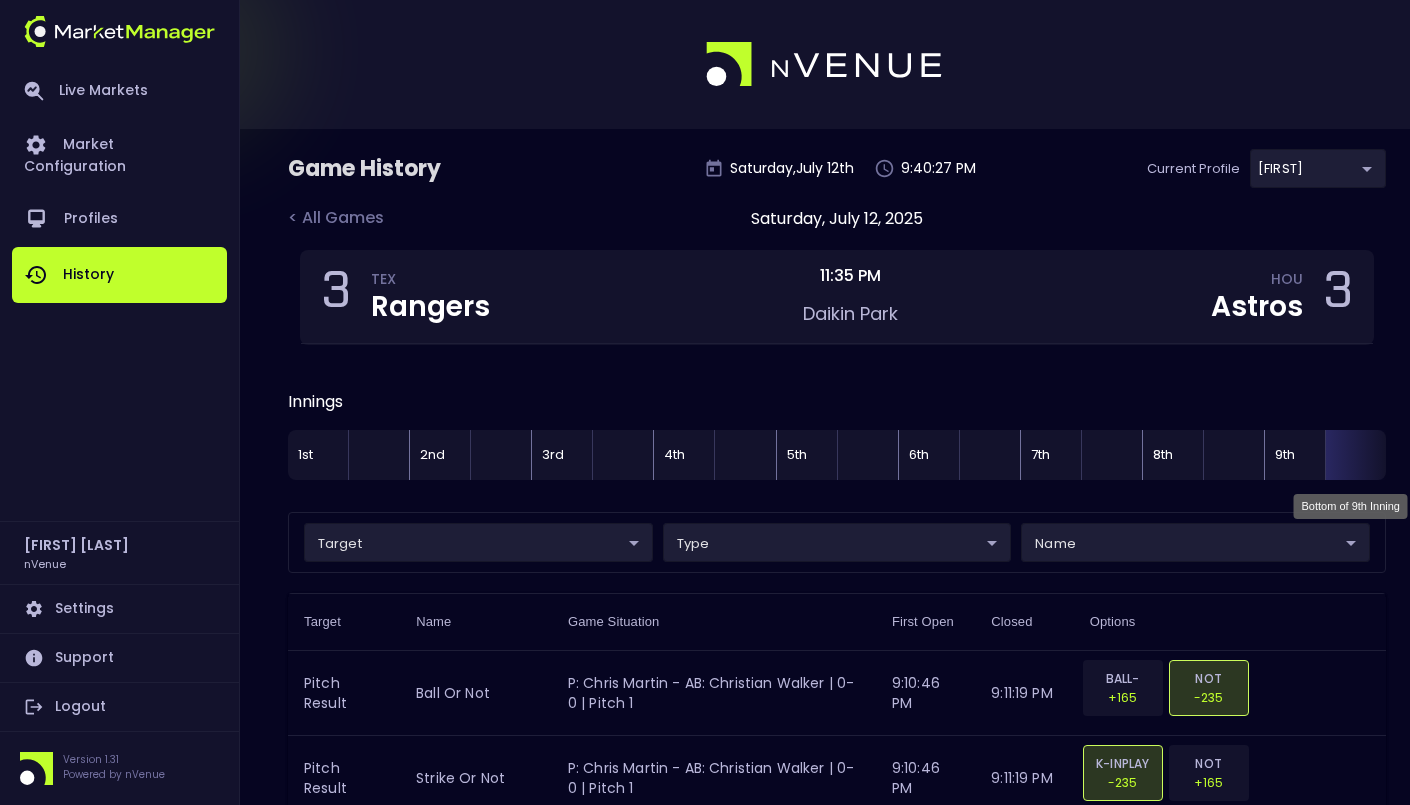click at bounding box center [1355, 455] 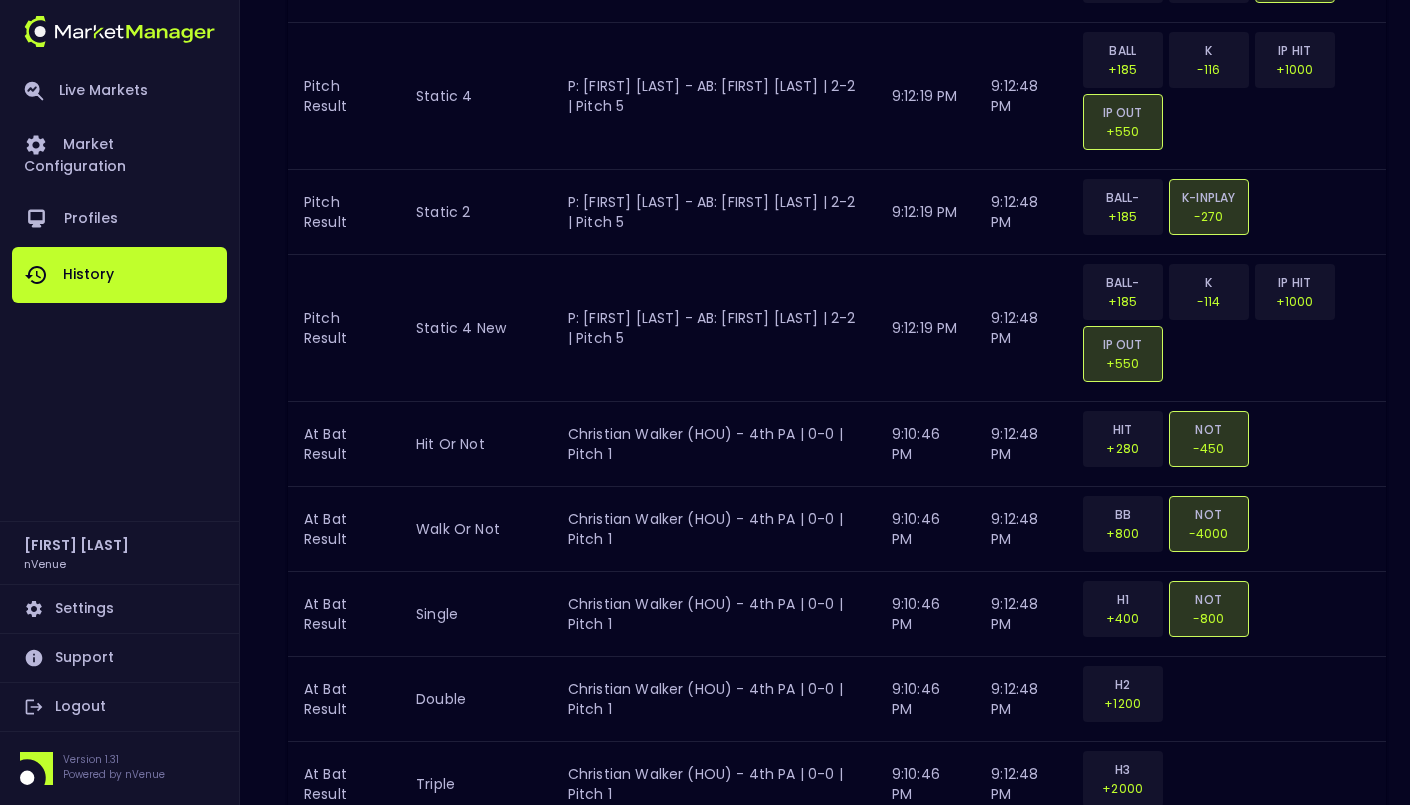 scroll, scrollTop: 4816, scrollLeft: 0, axis: vertical 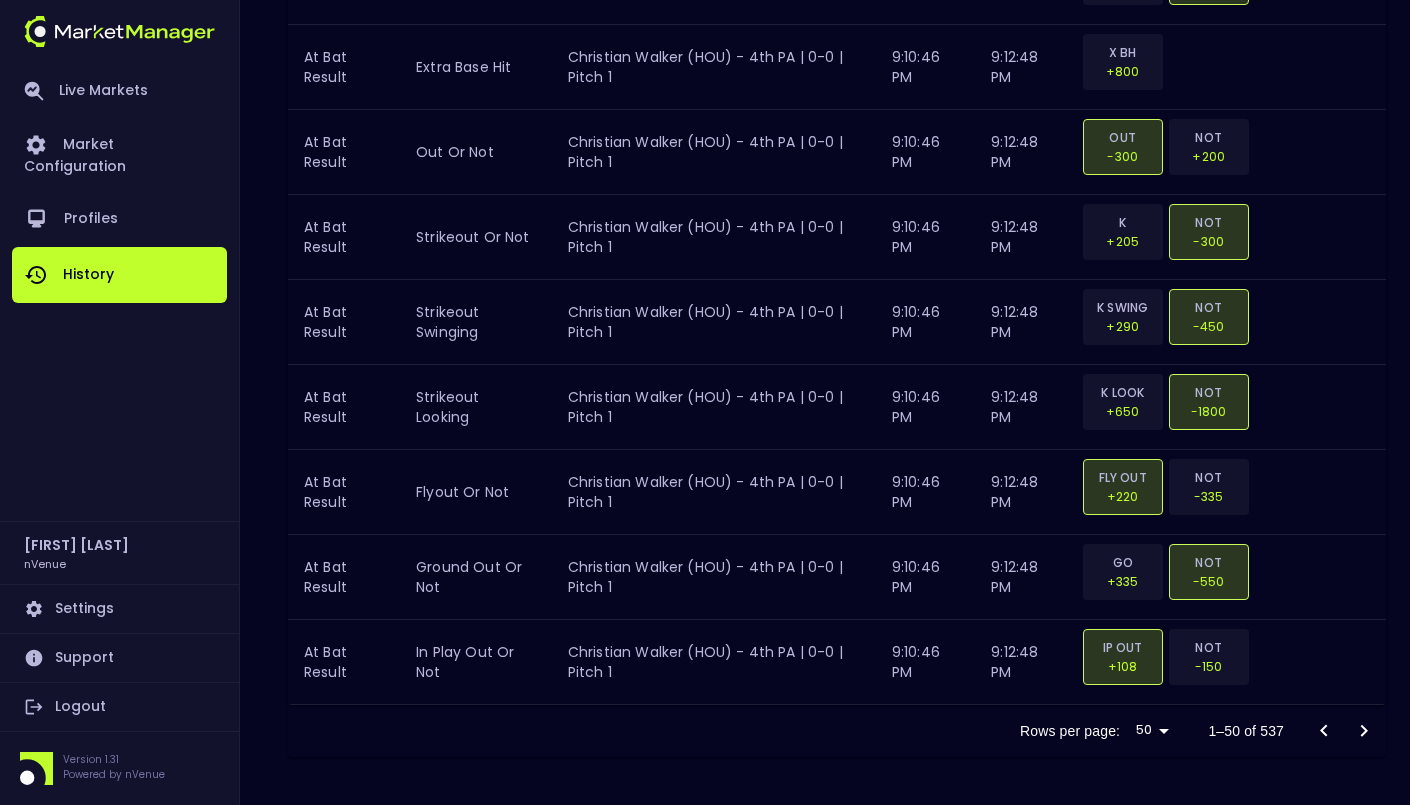 click 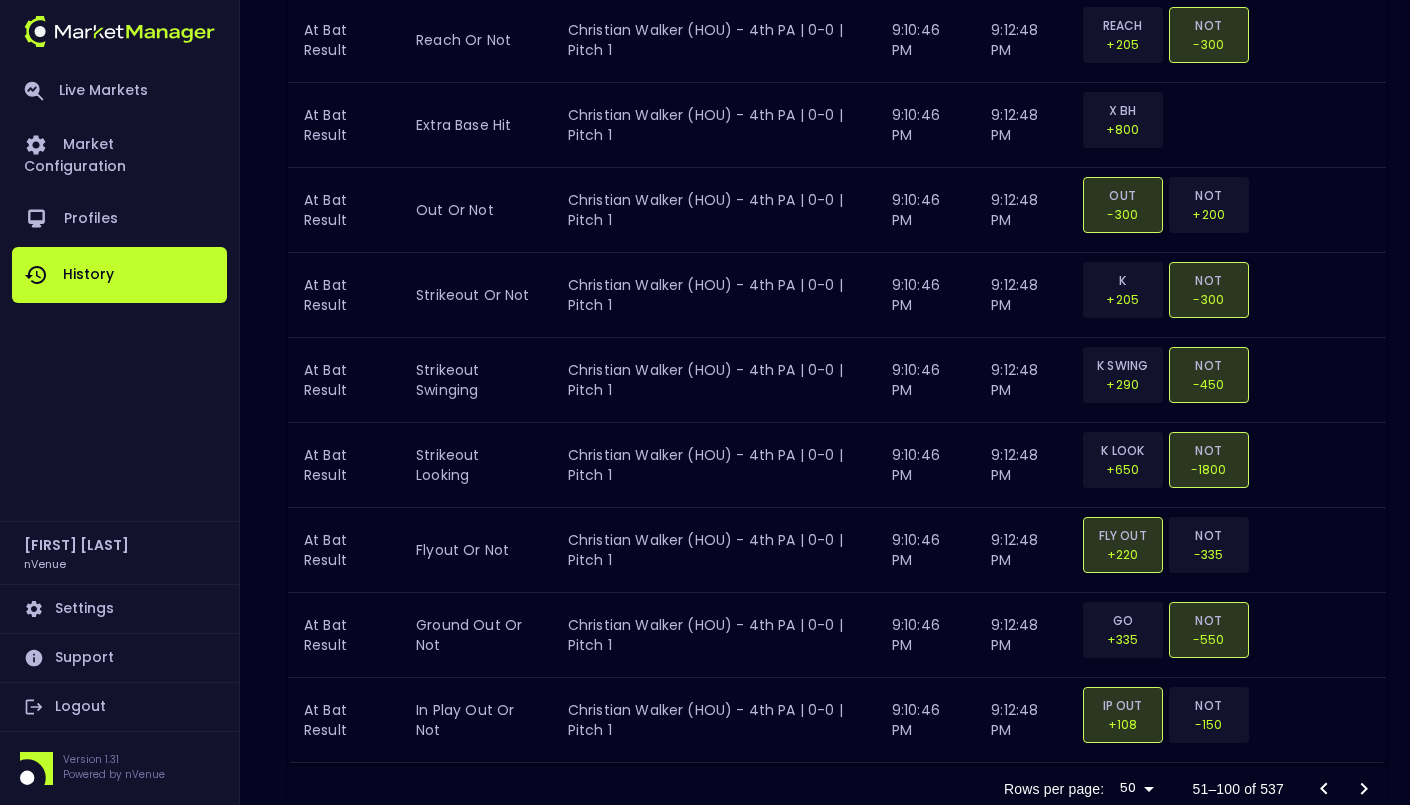 scroll, scrollTop: 4816, scrollLeft: 0, axis: vertical 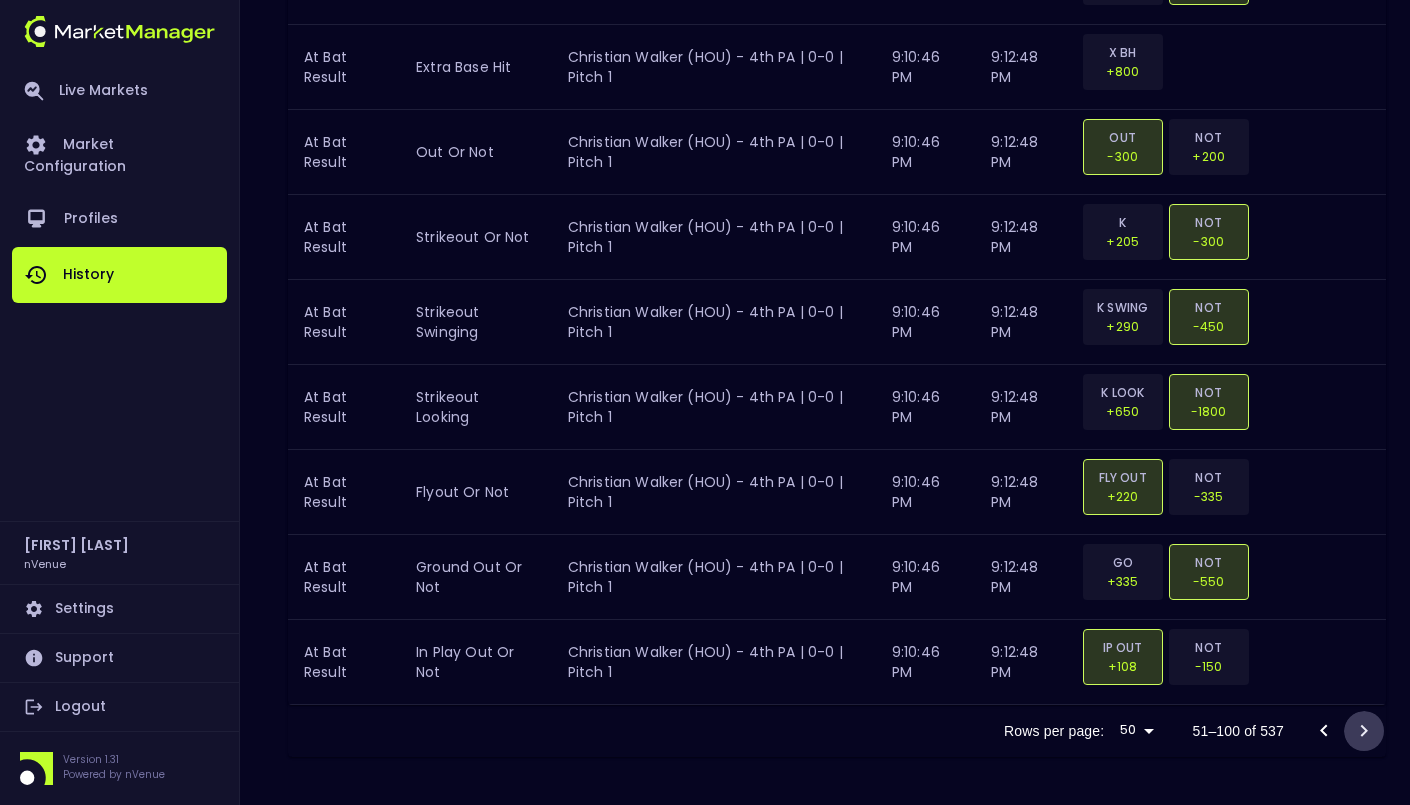 click 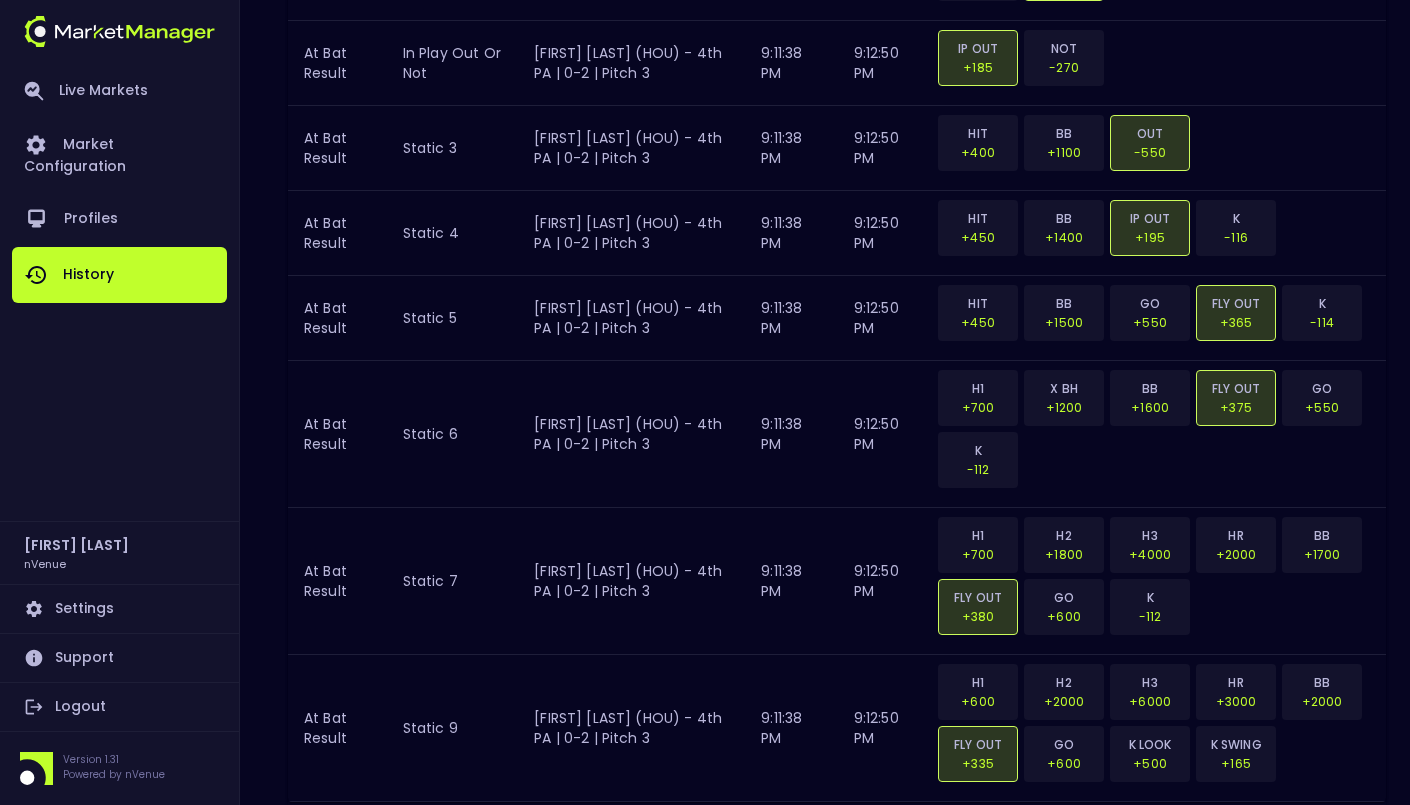 scroll, scrollTop: 4778, scrollLeft: 0, axis: vertical 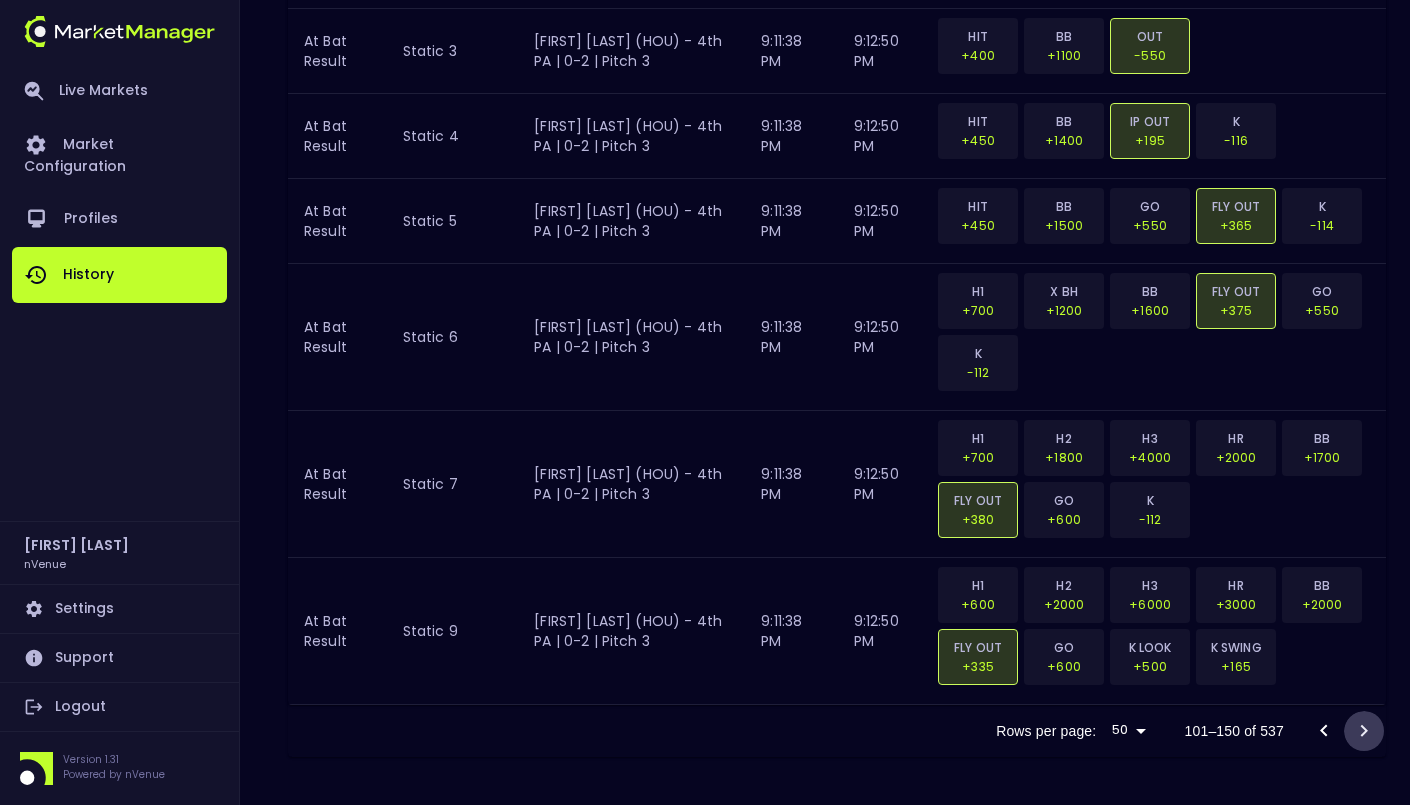 click 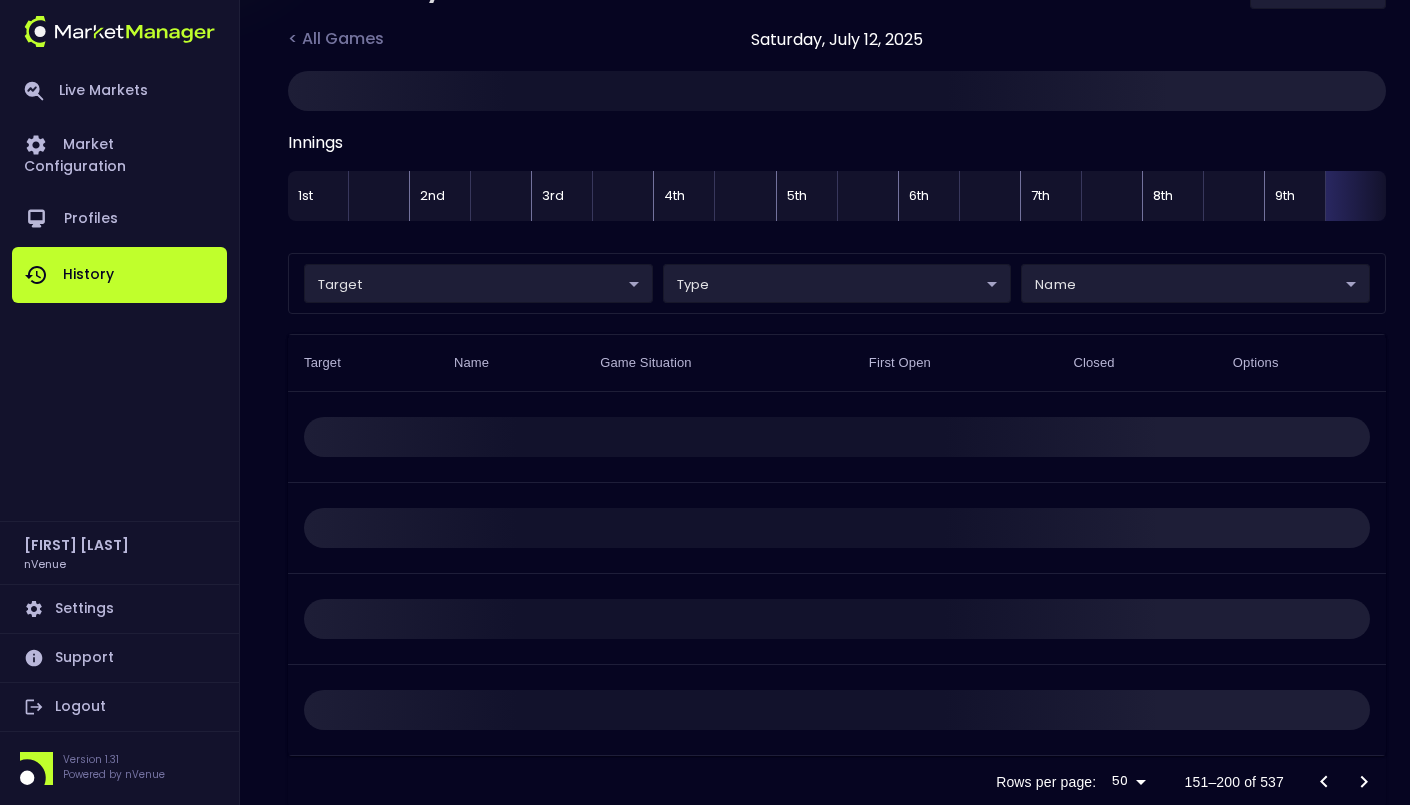 scroll, scrollTop: 0, scrollLeft: 0, axis: both 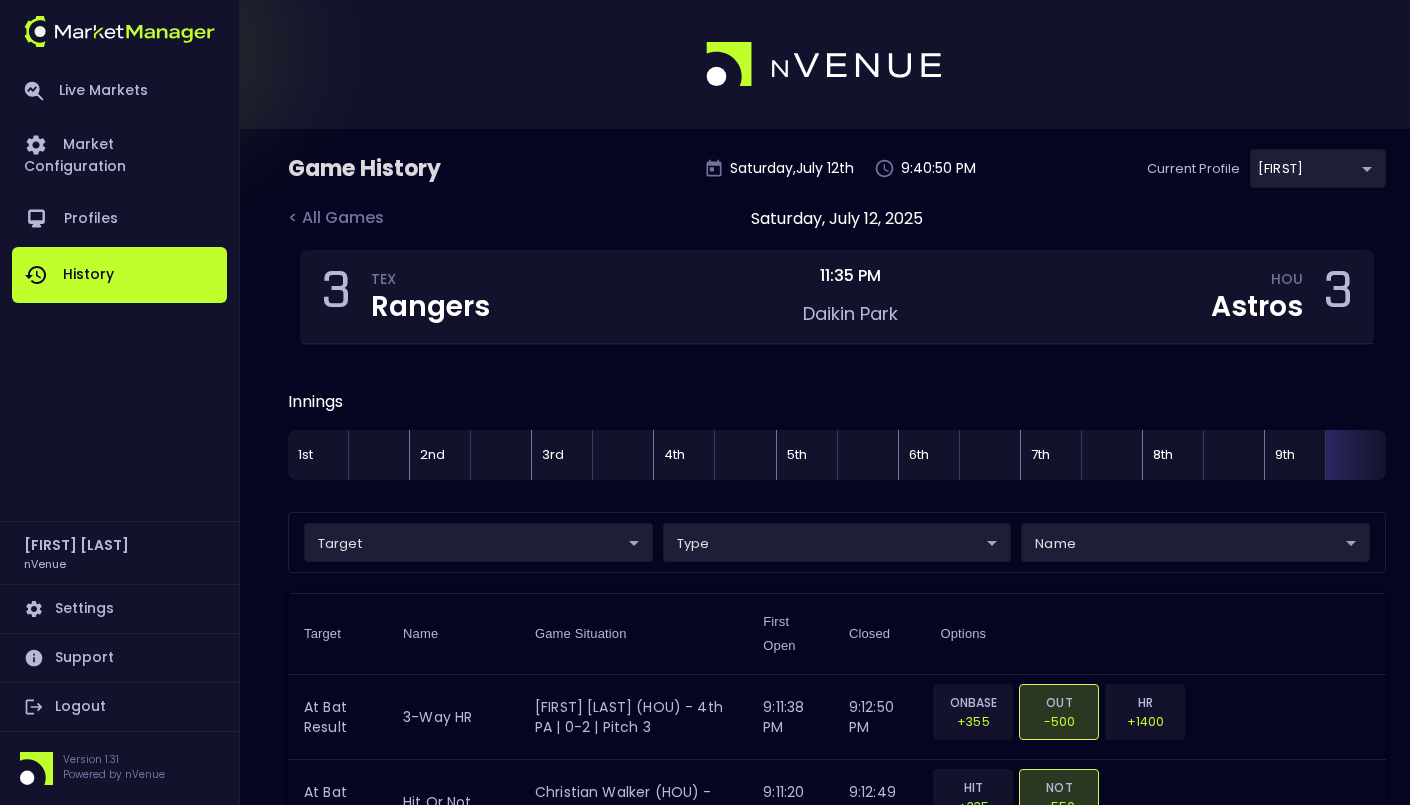 click on "Live Markets Market Configuration Profiles History Jerry   Griffith nVenue Settings Support Logout   Version 1.31  Powered by nVenue Game History Saturday ,  July   12 th 9:40:50 PM Current Profile Matt 0a763355-b225-40e6-8c79-2dda4ec7b2cf Select < All Games Saturday, July 12, 2025 3 TEX Rangers 11:35 PM Daikin Park HOU Astros 3 Innings 1st 2nd 3rd 4th 5th 6th 7th 8th 9th target ​ ​ type ​ ​ name ​ ​ Target Name Game Situation First Open Closed Options At Bat Result 3-Way HR Christian Walker (HOU) - 4th PA | 0-2 | Pitch 3  9:11:38 PM 9:12:50 PM ONBASE +355 OUT -500 HR +1400 At Bat Result hit or not Christian Walker (HOU) - 4th PA | 0-1 | Pitch 2  9:11:20 PM 9:12:49 PM HIT +335 NOT -550 At Bat Result walk or not Christian Walker (HOU) - 4th PA | 0-1 | Pitch 2  9:11:20 PM 9:12:49 PM BB +1000 NOT -9000 At Bat Result single Christian Walker (HOU) - 4th PA | 0-1 | Pitch 2  9:11:20 PM 9:12:49 PM H1 +500 NOT -1000 At Bat Result double Christian Walker (HOU) - 4th PA | 0-1 | Pitch 2  9:11:20 PM 9:12:49 PM" at bounding box center [705, 2698] 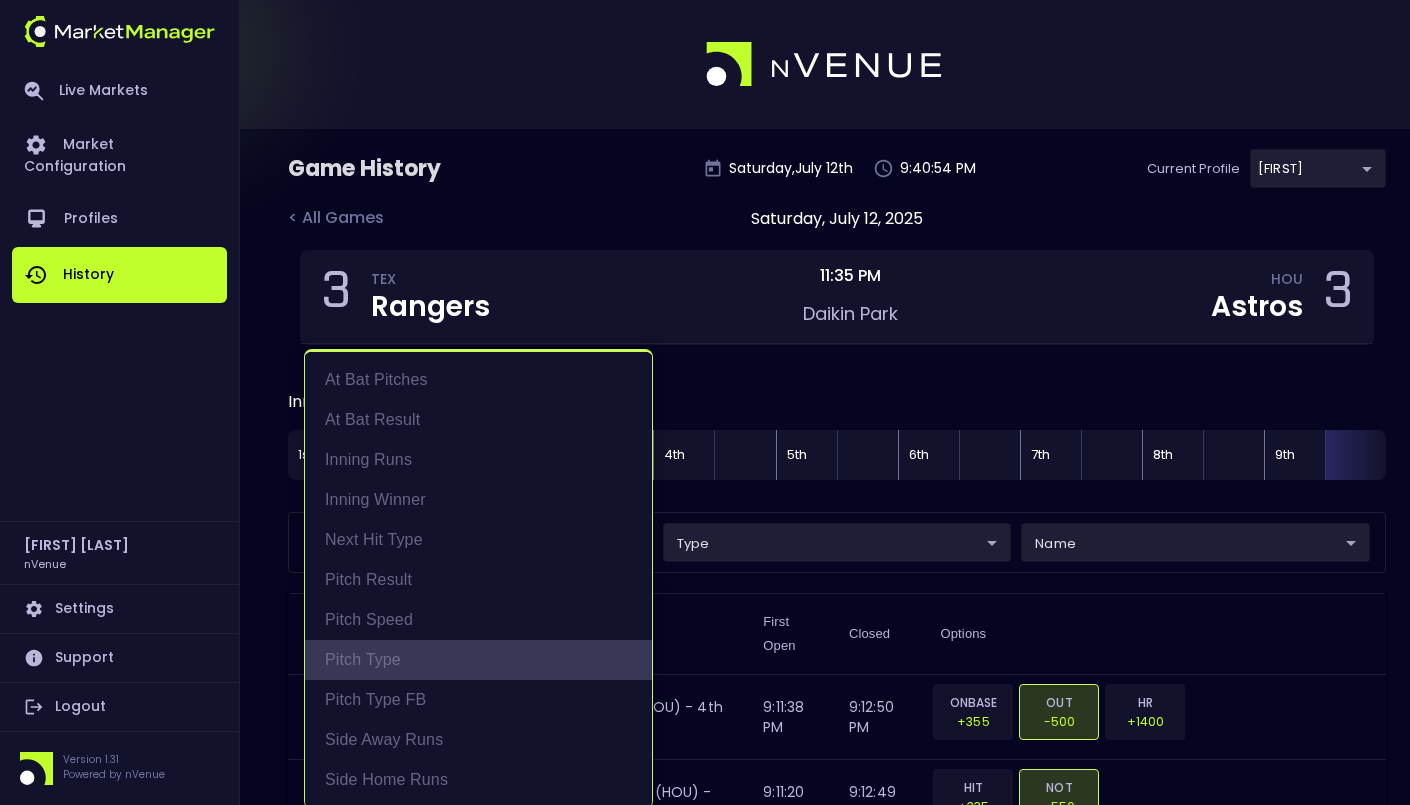click on "Pitch Type" at bounding box center [478, 660] 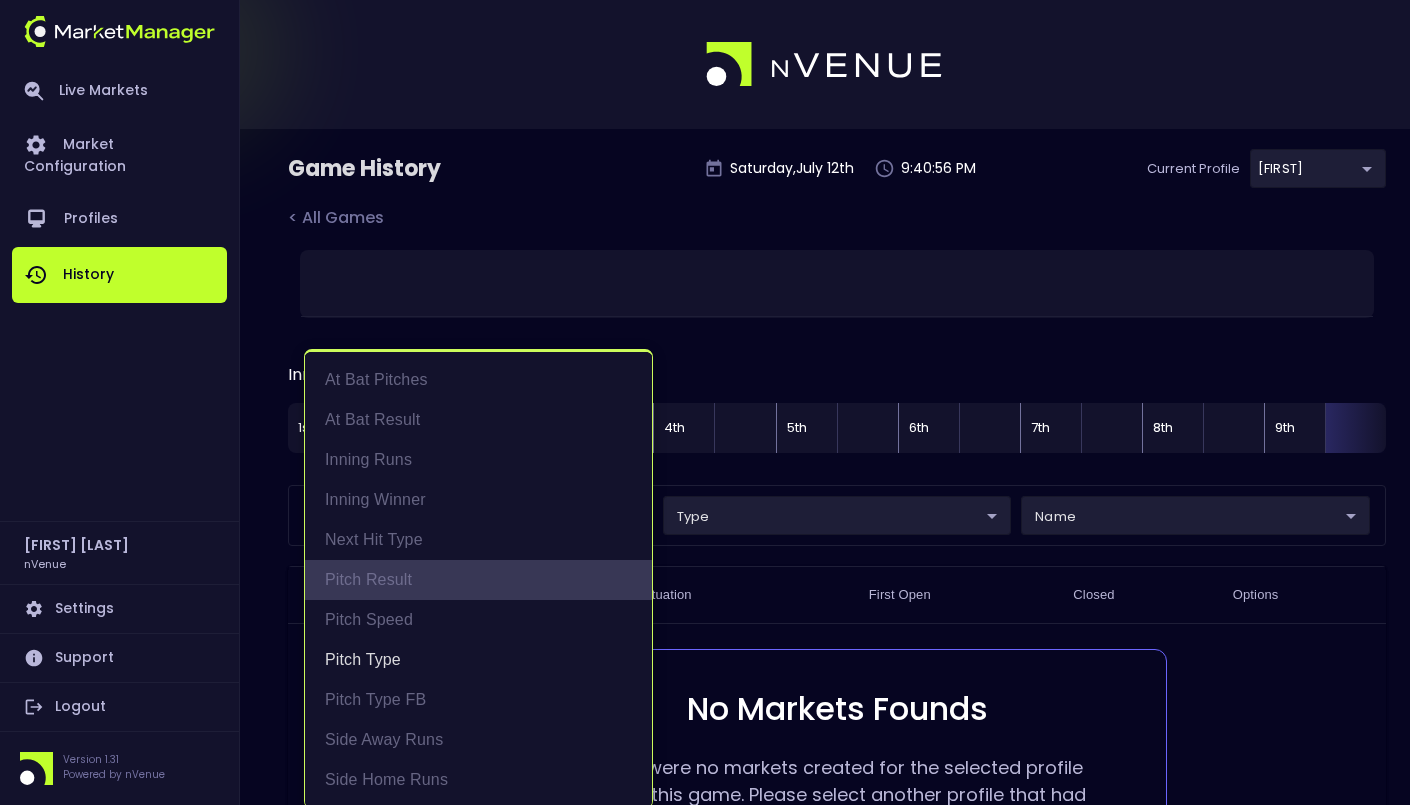 click on "Pitch Result" at bounding box center (478, 580) 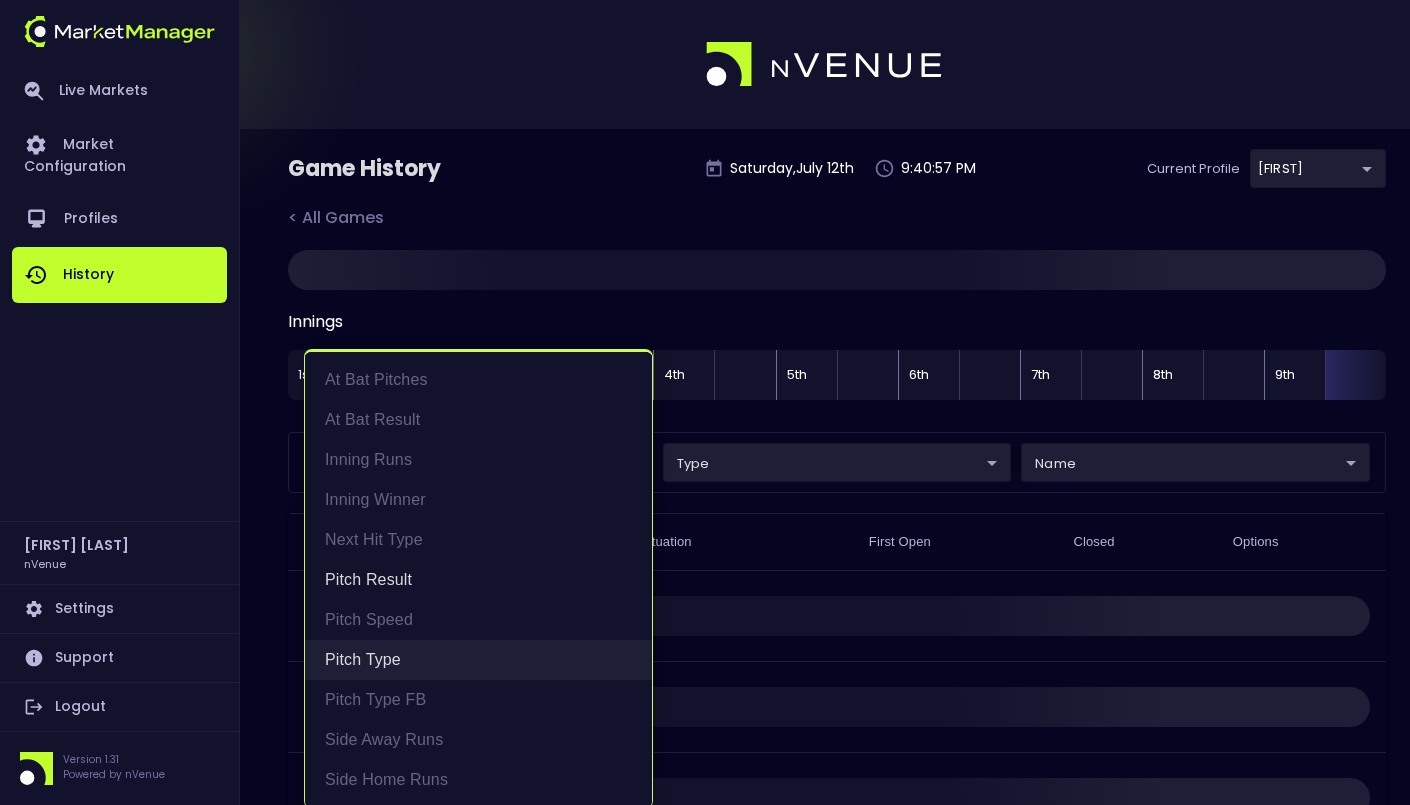 click on "Pitch Type" at bounding box center (478, 660) 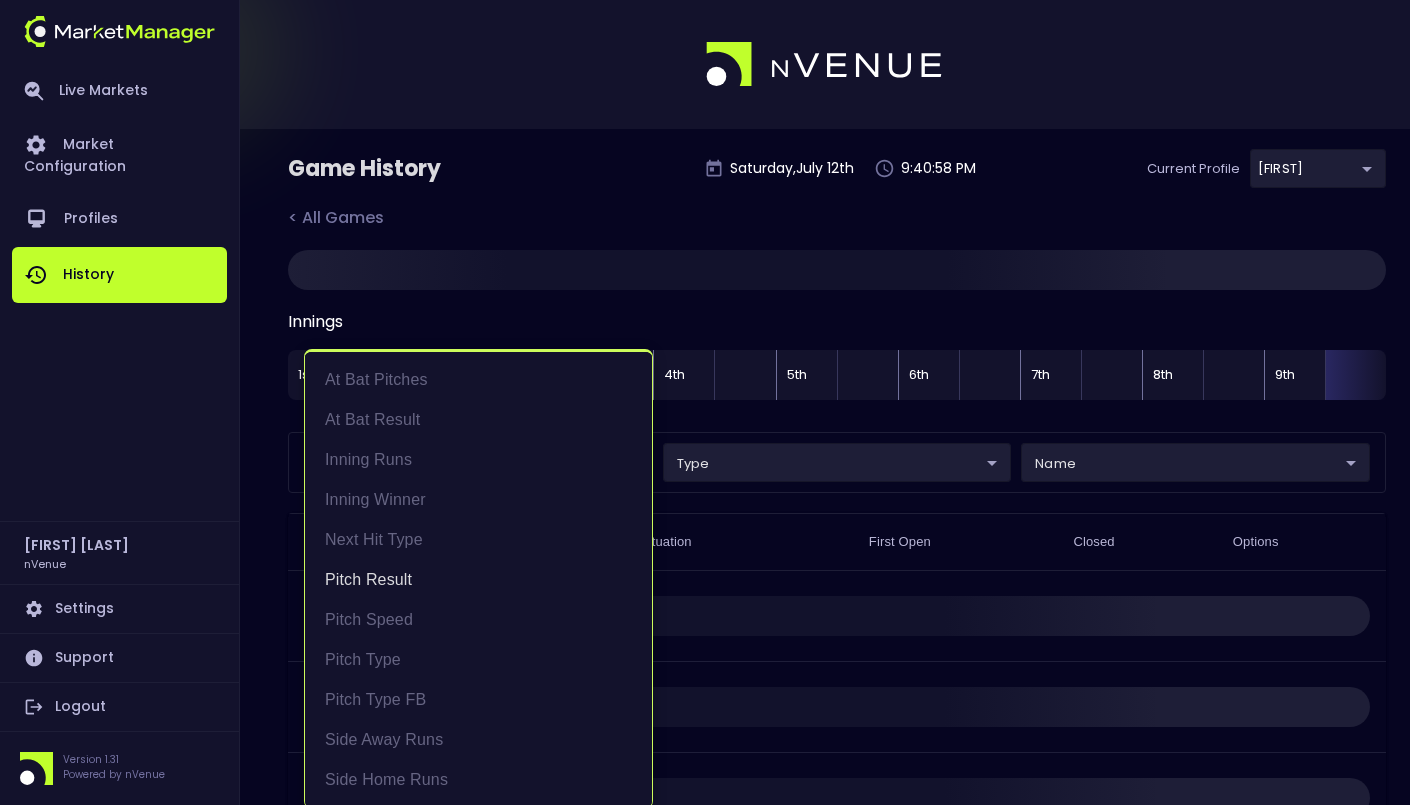 click at bounding box center (705, 402) 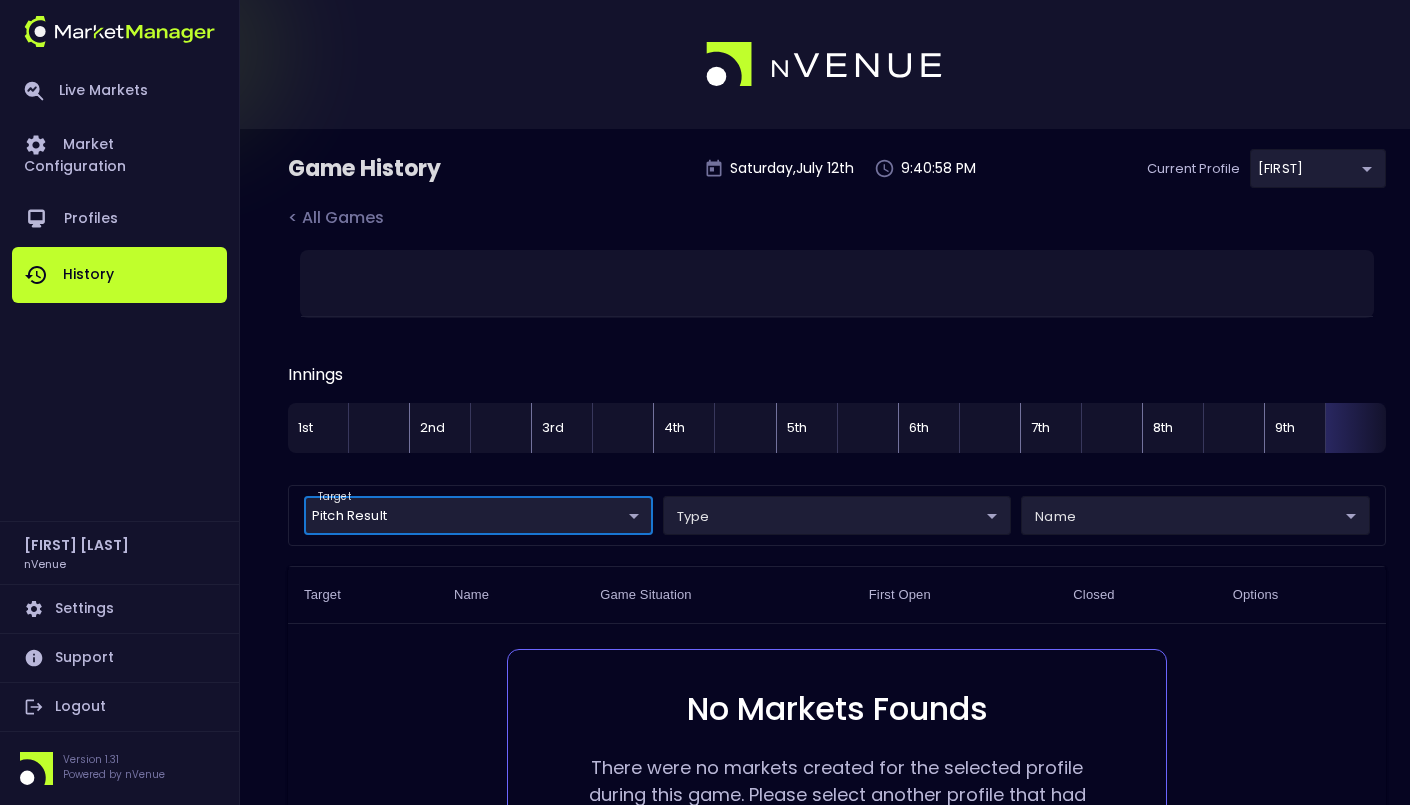 scroll, scrollTop: 0, scrollLeft: 0, axis: both 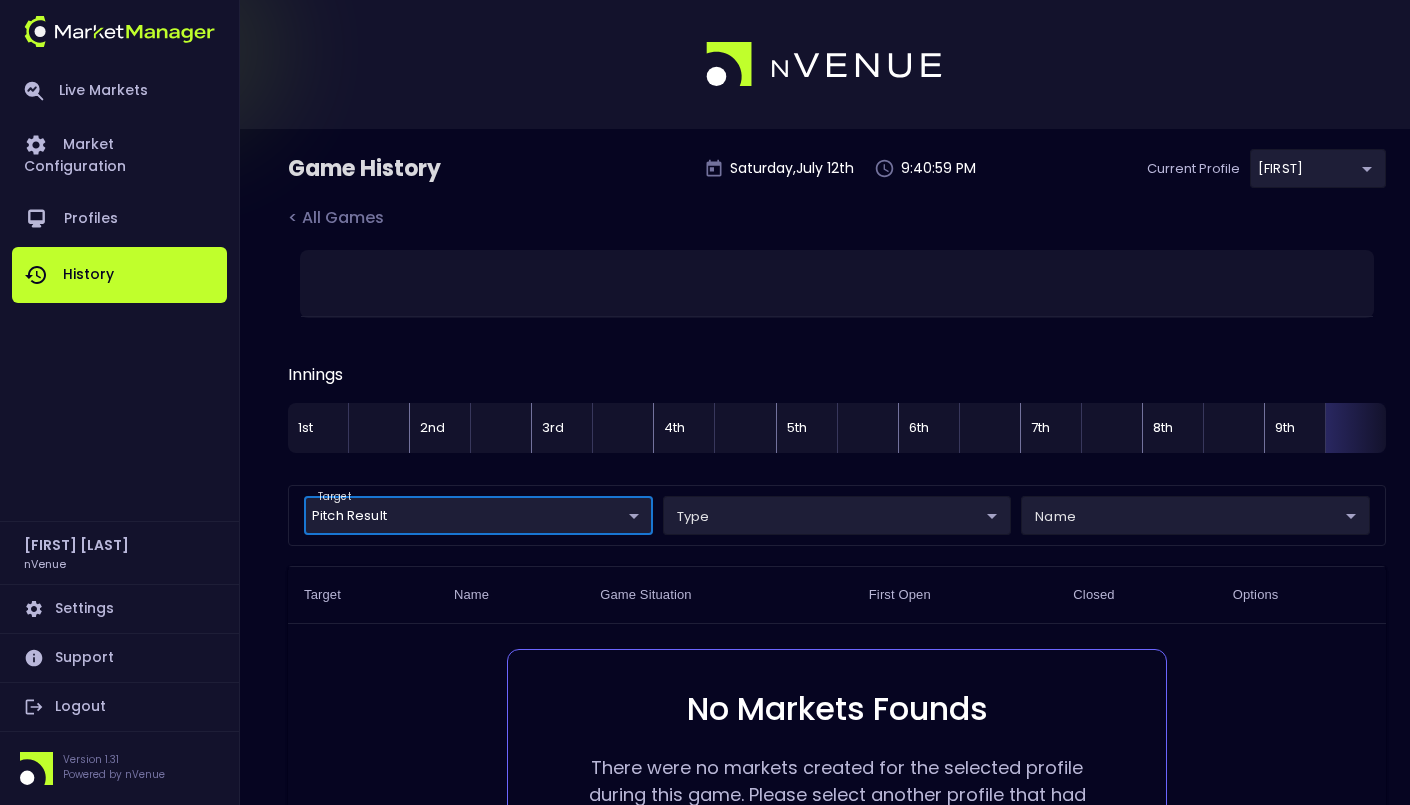 click on "Live Markets Market Configuration Profiles History Jerry   Griffith nVenue Settings Support Logout   Version 1.31  Powered by nVenue Game History Saturday ,  July   12 th 9:40:59 PM Current Profile Matt 0a763355-b225-40e6-8c79-2dda4ec7b2cf Select < All Games Innings 1st 2nd 3rd 4th 5th 6th 7th 8th 9th target Pitch Result Pitch Result ​ type ​ ​ name ​ ​ Target Name Game Situation First Open Closed Options No Markets Founds There were no markets created for the selected profile during this game. Please select another profile that had markets enabled for this game. Rows per page: 50 50 151–84 of 84" at bounding box center (705, 512) 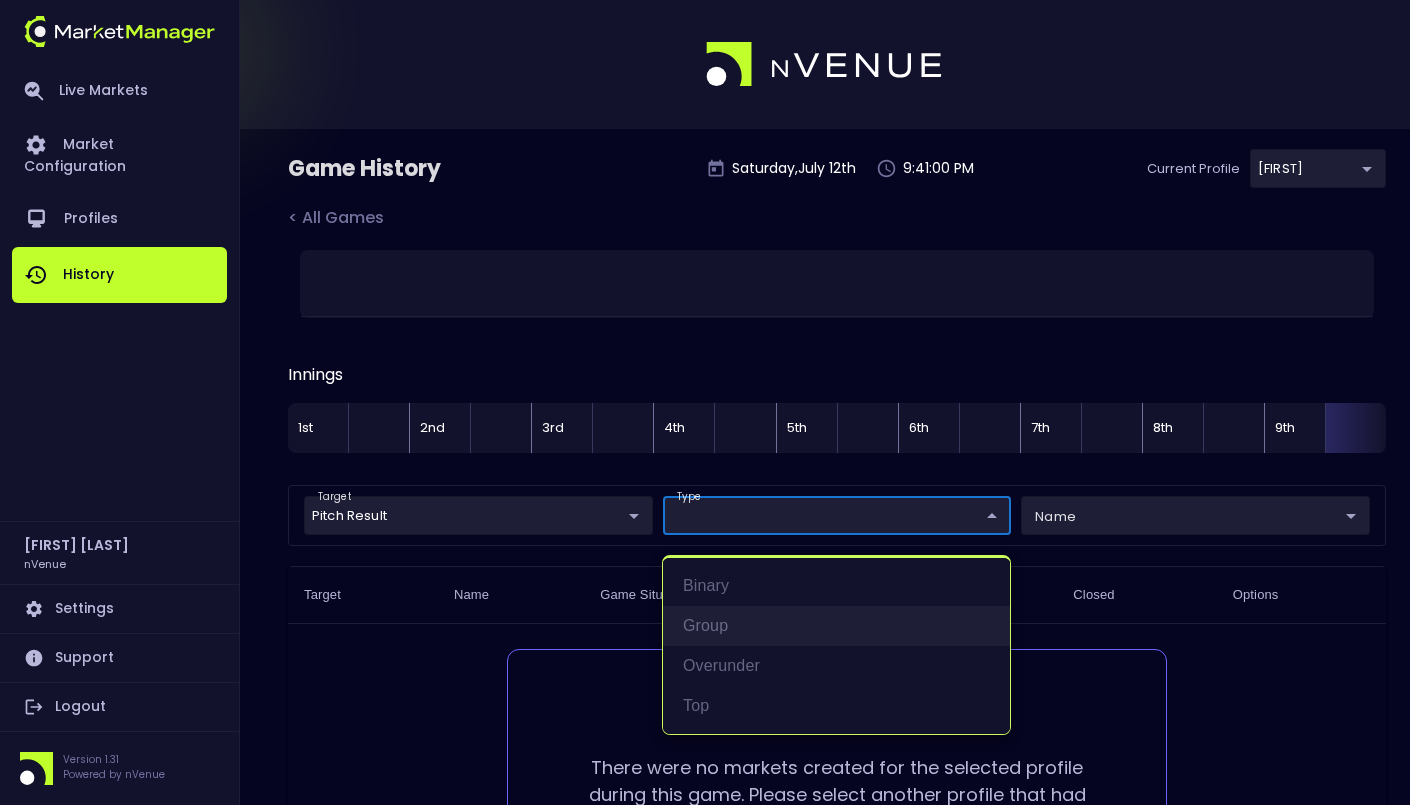 click on "group" at bounding box center (836, 626) 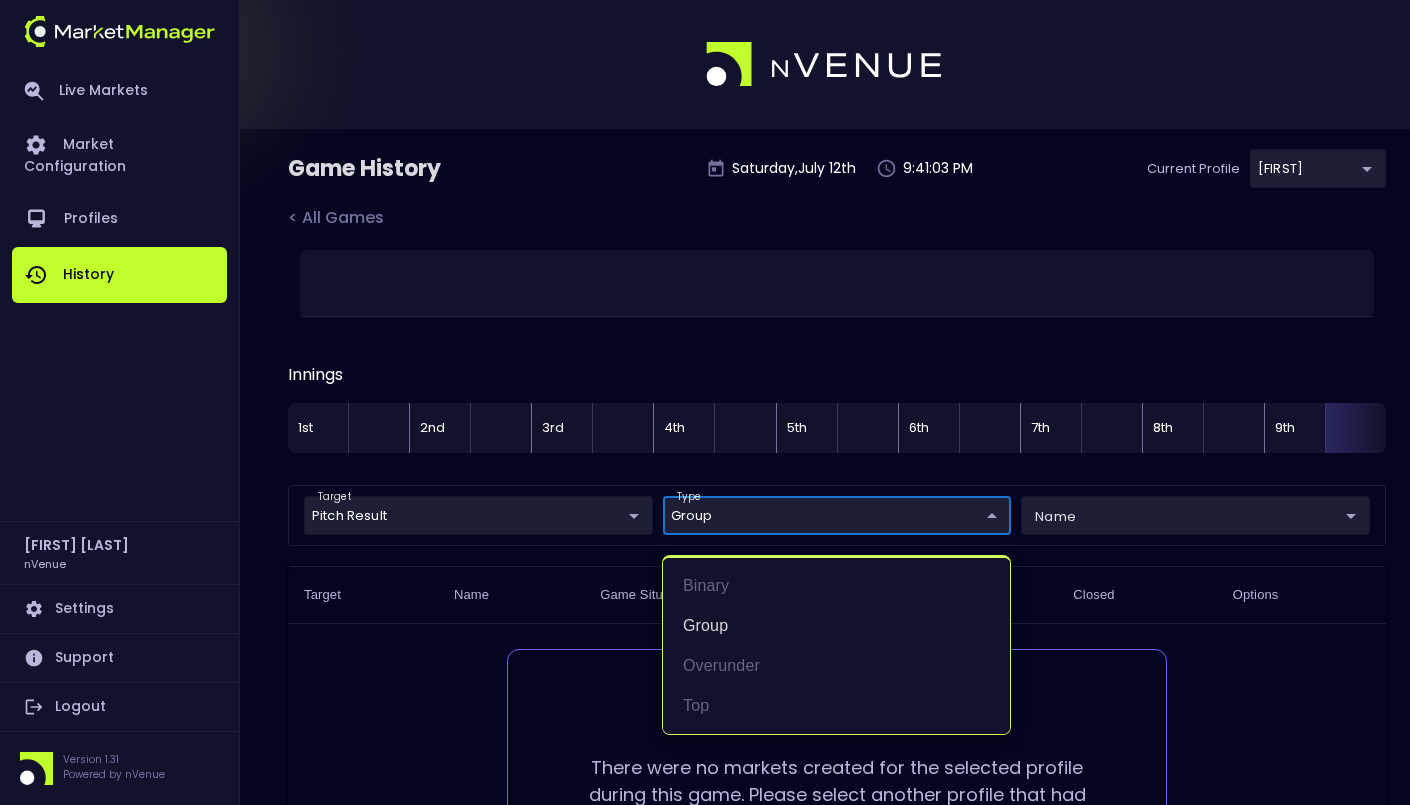 click at bounding box center [705, 402] 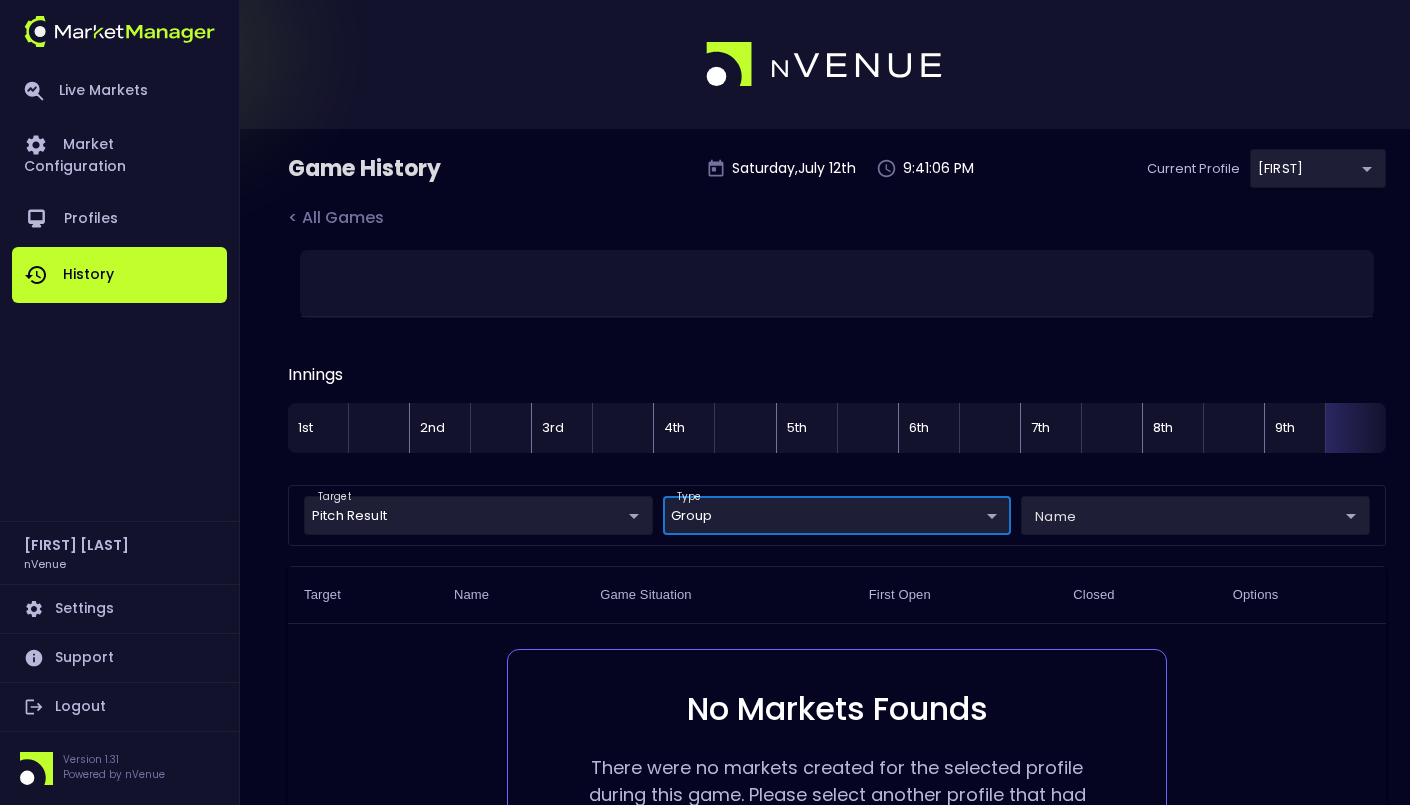 scroll, scrollTop: 55, scrollLeft: 0, axis: vertical 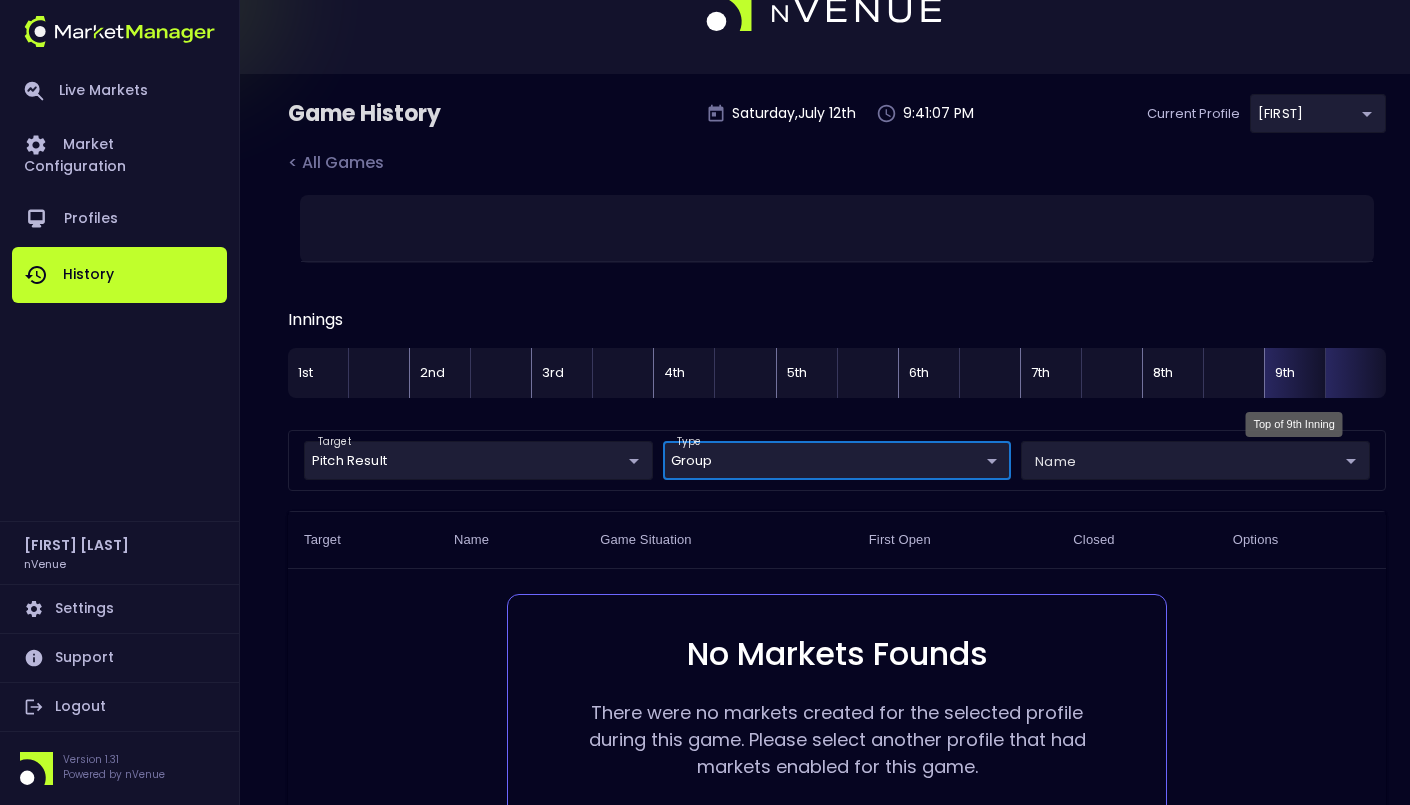 click on "9th" at bounding box center [1294, 373] 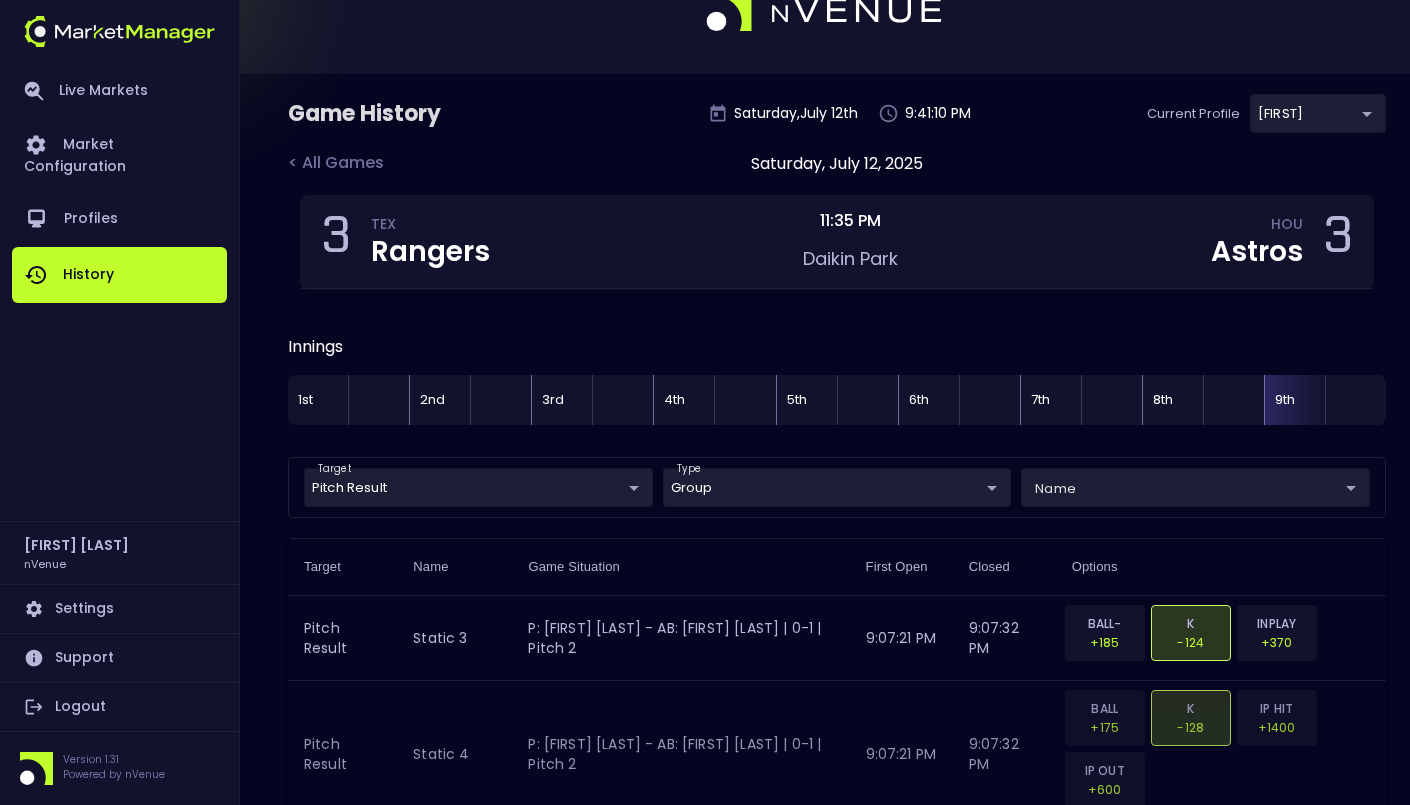 scroll, scrollTop: 874, scrollLeft: 0, axis: vertical 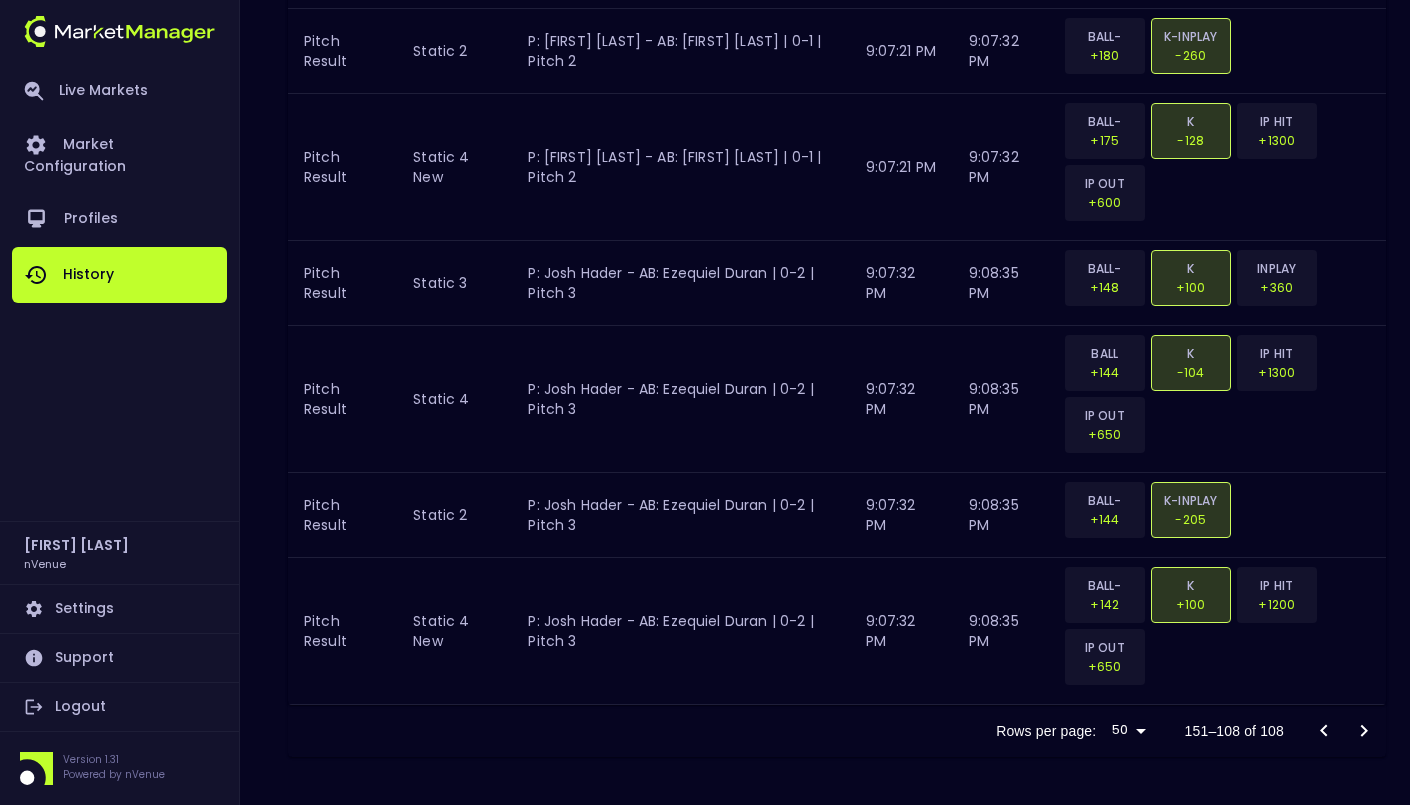click at bounding box center (1344, 731) 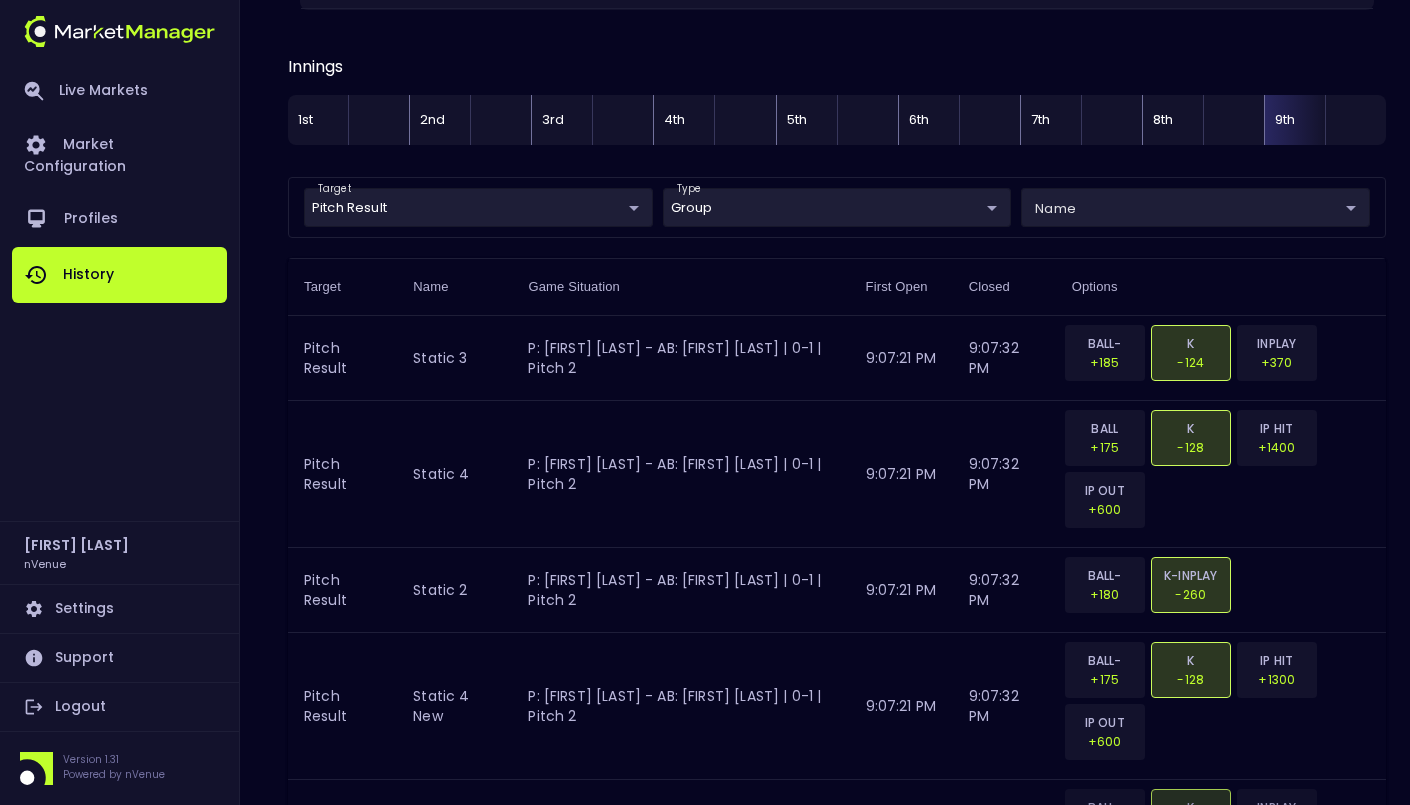 scroll, scrollTop: 233, scrollLeft: 0, axis: vertical 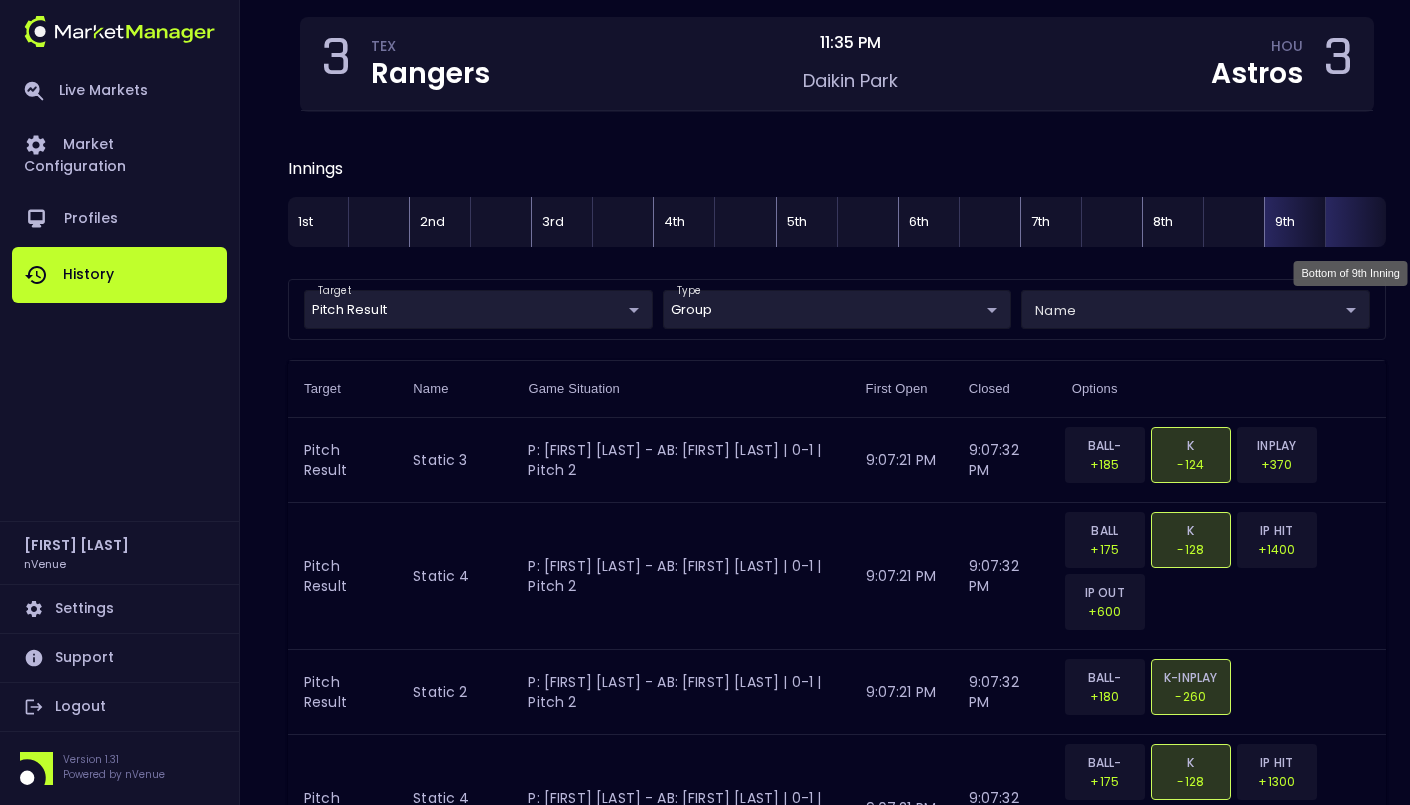 click at bounding box center [1355, 222] 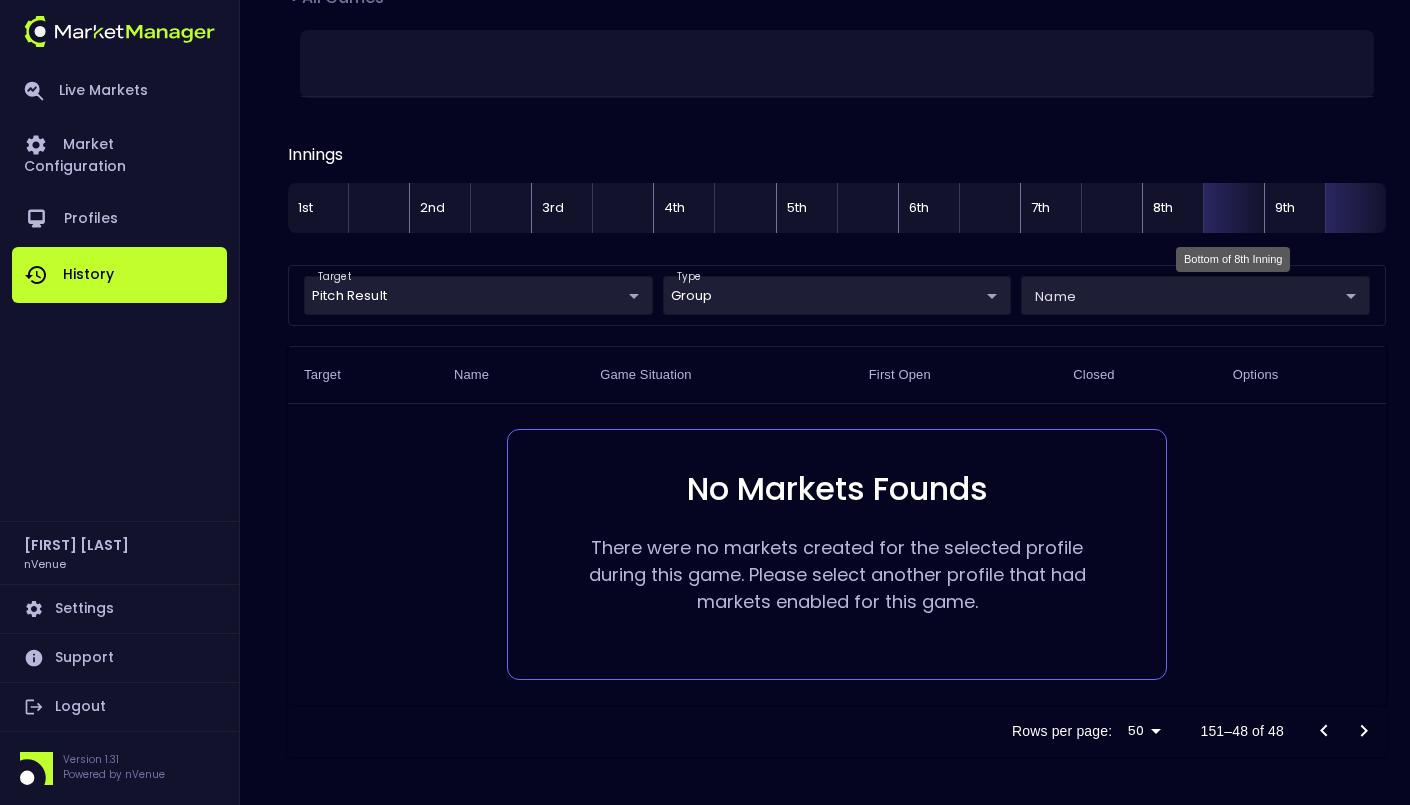 click at bounding box center [1233, 208] 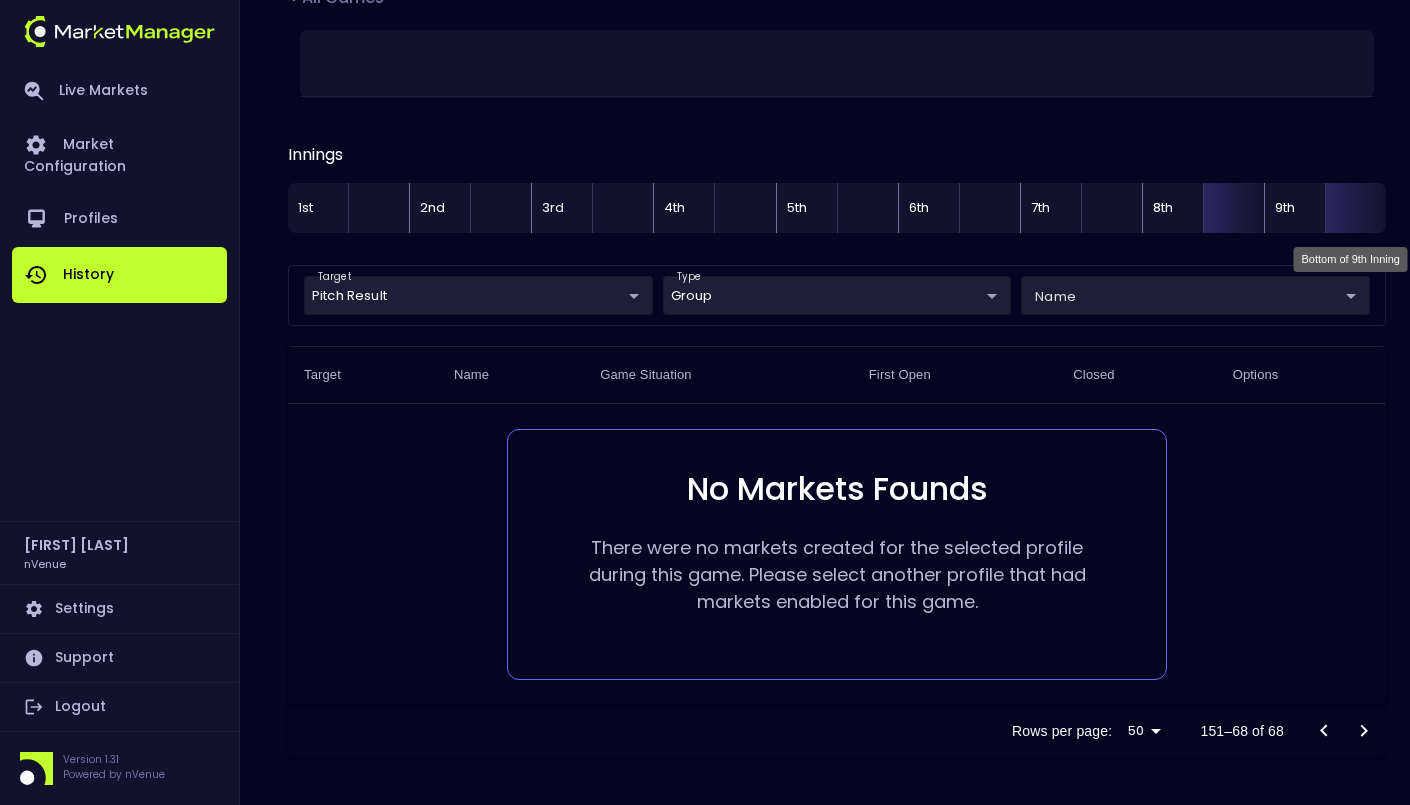 click at bounding box center (1355, 208) 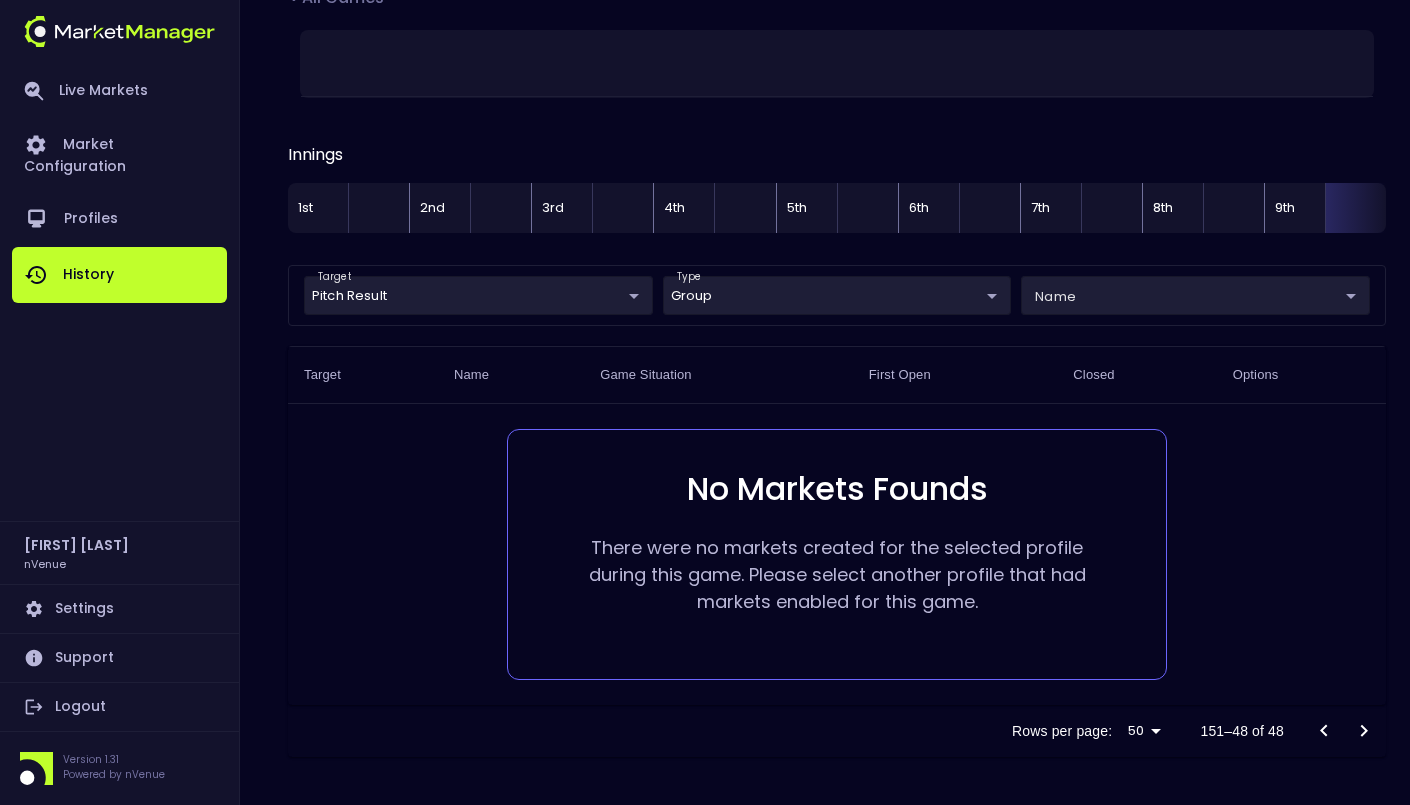 click on "Live Markets Market Configuration Profiles History Jerry   Griffith nVenue Settings Support Logout   Version 1.31  Powered by nVenue Game History Saturday ,  July   12 th 9:43:33 PM Current Profile Matt 0a763355-b225-40e6-8c79-2dda4ec7b2cf Select < All Games Innings 1st 2nd 3rd 4th 5th 6th 7th 8th 9th target Pitch Result Pitch Result ​ type group group ​ name ​ ​ Target Name Game Situation First Open Closed Options No Markets Founds There were no markets created for the selected profile during this game. Please select another profile that had markets enabled for this game. Rows per page: 50 50 151–48 of 48" at bounding box center (705, 292) 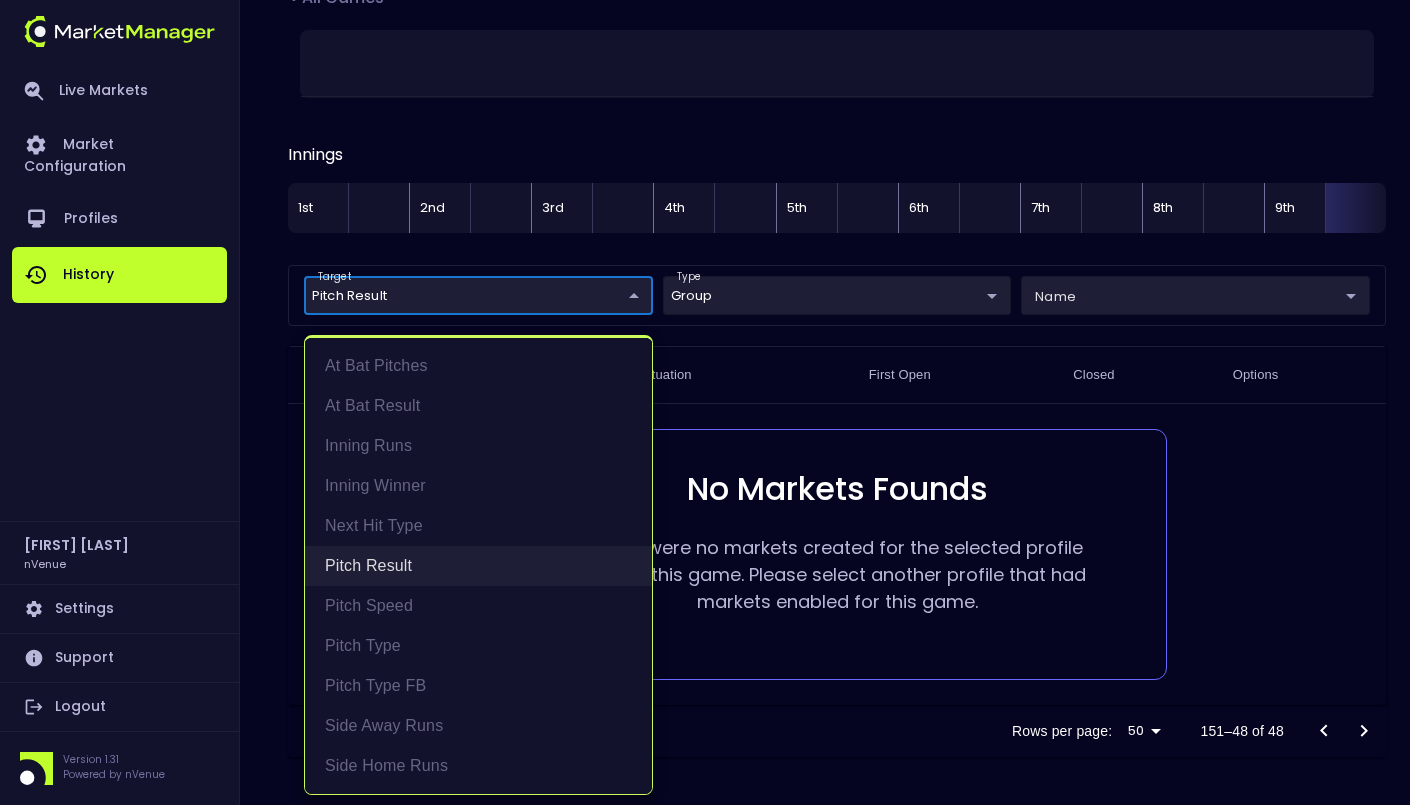 click on "Pitch Result" at bounding box center (478, 566) 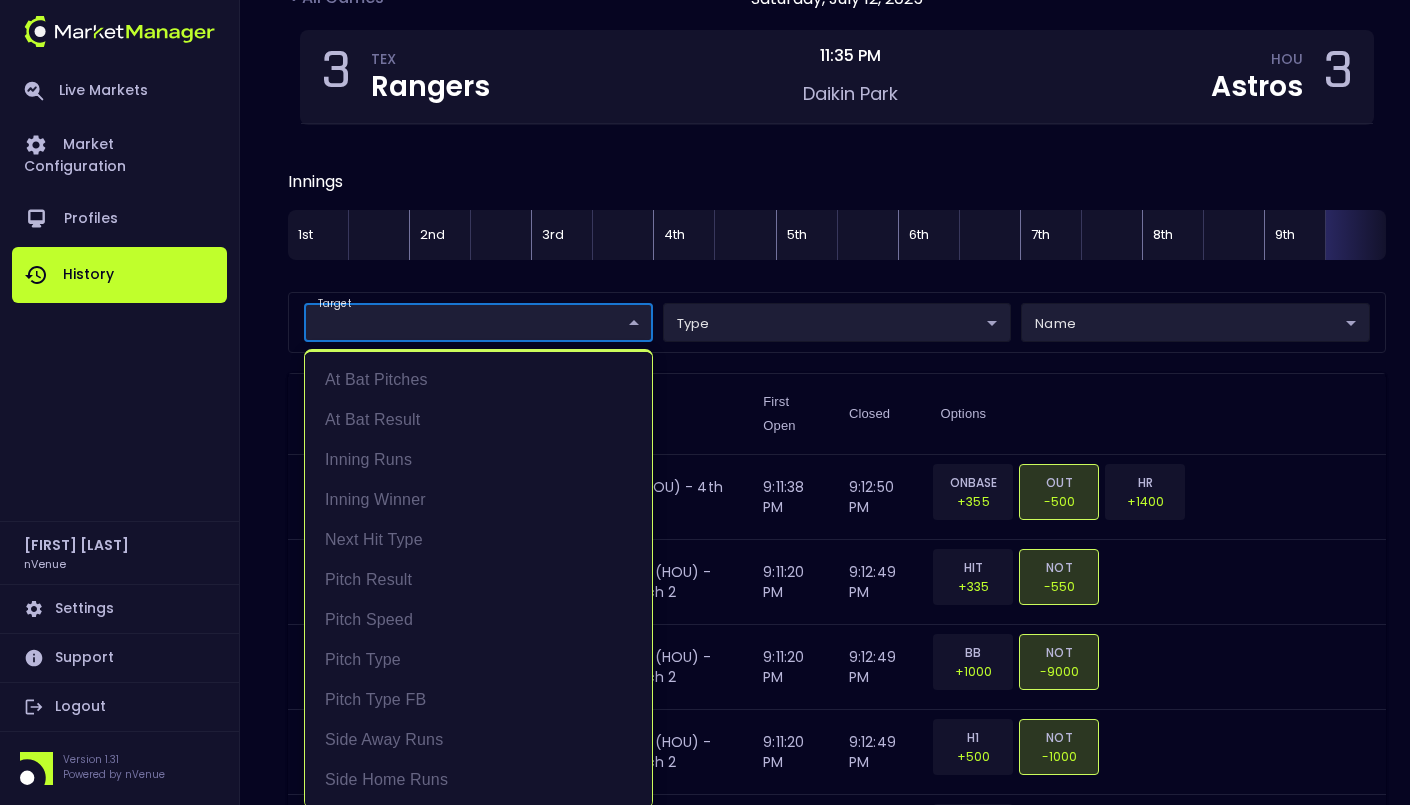 click at bounding box center [705, 402] 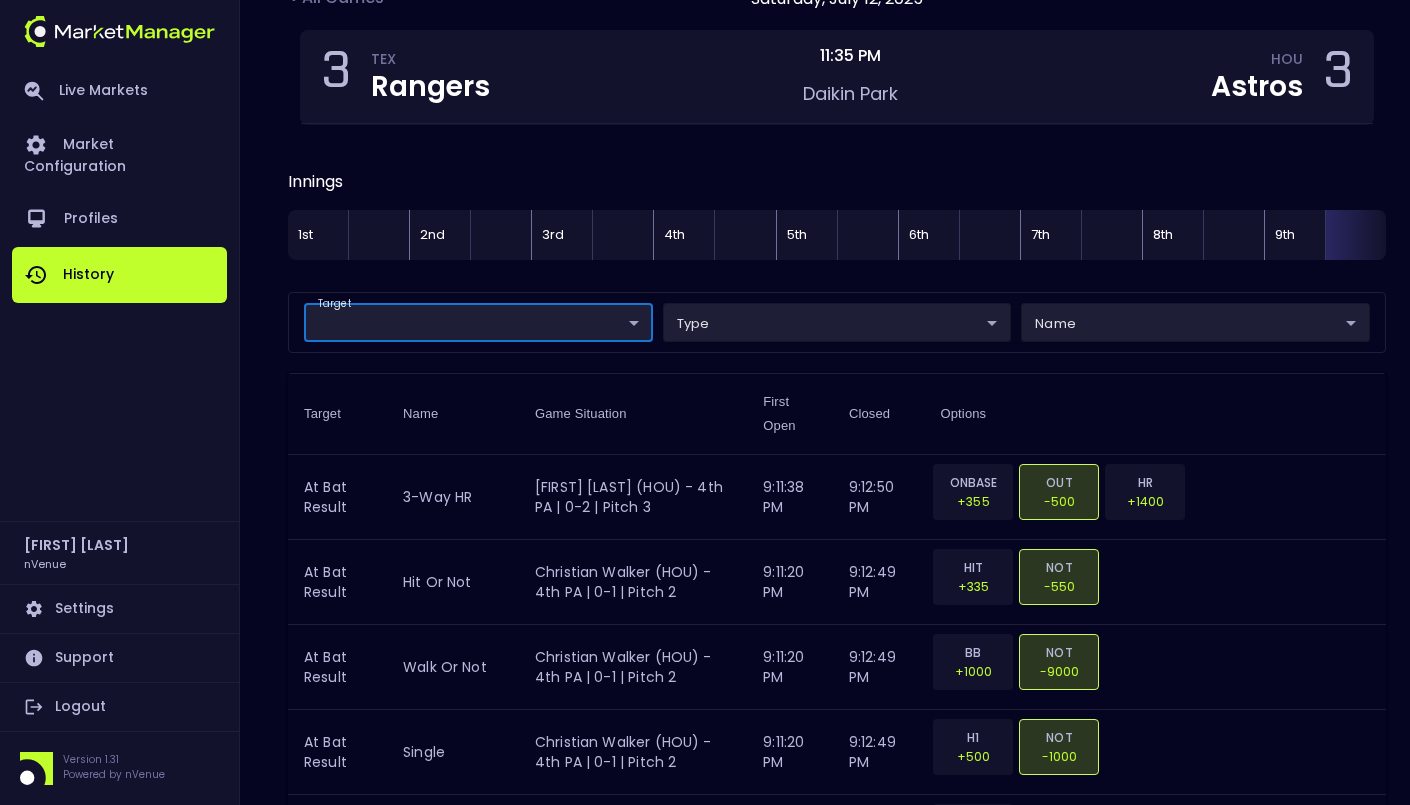 scroll, scrollTop: 0, scrollLeft: 0, axis: both 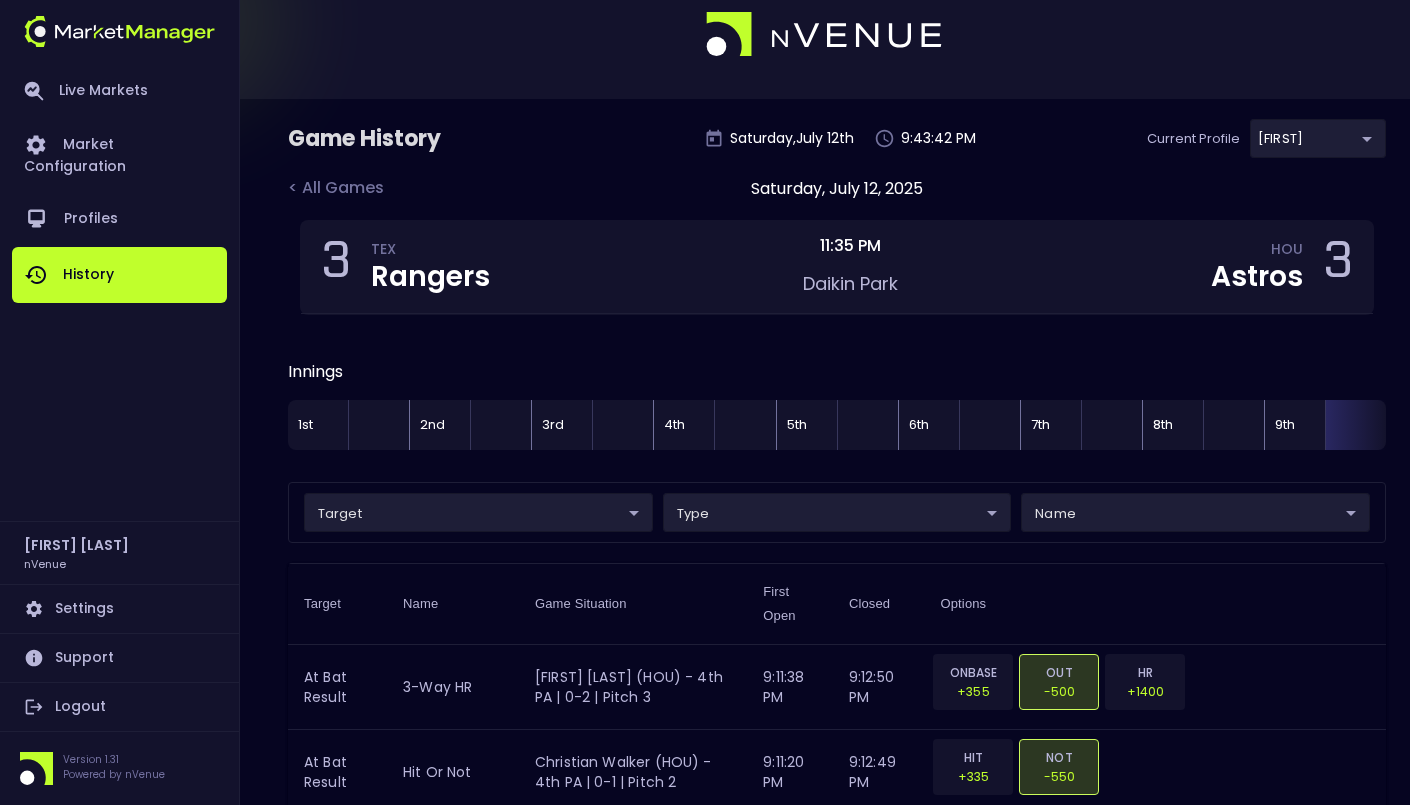click on "Options" at bounding box center (1155, 604) 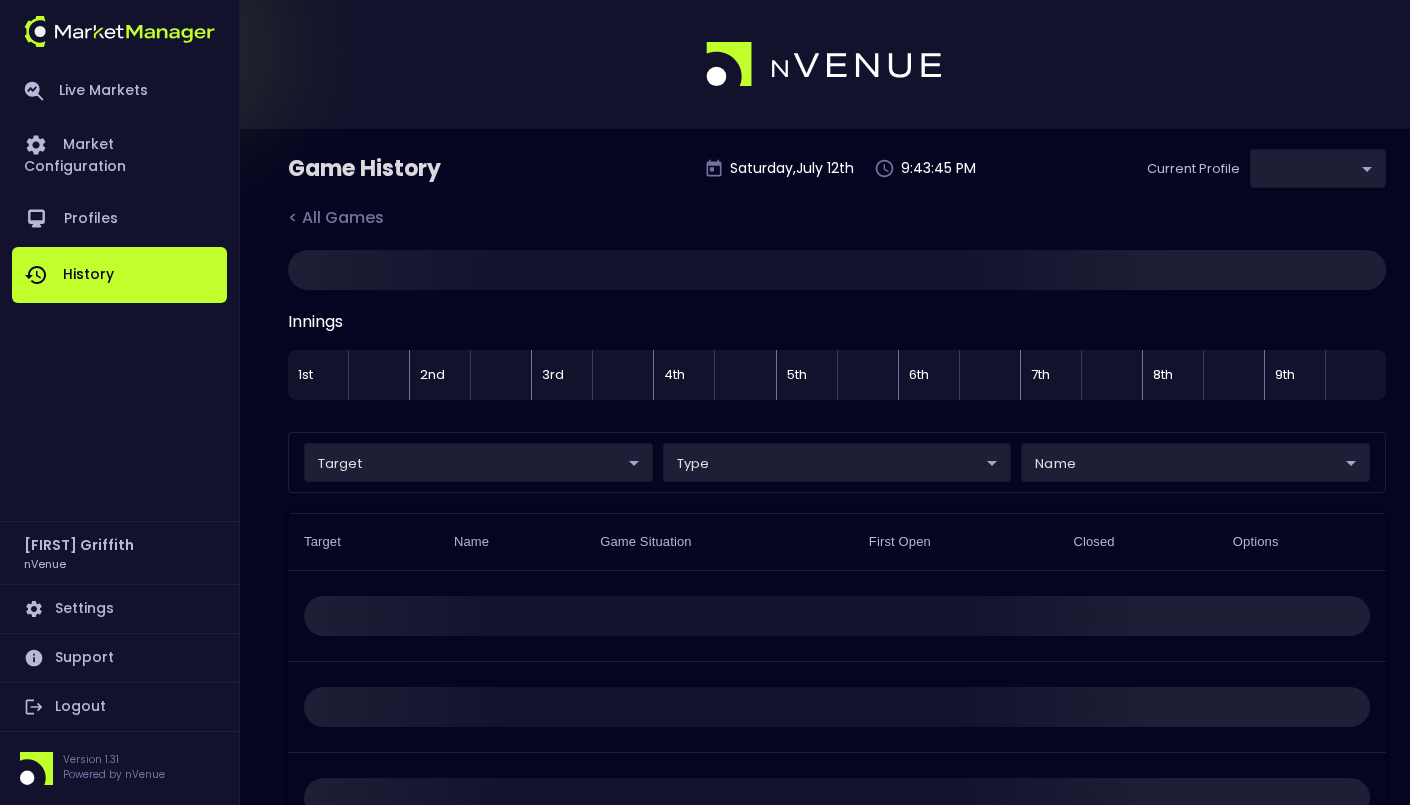 scroll, scrollTop: 0, scrollLeft: 0, axis: both 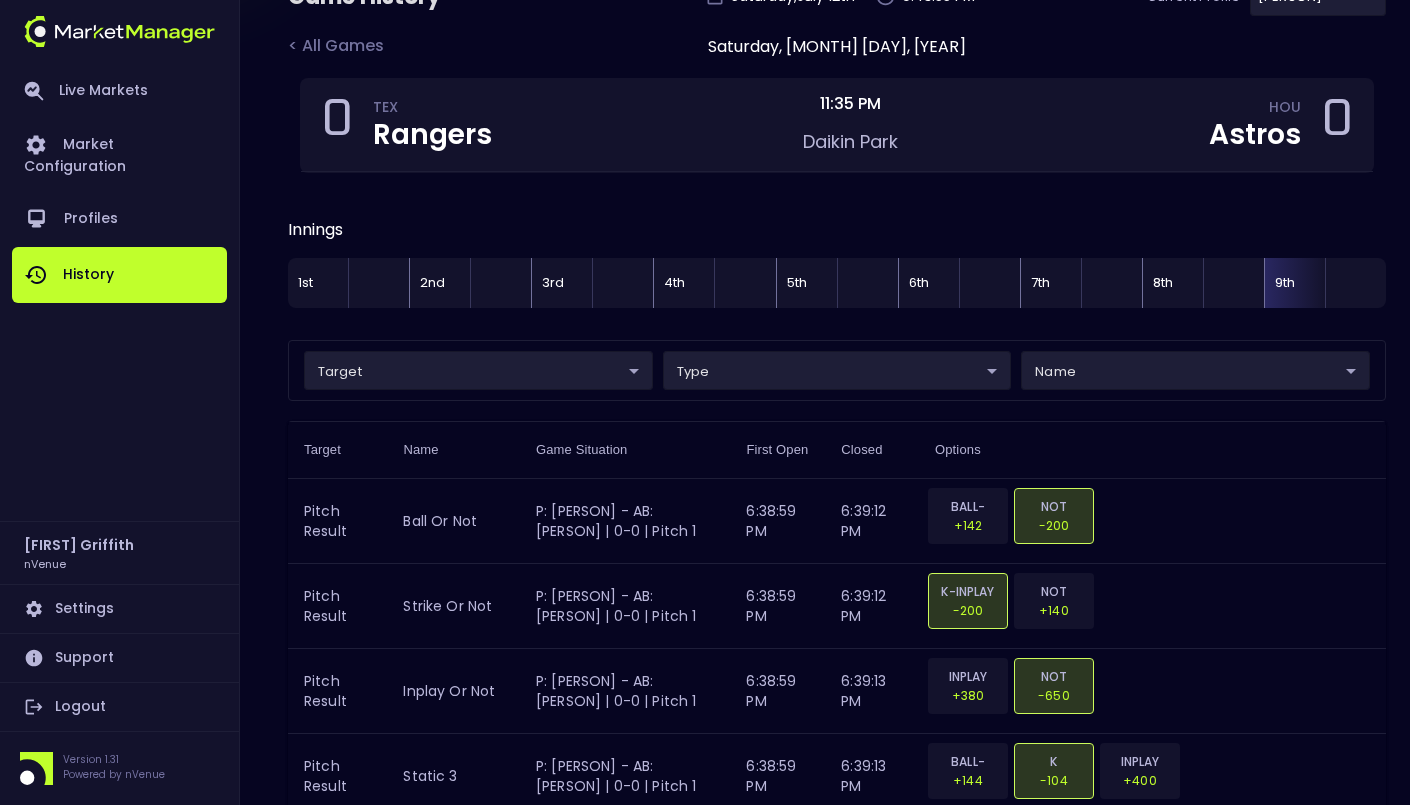 click on "9th" at bounding box center (1294, 283) 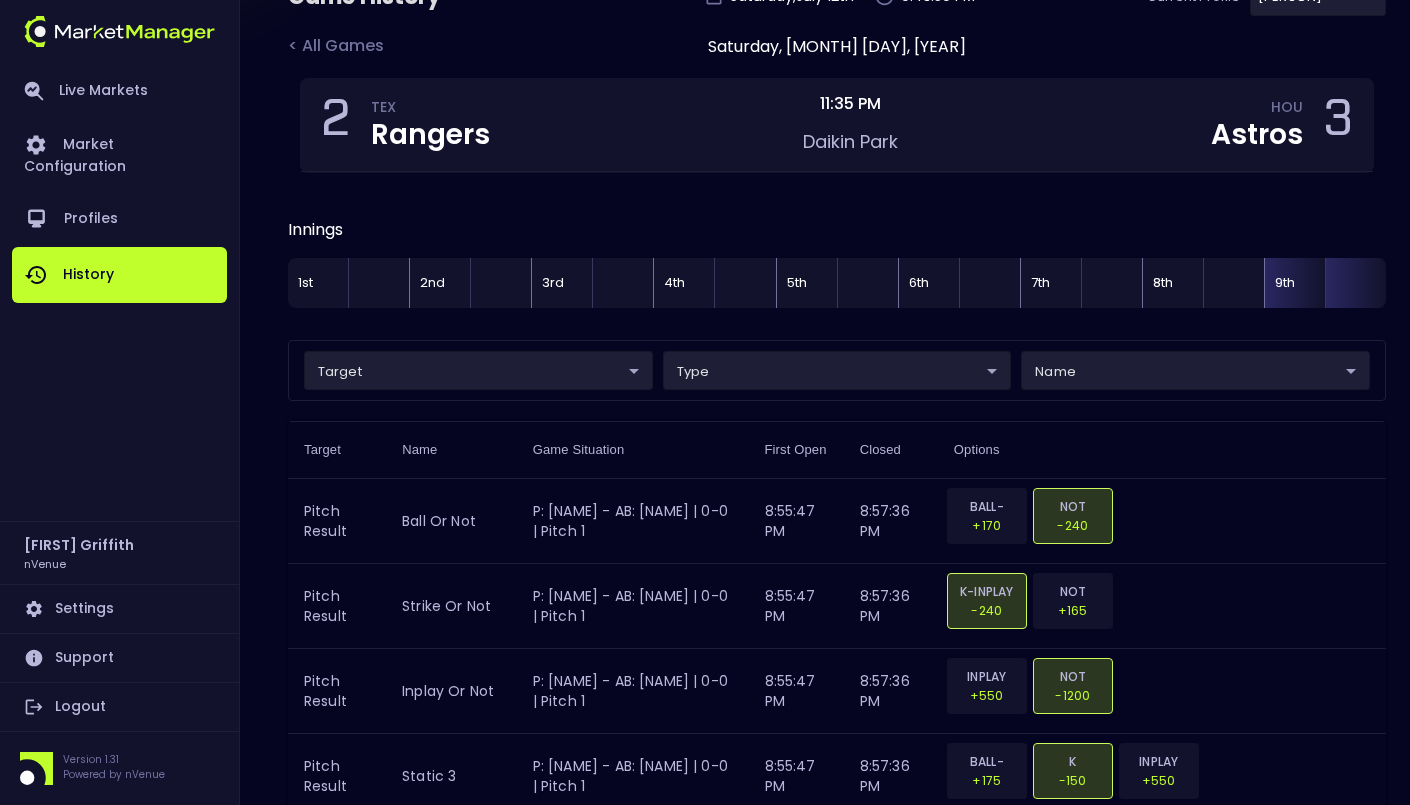 click at bounding box center [1355, 283] 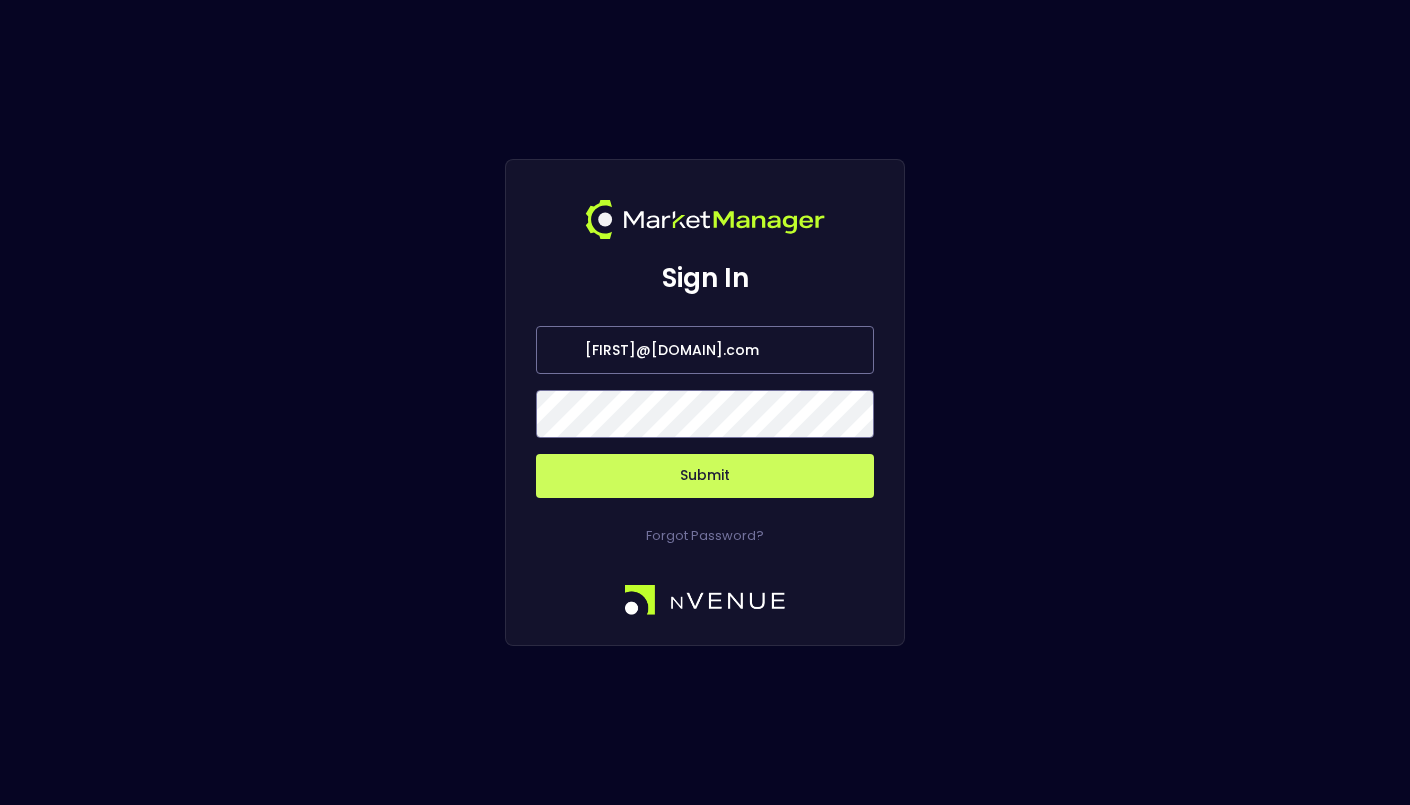 scroll, scrollTop: 0, scrollLeft: 0, axis: both 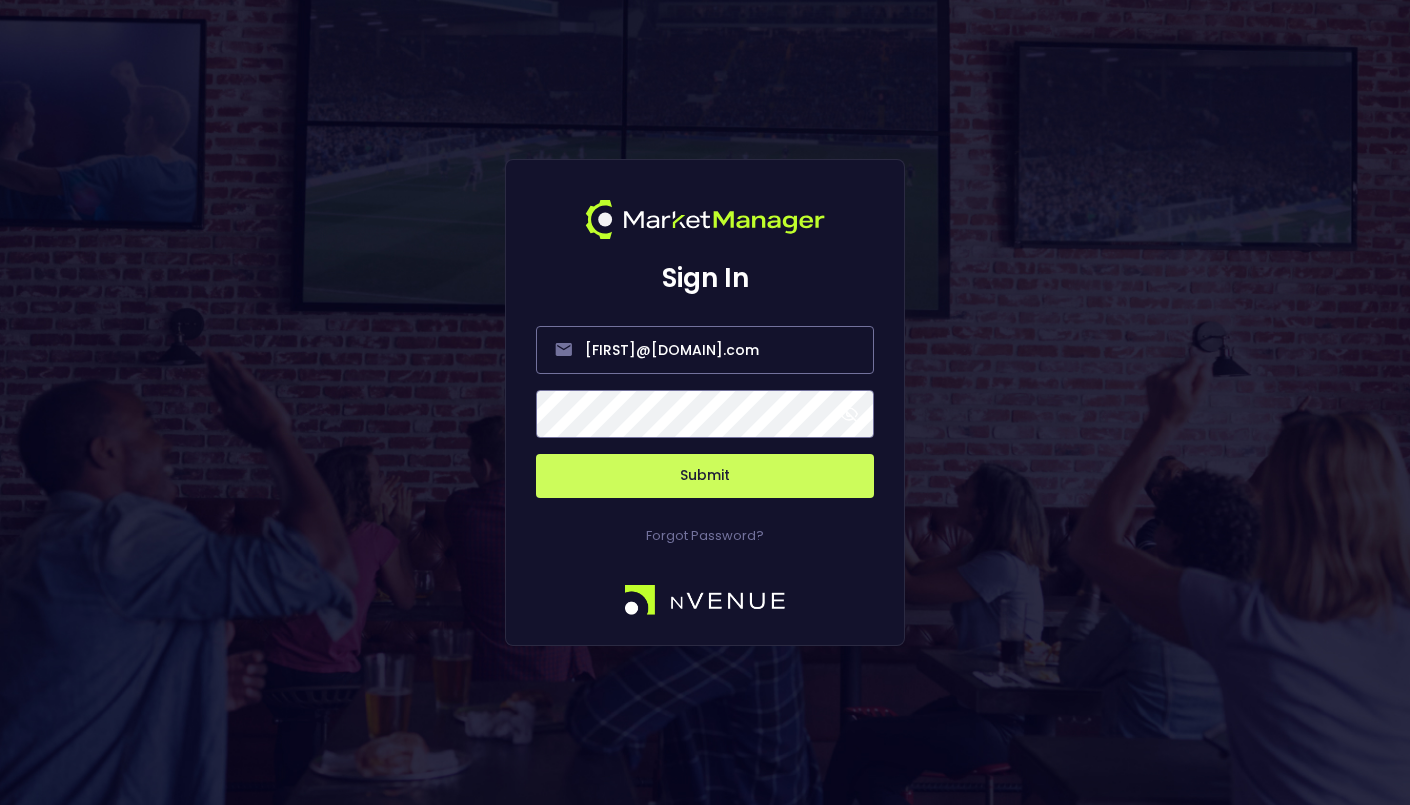 click on "Submit" at bounding box center [705, 476] 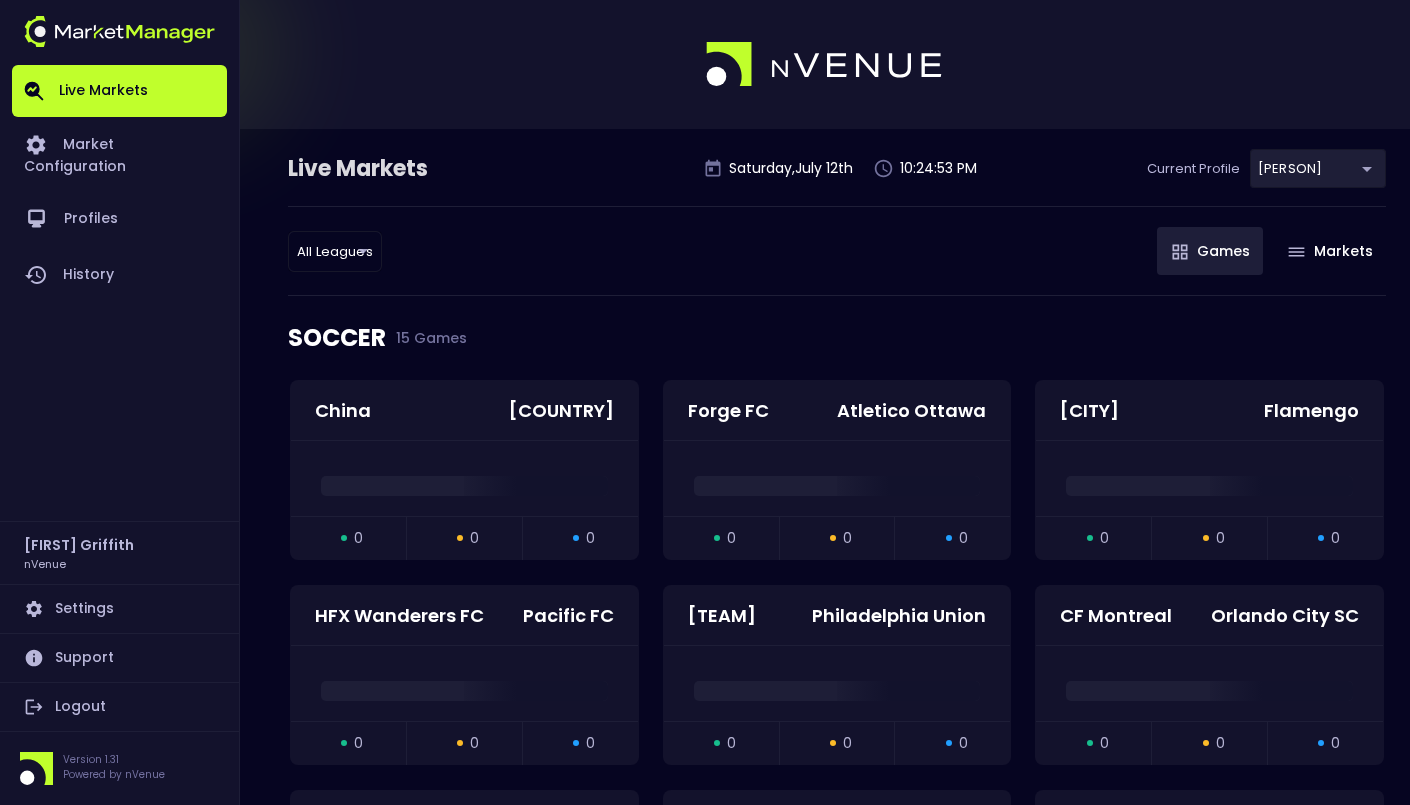 click on "Live Markets Market Configuration Profiles History [NAME] [NAME] nVenue Settings Support Logout Version 1.31 Powered by nVenue Live Markets Saturday , July 12 th [TIME] Current Profile [NAME] [UUID] Select All Leagues all leagues ​ Games Markets SOCCER 15 Games China Japan open 0 suspended 0 closed 0 Forge FC Atletico Ottawa open 0 suspended 0 closed 0 Sao Paulo Flamengo open 0 suspended 0 closed 0 HFX Wanderers FC Pacific FC open 0 suspended 0 closed 0 New York Red Bulls Philadelphia Union open 0 suspended 0 closed 0 CF Montreal Orlando City SC open 0 suspended 0 closed 0 Atlanta United FC Toronto FC open 0 suspended 0 closed 0 Columbus Crew FC Cincinnati open 0 suspended 0 closed 0 Seattle Sounders FC Sporting Kansas City open 0 suspended 0 closed 0 San Diego FC Chicago Fire FC open 0 suspended 0 closed 0 New York City FC Charlotte FC open 0 suspended 0 closed 0 Houston Dynamo FC Real Salt Lake open 0 suspended 0 closed 0 Vancouver Whitecaps Colorado Rapids" at bounding box center (705, 3000) 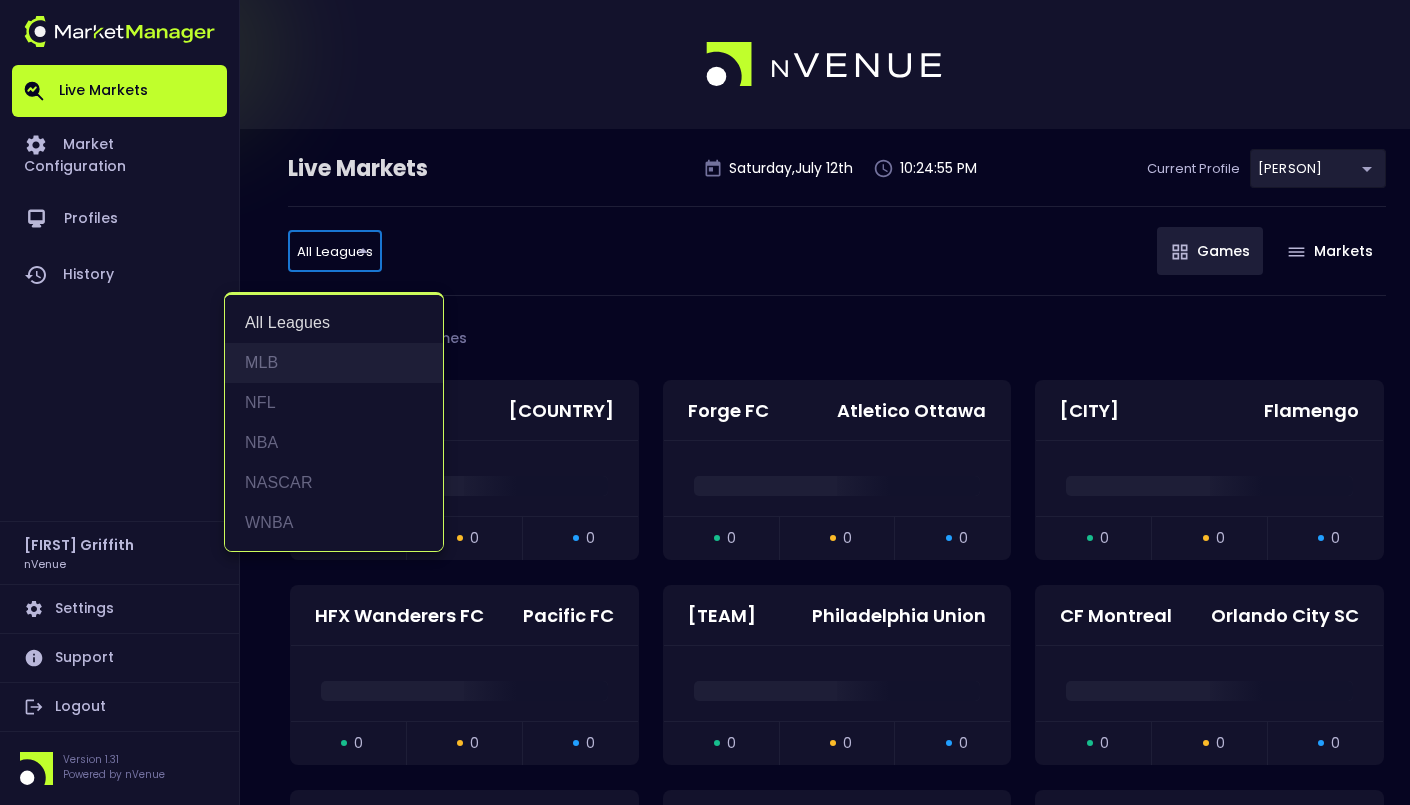 click on "MLB" at bounding box center [334, 363] 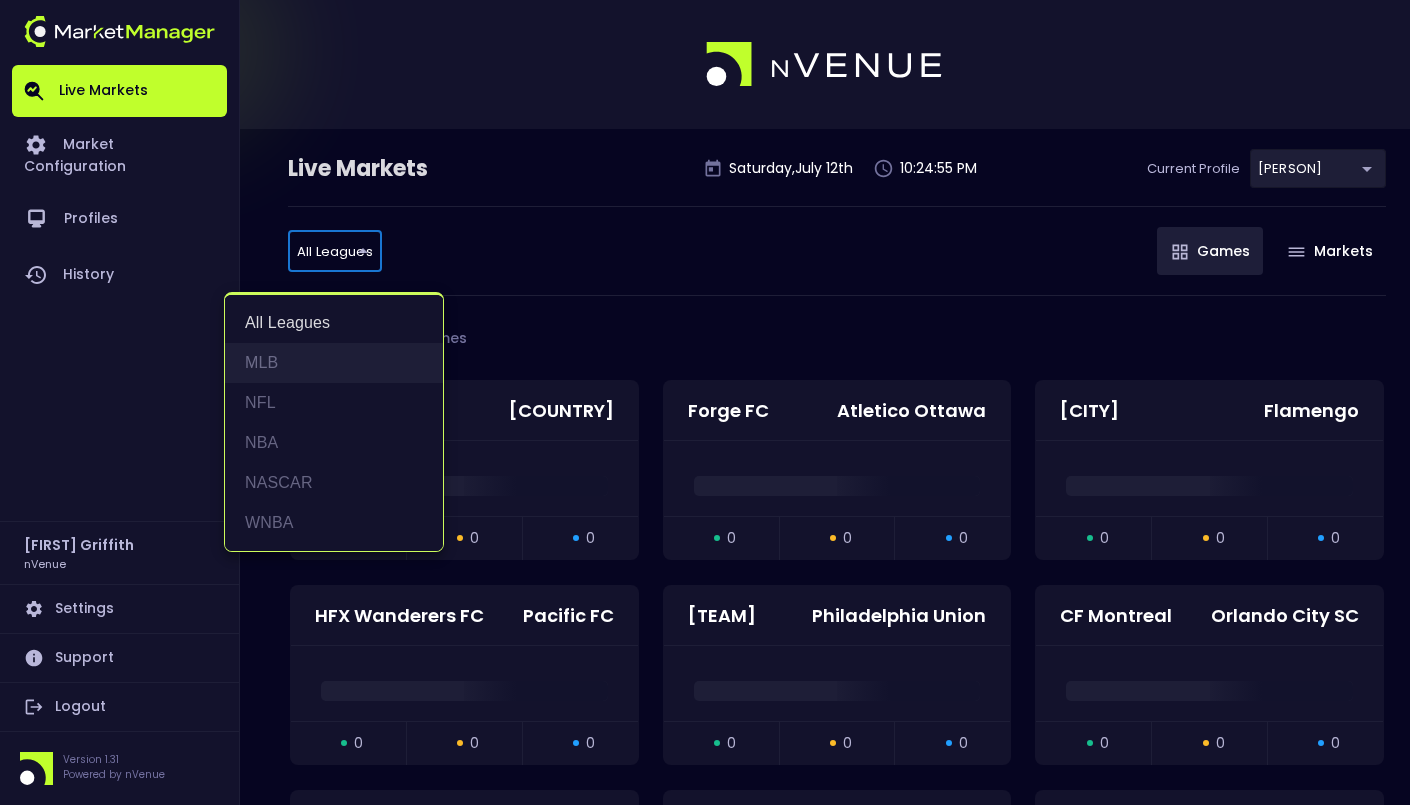 type on "MLB" 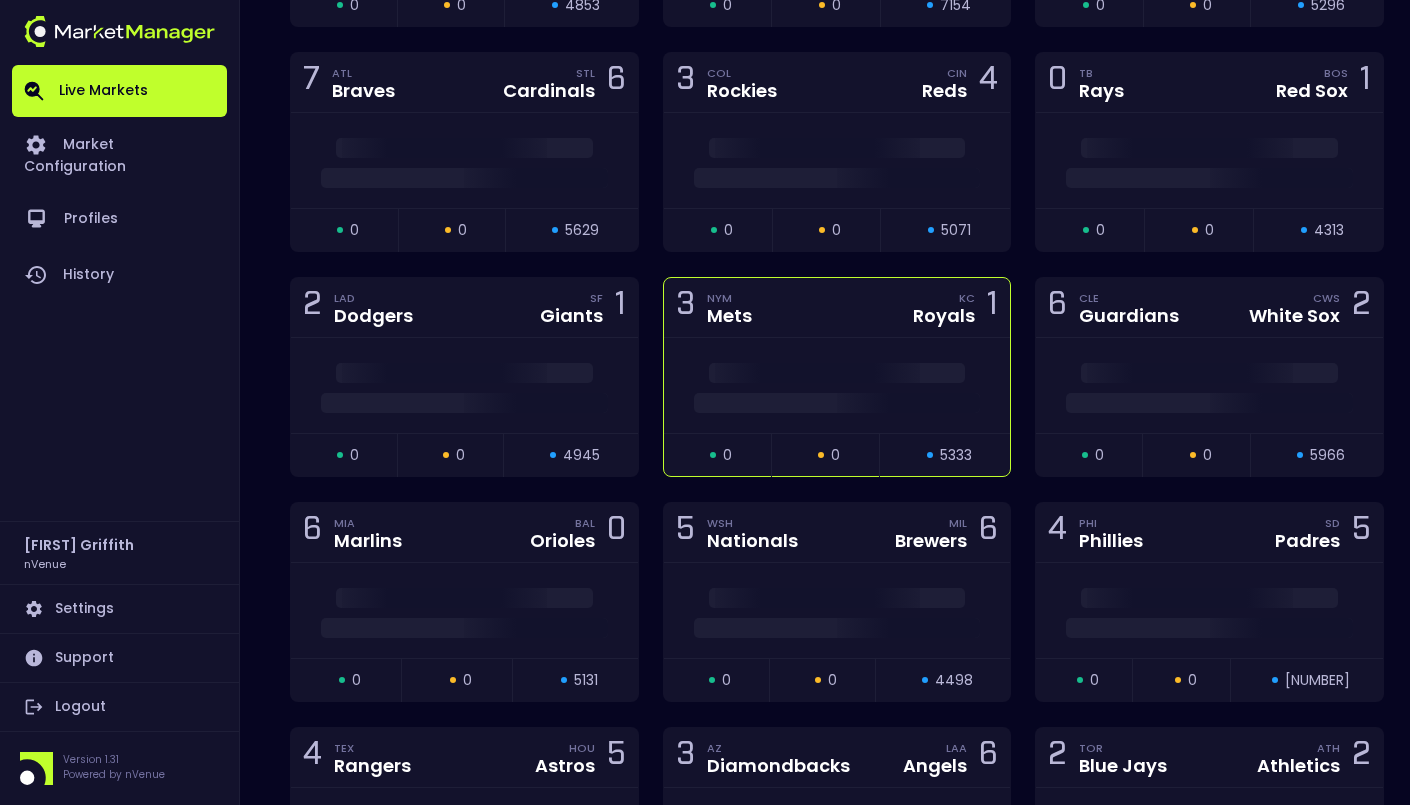 scroll, scrollTop: 624, scrollLeft: 0, axis: vertical 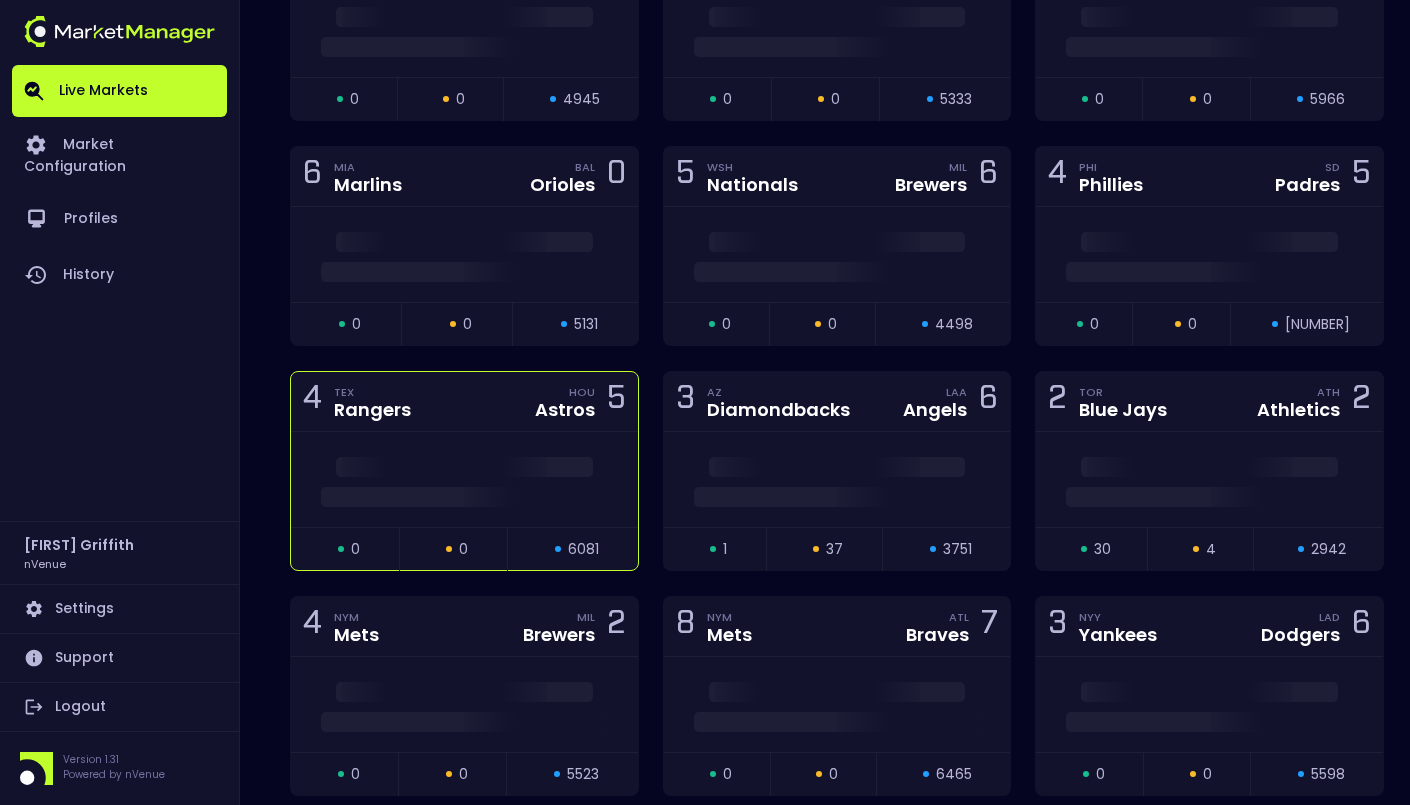 click at bounding box center [464, 479] 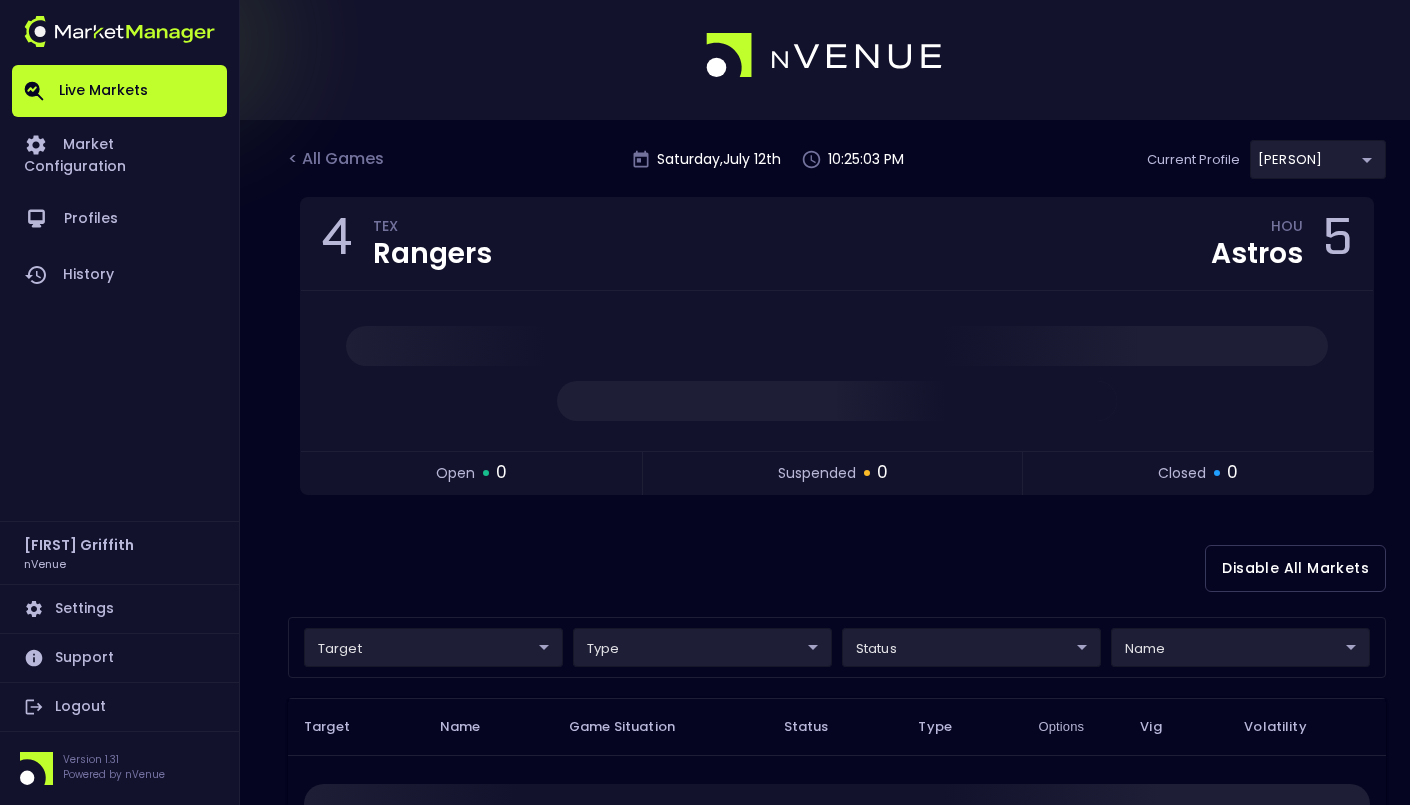 scroll, scrollTop: 0, scrollLeft: 0, axis: both 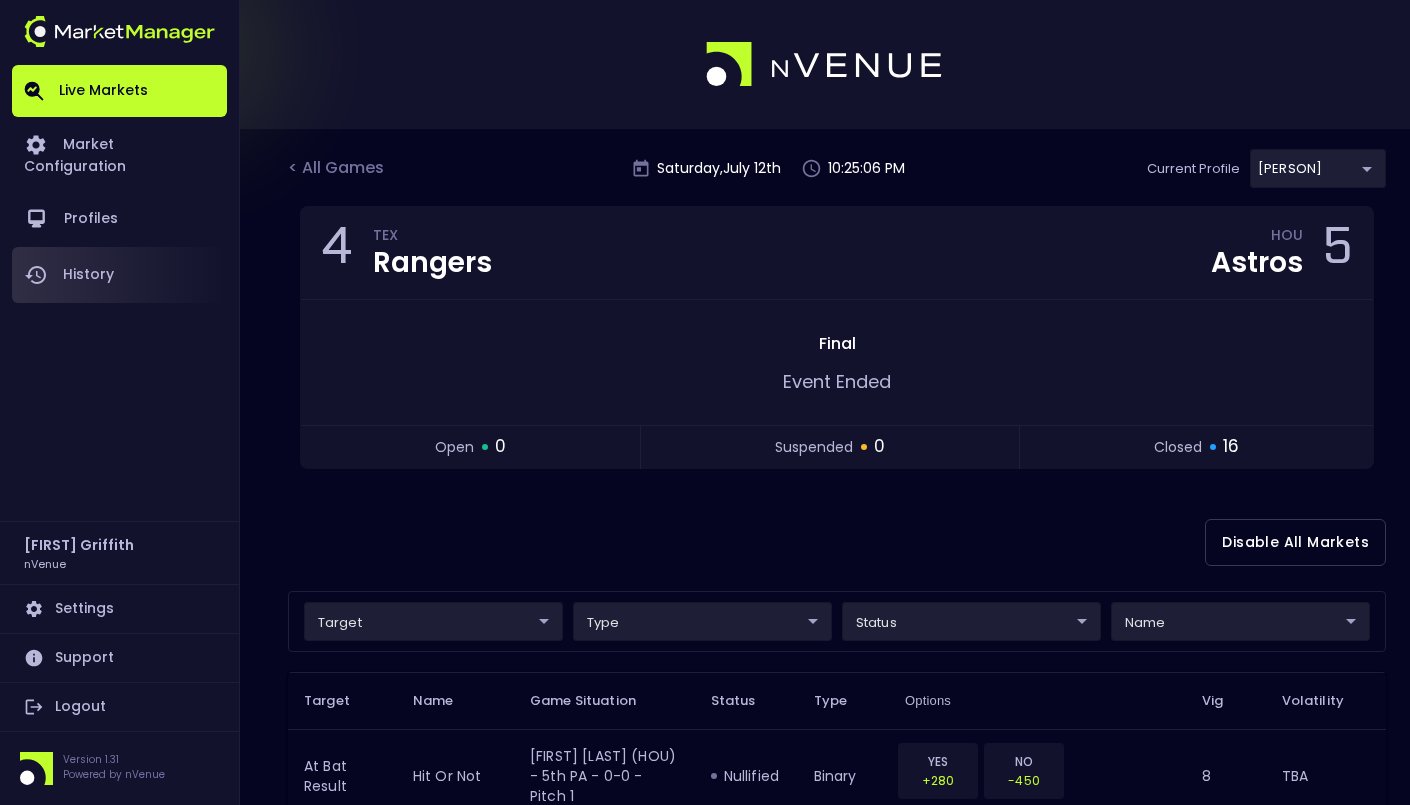 click on "History" at bounding box center (119, 275) 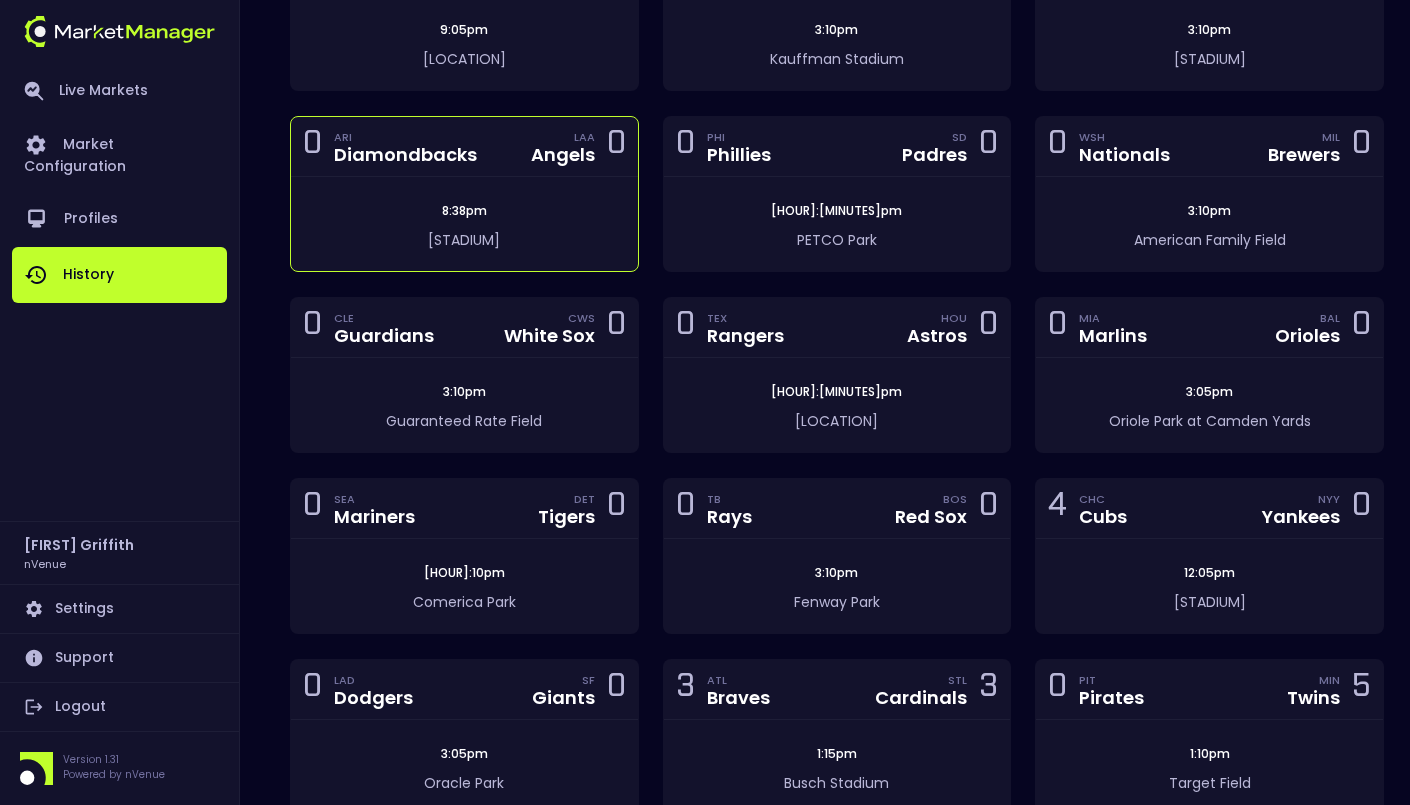 scroll, scrollTop: 627, scrollLeft: 0, axis: vertical 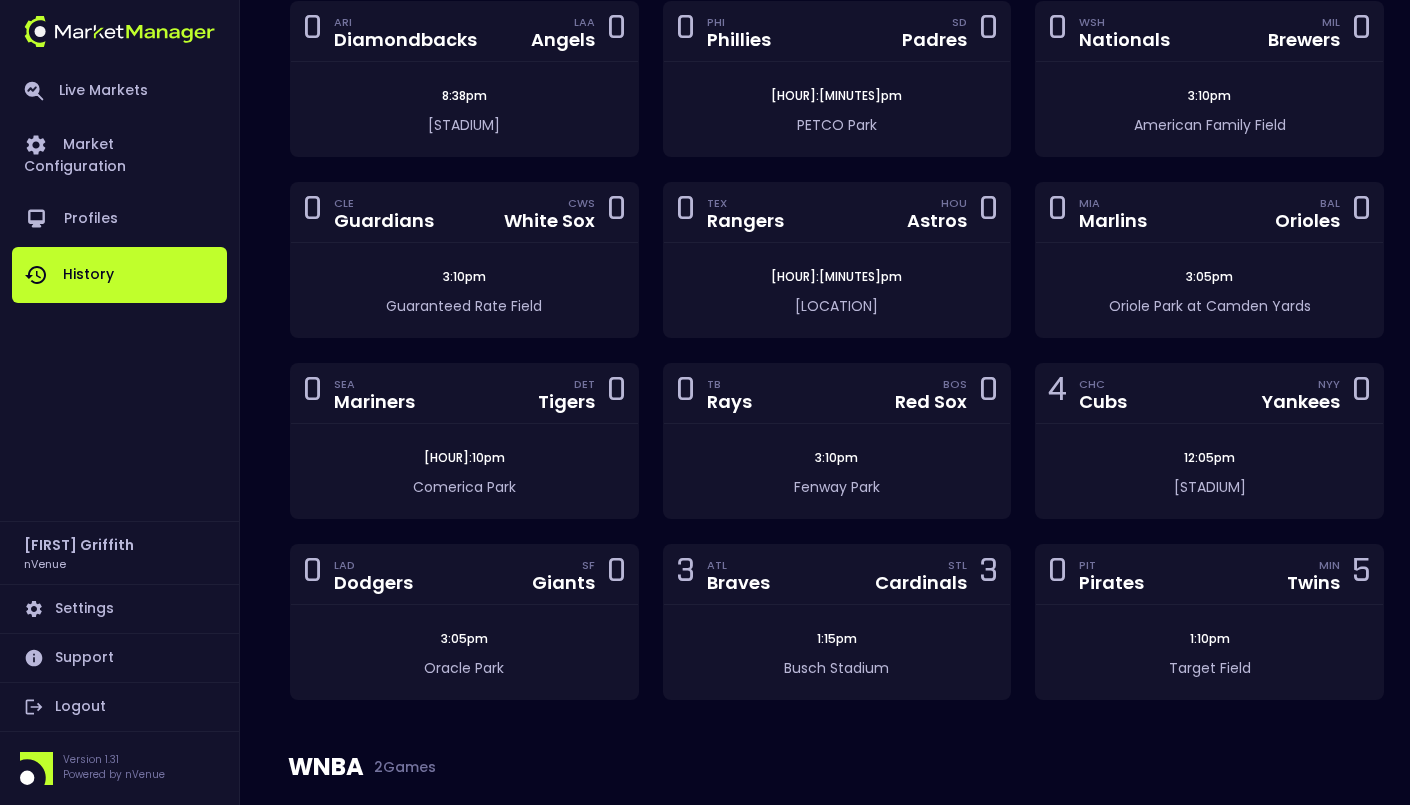 click on "0 TEX Rangers HOU Astros 0 6:35pm Minute Maid Park" at bounding box center [837, 272] 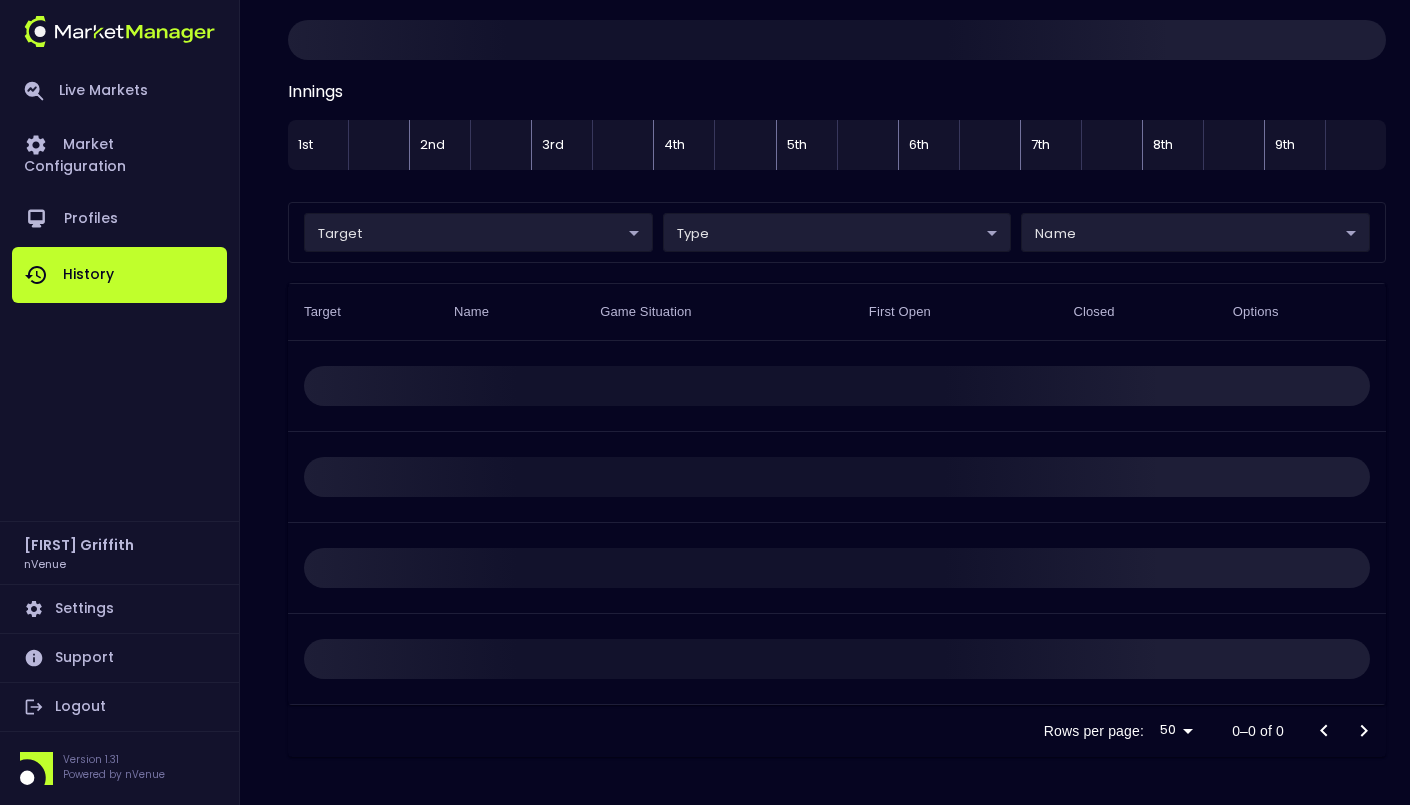 scroll, scrollTop: 110, scrollLeft: 0, axis: vertical 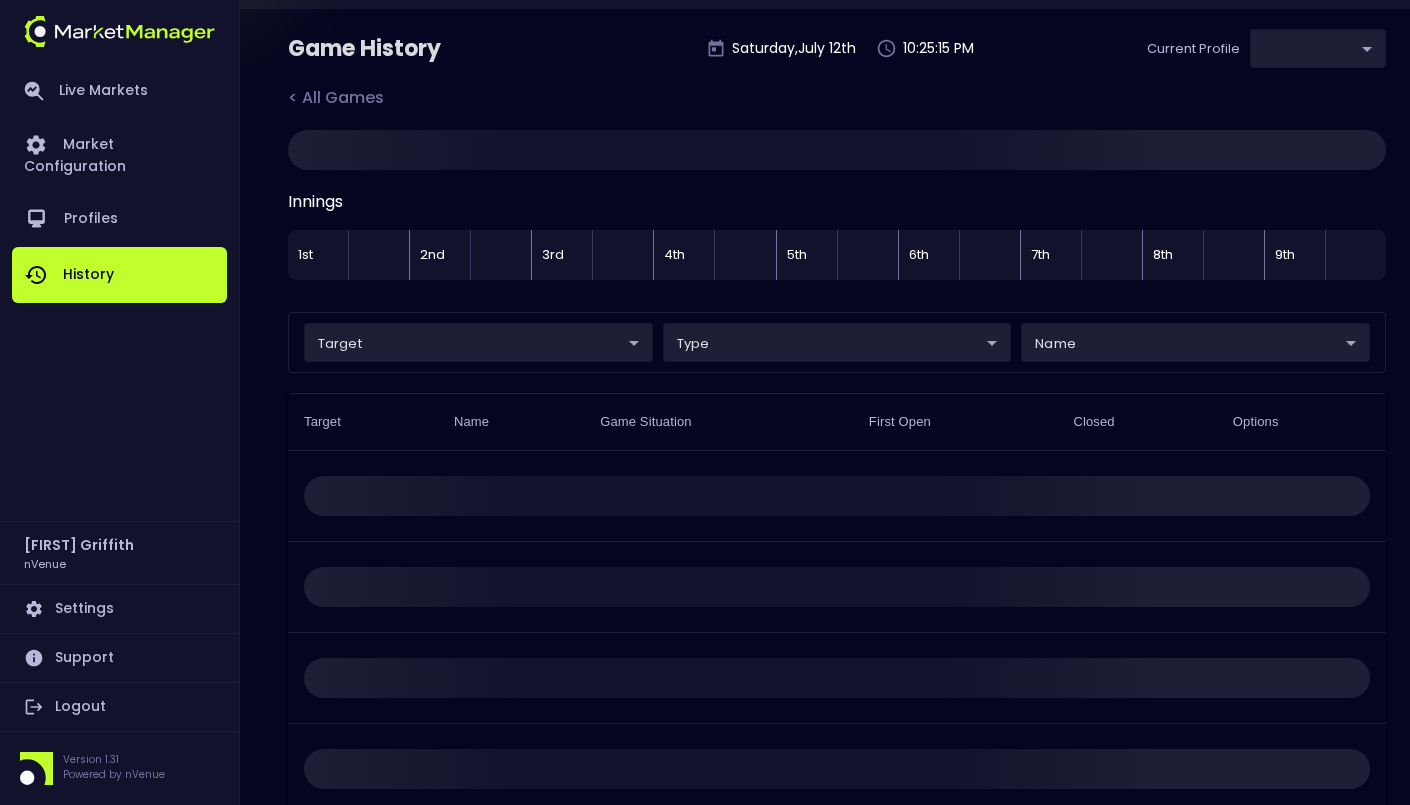 type on "0a763355-b225-40e6-8c79-2dda4ec7b2cf" 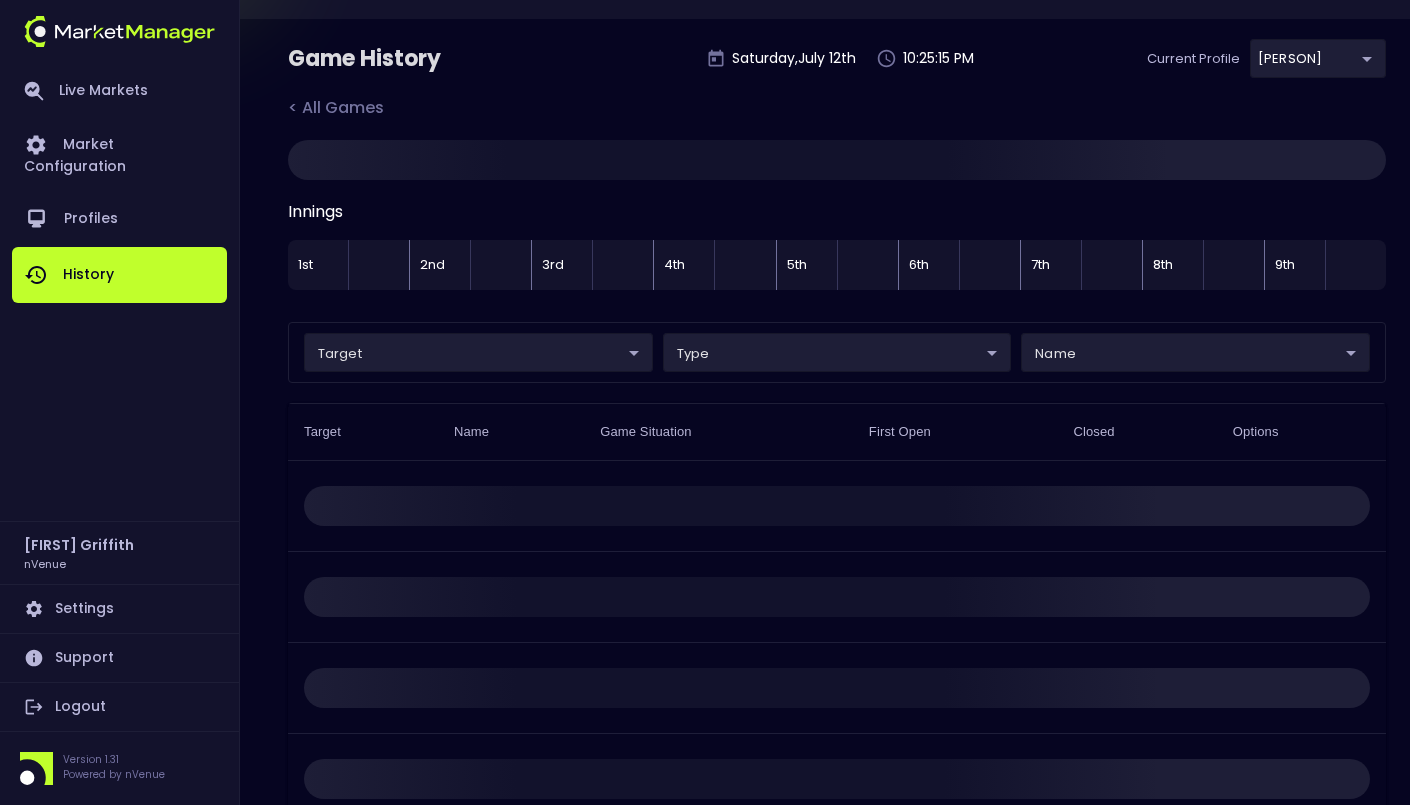 scroll, scrollTop: 0, scrollLeft: 0, axis: both 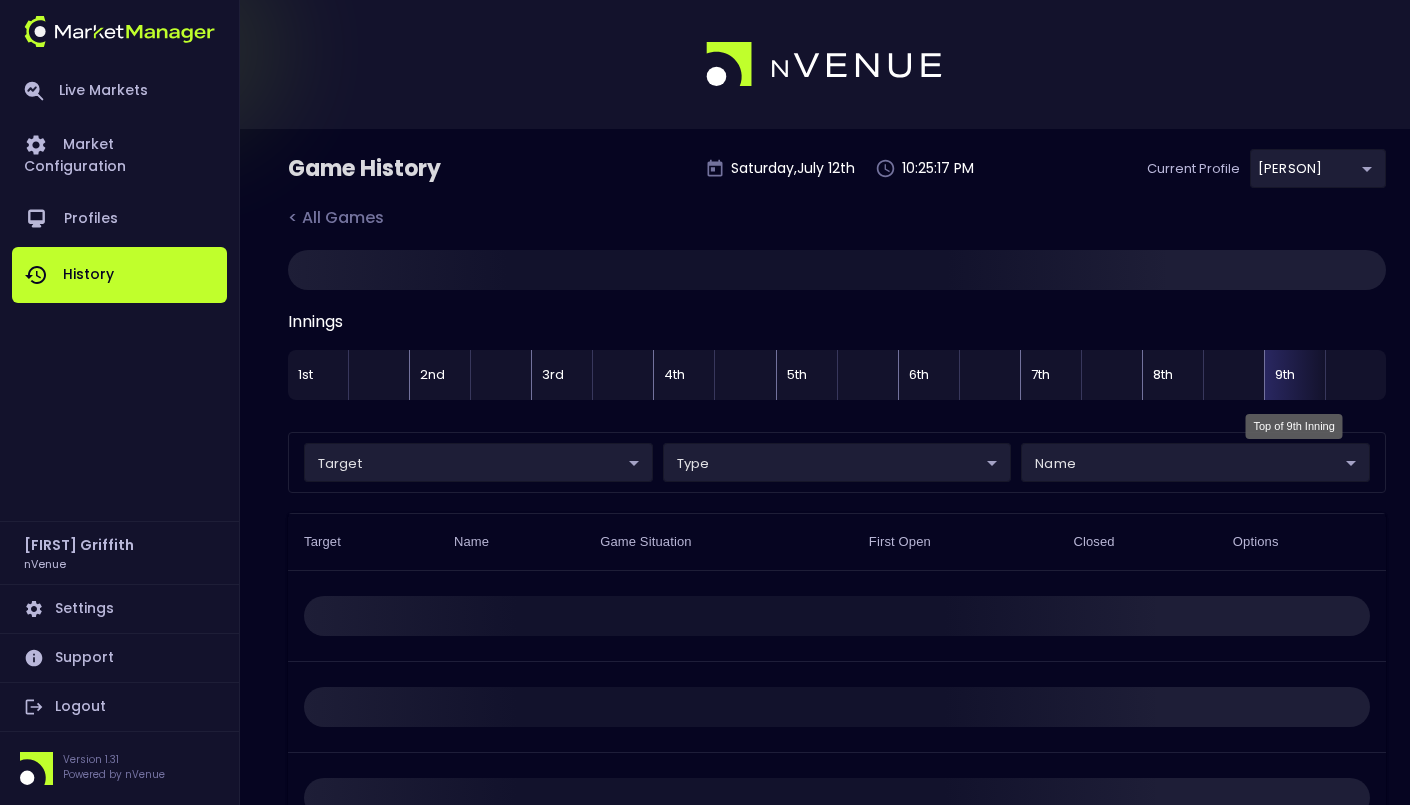 click on "9th" at bounding box center [1294, 375] 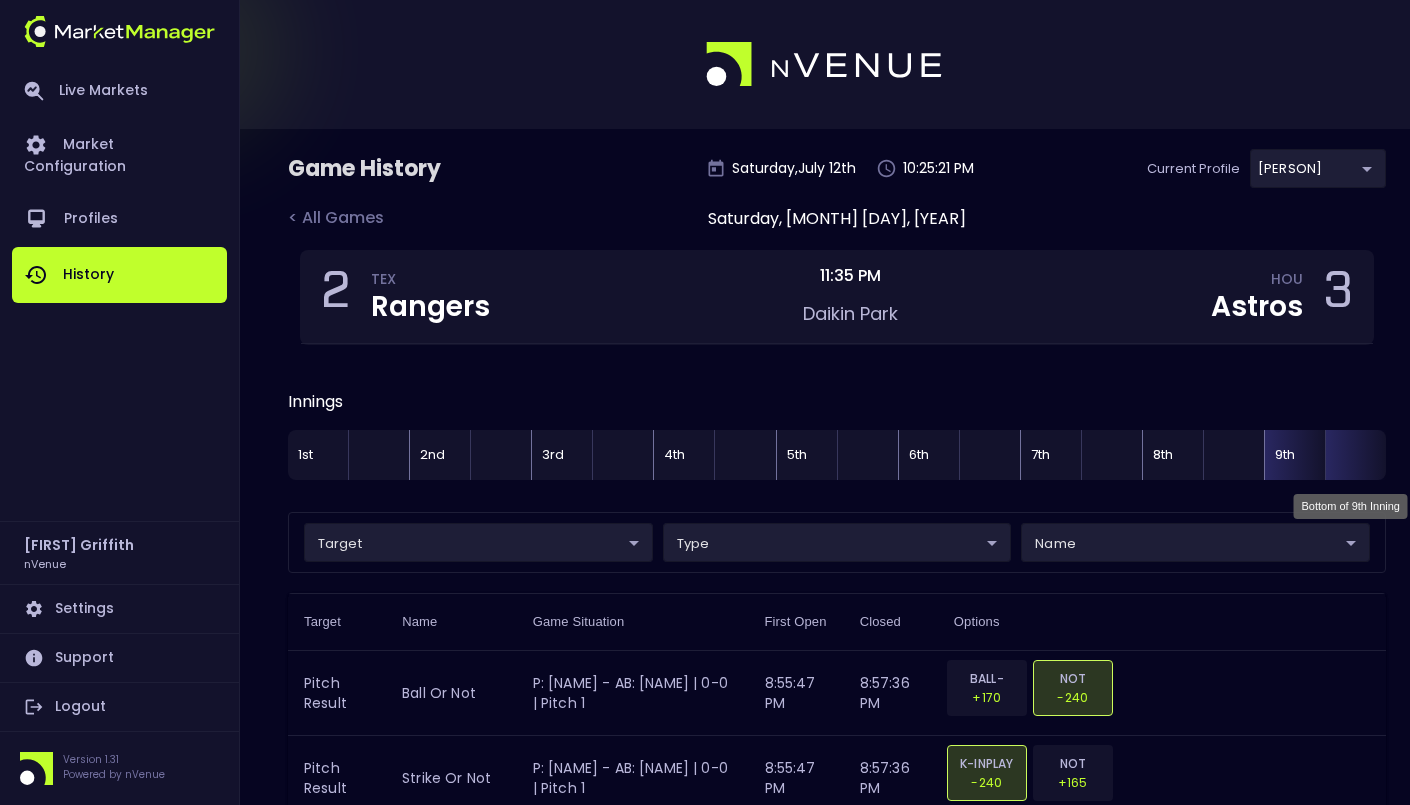 click at bounding box center (1355, 455) 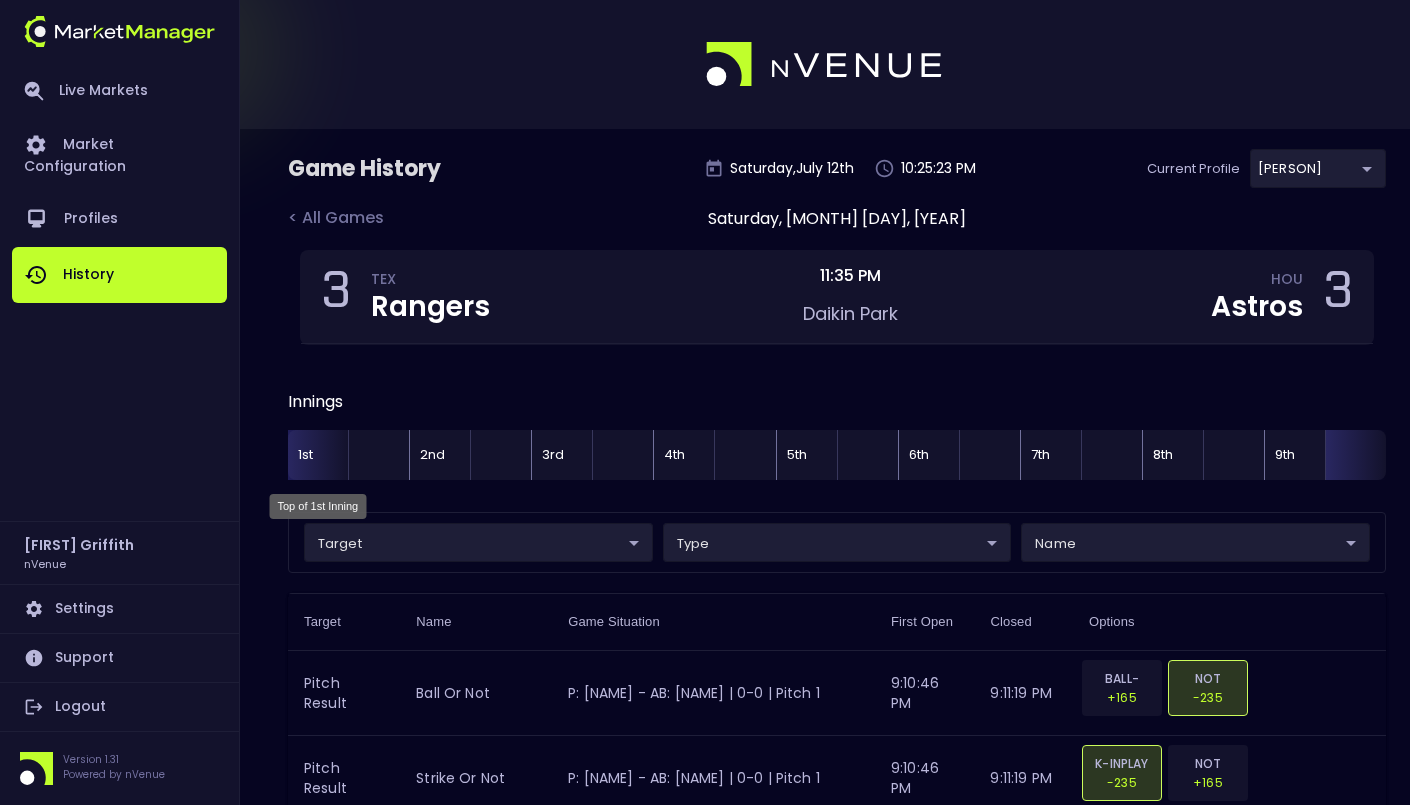 click on "1st" at bounding box center [318, 455] 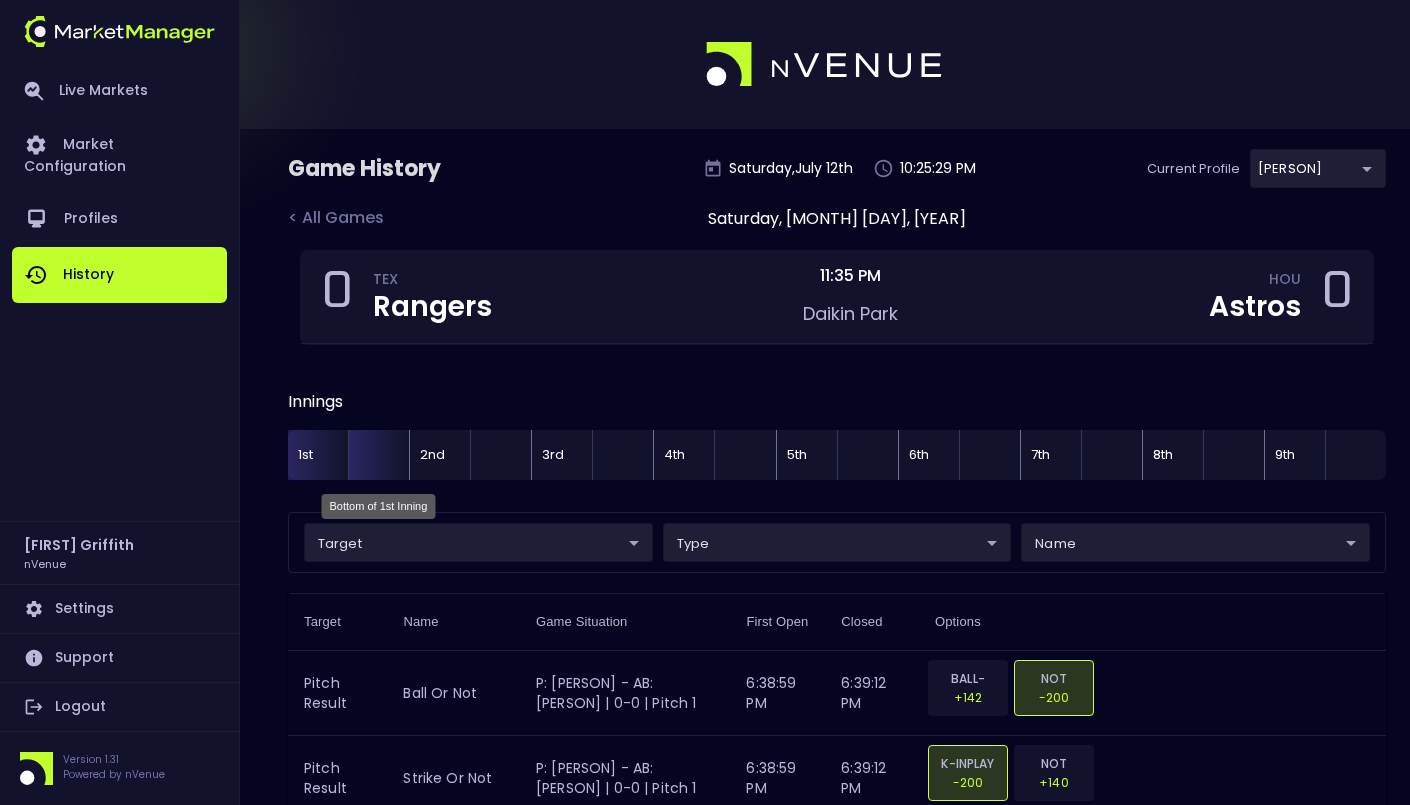 click at bounding box center [378, 455] 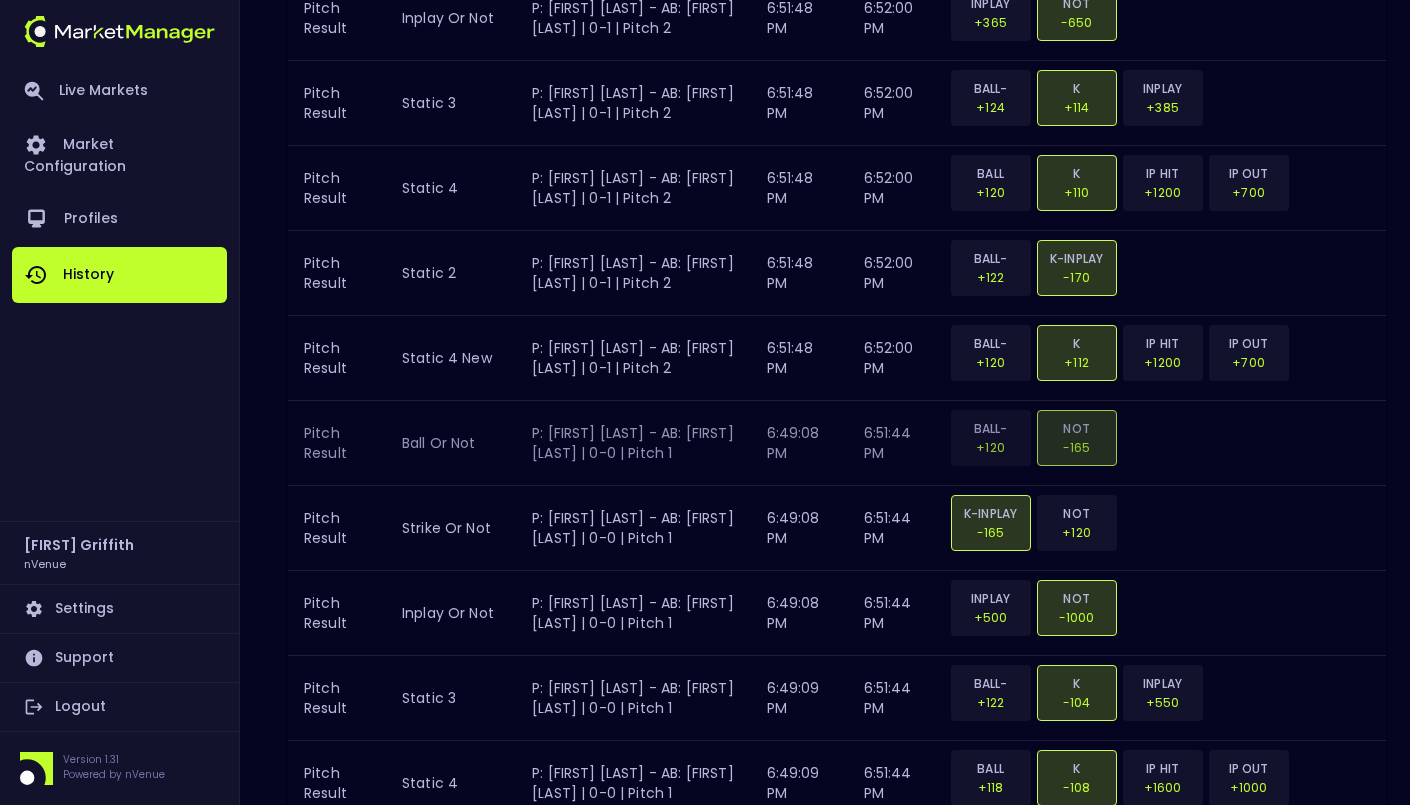 scroll, scrollTop: 0, scrollLeft: 0, axis: both 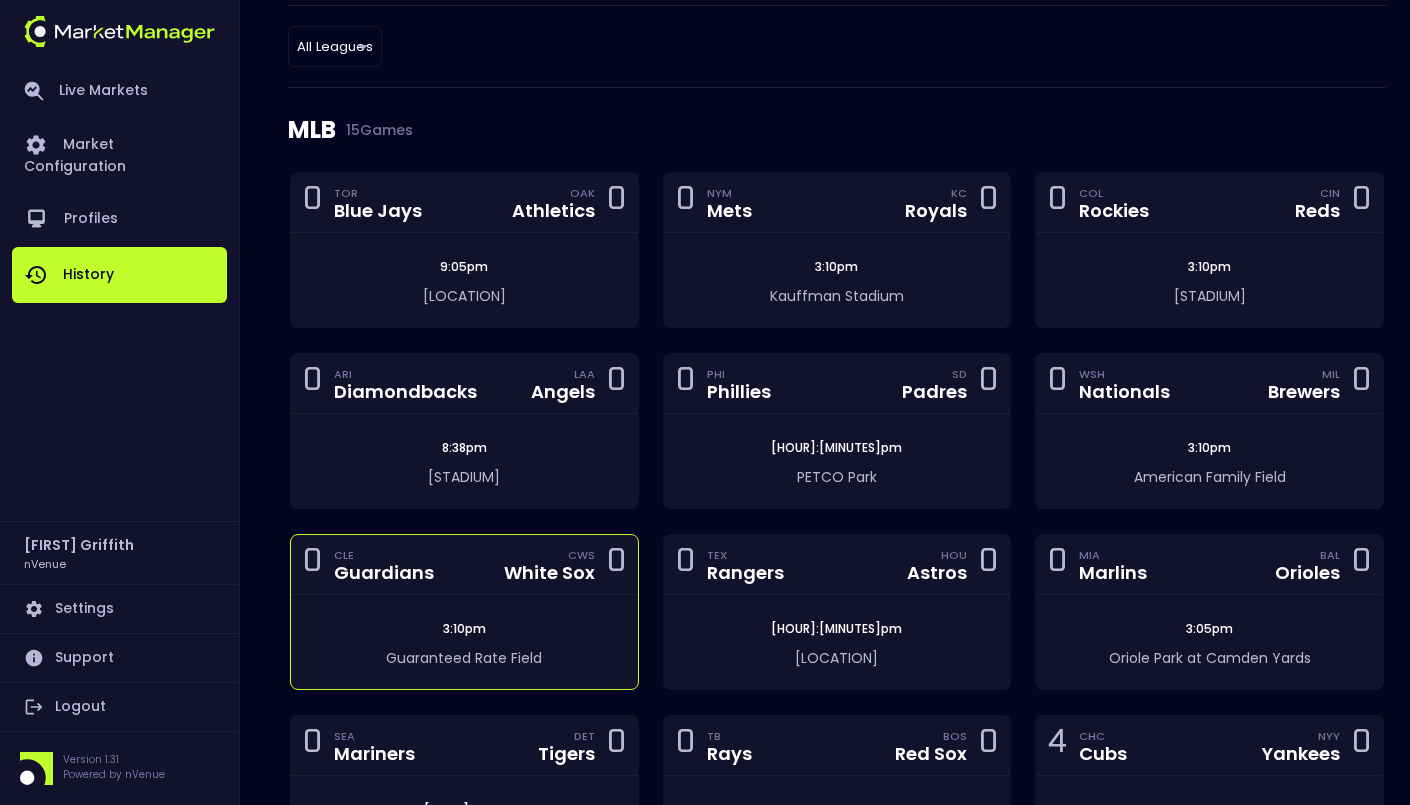 click on "0 CLE Guardians CWS White Sox 0" at bounding box center [464, 565] 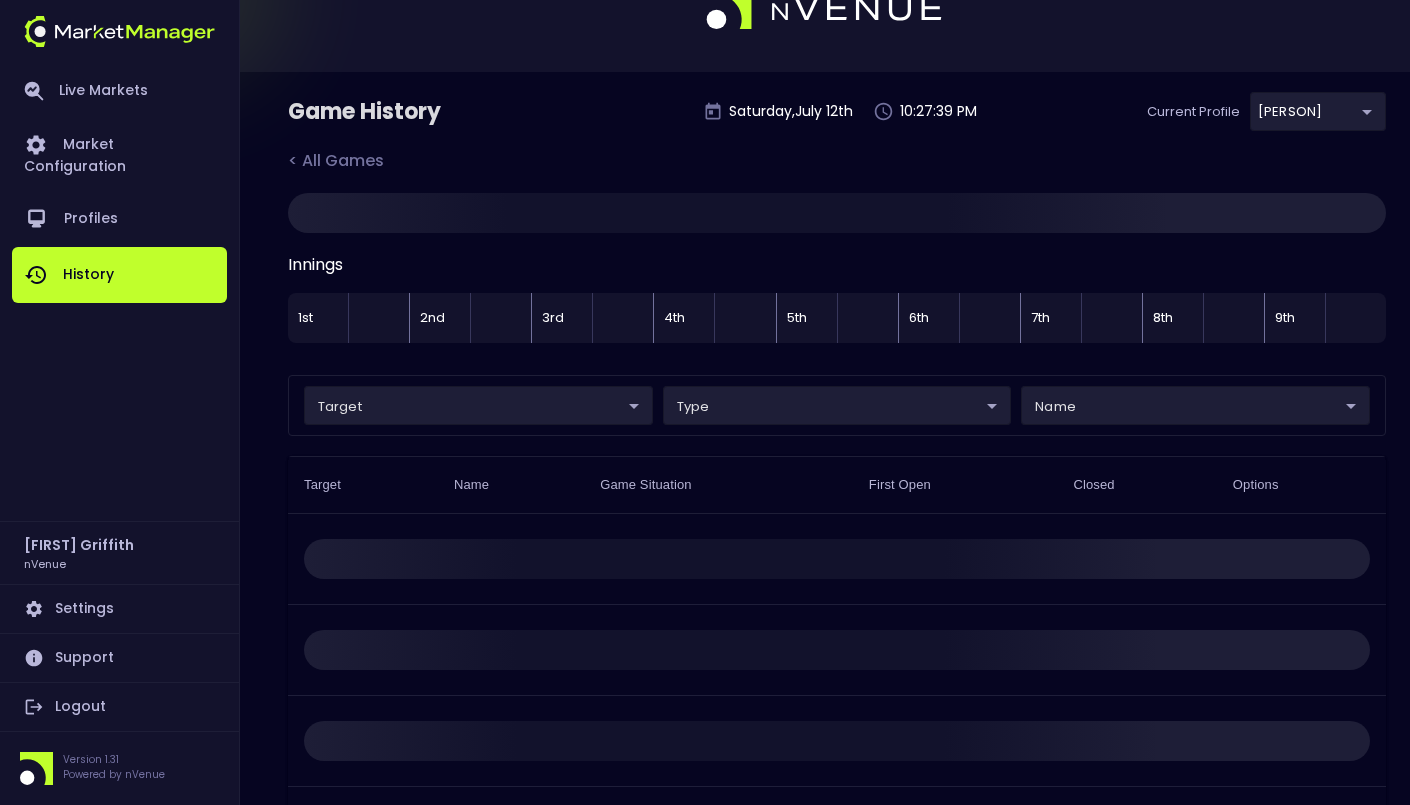 scroll, scrollTop: 0, scrollLeft: 0, axis: both 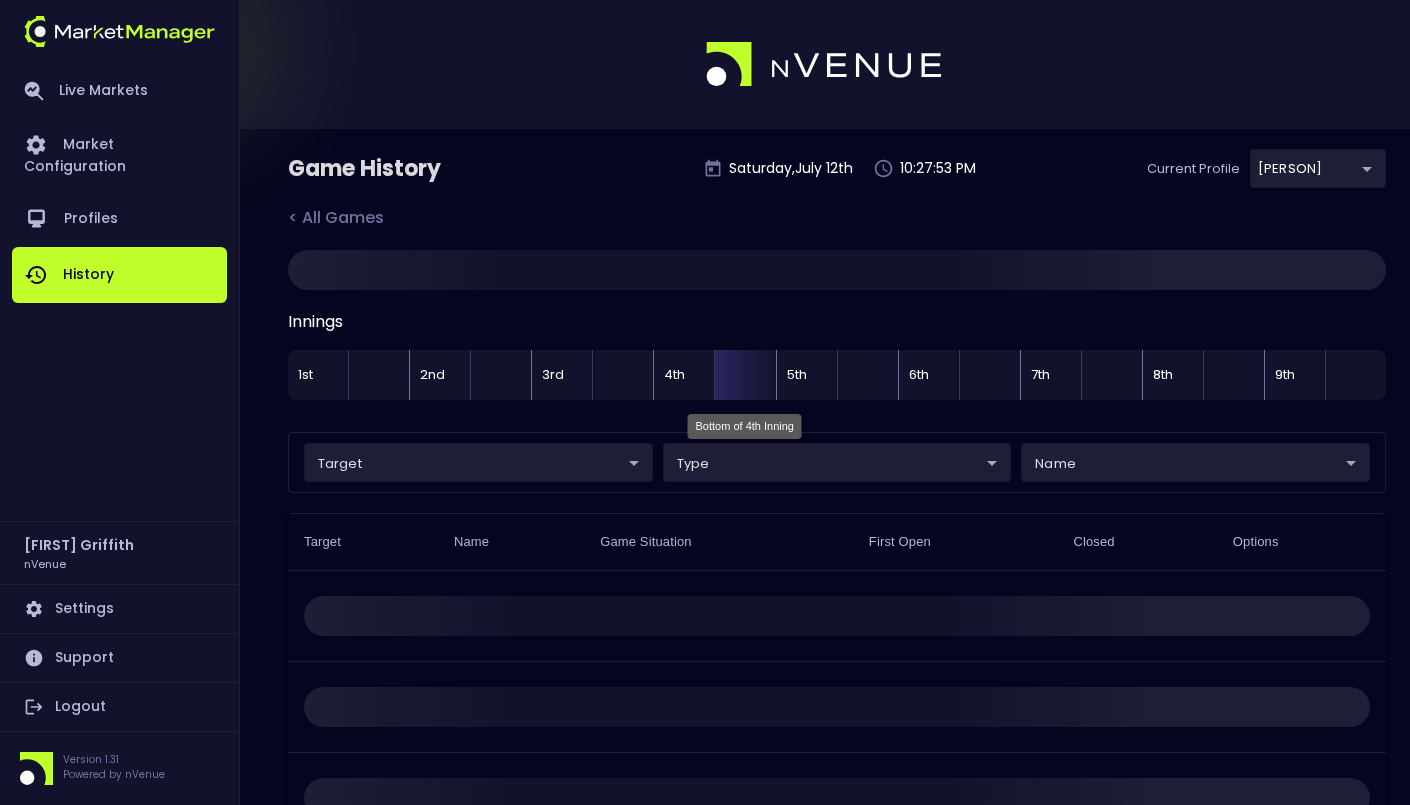 click at bounding box center [744, 375] 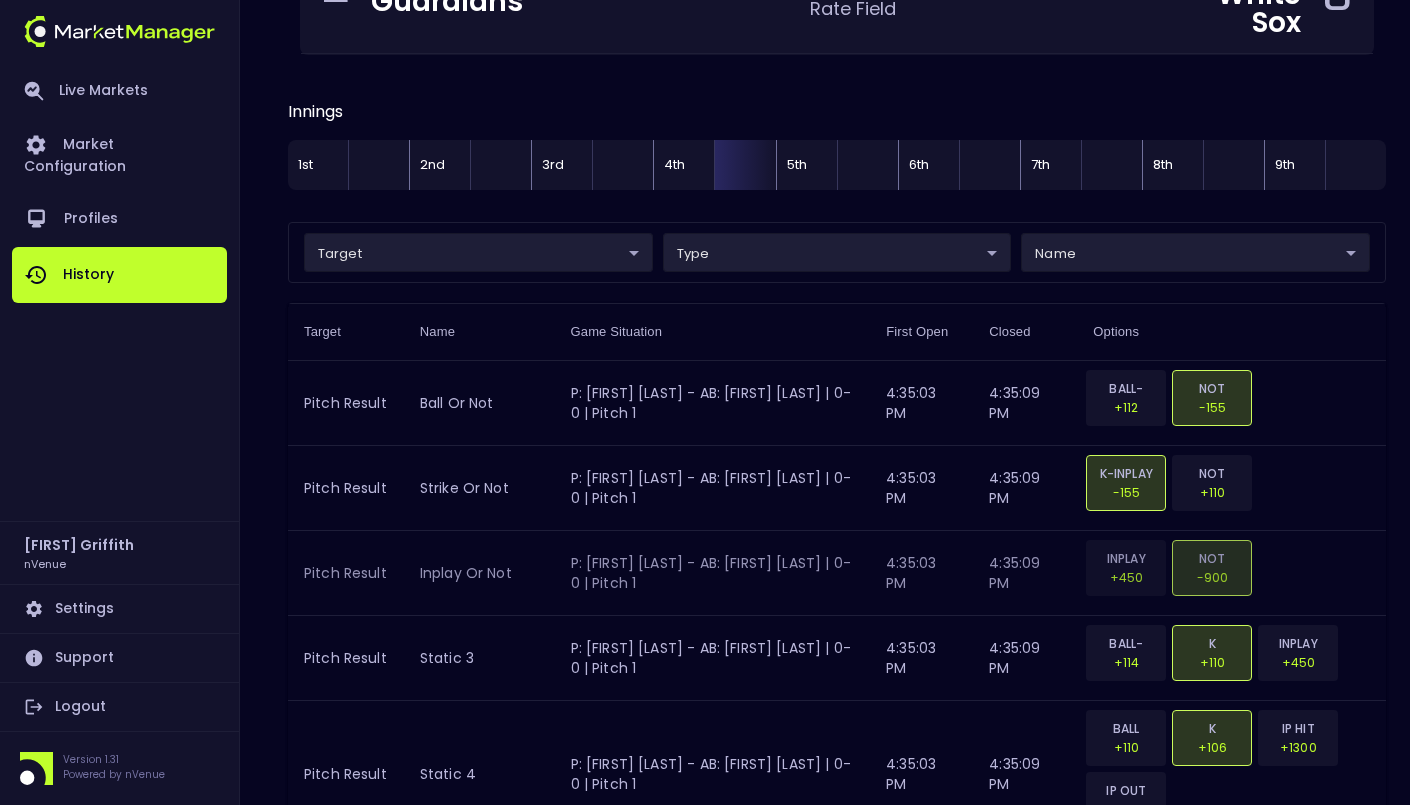 scroll, scrollTop: 249, scrollLeft: 0, axis: vertical 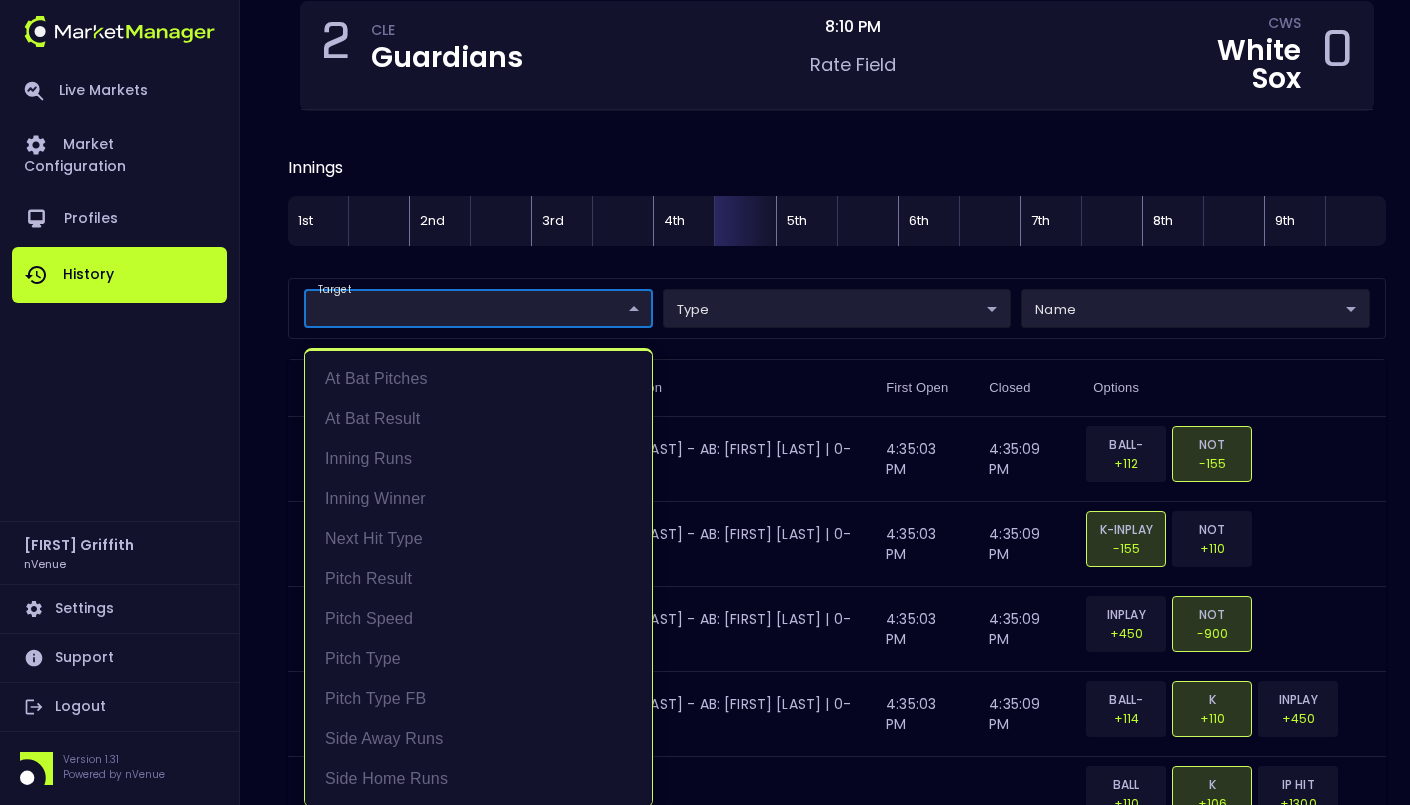 click on "Live Markets Market Configuration Profiles History Jerry   Griffith nVenue Settings Support Logout   Version 1.31  Powered by nVenue Game History Saturday ,  July   12 th 10:28:24 PM Current Profile Matt 0a763355-b225-40e6-8c79-2dda4ec7b2cf Select < All Games Saturday, July 12, 2025 2 CLE Guardians 8:10 PM Rate Field CWS White Sox 0 Innings 1st 2nd 3rd 4th 5th 6th 7th 8th 9th target ​ ​ type ​ ​ name ​ ​ Target Name Game Situation First Open Closed Options Pitch Result ball or not P: Tanner Bibee - AB: Andrew Benintendi | 0-0 | Pitch 1  4:35:03 PM 4:35:09 PM BALL-HBP +112 NOT -155 Pitch Result strike or not P: Tanner Bibee - AB: Andrew Benintendi | 0-0 | Pitch 1  4:35:03 PM 4:35:09 PM K-INPLAY -155 NOT +110 Pitch Result inplay or not P: Tanner Bibee - AB: Andrew Benintendi | 0-0 | Pitch 1  4:35:03 PM 4:35:09 PM INPLAY +450 NOT -900 Pitch Result static 3 P: Tanner Bibee - AB: Andrew Benintendi | 0-0 | Pitch 1  4:35:03 PM 4:35:09 PM BALL-HBP +114 K +110 INPLAY +450 Pitch Result static 4 4:35:03 PM K" at bounding box center [705, 2569] 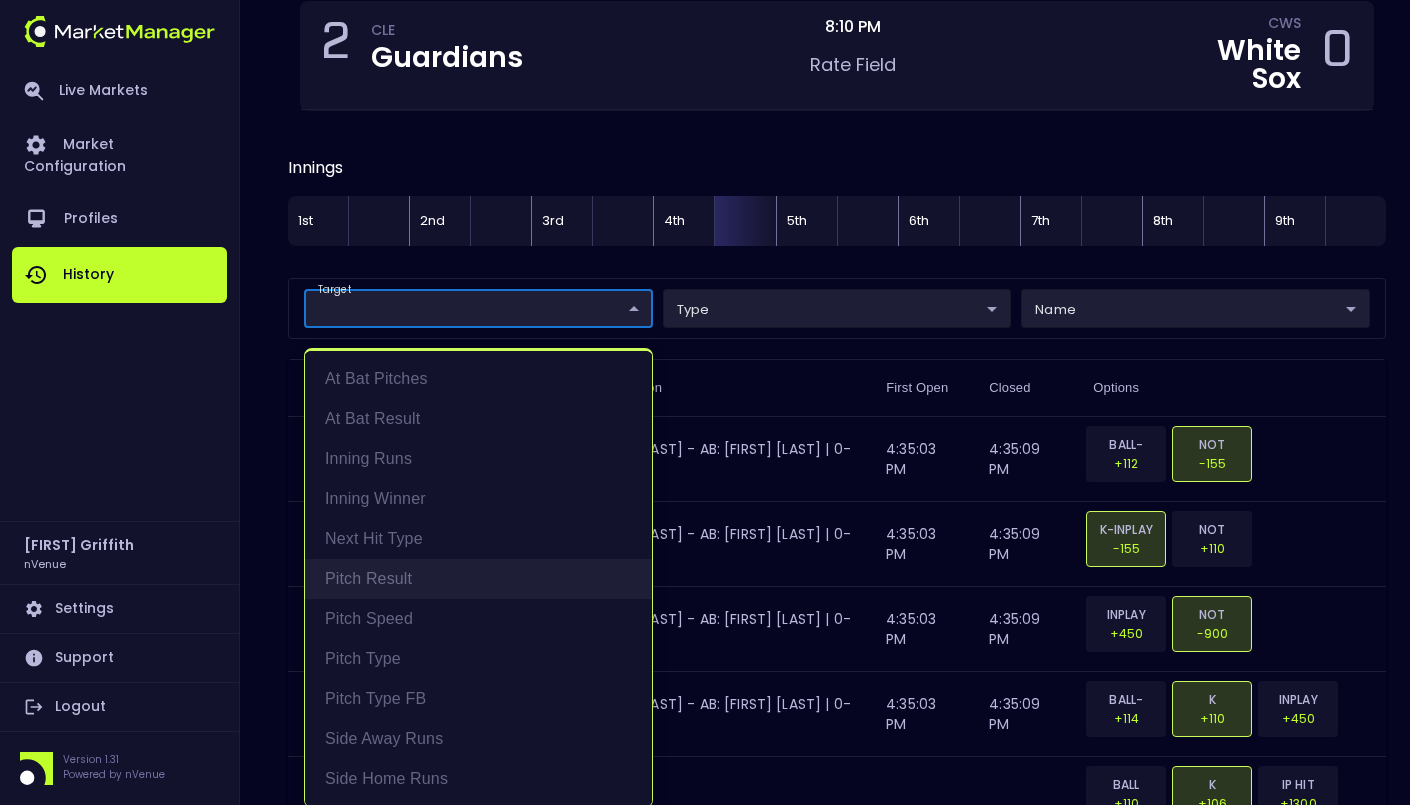click on "Pitch Result" at bounding box center [478, 579] 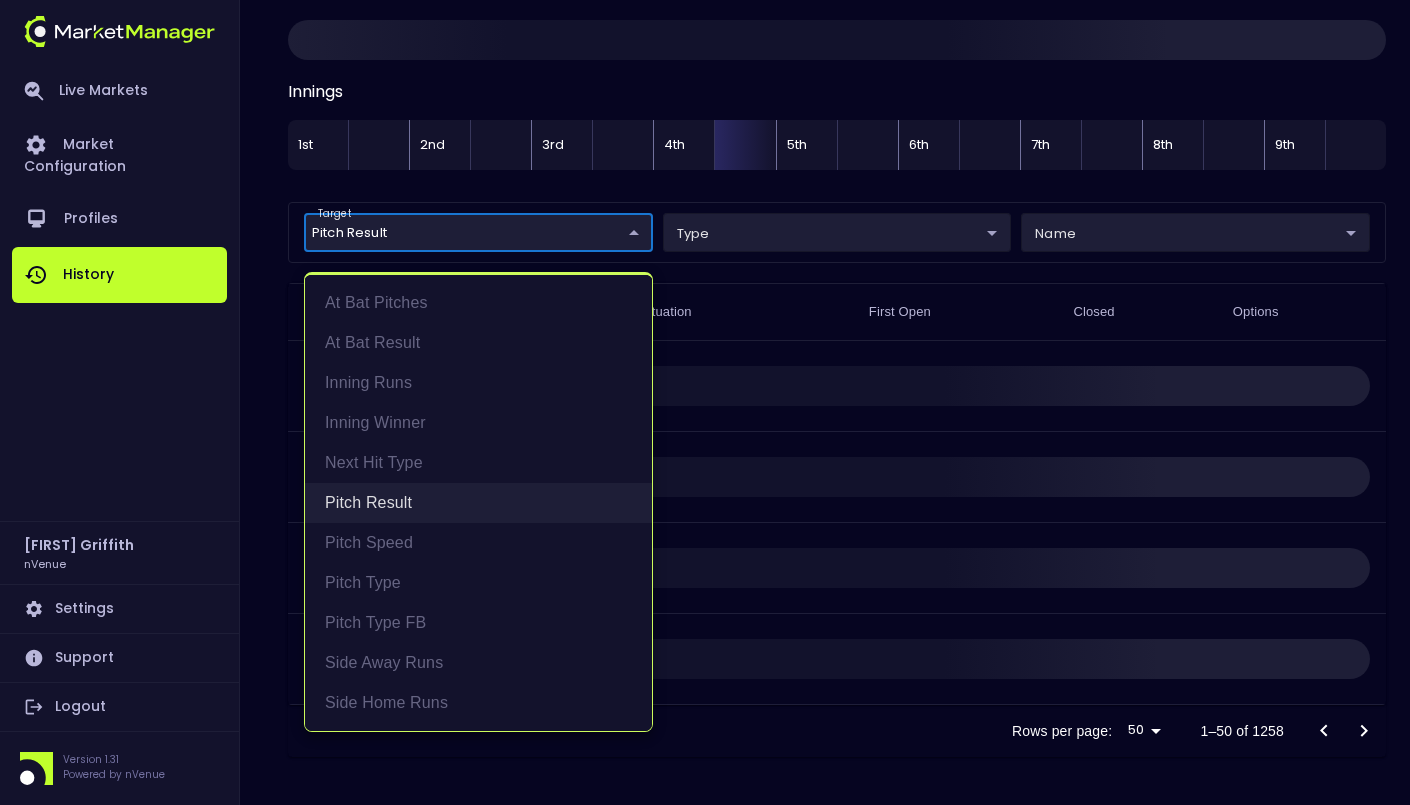 scroll, scrollTop: 249, scrollLeft: 0, axis: vertical 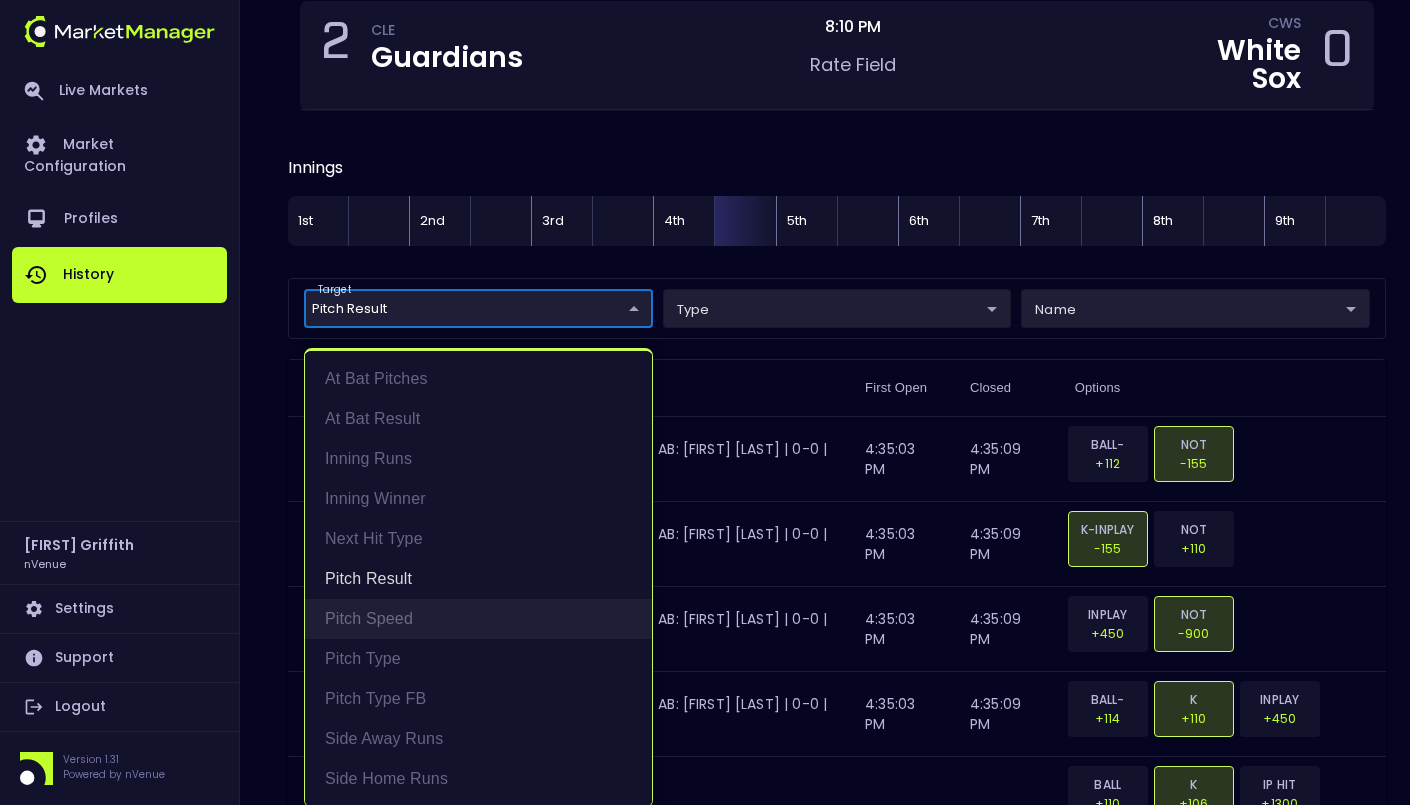 click on "Pitch Speed" at bounding box center [478, 619] 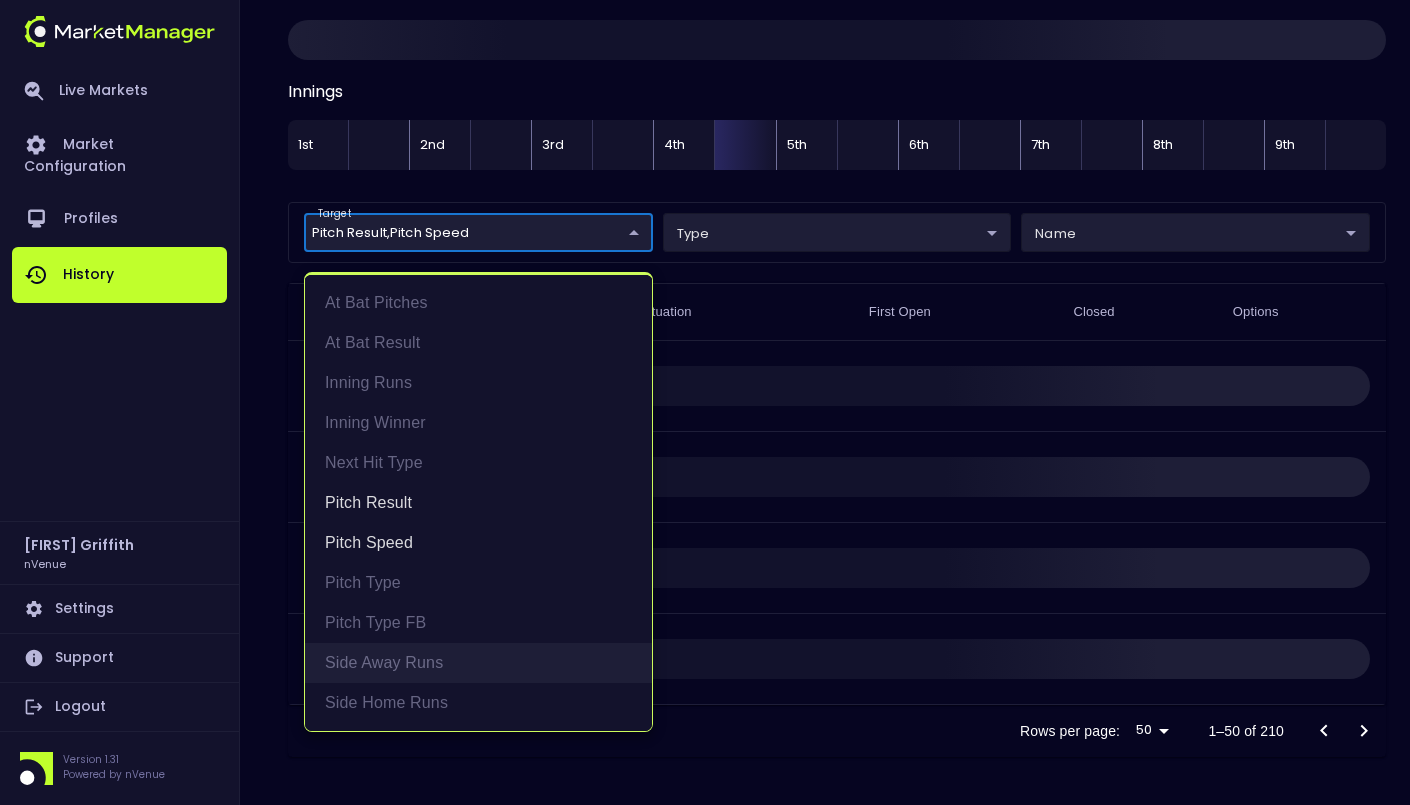 scroll, scrollTop: 249, scrollLeft: 0, axis: vertical 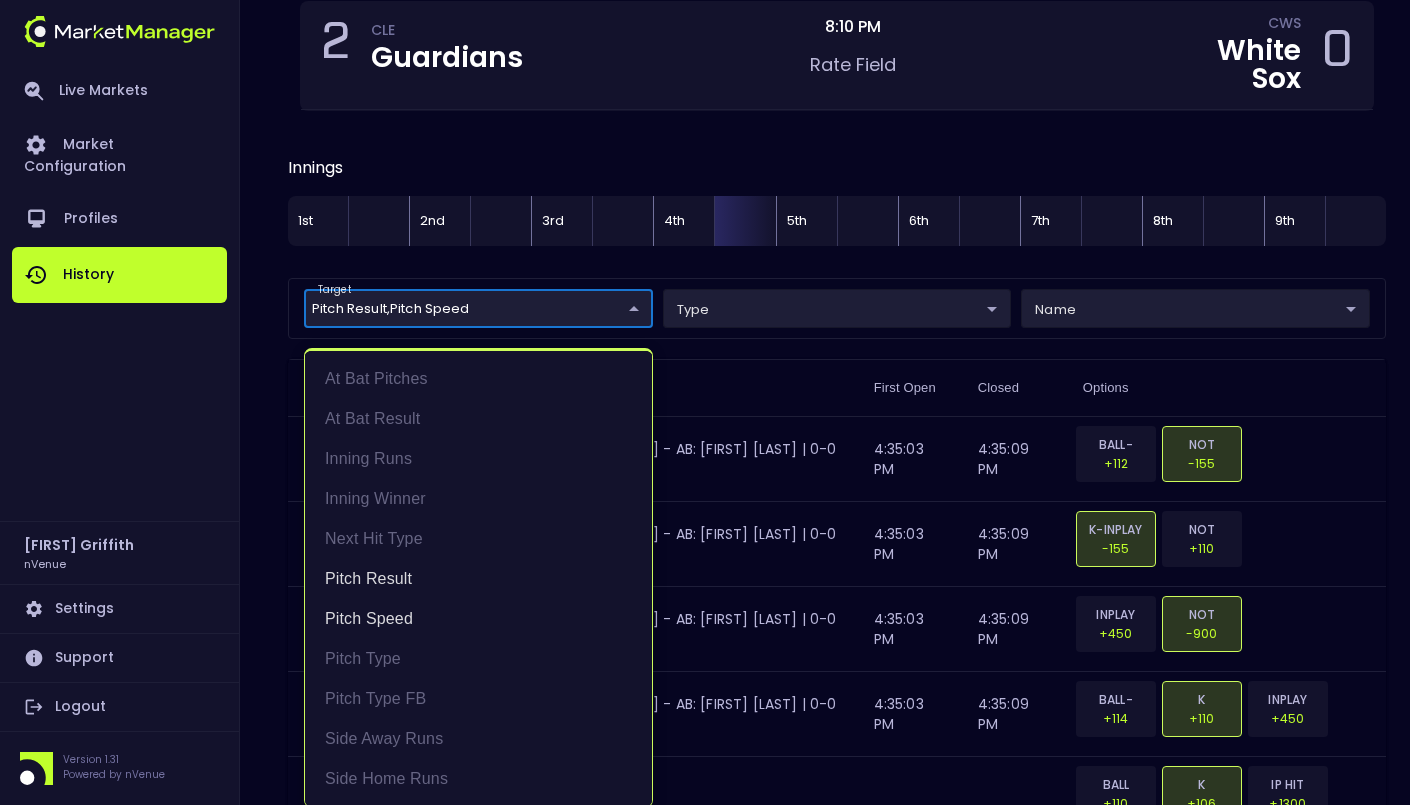 click at bounding box center [705, 402] 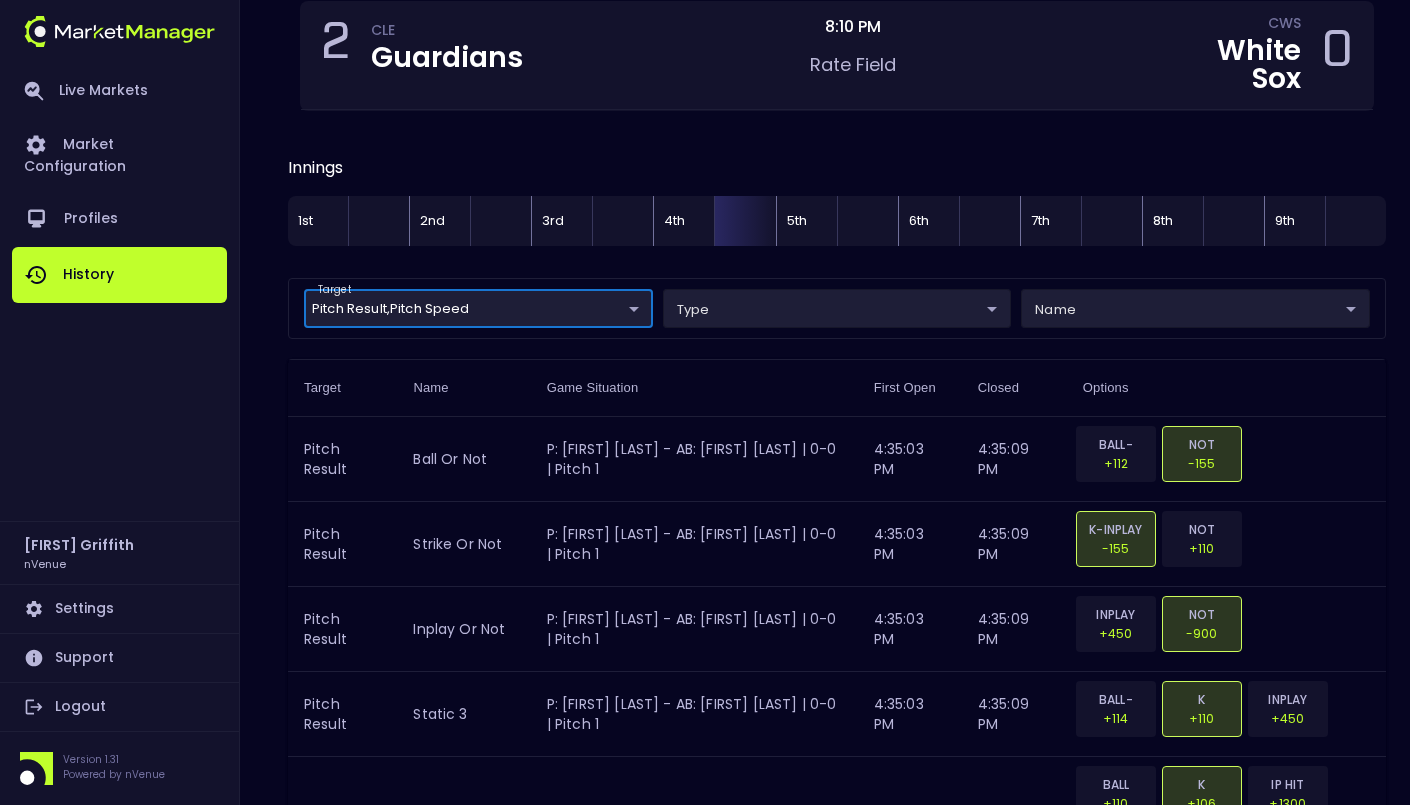 scroll, scrollTop: 0, scrollLeft: 0, axis: both 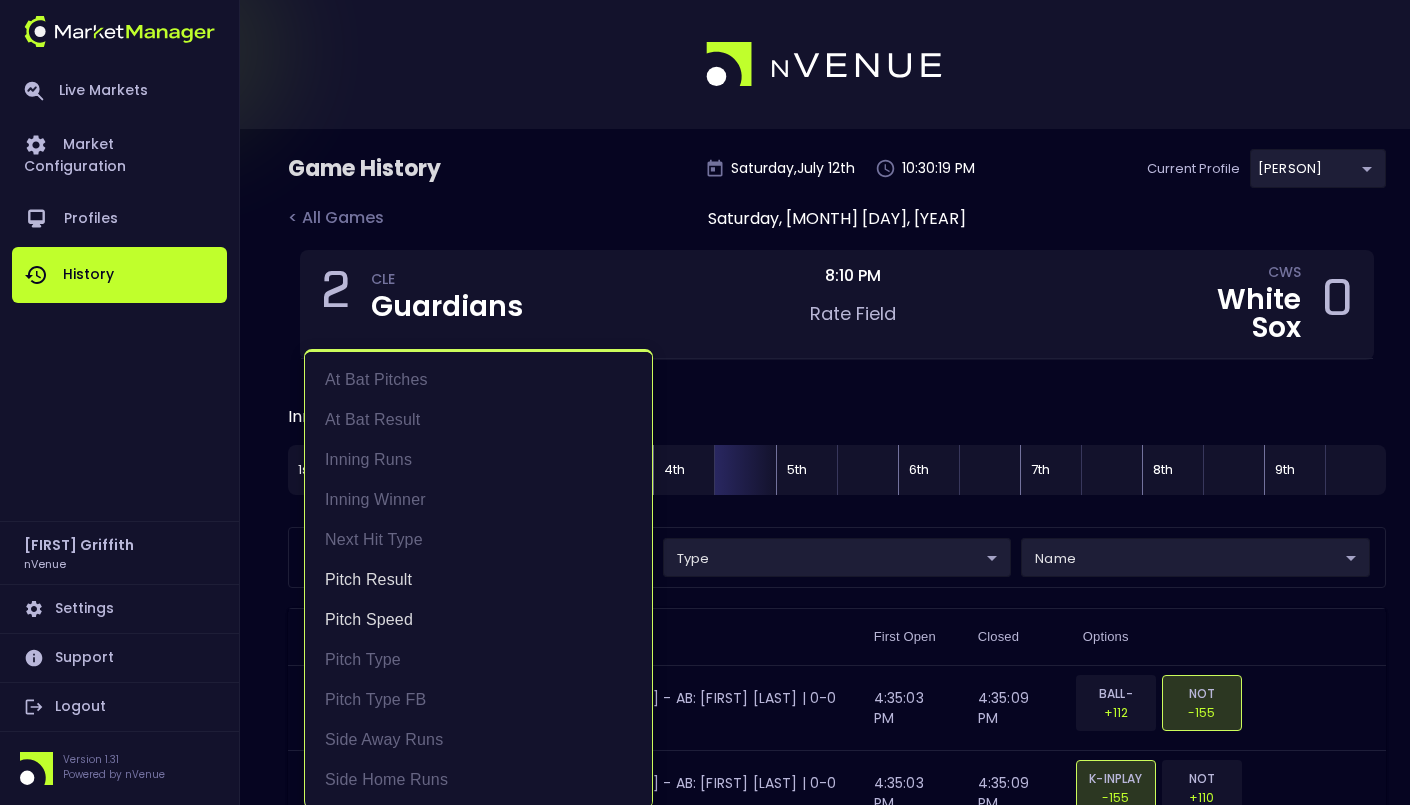 click on "Live Markets Market Configuration Profiles History Jerry   Griffith nVenue Settings Support Logout   Version 1.31  Powered by nVenue Game History Saturday ,  July   12 th 10:30:19 PM Current Profile Matt 0a763355-b225-40e6-8c79-2dda4ec7b2cf Select < All Games Saturday, July 12, 2025 2 CLE Guardians 8:10 PM Rate Field CWS White Sox 0 Innings 1st 2nd 3rd 4th 5th 6th 7th 8th 9th target Pitch Result ,  Pitch Speed Pitch Result,Pitch Speed ​ type ​ ​ name ​ ​ Target Name Game Situation First Open Closed Options Pitch Result ball or not P: Tanner Bibee - AB: Andrew Benintendi | 0-0 | Pitch 1  4:35:03 PM 4:35:09 PM BALL-HBP +112 NOT -155 Pitch Result strike or not P: Tanner Bibee - AB: Andrew Benintendi | 0-0 | Pitch 1  4:35:03 PM 4:35:09 PM K-INPLAY -155 NOT +110 Pitch Result inplay or not P: Tanner Bibee - AB: Andrew Benintendi | 0-0 | Pitch 1  4:35:03 PM 4:35:09 PM INPLAY +450 NOT -900 Pitch Result static 3 P: Tanner Bibee - AB: Andrew Benintendi | 0-0 | Pitch 1  4:35:03 PM 4:35:09 PM BALL-HBP +114 K K" at bounding box center [705, 2911] 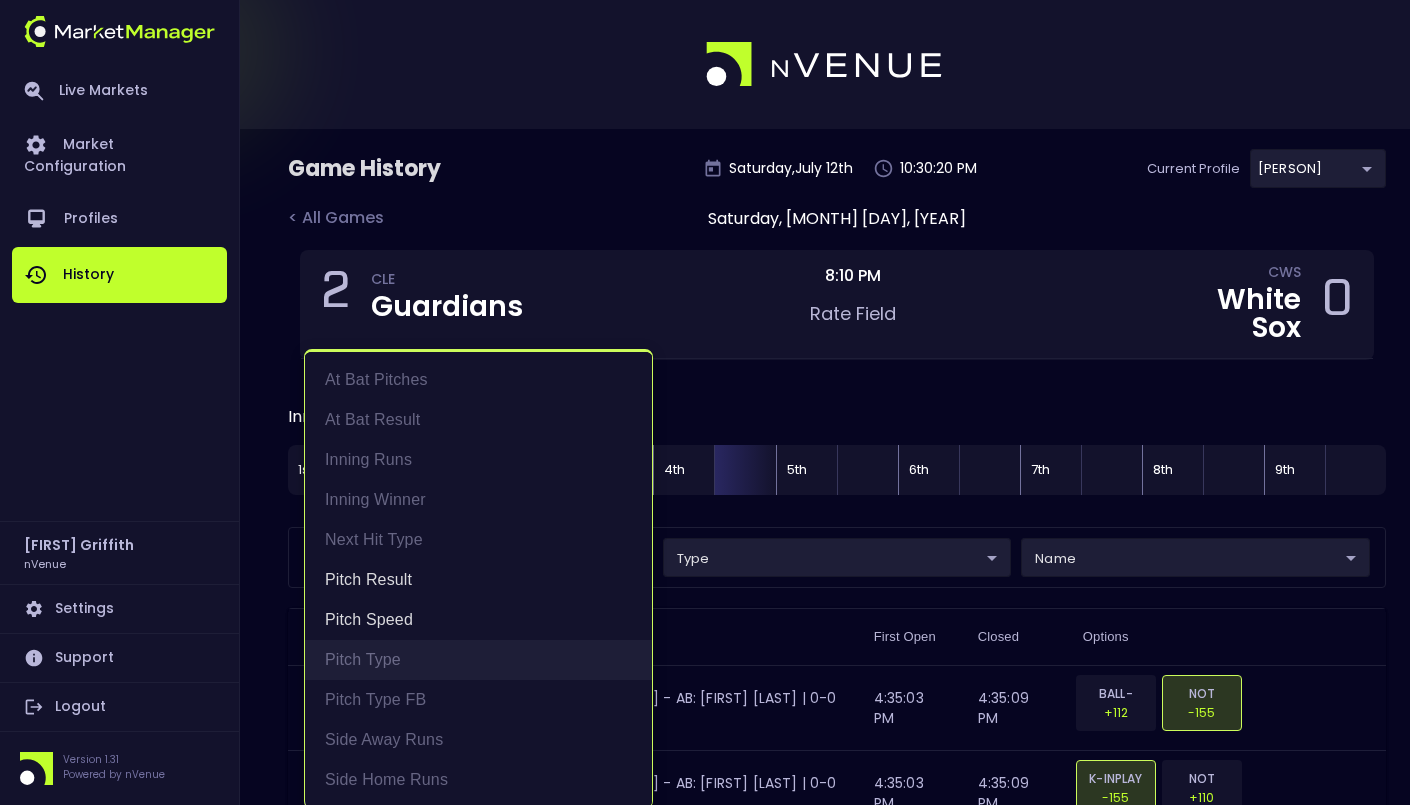 click on "Pitch Type" at bounding box center [478, 660] 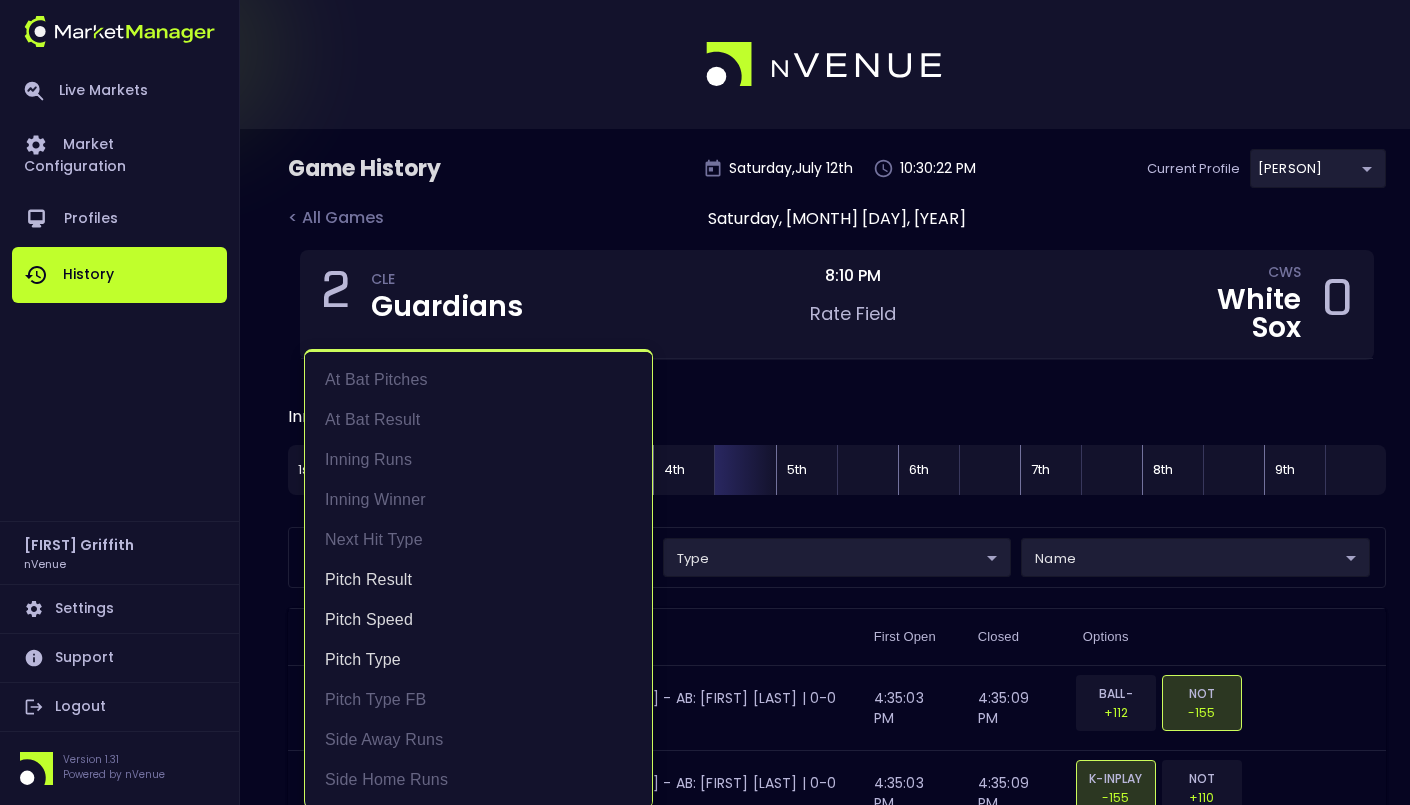 click at bounding box center (705, 402) 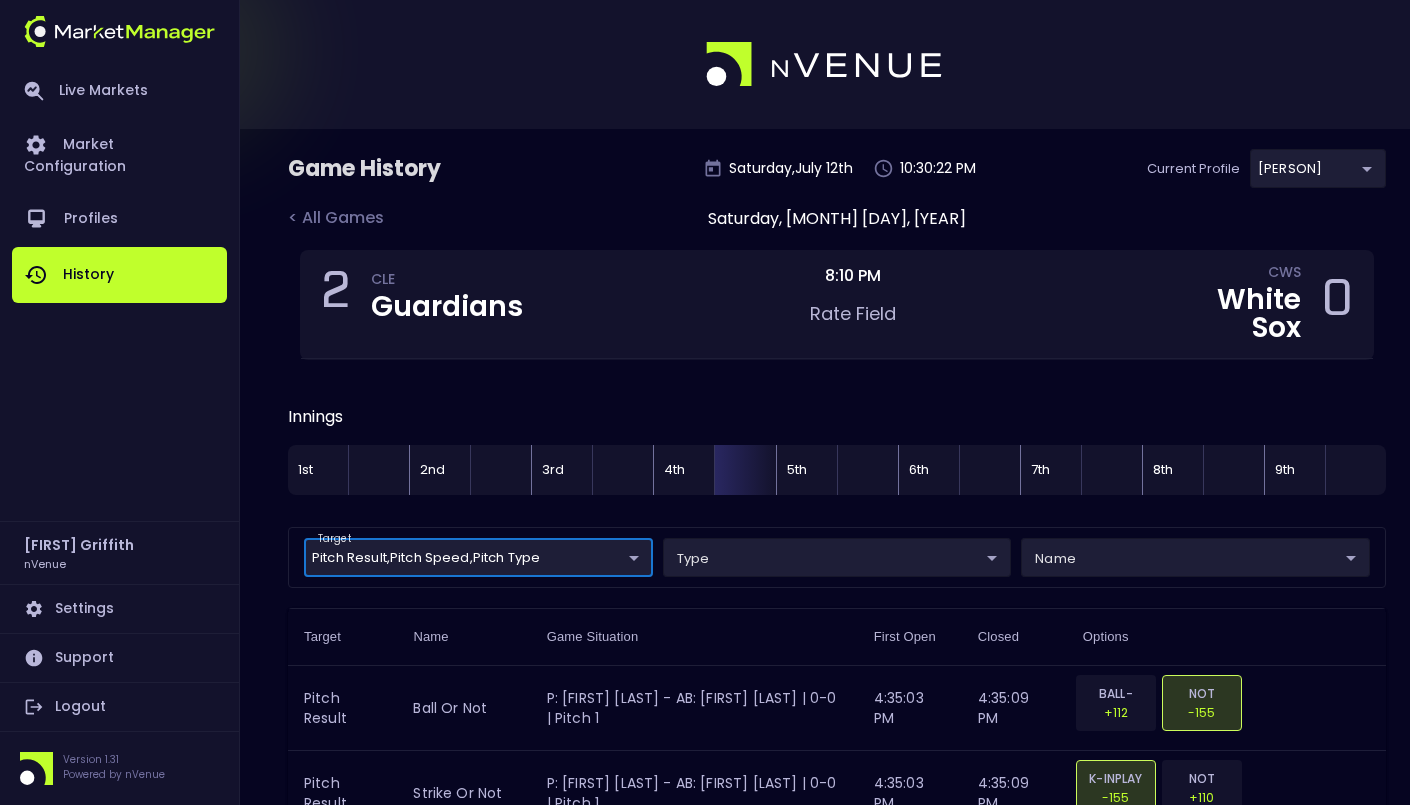 scroll, scrollTop: 0, scrollLeft: 0, axis: both 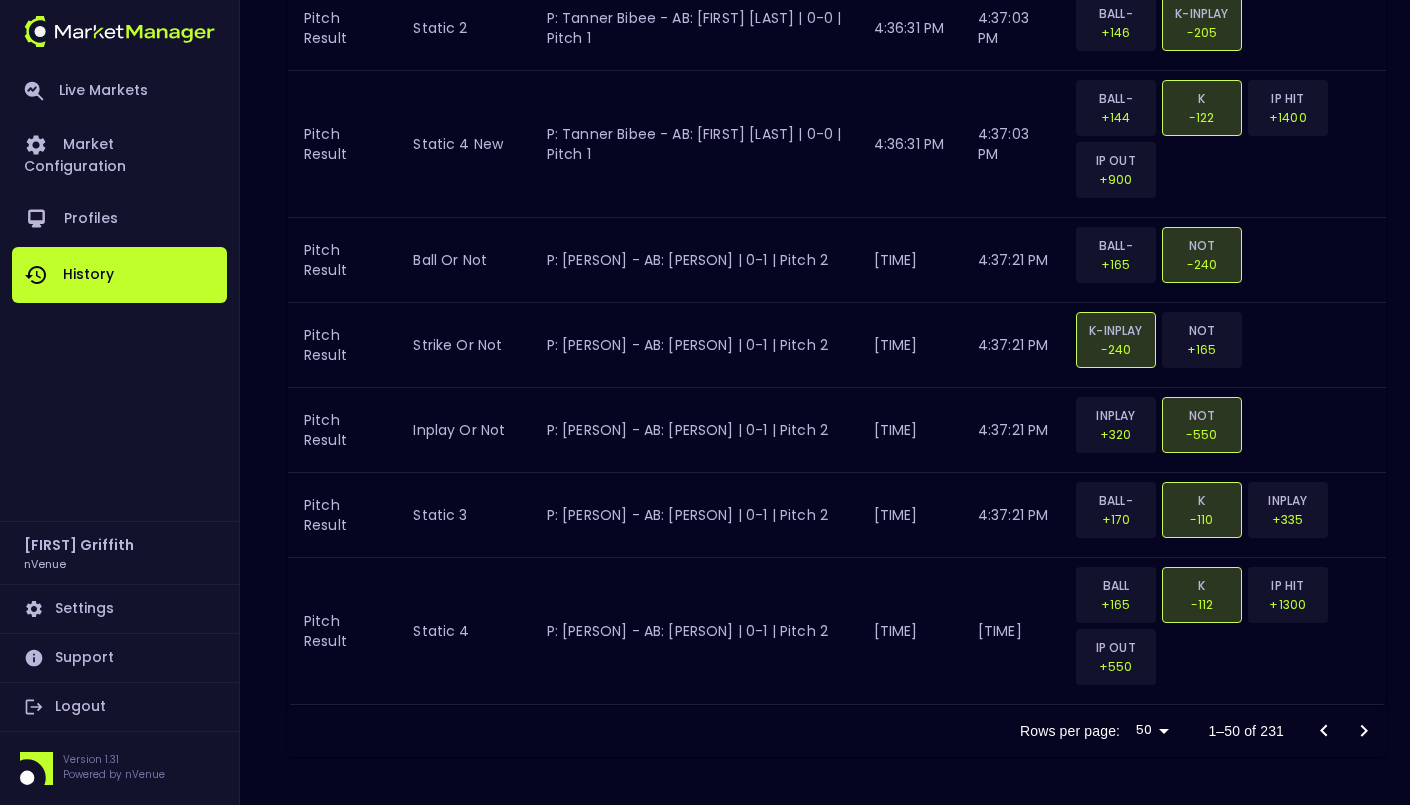 click 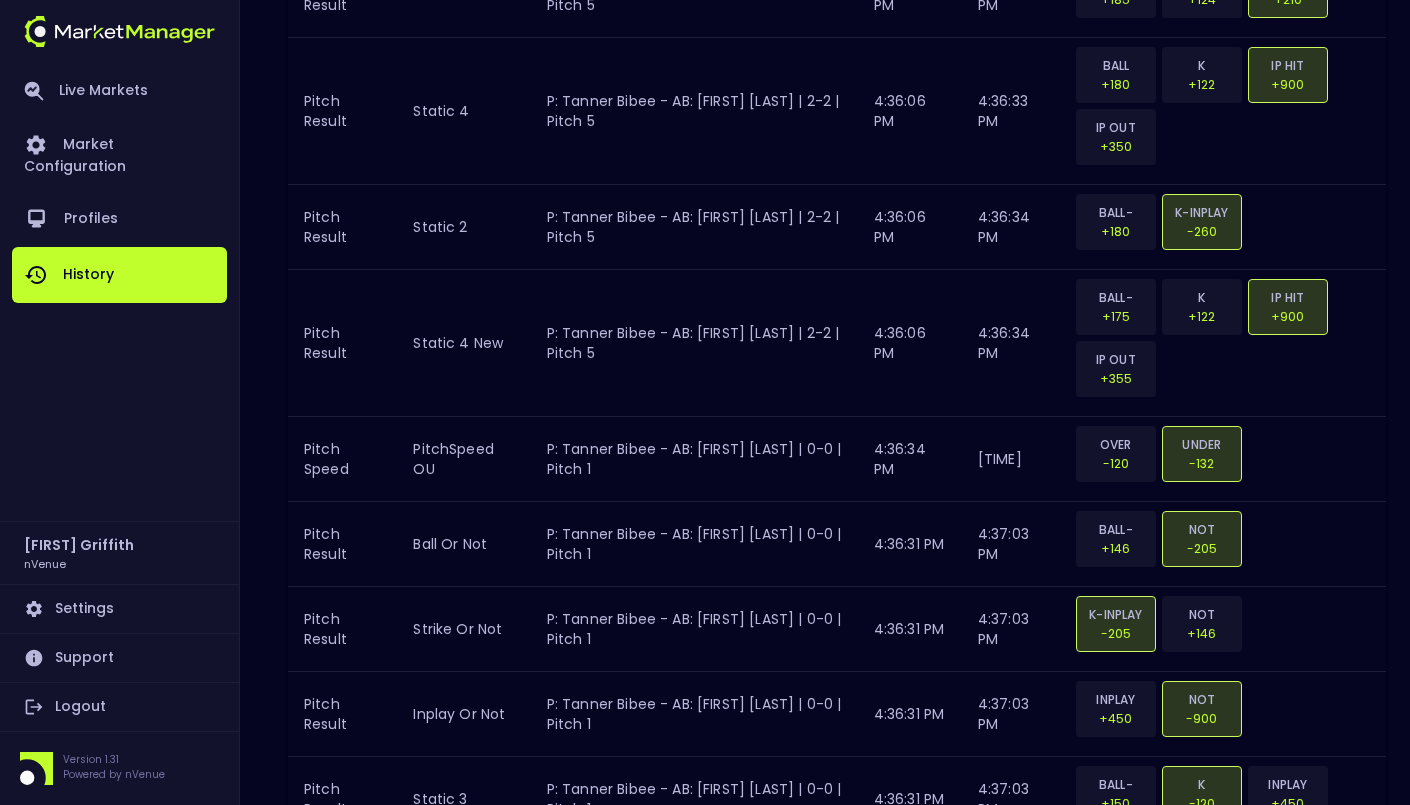 scroll, scrollTop: 5017, scrollLeft: 0, axis: vertical 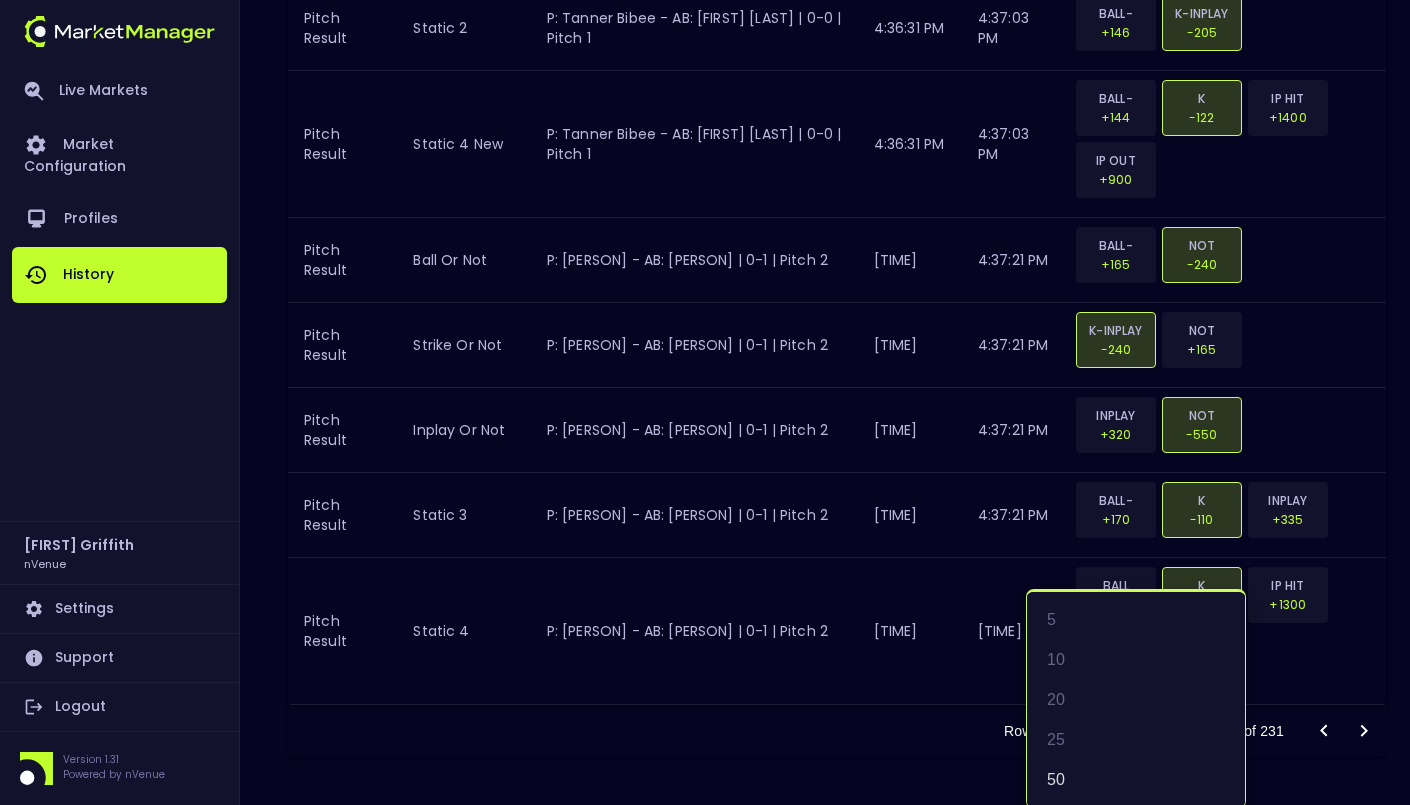 click on "Live Markets Market Configuration Profiles History Jerry   Griffith nVenue Settings Support Logout   Version 1.31  Powered by nVenue Game History Saturday ,  July   12 th 10:31:23 PM Current Profile Matt 0a763355-b225-40e6-8c79-2dda4ec7b2cf Select < All Games Saturday, July 12, 2025 2 CLE Guardians 8:10 PM Rate Field CWS White Sox 0 Innings 1st 2nd 3rd 4th 5th 6th 7th 8th 9th target Pitch Result ,  Pitch Speed ,  Pitch Type Pitch Result,Pitch Speed,Pitch Type ​ type ​ ​ name ​ ​ Target Name Game Situation First Open Closed Options Pitch Result ball or not P: Tanner Bibee - AB: Andrew Benintendi | 0-0 | Pitch 1  4:35:03 PM 4:35:09 PM BALL-HBP +112 NOT -155 Pitch Result strike or not P: Tanner Bibee - AB: Andrew Benintendi | 0-0 | Pitch 1  4:35:03 PM 4:35:09 PM K-INPLAY -155 NOT +110 Pitch Result inplay or not P: Tanner Bibee - AB: Andrew Benintendi | 0-0 | Pitch 1  4:35:03 PM 4:35:09 PM INPLAY +450 NOT -900 Pitch Result static 3 P: Tanner Bibee - AB: Andrew Benintendi | 0-0 | Pitch 1  4:35:03 PM +114" at bounding box center (705, -2106) 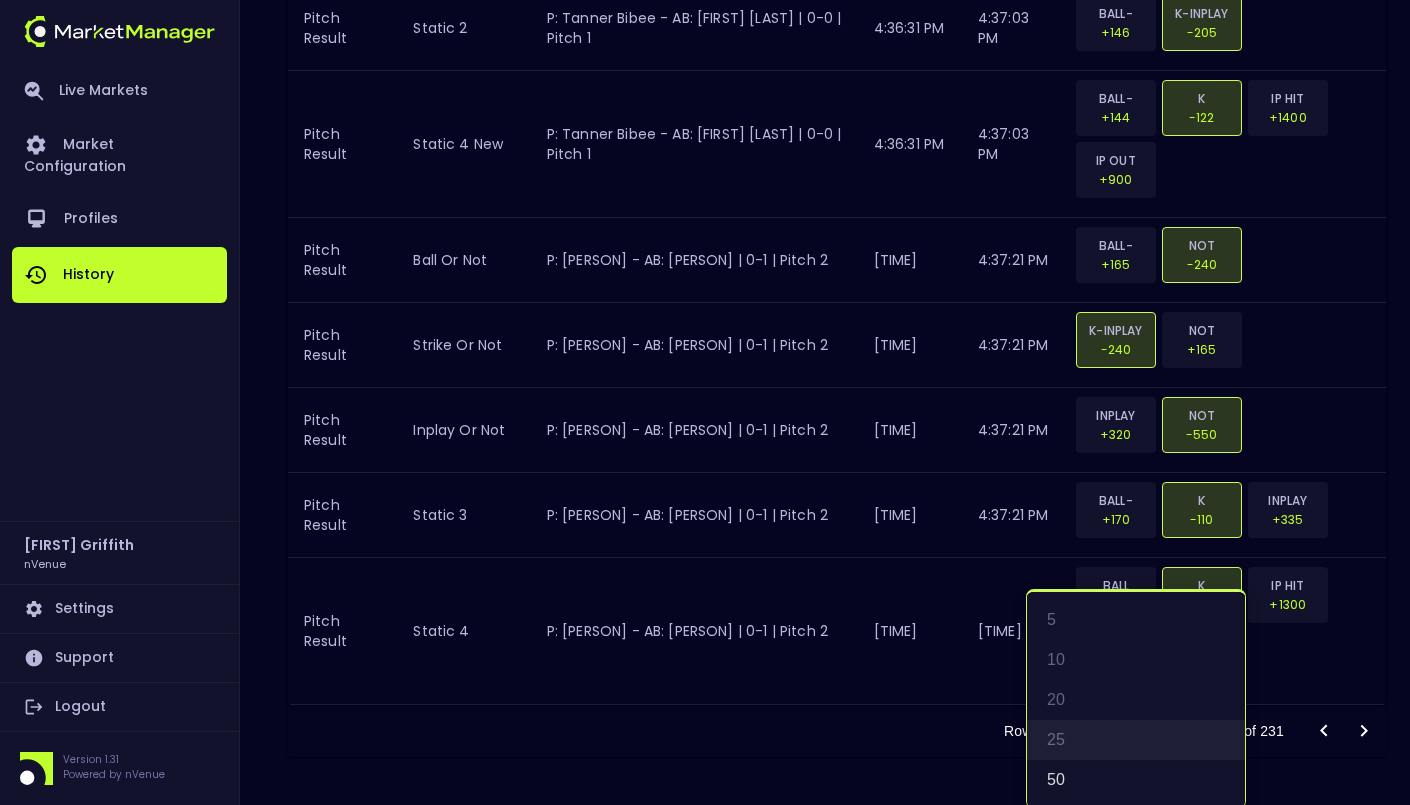 scroll, scrollTop: 4, scrollLeft: 0, axis: vertical 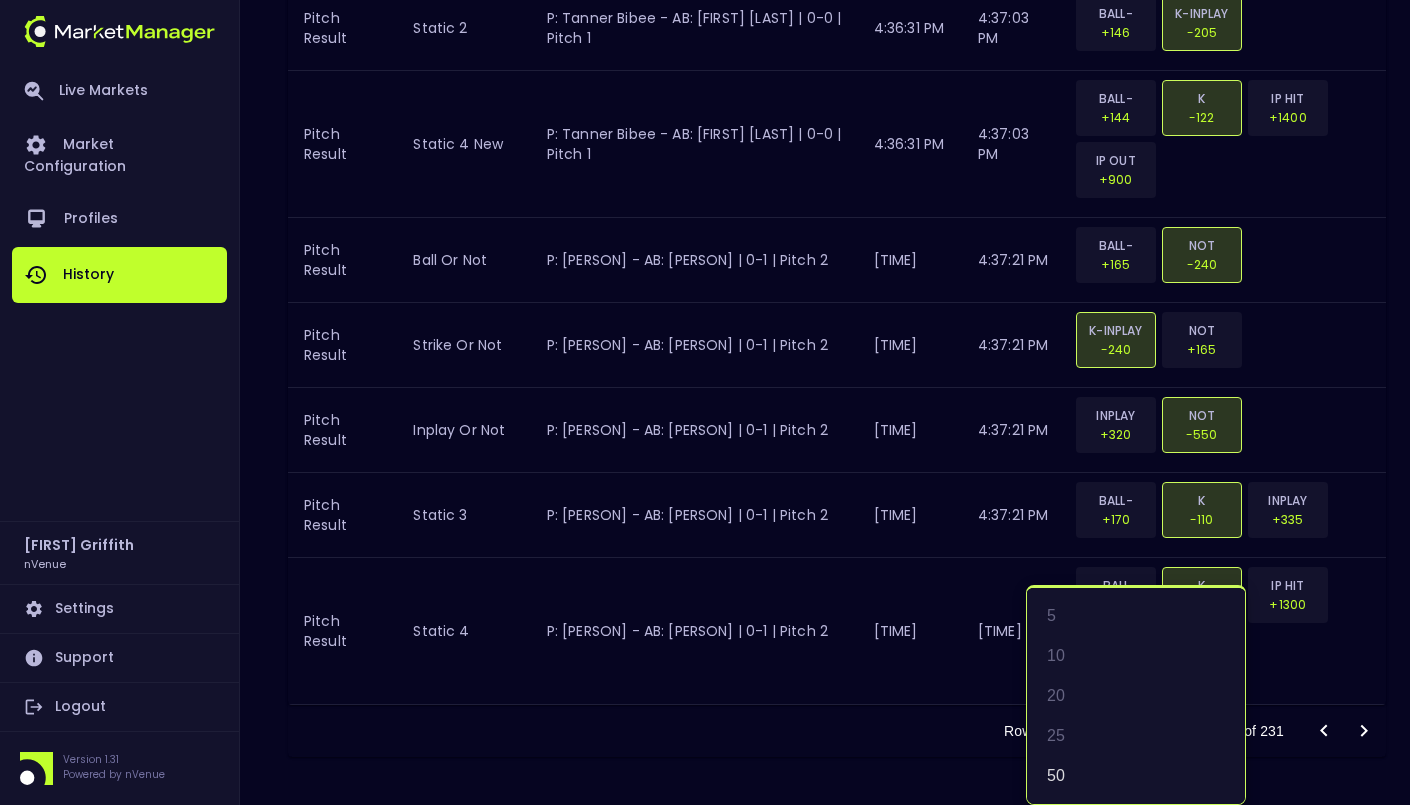 click at bounding box center (705, 402) 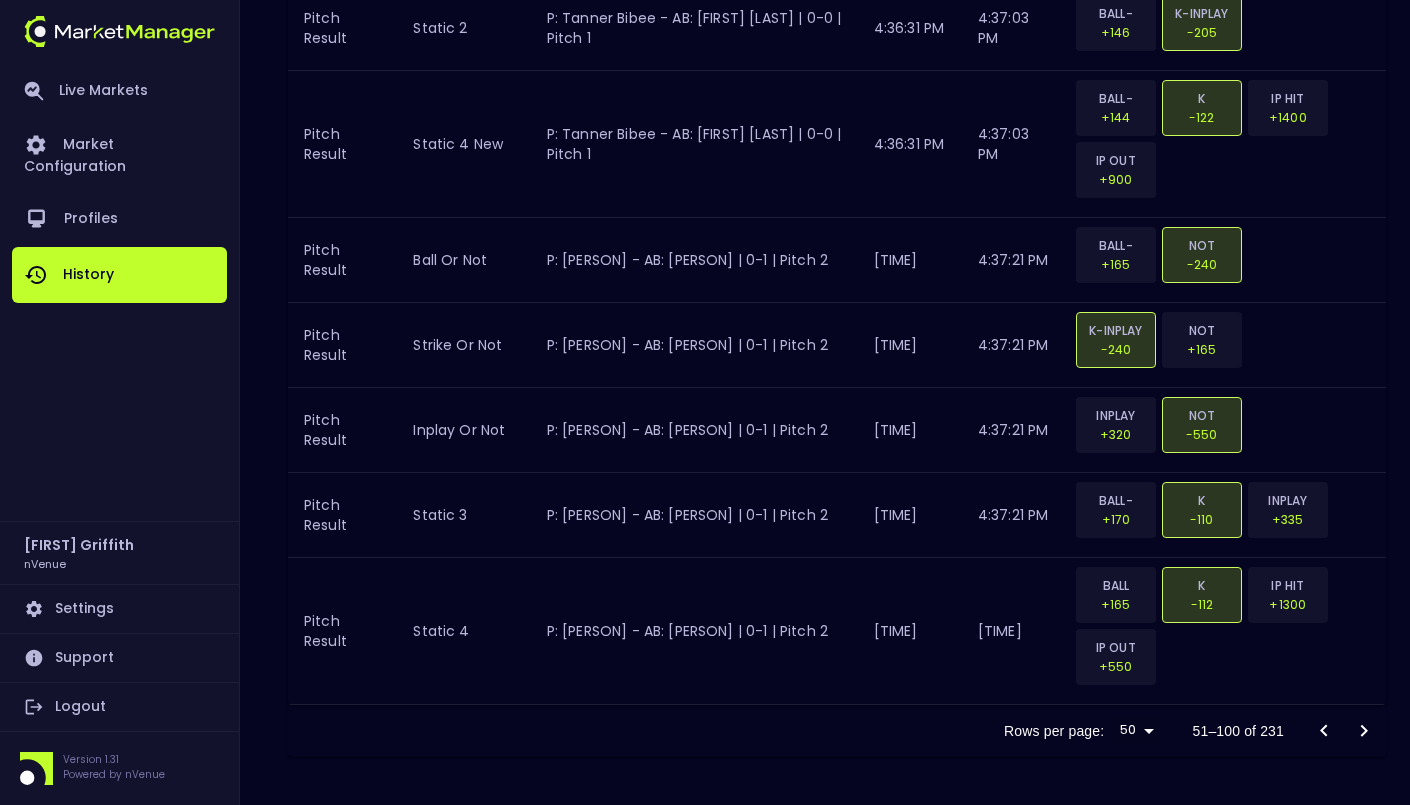 scroll, scrollTop: 0, scrollLeft: 0, axis: both 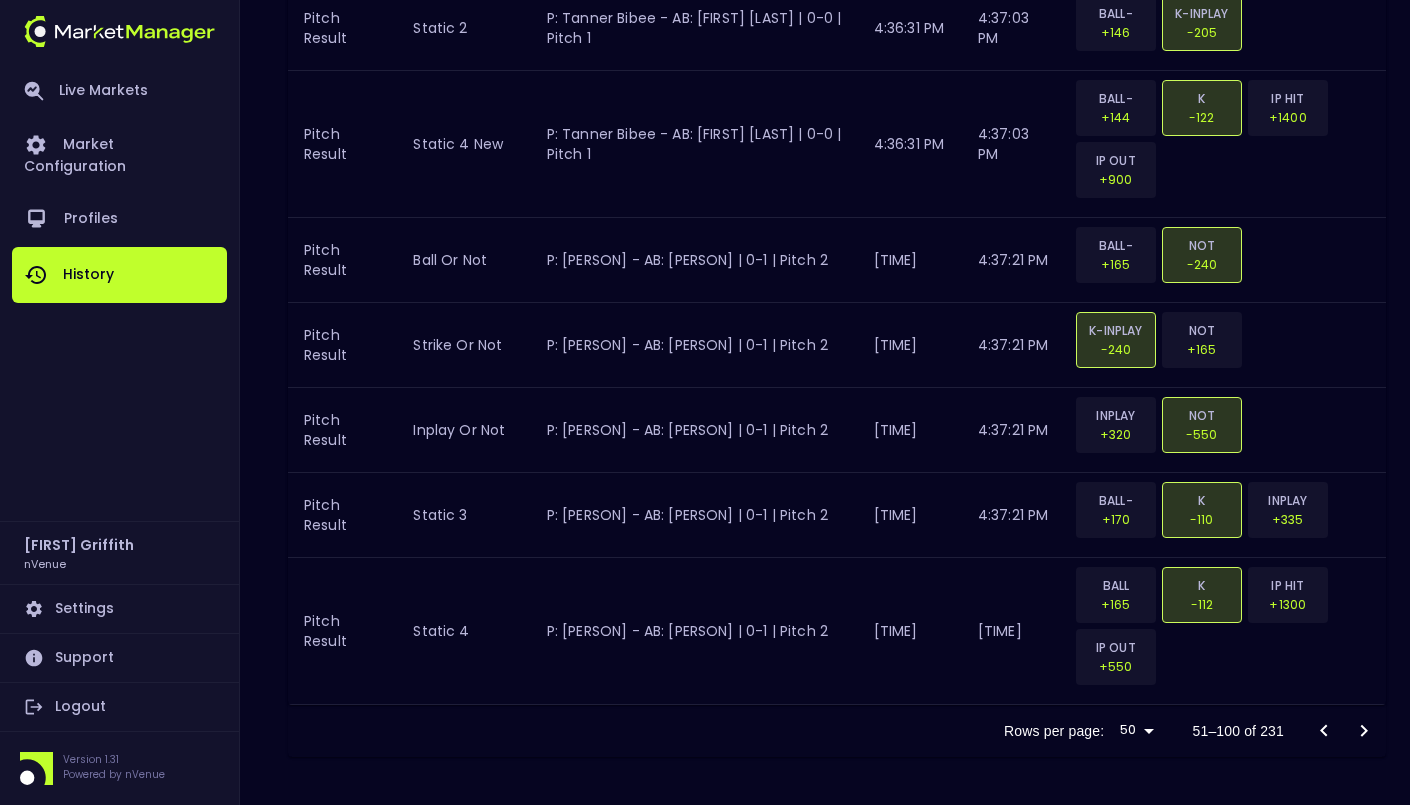 click 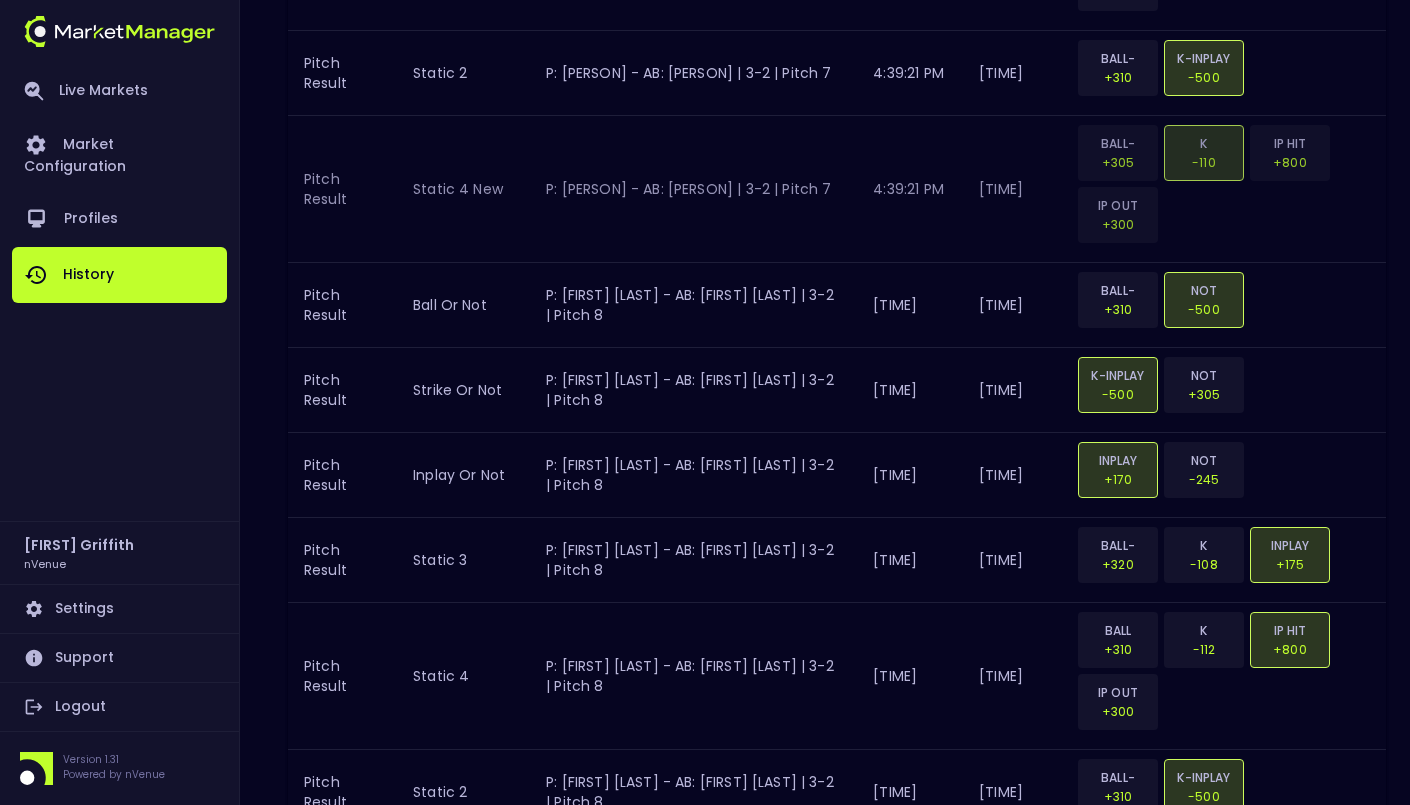 scroll, scrollTop: 5017, scrollLeft: 0, axis: vertical 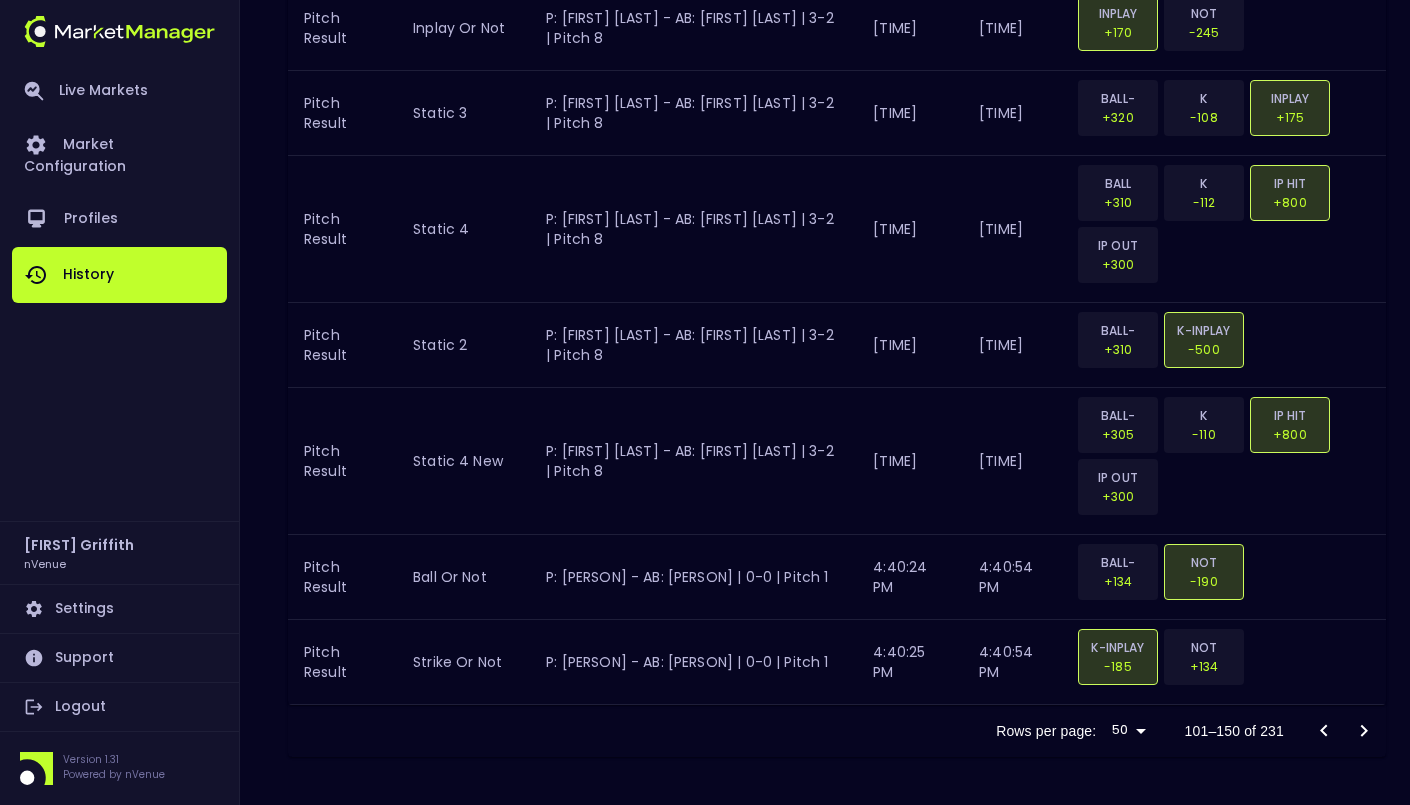 click 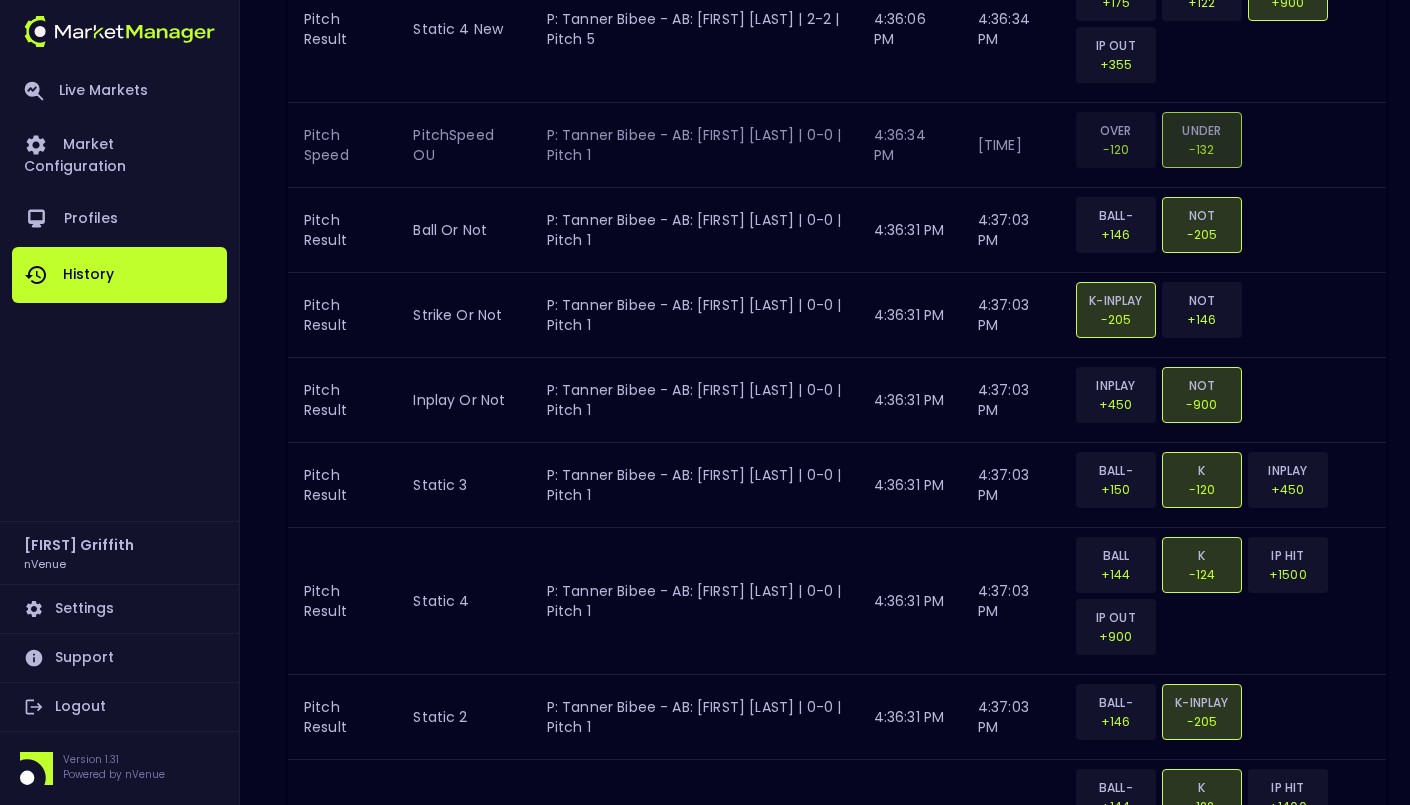 scroll, scrollTop: 5017, scrollLeft: 0, axis: vertical 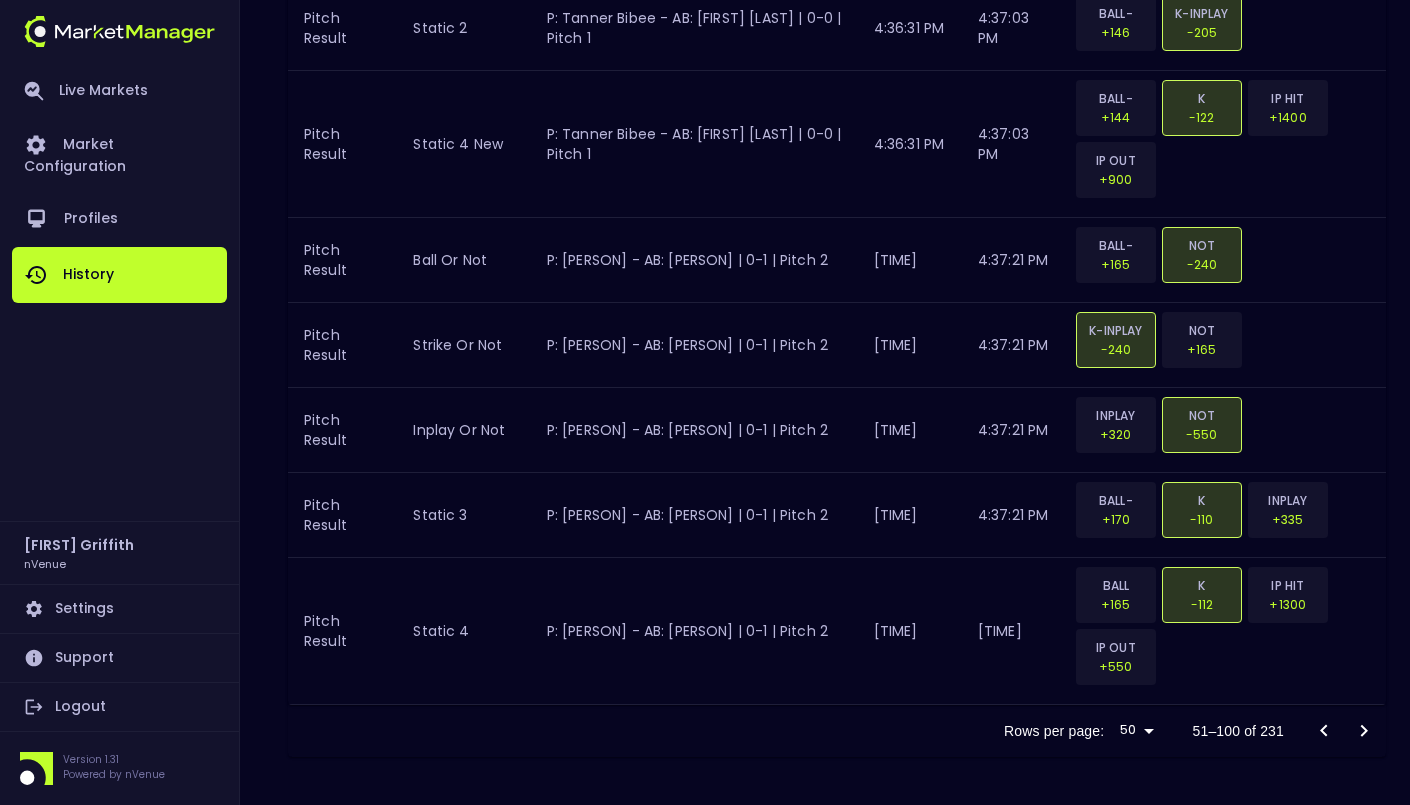 click 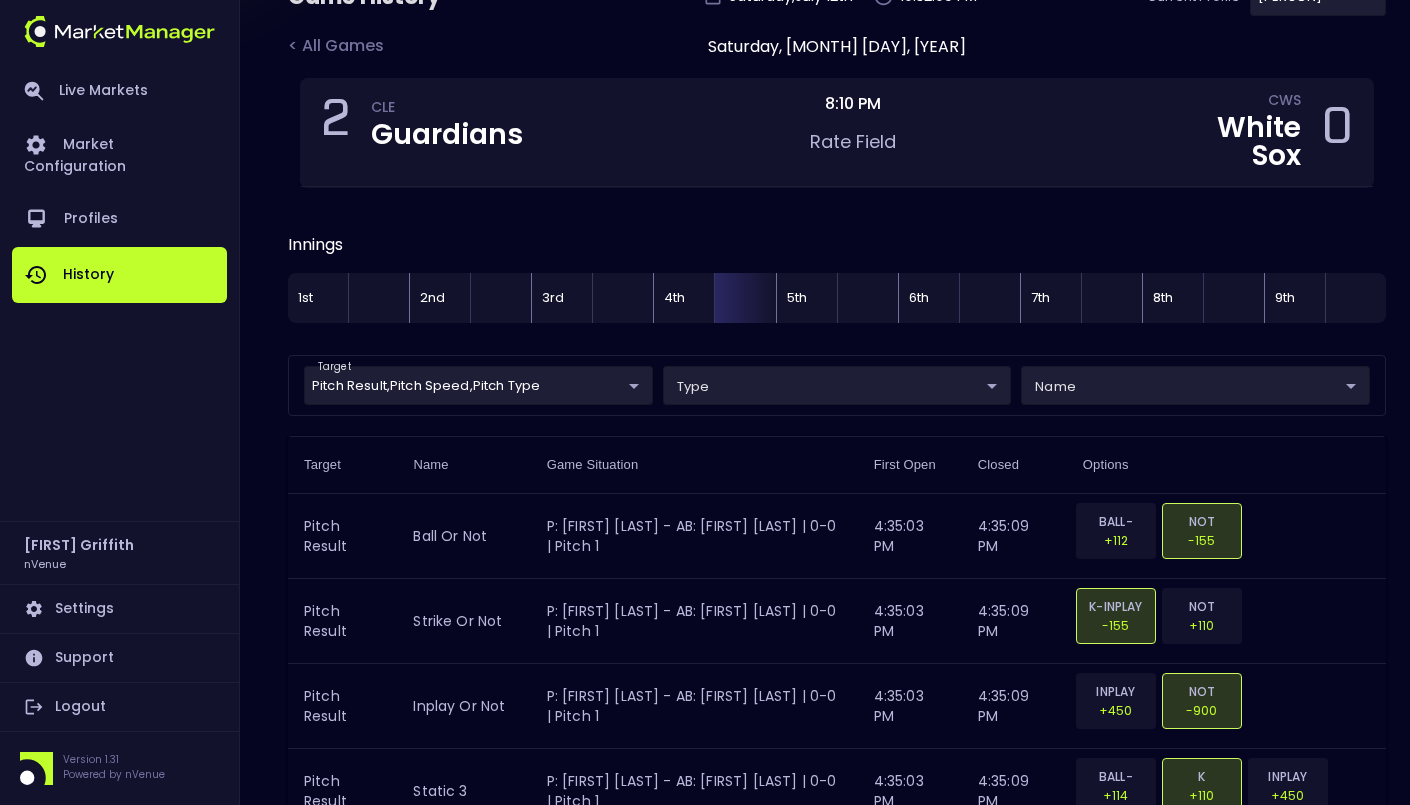 scroll, scrollTop: 0, scrollLeft: 0, axis: both 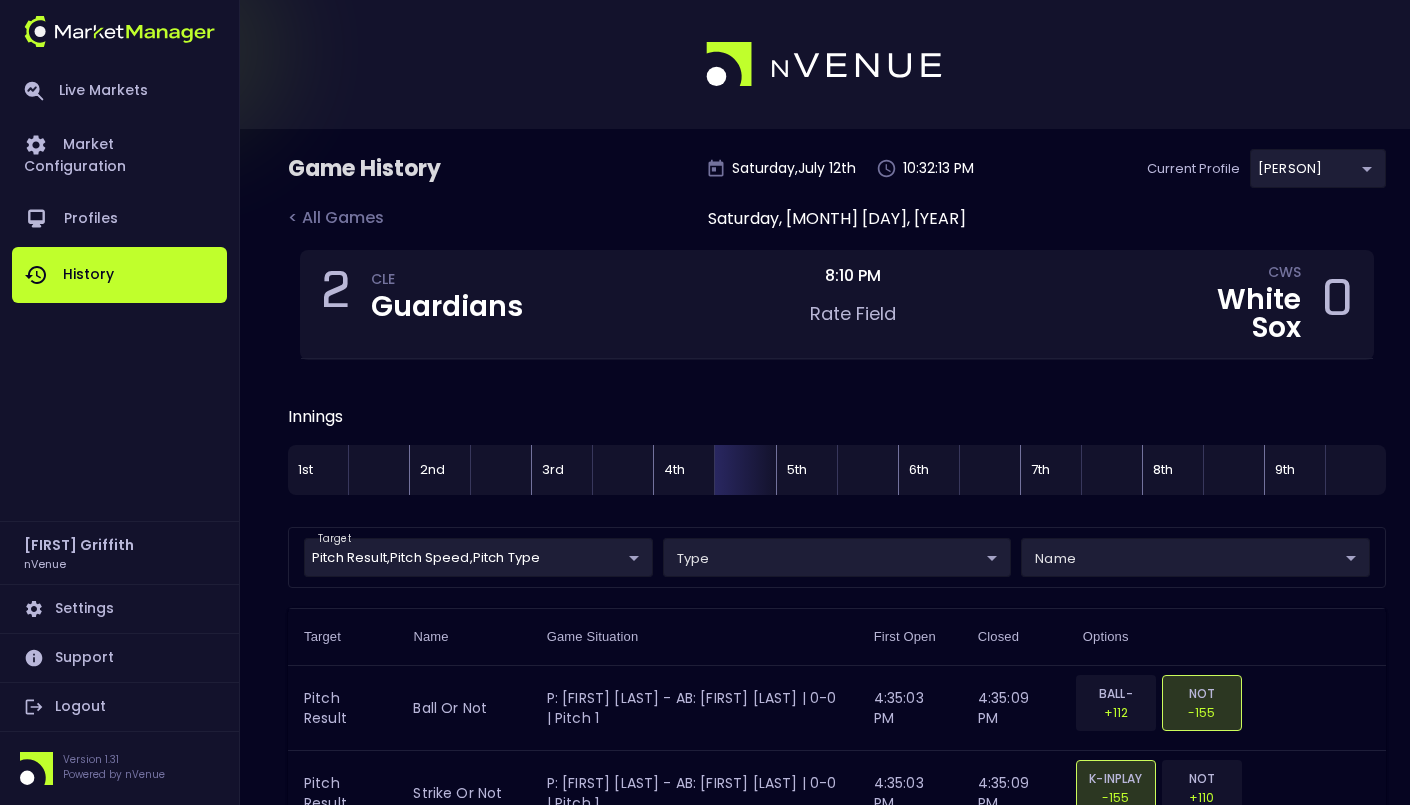 click on "History" at bounding box center [119, 275] 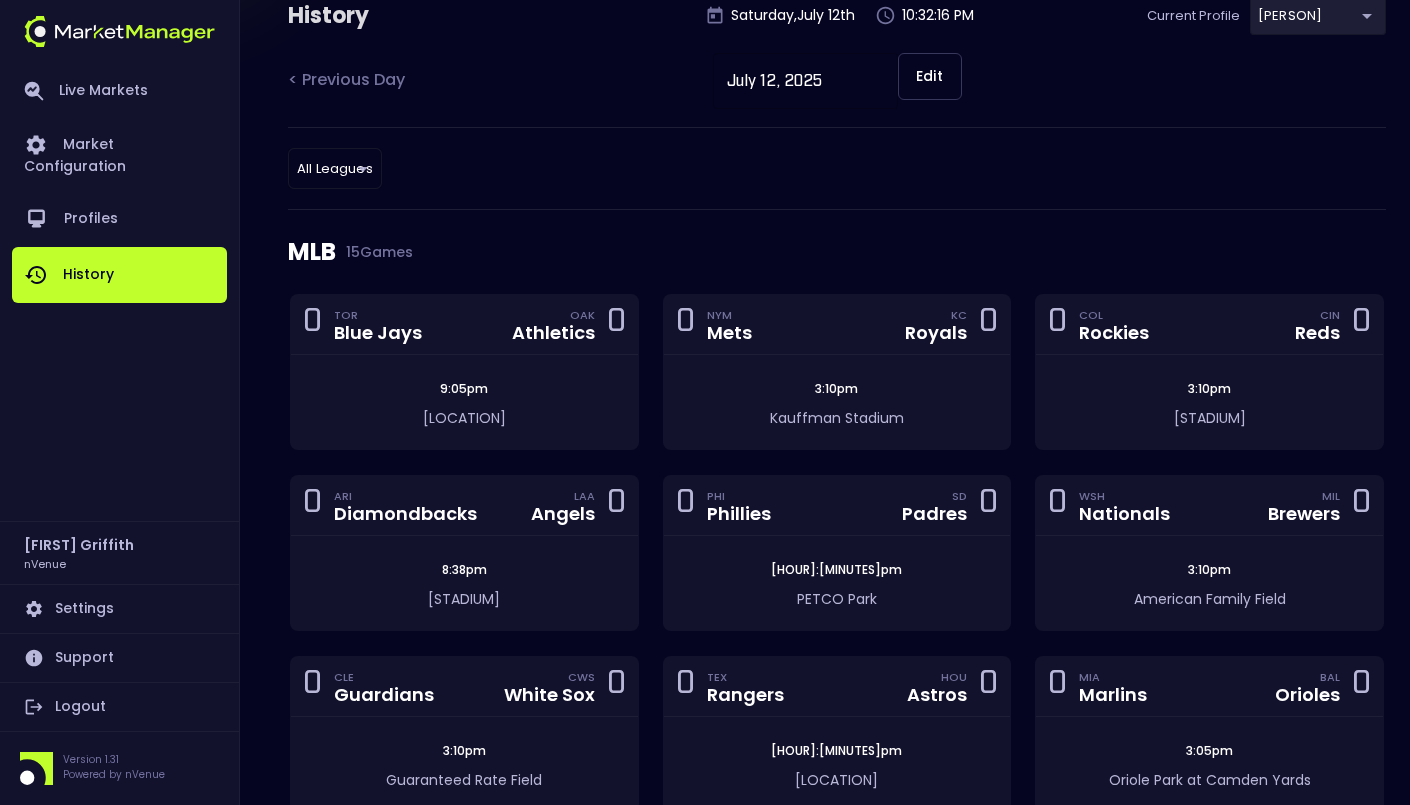 scroll, scrollTop: 291, scrollLeft: 0, axis: vertical 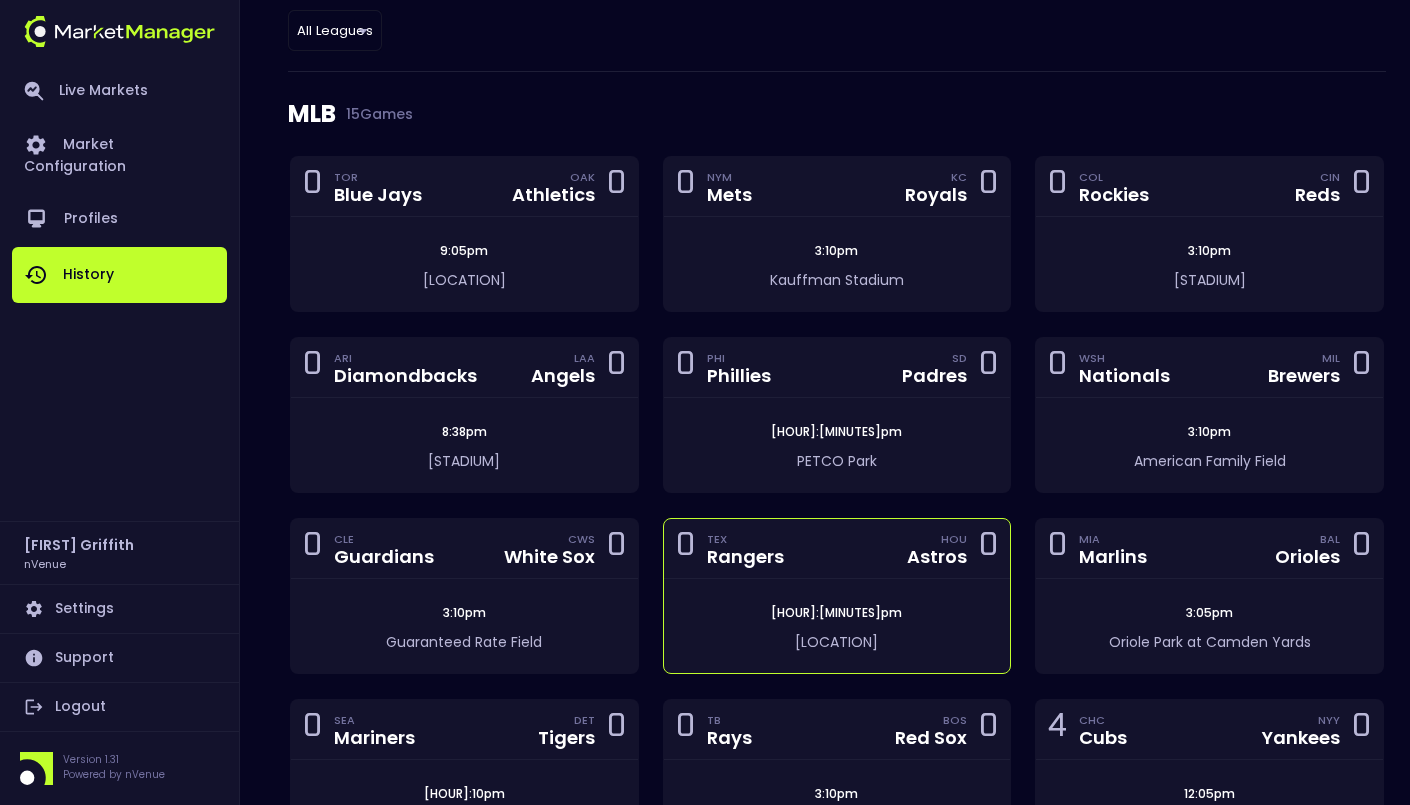 click on "0 [TEAM] [TEAM] 0" at bounding box center (837, 549) 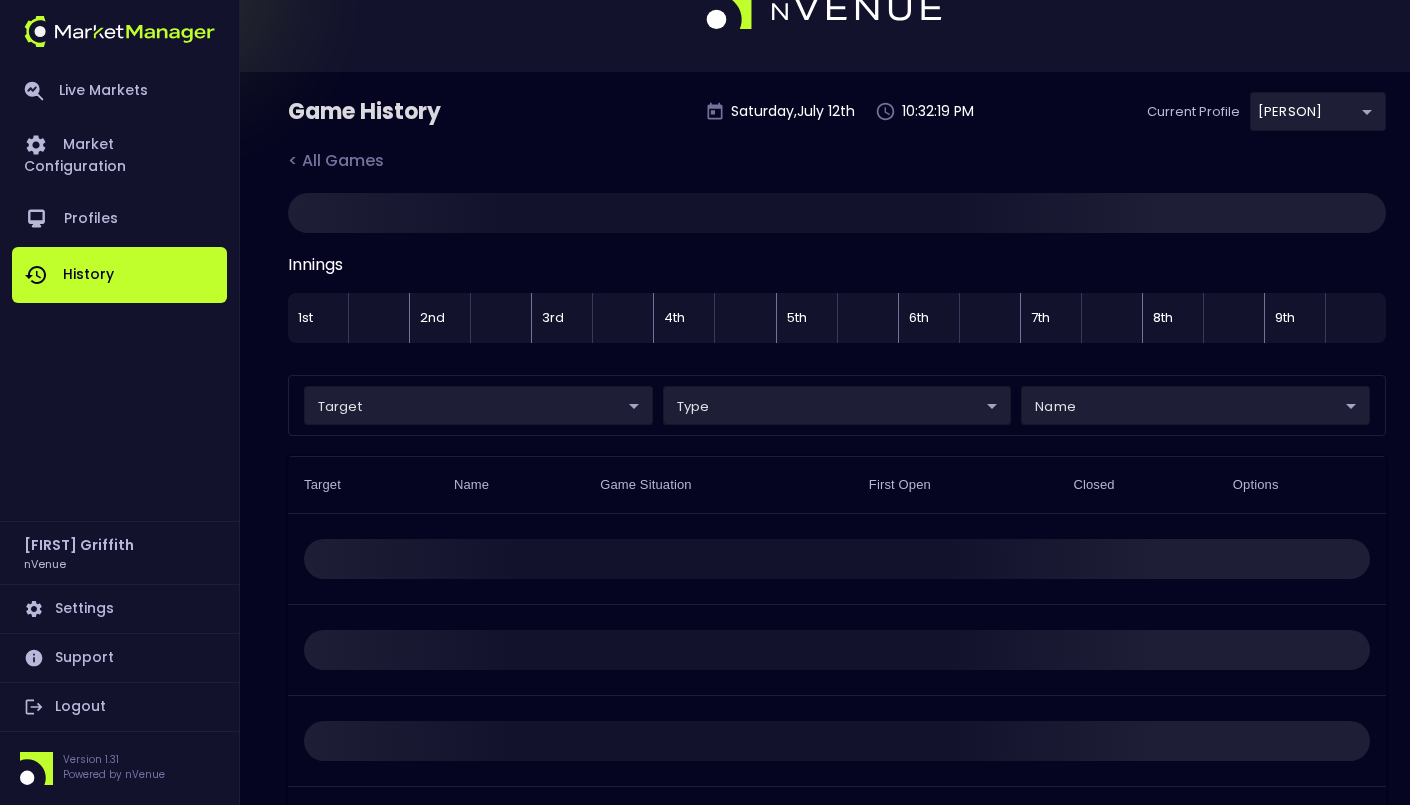 scroll, scrollTop: 0, scrollLeft: 0, axis: both 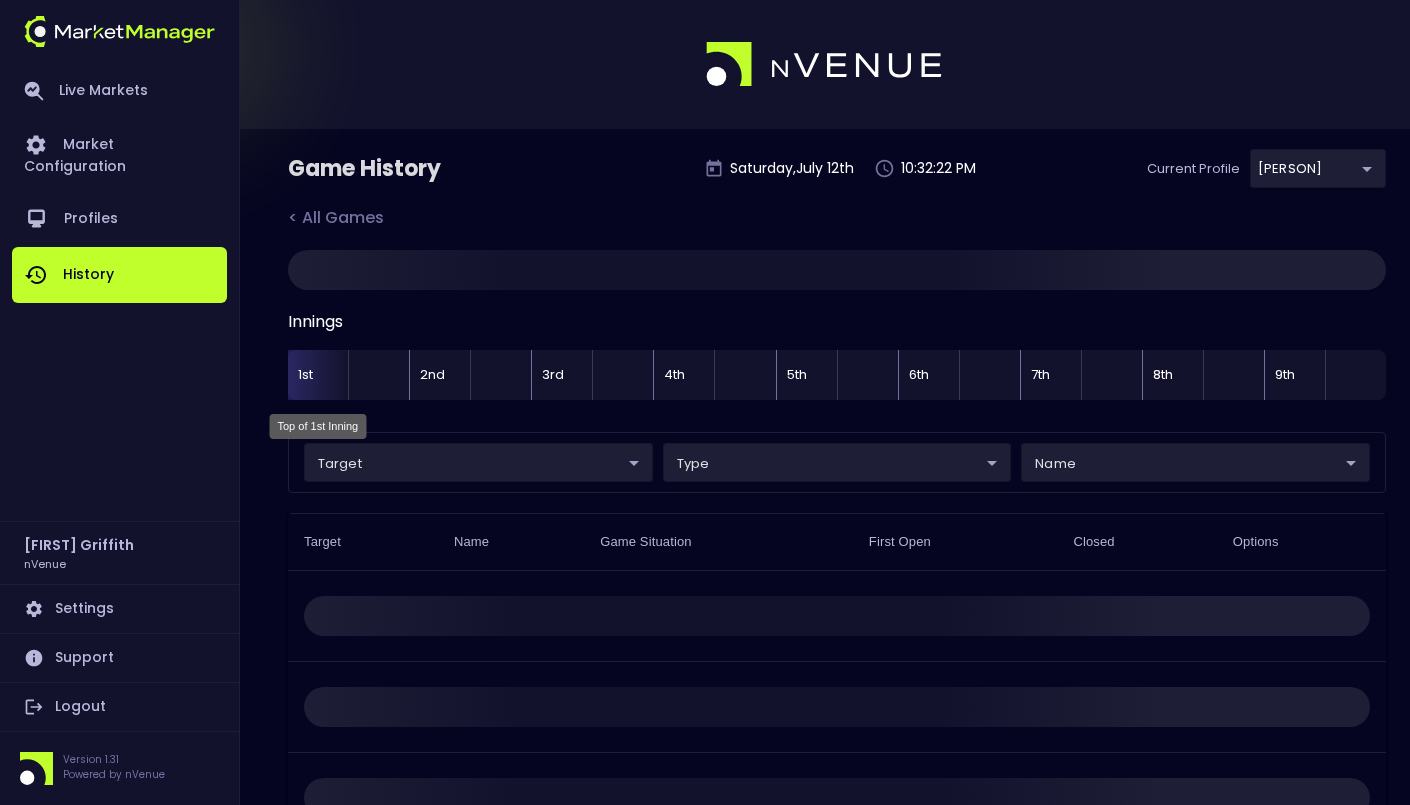 click on "Game History Saturday ,  July   12 th 10:32:22 PM Current Profile Matt 0a763355-b225-40e6-8c79-2dda4ec7b2cf Select < All Games Innings 1st 2nd 3rd 4th 5th 6th 7th 8th 9th target ​ ​ type ​ ​ name ​ ​ Target Name Game Situation First Open Closed Options Rows per page: 50 50 0–0 of 0" at bounding box center (705, 582) 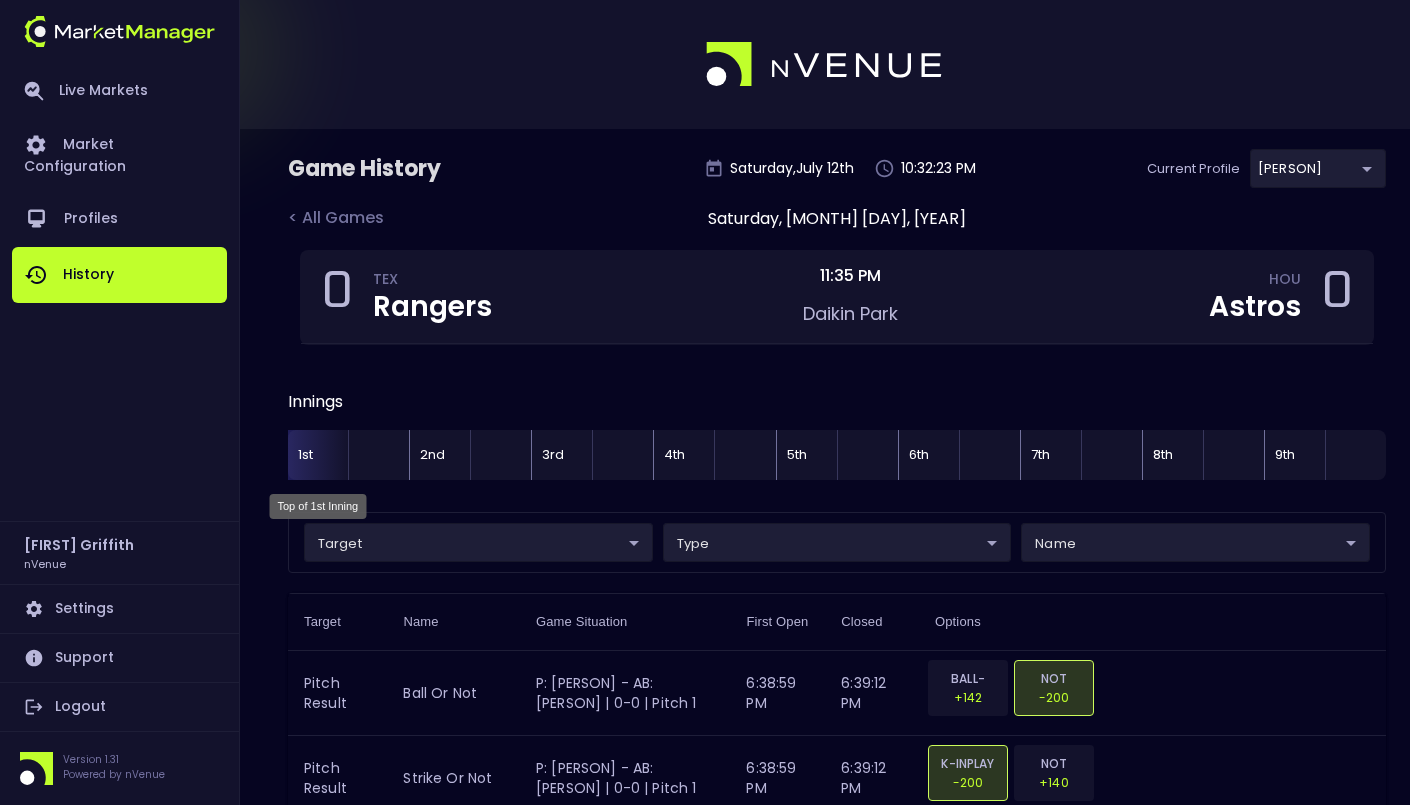 click on "1st" at bounding box center [318, 455] 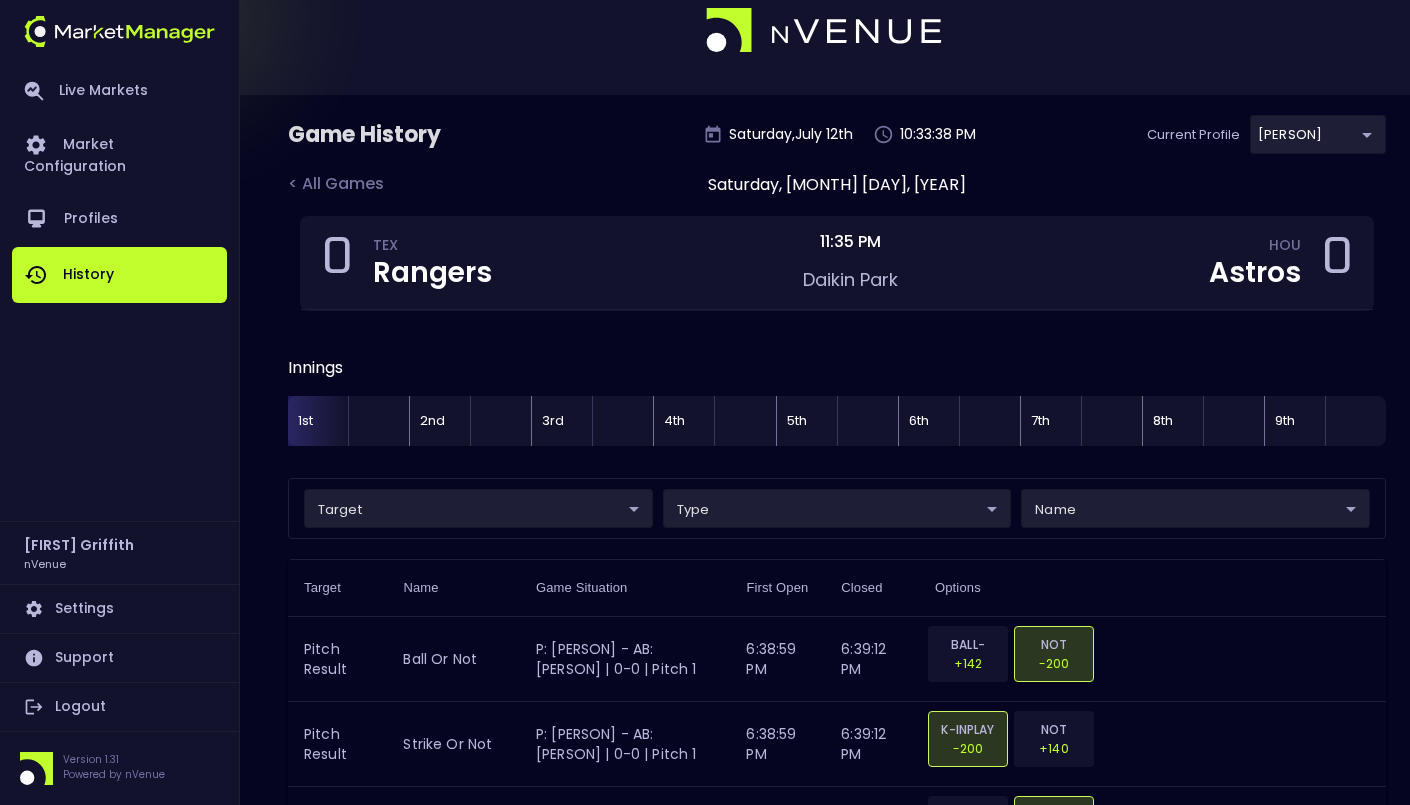 scroll, scrollTop: 0, scrollLeft: 0, axis: both 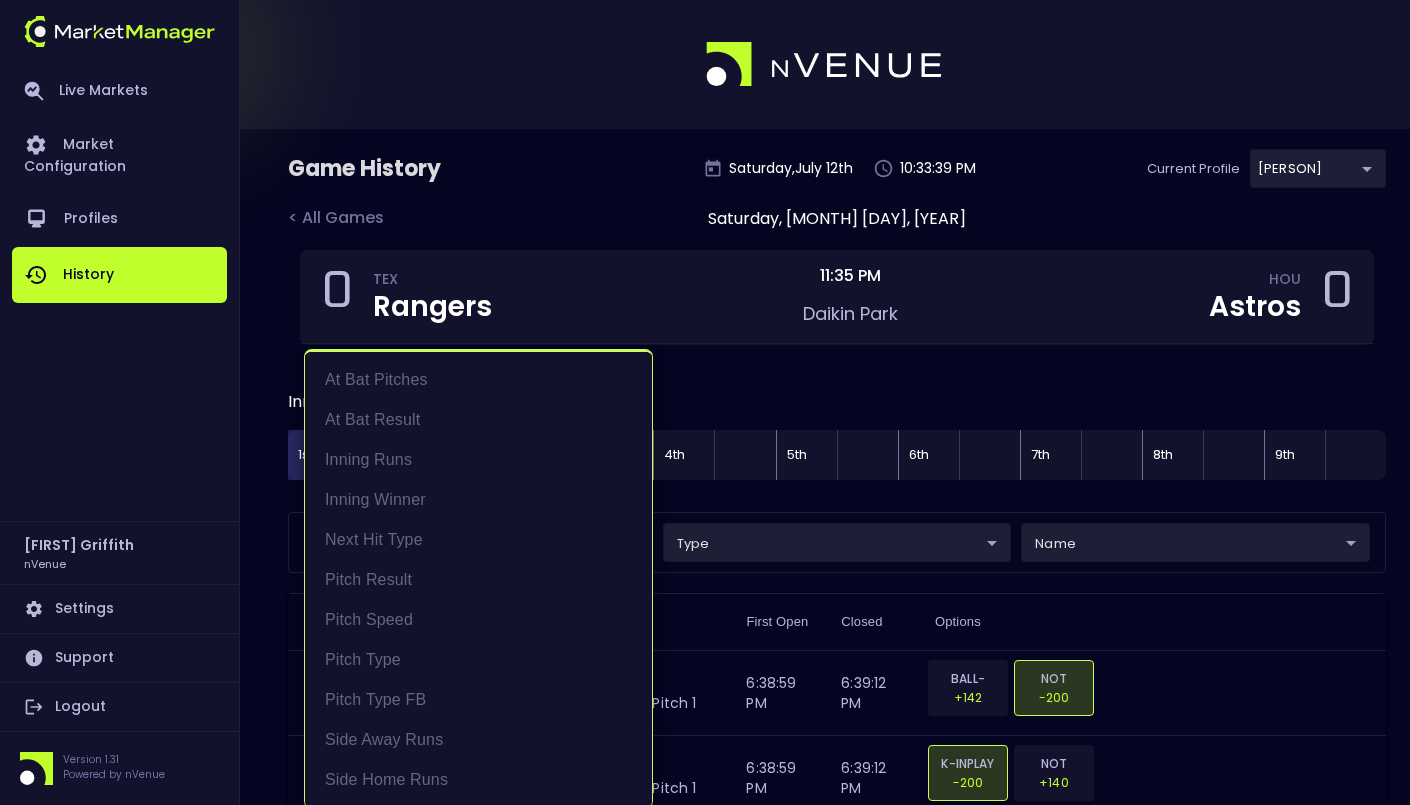 click on "Live Markets Market Configuration Profiles History Jerry   Griffith nVenue Settings Support Logout   Version 1.31  Powered by nVenue Game History Saturday ,  July   12 th 10:33:39 PM Current Profile Matt 0a763355-b225-40e6-8c79-2dda4ec7b2cf Select < All Games Saturday, July 12, 2025 0 TEX Rangers 11:35 PM Daikin Park HOU Astros 0 Innings 1st 2nd 3rd 4th 5th 6th 7th 8th 9th target ​ ​ type ​ ​ name ​ ​ Target Name Game Situation First Open Closed Options Pitch Result ball or not P: Framber Valdez - AB: Sam Haggerty | 0-0 | Pitch 1  6:38:59 PM 6:39:12 PM BALL-HBP +142 NOT -200 Pitch Result strike or not P: Framber Valdez - AB: Sam Haggerty | 0-0 | Pitch 1  6:38:59 PM 6:39:12 PM K-INPLAY -200 NOT +140 Pitch Result inplay or not P: Framber Valdez - AB: Sam Haggerty | 0-0 | Pitch 1  6:38:59 PM 6:39:13 PM INPLAY +380 NOT -650 Pitch Result static 3 P: Framber Valdez - AB: Sam Haggerty | 0-0 | Pitch 1  6:38:59 PM 6:39:13 PM BALL-HBP +144 K -104 INPLAY +400 Pitch Result static 4 6:38:59 PM 6:39:13 PM BALL" at bounding box center (705, 2686) 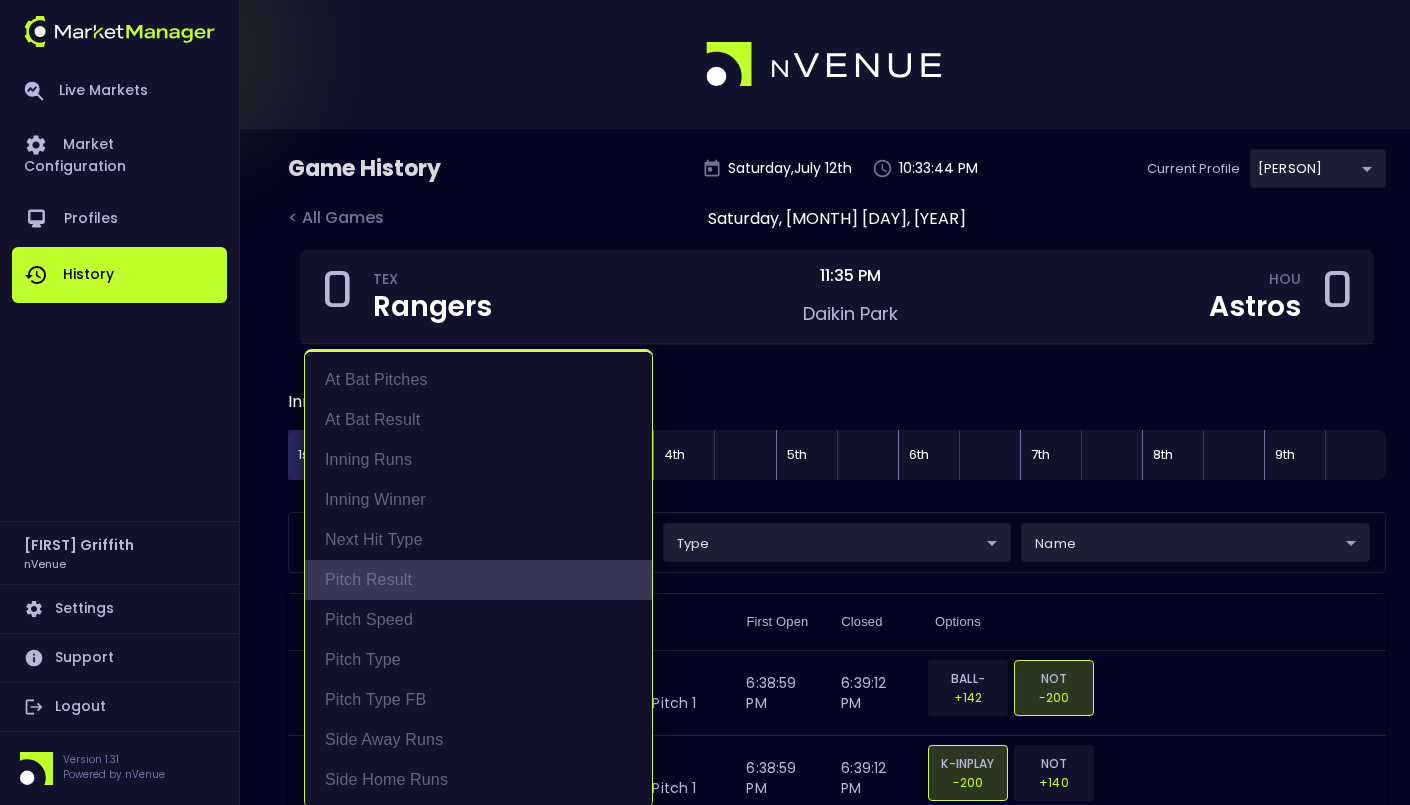 click on "Pitch Result" at bounding box center [478, 580] 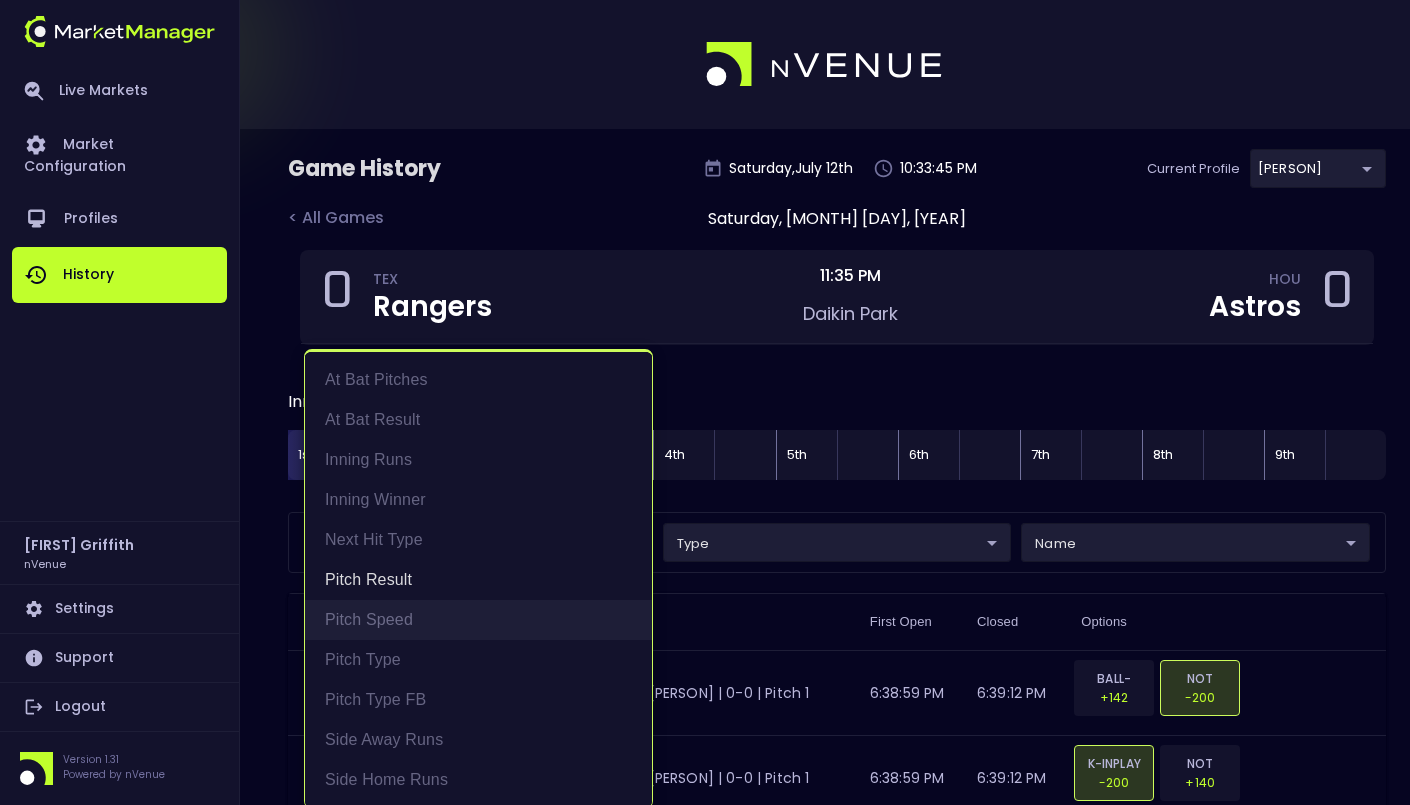click on "Pitch Speed" at bounding box center (478, 620) 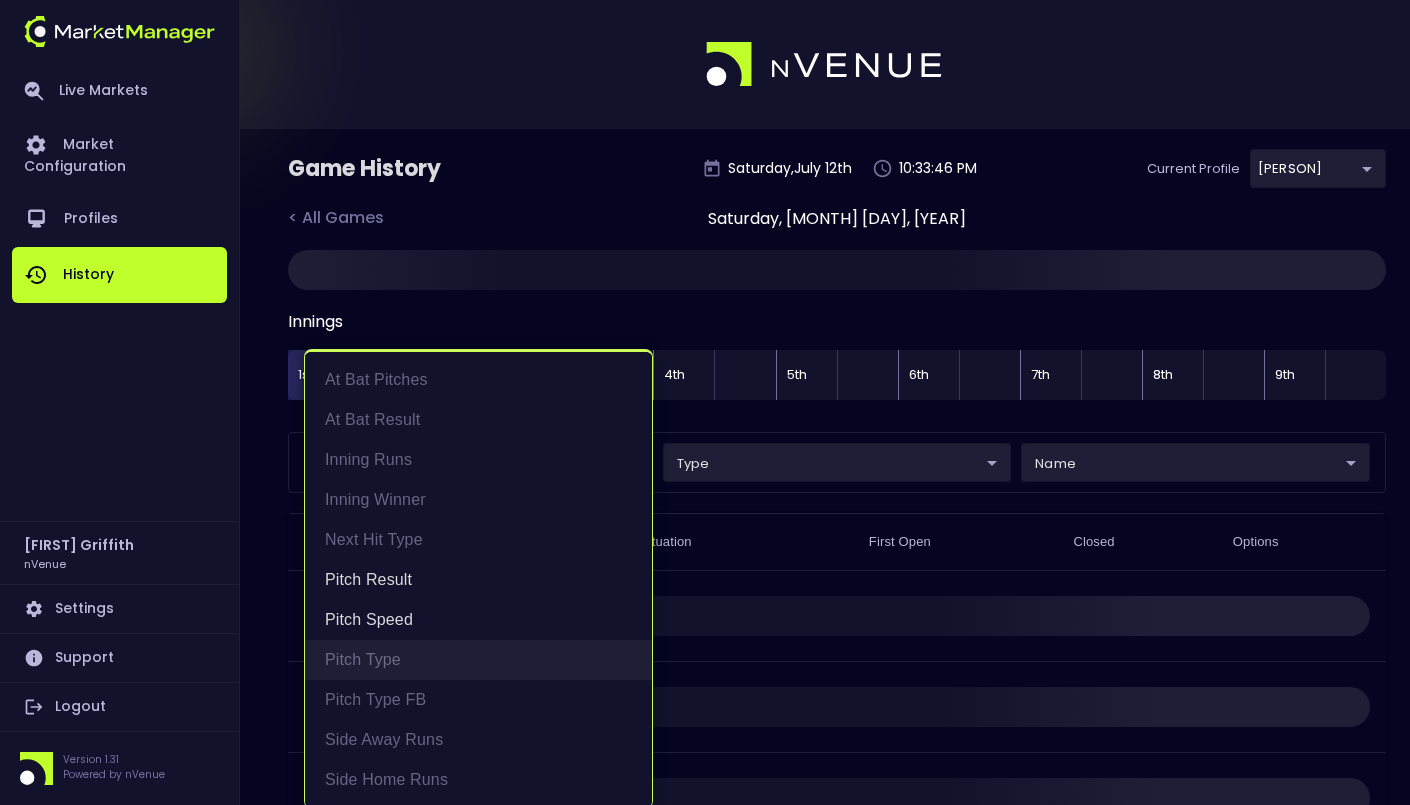 click on "Pitch Type" at bounding box center (478, 660) 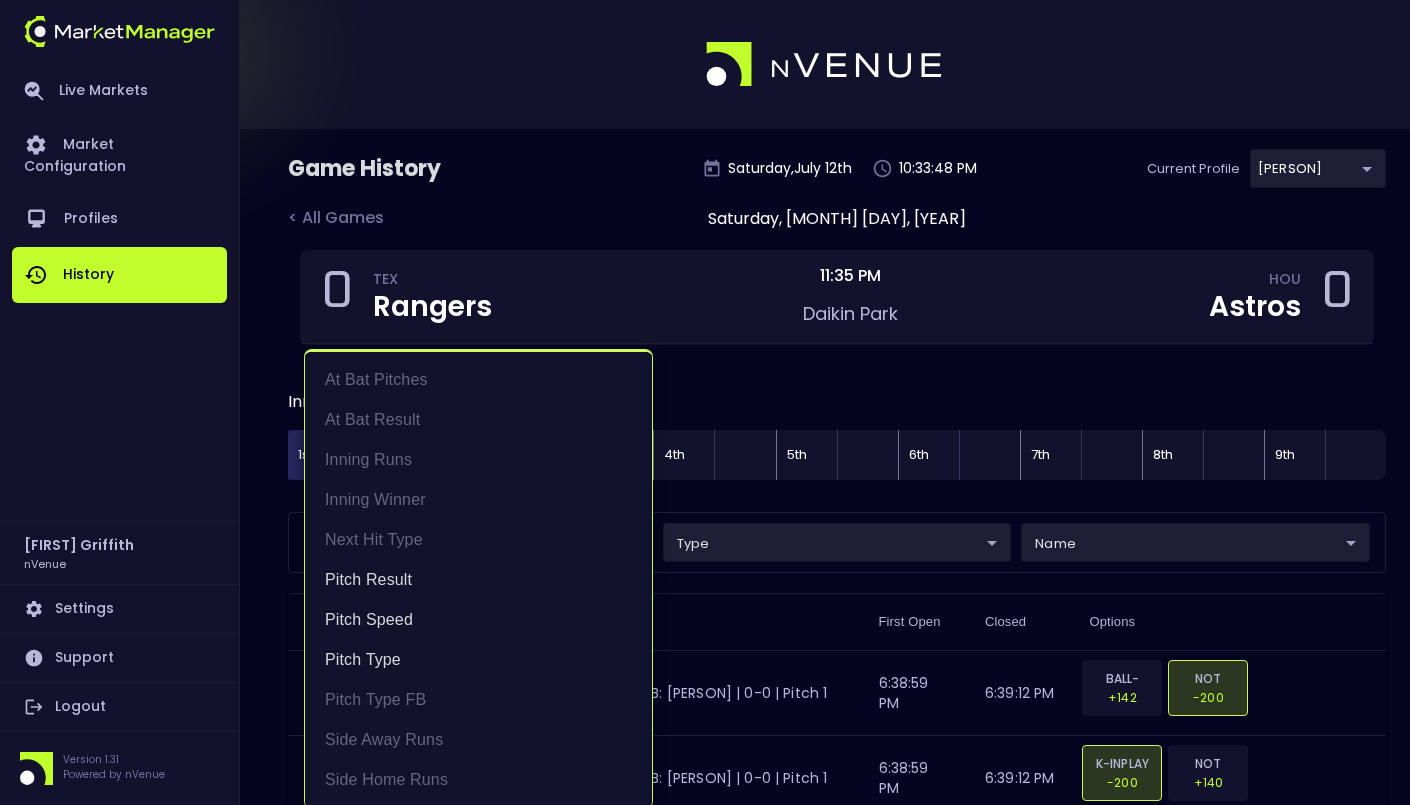 click at bounding box center [705, 402] 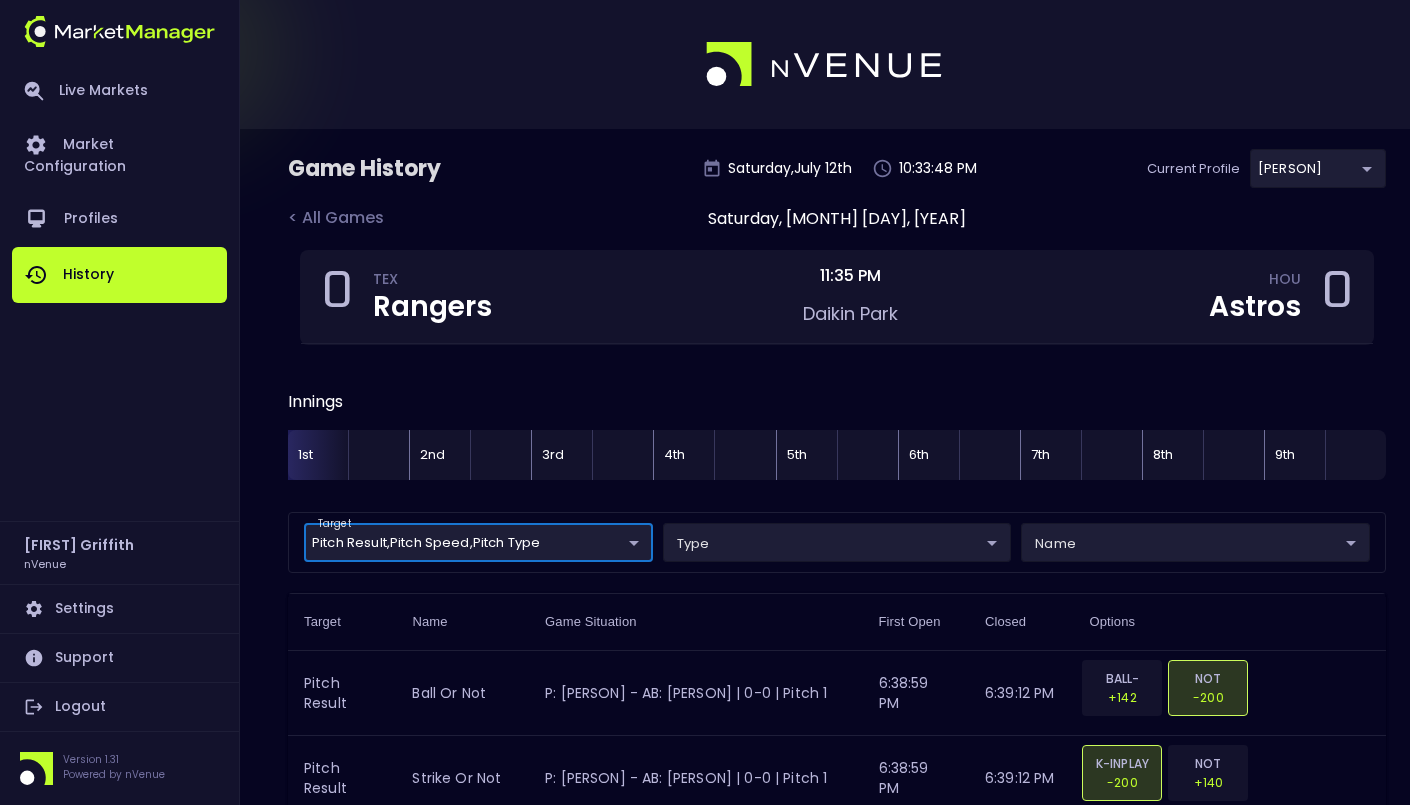 scroll, scrollTop: 0, scrollLeft: 0, axis: both 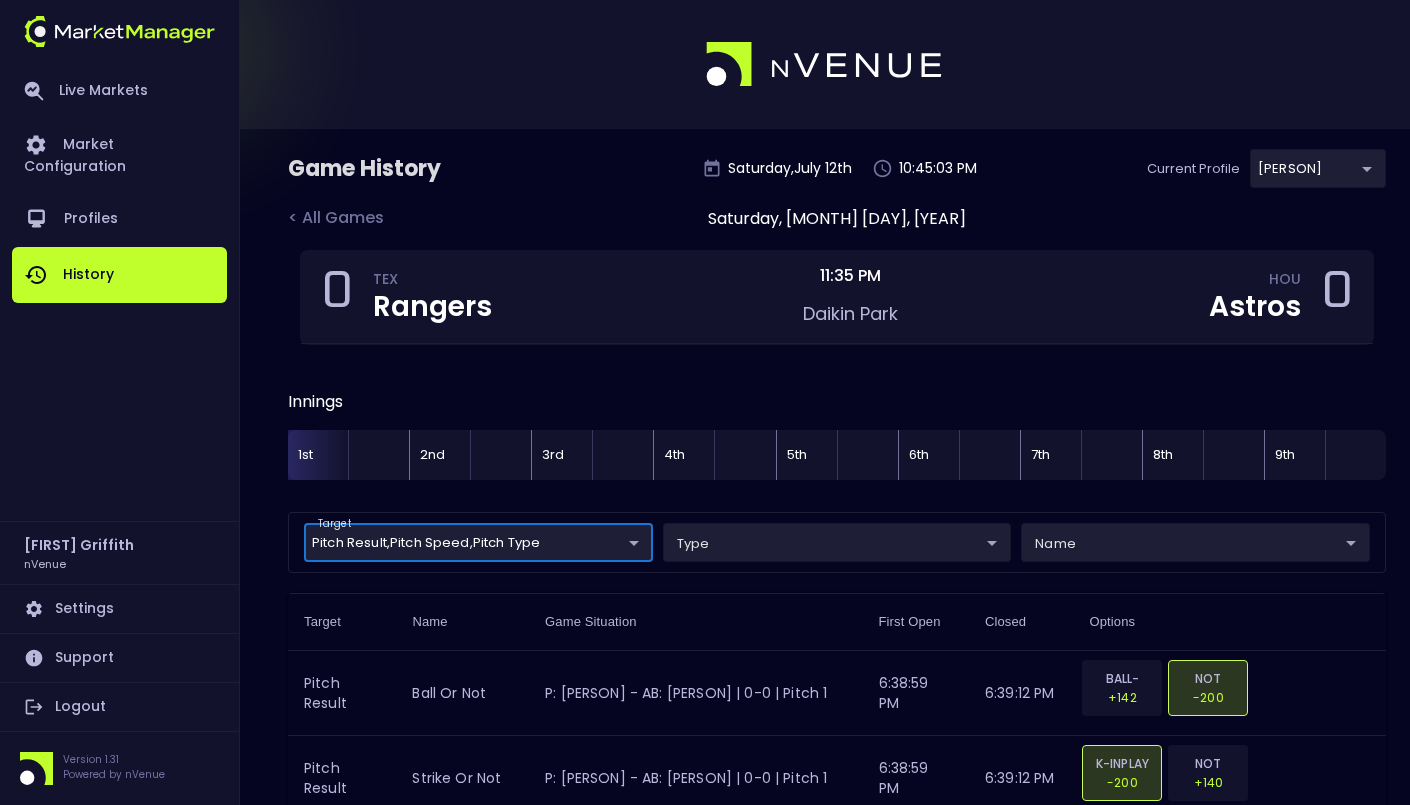 click on "1st" at bounding box center [318, 455] 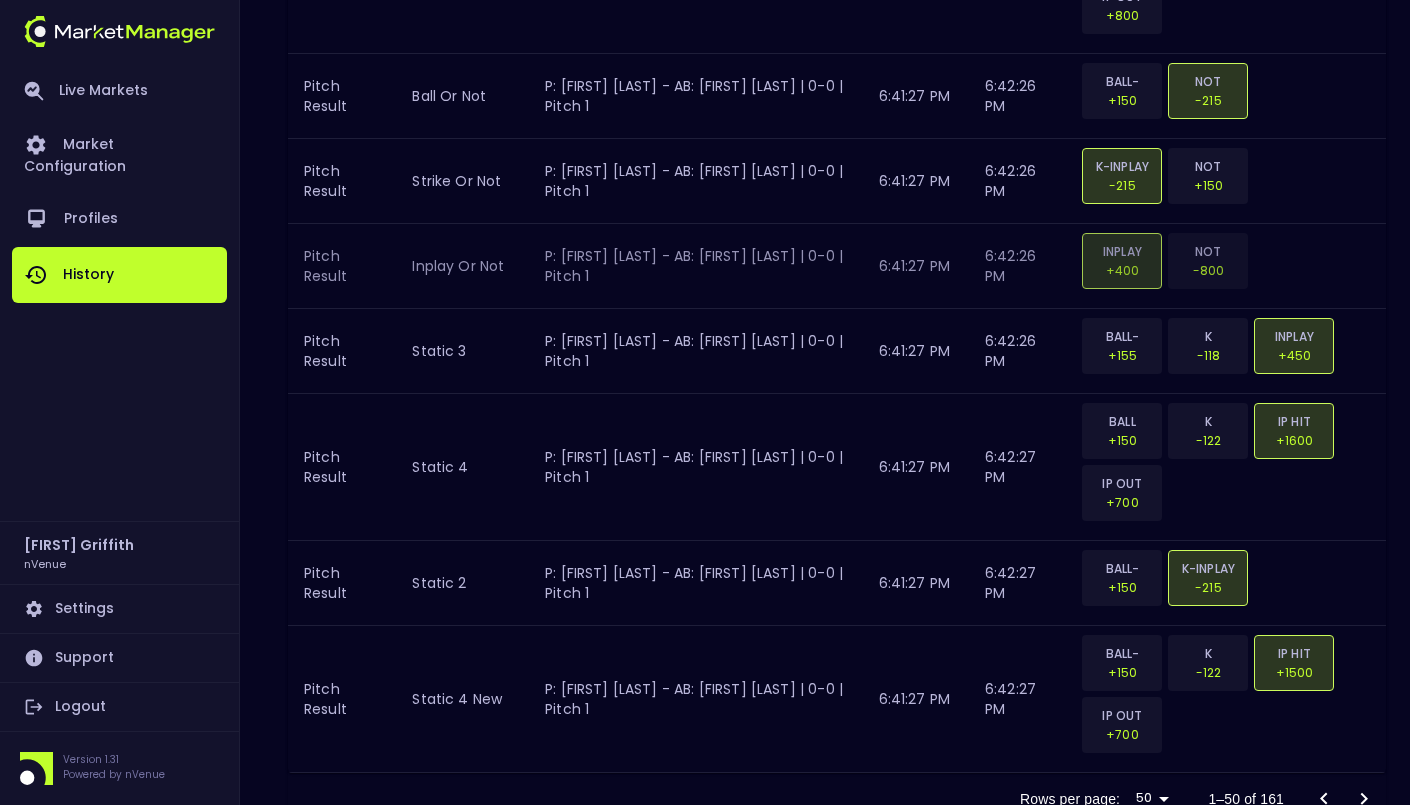 scroll, scrollTop: 5064, scrollLeft: 0, axis: vertical 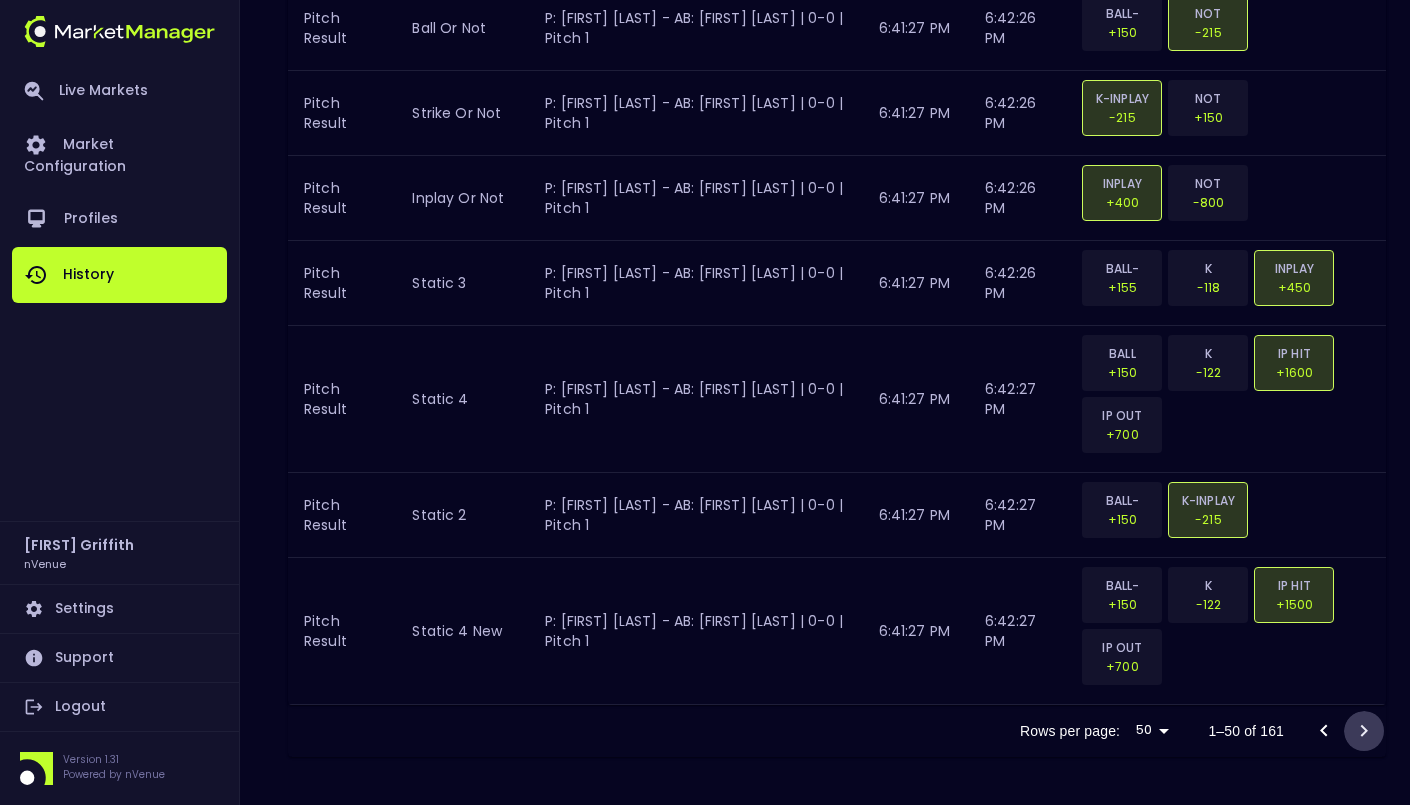 click 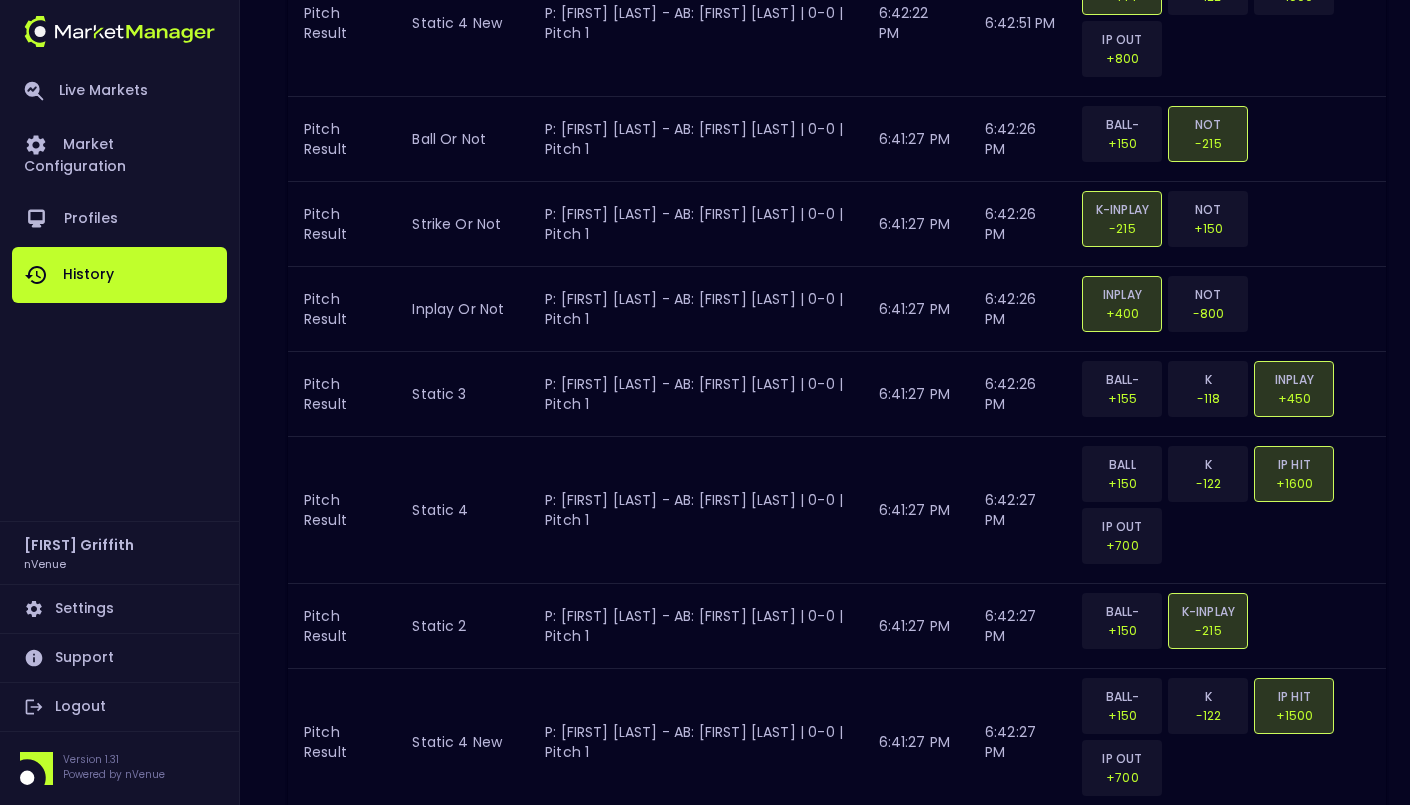scroll, scrollTop: 5064, scrollLeft: 0, axis: vertical 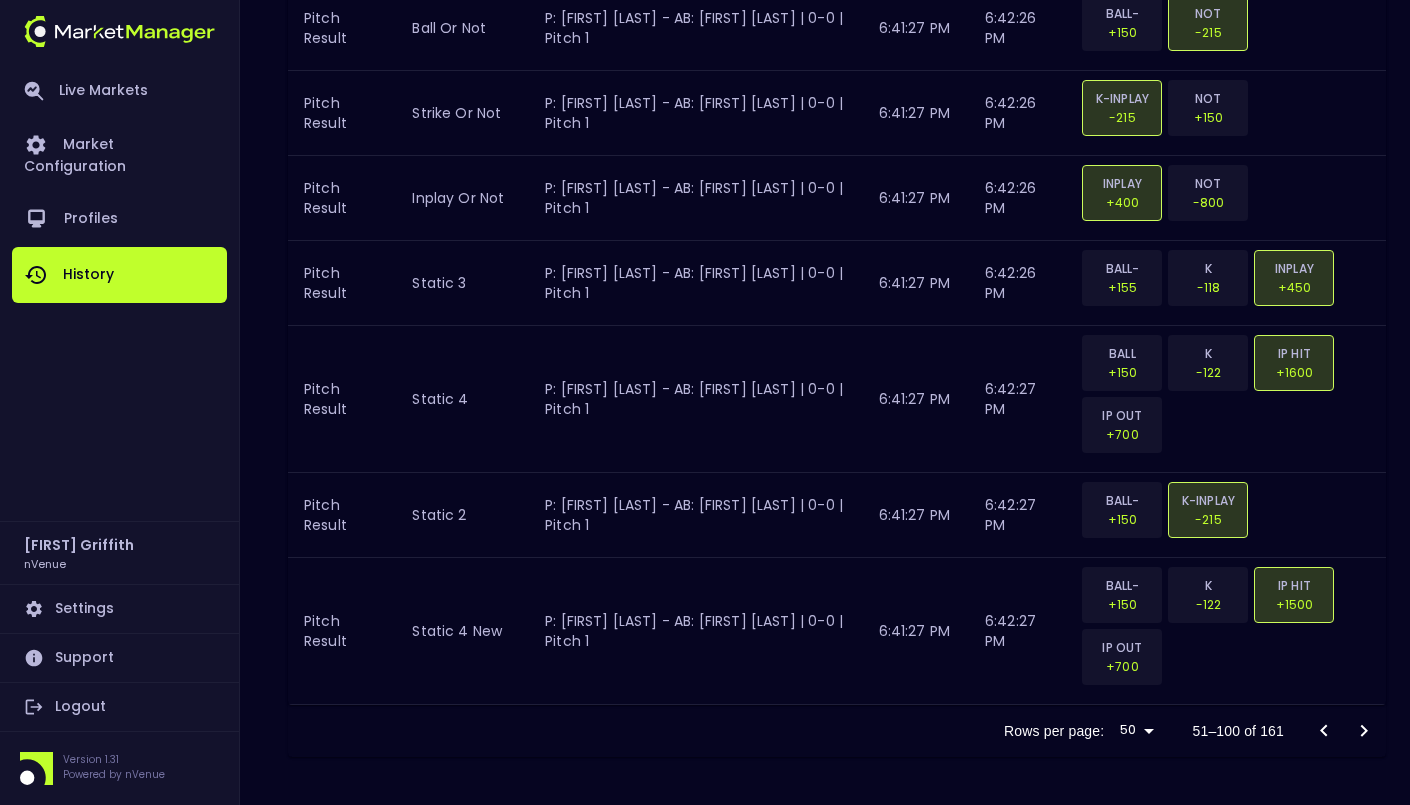 click 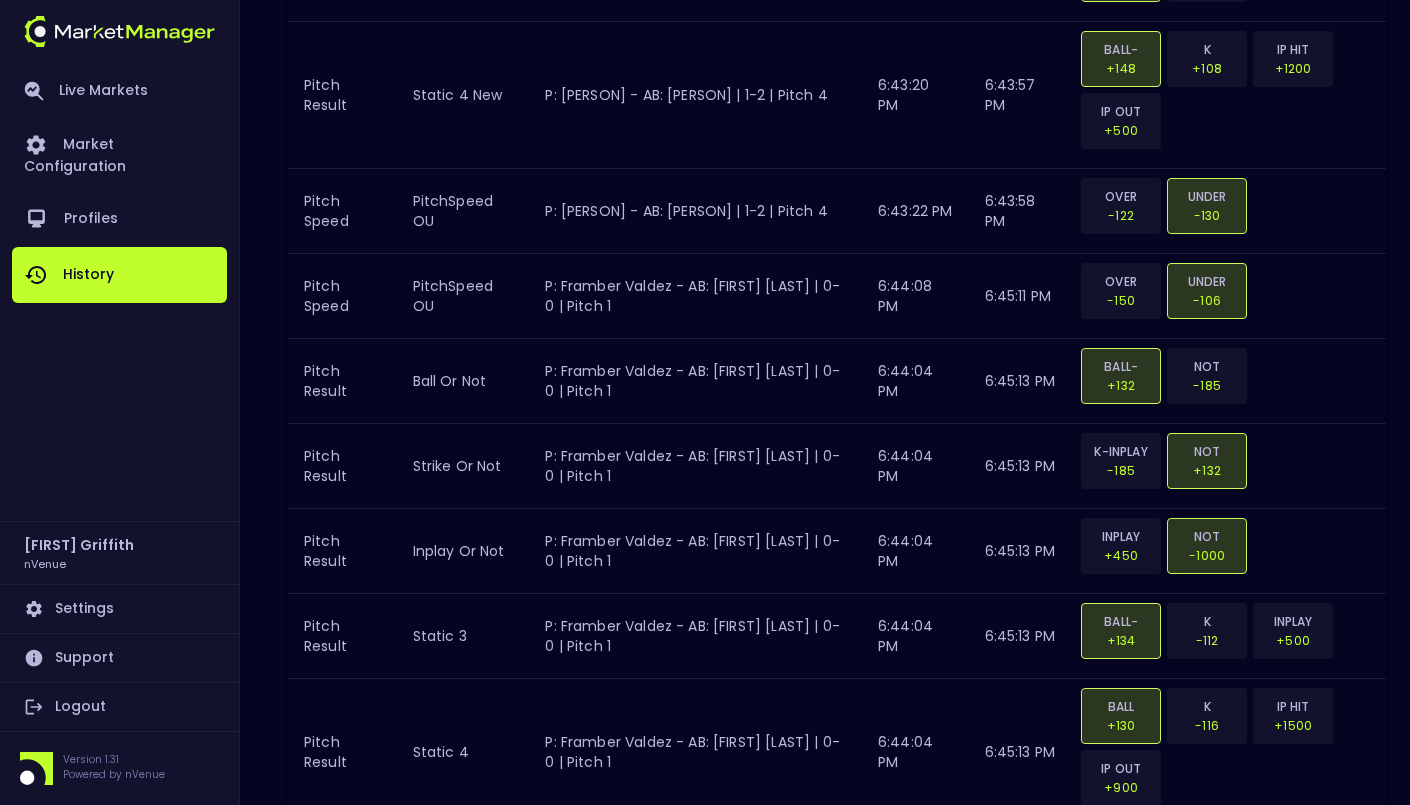 scroll, scrollTop: 2887, scrollLeft: 0, axis: vertical 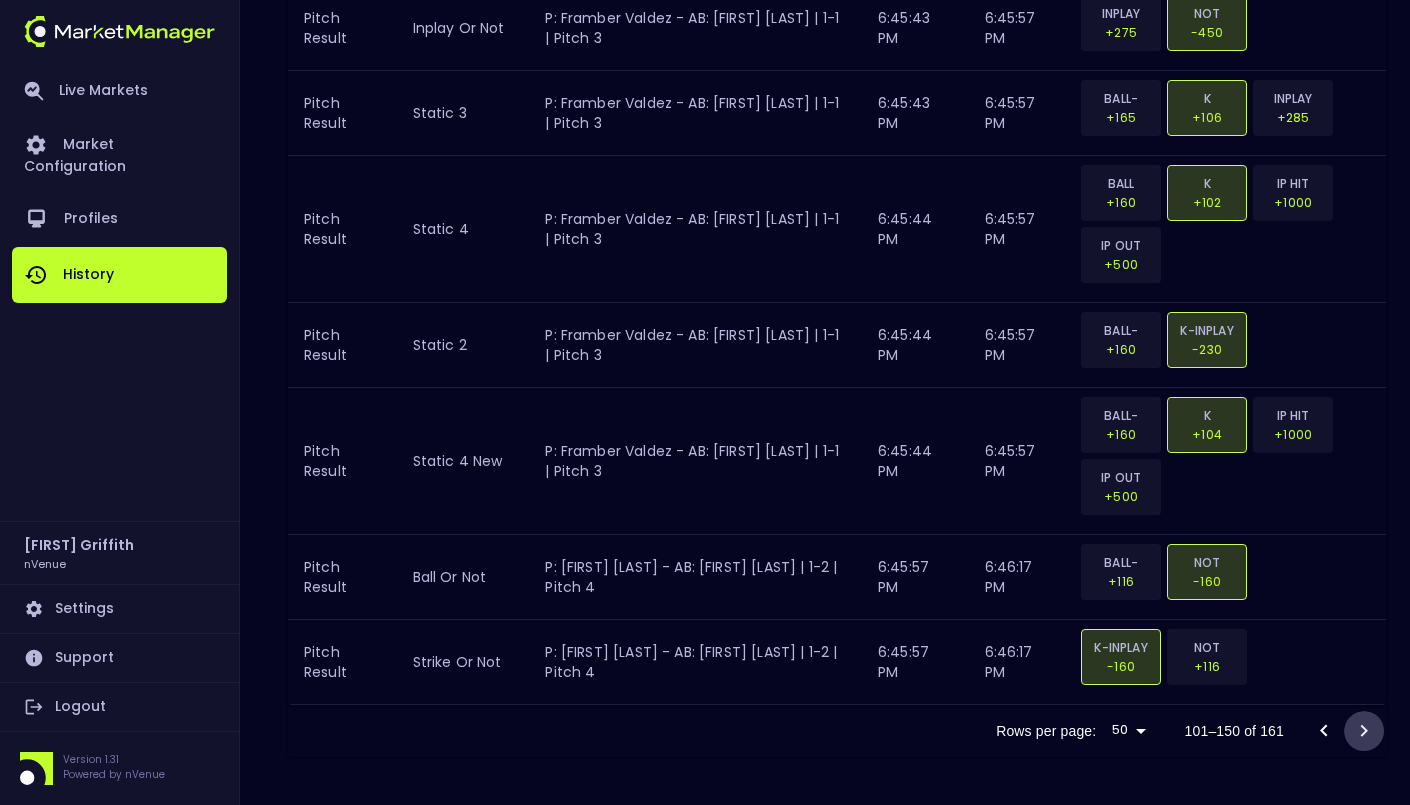 click 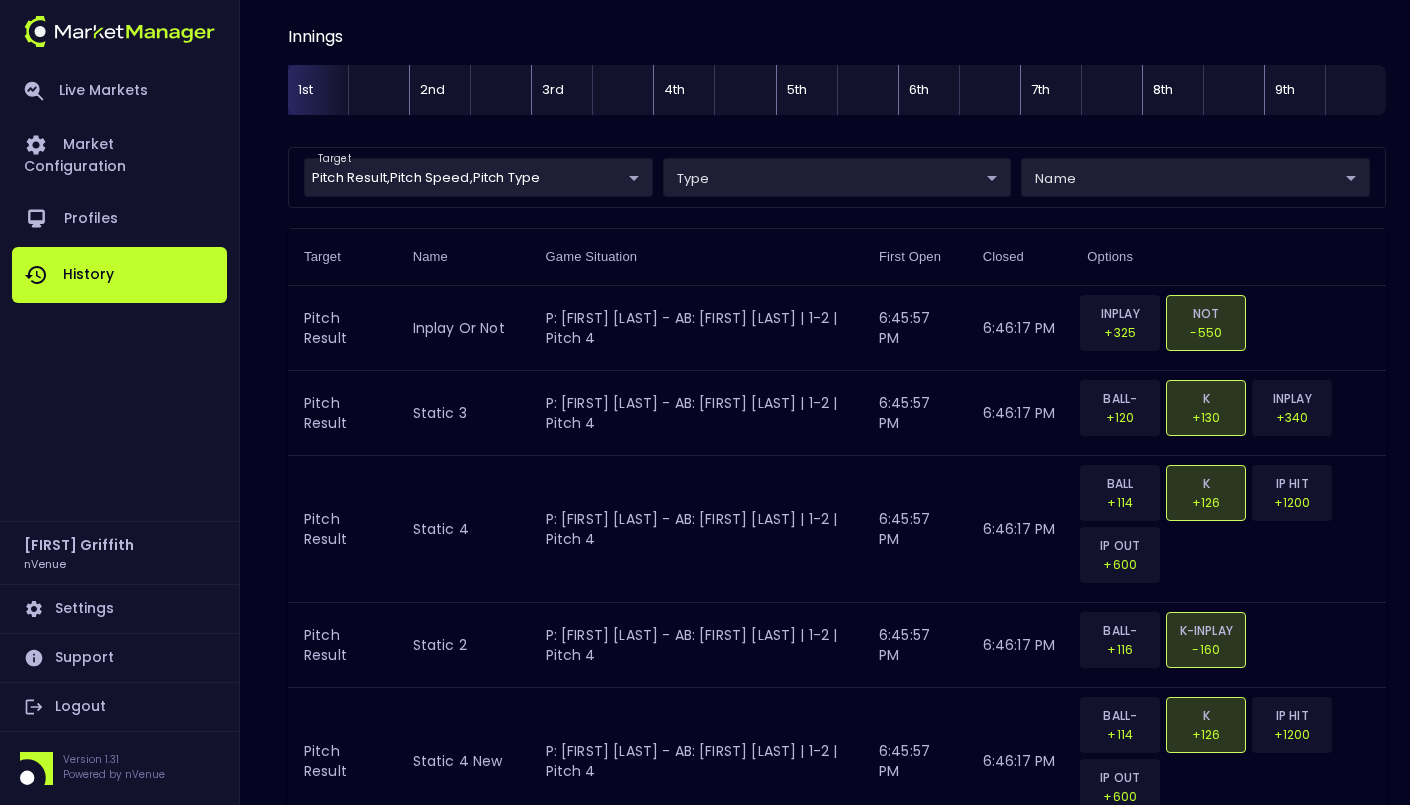 scroll, scrollTop: 0, scrollLeft: 0, axis: both 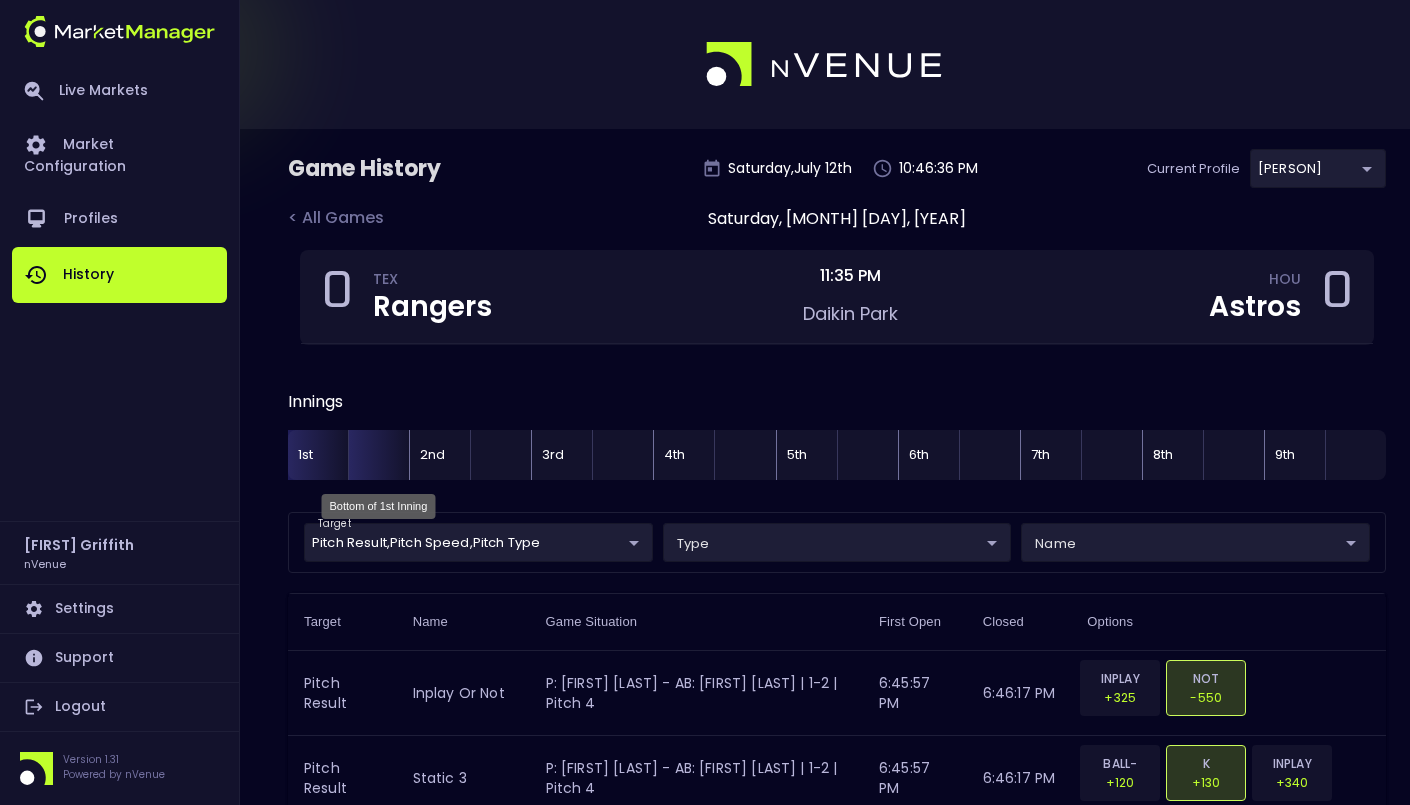 click at bounding box center [378, 455] 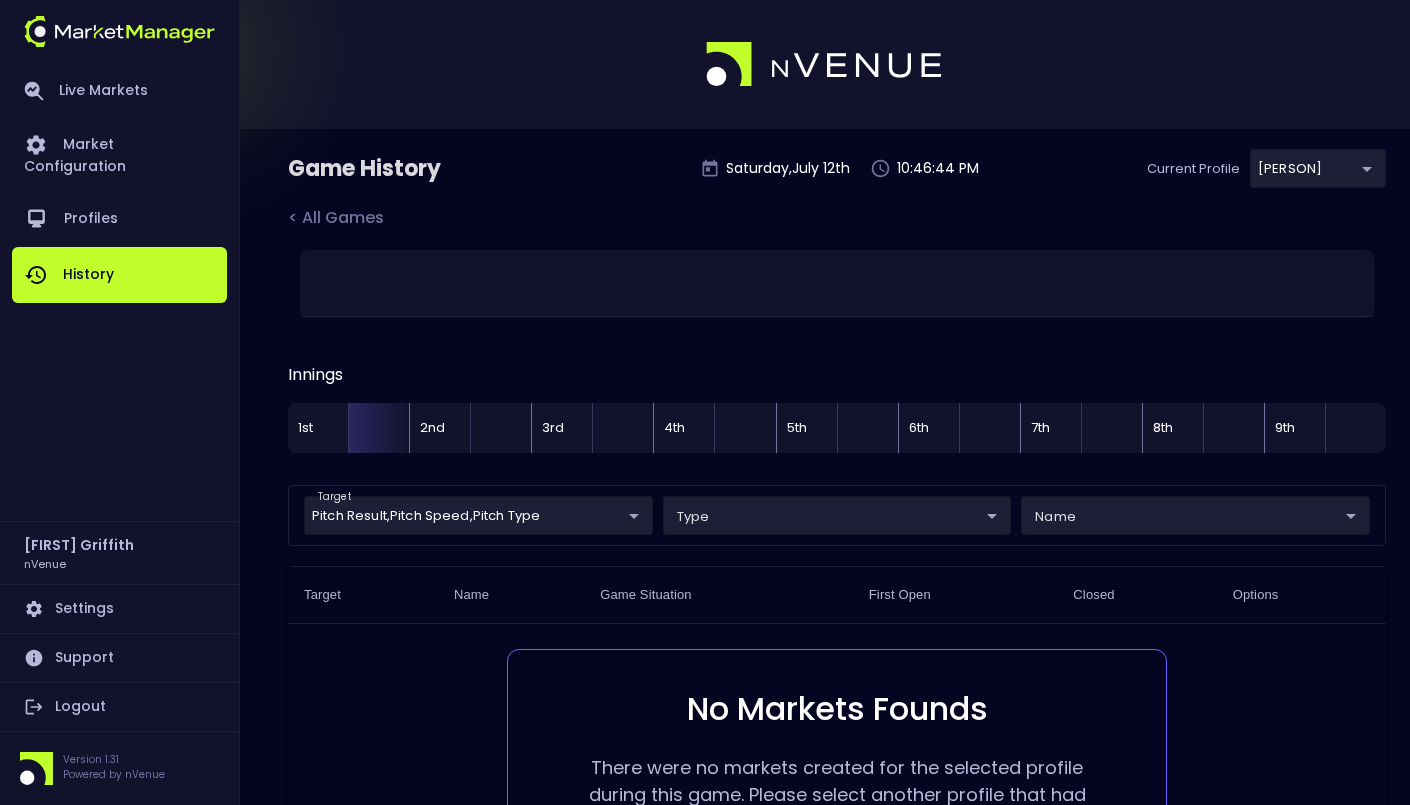 scroll, scrollTop: 220, scrollLeft: 0, axis: vertical 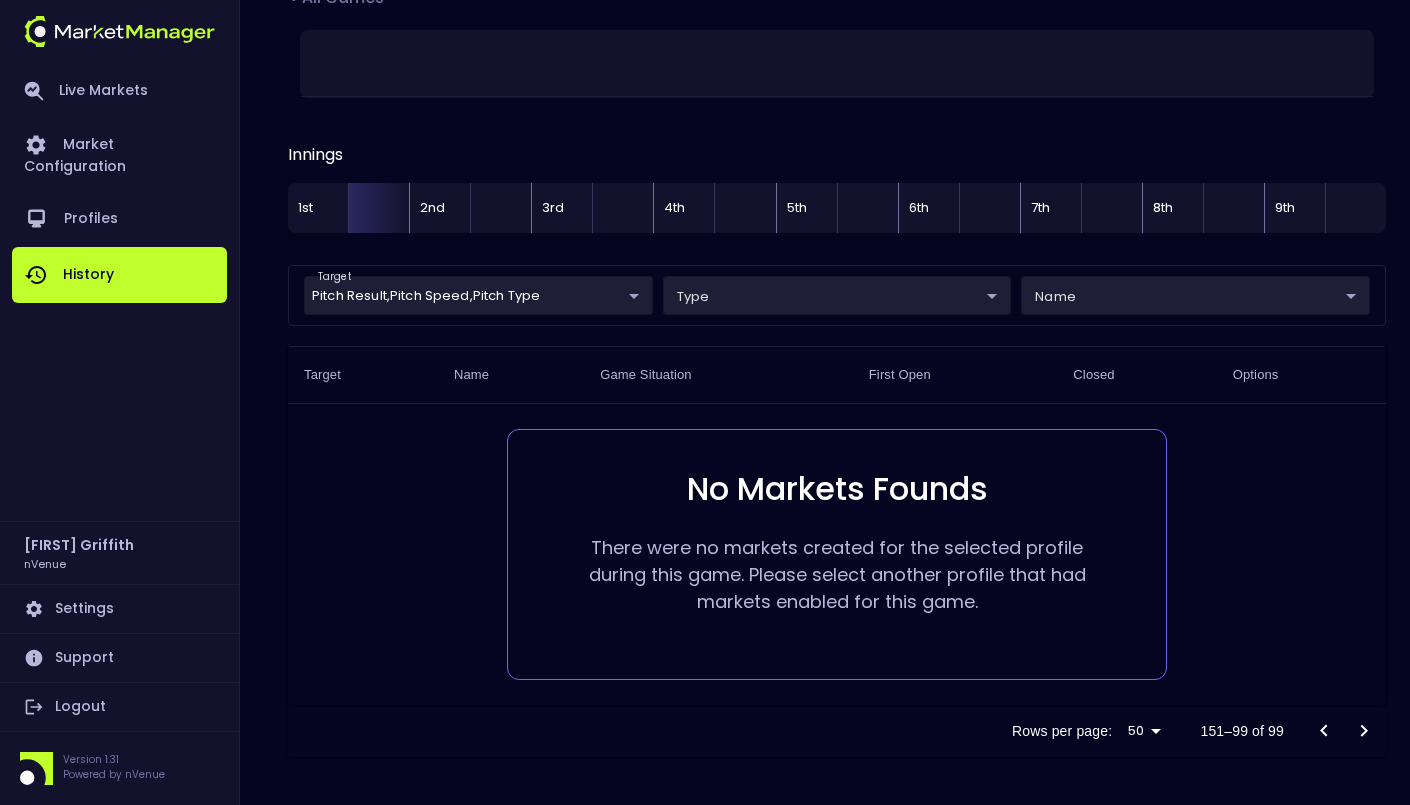 click 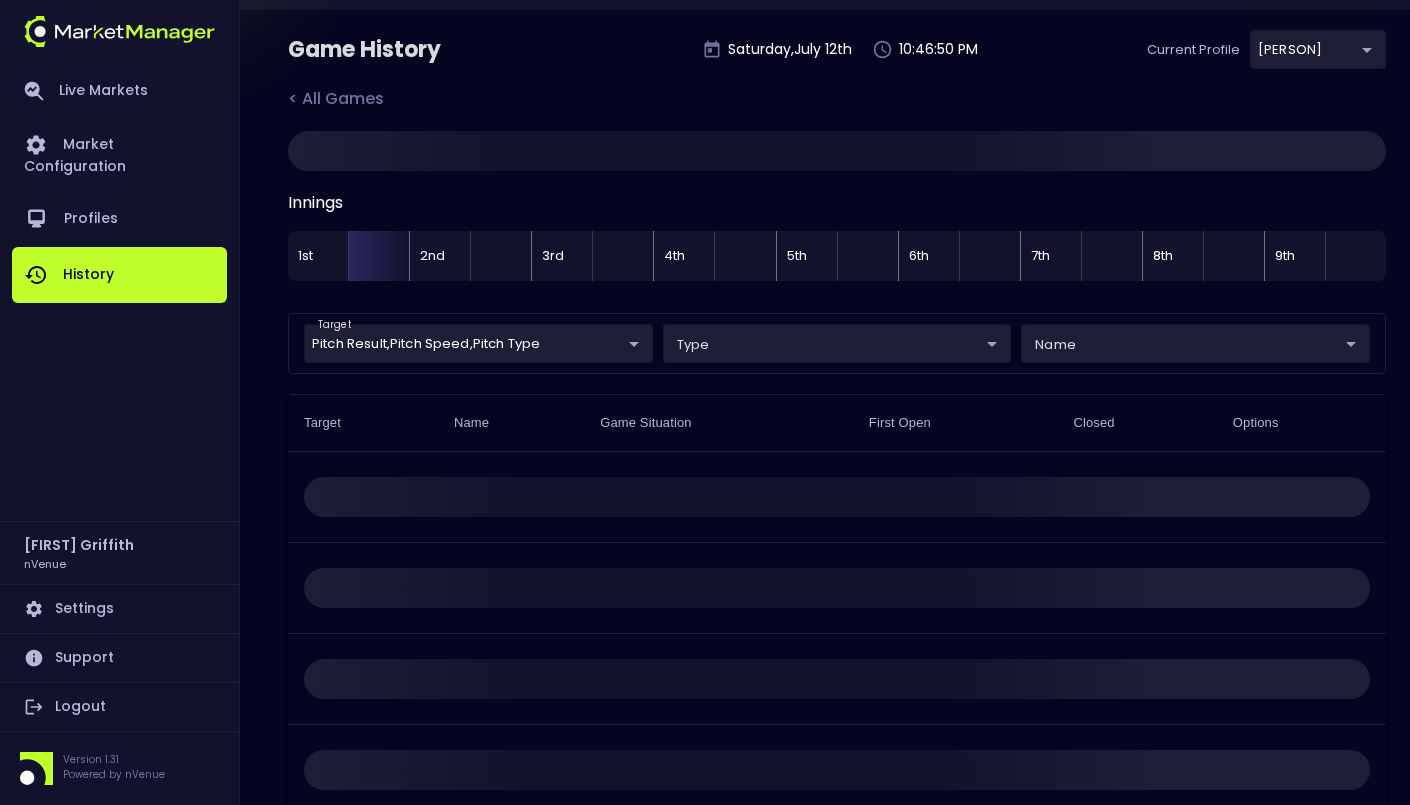 click at bounding box center [837, 770] 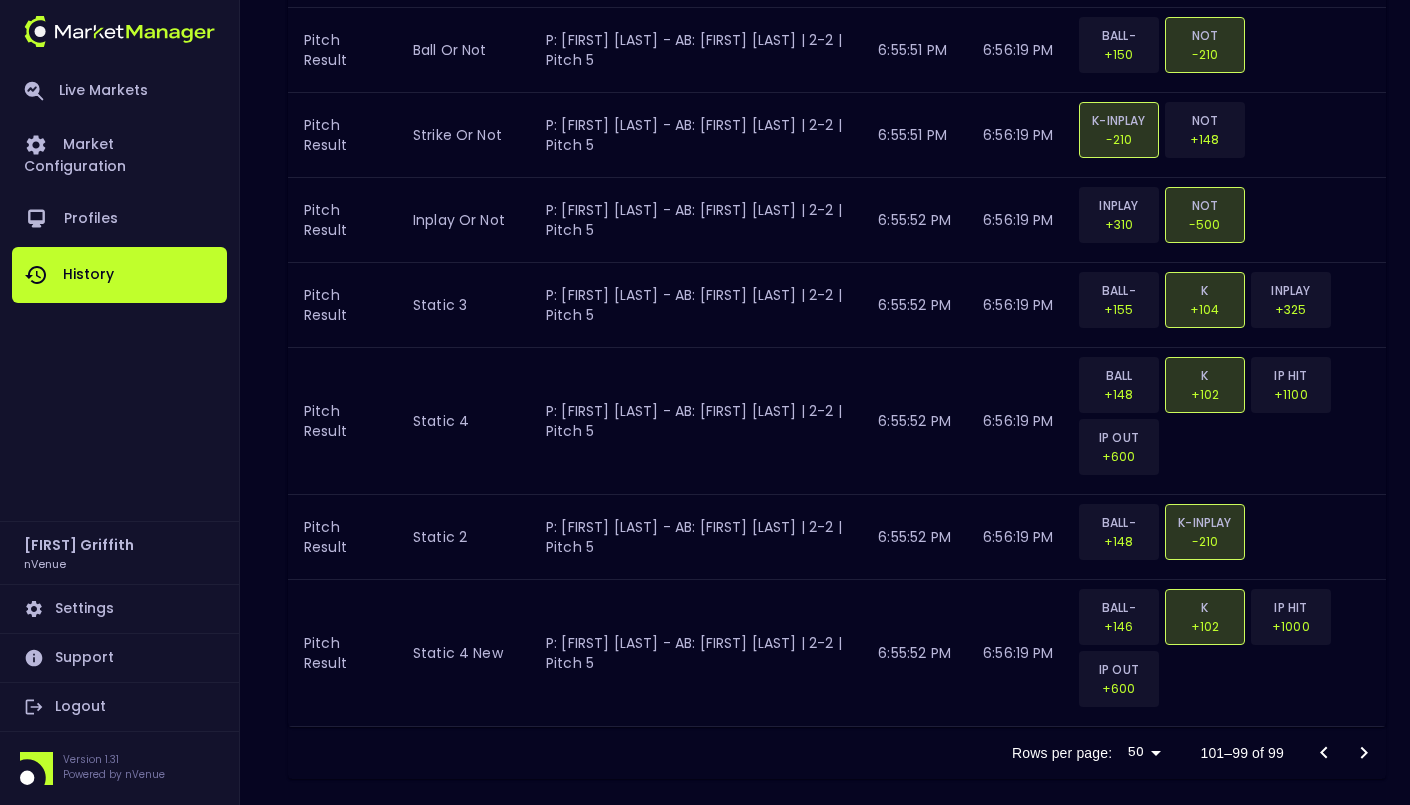scroll, scrollTop: 4855, scrollLeft: 0, axis: vertical 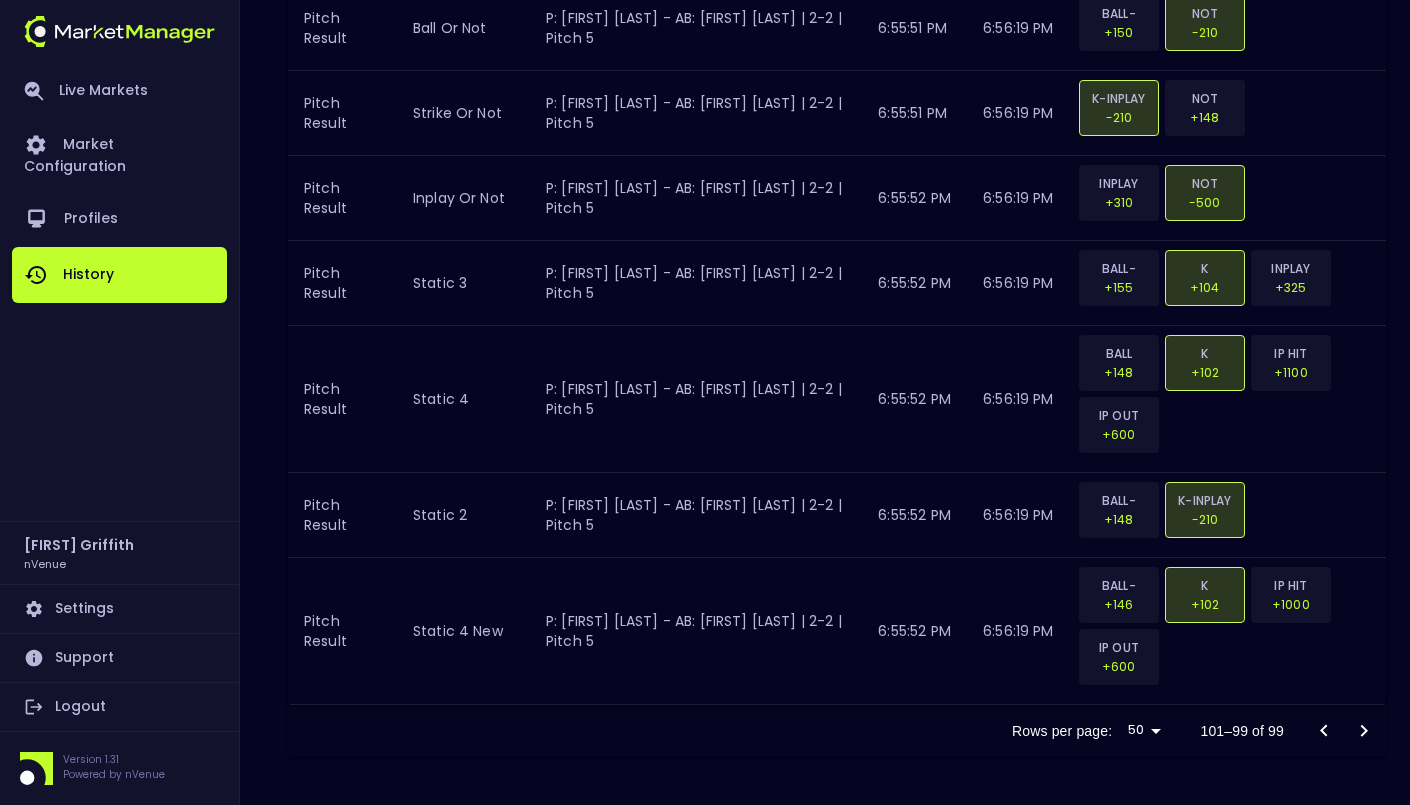 click 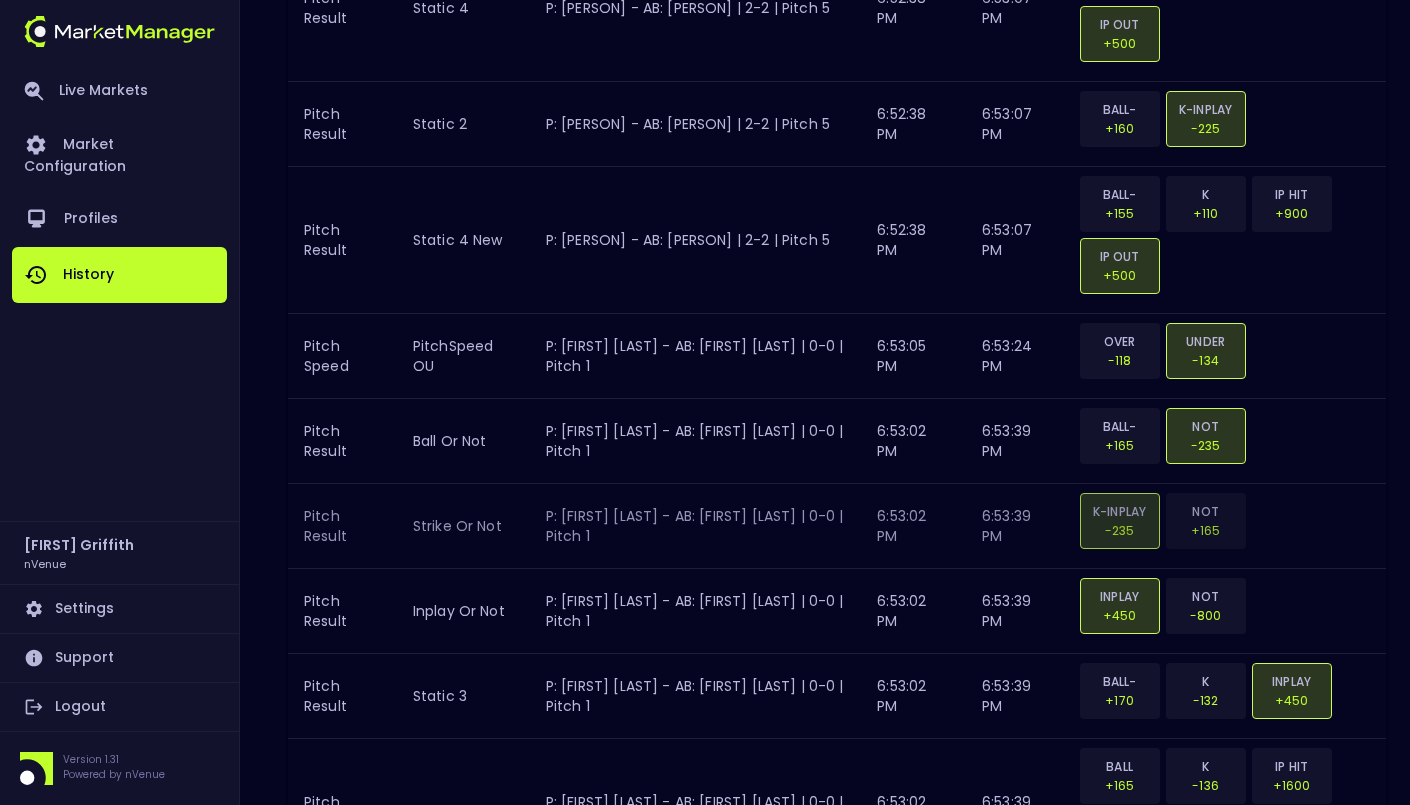 scroll, scrollTop: 3989, scrollLeft: 0, axis: vertical 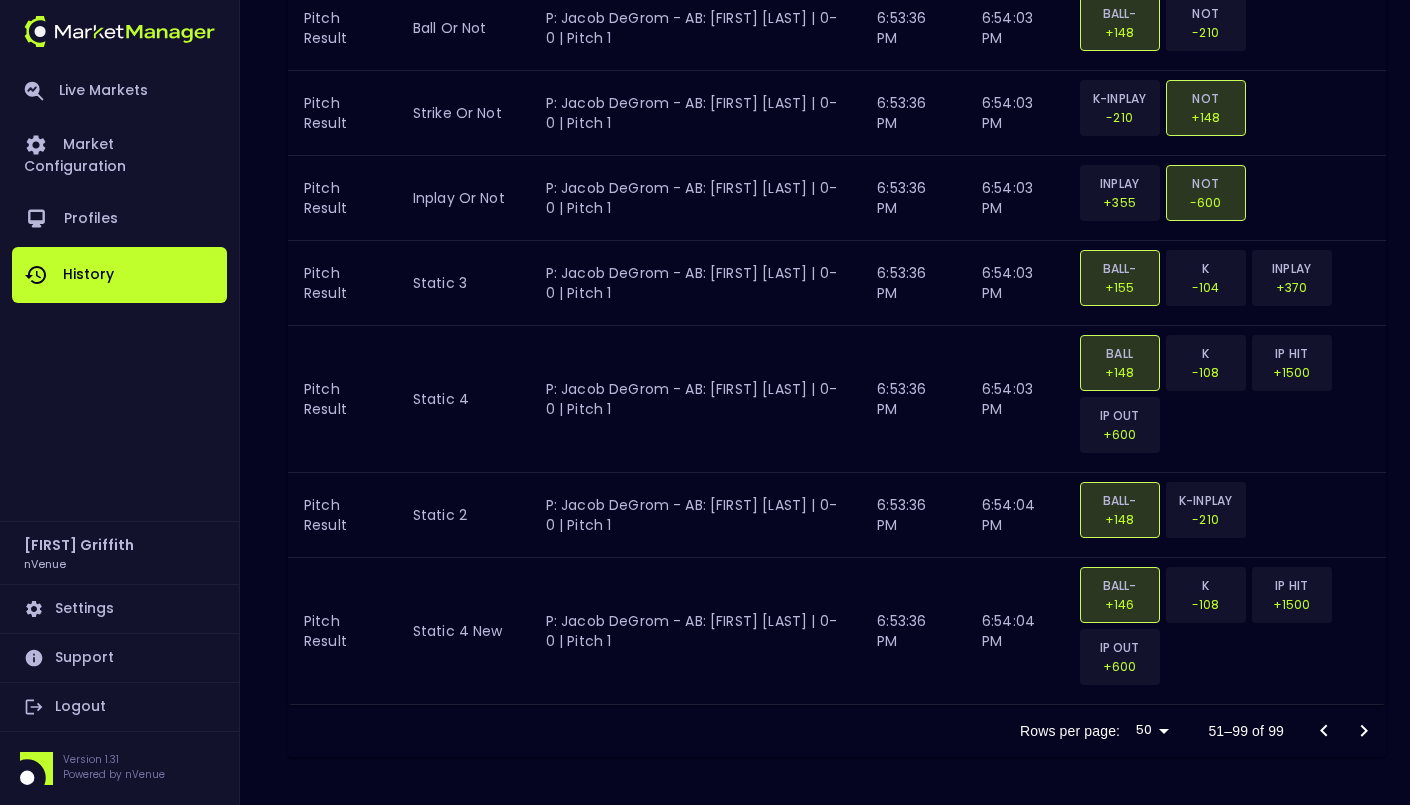 click at bounding box center [1344, 731] 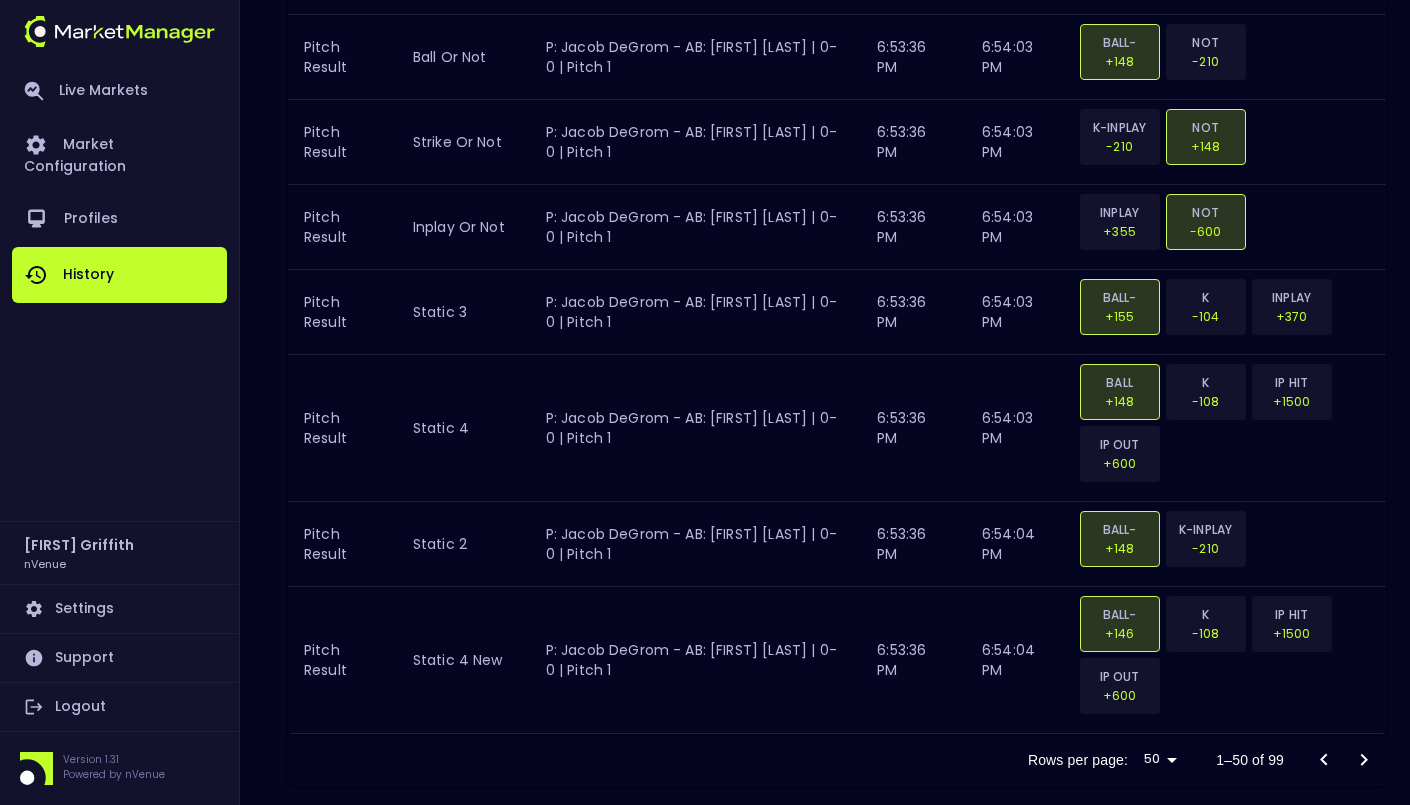 scroll, scrollTop: 5064, scrollLeft: 0, axis: vertical 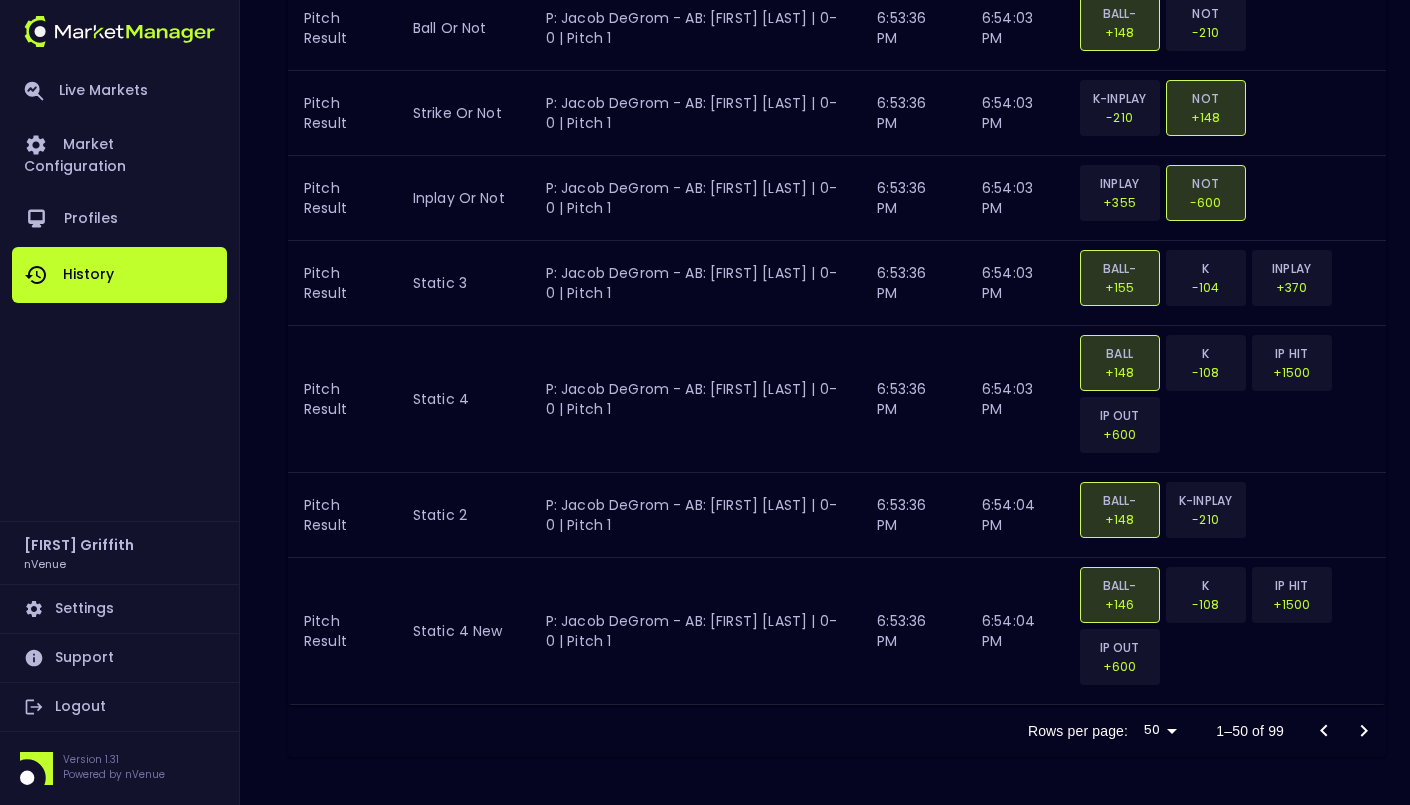 click 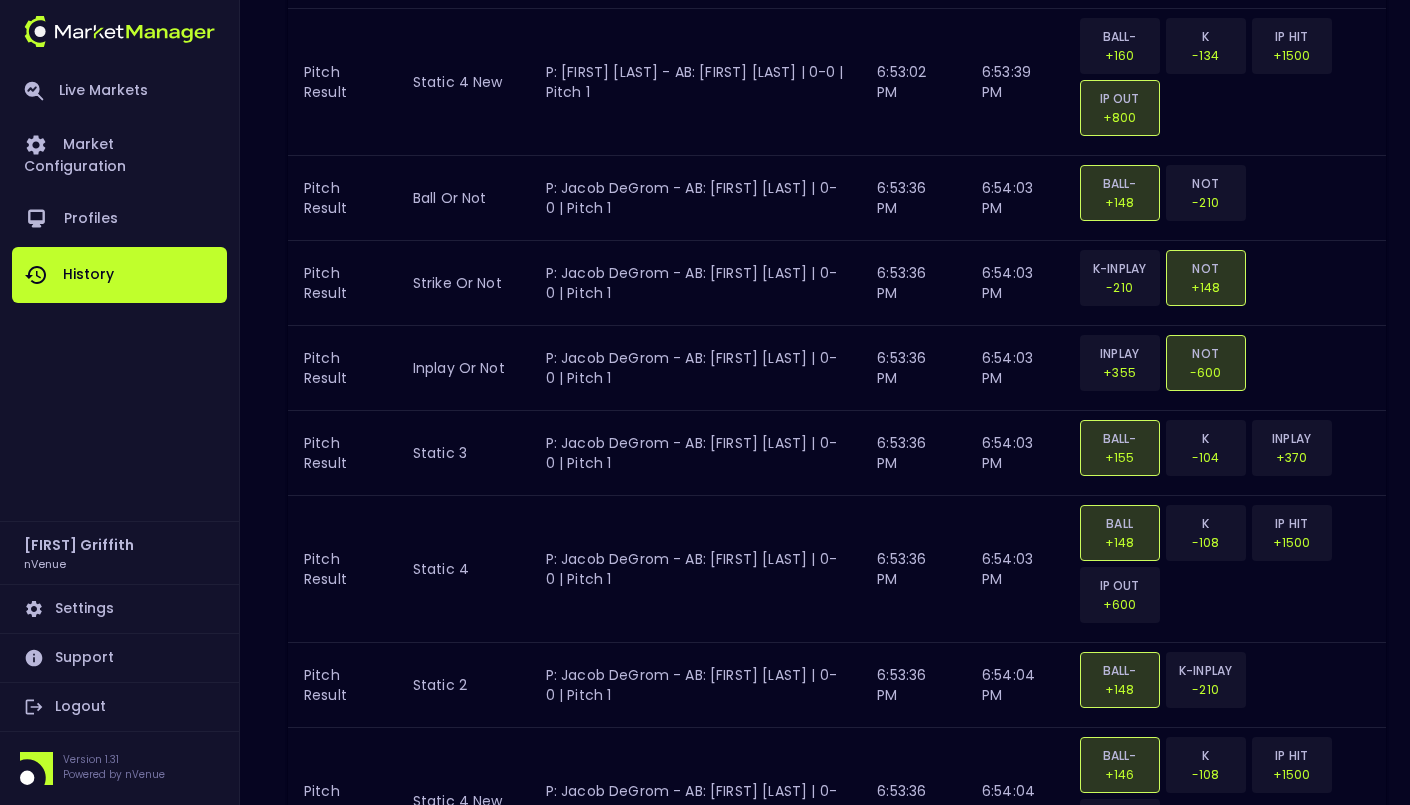 scroll, scrollTop: 5064, scrollLeft: 0, axis: vertical 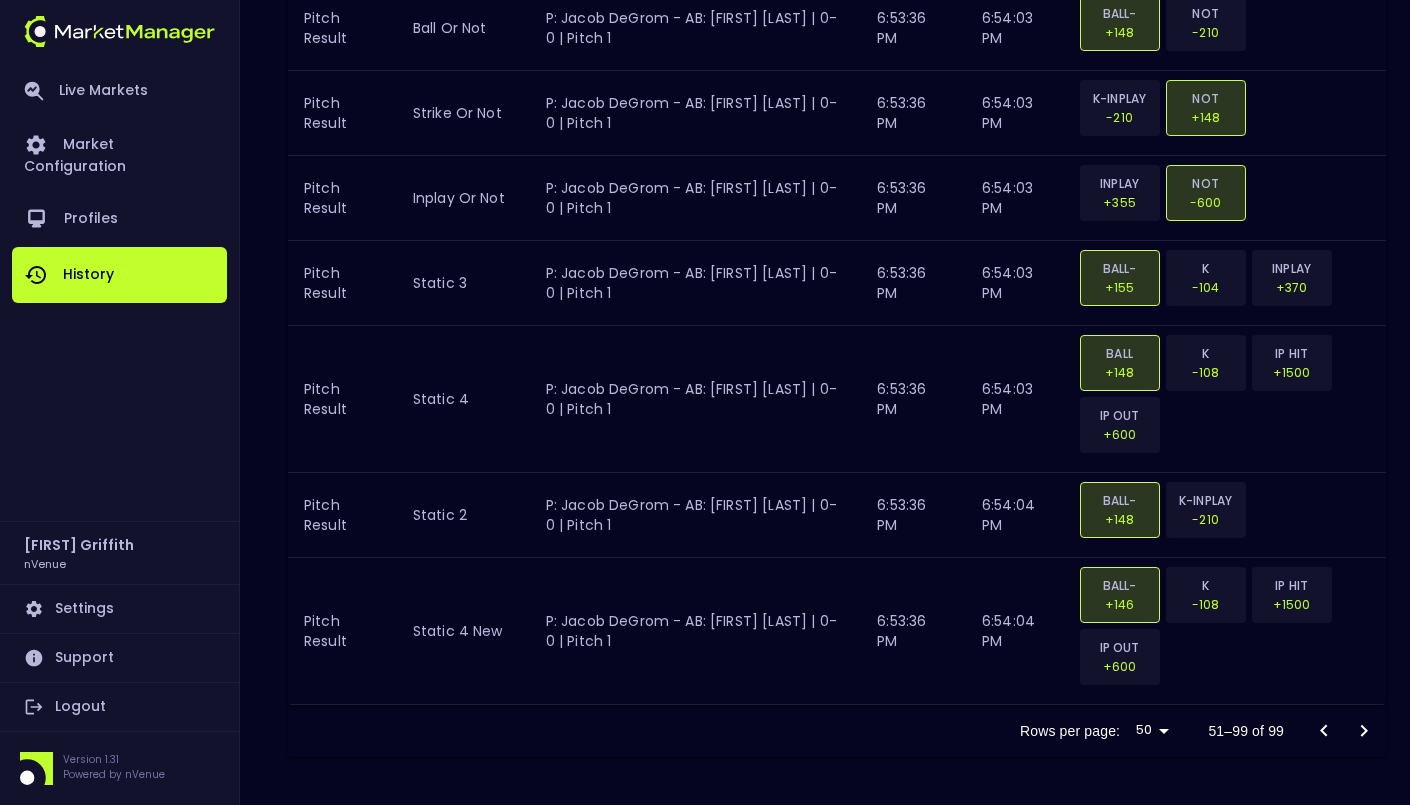click at bounding box center (1344, 731) 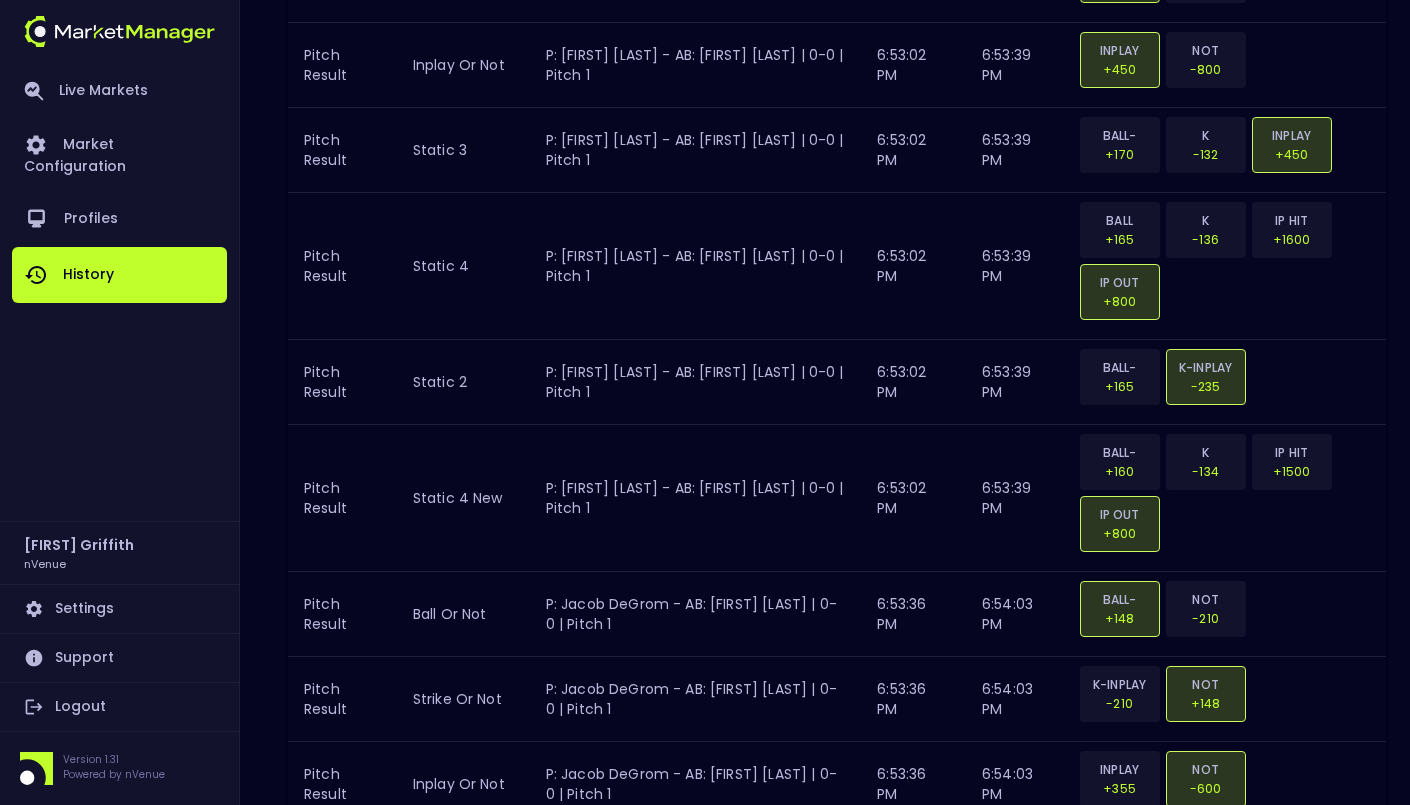 scroll, scrollTop: 5064, scrollLeft: 0, axis: vertical 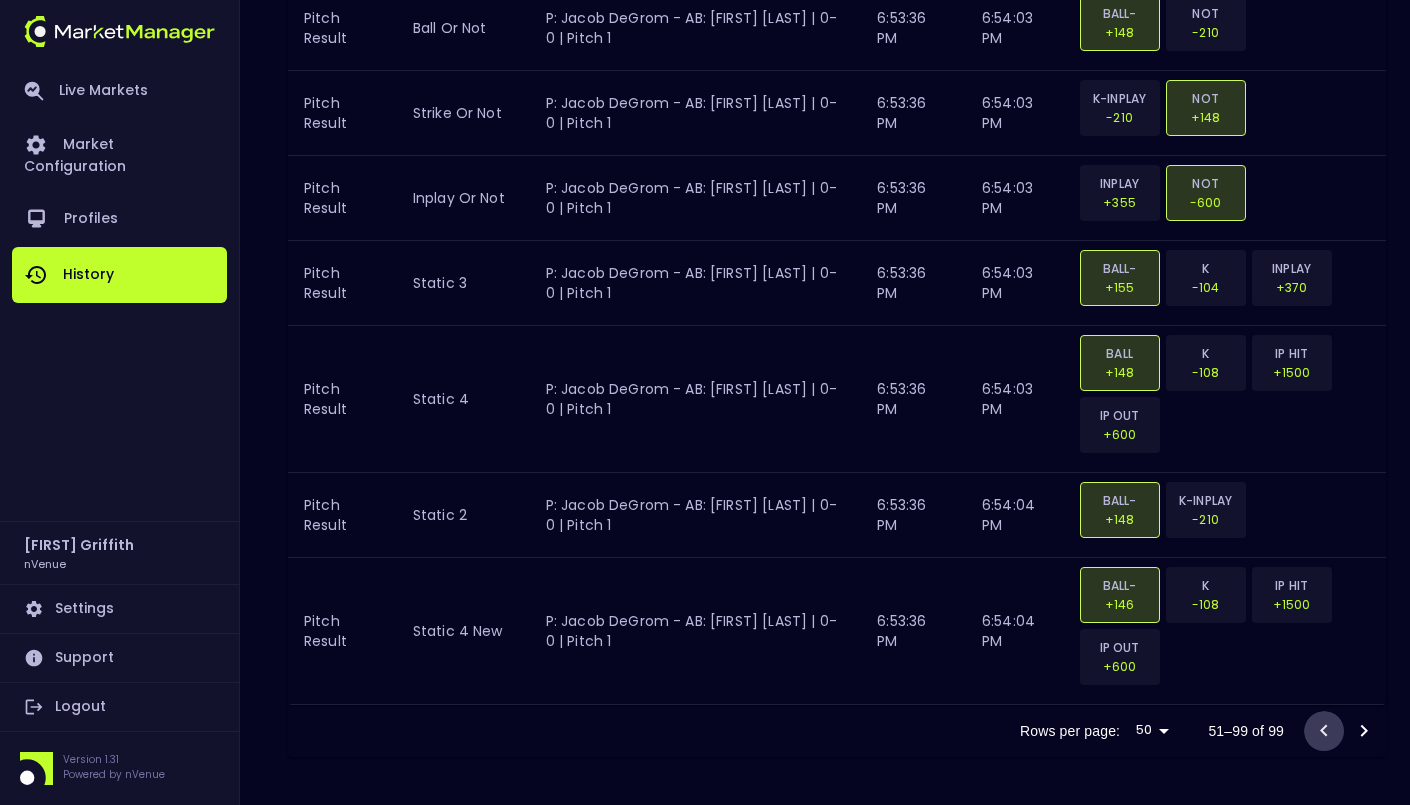 click 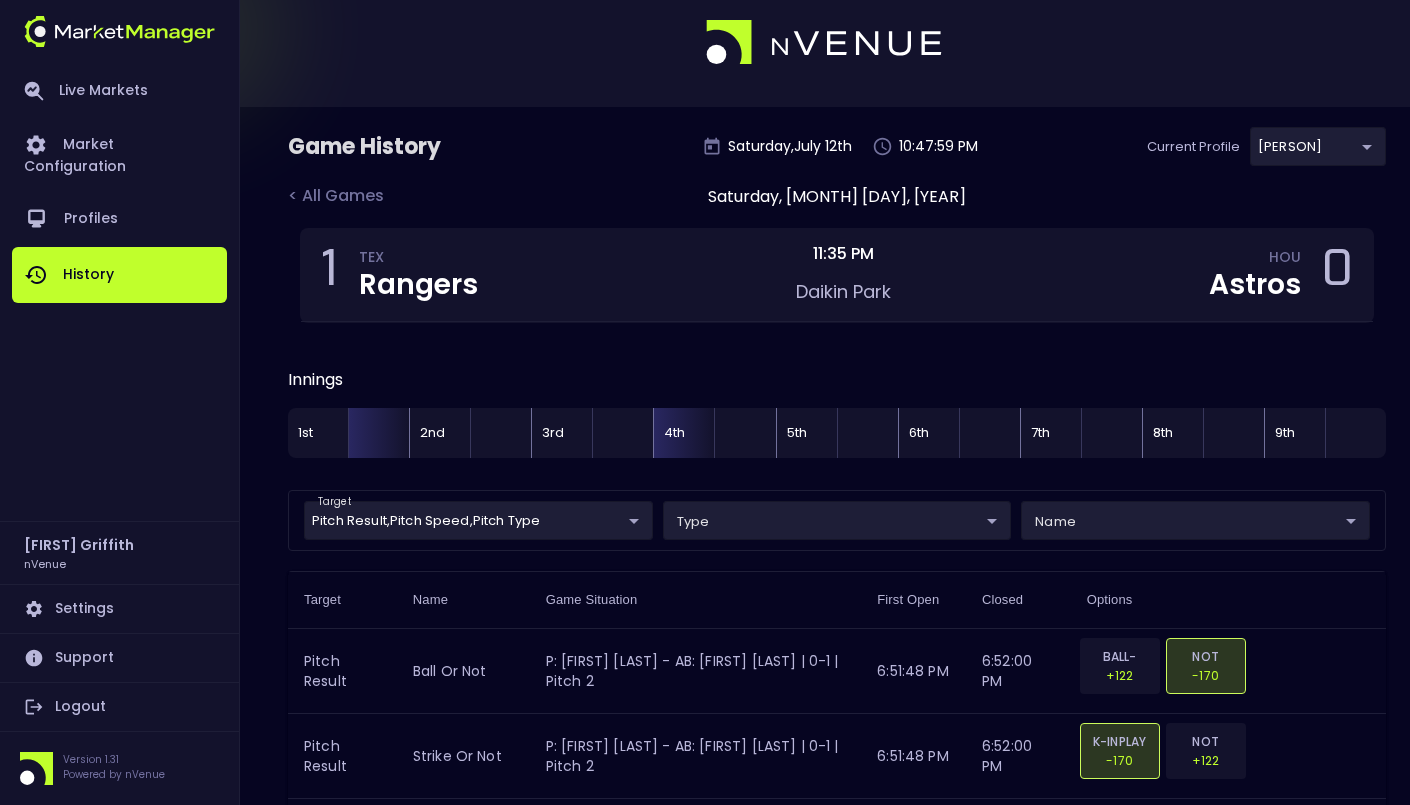 scroll, scrollTop: 0, scrollLeft: 0, axis: both 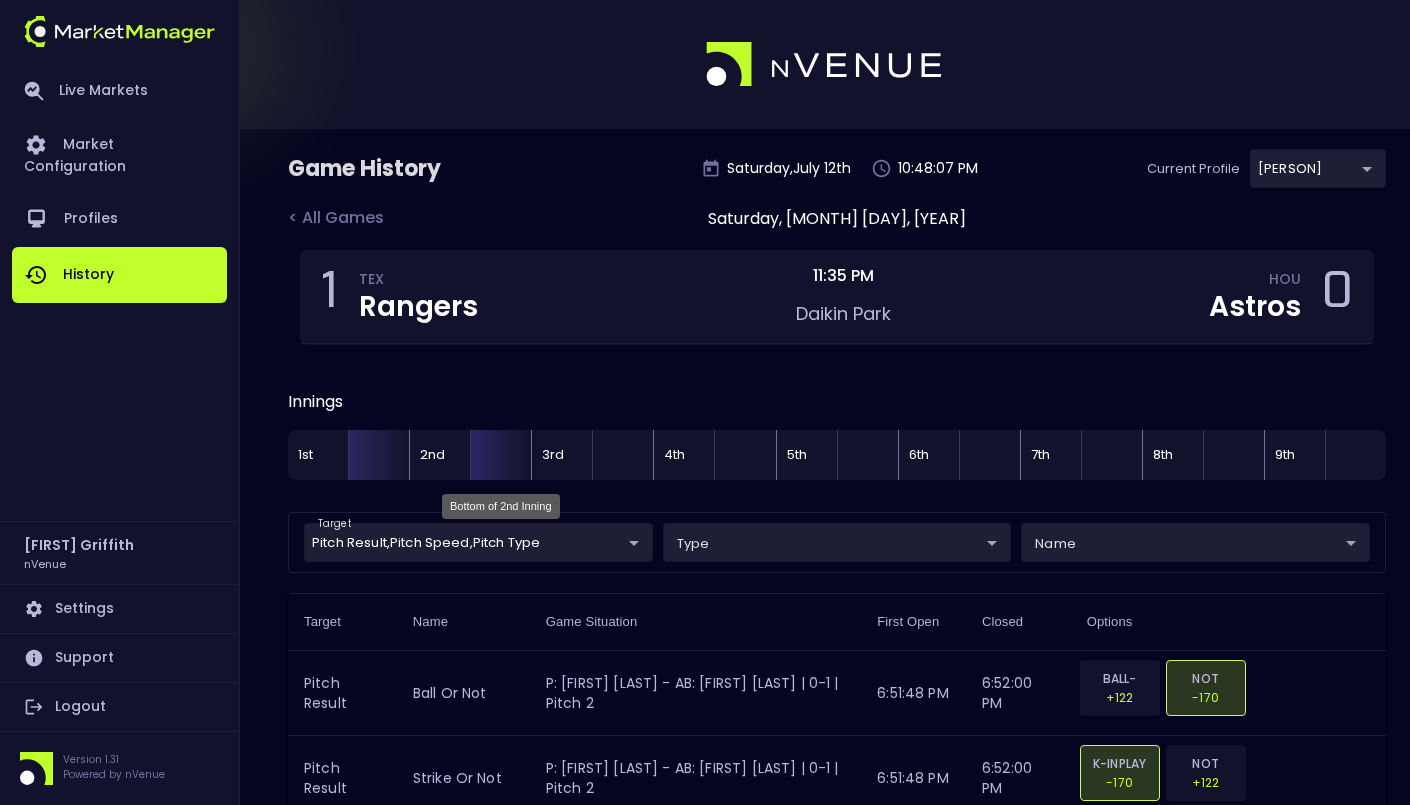 click at bounding box center (500, 455) 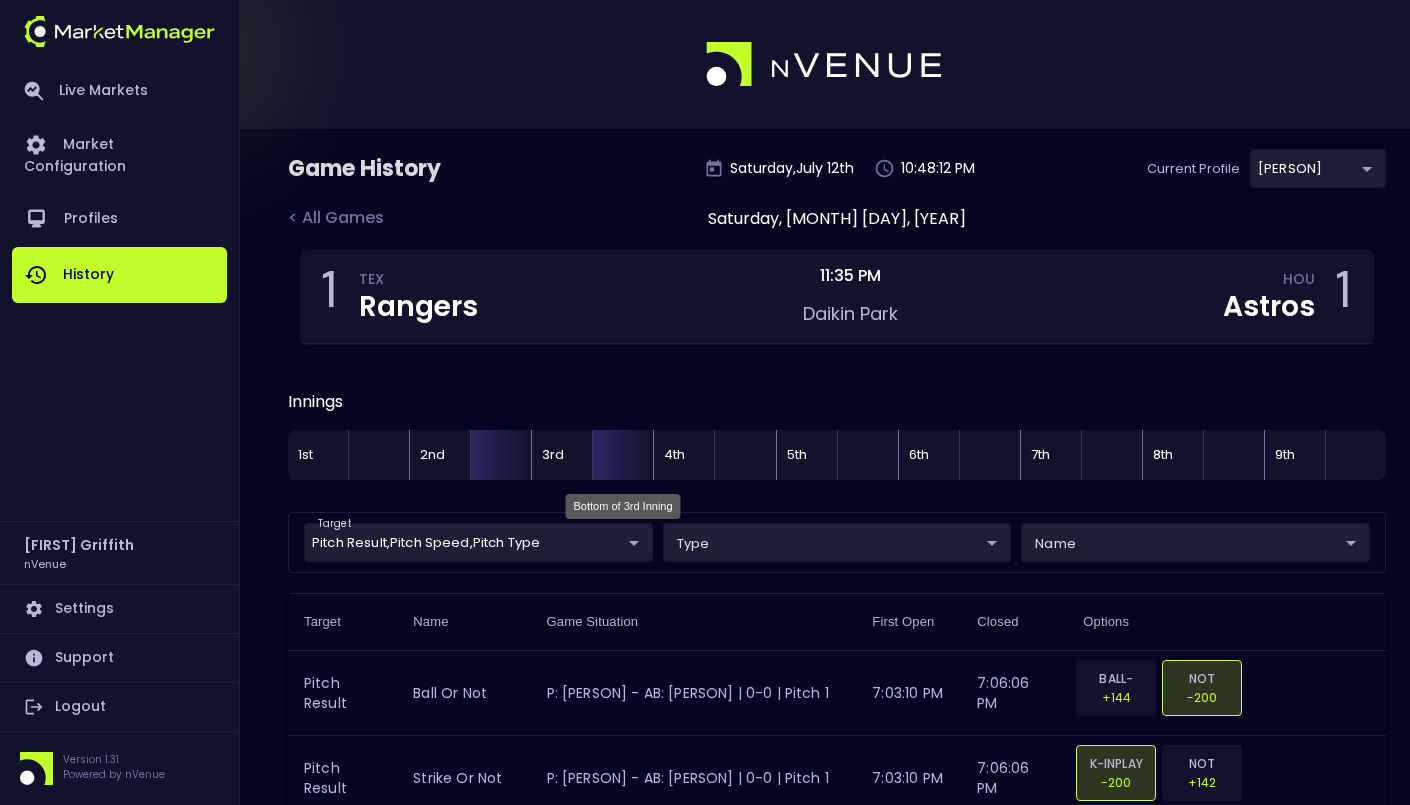 click at bounding box center [622, 455] 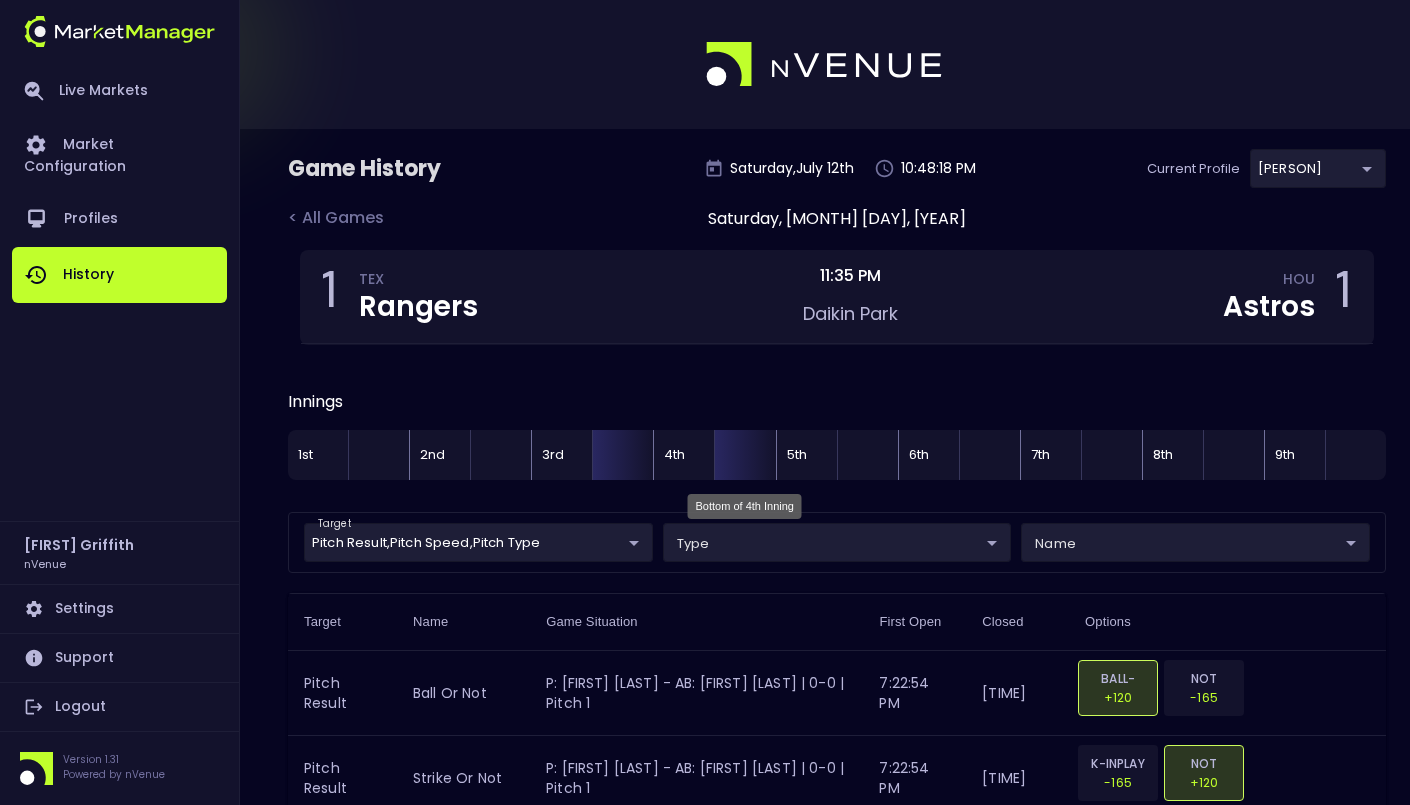 click at bounding box center [744, 455] 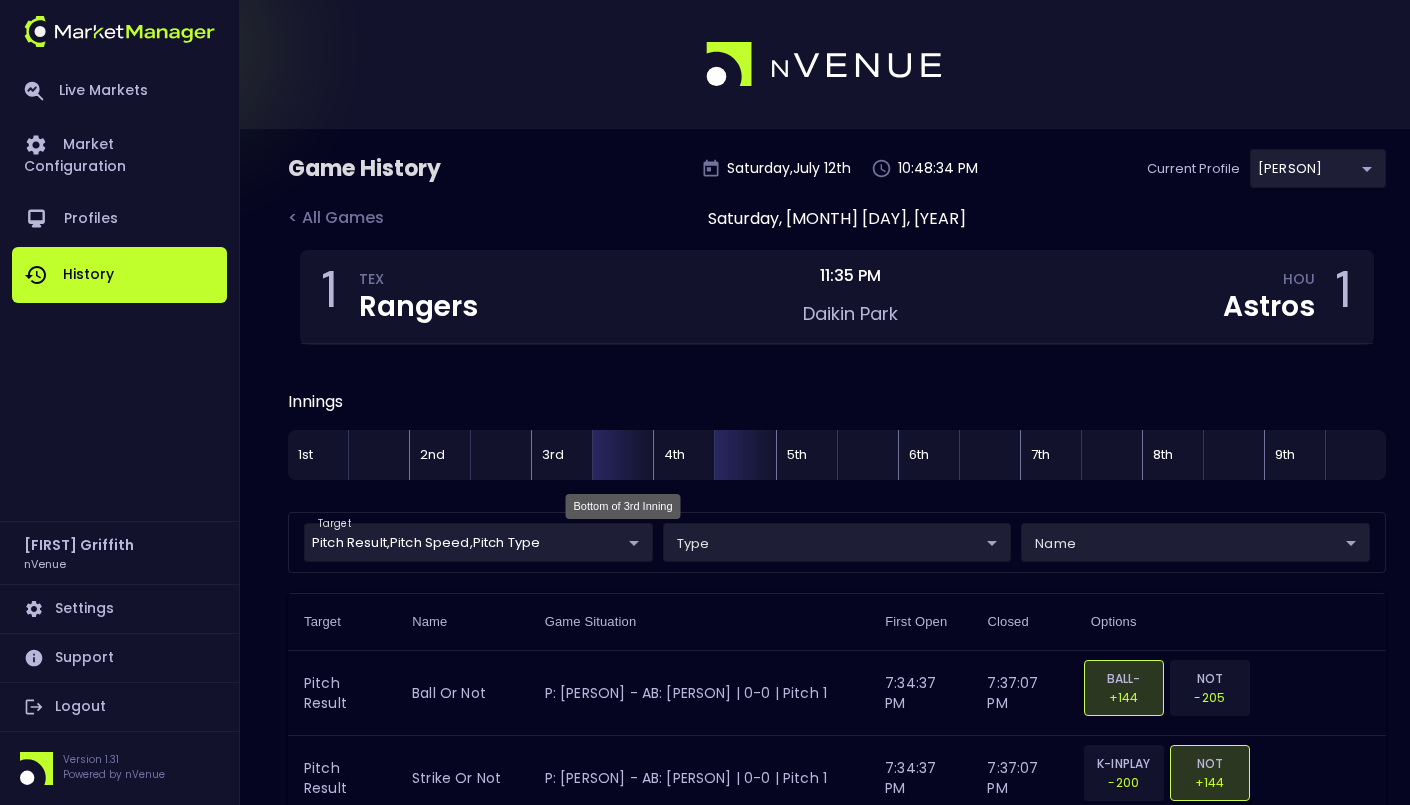 click at bounding box center [622, 455] 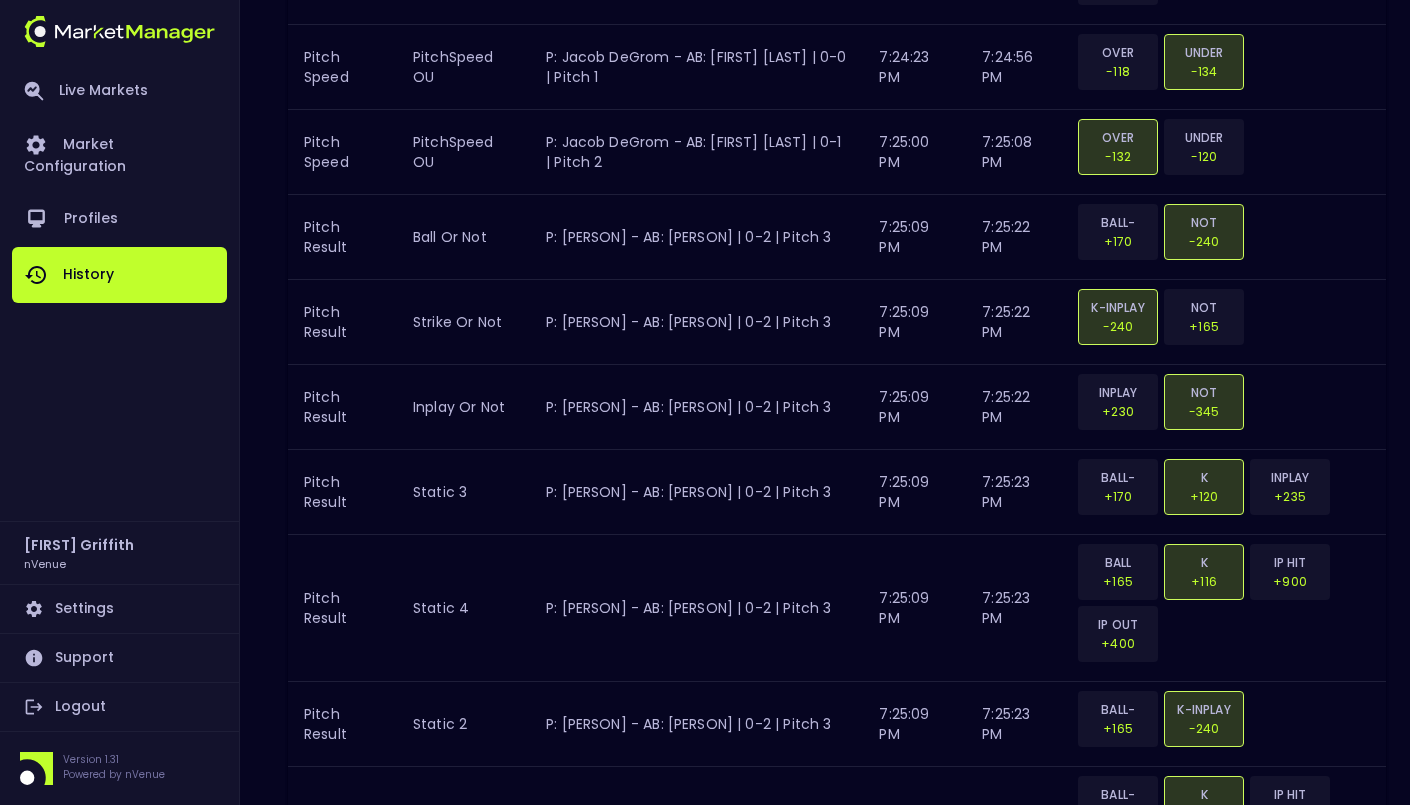 scroll, scrollTop: 4940, scrollLeft: 0, axis: vertical 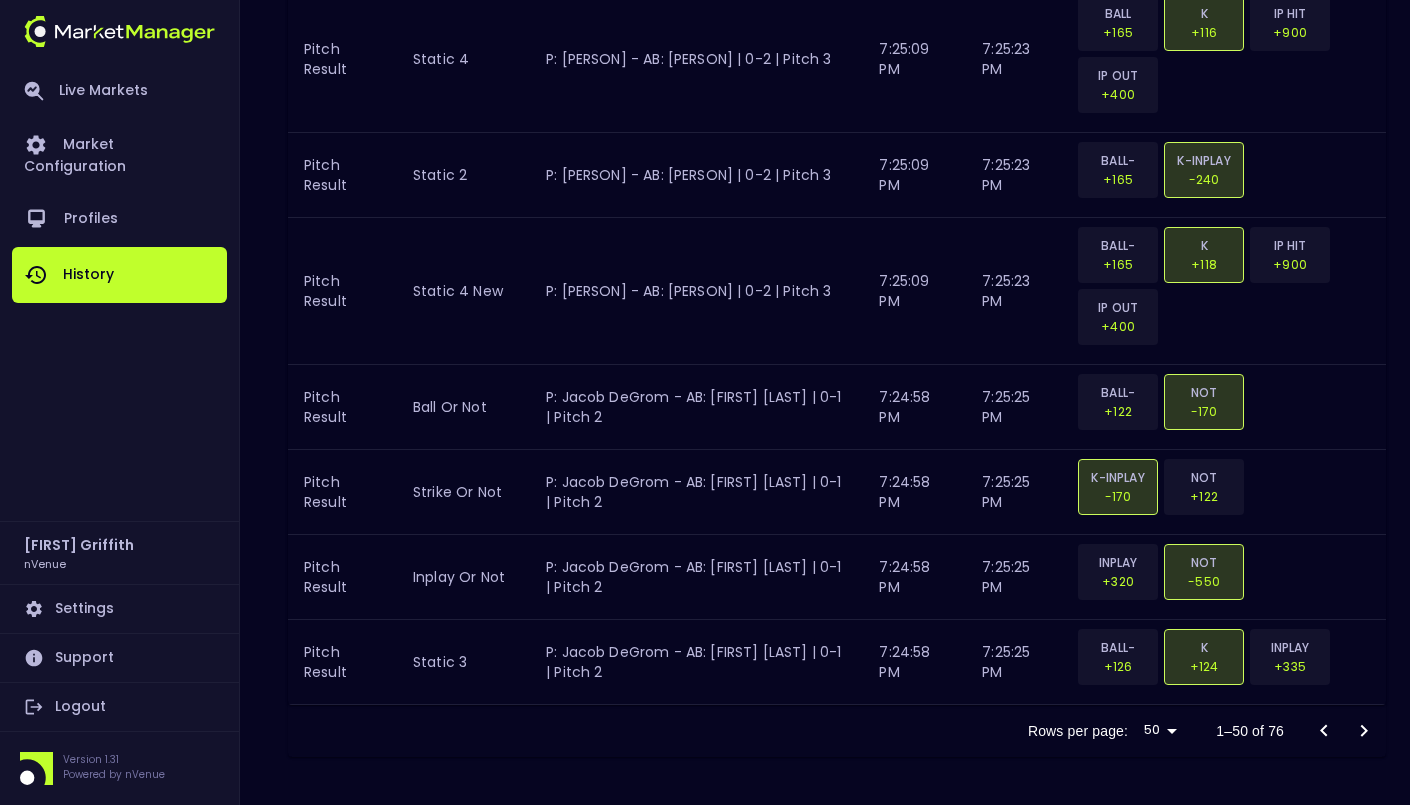 click 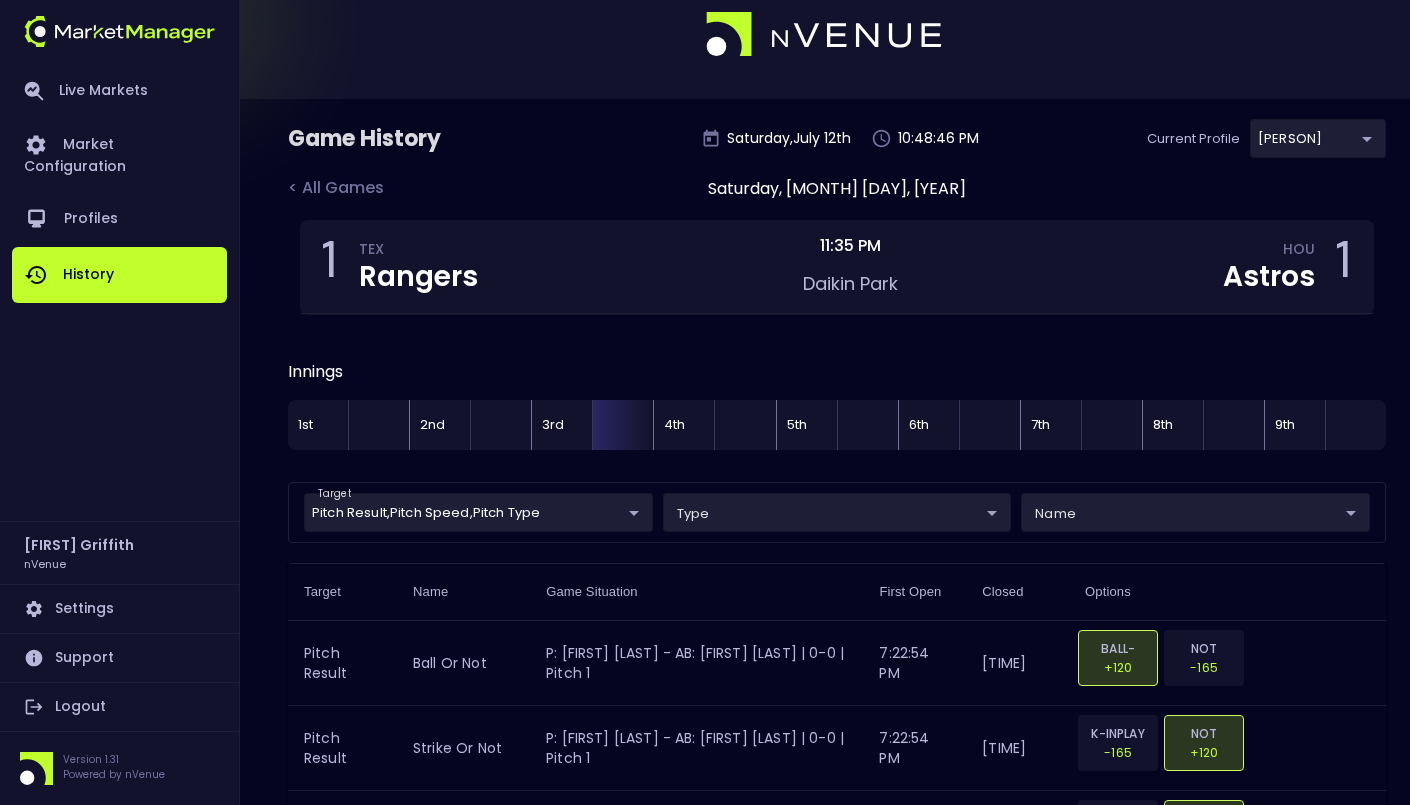 scroll, scrollTop: 0, scrollLeft: 0, axis: both 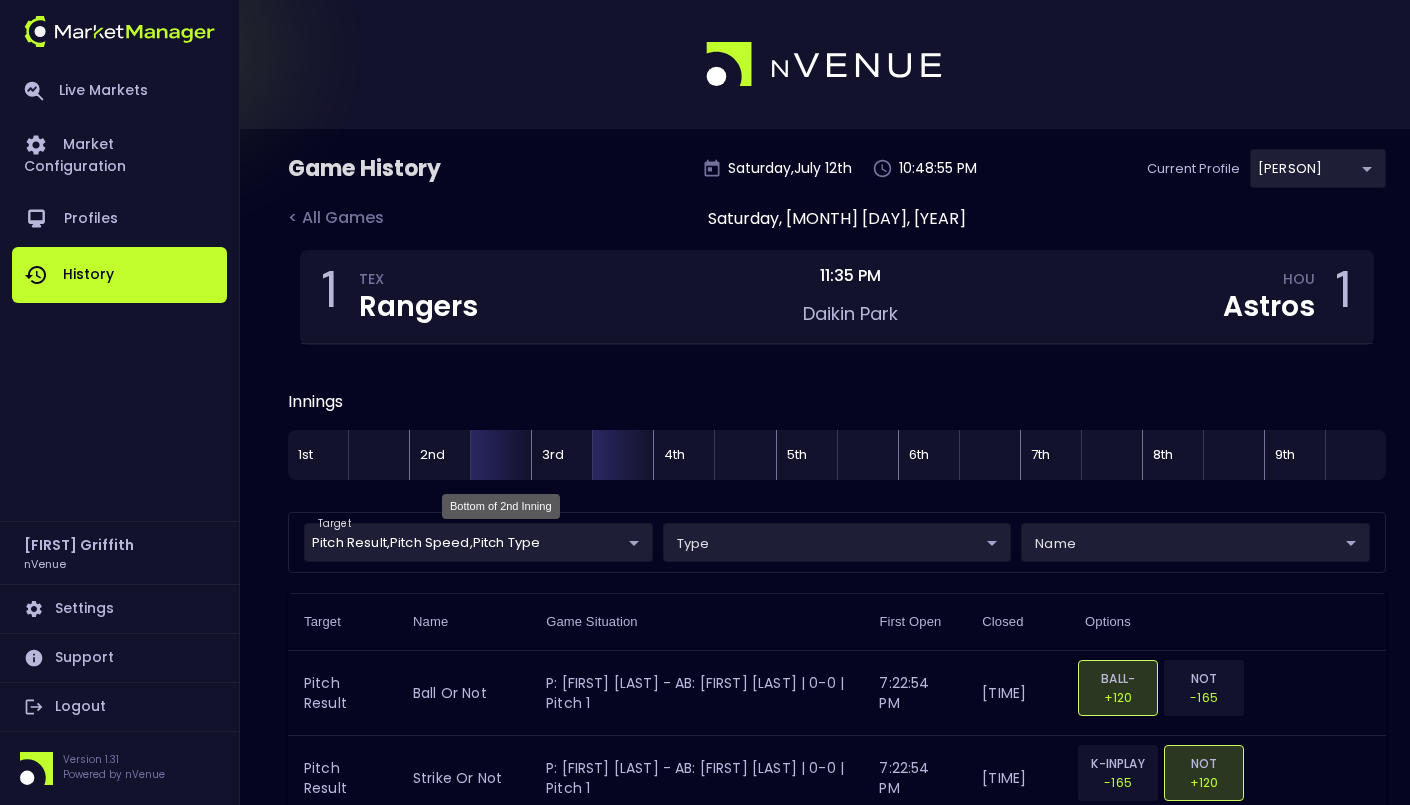 click at bounding box center (500, 455) 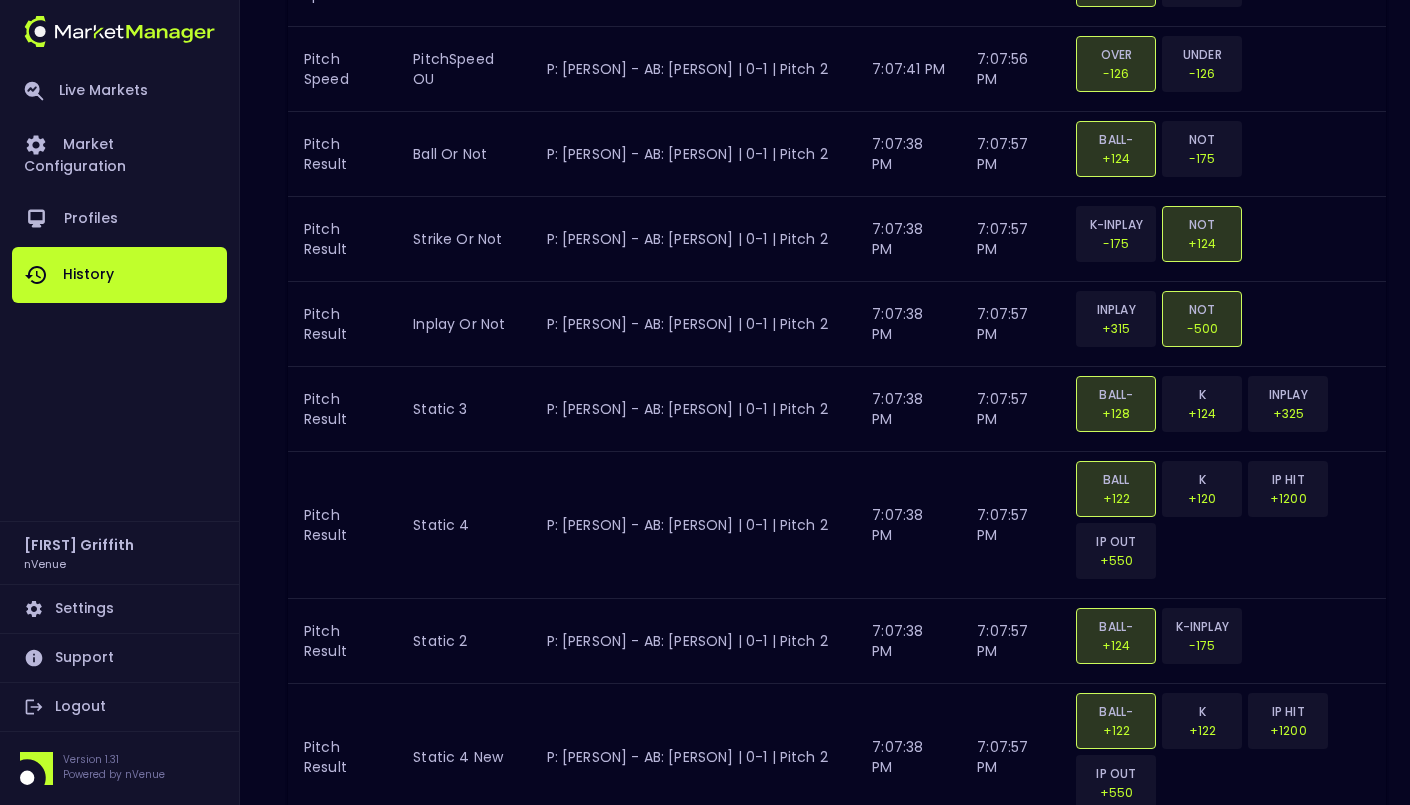 scroll, scrollTop: 4940, scrollLeft: 0, axis: vertical 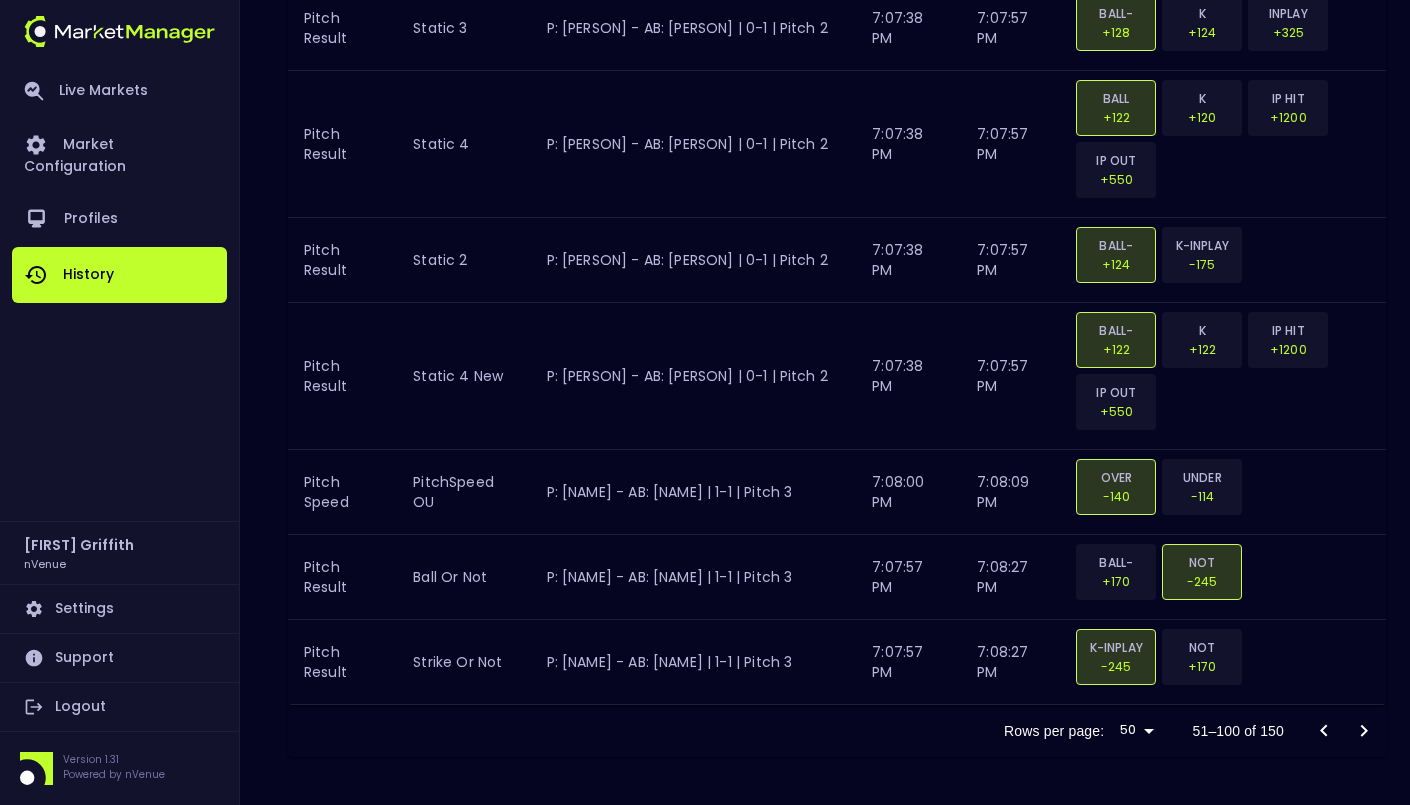 click 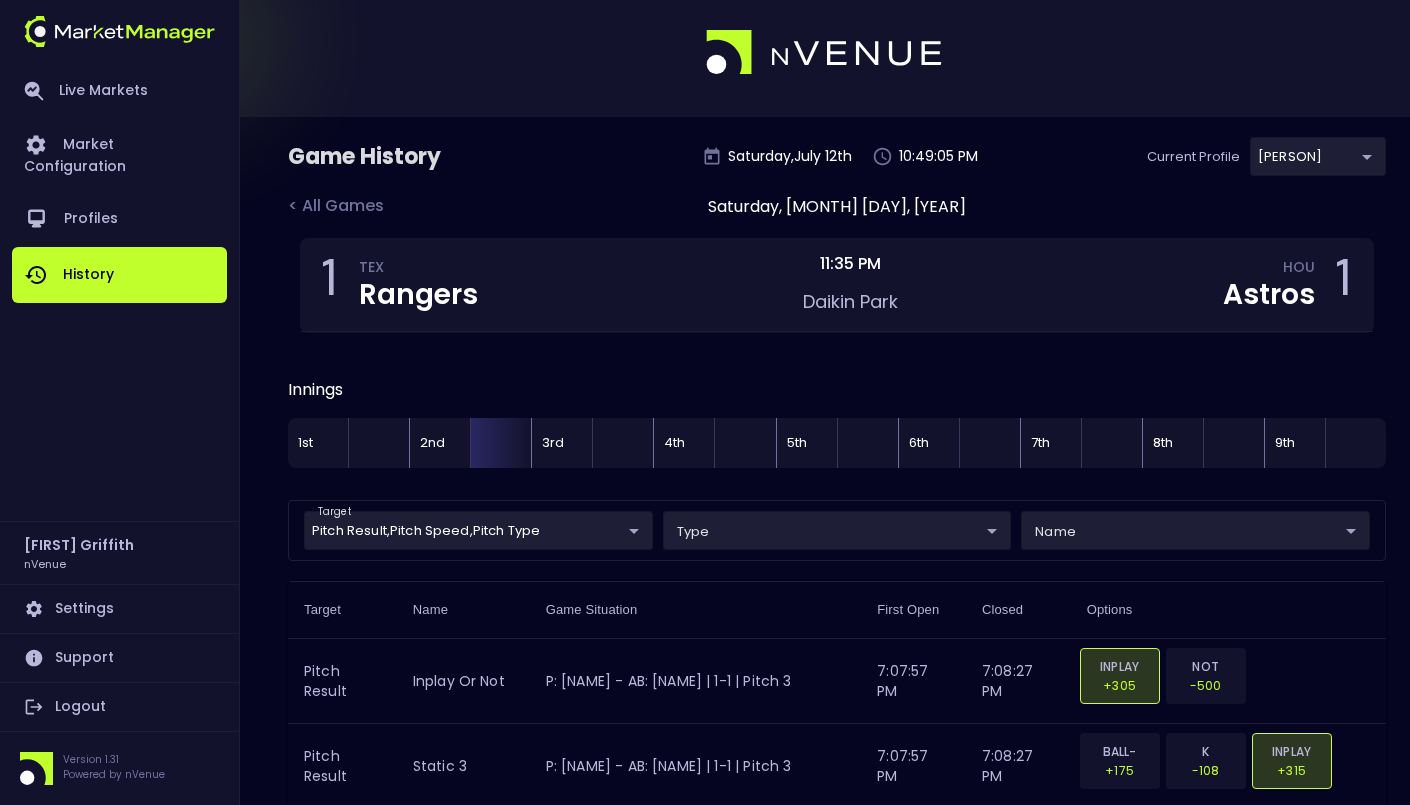 scroll, scrollTop: 0, scrollLeft: 0, axis: both 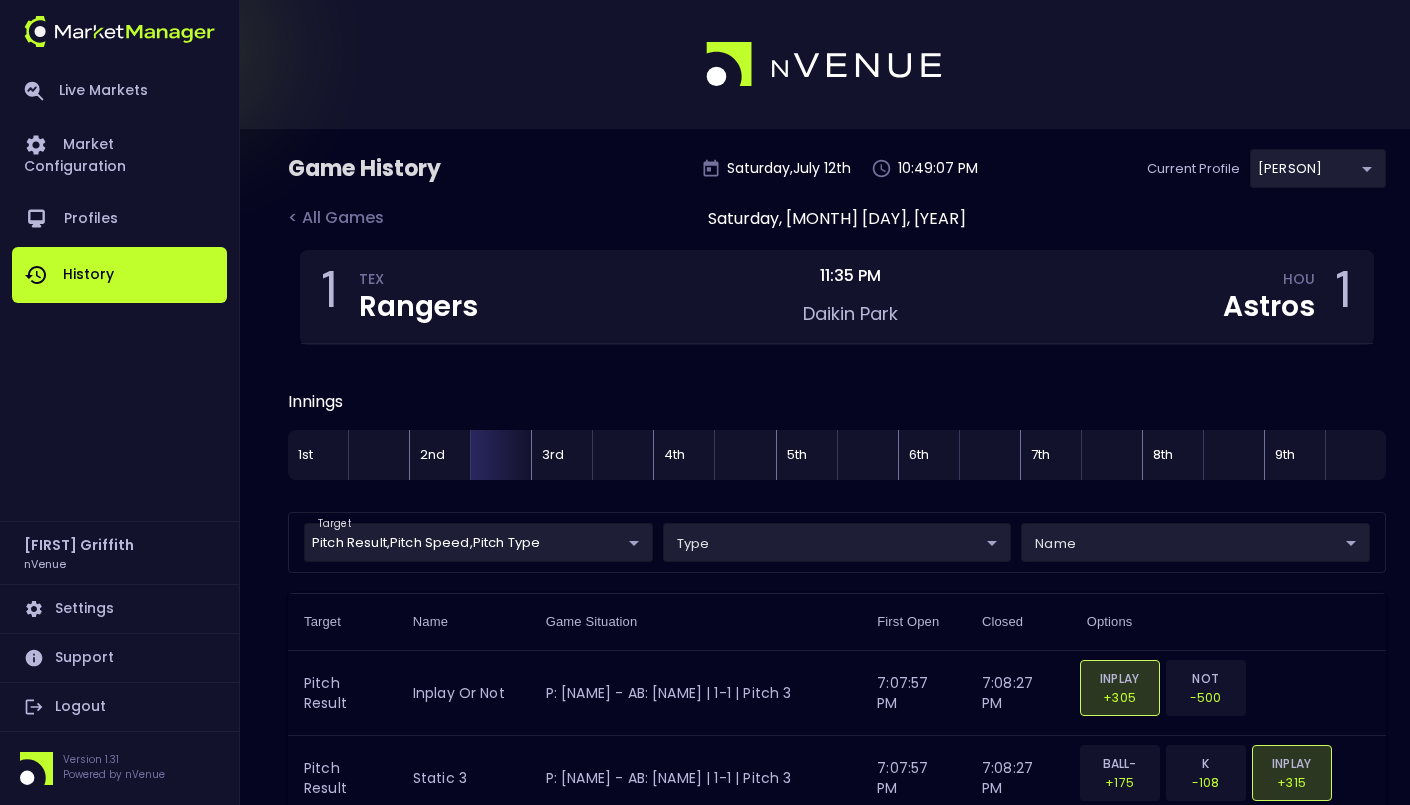 click at bounding box center (705, 64) 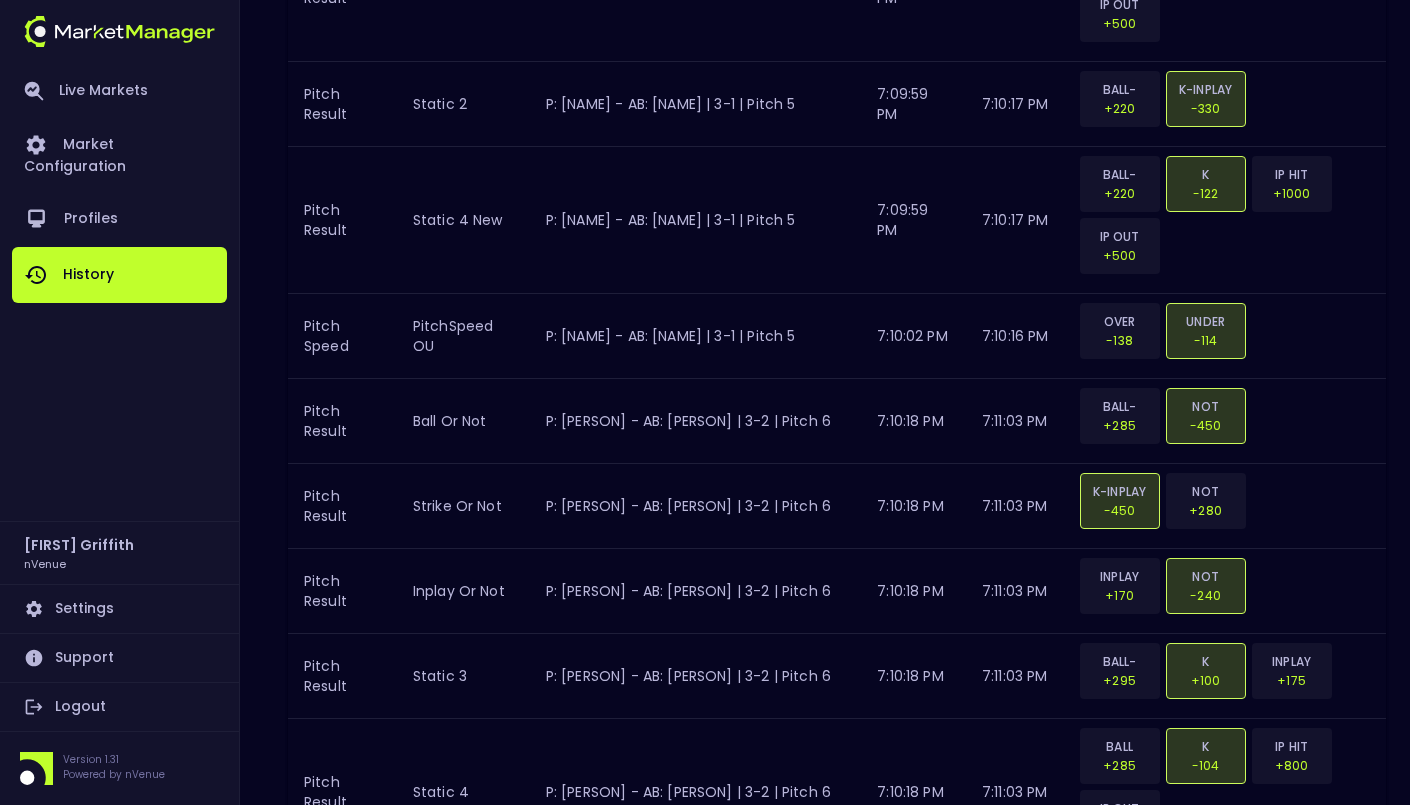 scroll, scrollTop: 5002, scrollLeft: 0, axis: vertical 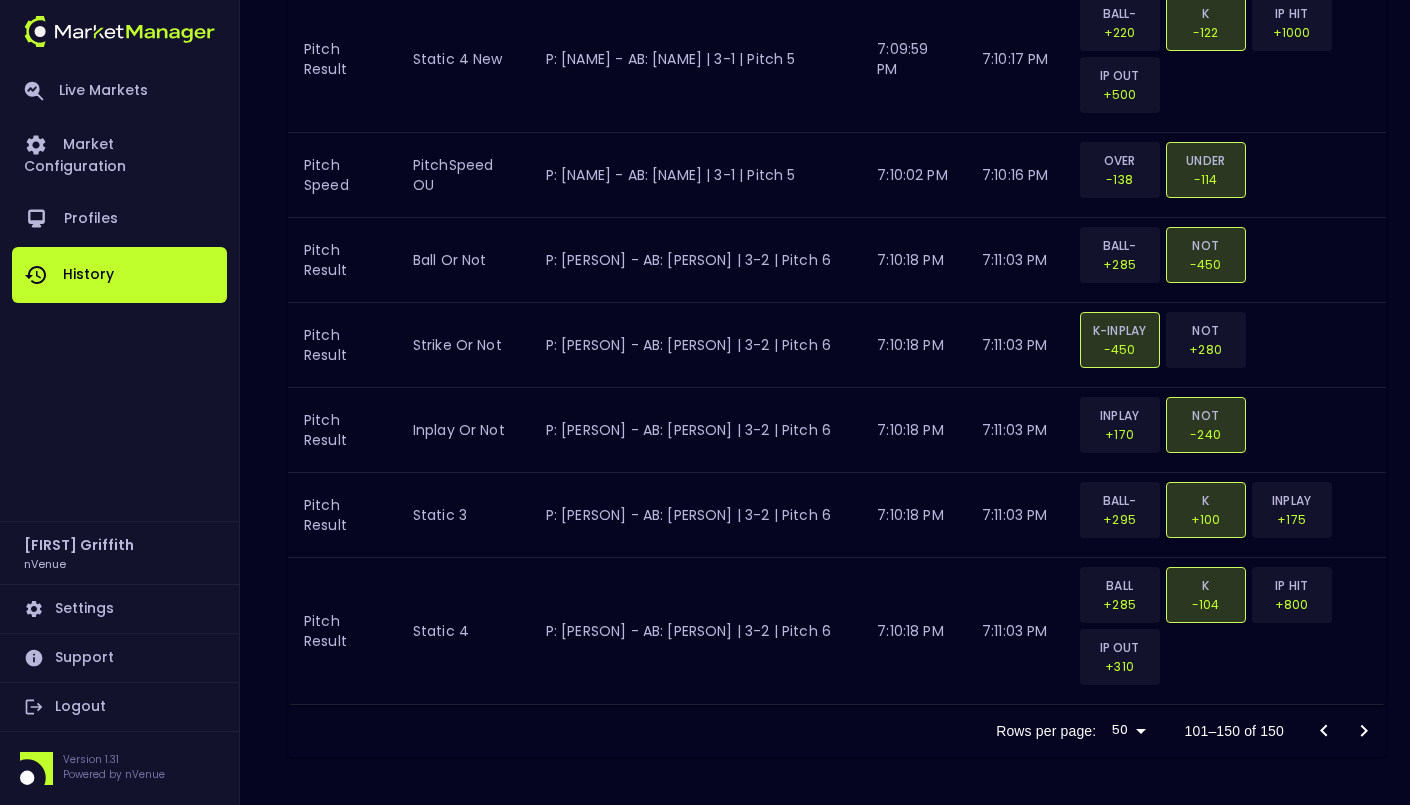 click at bounding box center (1344, 731) 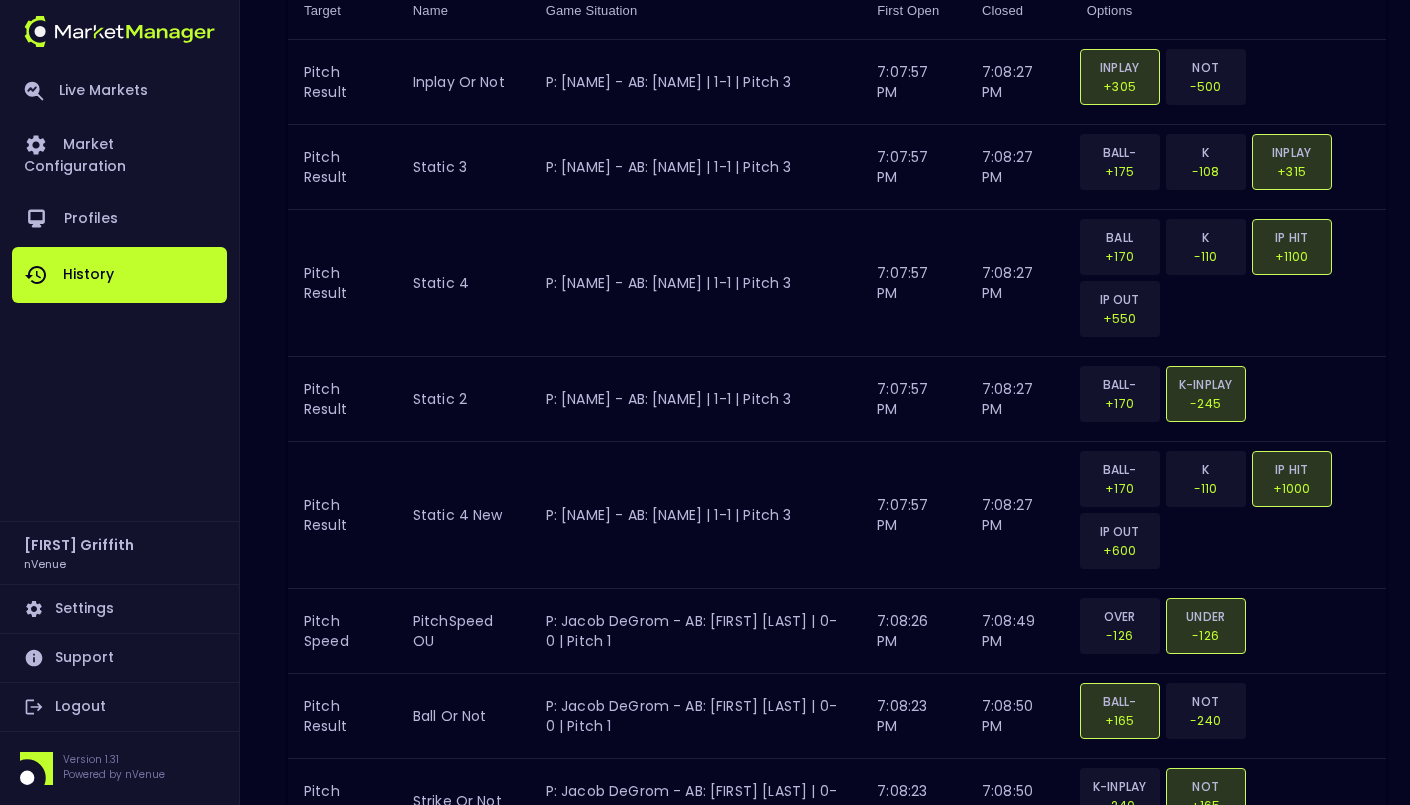scroll, scrollTop: 0, scrollLeft: 0, axis: both 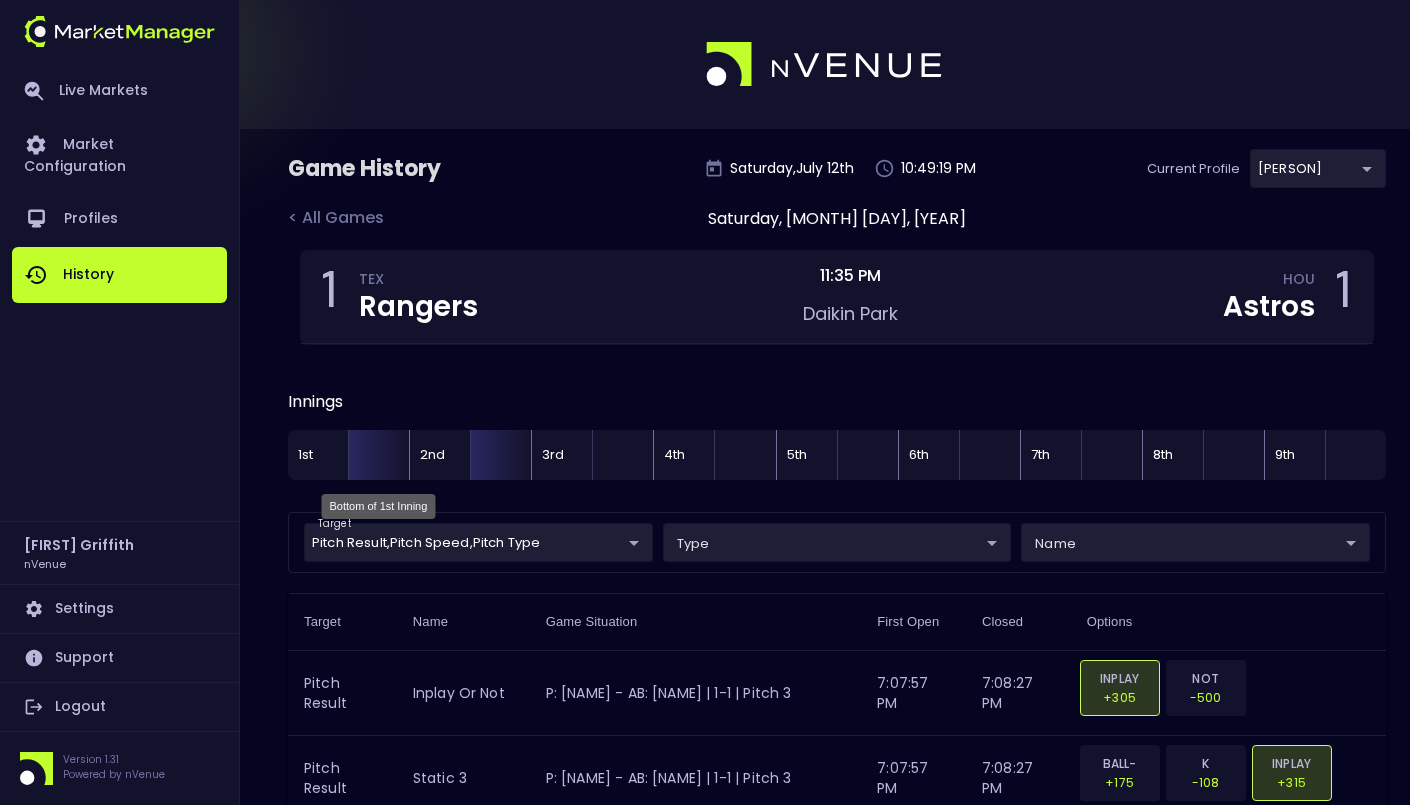 click at bounding box center (378, 455) 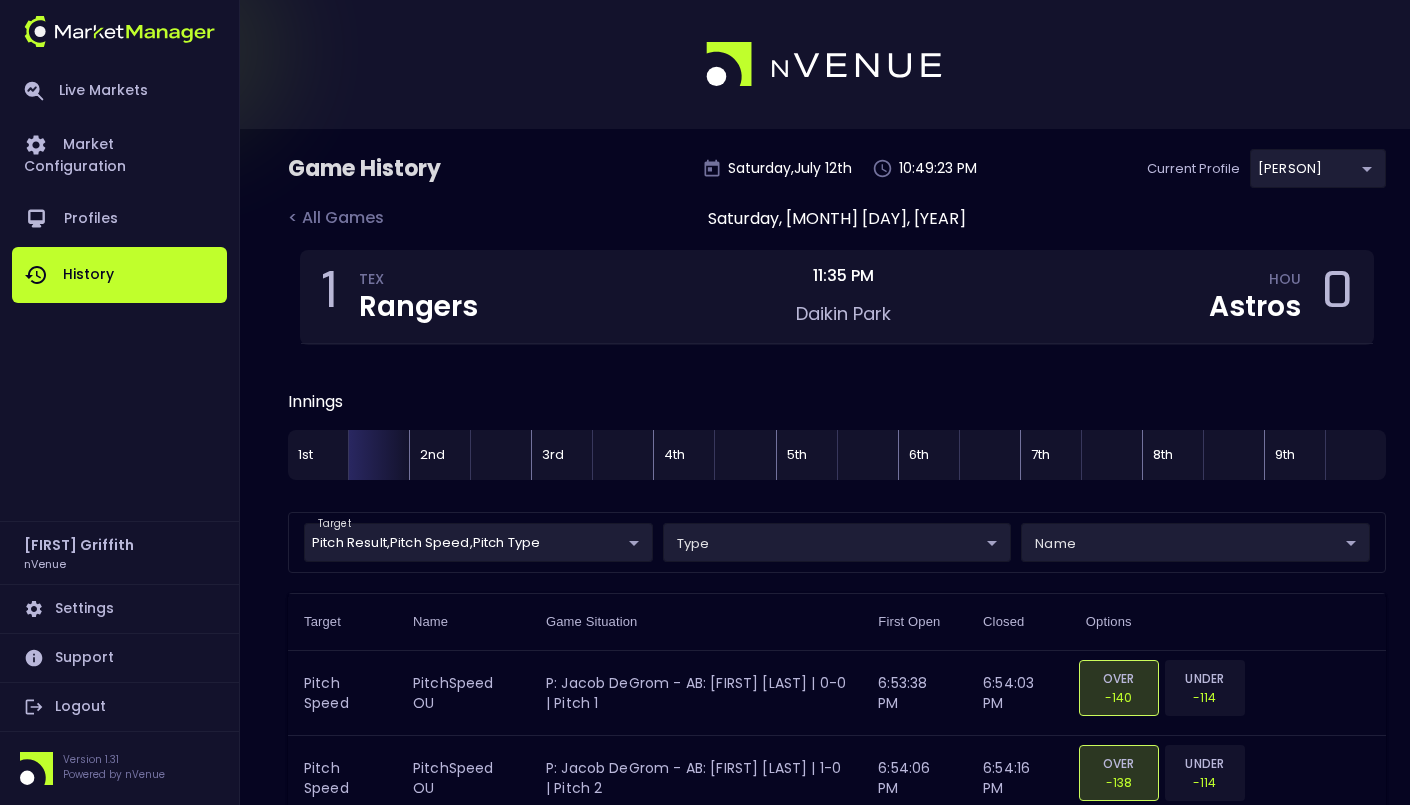 click on "Innings" at bounding box center (837, 402) 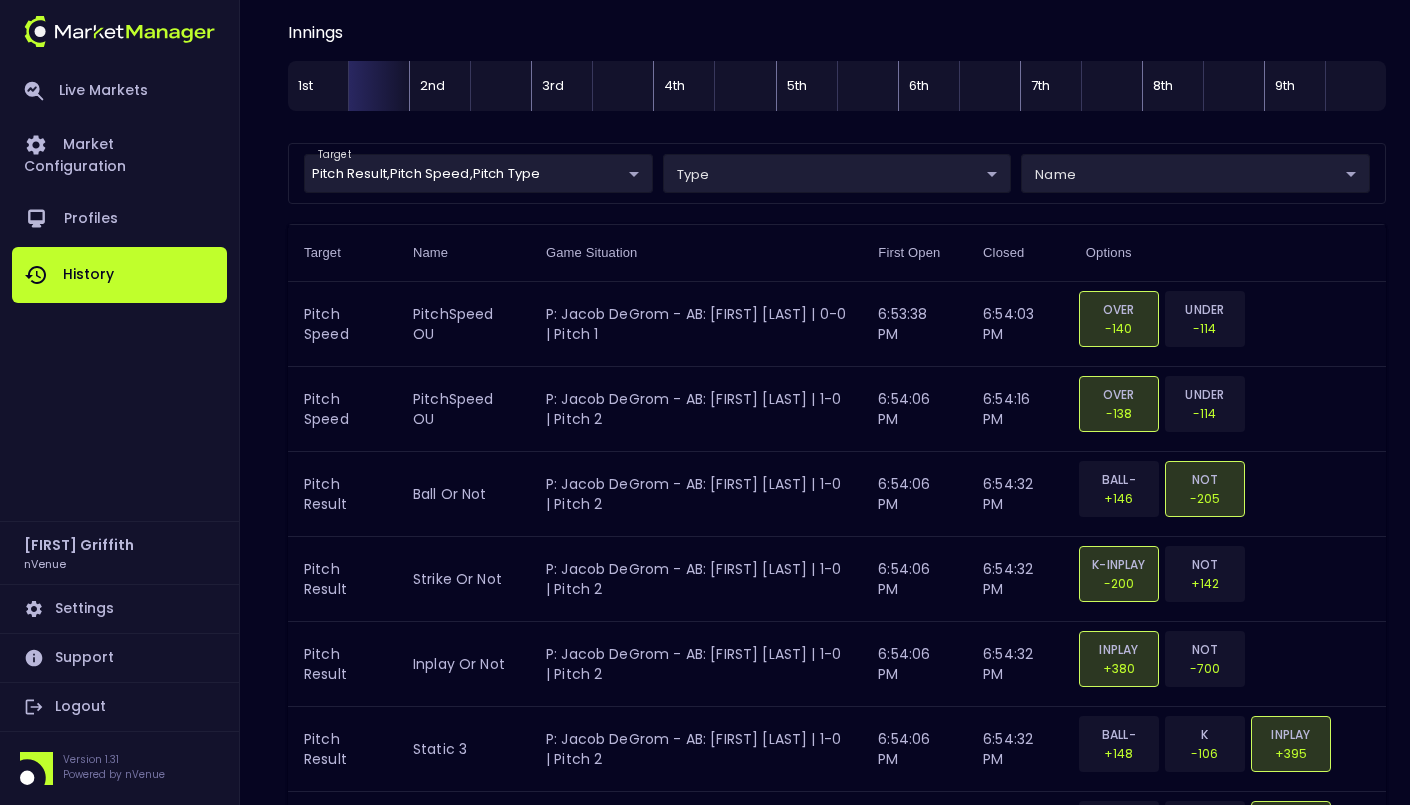 scroll, scrollTop: 0, scrollLeft: 0, axis: both 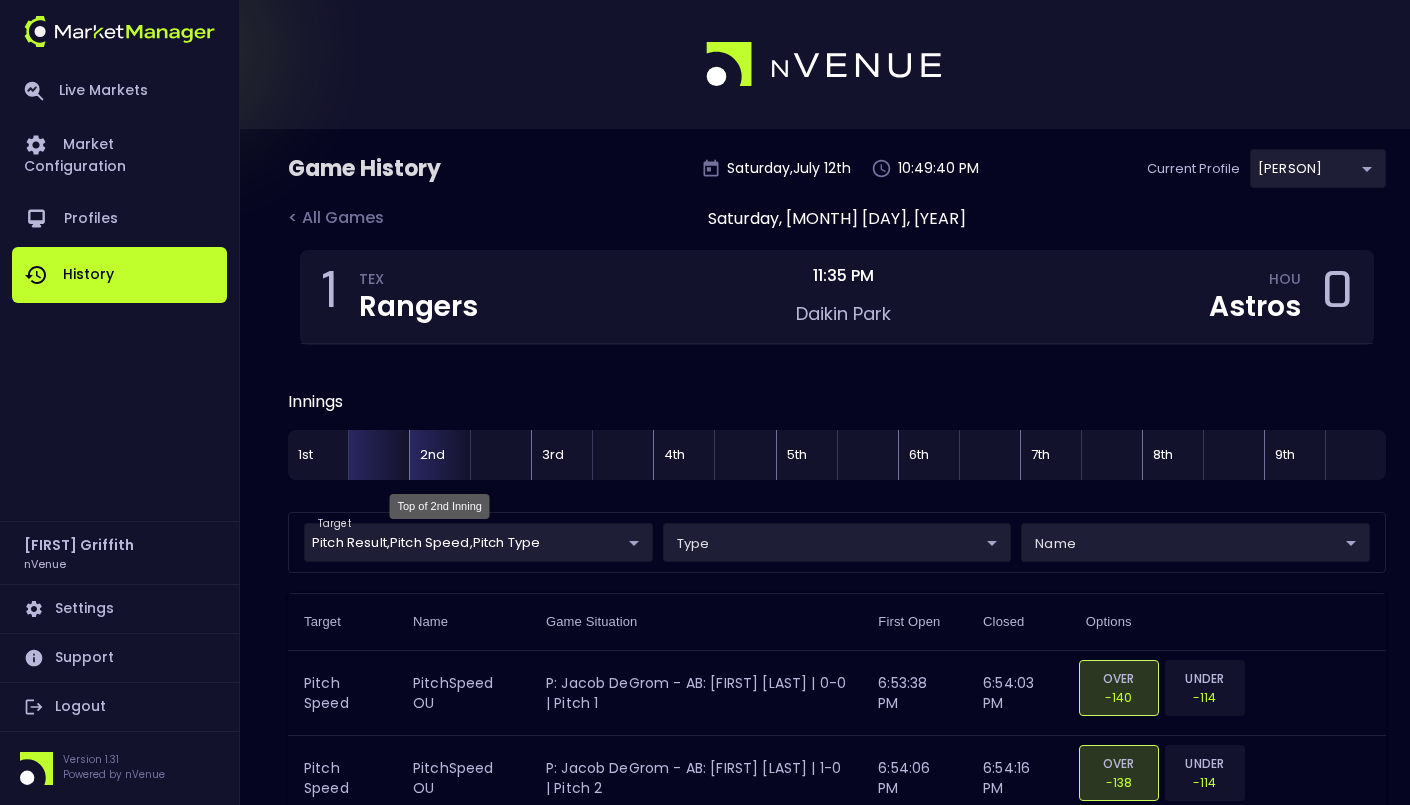 click on "2nd" at bounding box center [439, 455] 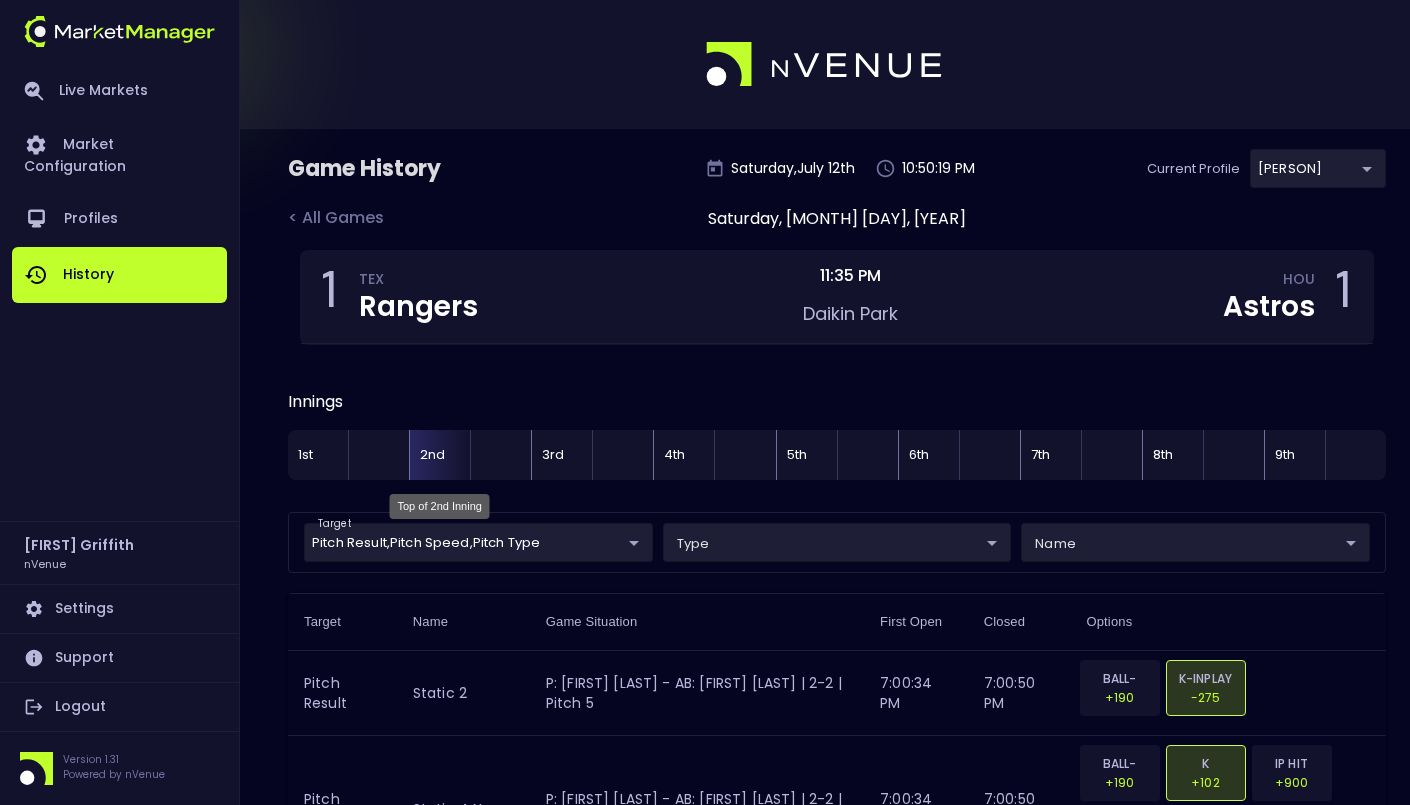 click on "2nd" at bounding box center (439, 455) 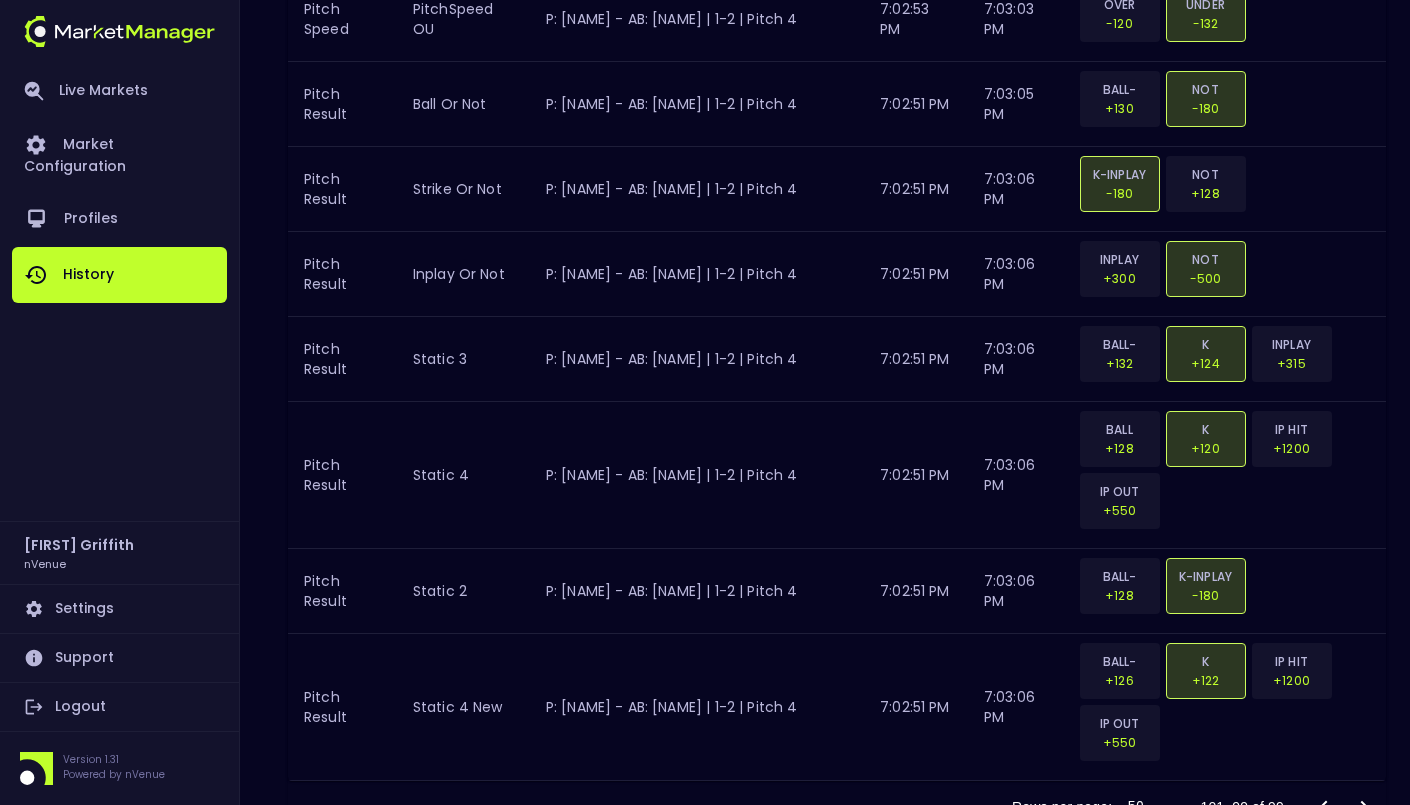 scroll, scrollTop: 4917, scrollLeft: 0, axis: vertical 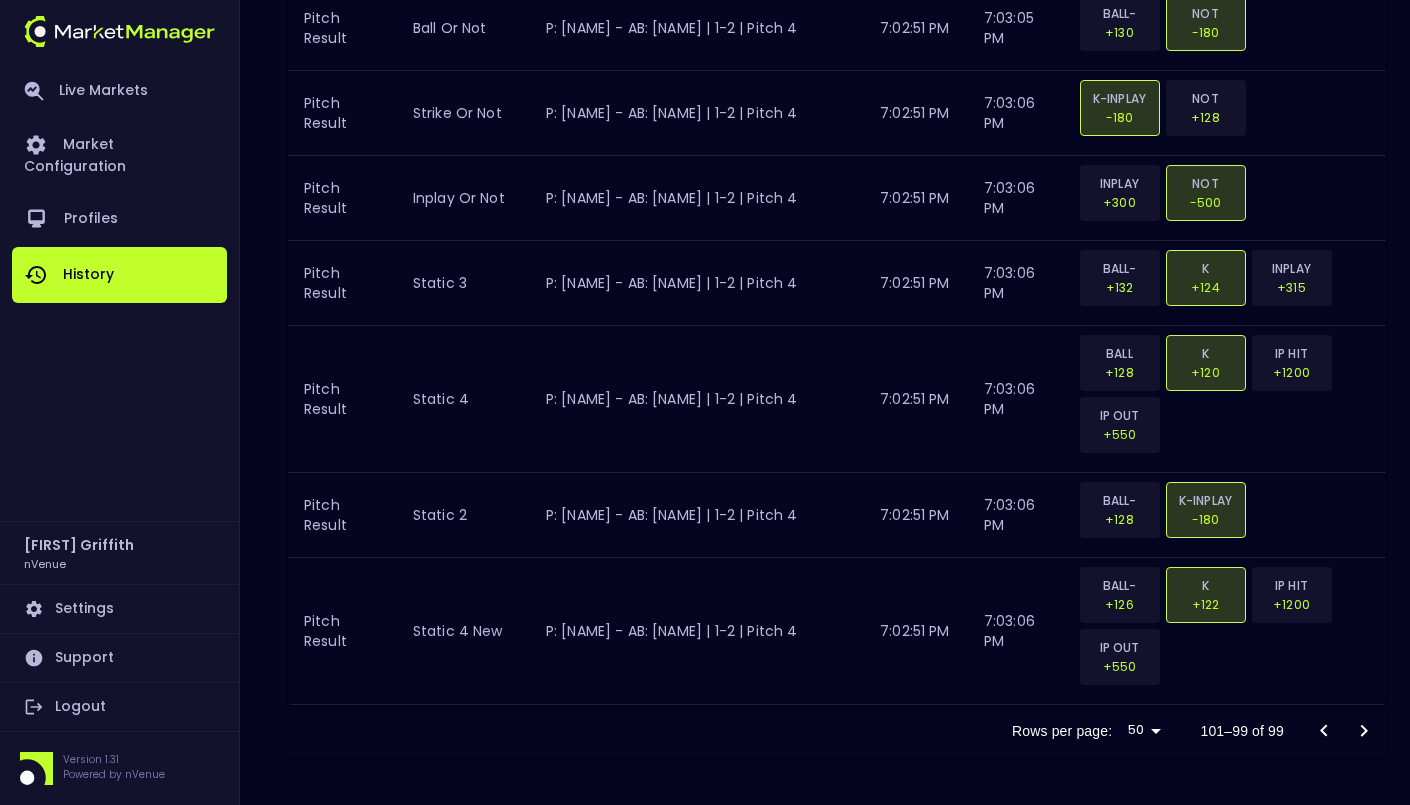 click at bounding box center [1344, 731] 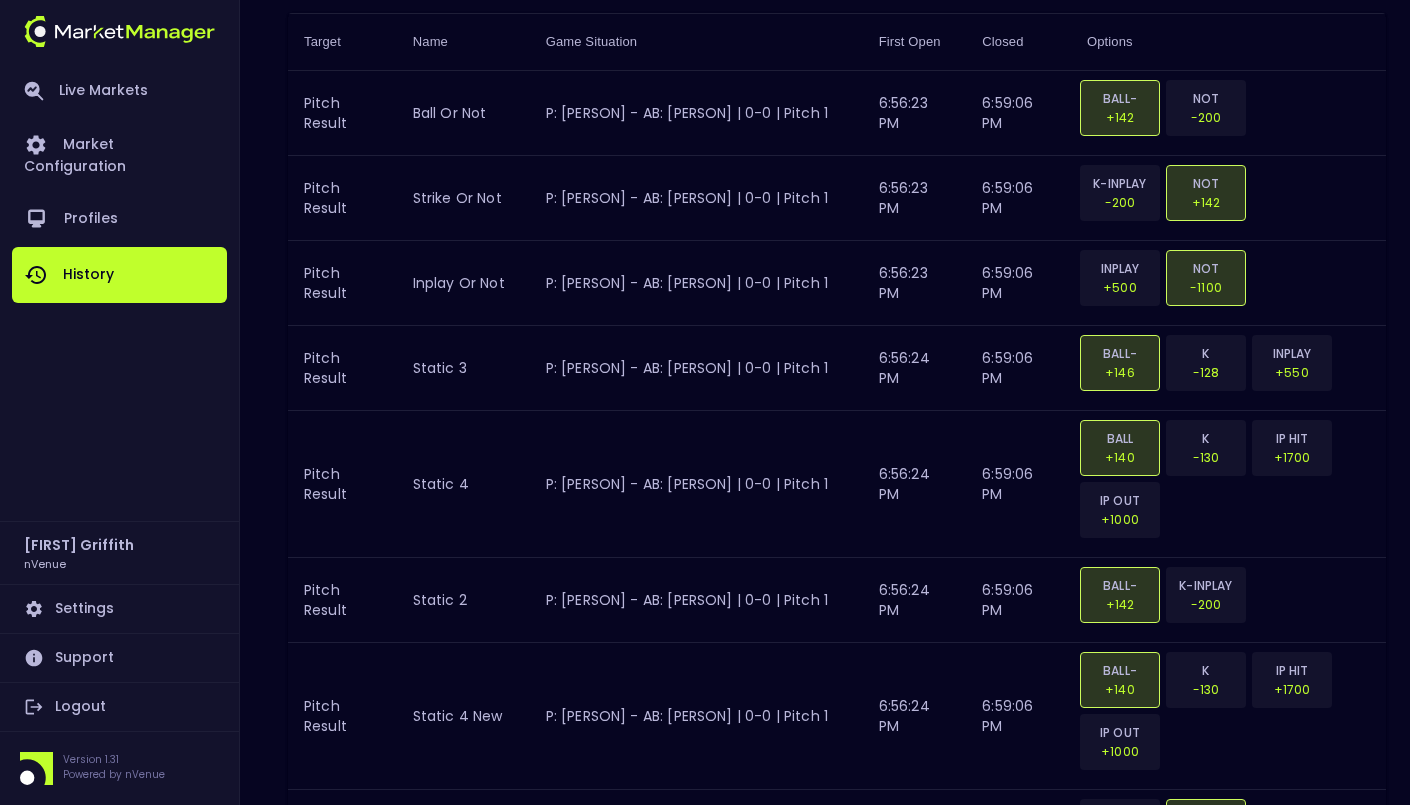 scroll, scrollTop: 0, scrollLeft: 0, axis: both 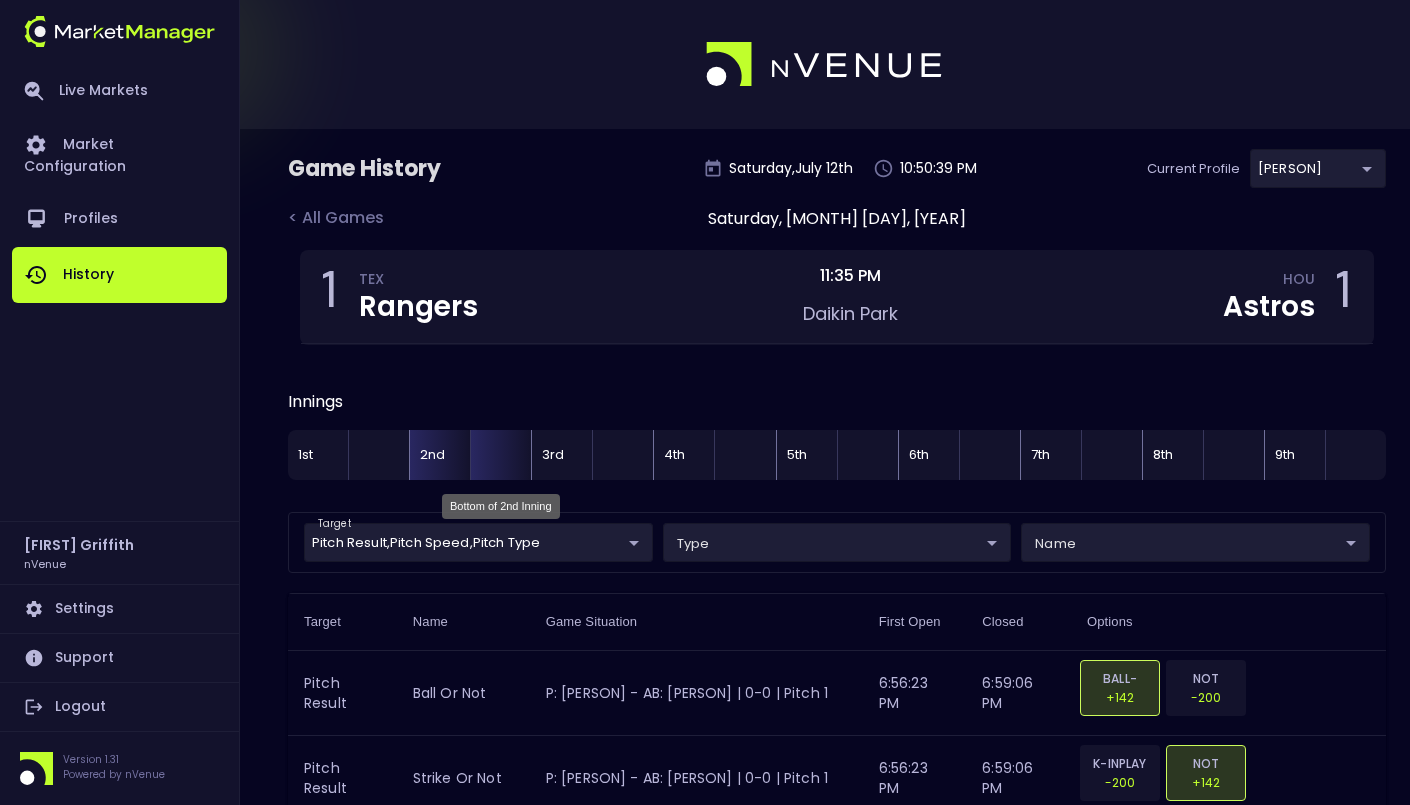 click at bounding box center (500, 455) 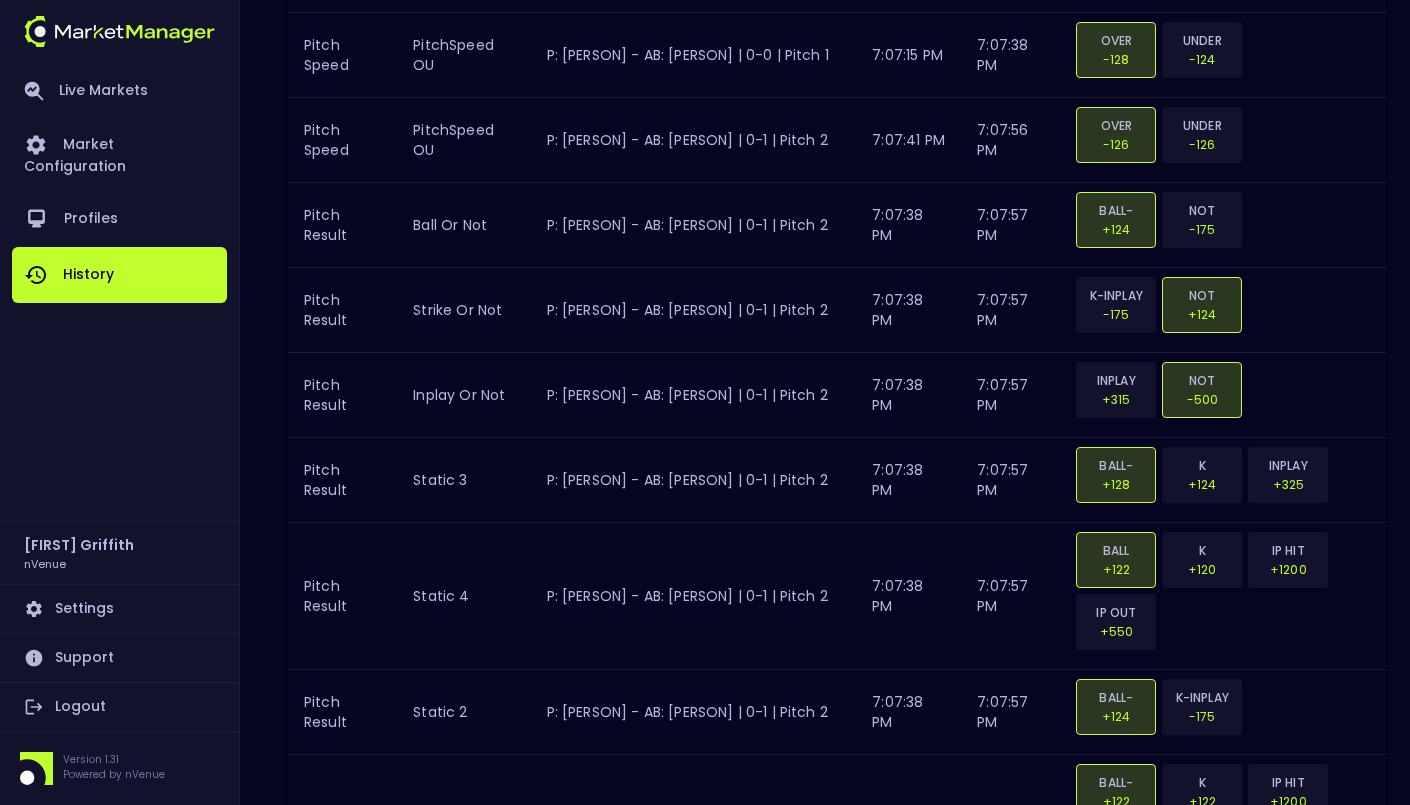 scroll, scrollTop: 4940, scrollLeft: 0, axis: vertical 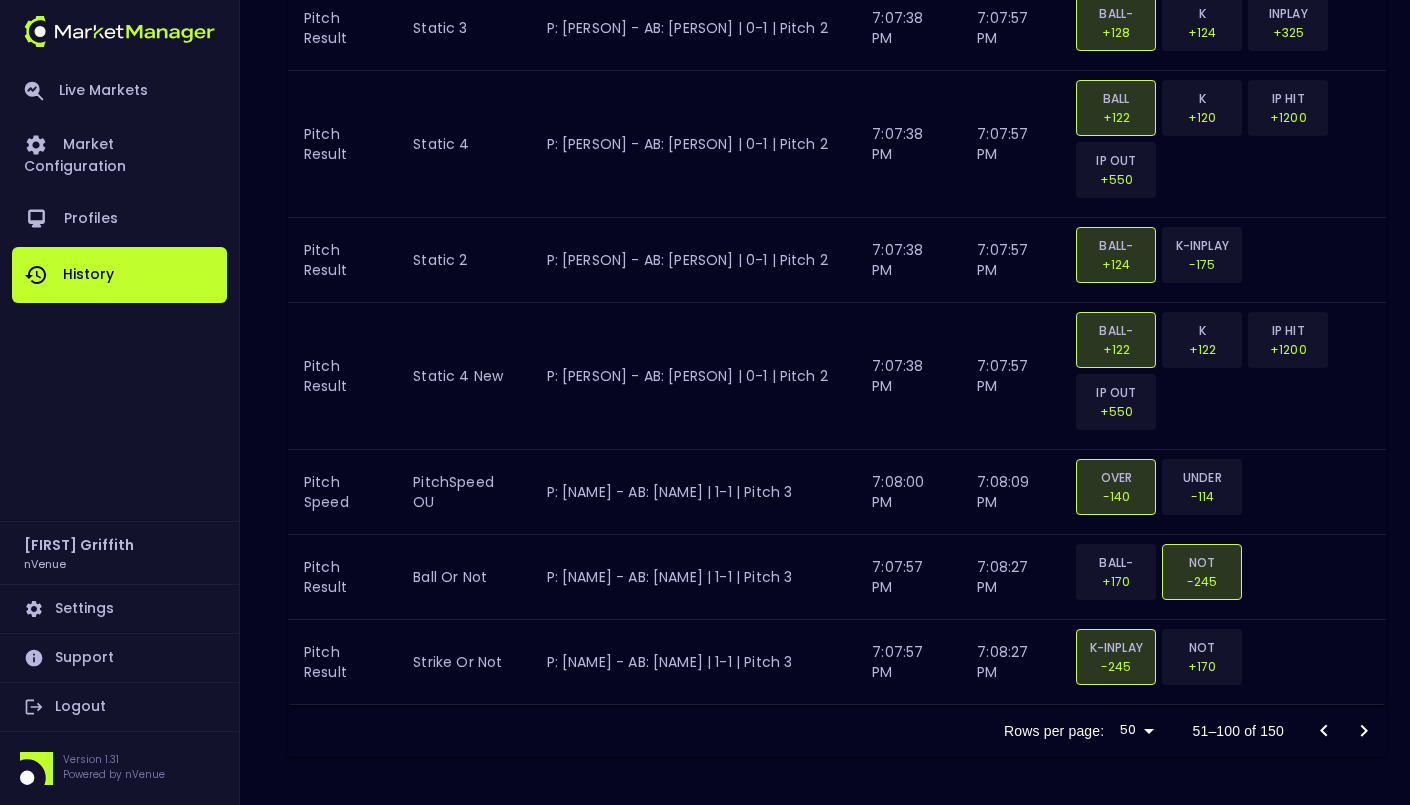 click 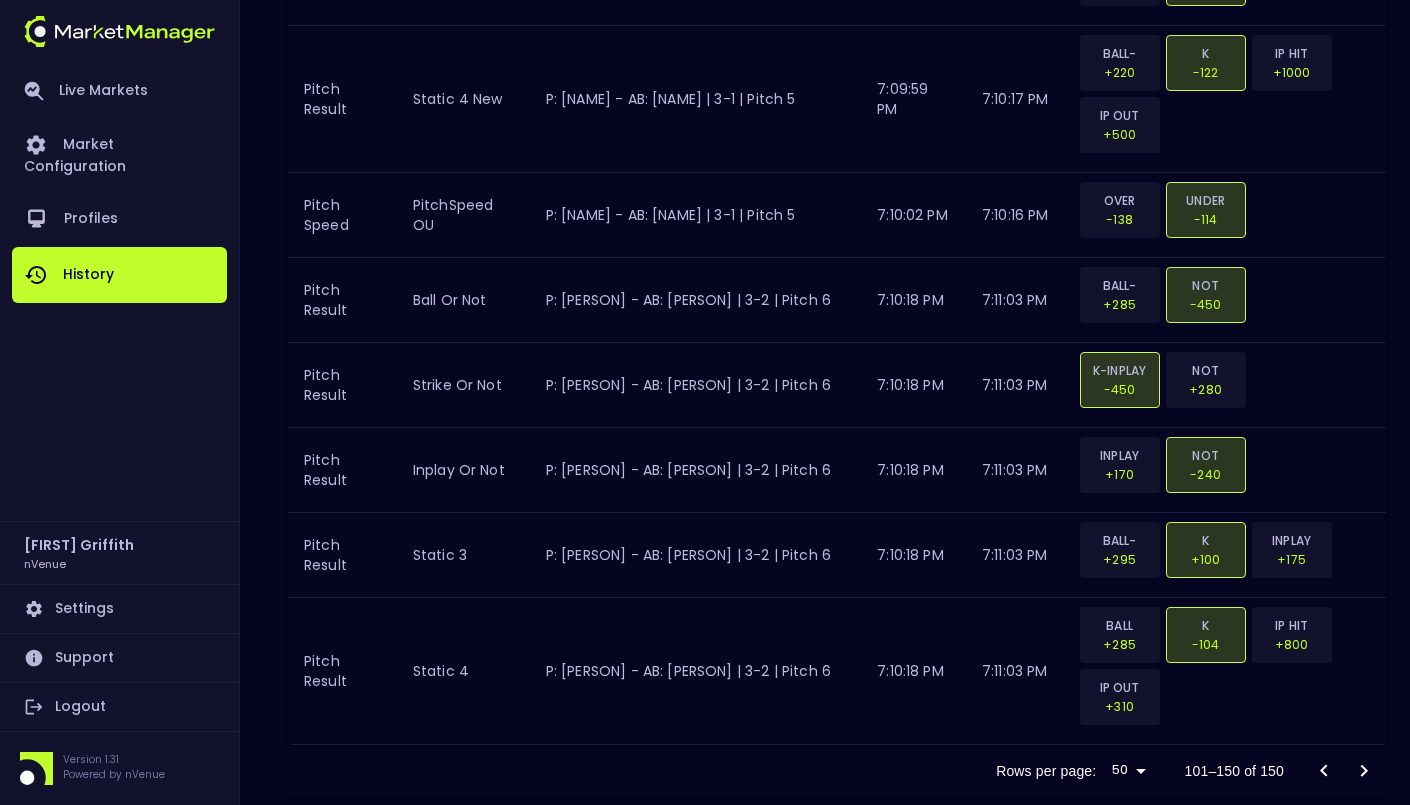 scroll, scrollTop: 4972, scrollLeft: 0, axis: vertical 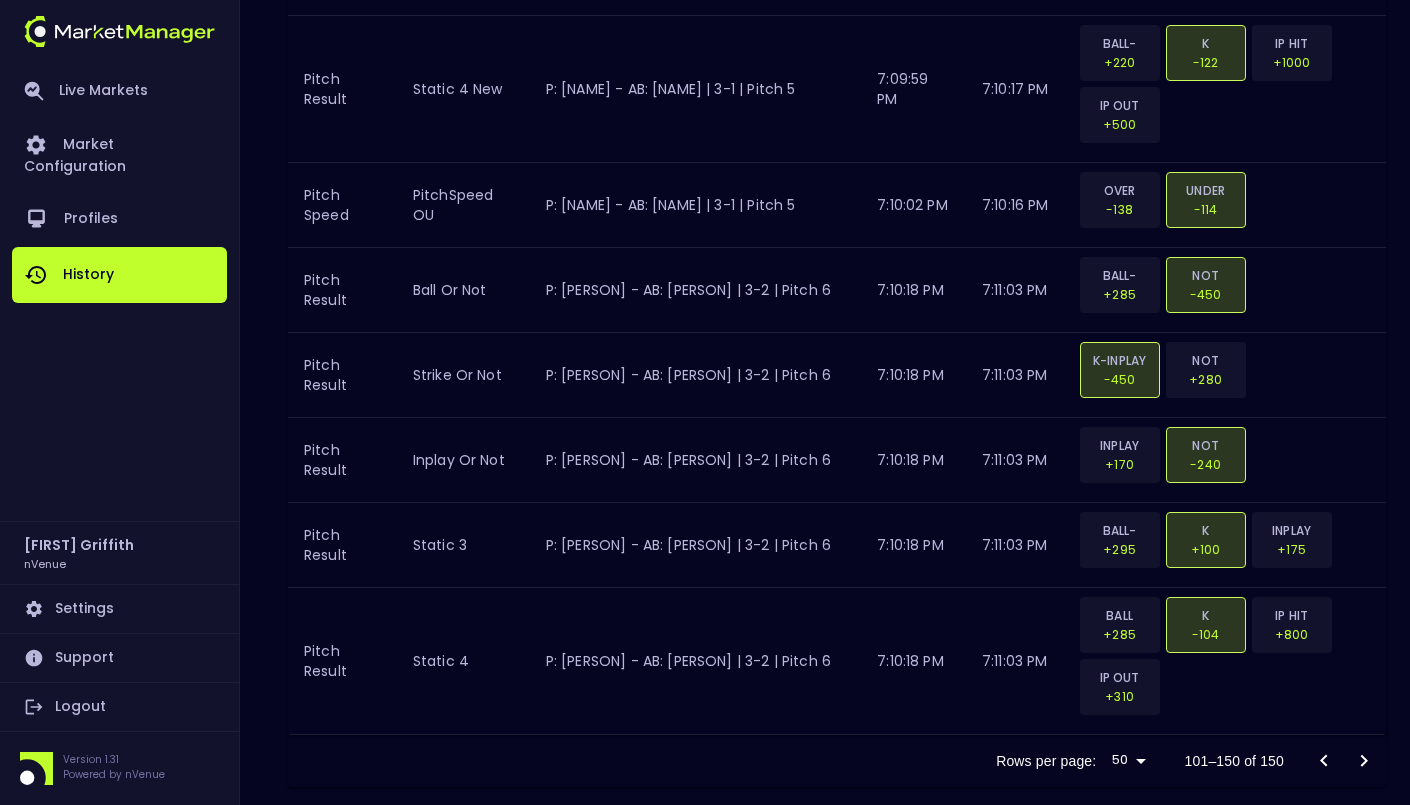 click at bounding box center (1344, 761) 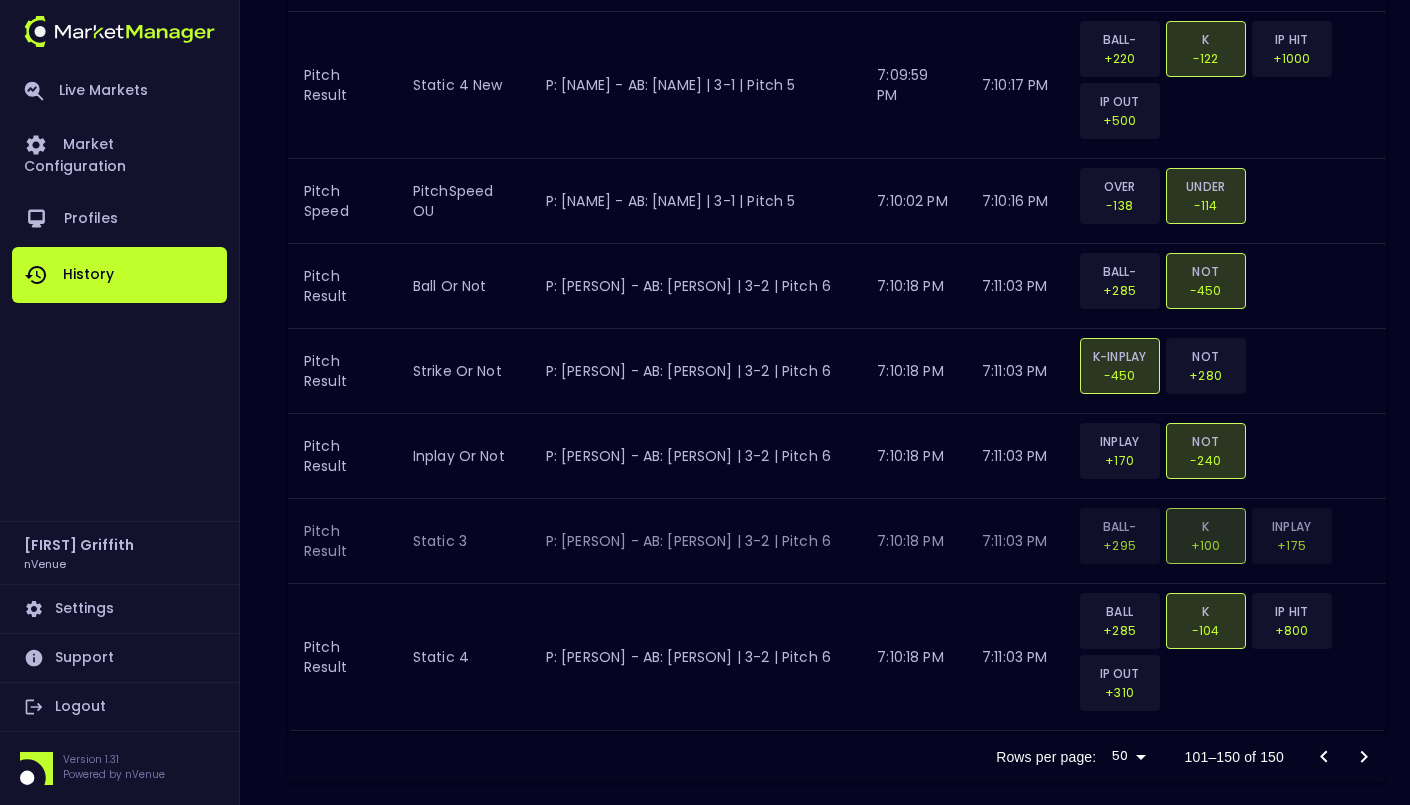 scroll, scrollTop: 5002, scrollLeft: 0, axis: vertical 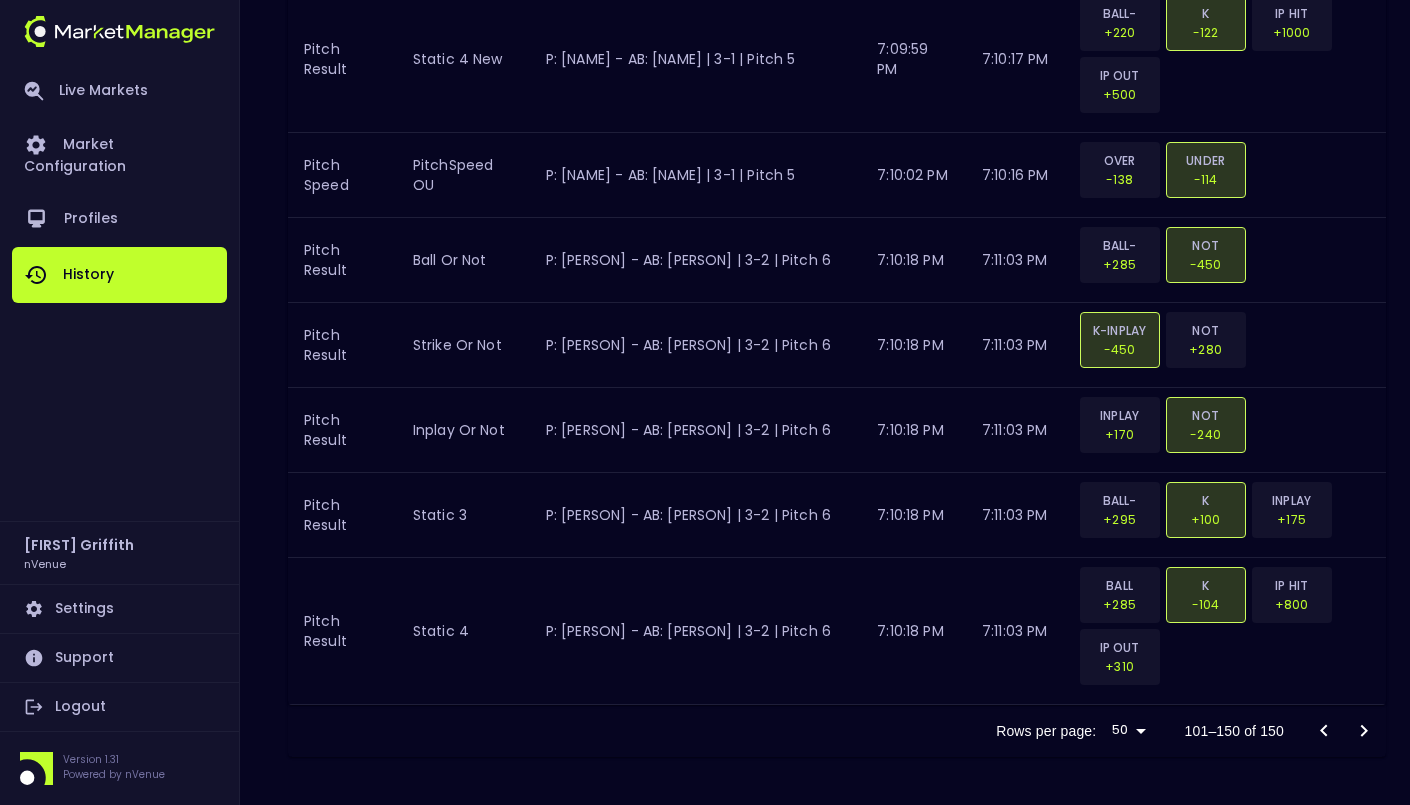 click 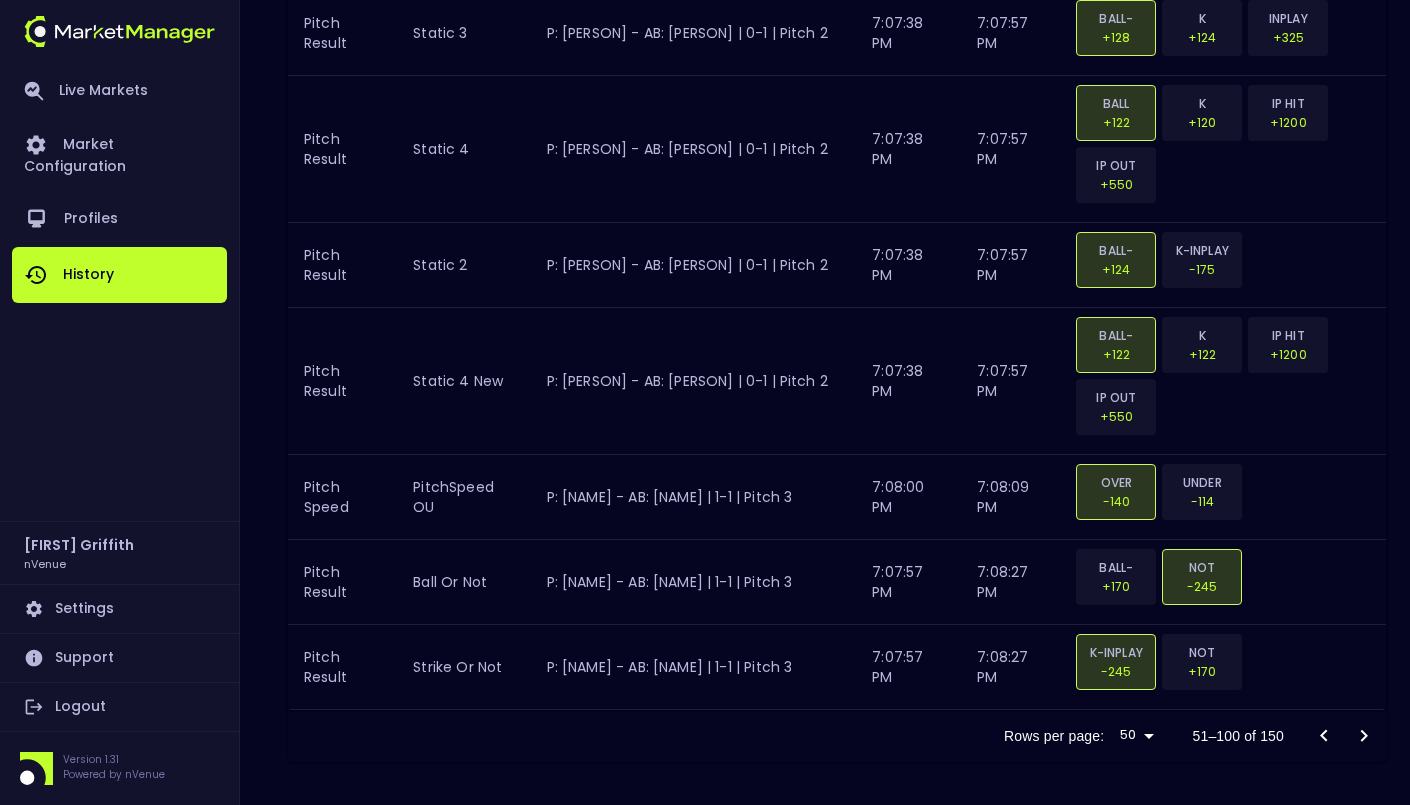 scroll, scrollTop: 4940, scrollLeft: 0, axis: vertical 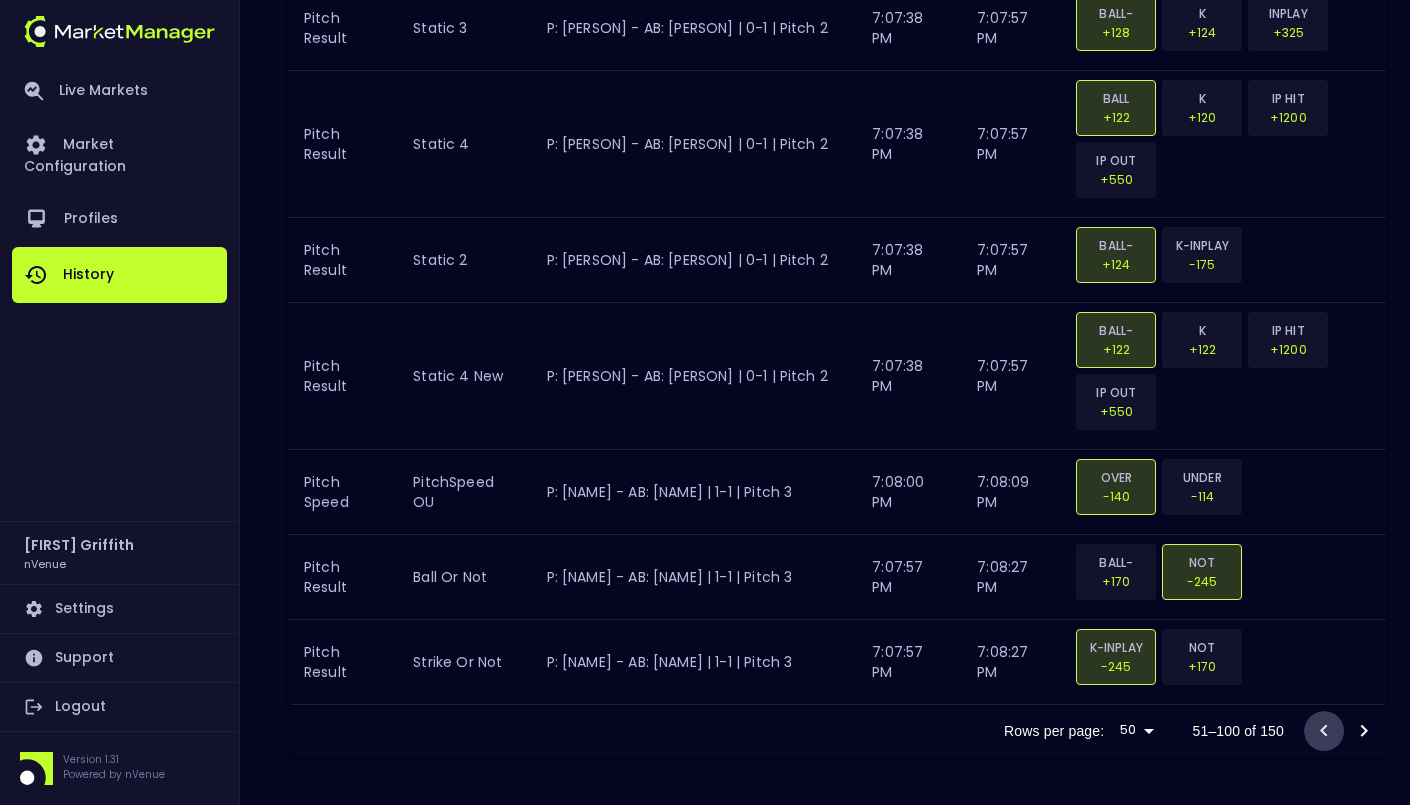 click 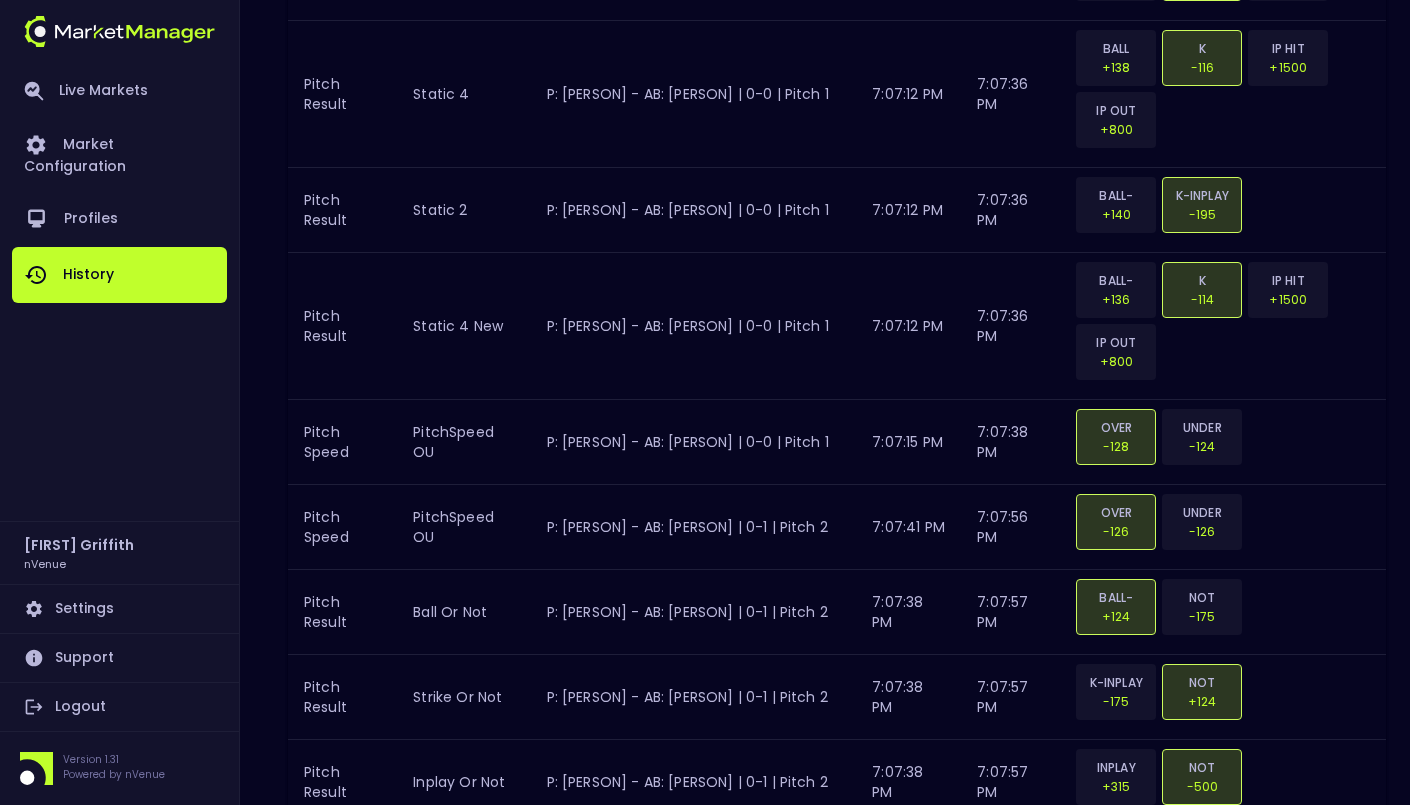 scroll, scrollTop: 4940, scrollLeft: 0, axis: vertical 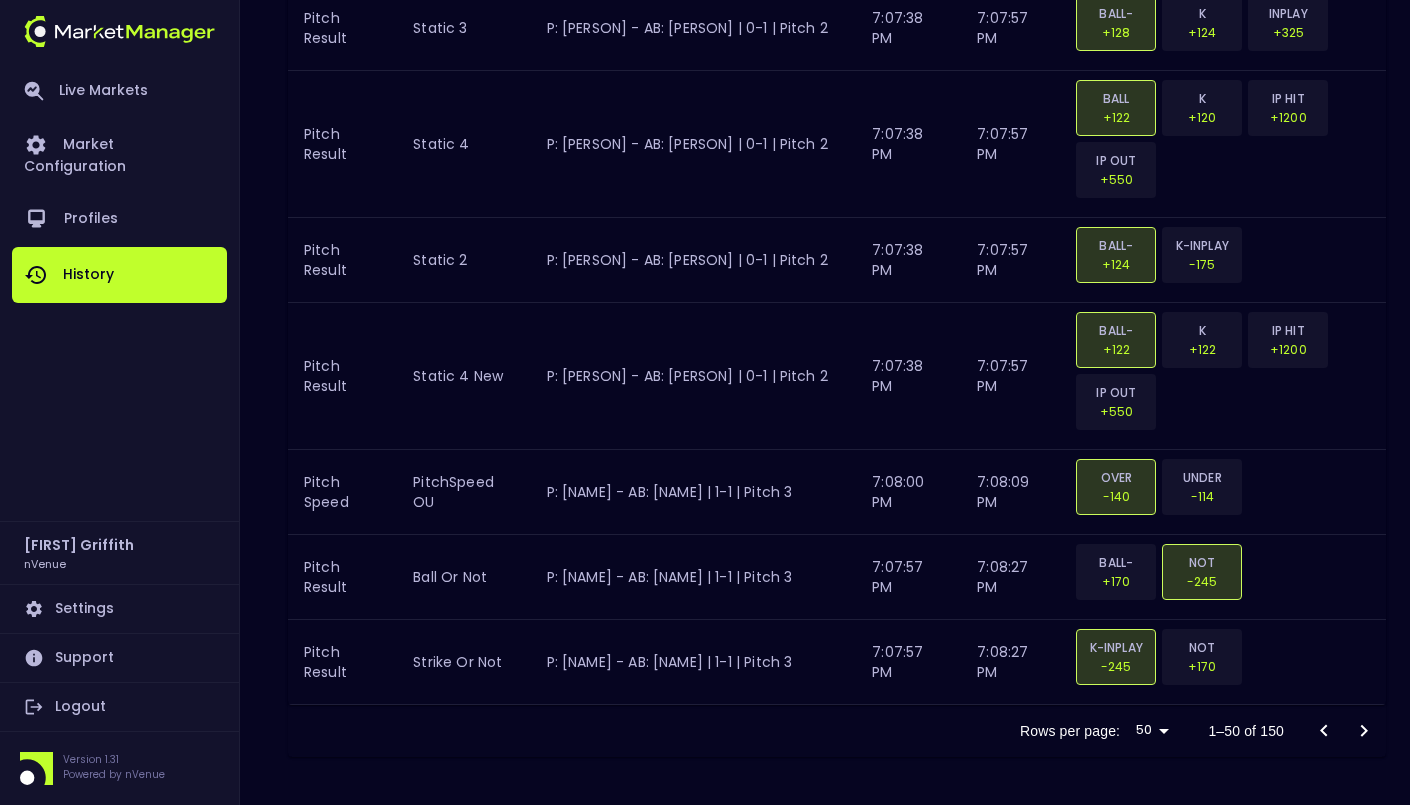 click at bounding box center [1344, 731] 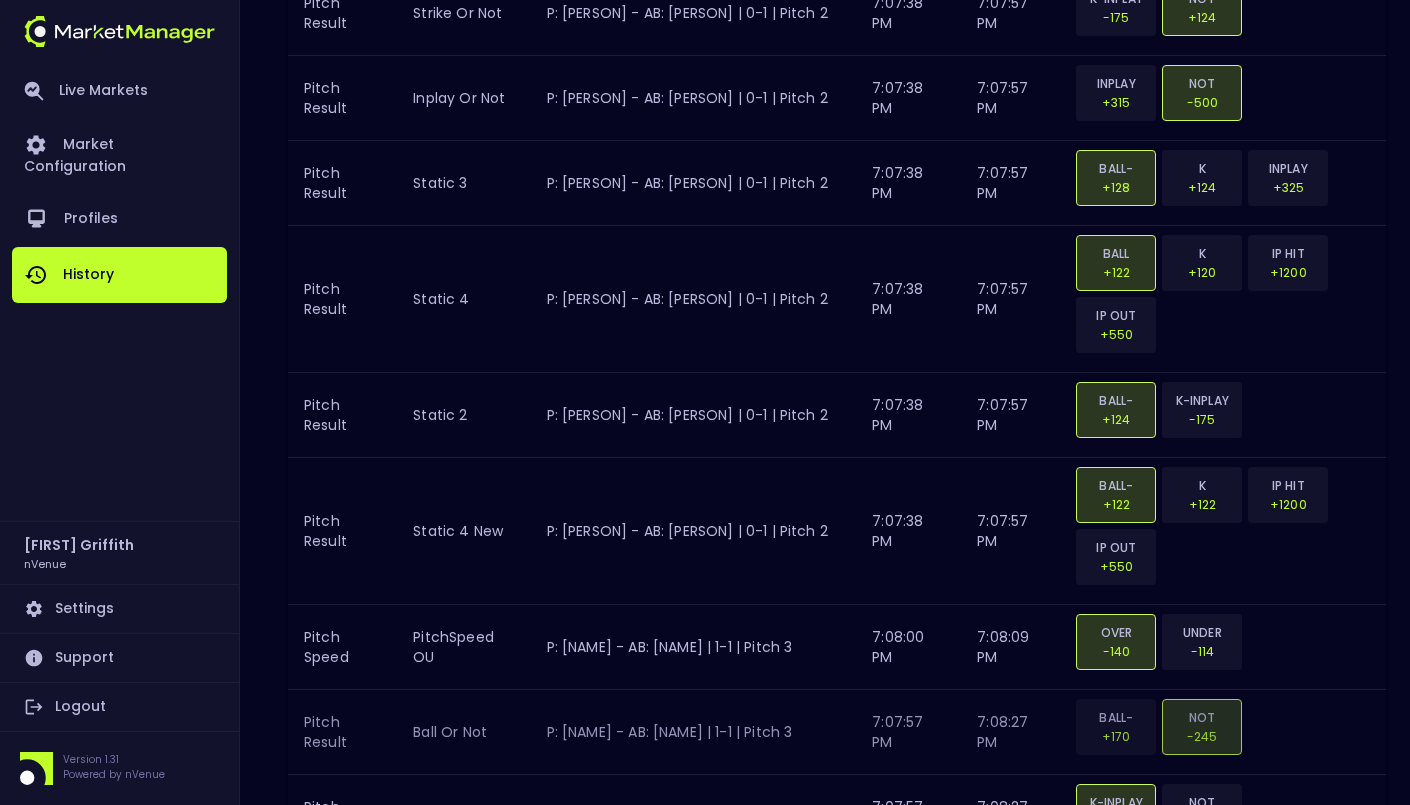 scroll, scrollTop: 4940, scrollLeft: 0, axis: vertical 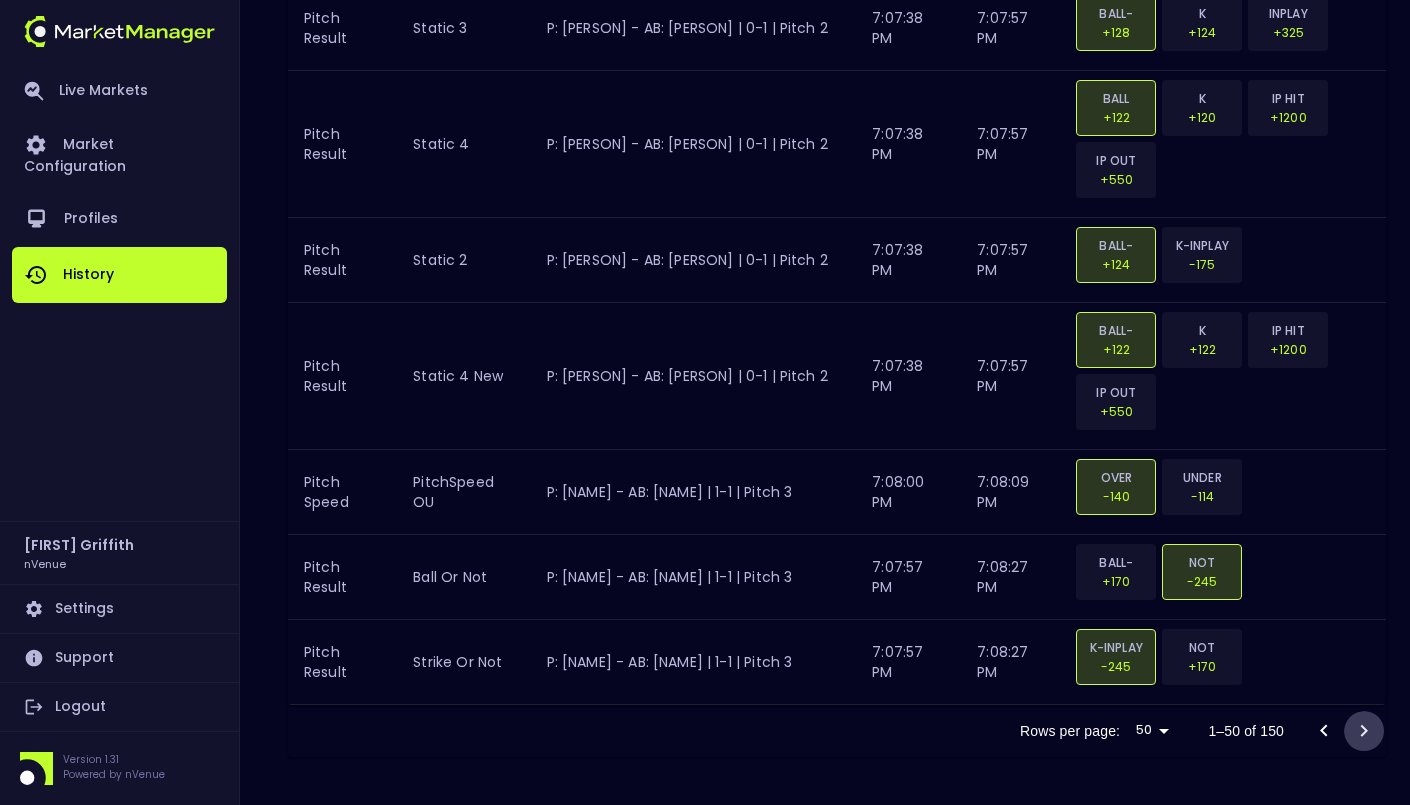 click 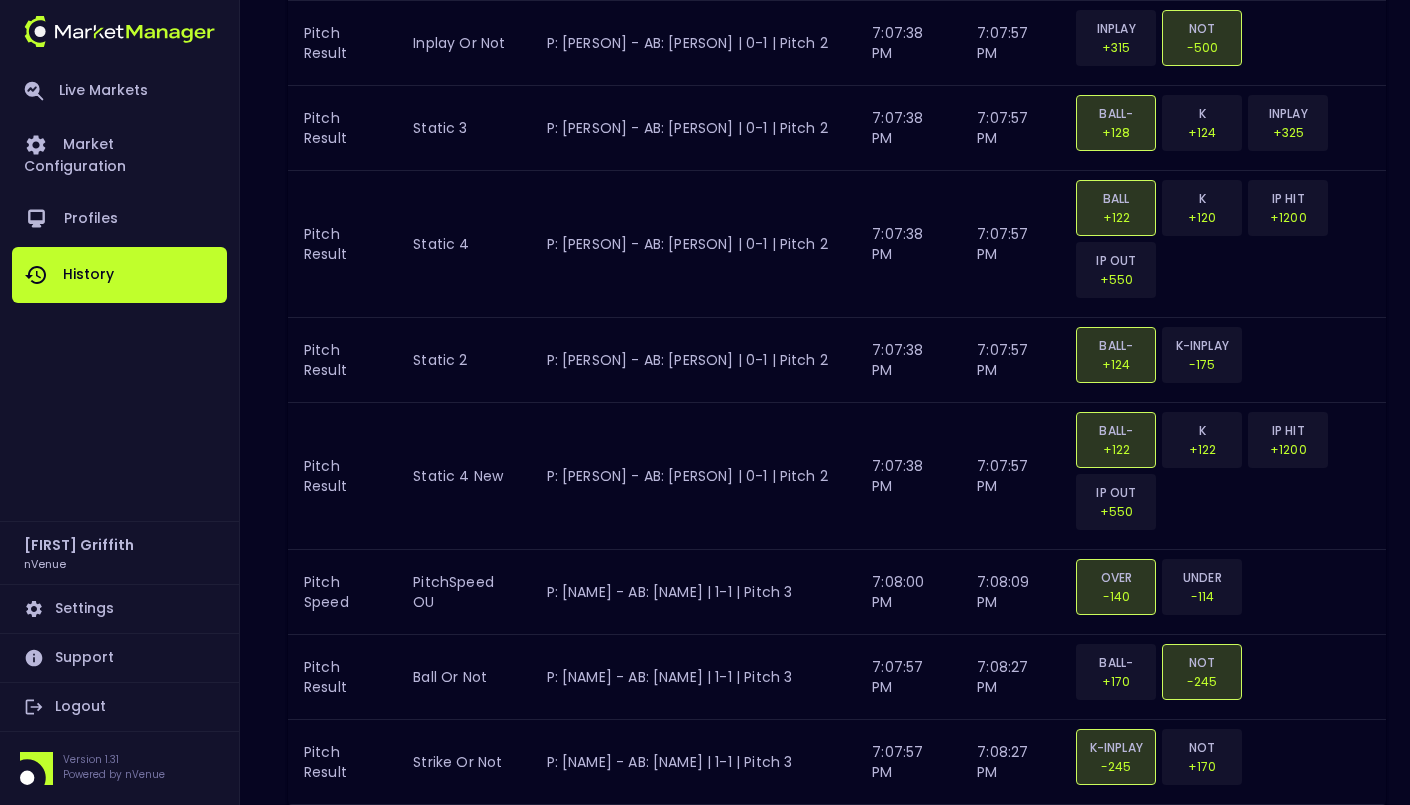 scroll, scrollTop: 4940, scrollLeft: 0, axis: vertical 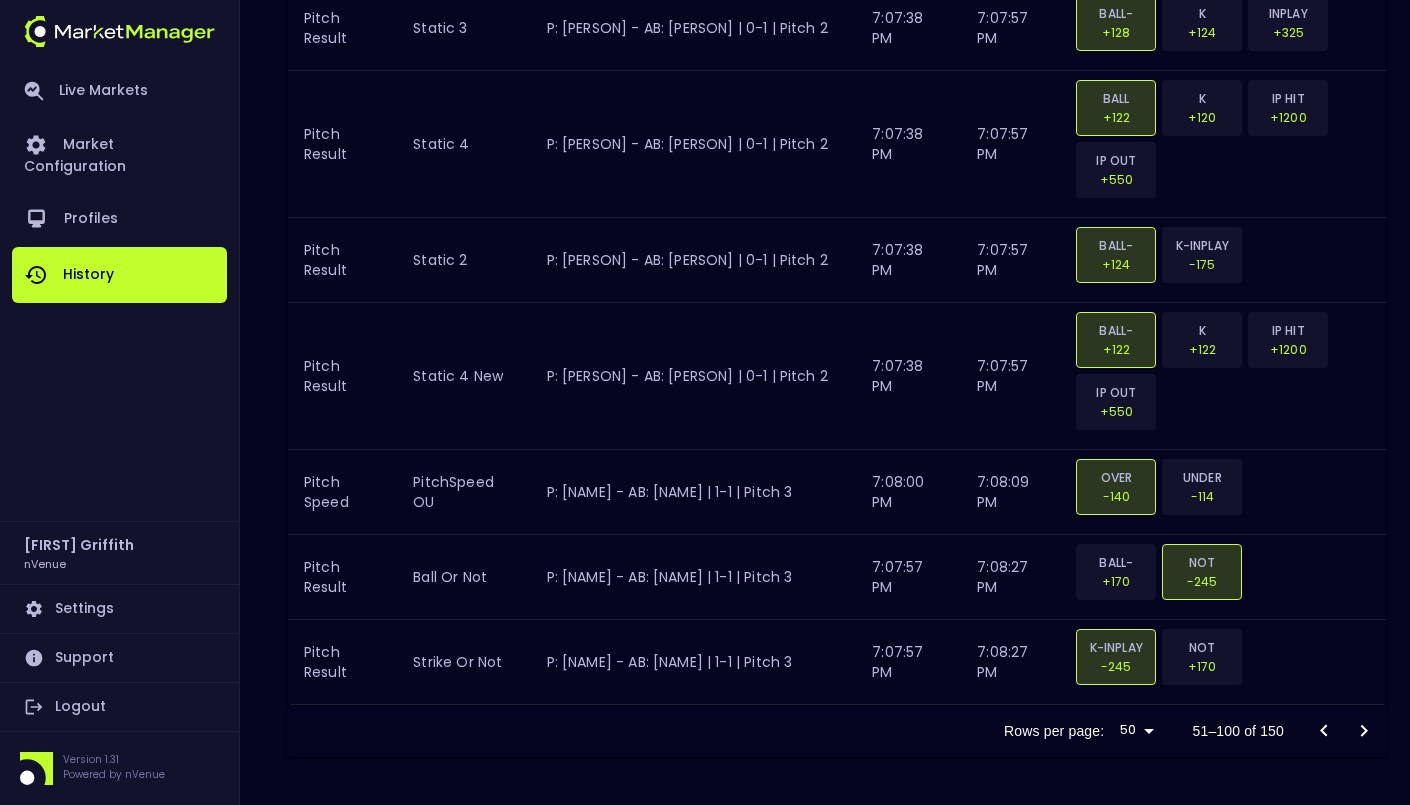click 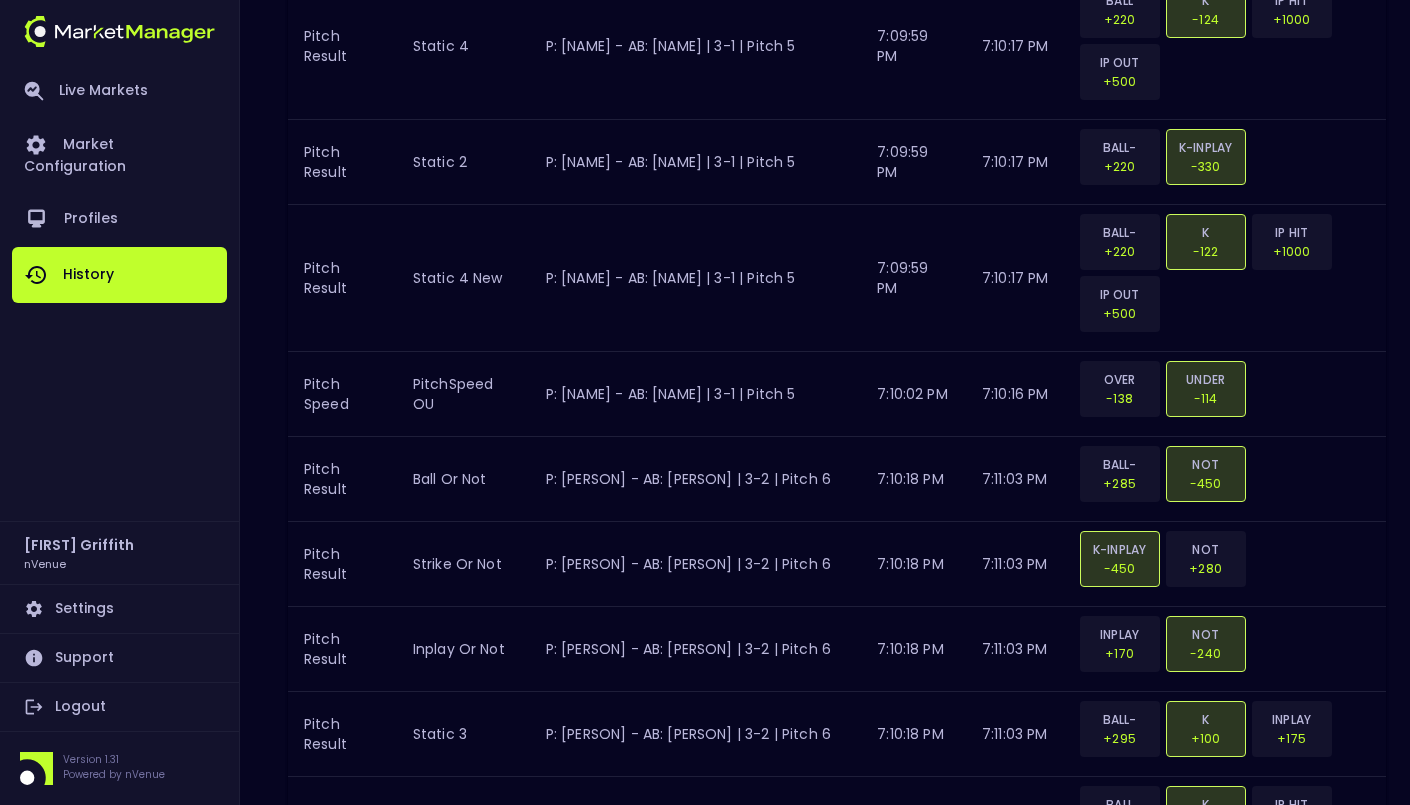 scroll, scrollTop: 5002, scrollLeft: 0, axis: vertical 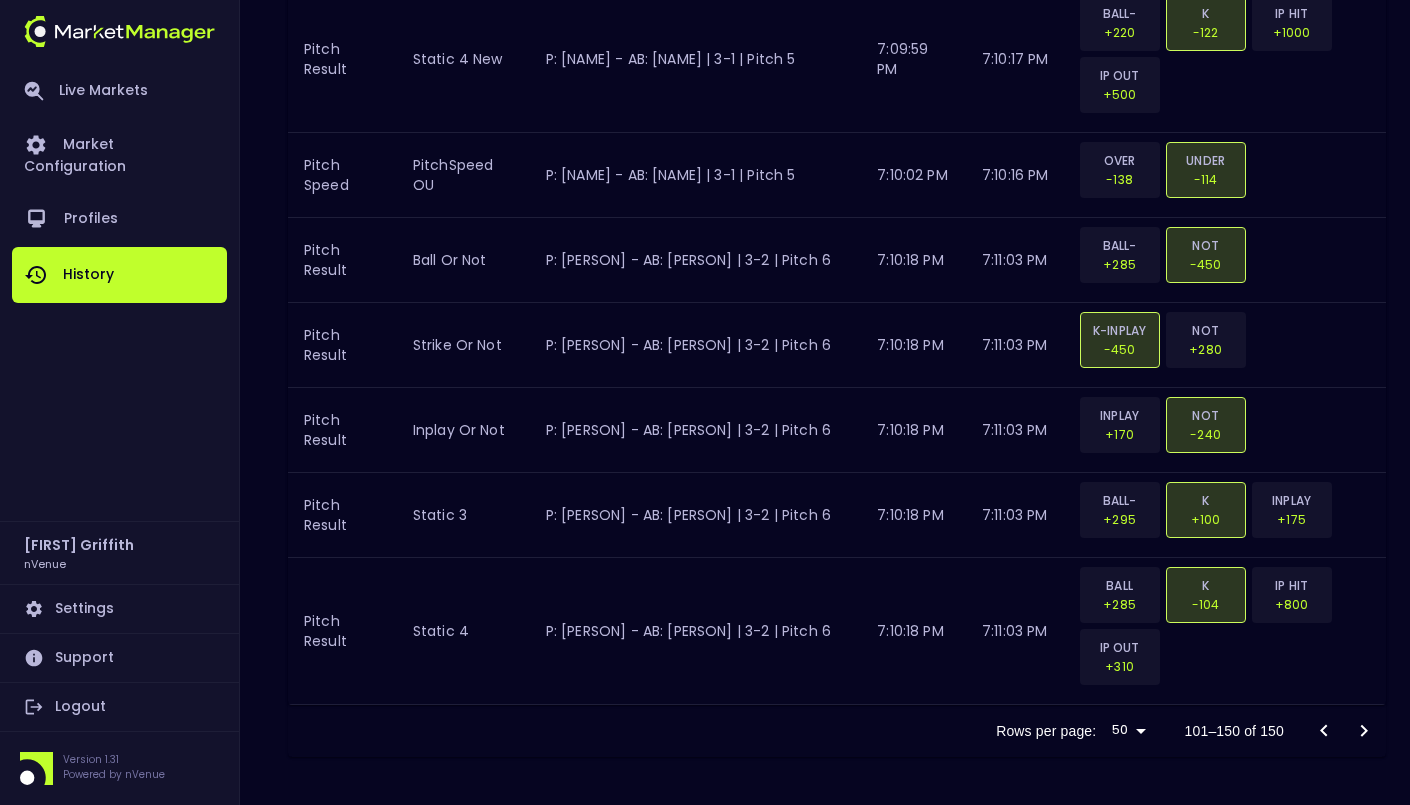 click at bounding box center [1344, 731] 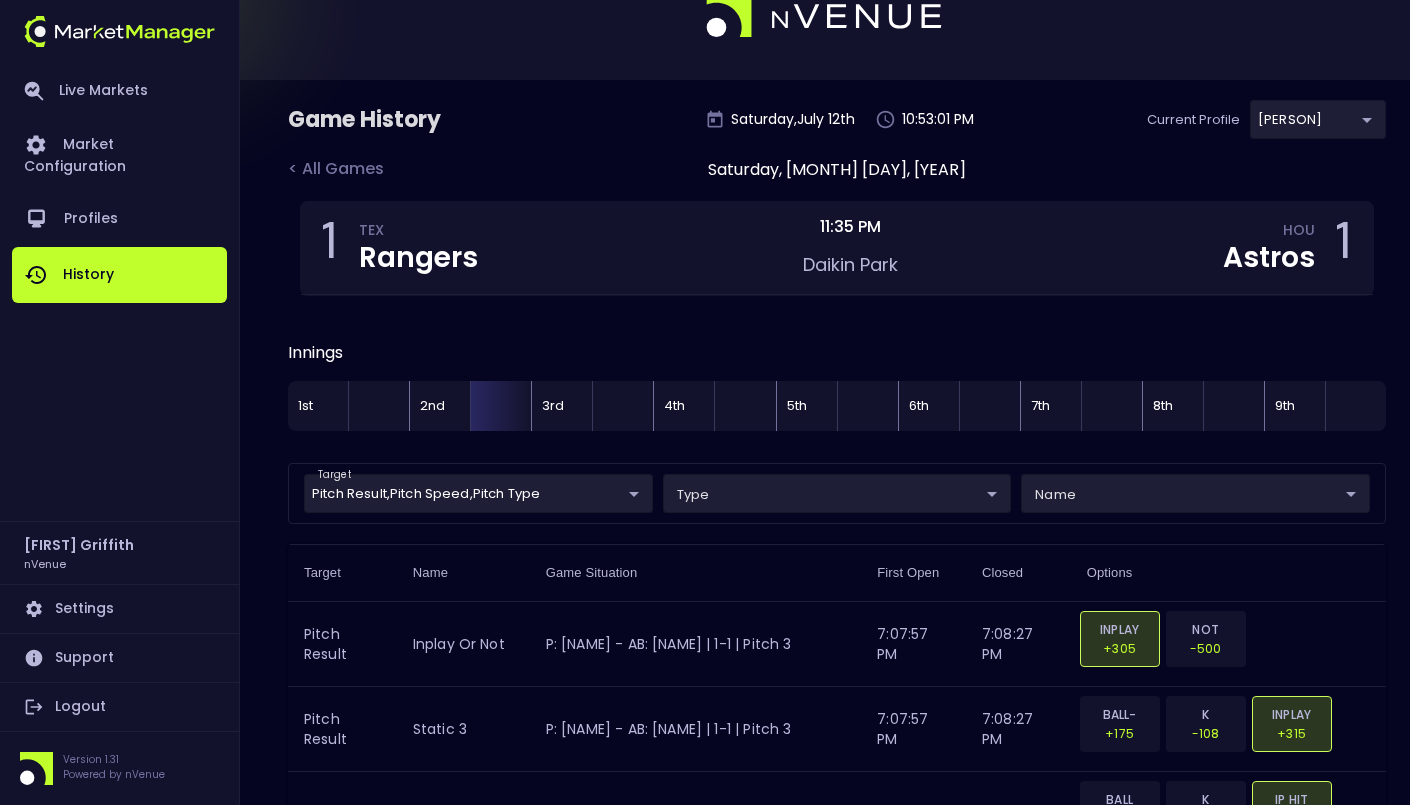 scroll, scrollTop: 0, scrollLeft: 0, axis: both 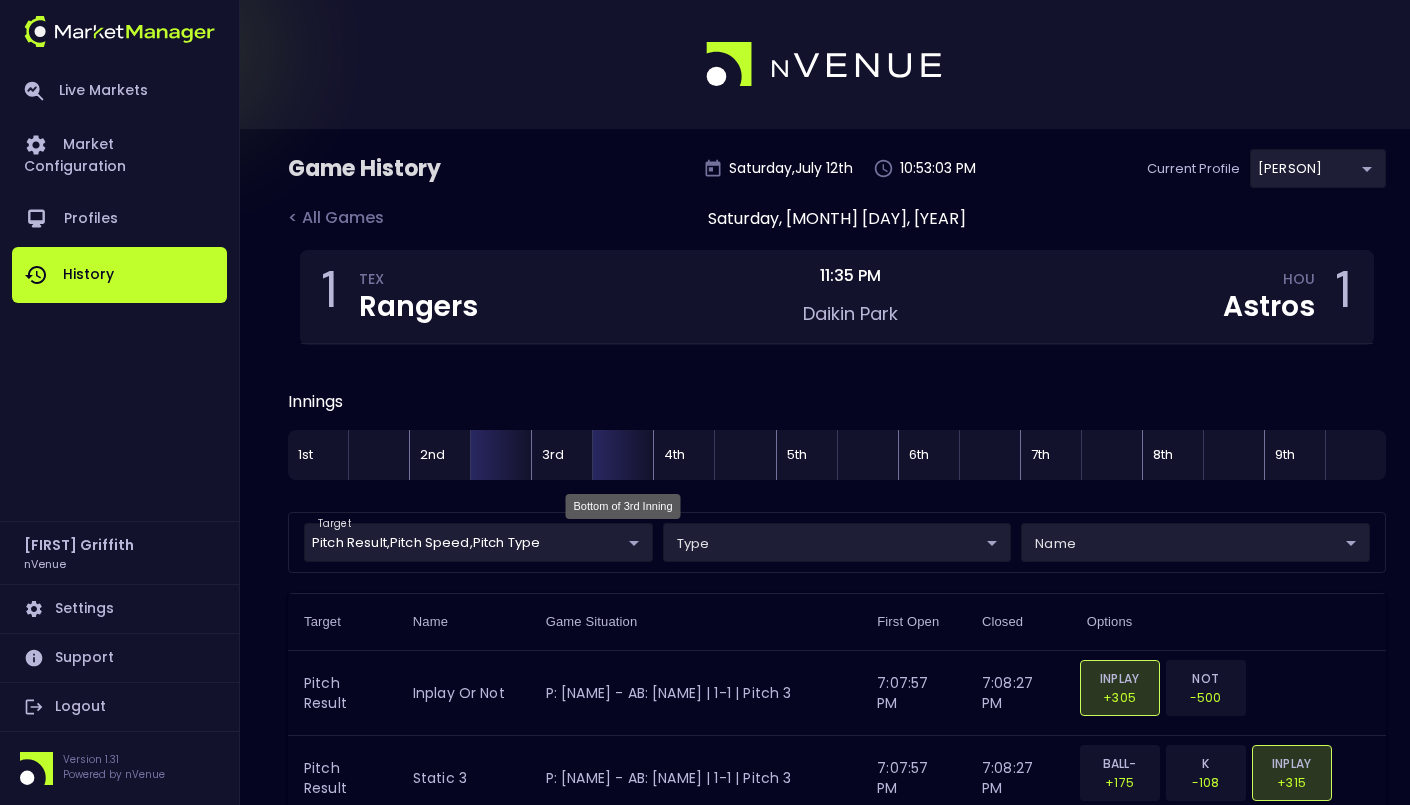 click at bounding box center [622, 455] 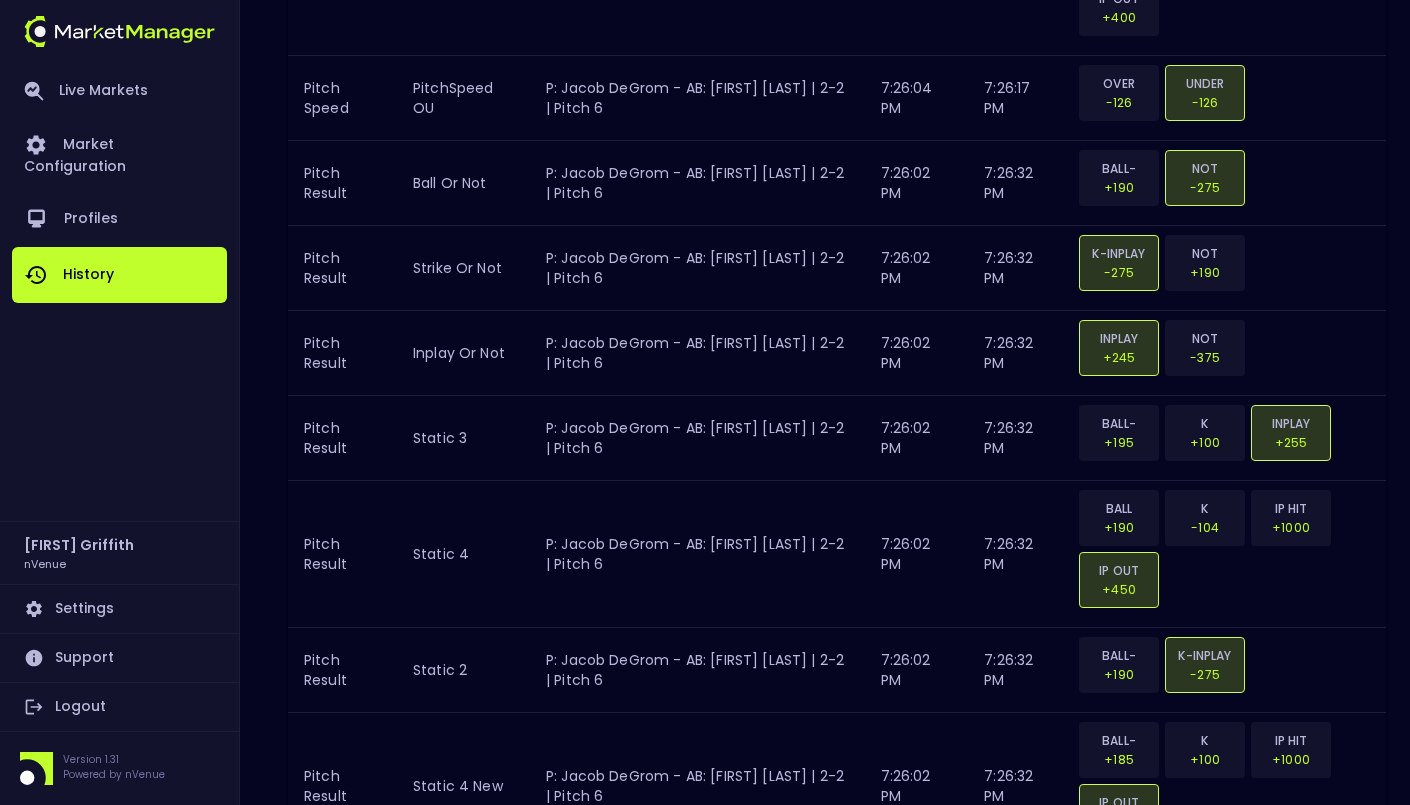 scroll, scrollTop: 2652, scrollLeft: 0, axis: vertical 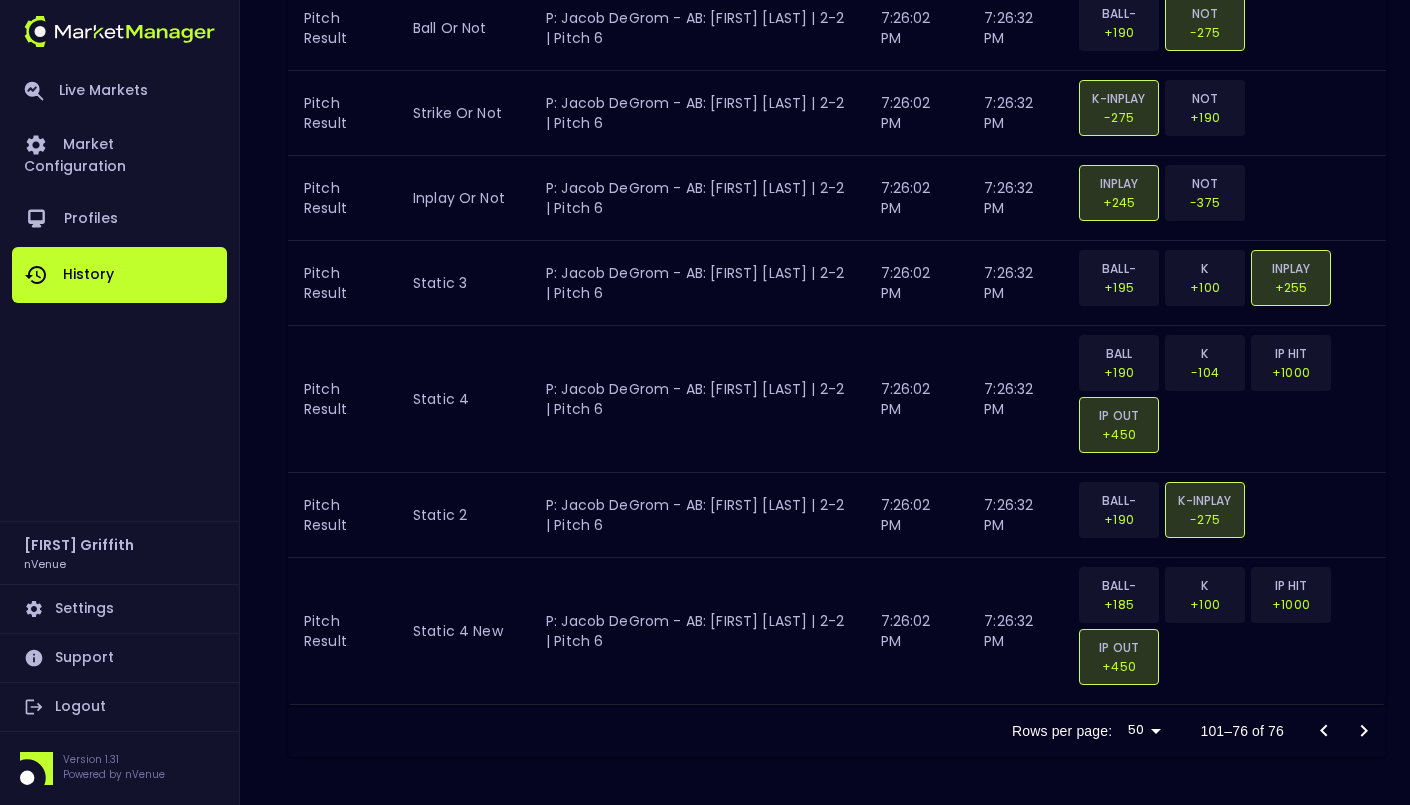 click at bounding box center [1344, 731] 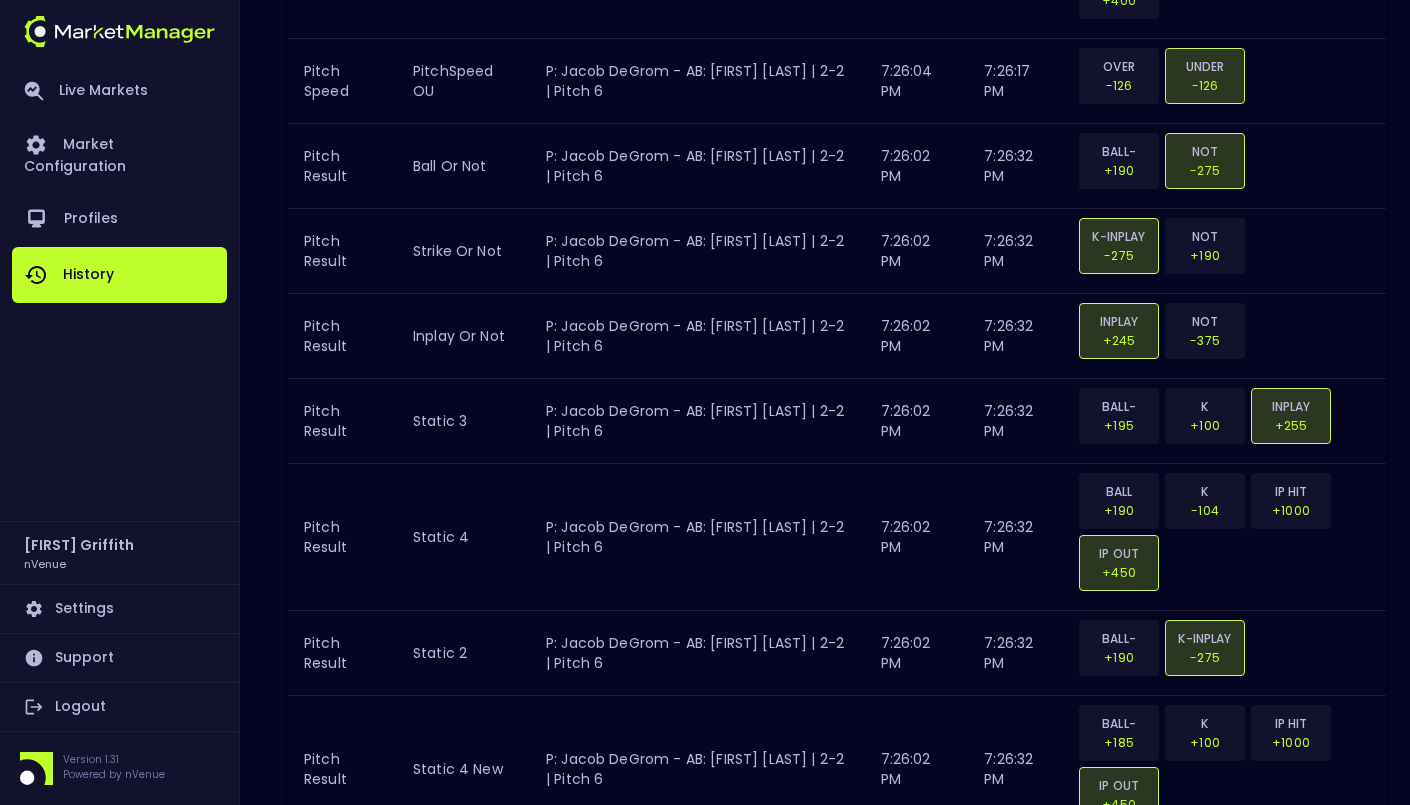 scroll, scrollTop: 2652, scrollLeft: 0, axis: vertical 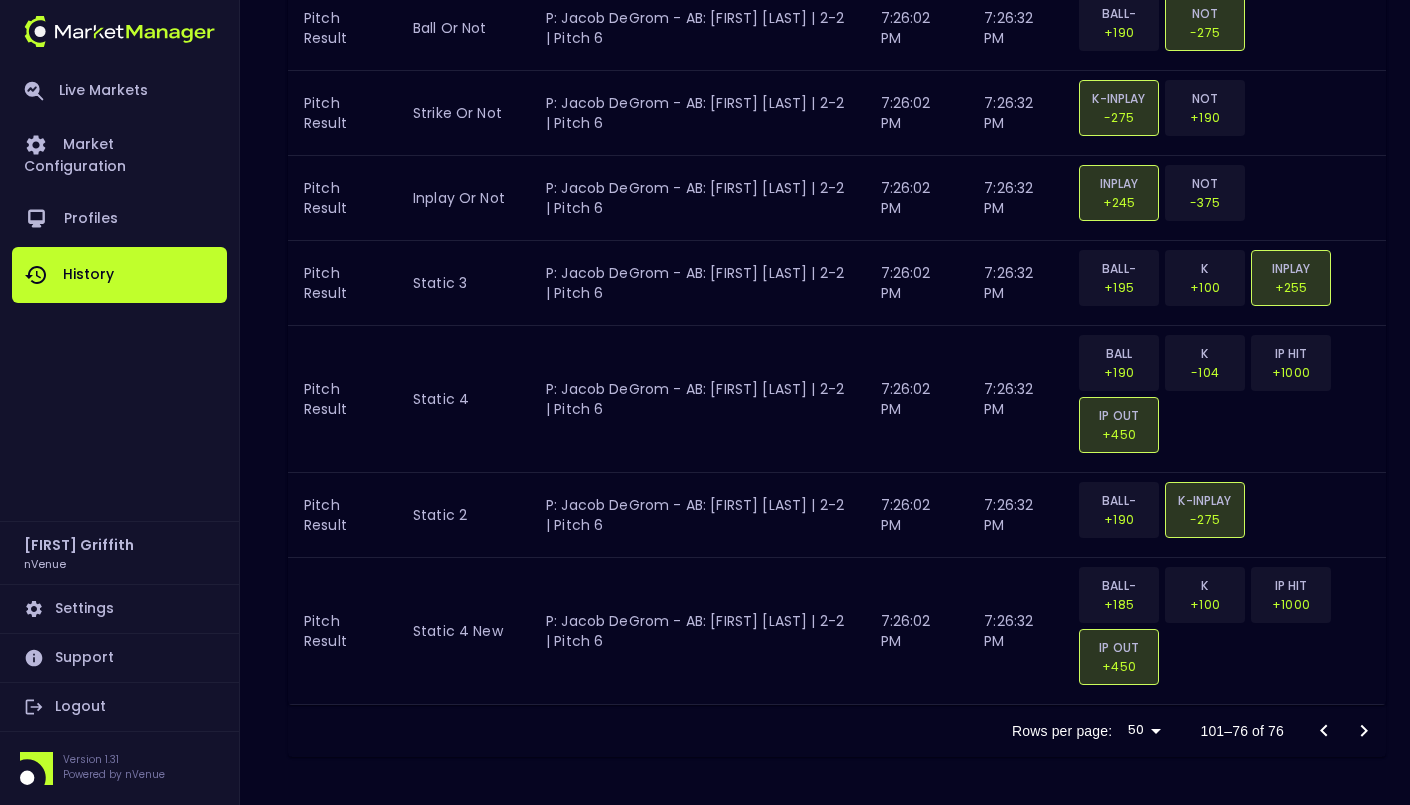 click at bounding box center [1344, 731] 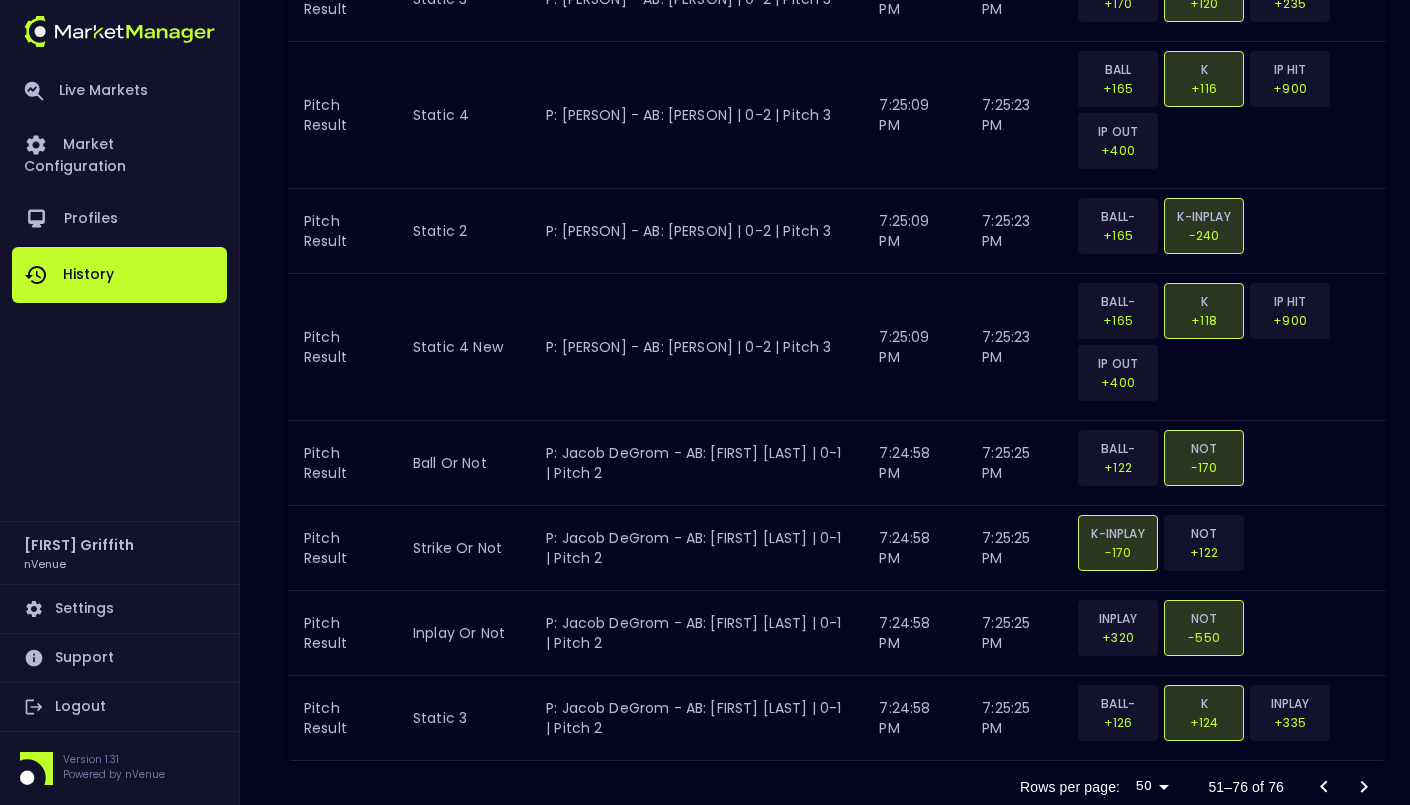 scroll, scrollTop: 4939, scrollLeft: 0, axis: vertical 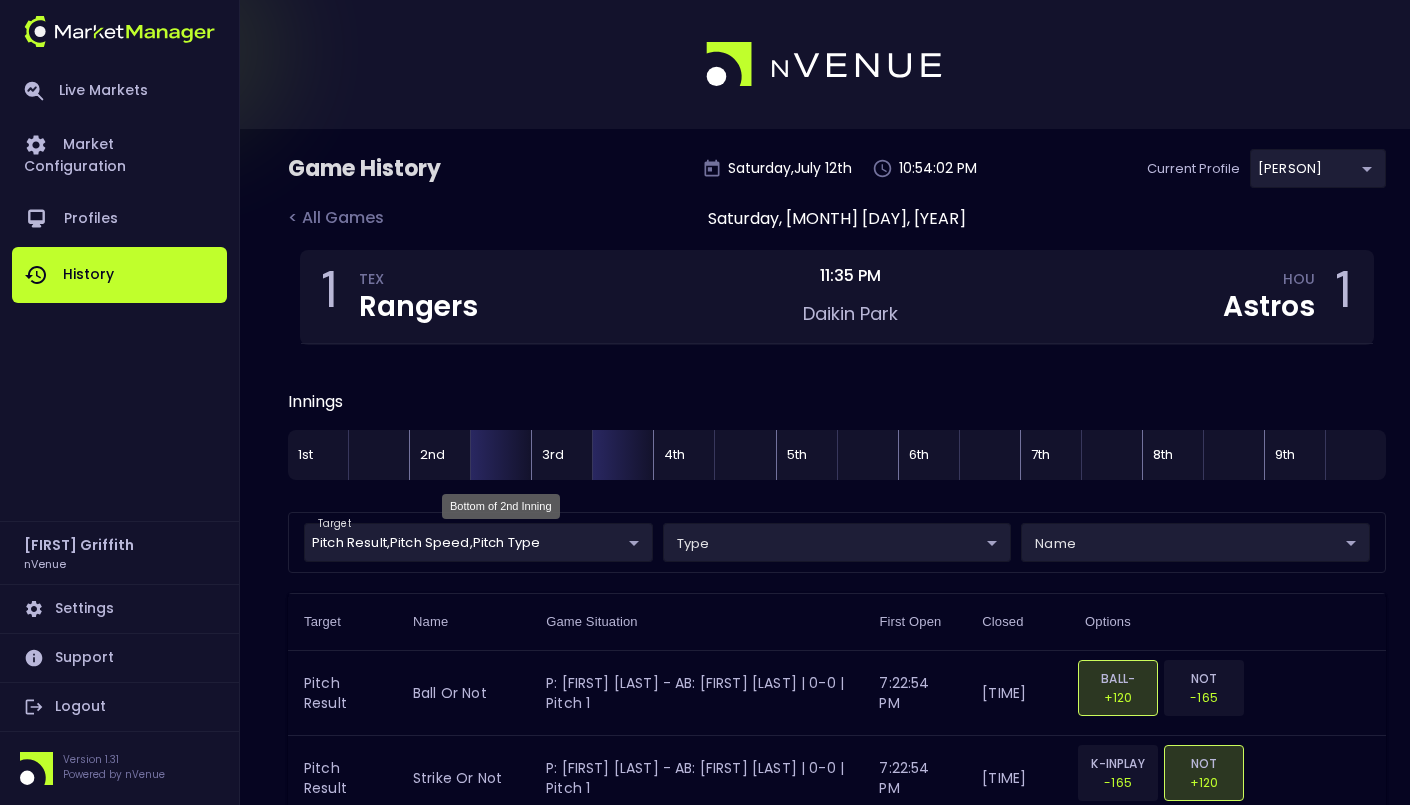 click at bounding box center (500, 455) 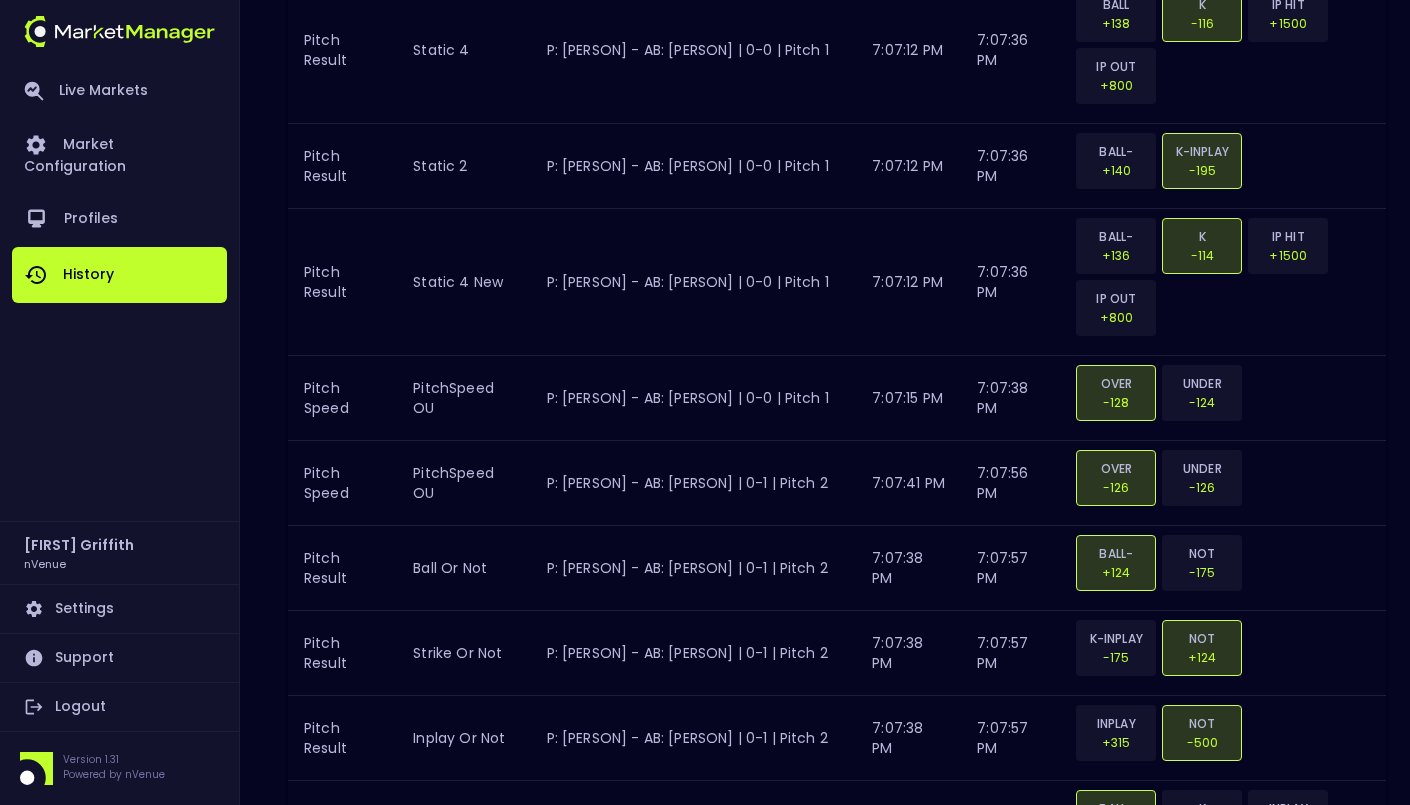 scroll, scrollTop: 4940, scrollLeft: 0, axis: vertical 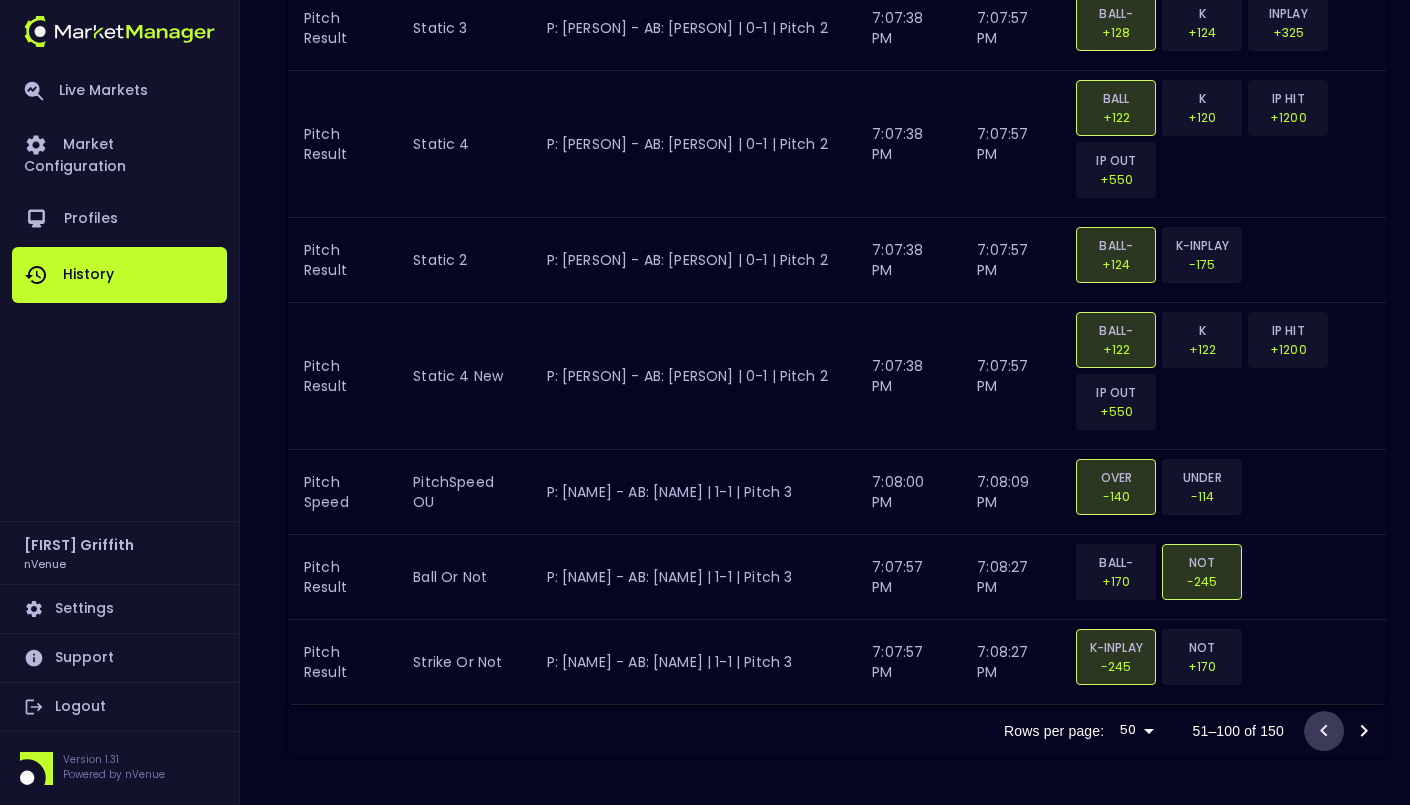 click 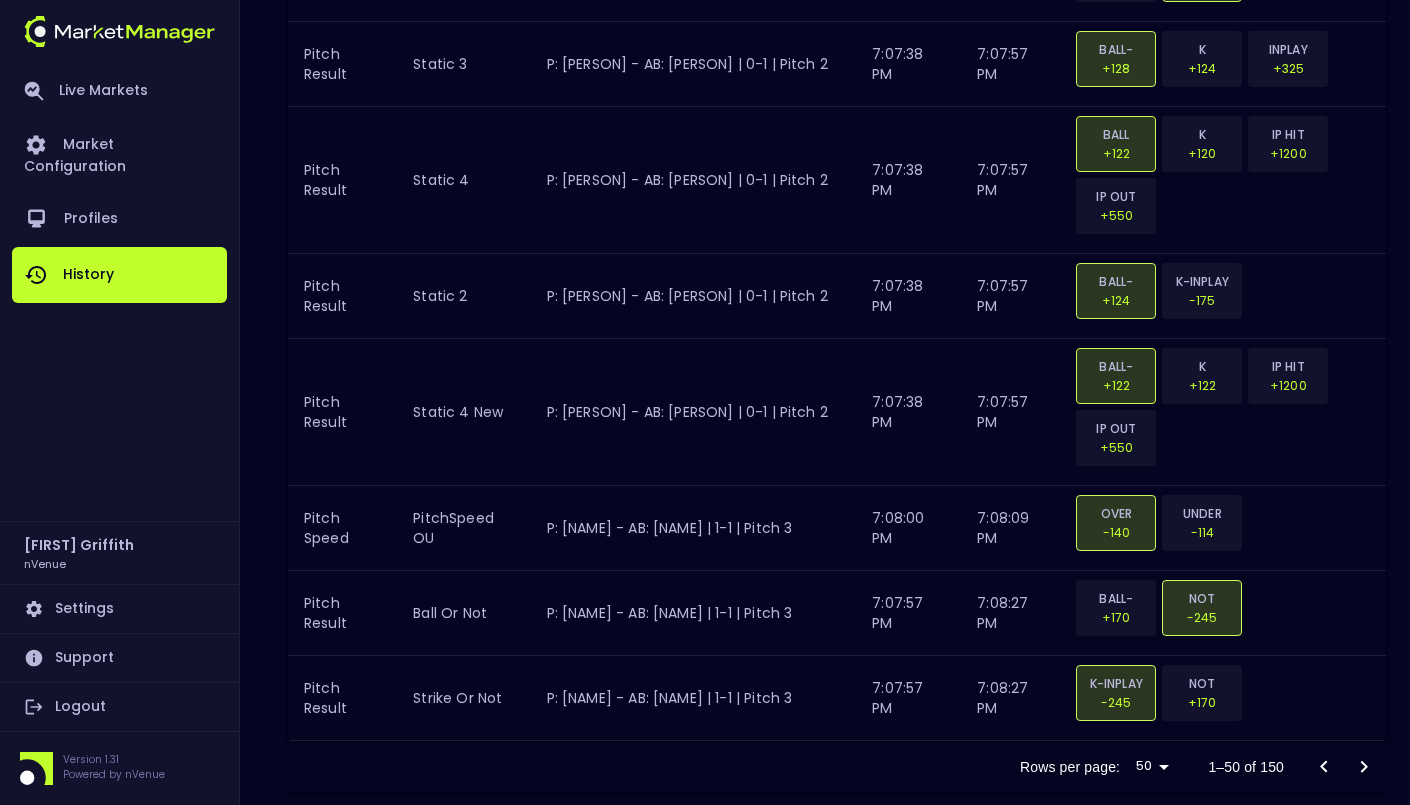 scroll, scrollTop: 4940, scrollLeft: 0, axis: vertical 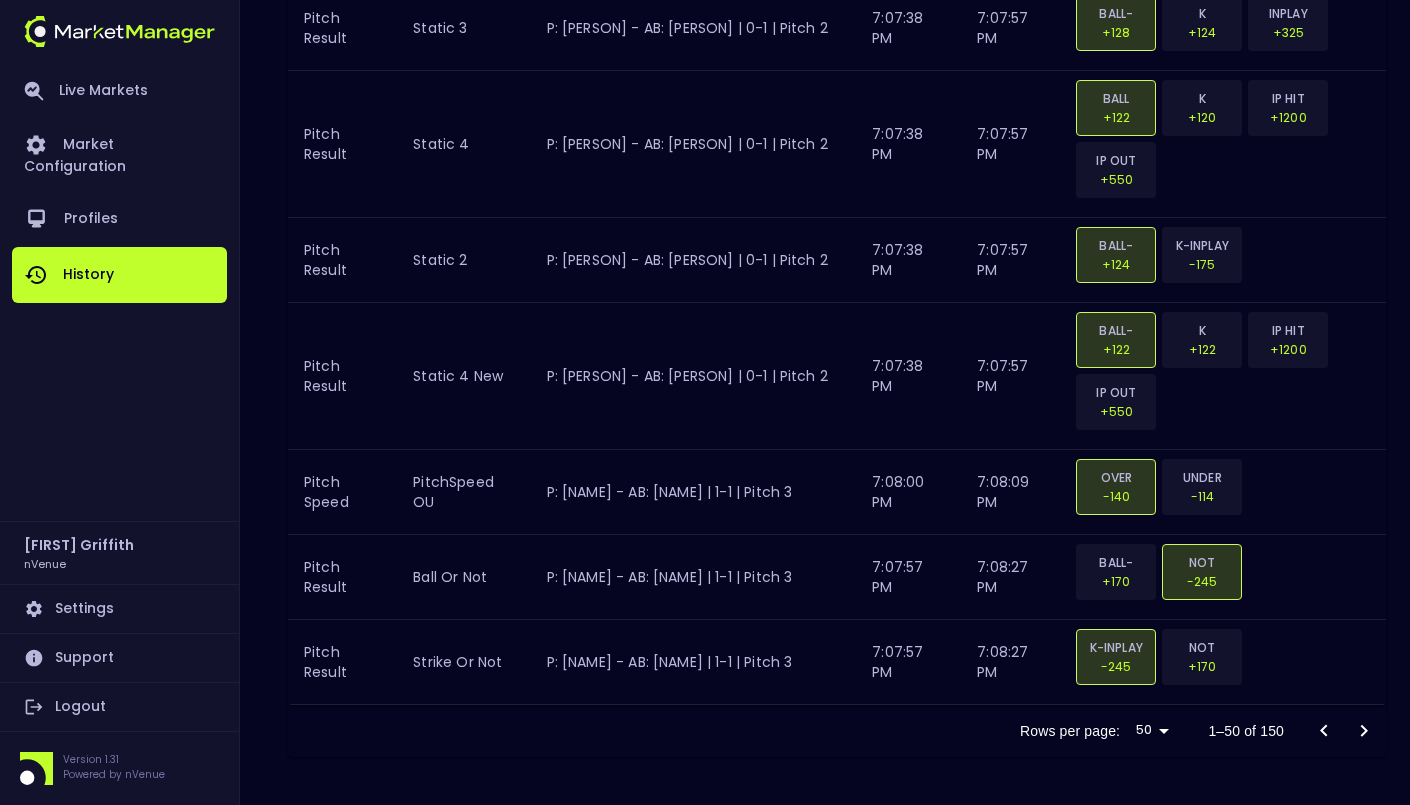 click 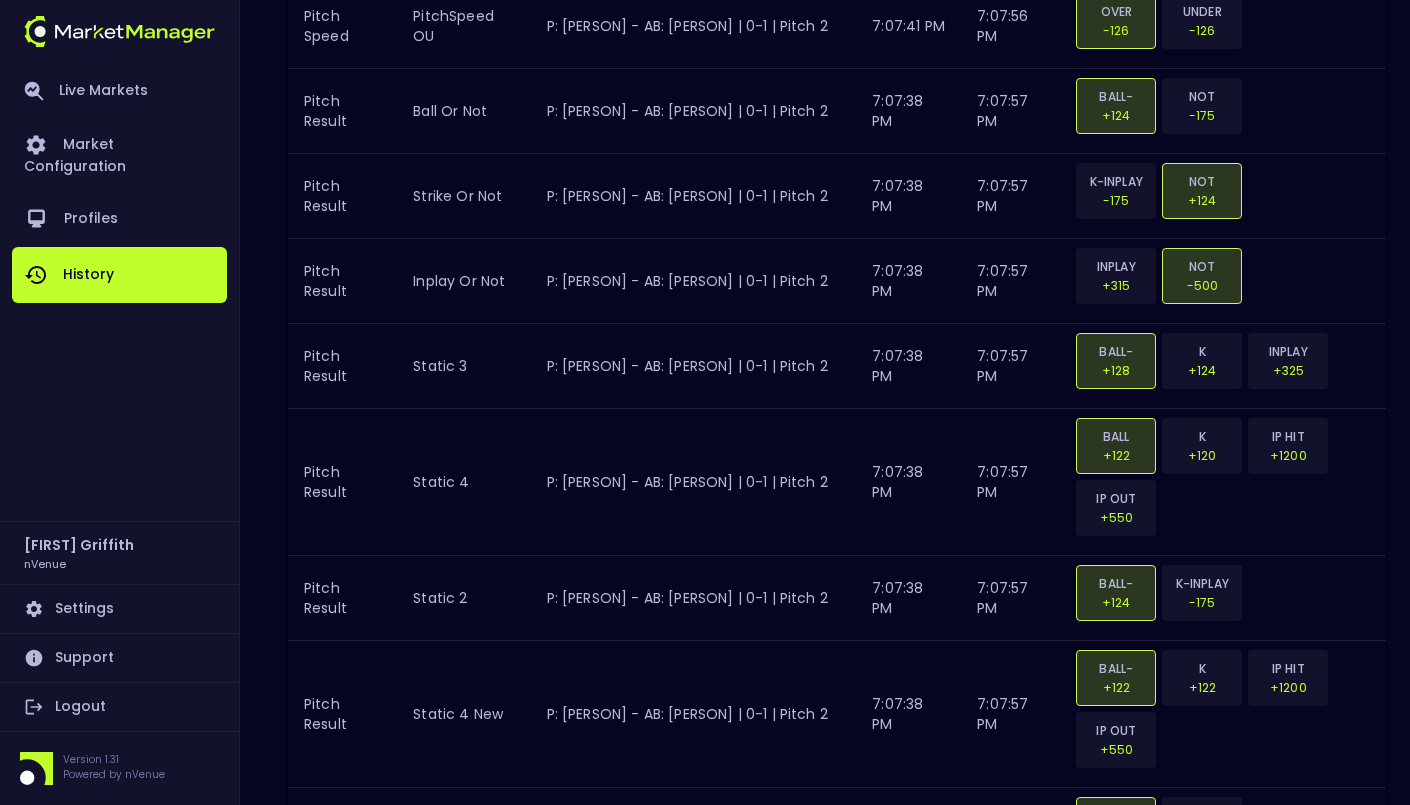 scroll, scrollTop: 4940, scrollLeft: 0, axis: vertical 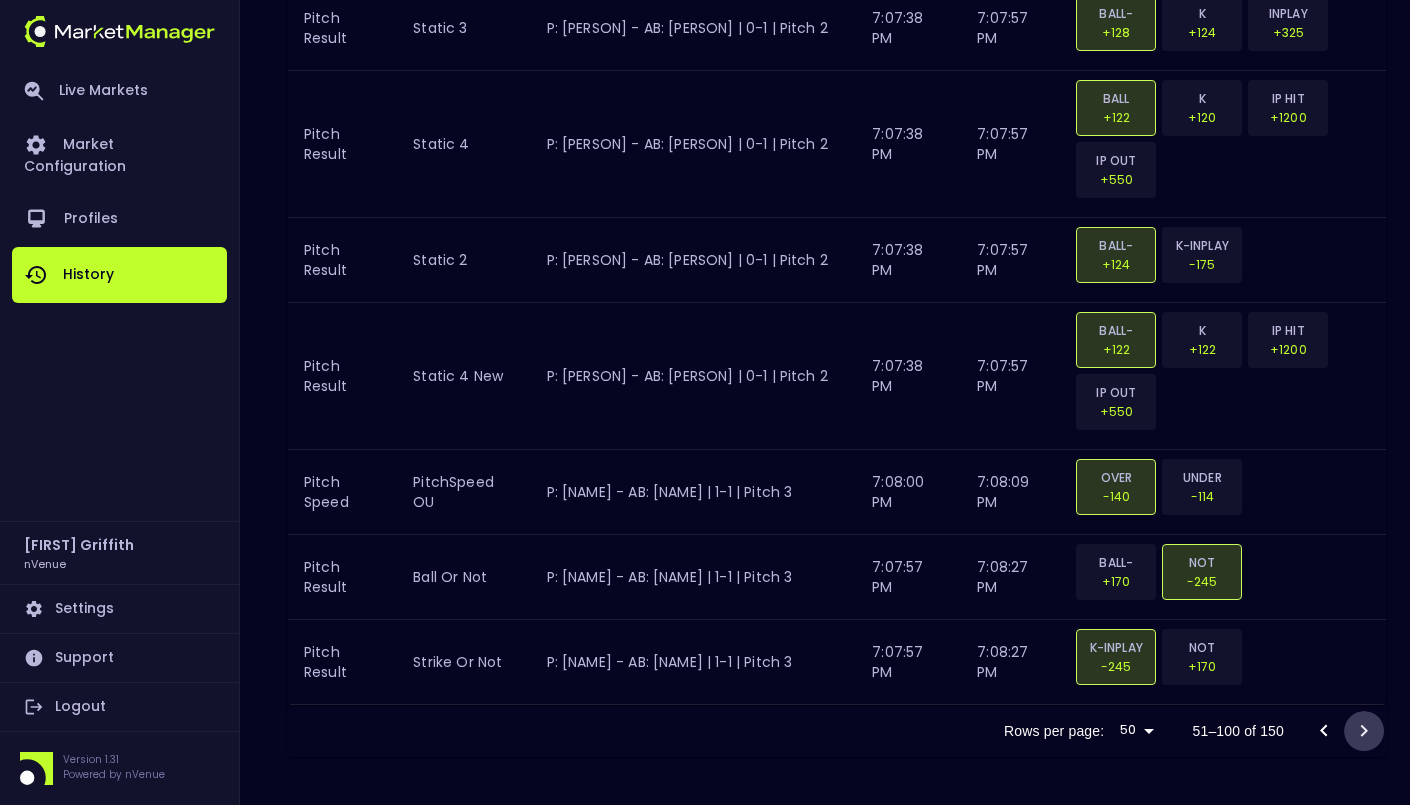 click 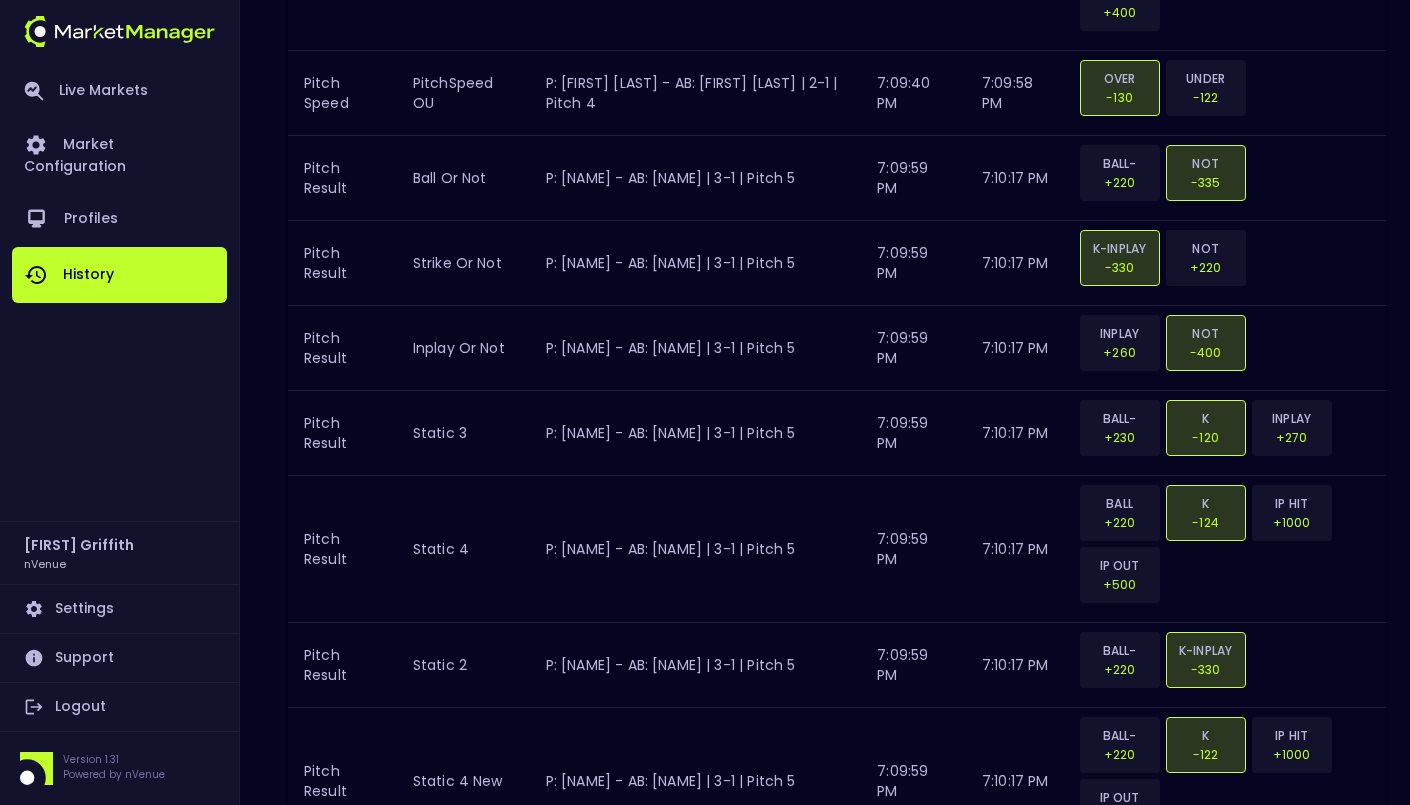 scroll, scrollTop: 5002, scrollLeft: 0, axis: vertical 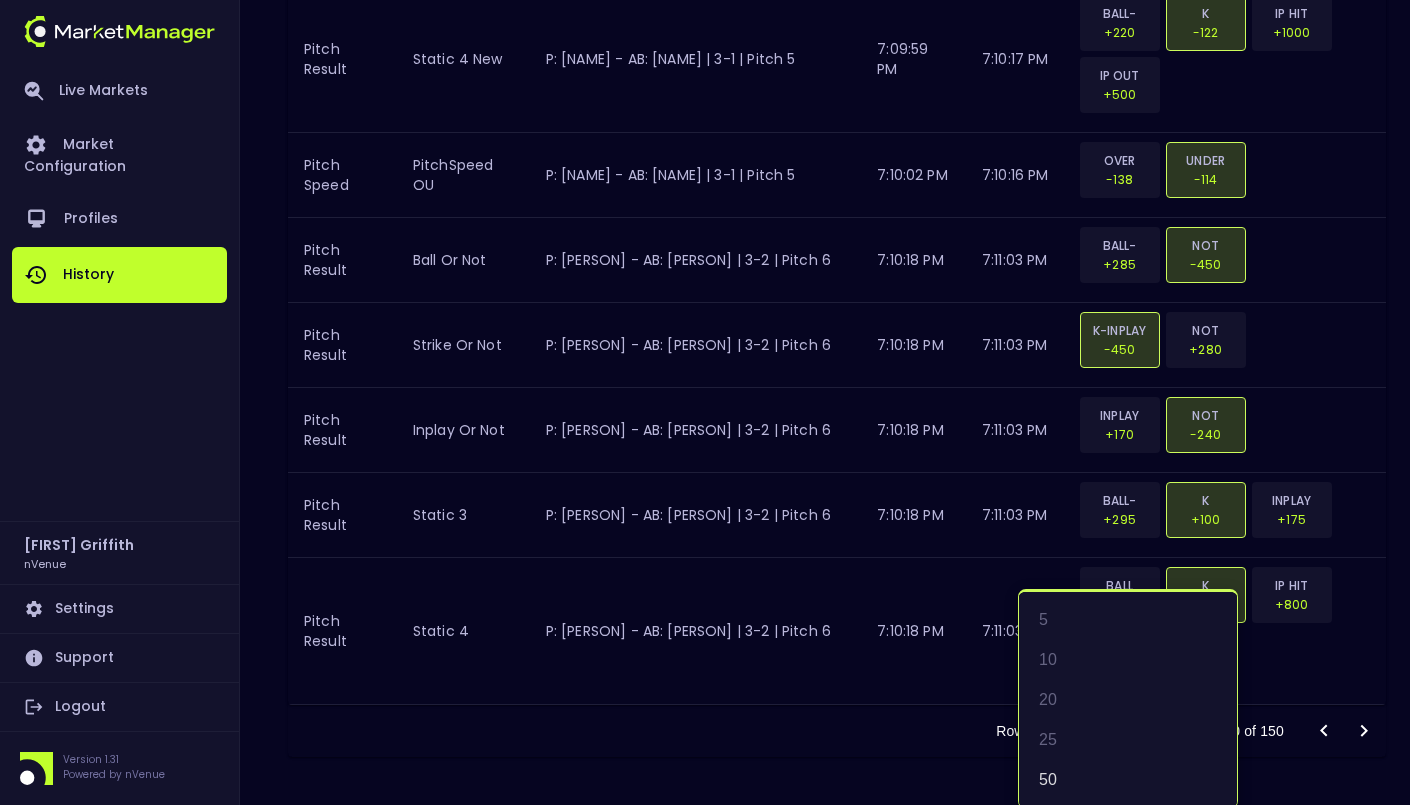 click on "Live Markets Market Configuration Profiles History Jerry   Griffith nVenue Settings Support Logout   Version 1.31  Powered by nVenue Game History Saturday ,  July   12 th 10:54:51 PM Current Profile Matt 0a763355-b225-40e6-8c79-2dda4ec7b2cf Select < All Games Saturday, July 12, 2025 1 TEX Rangers 11:35 PM Daikin Park HOU Astros 1 Innings 1st 2nd 3rd 4th 5th 6th 7th 8th 9th target Pitch Result ,  Pitch Speed ,  Pitch Type Pitch Result,Pitch Speed,Pitch Type ​ type ​ ​ name ​ ​ Target Name Game Situation First Open Closed Options Pitch Result inplay or not P: Jacob deGrom - AB: Taylor Trammell | 1-1 | Pitch 3  7:07:57 PM 7:08:27 PM INPLAY +305 NOT -500 Pitch Result static 3 P: Jacob deGrom - AB: Taylor Trammell | 1-1 | Pitch 3  7:07:57 PM 7:08:27 PM BALL-HBP +175 K -108 INPLAY +315 Pitch Result static 4 P: Jacob deGrom - AB: Taylor Trammell | 1-1 | Pitch 3  7:07:57 PM 7:08:27 PM BALL +170 K -110 IP HIT +1100 IP OUT +550 Pitch Result static 2 P: Jacob deGrom - AB: Taylor Trammell | 1-1 | Pitch 3  +170" at bounding box center [705, -2099] 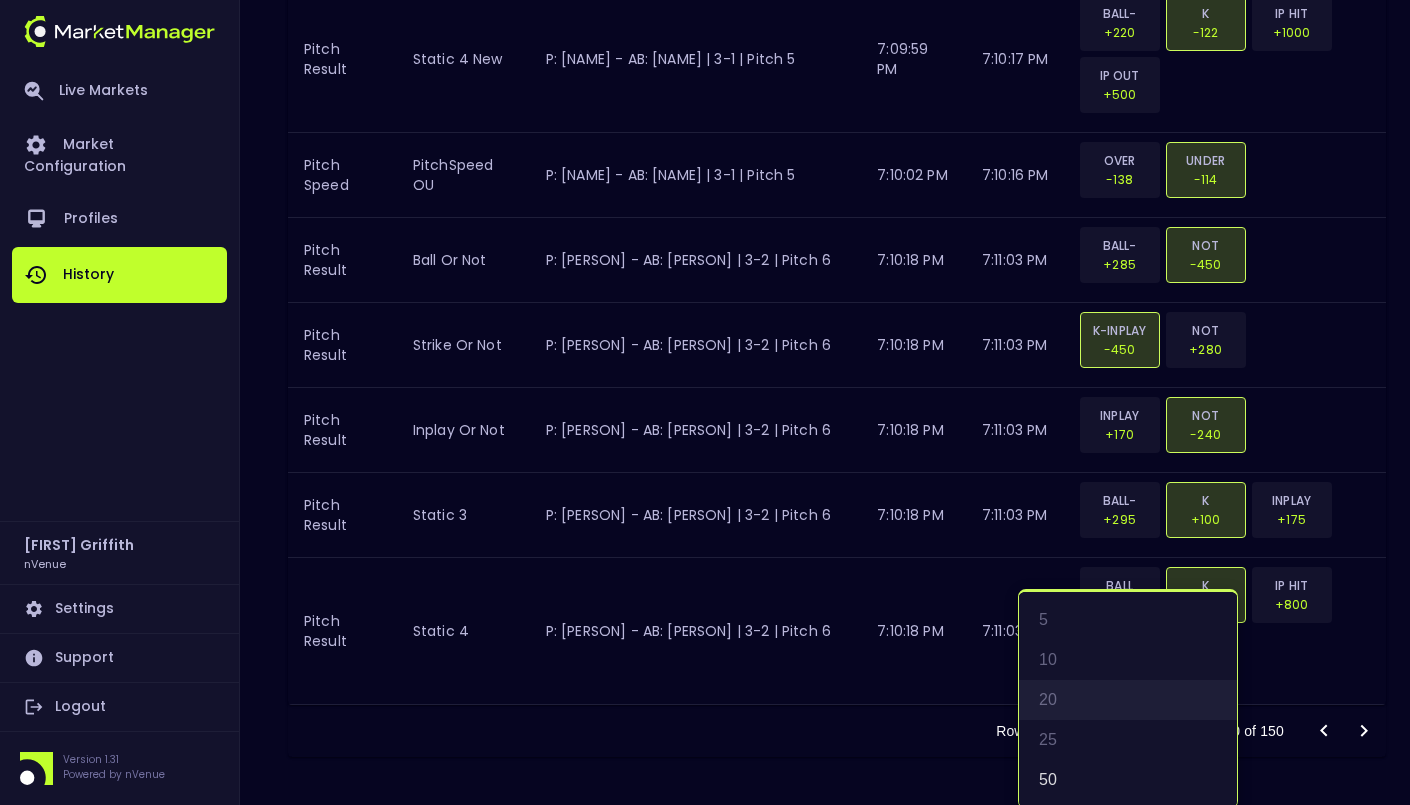 scroll, scrollTop: 4, scrollLeft: 0, axis: vertical 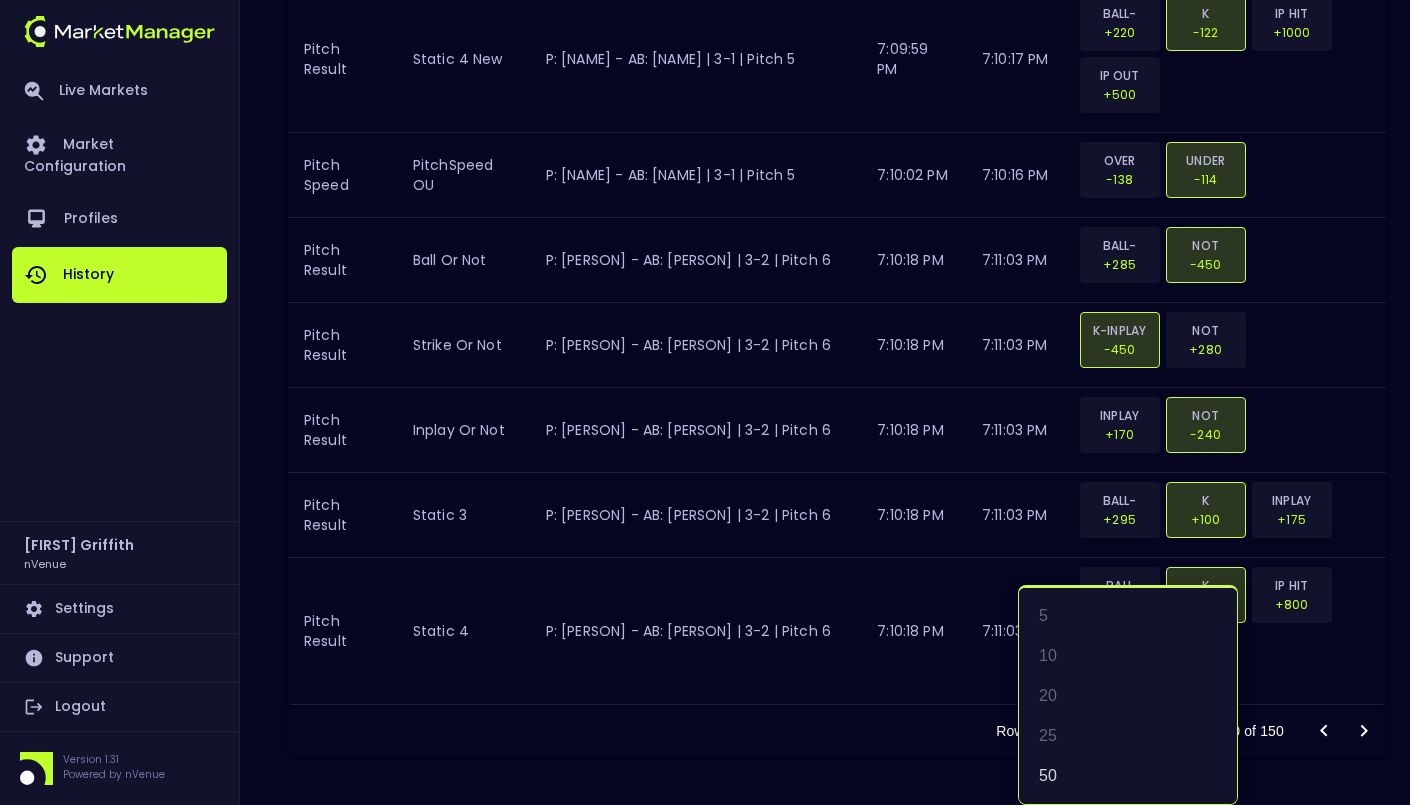 click at bounding box center (705, 402) 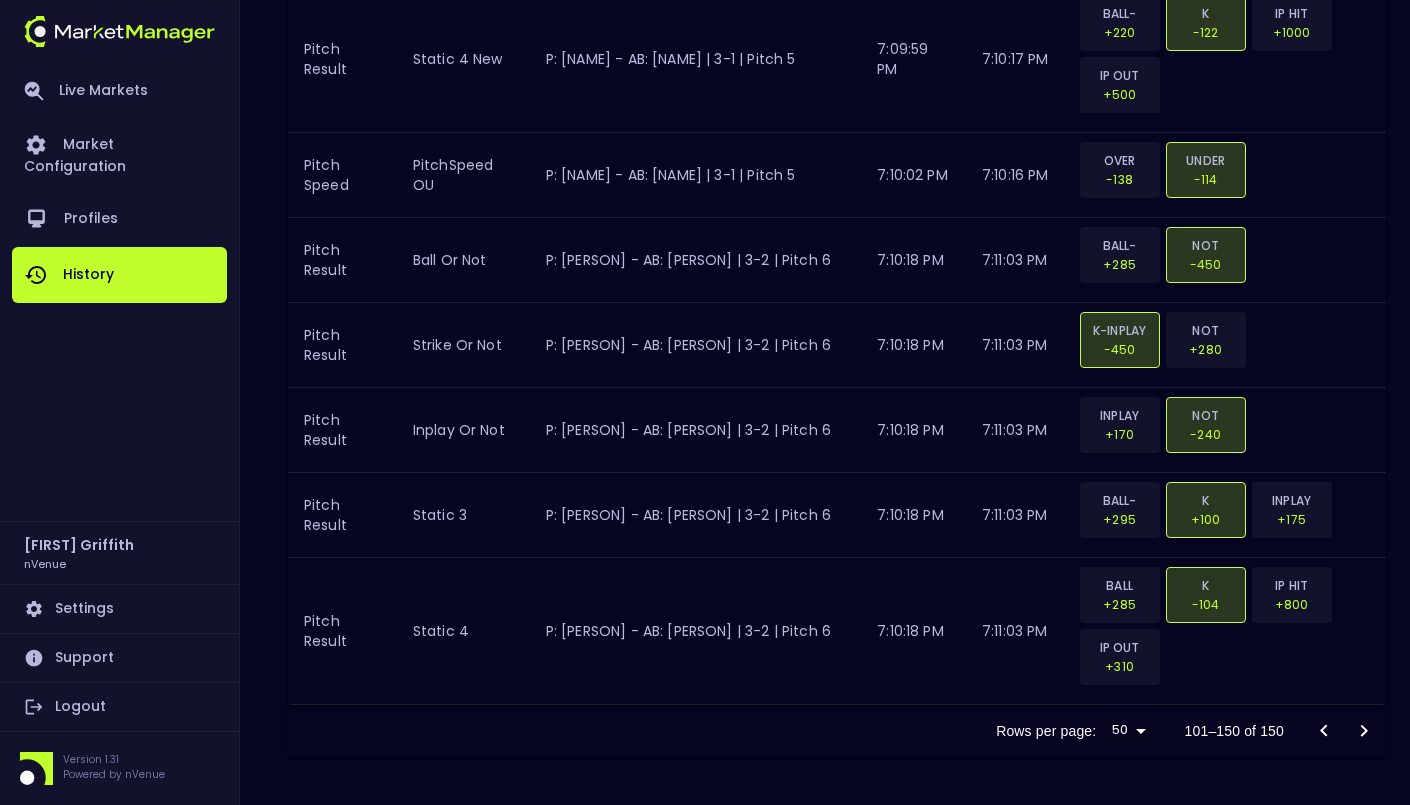 scroll, scrollTop: 0, scrollLeft: 0, axis: both 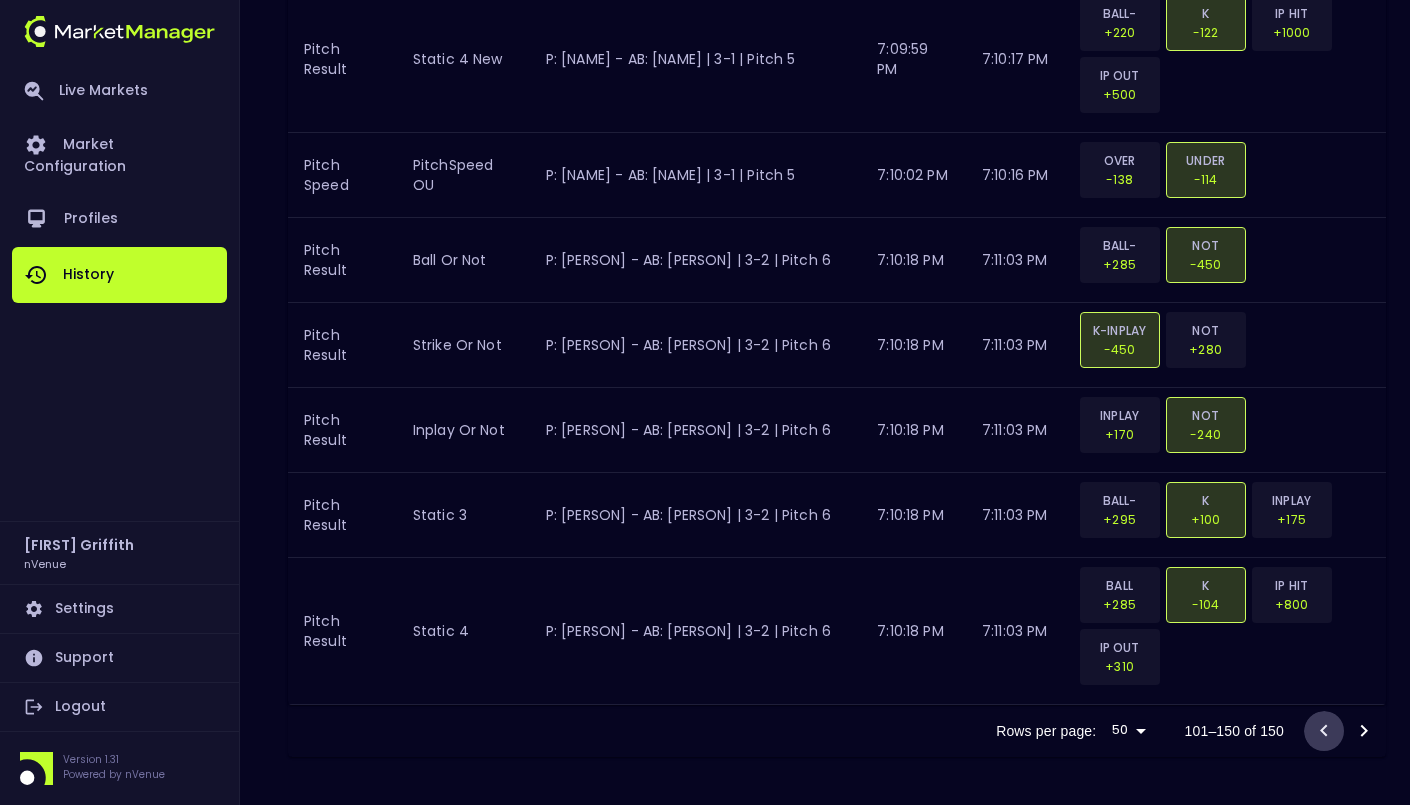 click 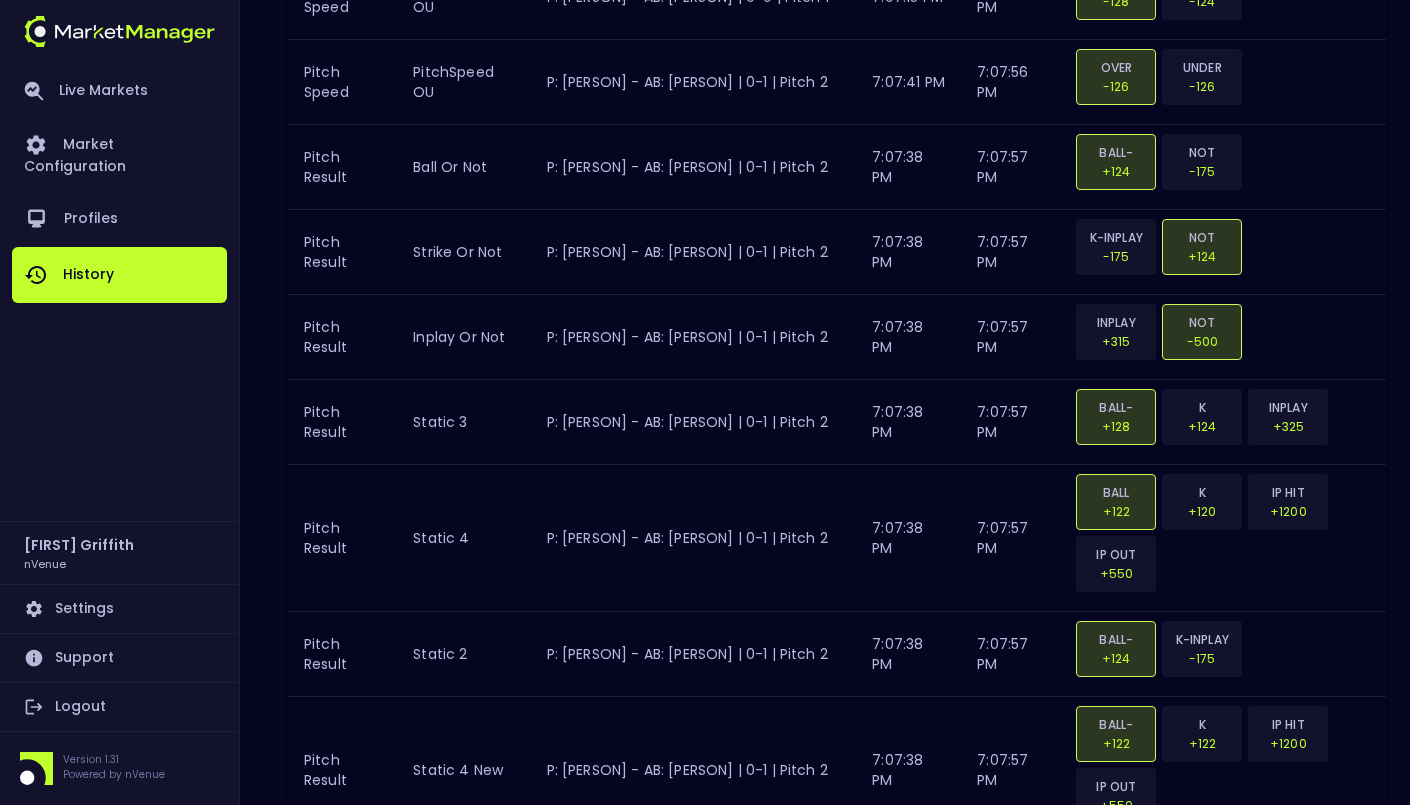 click on "Target Name Game Situation First Open Closed Options Pitch Result ball or not P: Jacob deGrom - AB: Victor Caratini | 0-0 | Pitch 1  7:03:10 PM 7:06:06 PM BALL-HBP +144 NOT -200 Pitch Result strike or not P: Jacob deGrom - AB: Victor Caratini | 0-0 | Pitch 1  7:03:10 PM 7:06:06 PM K-INPLAY -200 NOT +142 Pitch Result inplay or not P: Jacob deGrom - AB: Victor Caratini | 0-0 | Pitch 1  7:03:10 PM 7:06:06 PM INPLAY +400 NOT -700 Pitch Result static 3 P: Jacob deGrom - AB: Victor Caratini | 0-0 | Pitch 1  7:03:10 PM 7:06:06 PM BALL-HBP +146 K -110 INPLAY +450 Pitch Result static 4 P: Jacob deGrom - AB: Victor Caratini | 0-0 | Pitch 1  7:03:10 PM 7:06:06 PM BALL +142 K -114 IP HIT +1500 IP OUT +700 Pitch Result static 2 P: Jacob deGrom - AB: Victor Caratini | 0-0 | Pitch 1  7:03:10 PM 7:06:06 PM BALL-HBP +142 K-INPLAY -200 Pitch Result static 4 new P: Jacob deGrom - AB: Victor Caratini | 0-0 | Pitch 1  7:03:11 PM 7:06:06 PM BALL-HBP +140 K -112 IP HIT +1500 IP OUT +700 Pitch Speed PitchSpeed OU 7:06:06 PM OVER NOT" at bounding box center (837, -1401) 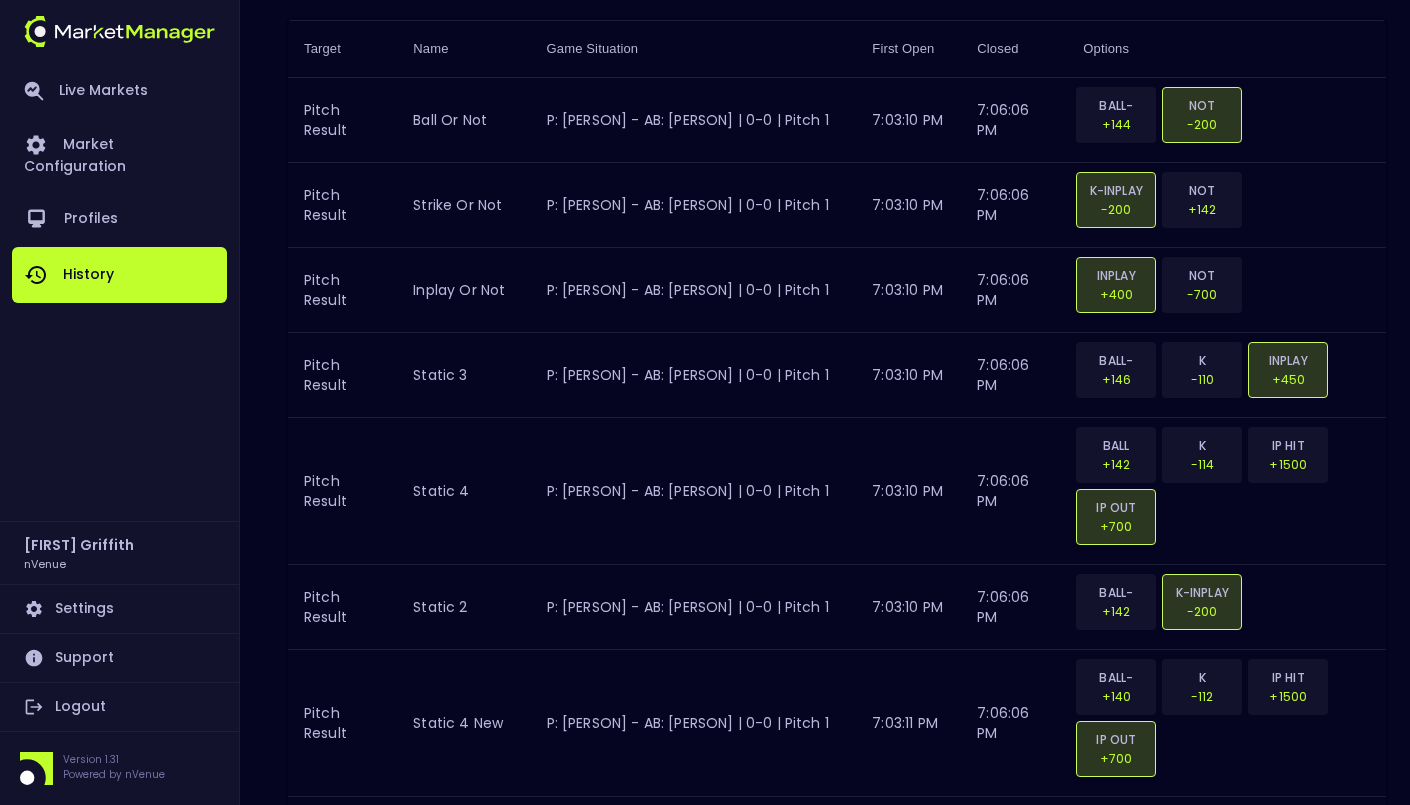 scroll, scrollTop: 0, scrollLeft: 0, axis: both 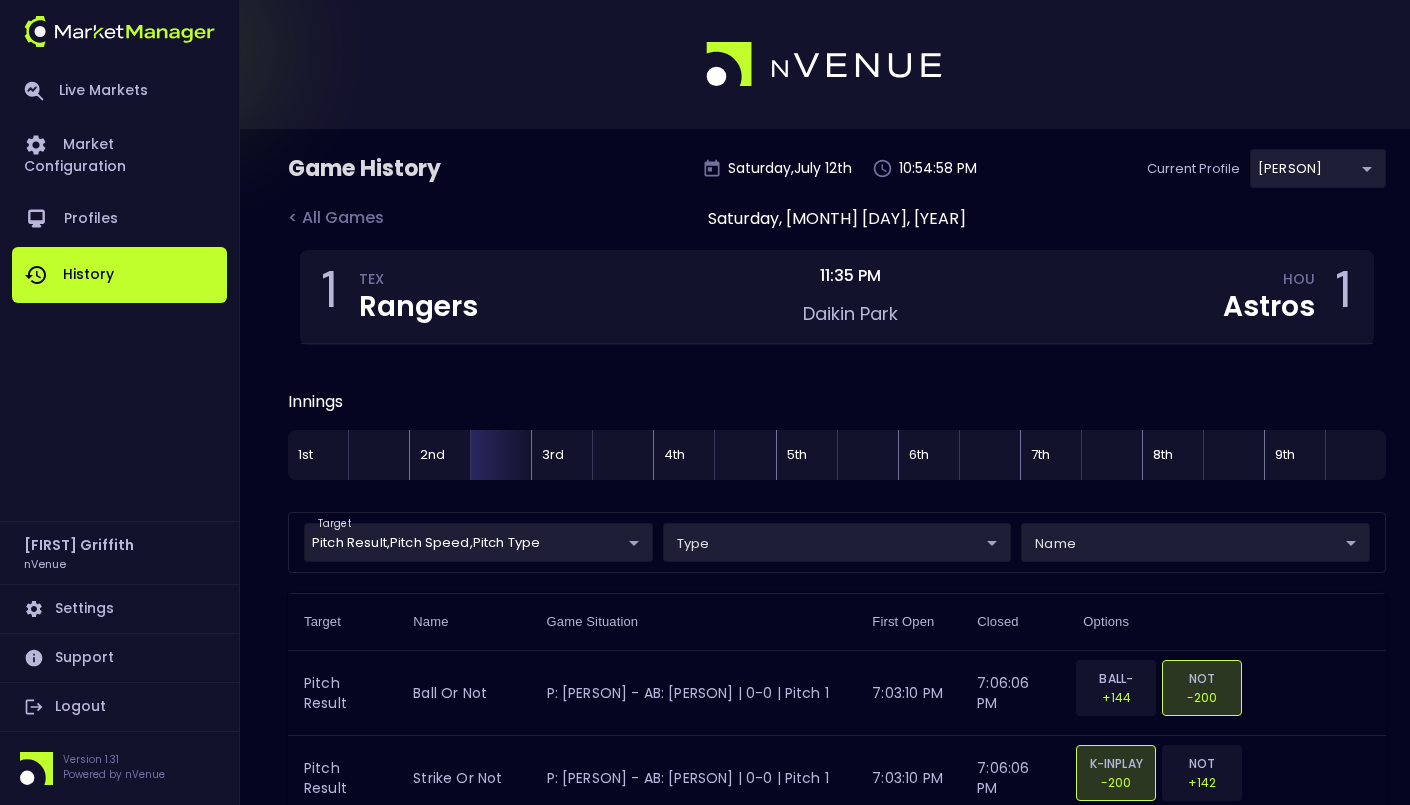 click at bounding box center (705, 64) 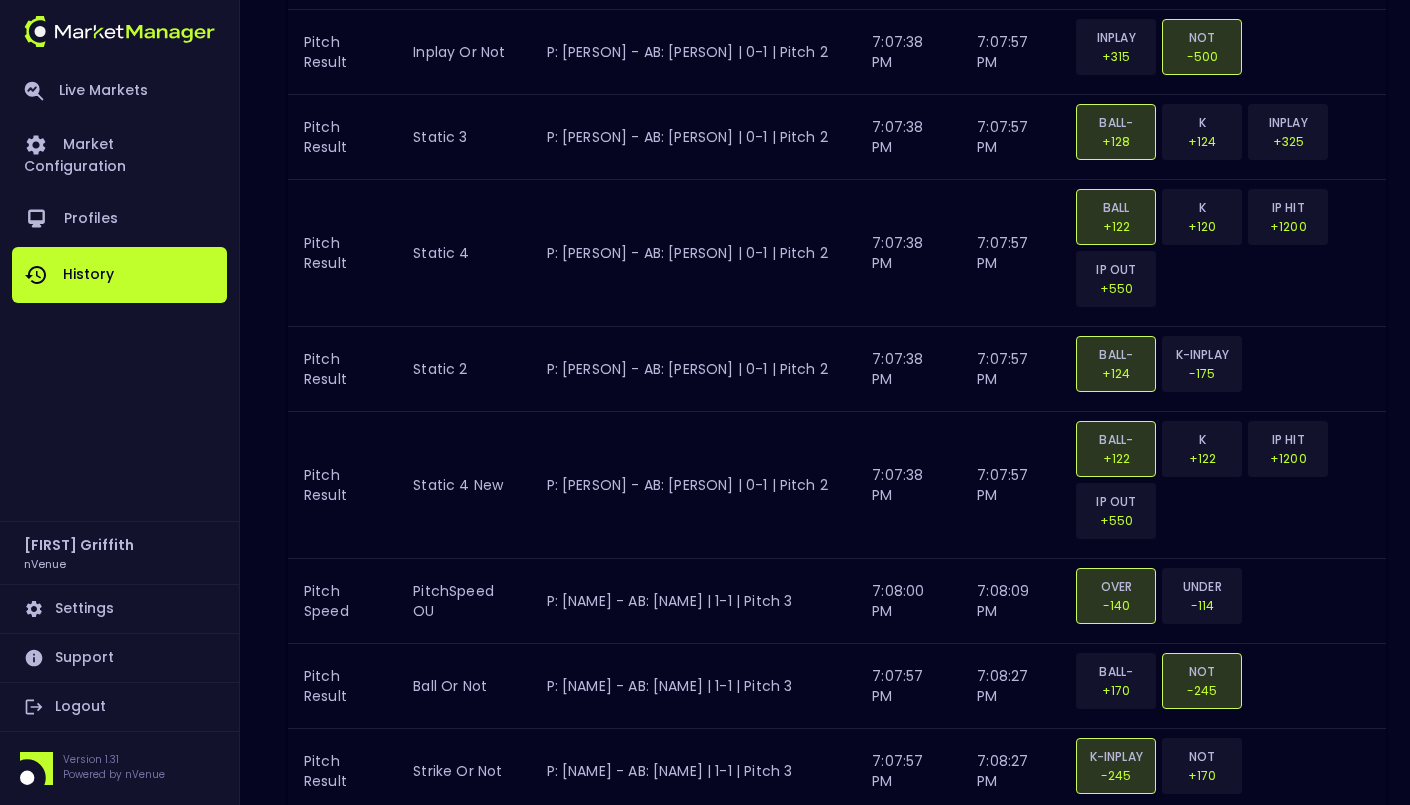 scroll, scrollTop: 4940, scrollLeft: 0, axis: vertical 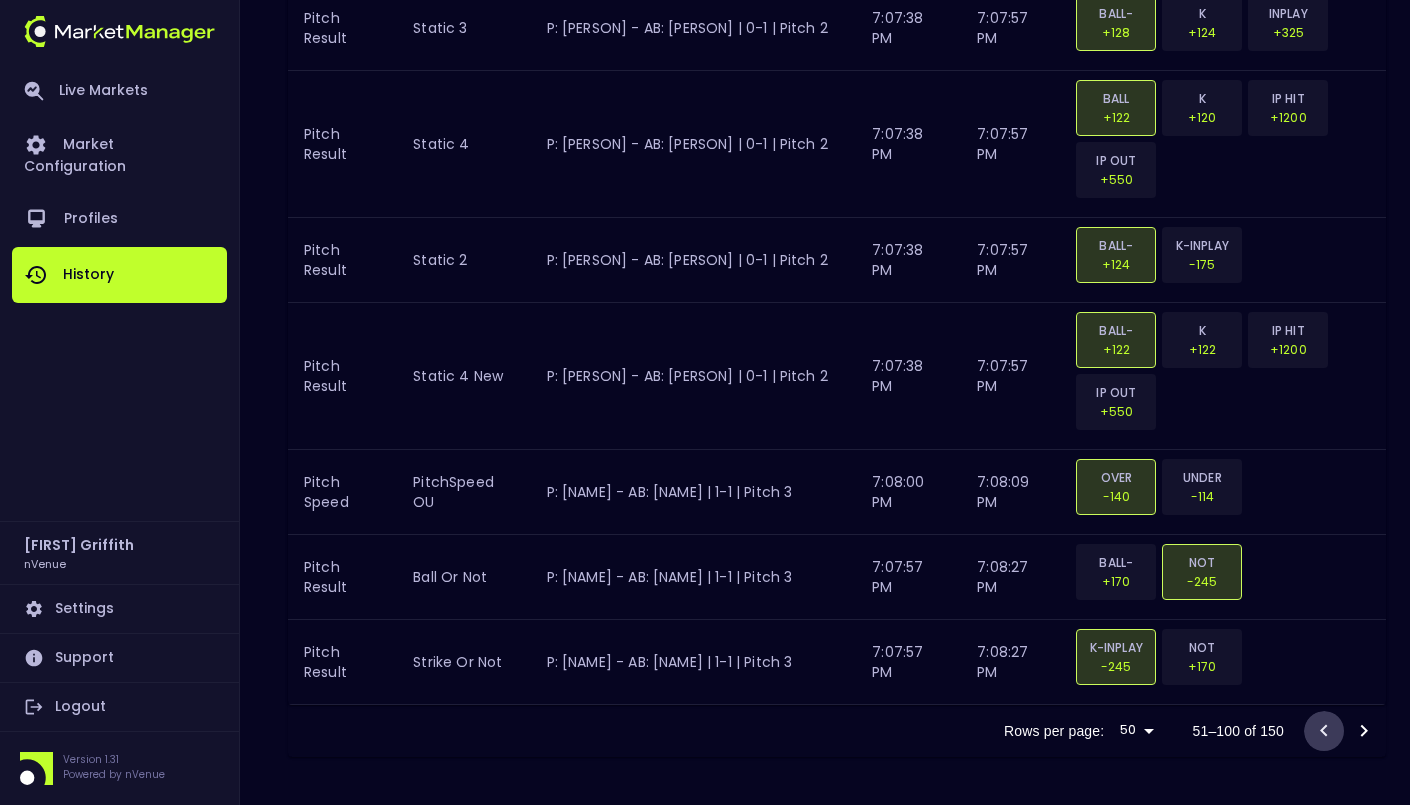 click 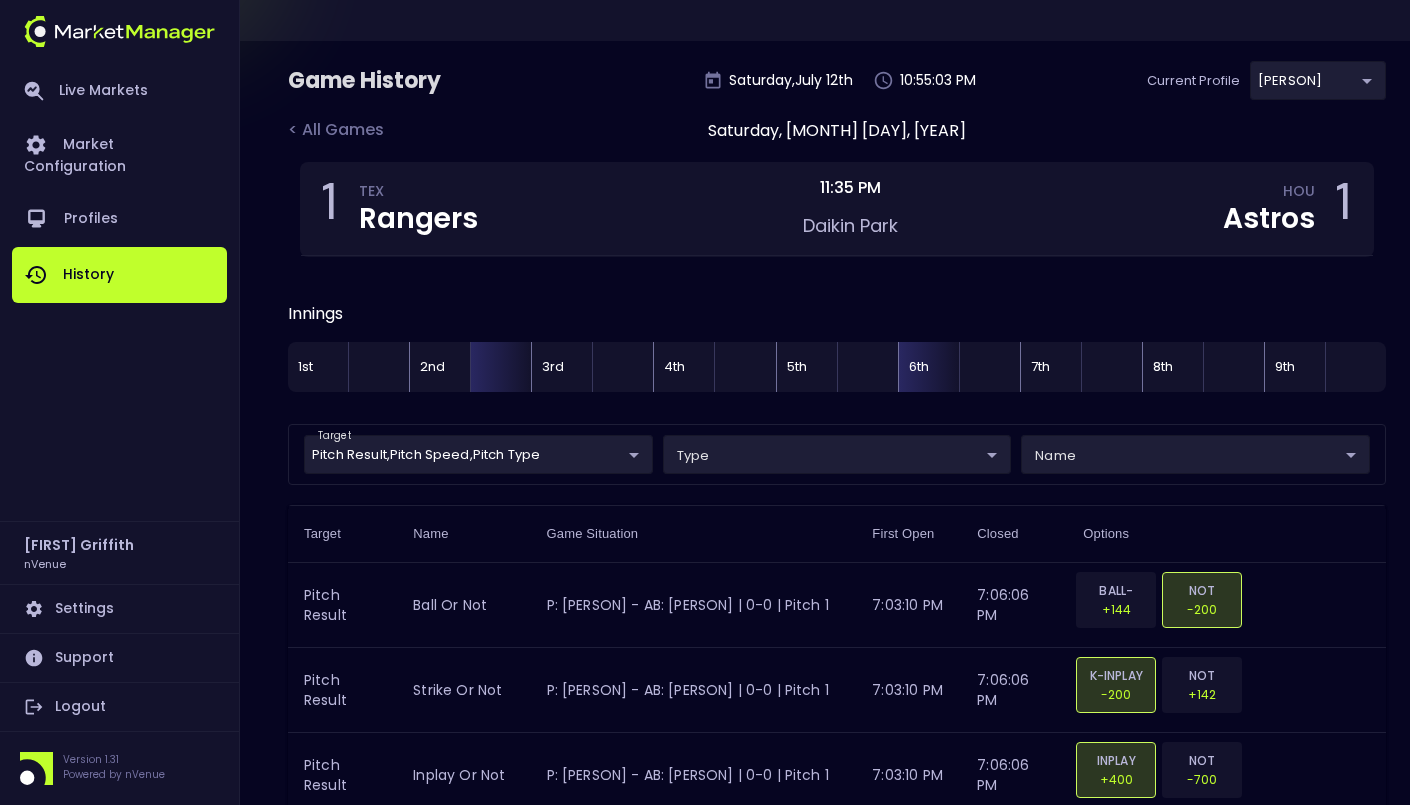 scroll, scrollTop: 0, scrollLeft: 0, axis: both 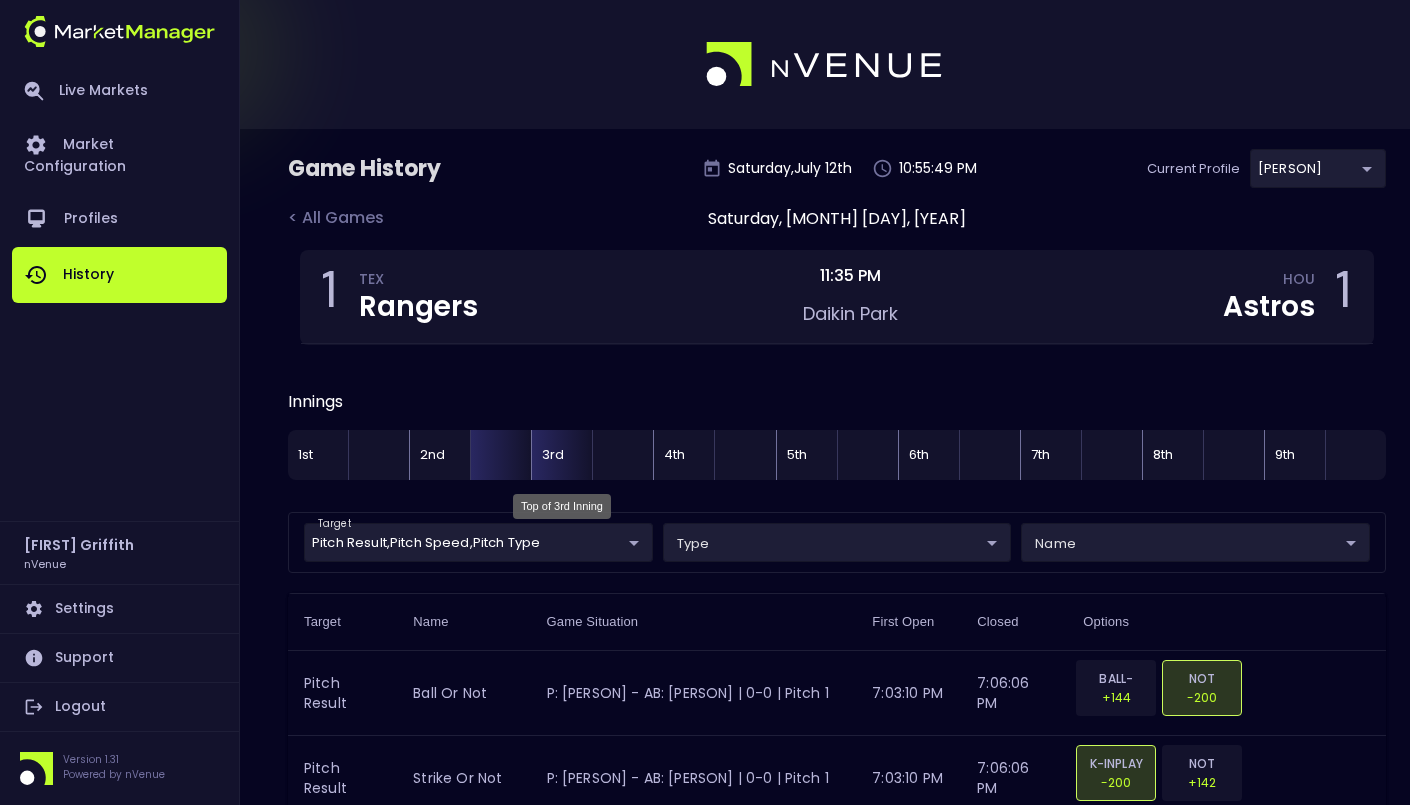 click on "3rd" at bounding box center [561, 455] 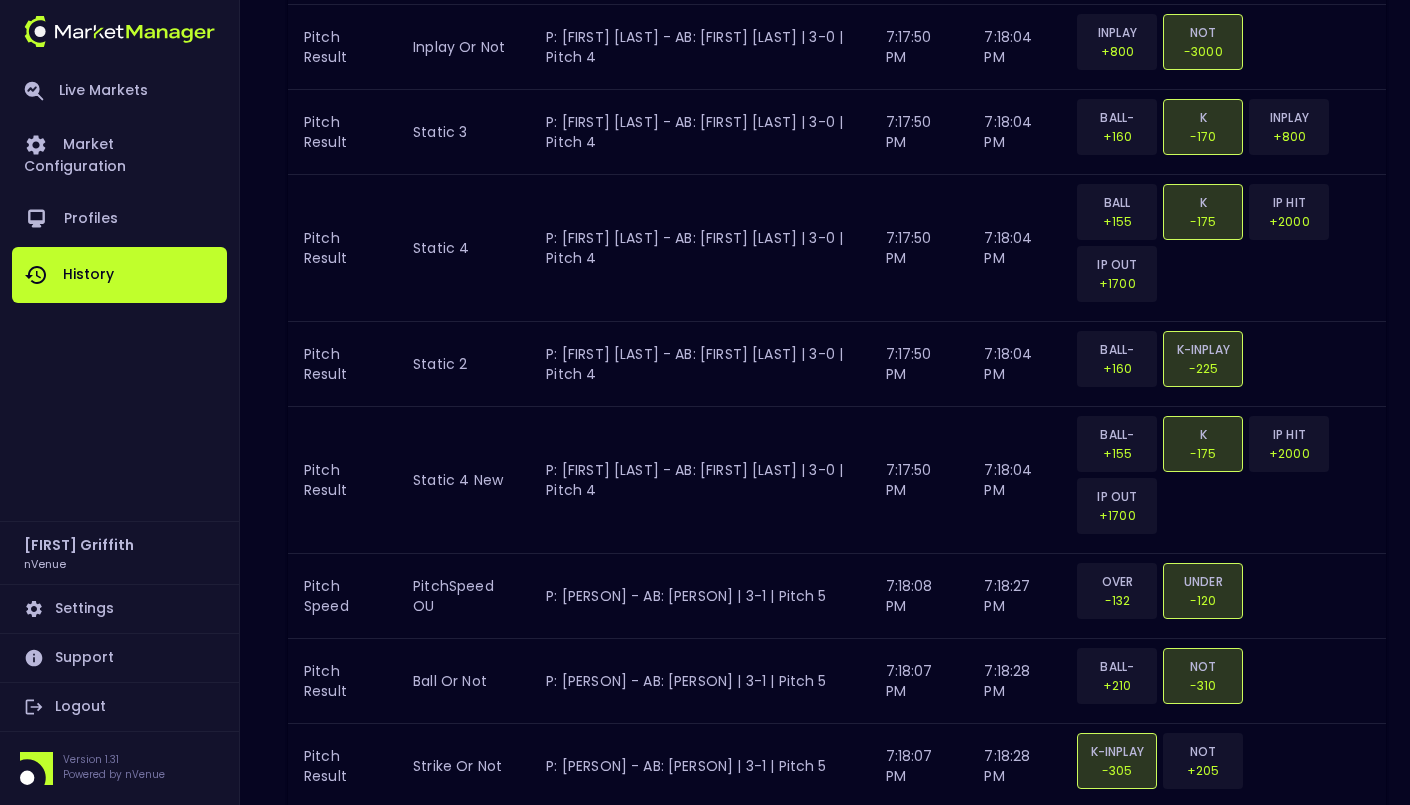 scroll, scrollTop: 4940, scrollLeft: 0, axis: vertical 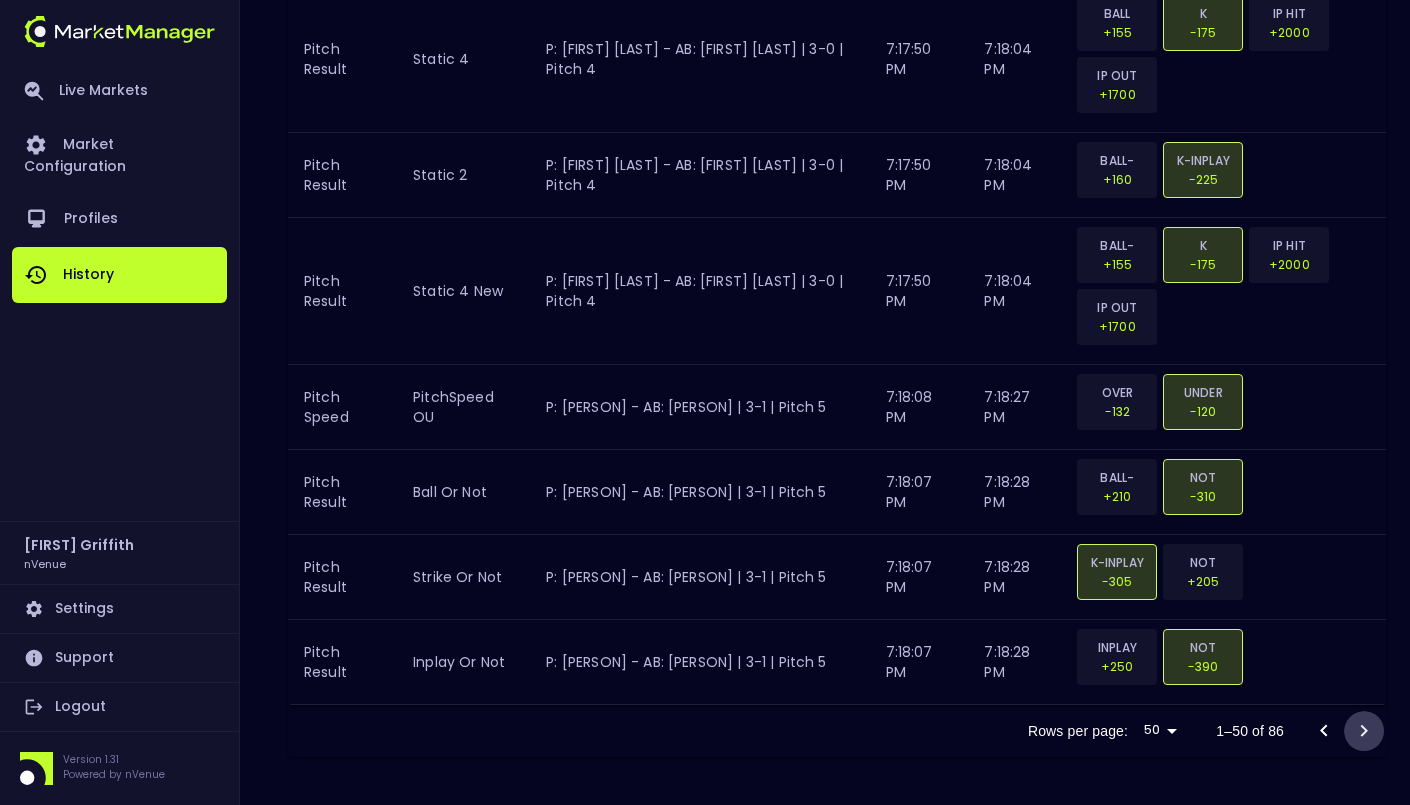 click 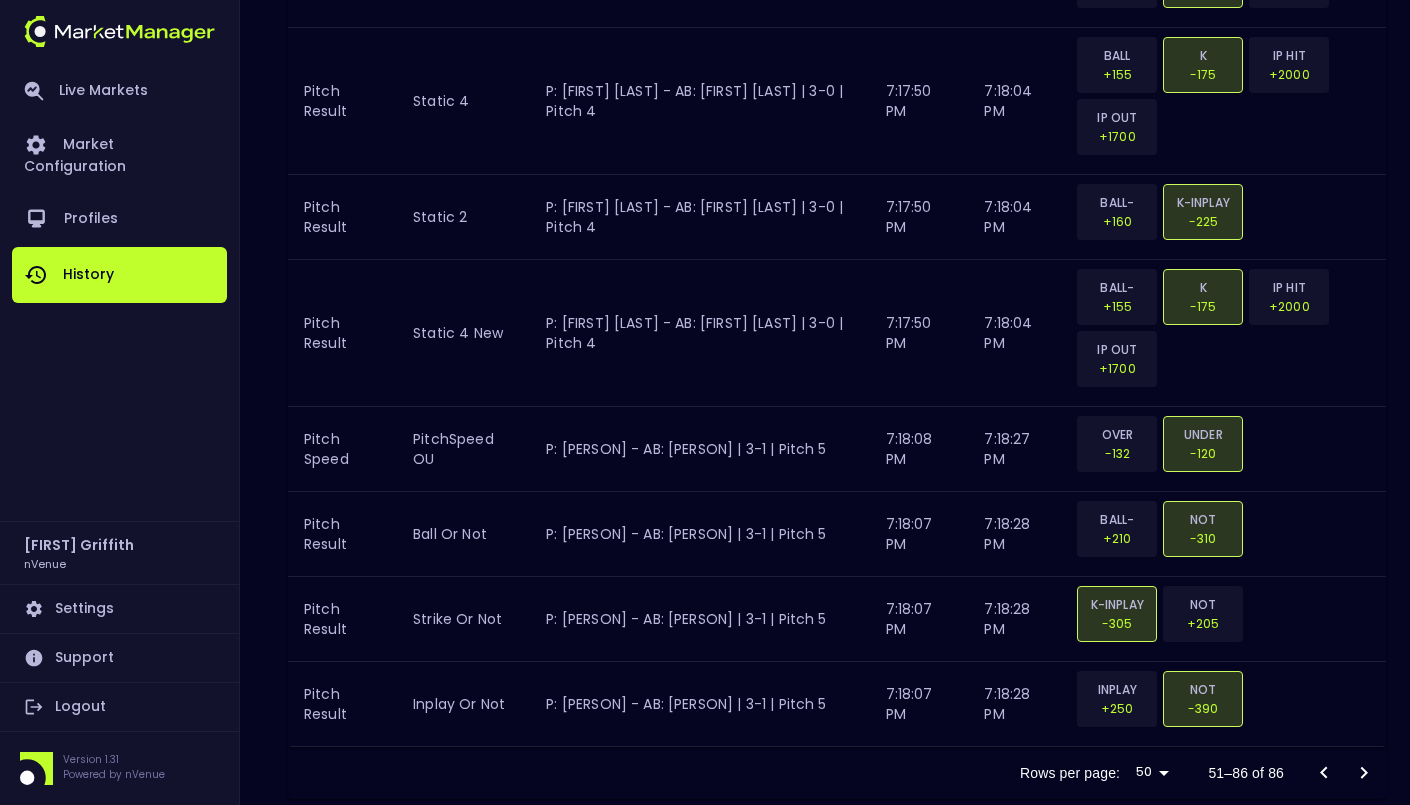scroll, scrollTop: 4940, scrollLeft: 0, axis: vertical 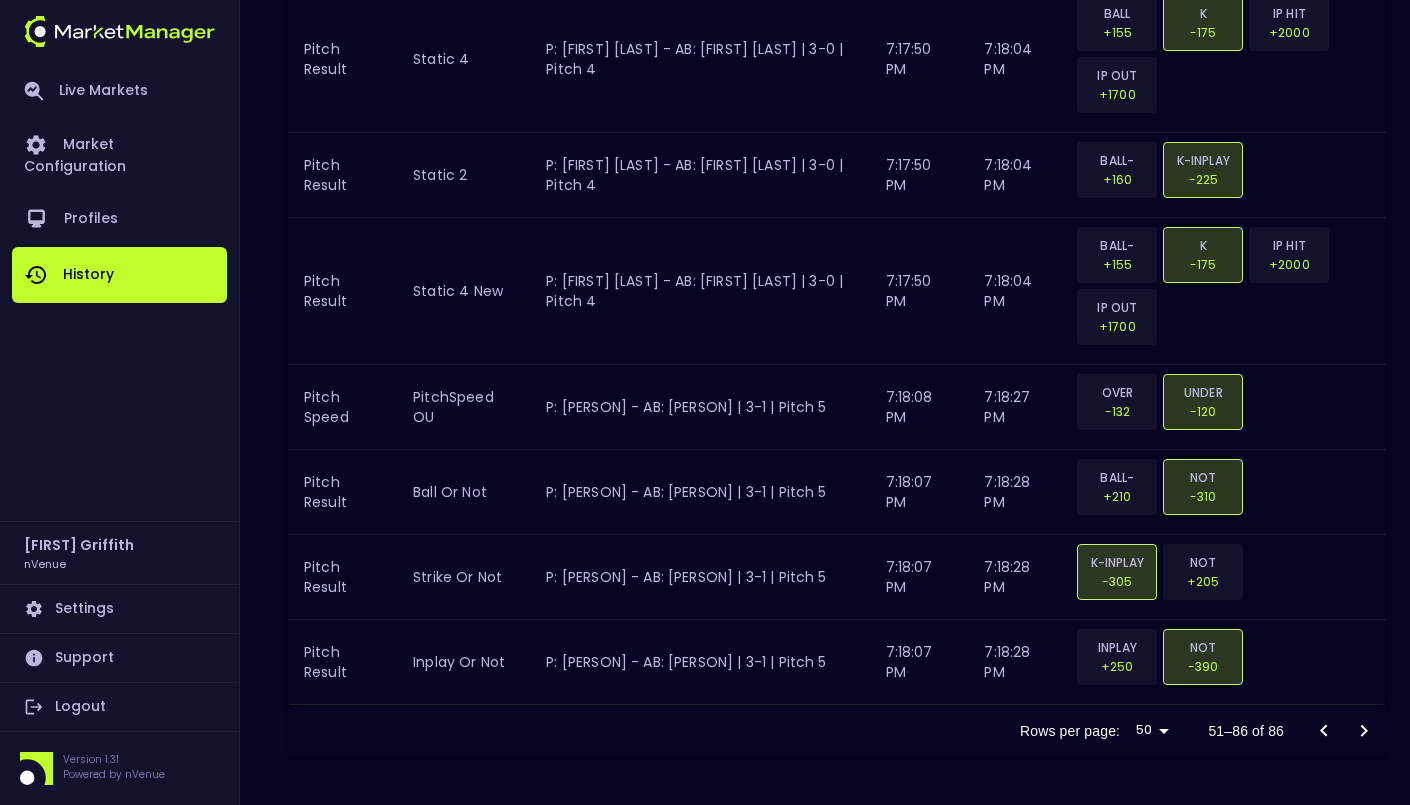 click at bounding box center [1344, 731] 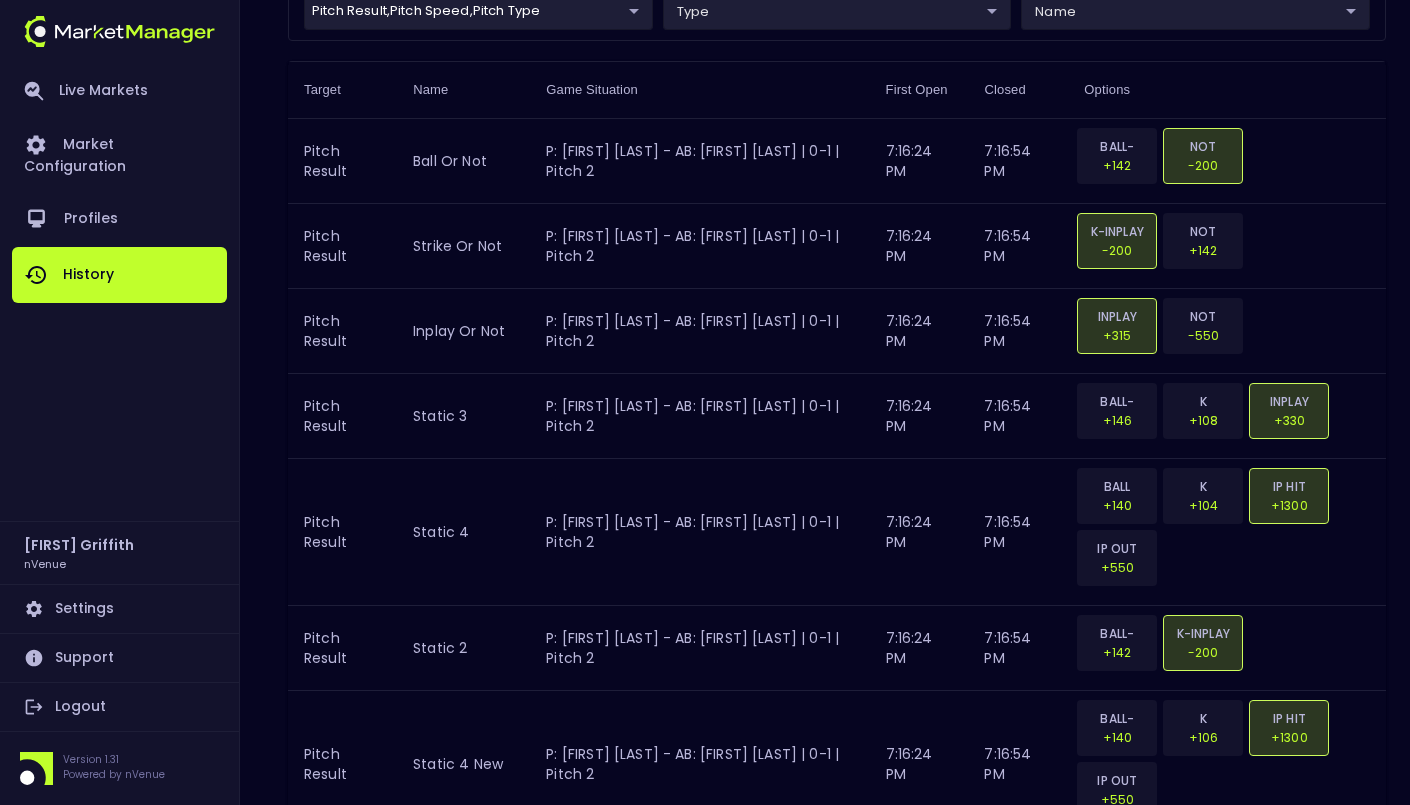 scroll, scrollTop: 0, scrollLeft: 0, axis: both 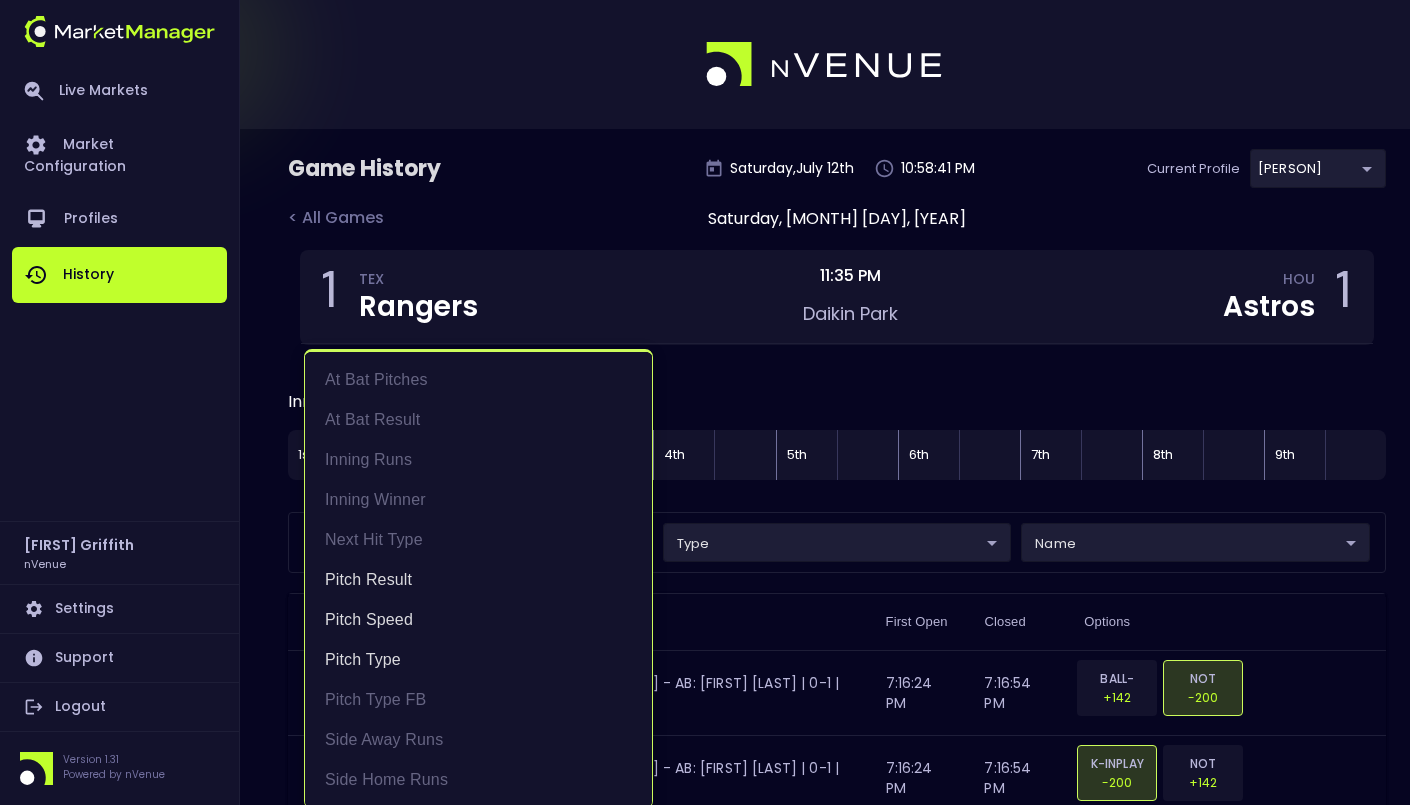 click on "Live Markets Market Configuration Profiles History Jerry   Griffith nVenue Settings Support Logout   Version 1.31  Powered by nVenue Game History Saturday ,  July   12 th 10:58:41 PM Current Profile Matt 0a763355-b225-40e6-8c79-2dda4ec7b2cf Select < All Games Saturday, July 12, 2025 1 TEX Rangers 11:35 PM Daikin Park HOU Astros 1 Innings 1st 2nd 3rd 4th 5th 6th 7th 8th 9th target Pitch Result ,  Pitch Speed ,  Pitch Type Pitch Result,Pitch Speed,Pitch Type ​ type ​ ​ name ​ ​ Target Name Game Situation First Open Closed Options Pitch Result ball or not P: Framber Valdez - AB: Sam Haggerty | 0-1 | Pitch 2  7:16:24 PM 7:16:54 PM BALL-HBP +142 NOT -200 Pitch Result strike or not P: Framber Valdez - AB: Sam Haggerty | 0-1 | Pitch 2  7:16:24 PM 7:16:54 PM K-INPLAY -200 NOT +142 Pitch Result inplay or not P: Framber Valdez - AB: Sam Haggerty | 0-1 | Pitch 2  7:16:24 PM 7:16:54 PM INPLAY +315 NOT -550 Pitch Result static 3 P: Framber Valdez - AB: Sam Haggerty | 0-1 | Pitch 2  7:16:24 PM 7:16:54 PM BALL-HBP" at bounding box center (705, 2872) 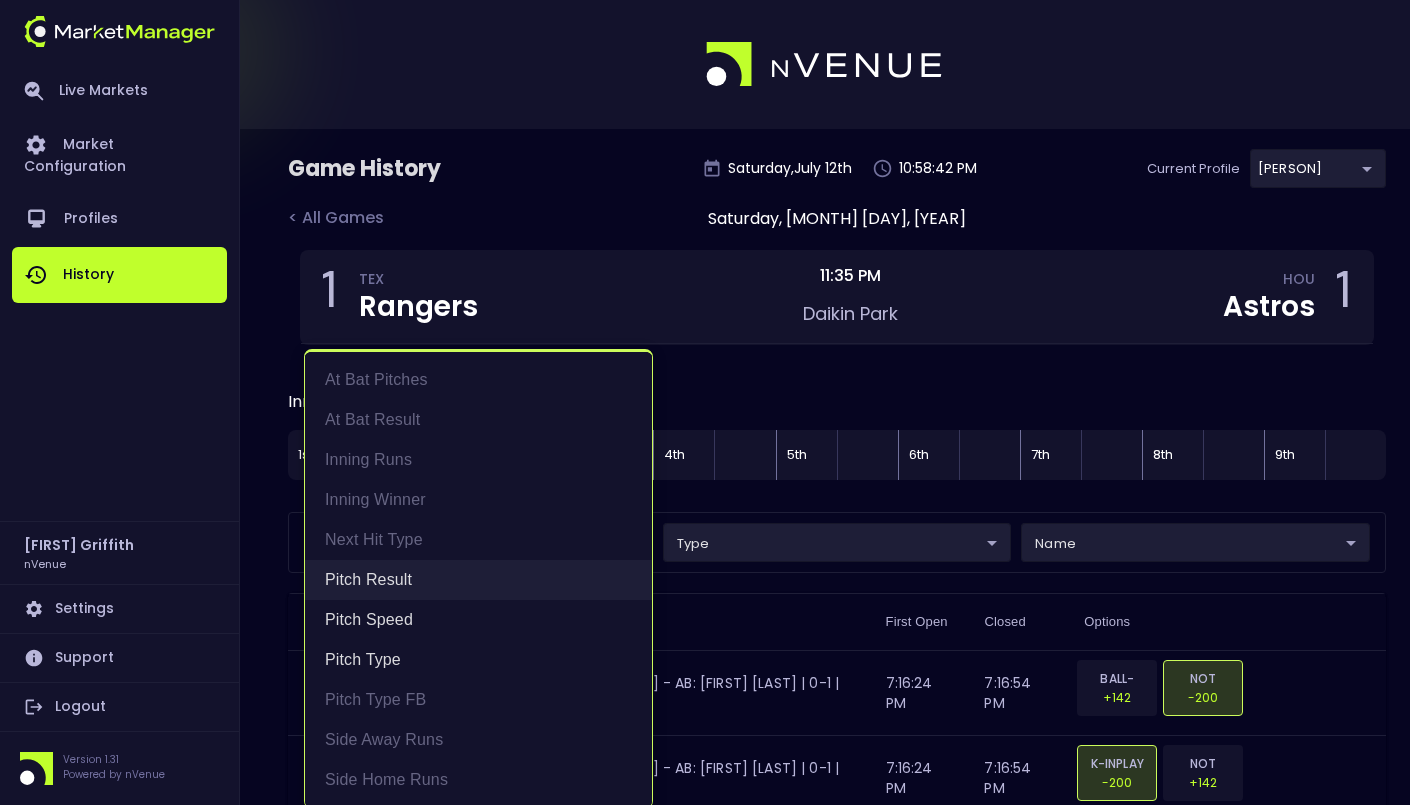click on "Pitch Result" at bounding box center (478, 580) 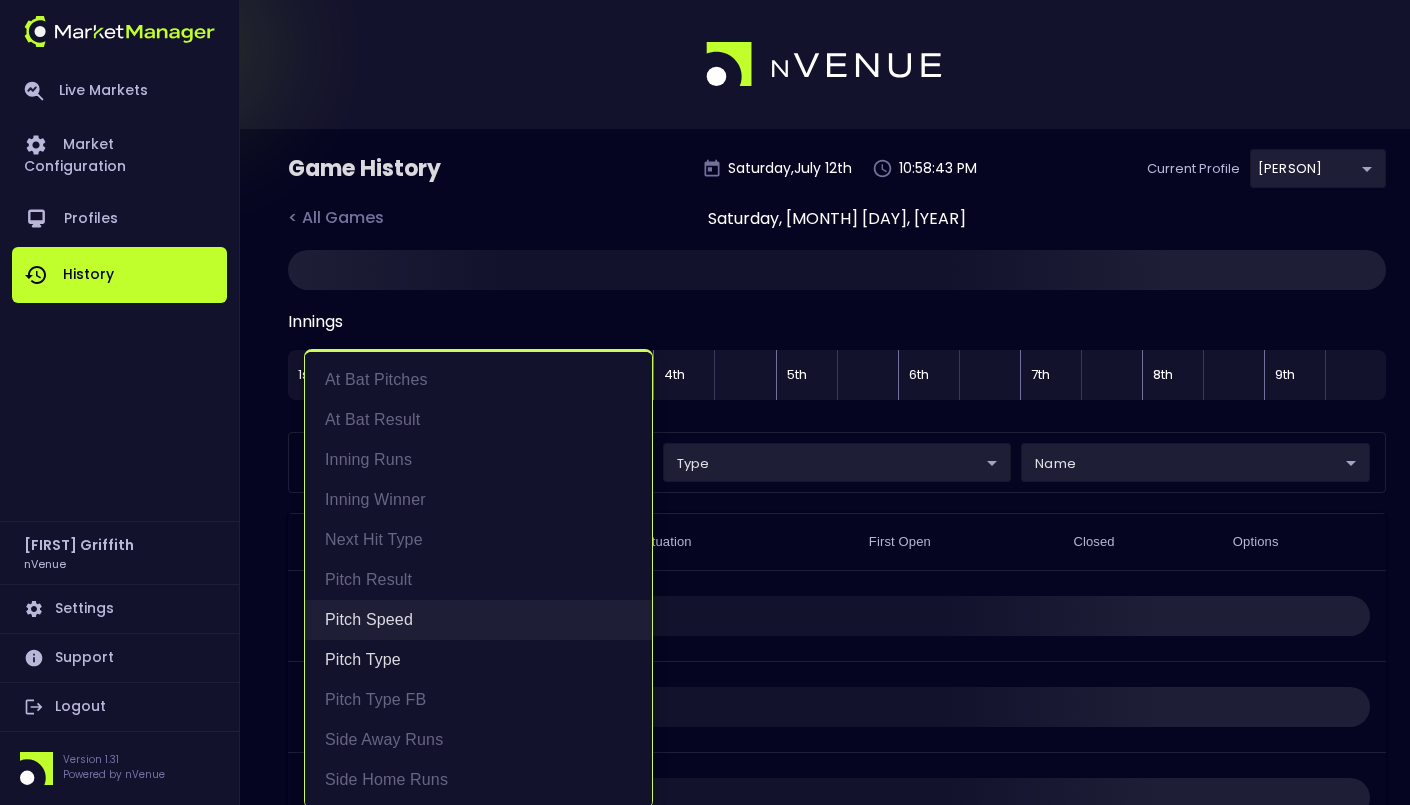click on "Pitch Speed" at bounding box center (478, 620) 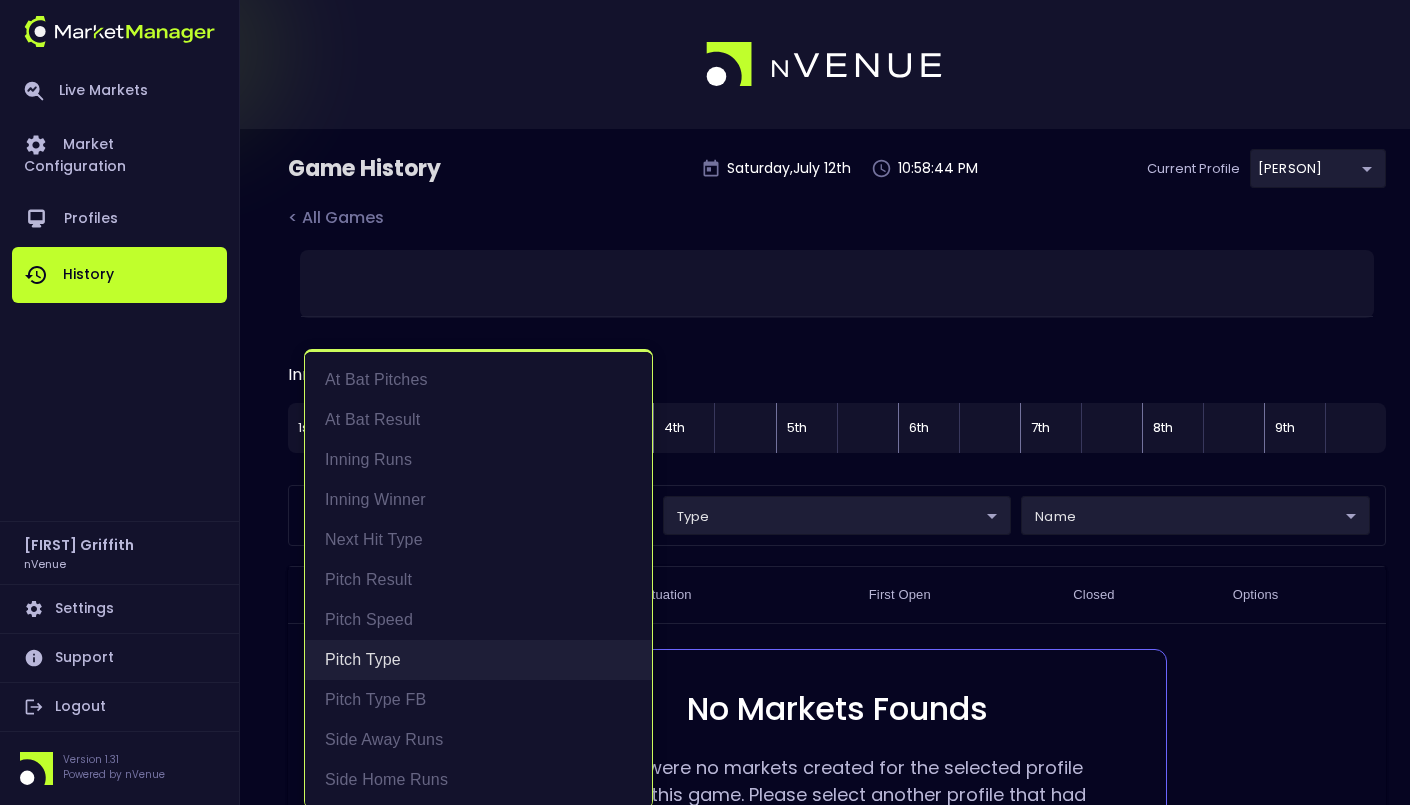 click on "Pitch Type" at bounding box center [478, 660] 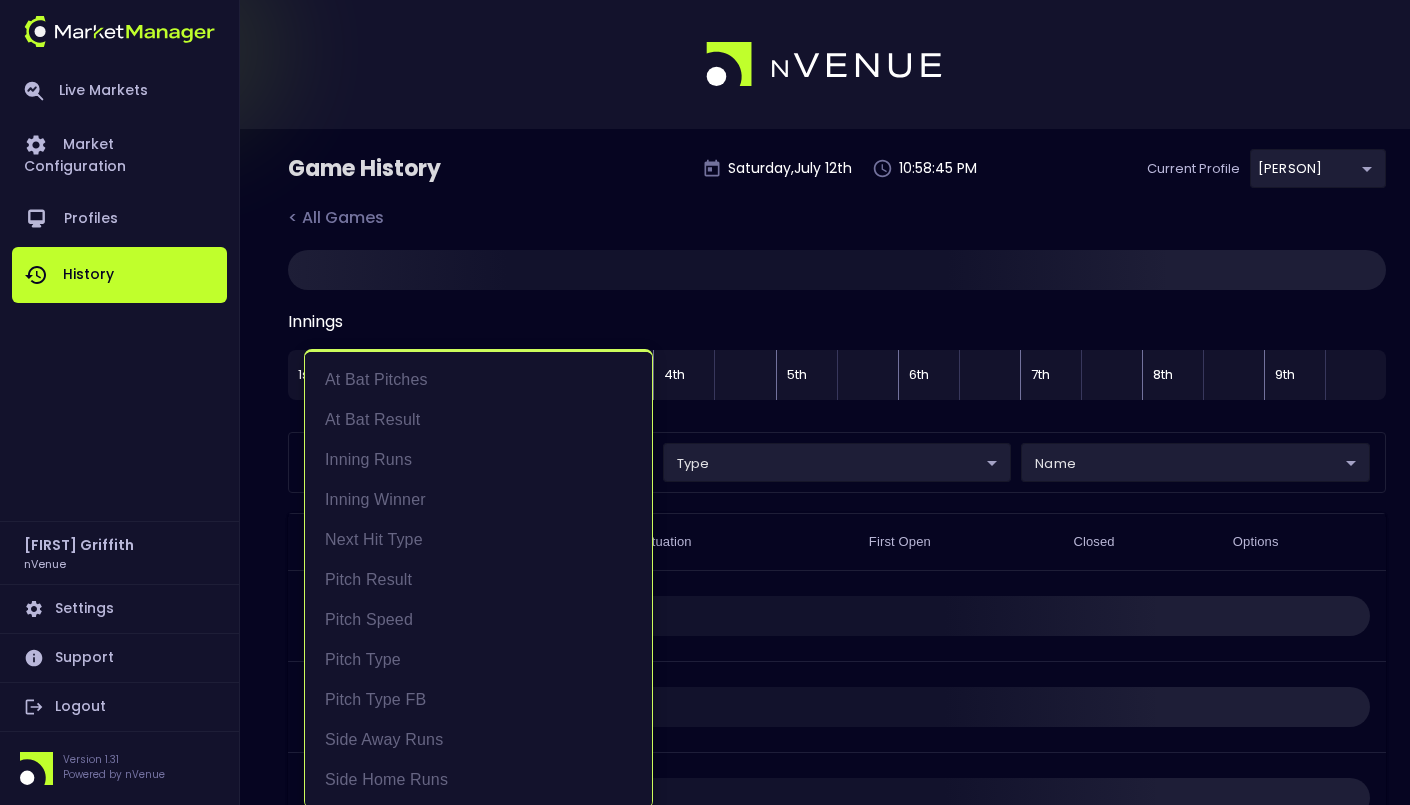 click at bounding box center [705, 402] 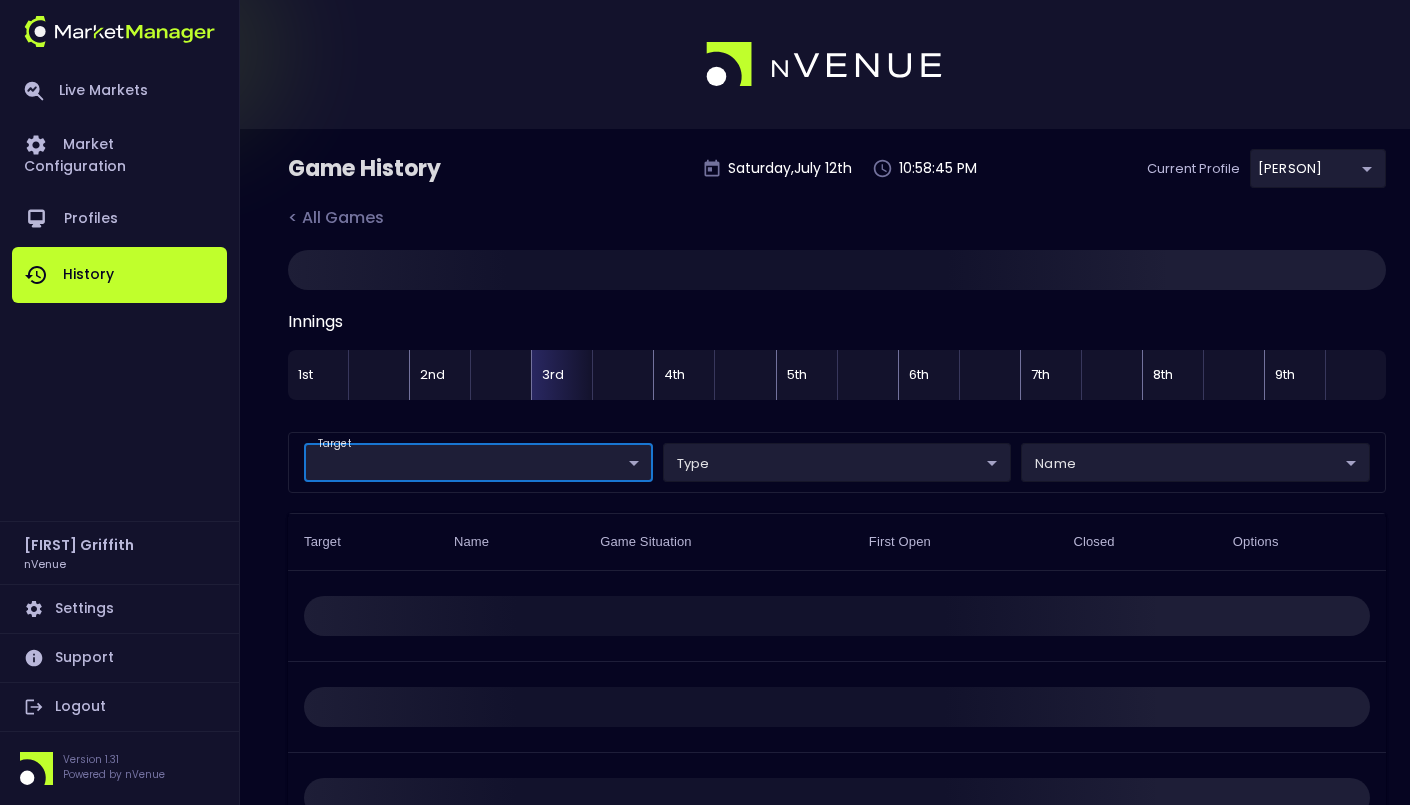 scroll, scrollTop: 0, scrollLeft: 0, axis: both 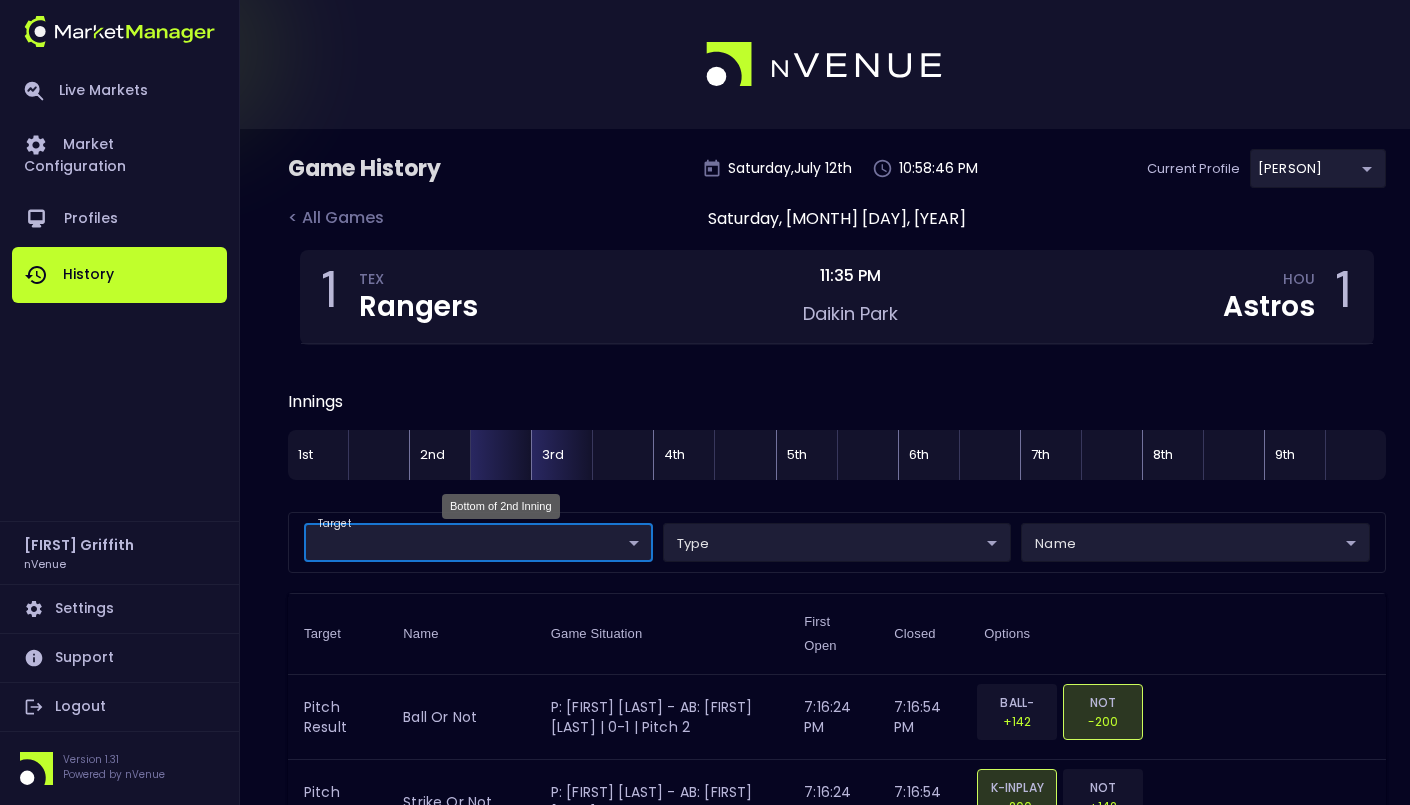 click at bounding box center (500, 455) 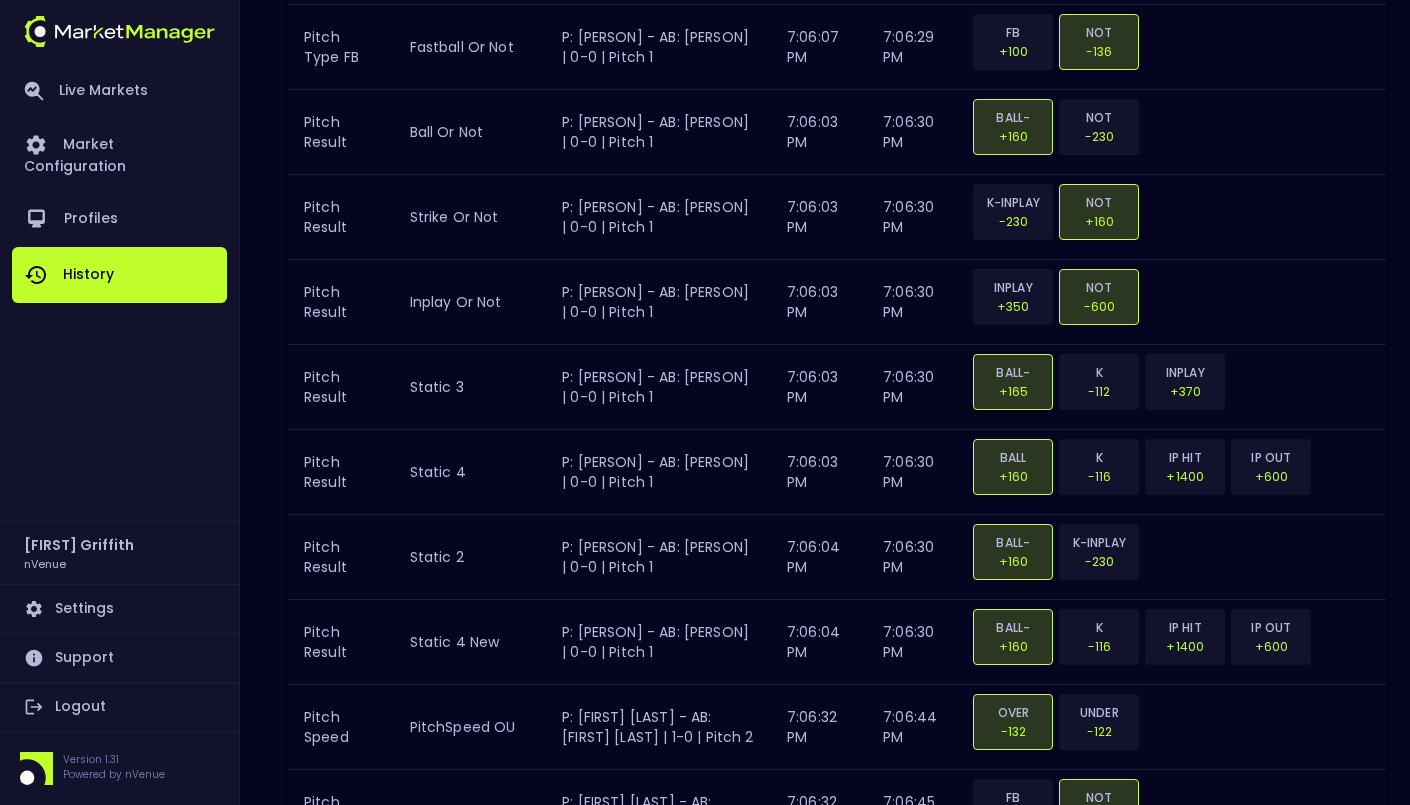 scroll, scrollTop: 4530, scrollLeft: 0, axis: vertical 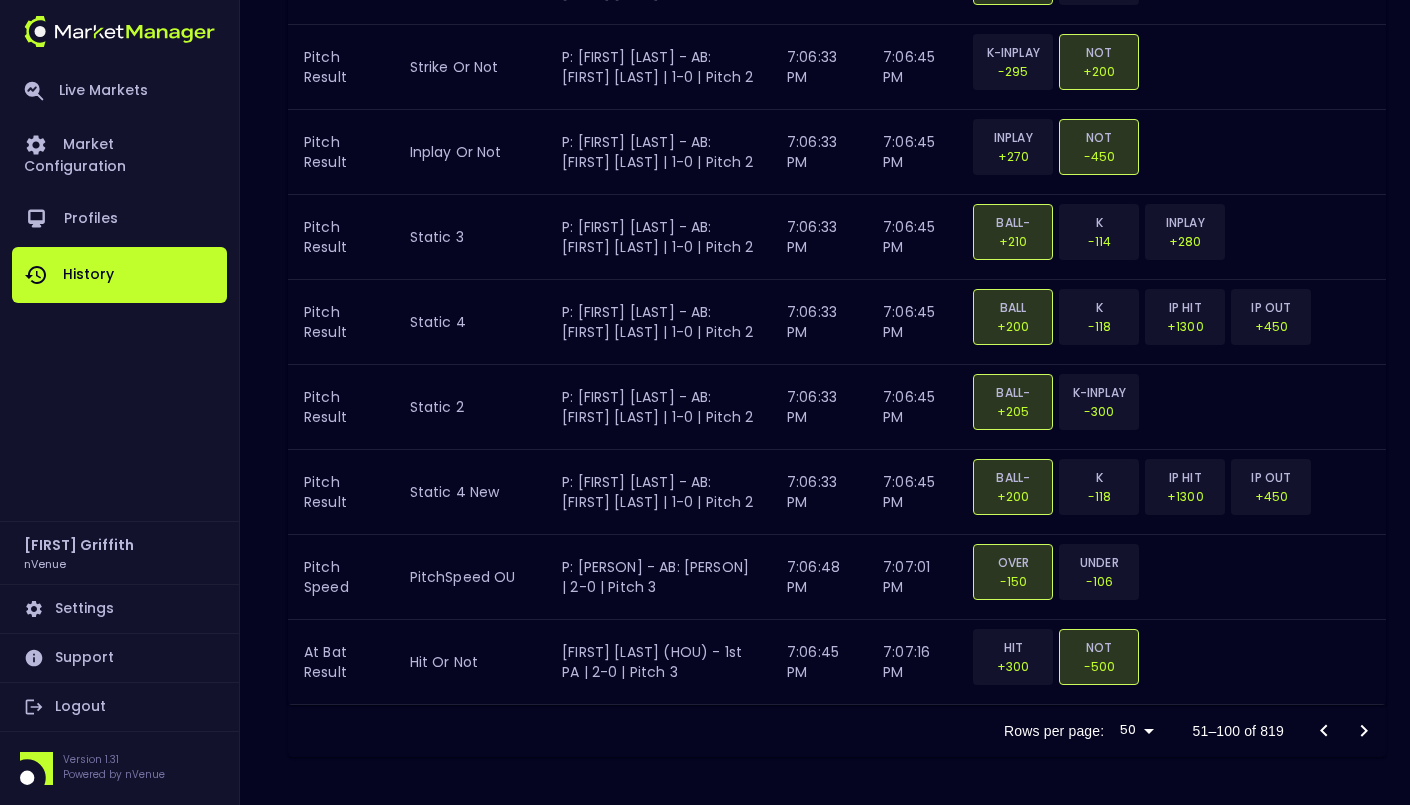 click 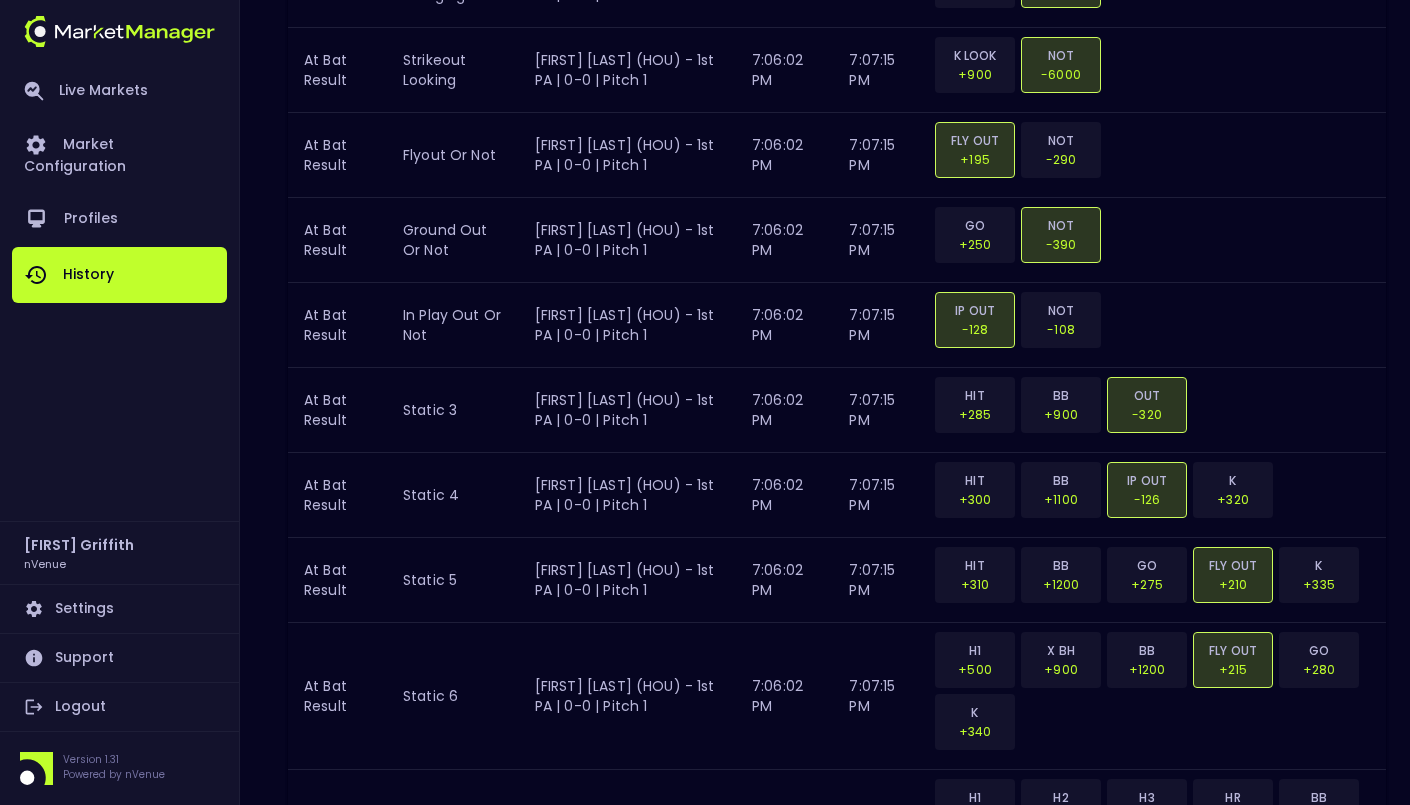 scroll, scrollTop: 4568, scrollLeft: 0, axis: vertical 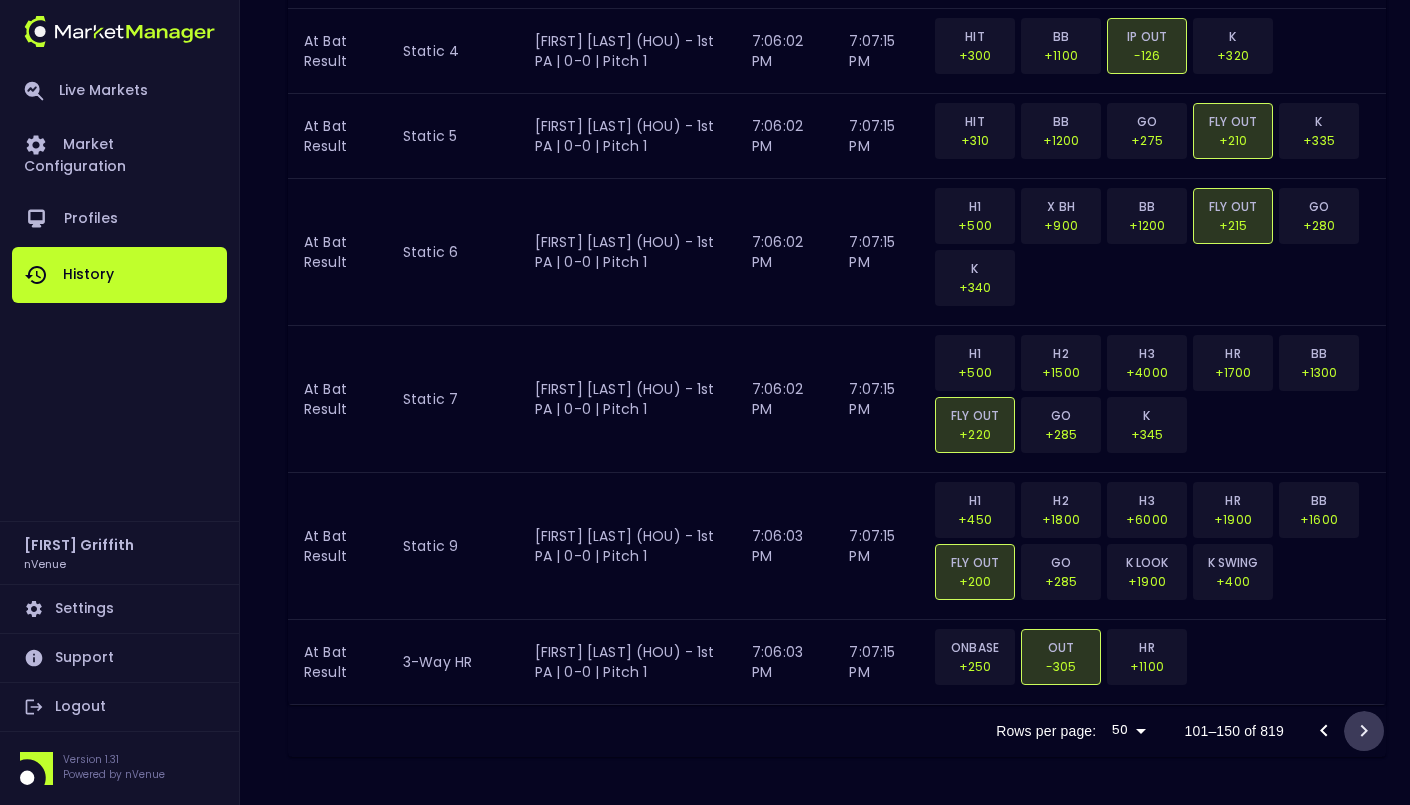 click 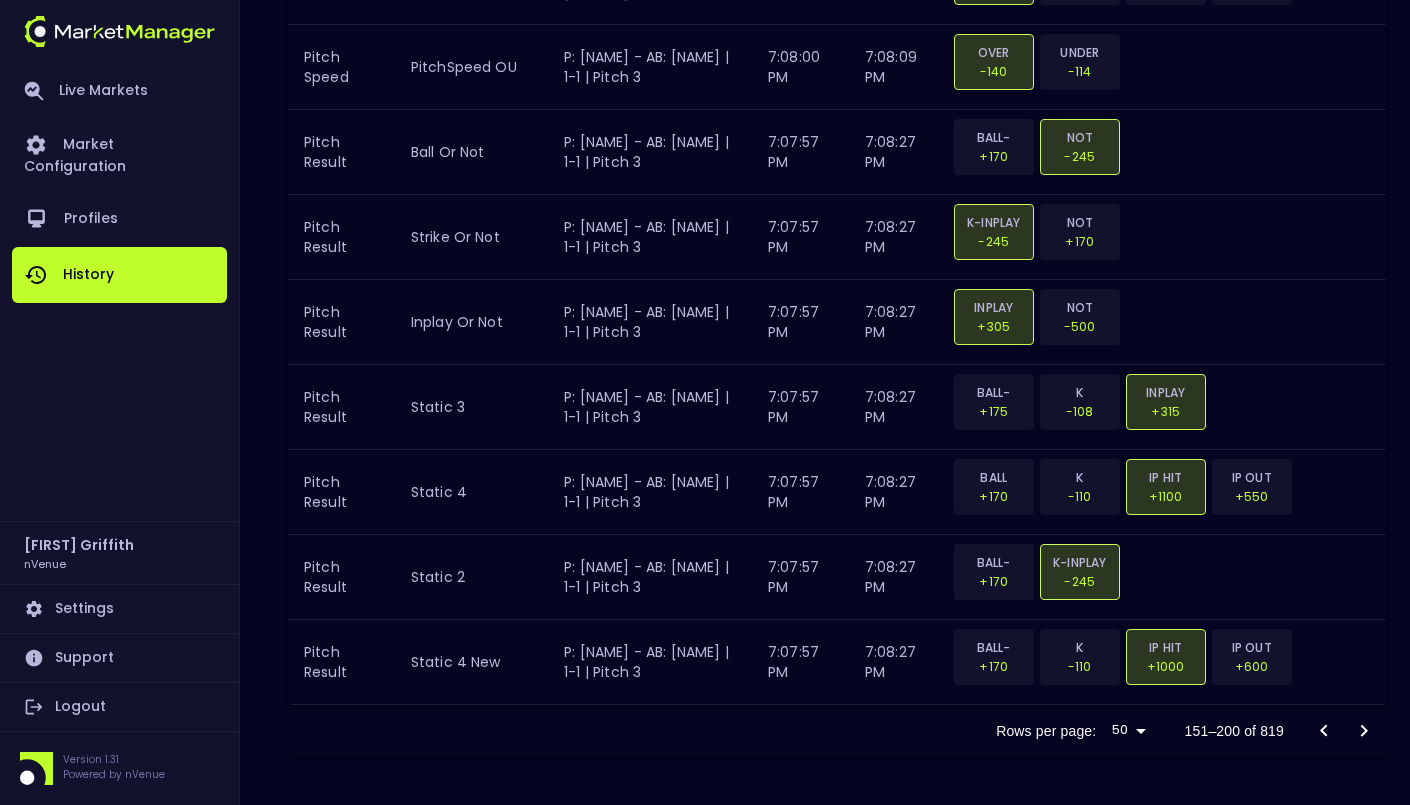 scroll, scrollTop: 4675, scrollLeft: 0, axis: vertical 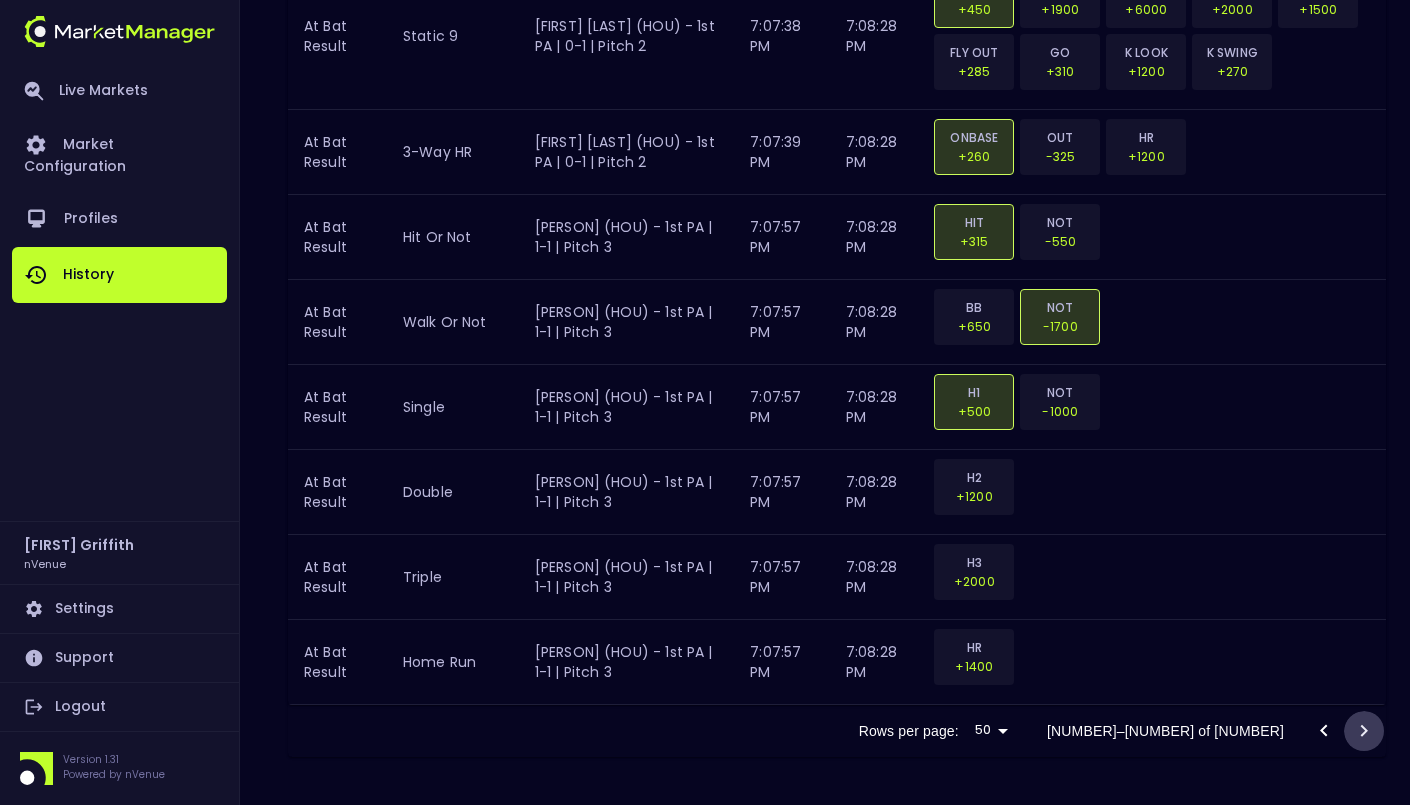 click 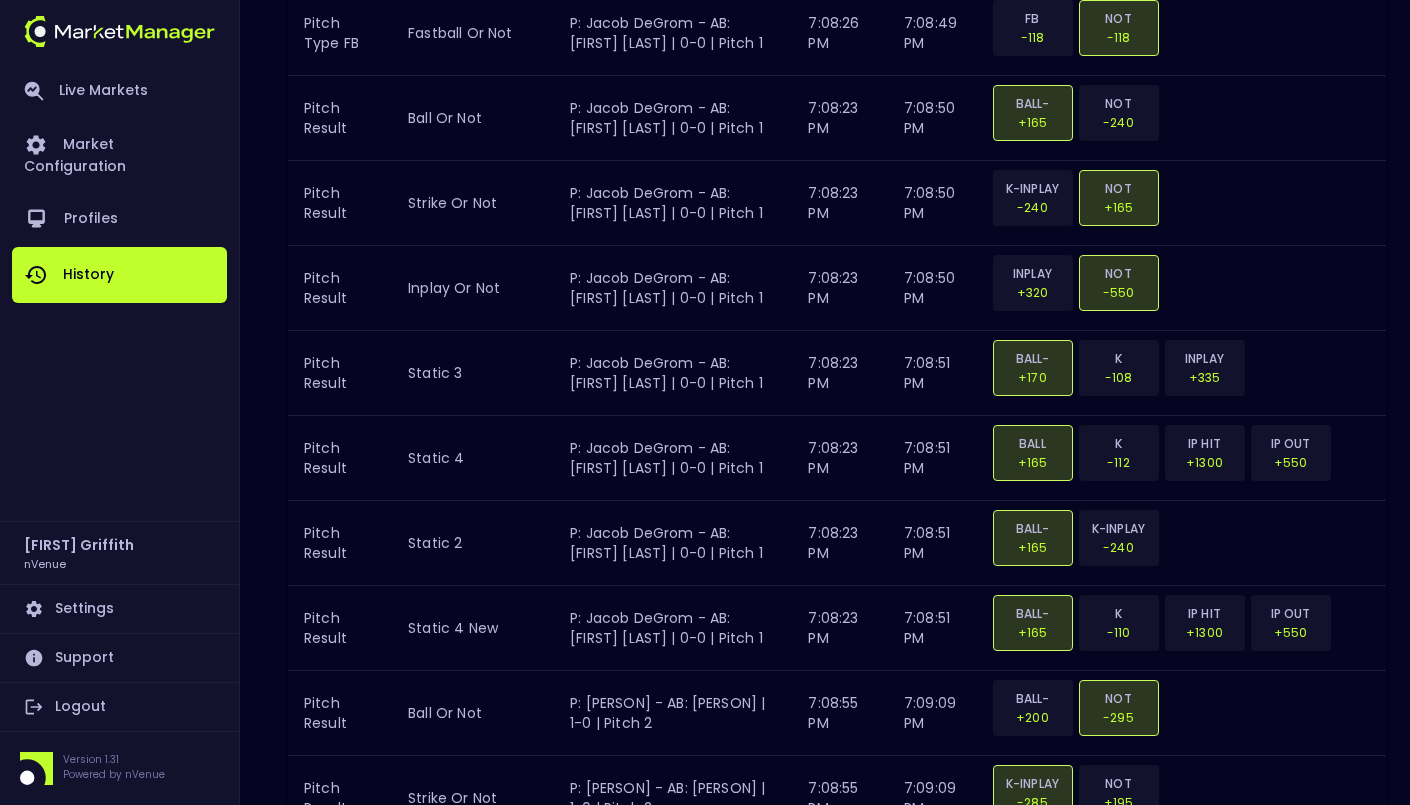 scroll, scrollTop: 4964, scrollLeft: 0, axis: vertical 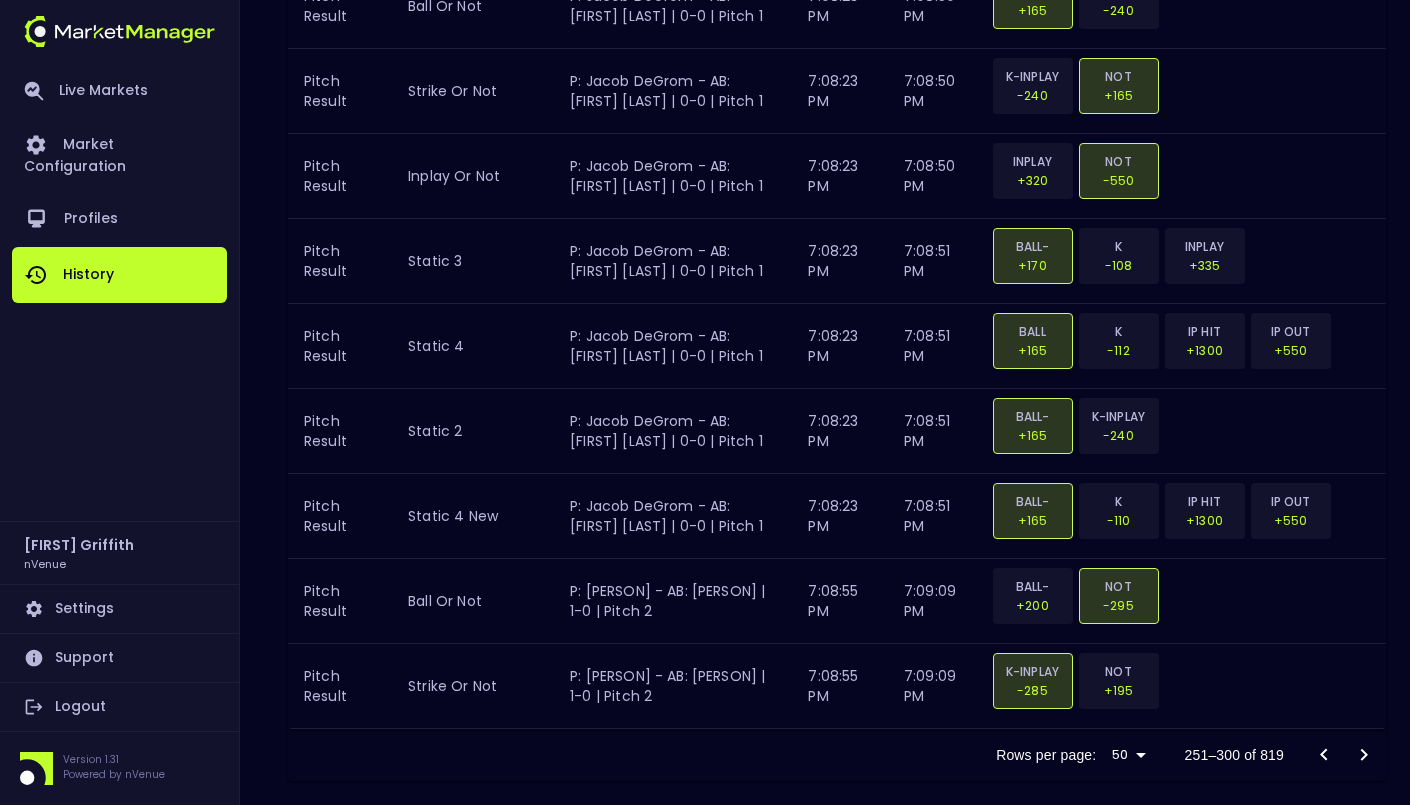 click 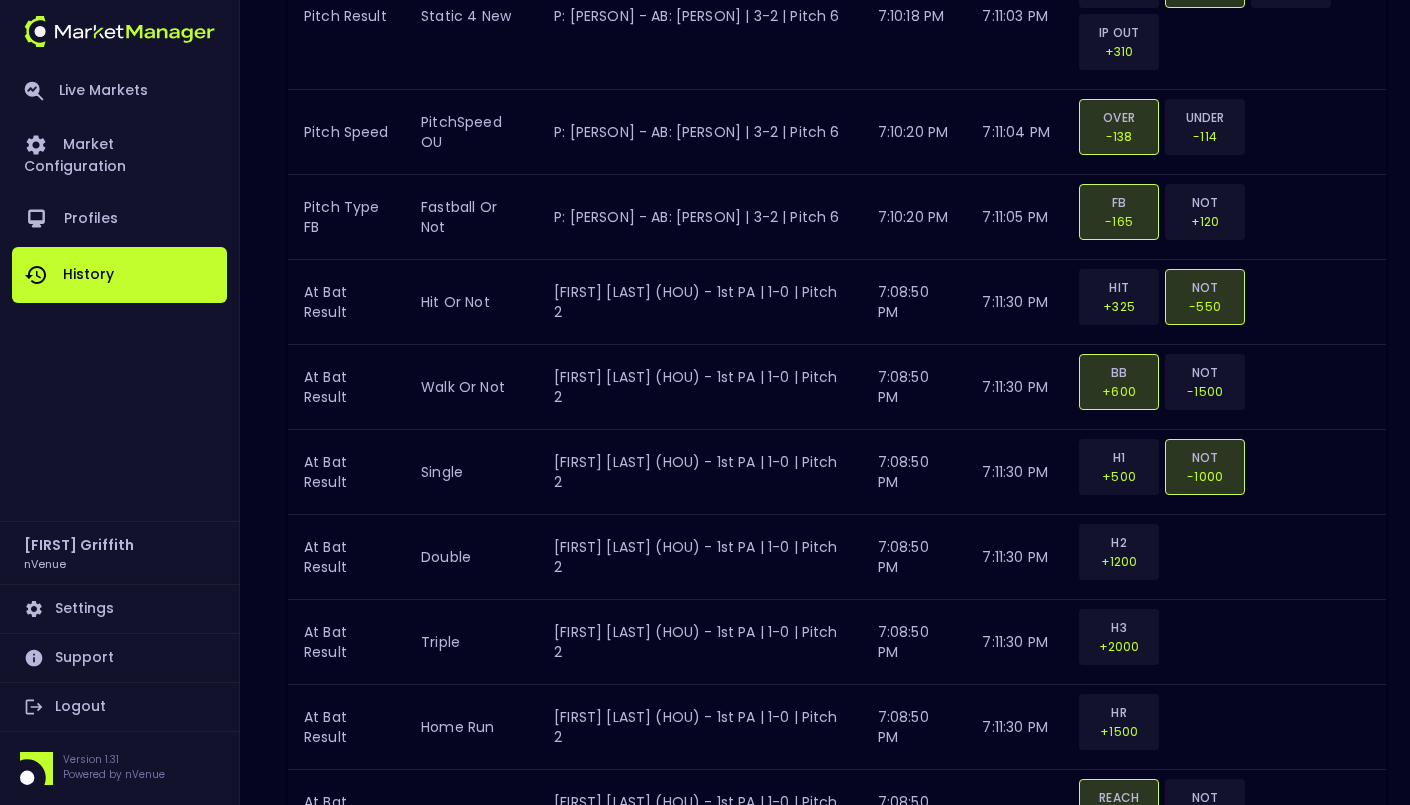 scroll, scrollTop: 4816, scrollLeft: 0, axis: vertical 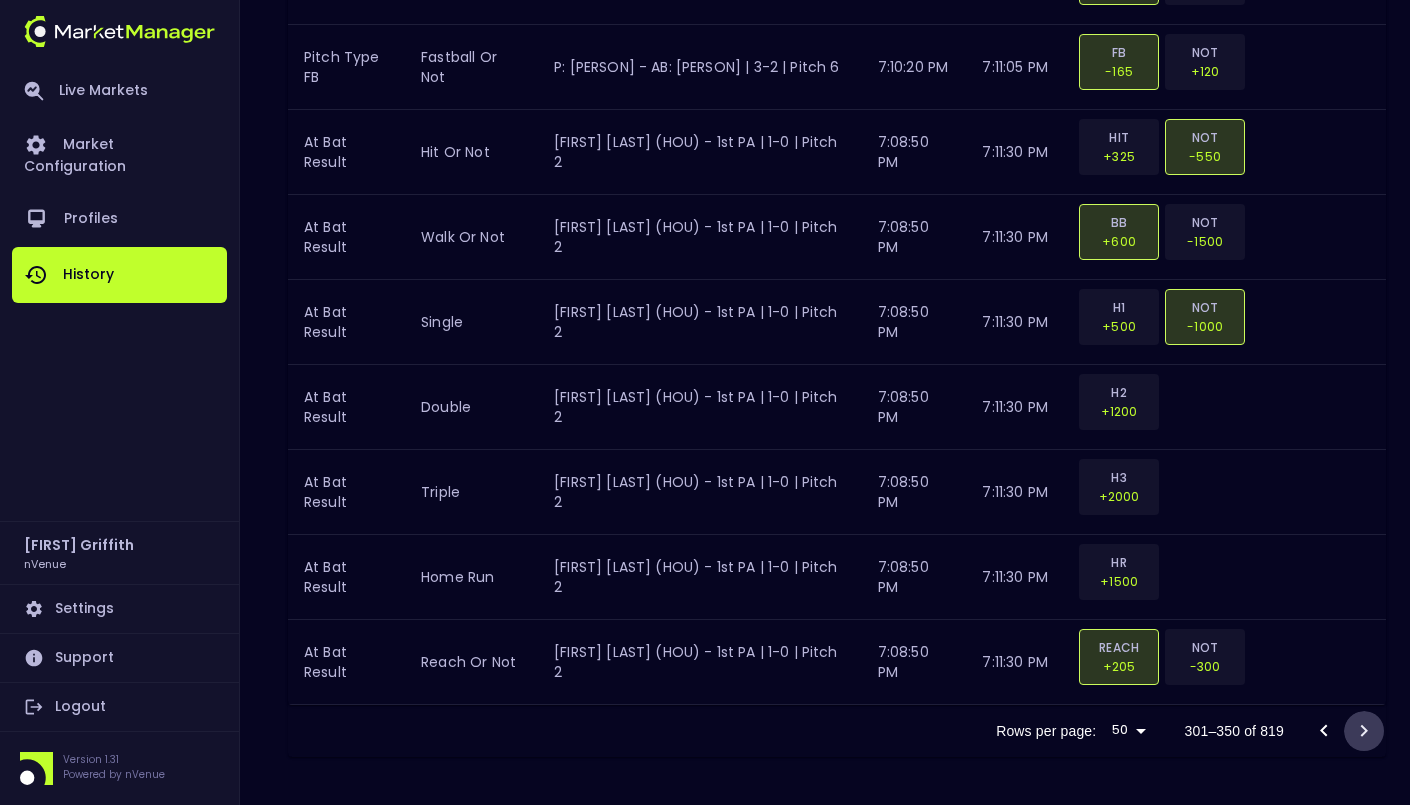 click 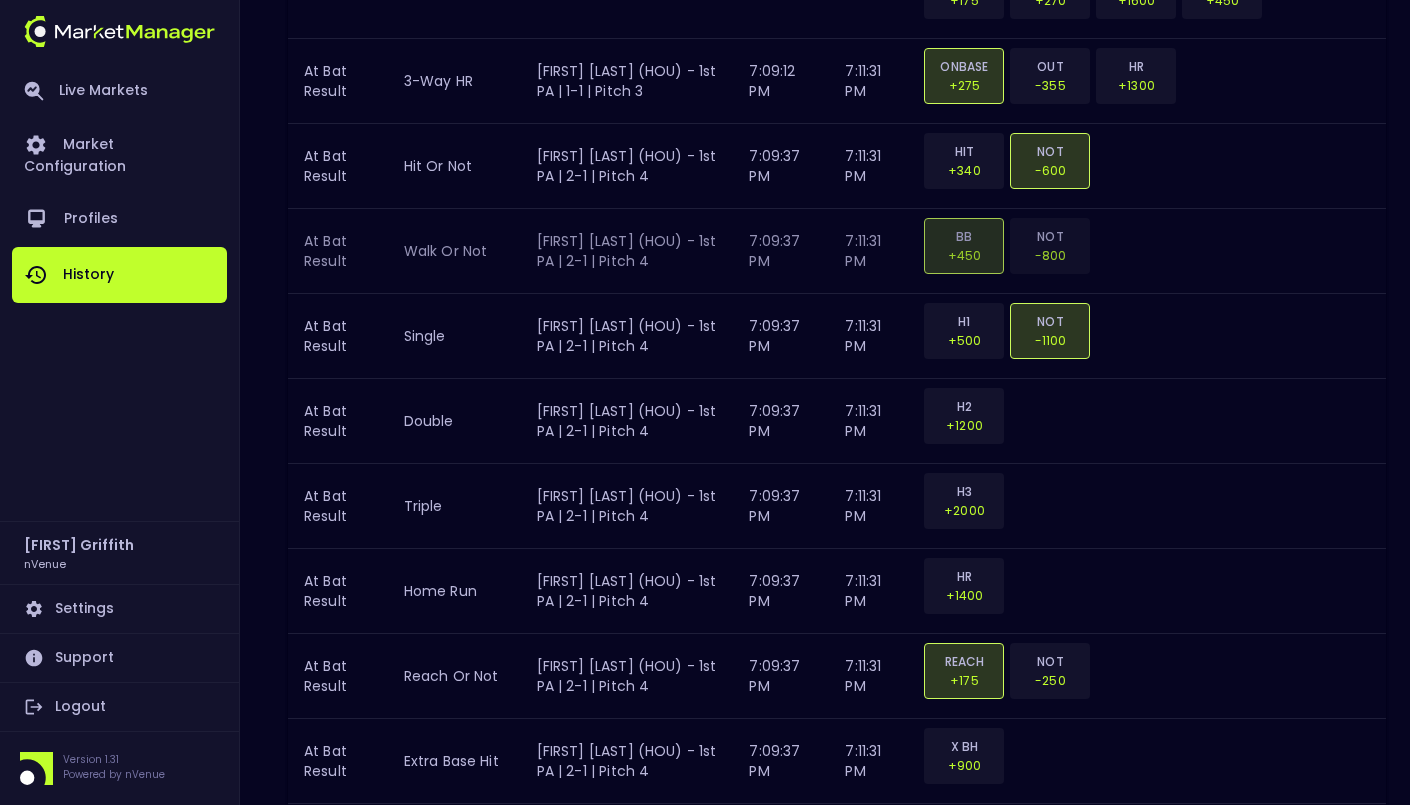 scroll, scrollTop: 4568, scrollLeft: 0, axis: vertical 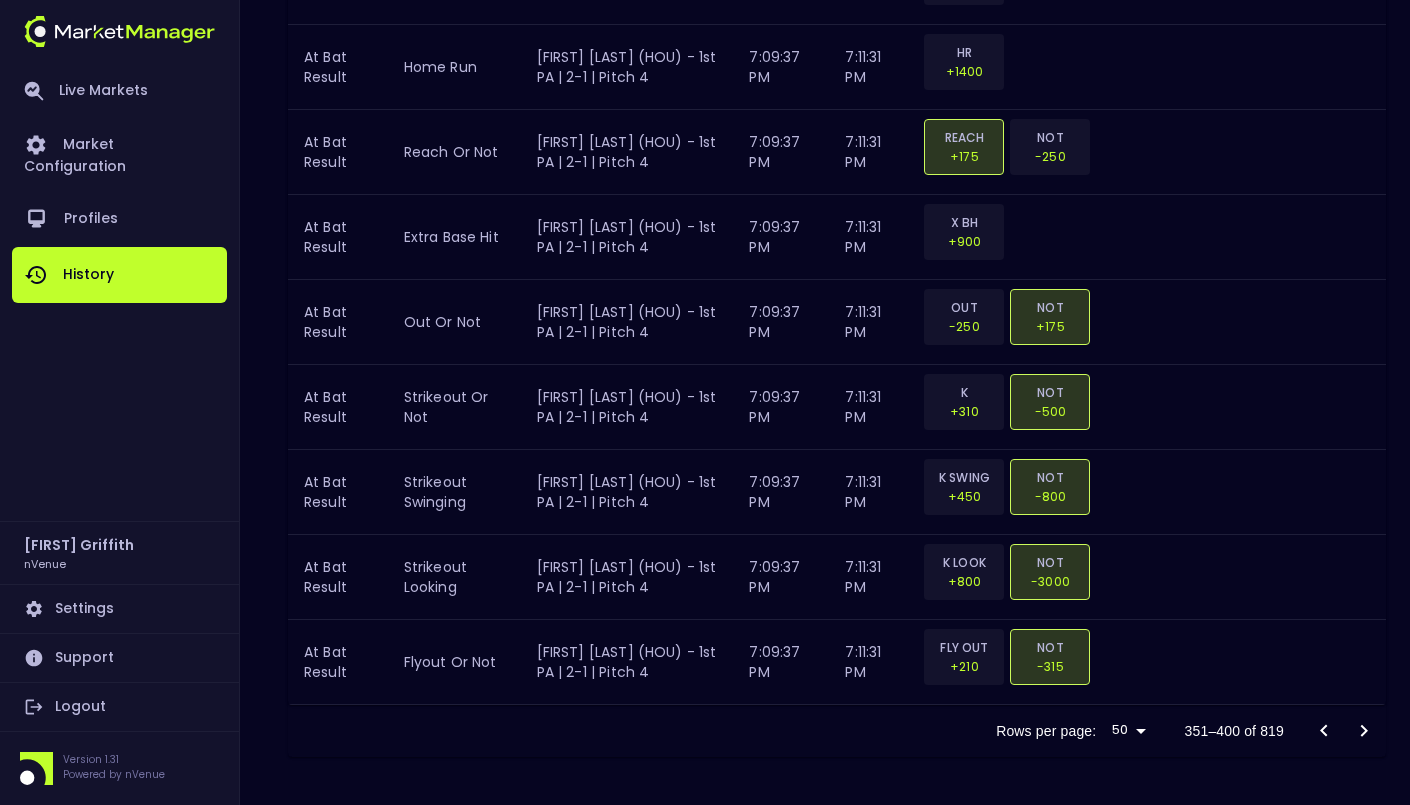 click 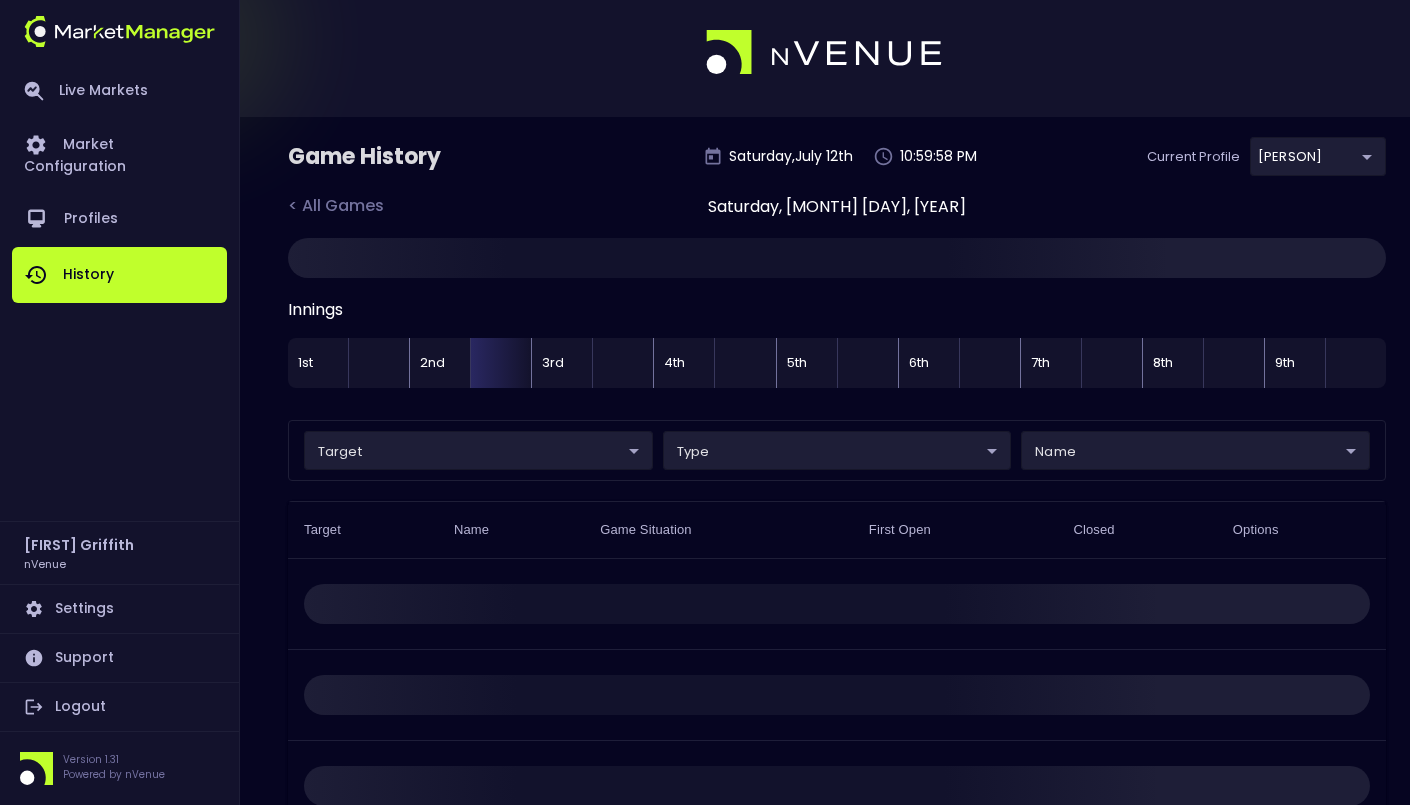 scroll, scrollTop: 0, scrollLeft: 0, axis: both 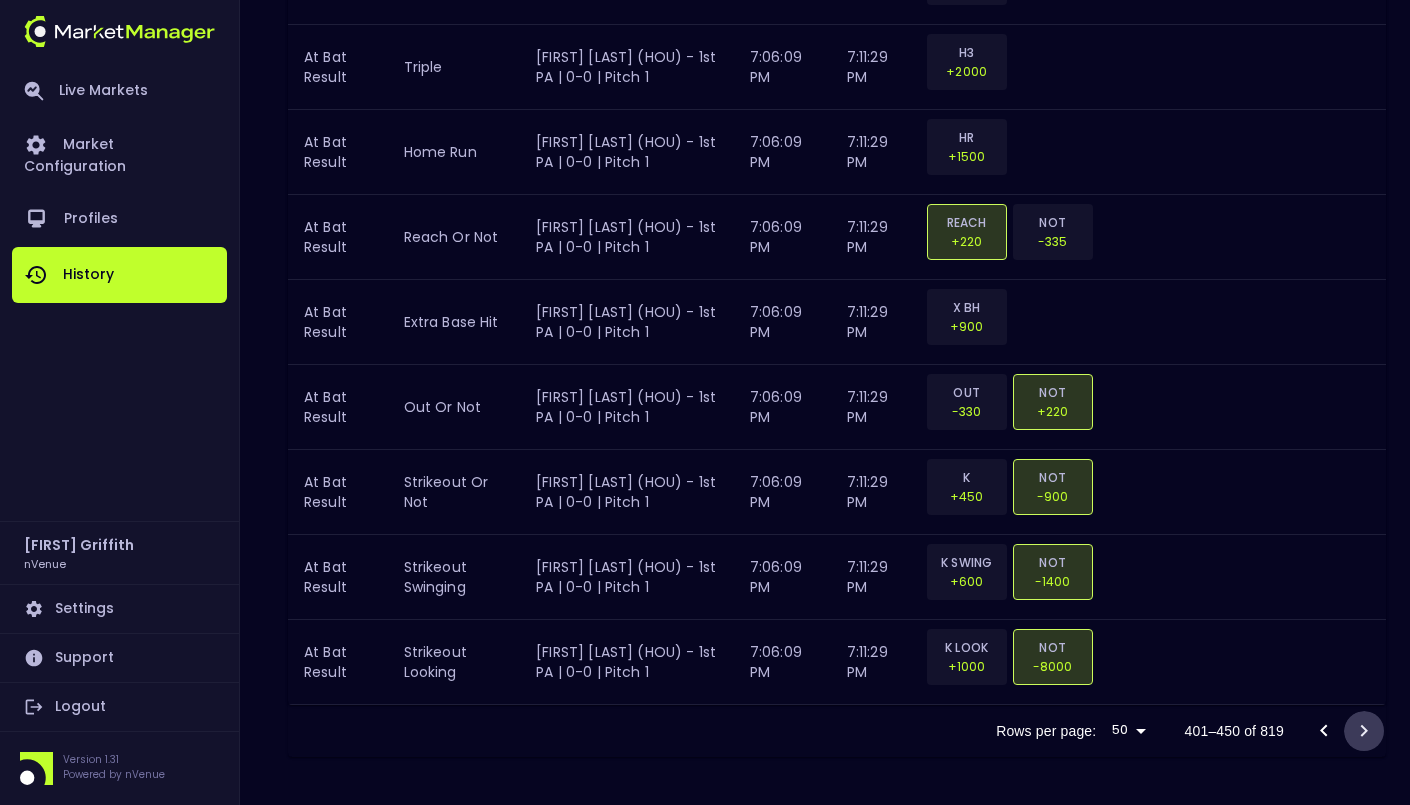 click 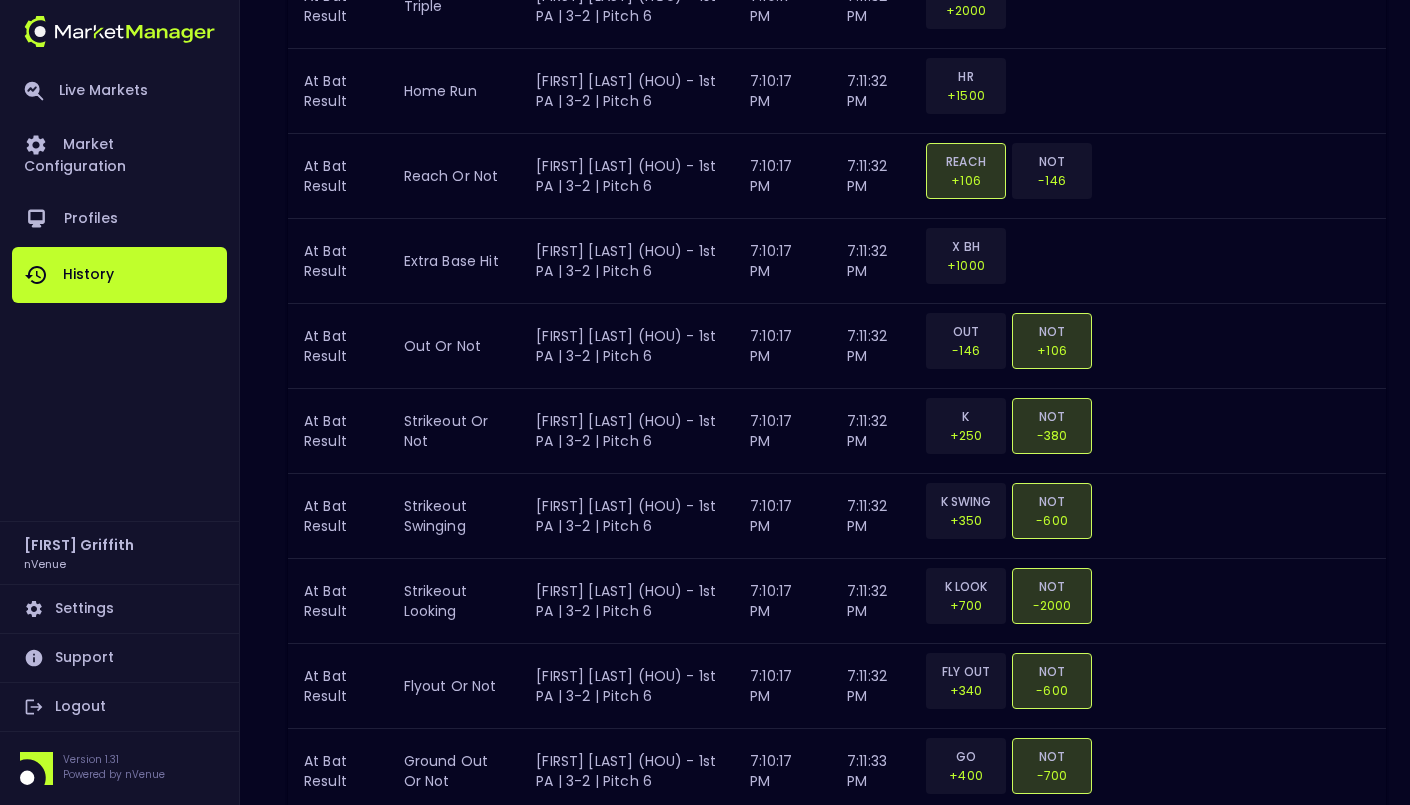 scroll, scrollTop: 4568, scrollLeft: 0, axis: vertical 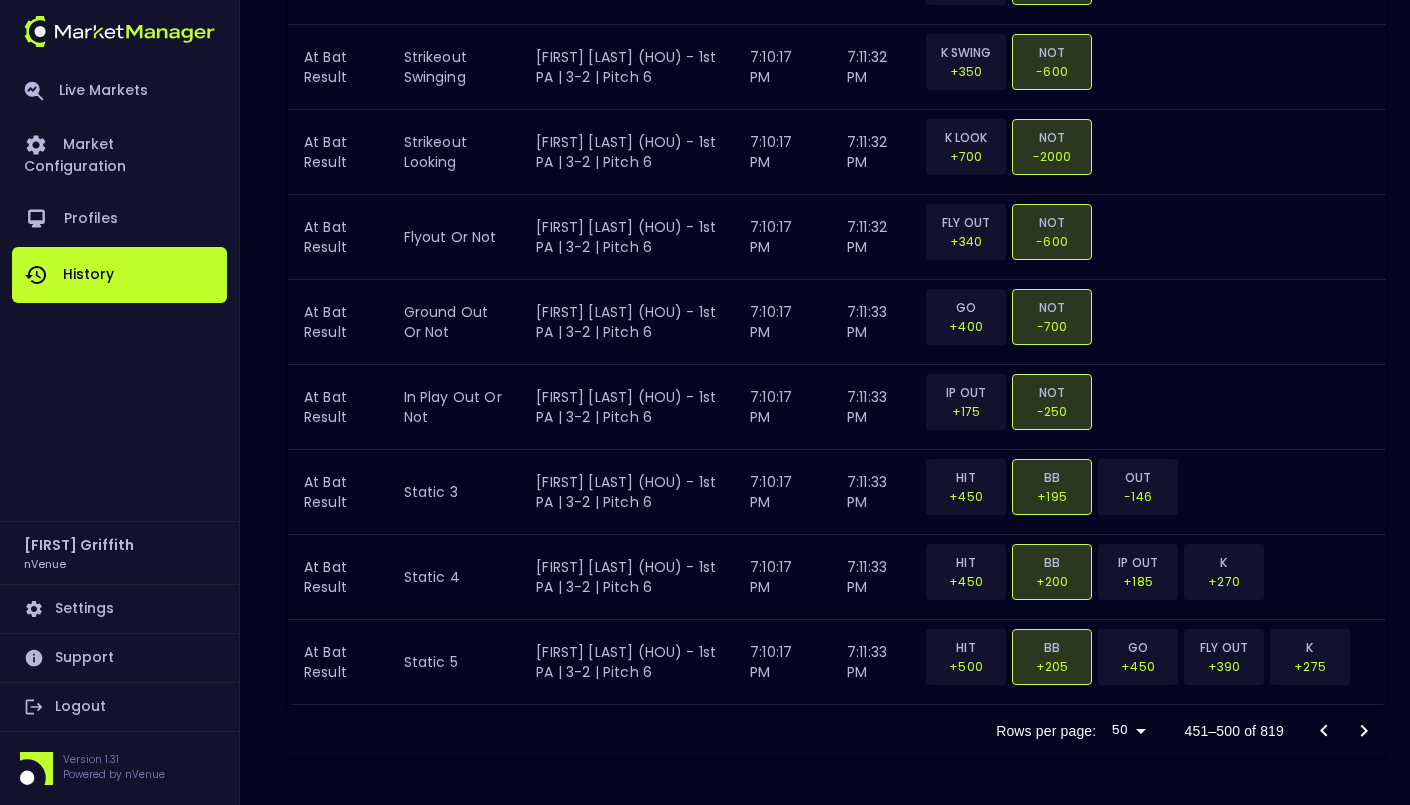 click 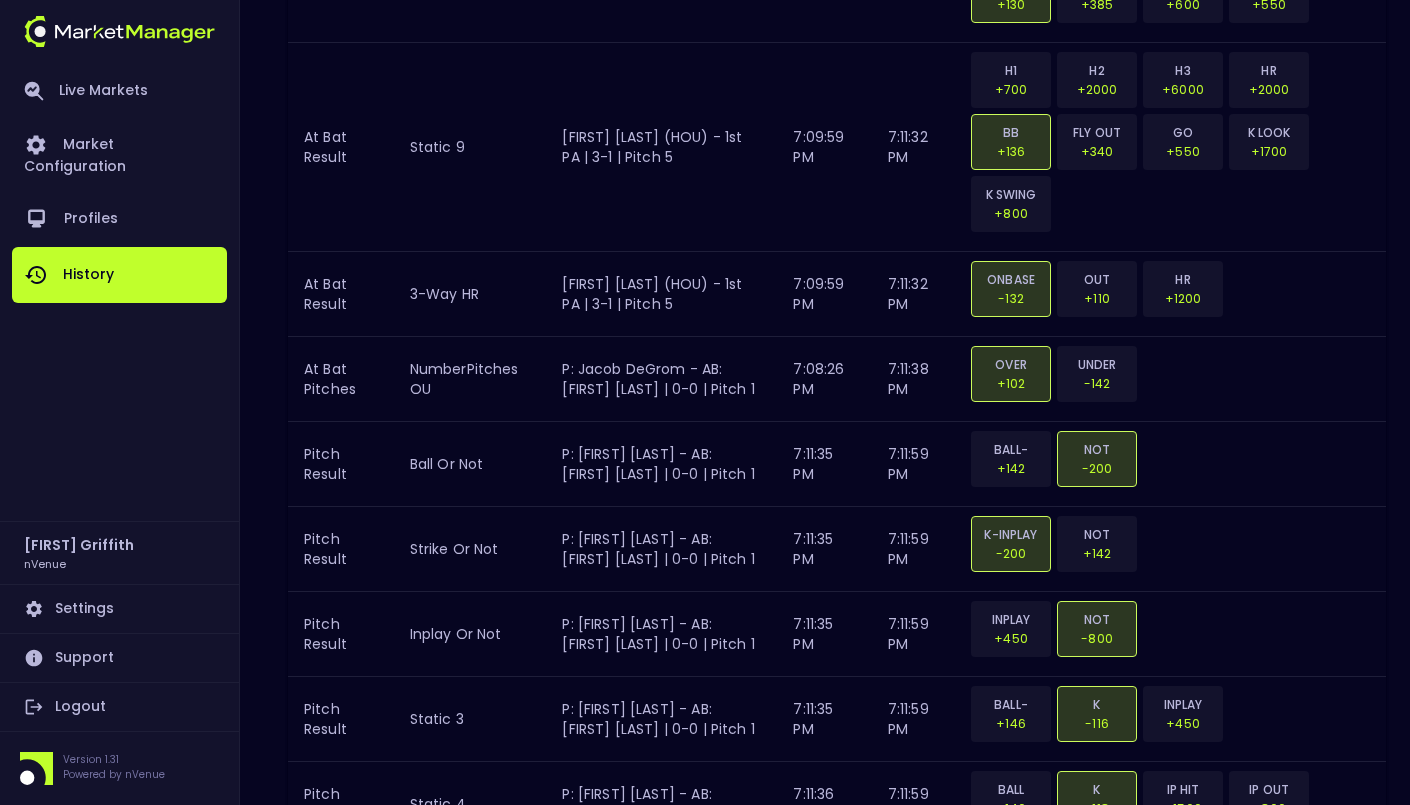 scroll, scrollTop: 3324, scrollLeft: 0, axis: vertical 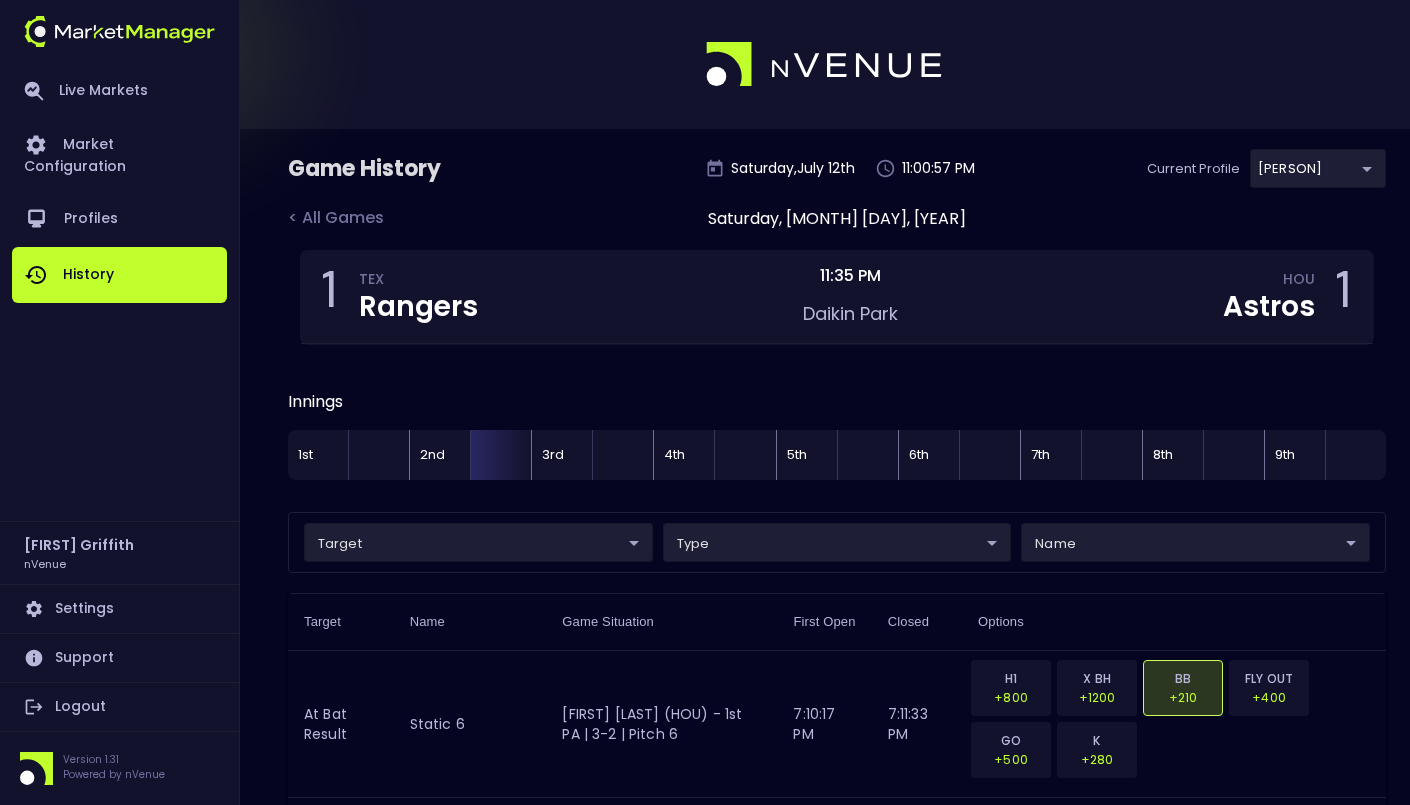 click on "Live Markets Market Configuration Profiles History Jerry   Griffith nVenue Settings Support Logout   Version 1.31  Powered by nVenue Game History Saturday ,  July   12 th 11:00:57 PM Current Profile Matt 0a763355-b225-40e6-8c79-2dda4ec7b2cf Select < All Games Saturday, July 12, 2025 1 TEX Rangers 11:35 PM Daikin Park HOU Astros 1 Innings 1st 2nd 3rd 4th 5th 6th 7th 8th 9th target ​ ​ type ​ ​ name ​ ​ Target Name Game Situation First Open Closed Options At Bat Result Static 6 Mauricio Dubón (HOU) - 1st PA | 3-2 | Pitch 6  7:10:17 PM 7:11:33 PM H1 +800 X BH +1200 BB +210 FLY OUT +400 GO +500 K +280 At Bat Result Static 7 Mauricio Dubón (HOU) - 1st PA | 3-2 | Pitch 6  7:10:17 PM 7:11:33 PM H1 +800 H2 +1800 H3 +4000 HR +2000 BB +210 FLY OUT +400 GO +500 K +285 At Bat Result Static 9 Mauricio Dubón (HOU) - 1st PA | 3-2 | Pitch 6  7:10:17 PM 7:11:33 PM H1 +650 H2 +2000 H3 +7000 HR +2000 BB +225 FLY OUT +355 GO +500 K LOOK +1100 K SWING +400 At Bat Result 3-Way HR 7:10:17 PM 7:11:33 PM ONBASE +118 HR" at bounding box center (705, 2779) 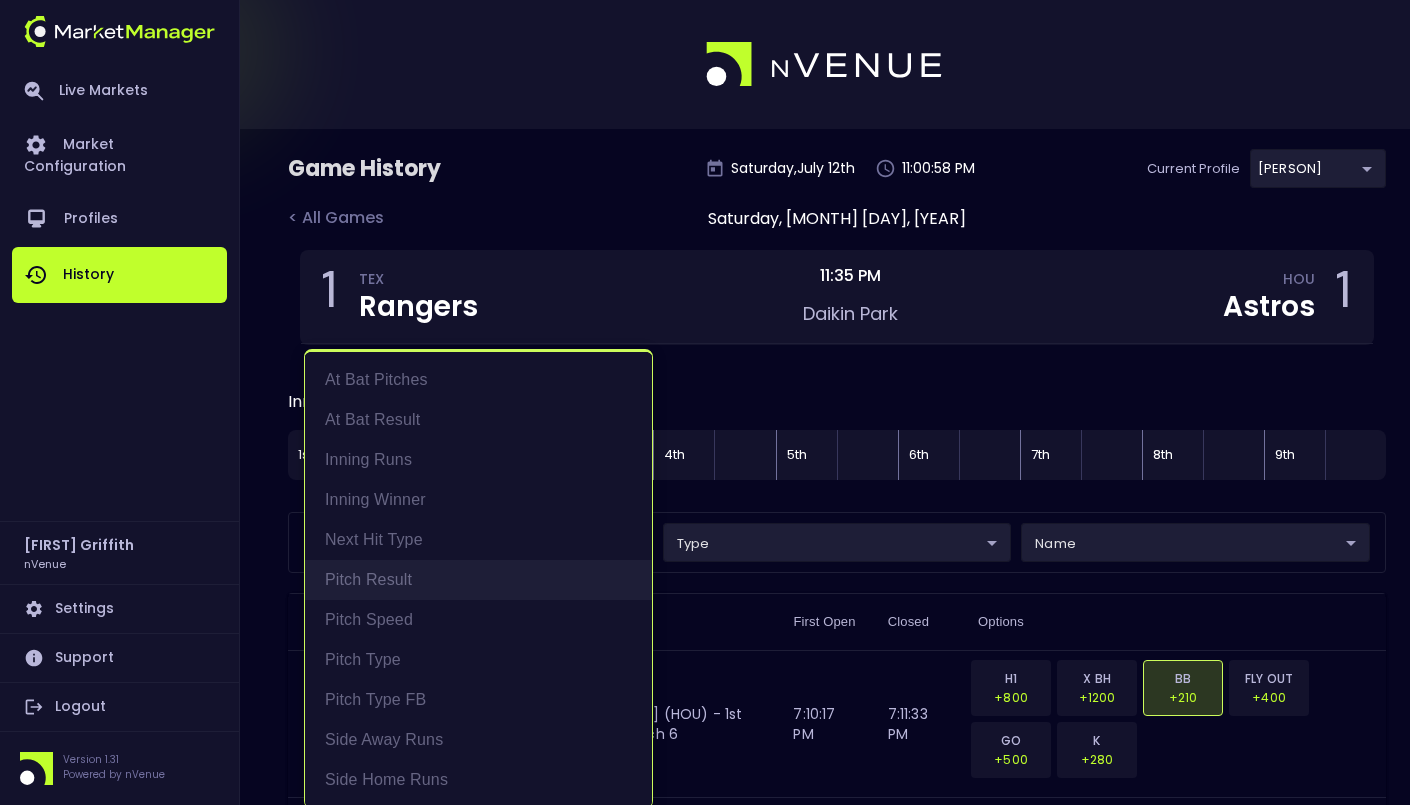 click on "Pitch Result" at bounding box center [478, 580] 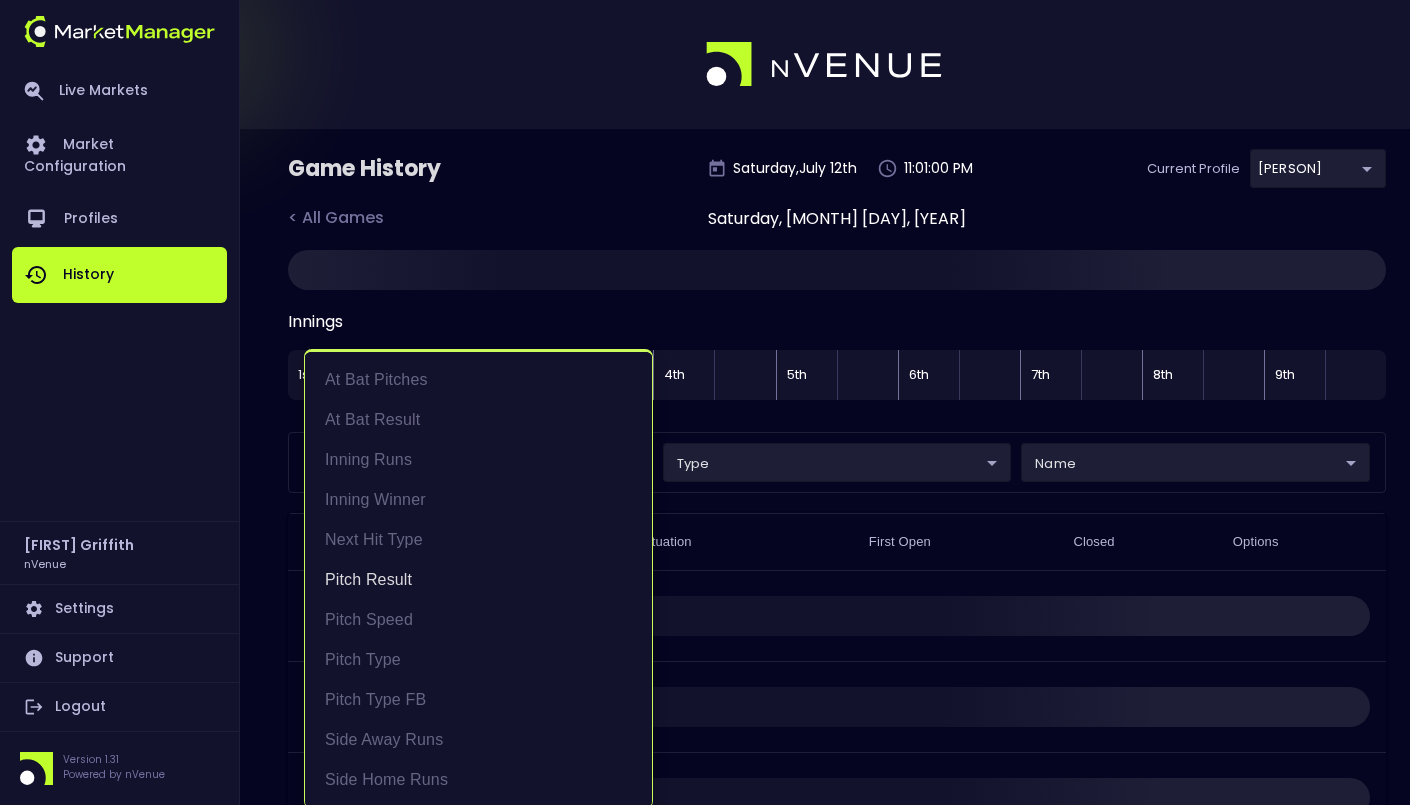 click at bounding box center (705, 402) 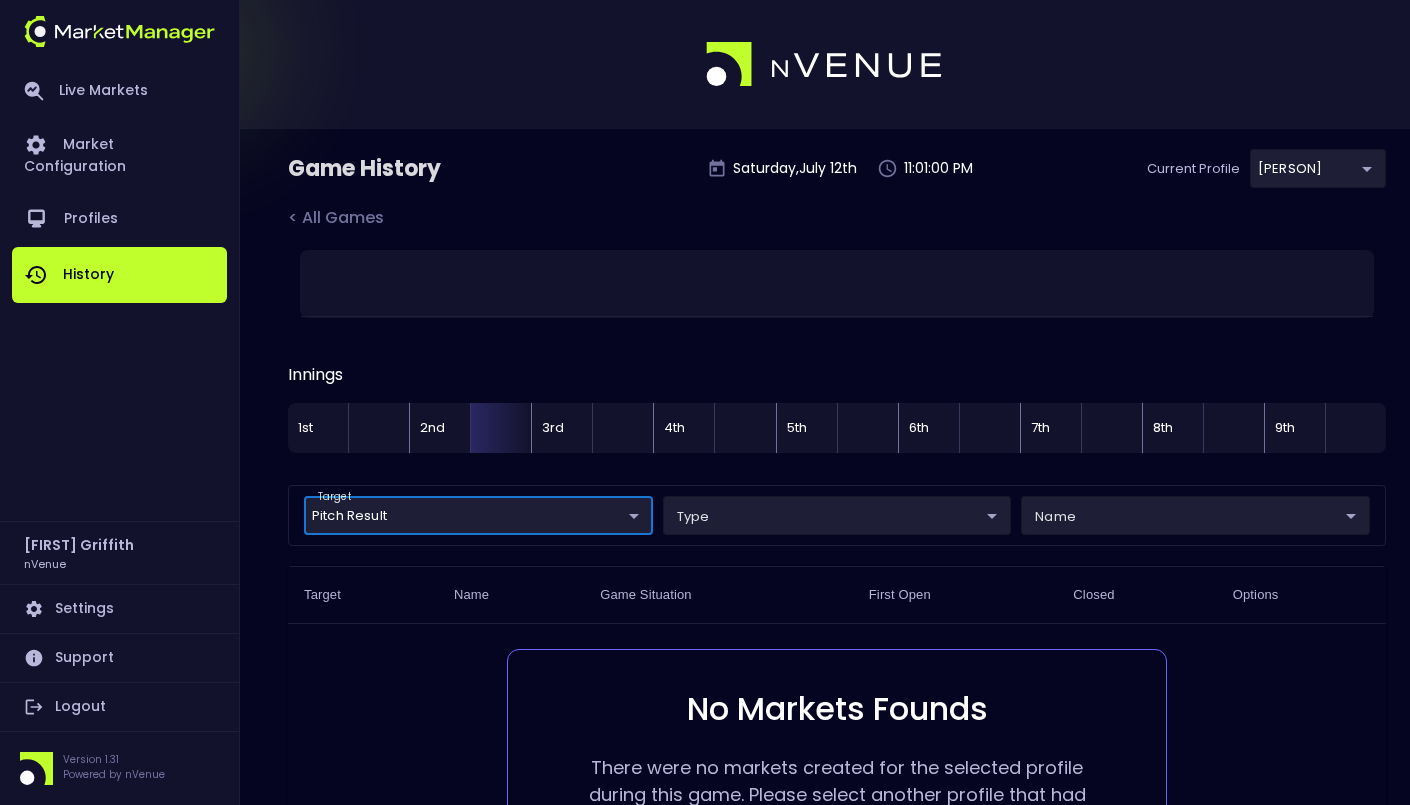 scroll, scrollTop: 0, scrollLeft: 0, axis: both 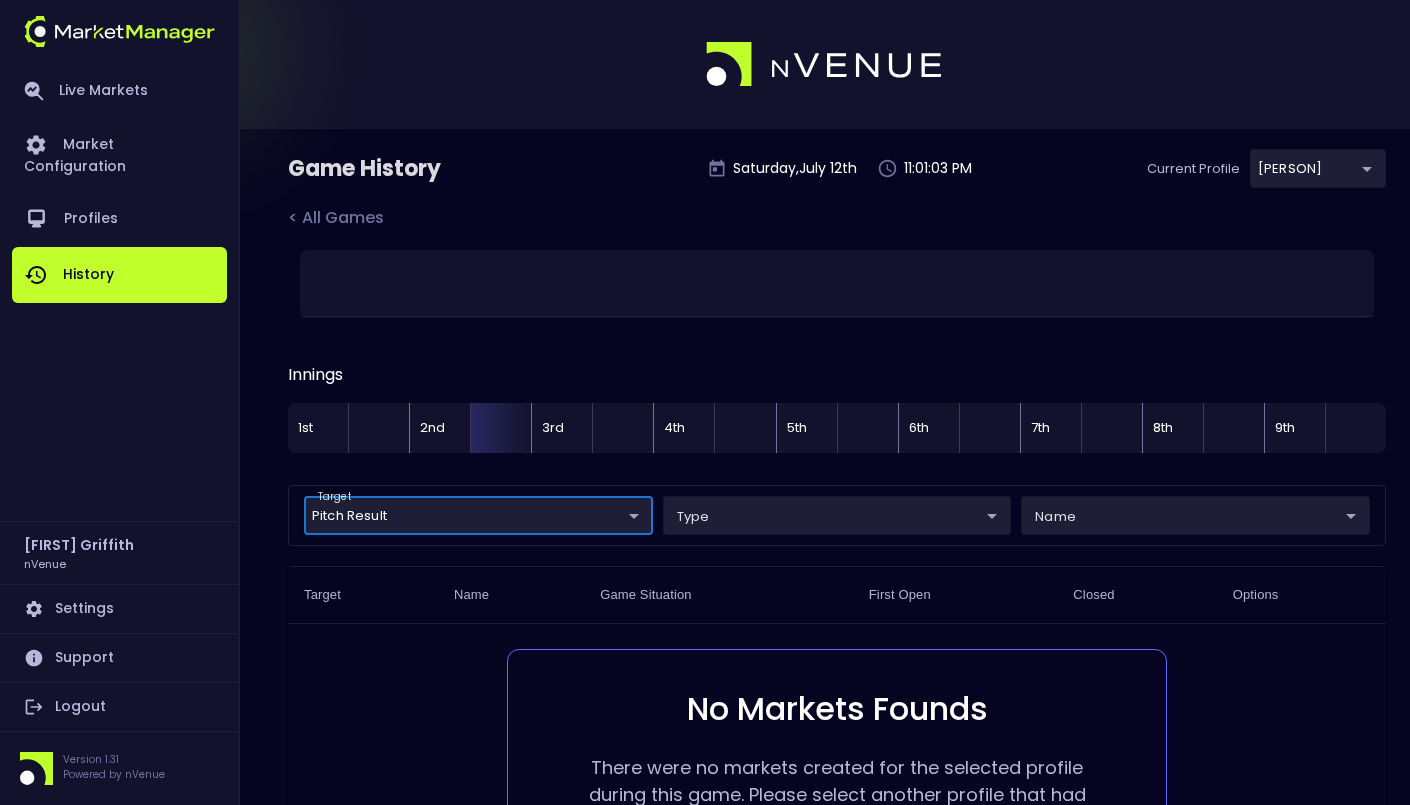 click at bounding box center (500, 428) 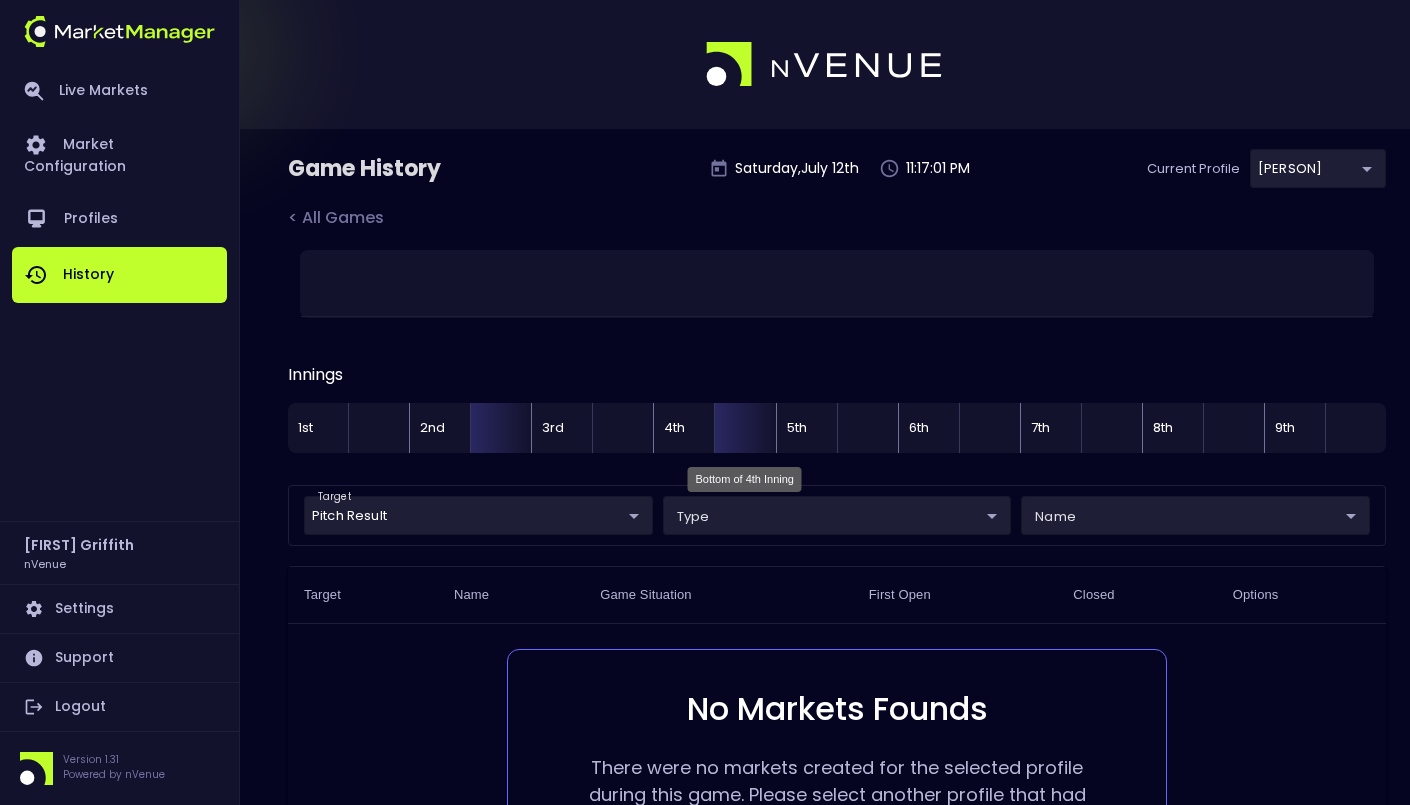 click at bounding box center (744, 428) 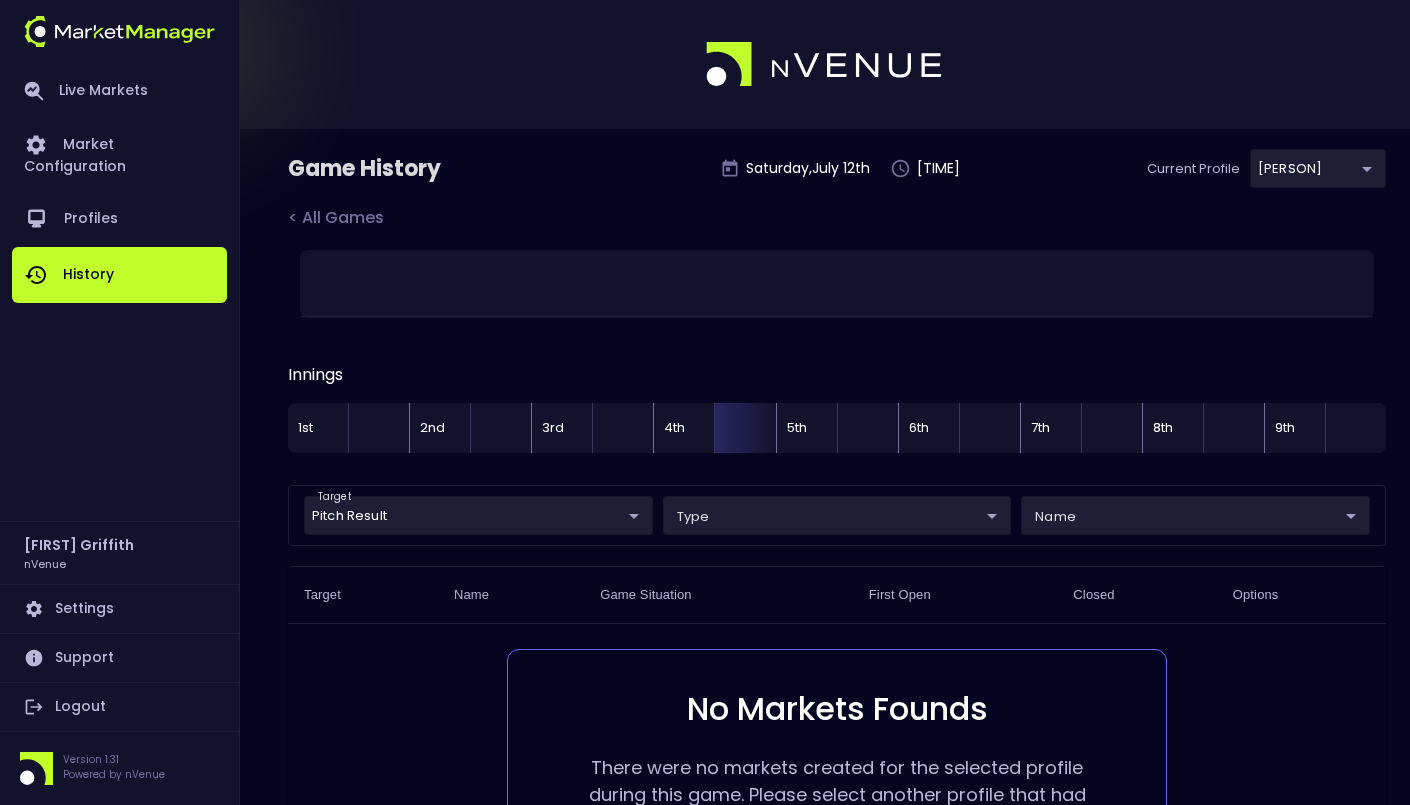 click on "Live Markets Market Configuration Profiles History Jerry   Griffith nVenue Settings Support Logout   Version 1.31  Powered by nVenue Game History Saturday ,  July   12 th 11:17:03 PM Current Profile Matt 0a763355-b225-40e6-8c79-2dda4ec7b2cf Select < All Games Innings 1st 2nd 3rd 4th 5th 6th 7th 8th 9th target Pitch Result Pitch Result ​ type ​ ​ name ​ ​ Target Name Game Situation First Open Closed Options No Markets Founds There were no markets created for the selected profile during this game. Please select another profile that had markets enabled for this game. Rows per page: 50 50 501–154 of 154" at bounding box center [705, 512] 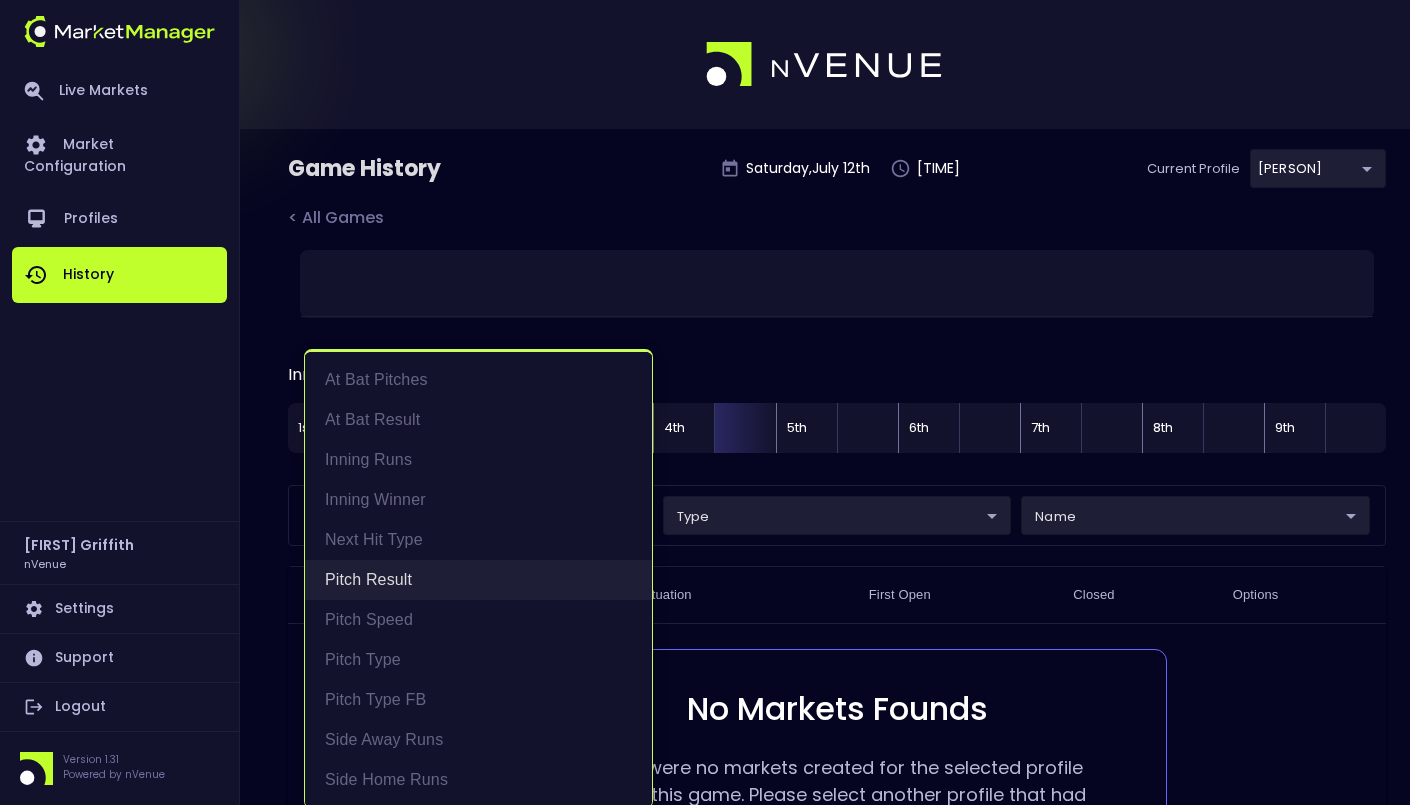 click on "Pitch Result" at bounding box center (478, 580) 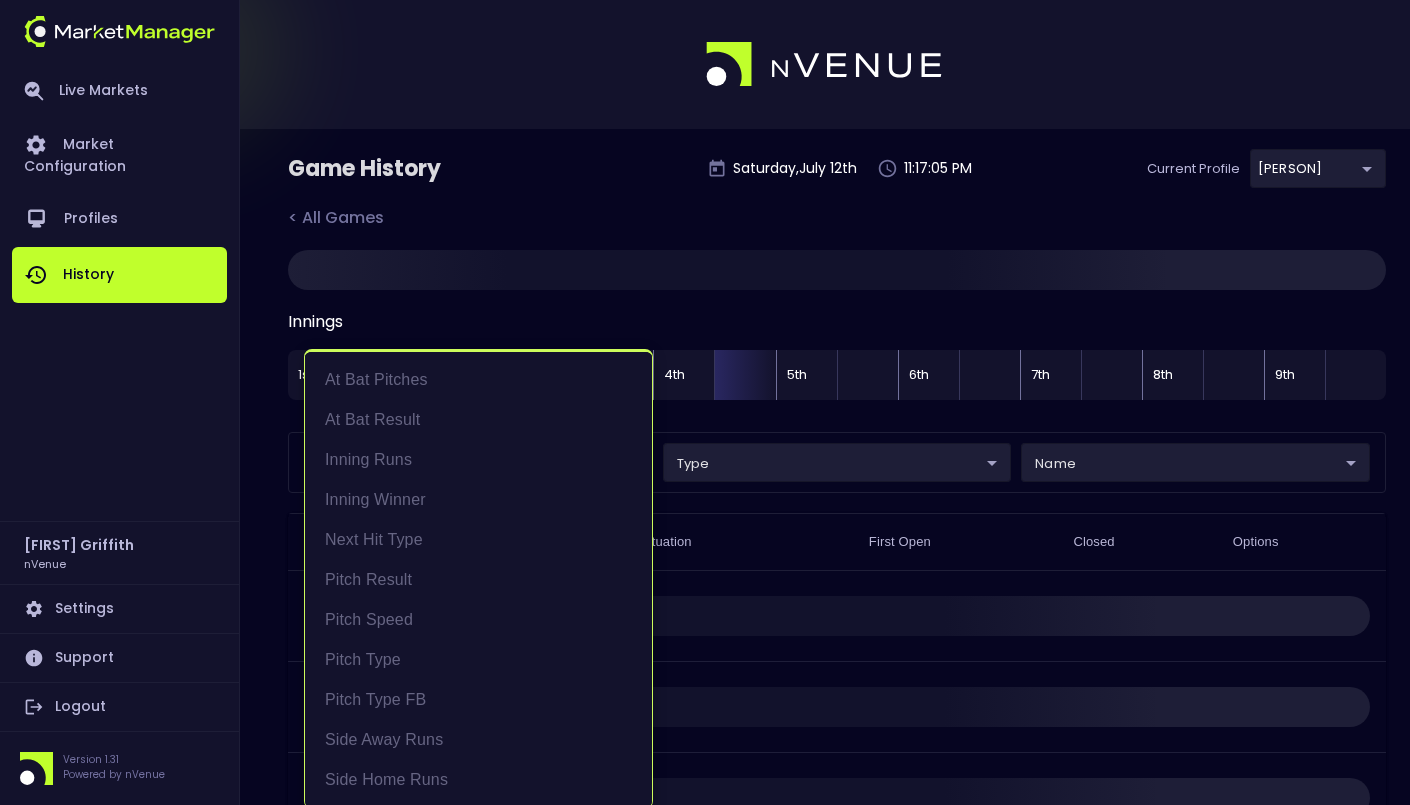 click at bounding box center (705, 402) 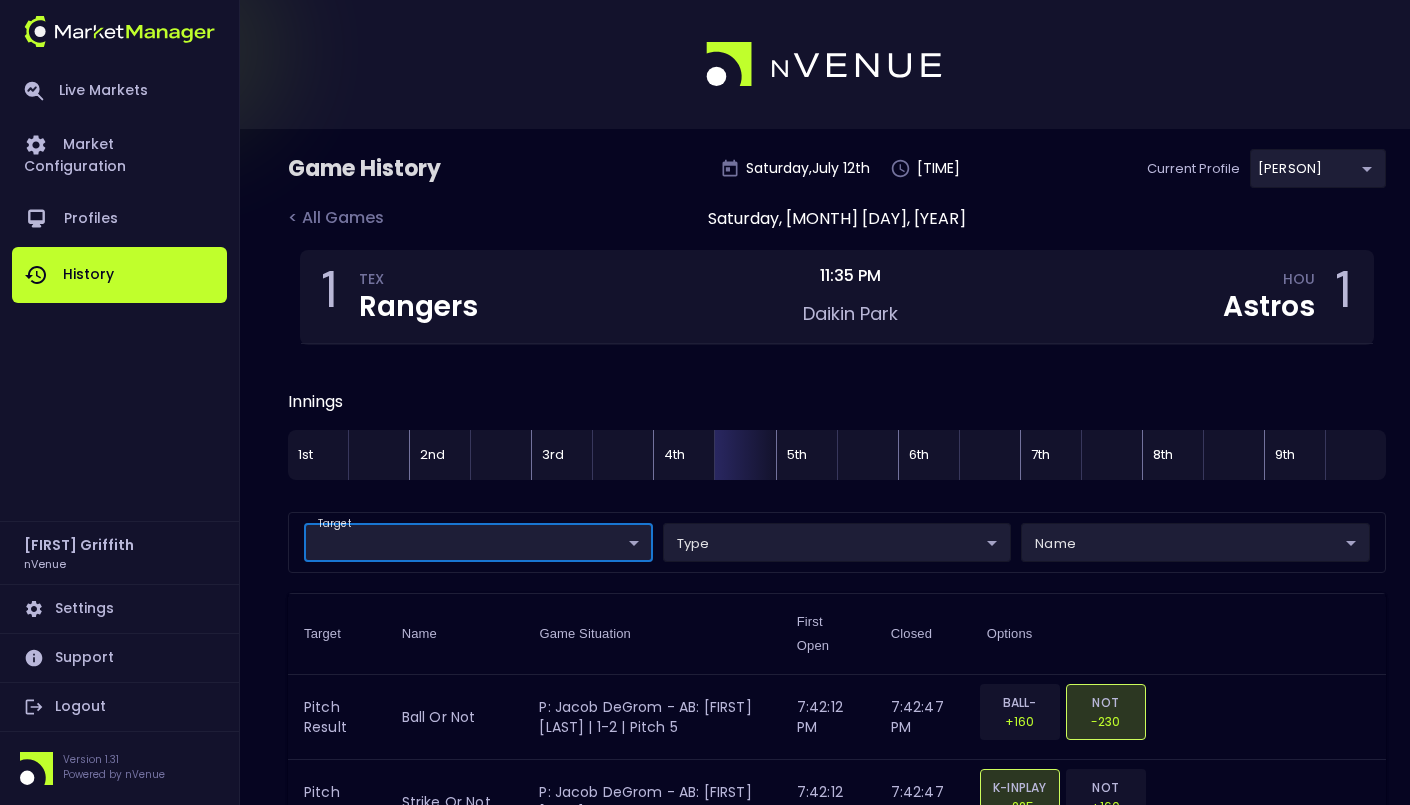 scroll, scrollTop: 0, scrollLeft: 0, axis: both 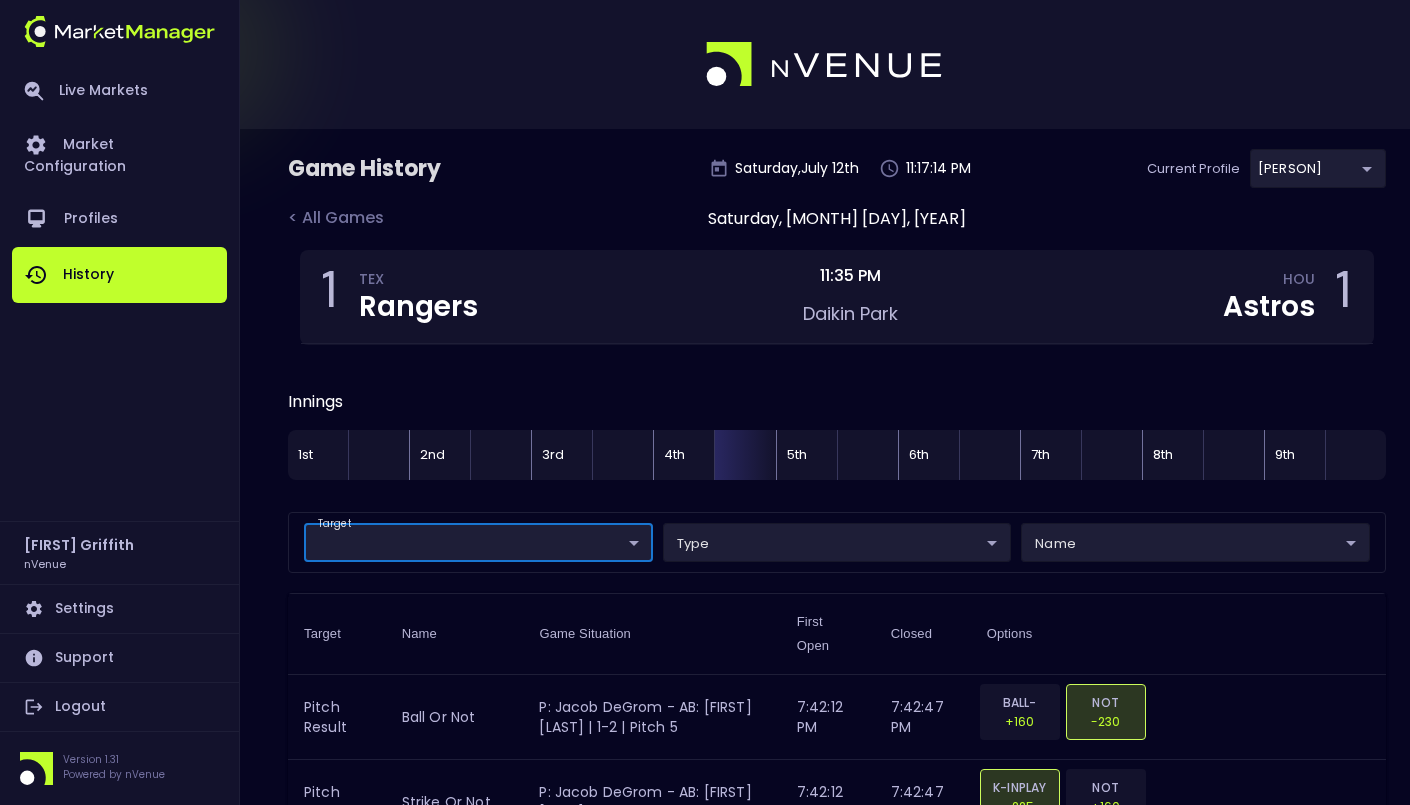 click on "Game History Saturday ,  July   12 th 11:17:14 PM Current Profile Matt 0a763355-b225-40e6-8c79-2dda4ec7b2cf Select < All Games Saturday, July 12, 2025 1 TEX Rangers 11:35 PM Daikin Park HOU Astros 1 Innings 1st 2nd 3rd 4th 5th 6th 7th 8th 9th target ​ ​ type ​ ​ name ​ ​ Target Name Game Situation First Open Closed Options Pitch Result ball or not P: Jacob deGrom - AB: Yainer Diaz | 1-2 | Pitch 5  7:42:12 PM 7:42:47 PM BALL-HBP +160 NOT -230 Pitch Result strike or not P: Jacob deGrom - AB: Yainer Diaz | 1-2 | Pitch 5  7:42:12 PM 7:42:47 PM K-INPLAY -225 NOT +160 Pitch Result inplay or not P: Jacob deGrom - AB: Yainer Diaz | 1-2 | Pitch 5  7:42:12 PM 7:42:47 PM INPLAY +275 NOT -450 Pitch Result static 3 P: Jacob deGrom - AB: Yainer Diaz | 1-2 | Pitch 5  7:42:12 PM 7:42:47 PM BALL-HBP +165 K +108 INPLAY +285 Pitch Result static 4 P: Jacob deGrom - AB: Yainer Diaz | 1-2 | Pitch 5  7:42:12 PM 7:42:47 PM BALL +160 K +104 IP HIT +1200 IP OUT +500 Pitch Result static 2 7:42:12 PM 7:42:47 PM BALL-HBP +160" at bounding box center [705, 2989] 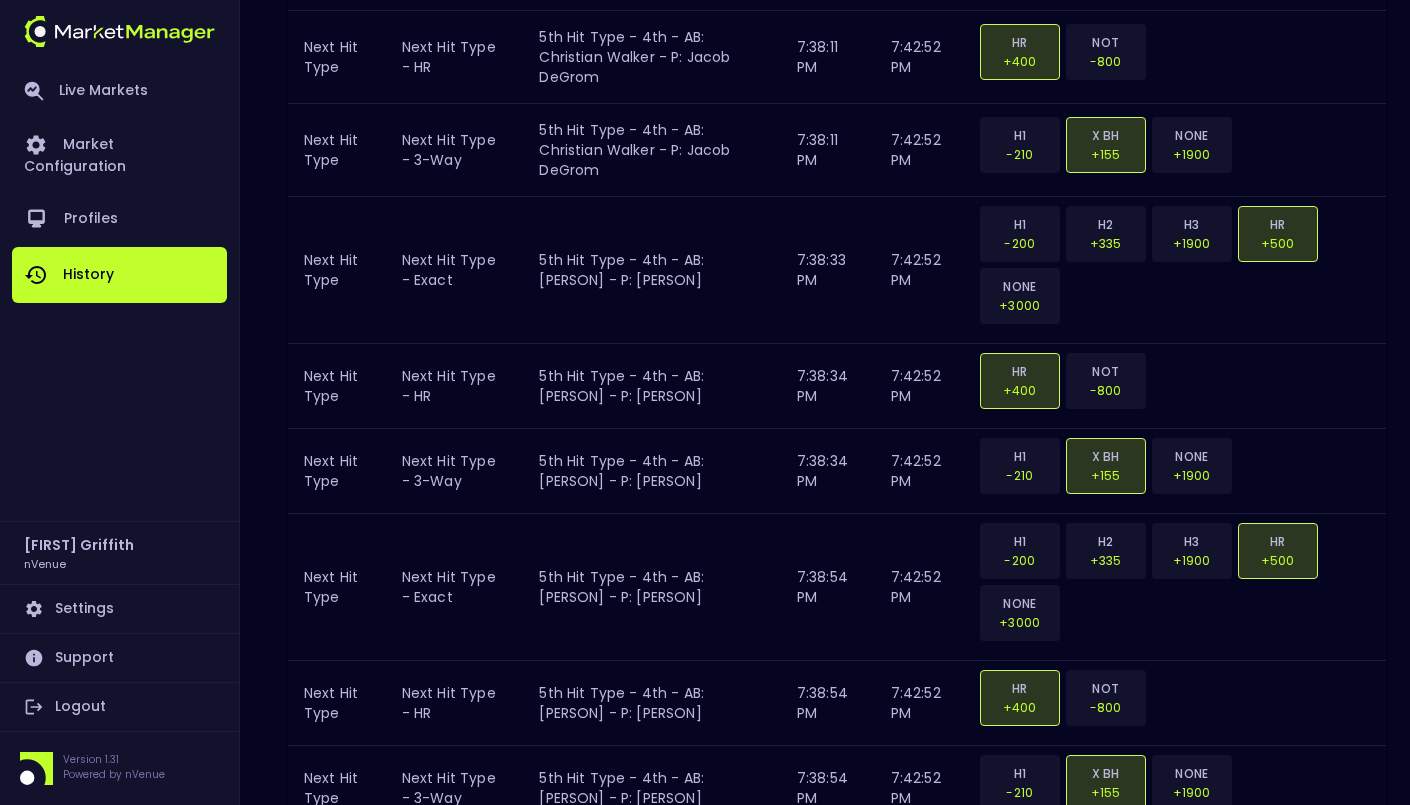 scroll, scrollTop: 5044, scrollLeft: 0, axis: vertical 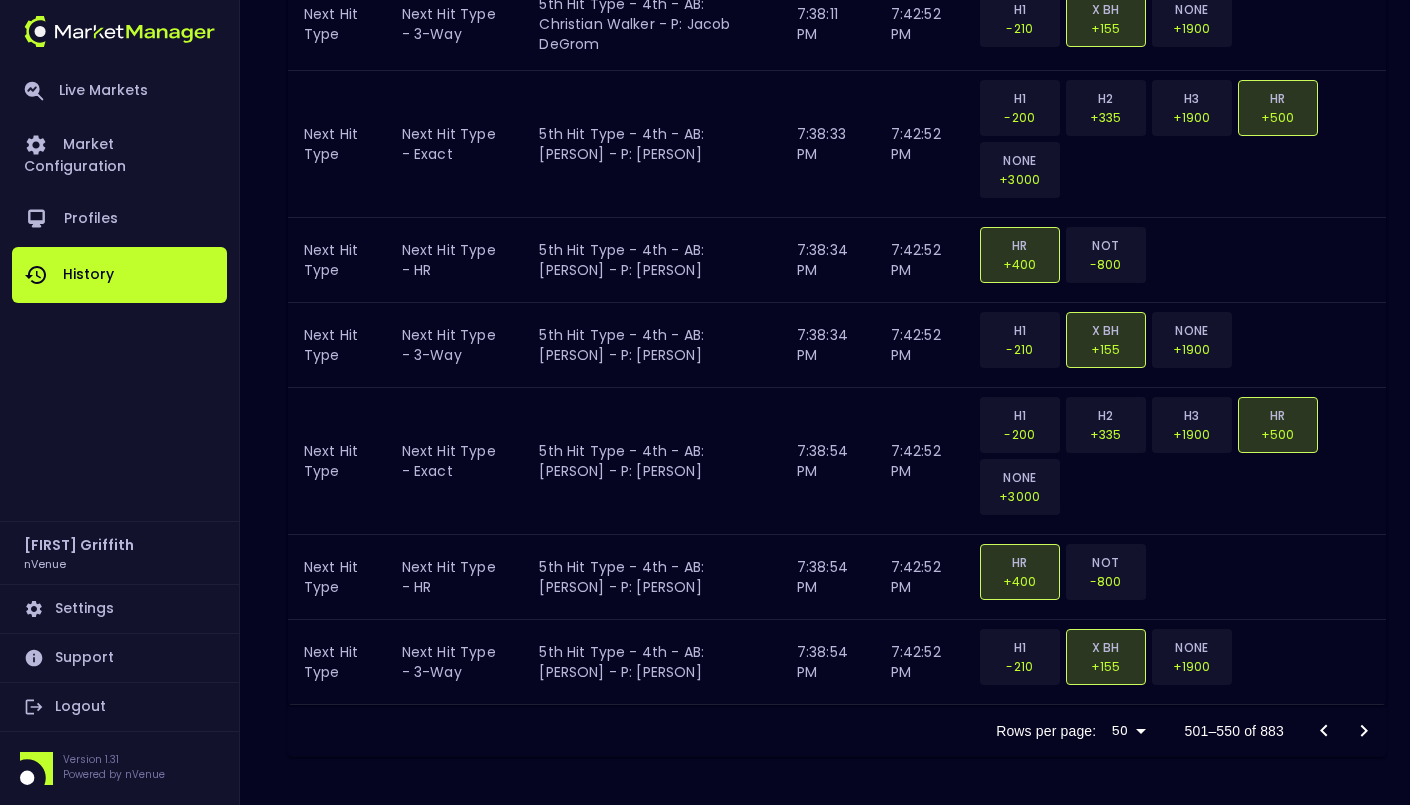 click at bounding box center (1364, 731) 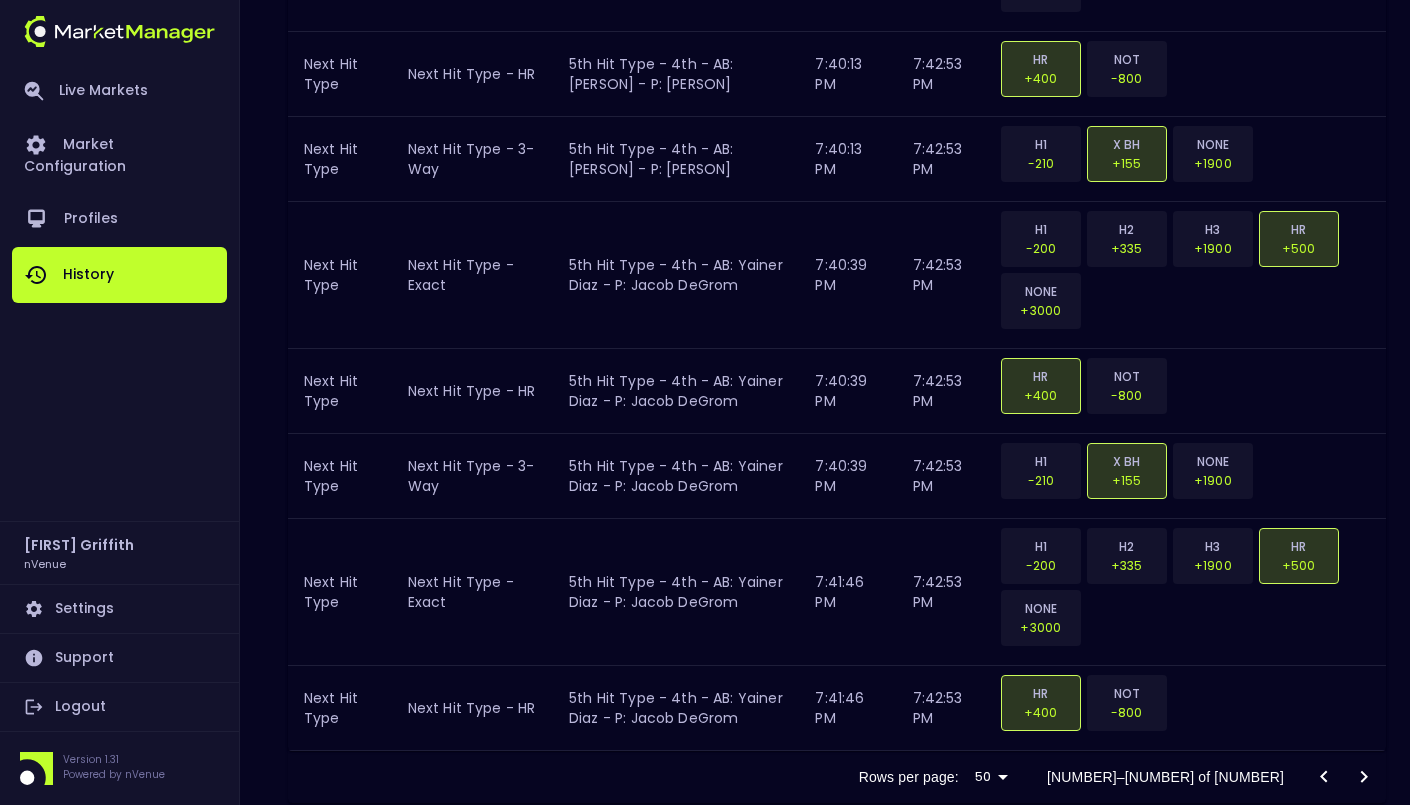 scroll, scrollTop: 5104, scrollLeft: 0, axis: vertical 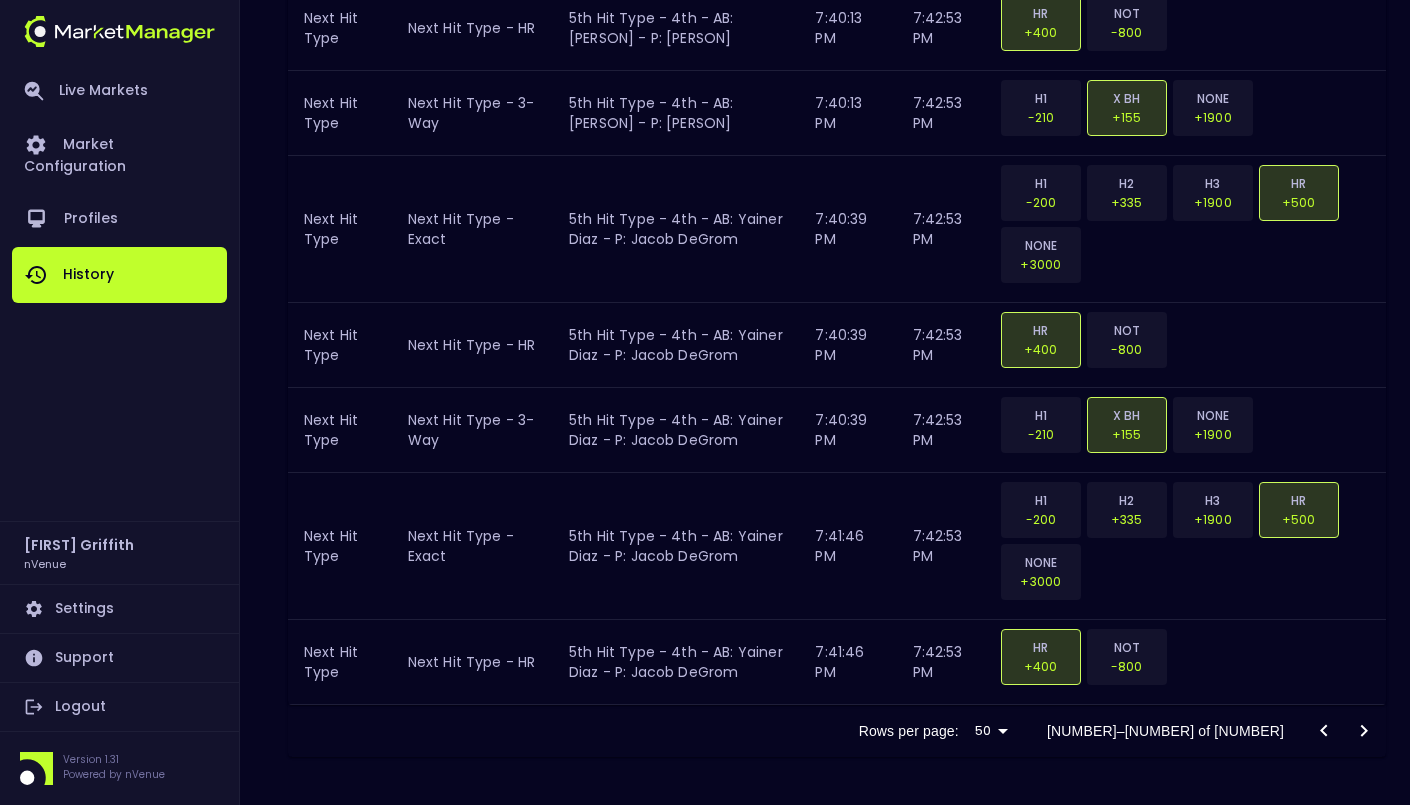 click 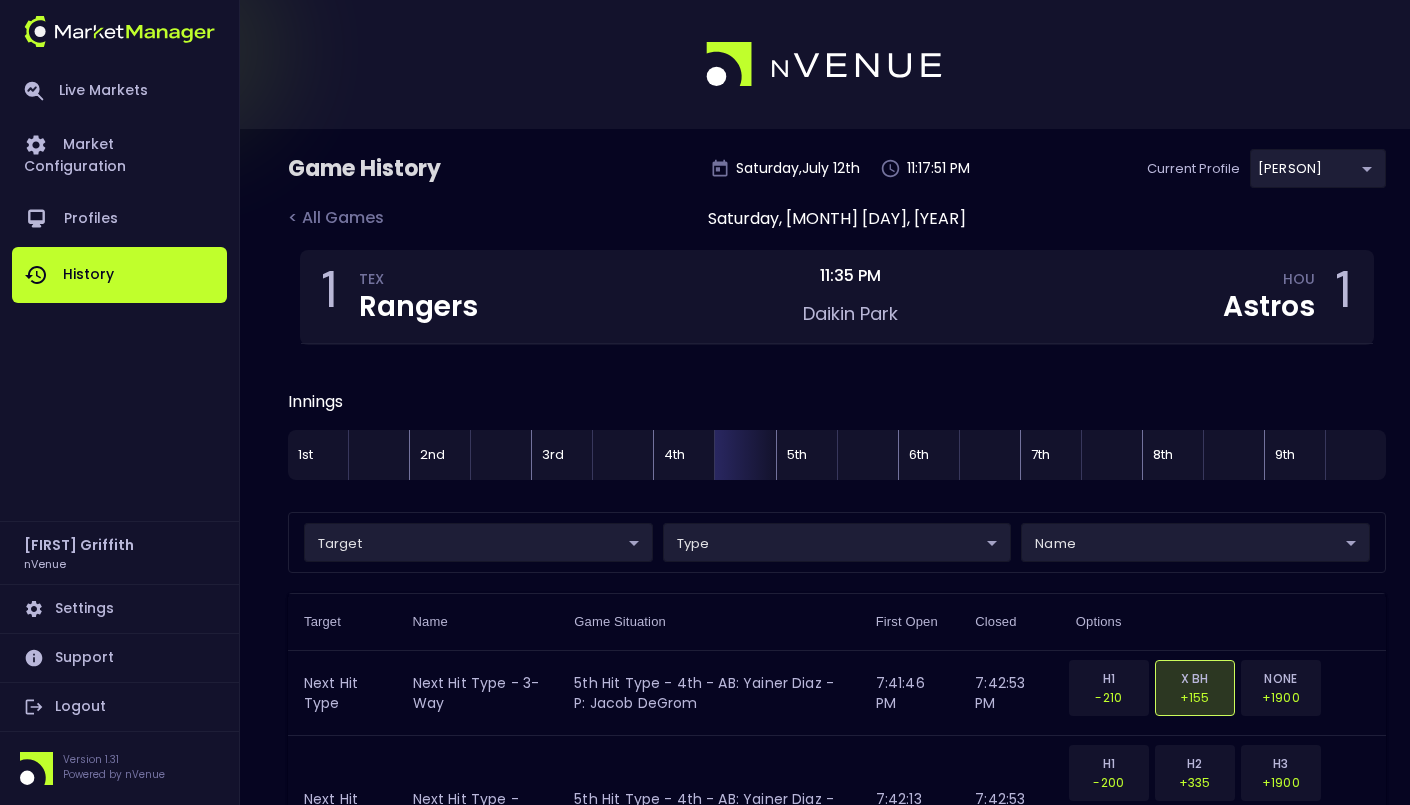 scroll, scrollTop: 4878, scrollLeft: 0, axis: vertical 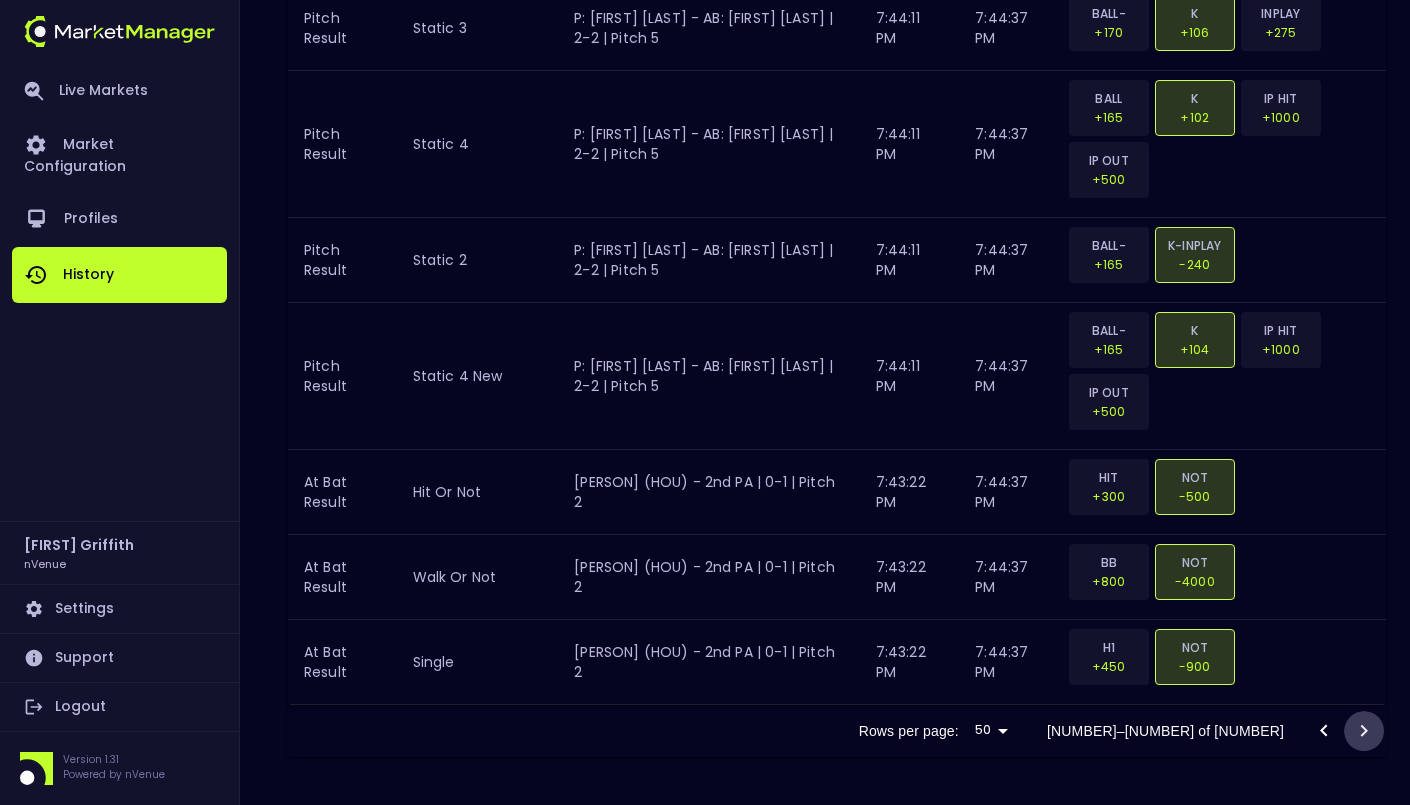 click 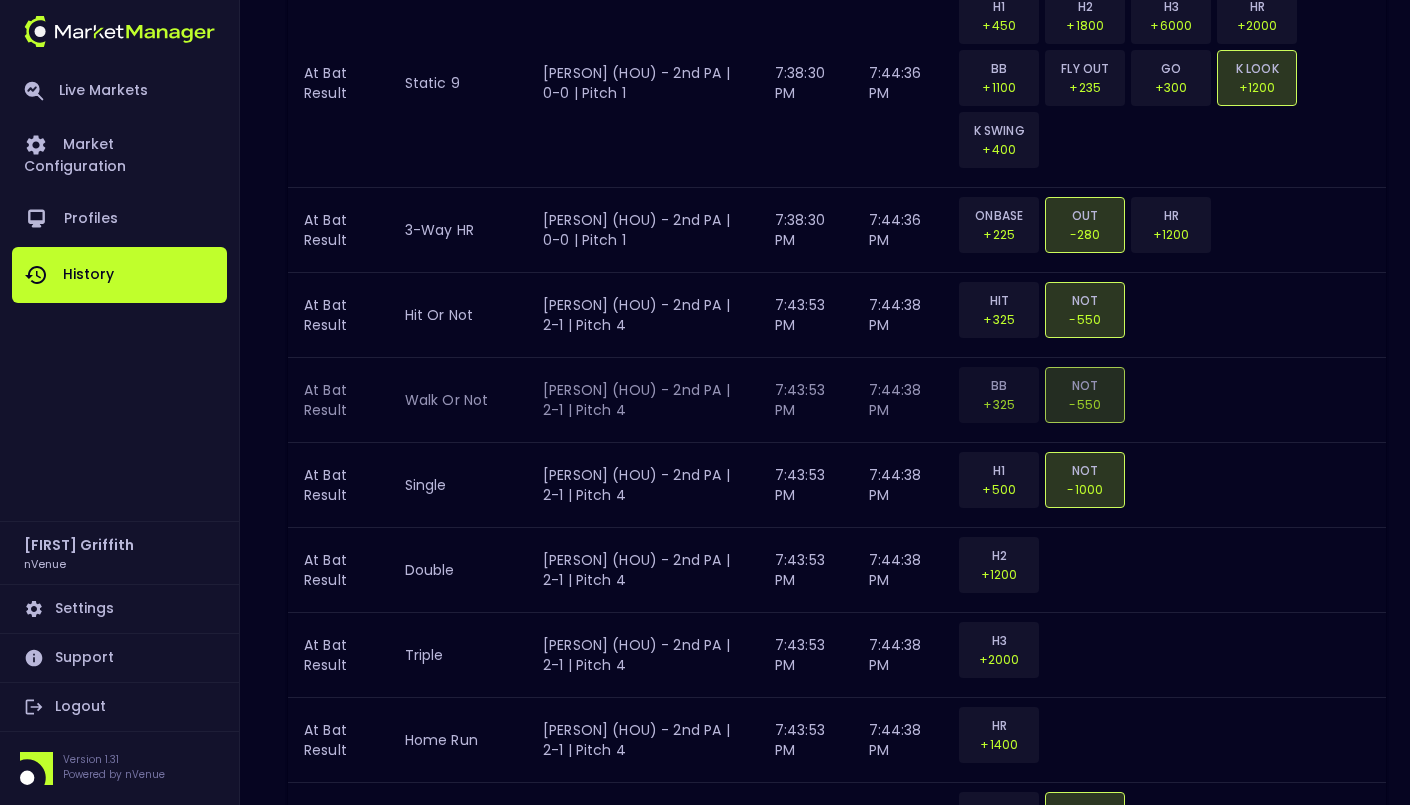 scroll, scrollTop: 4840, scrollLeft: 0, axis: vertical 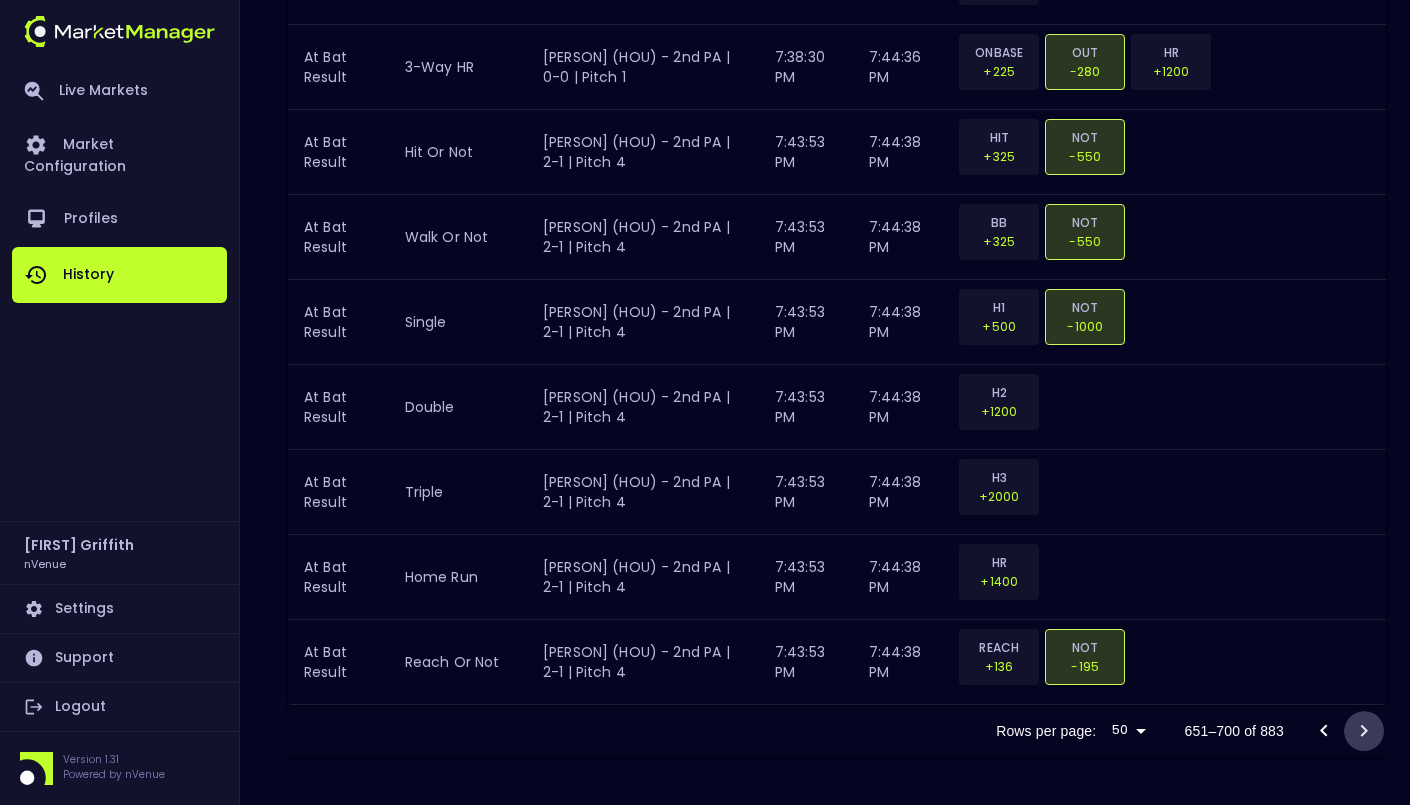 click 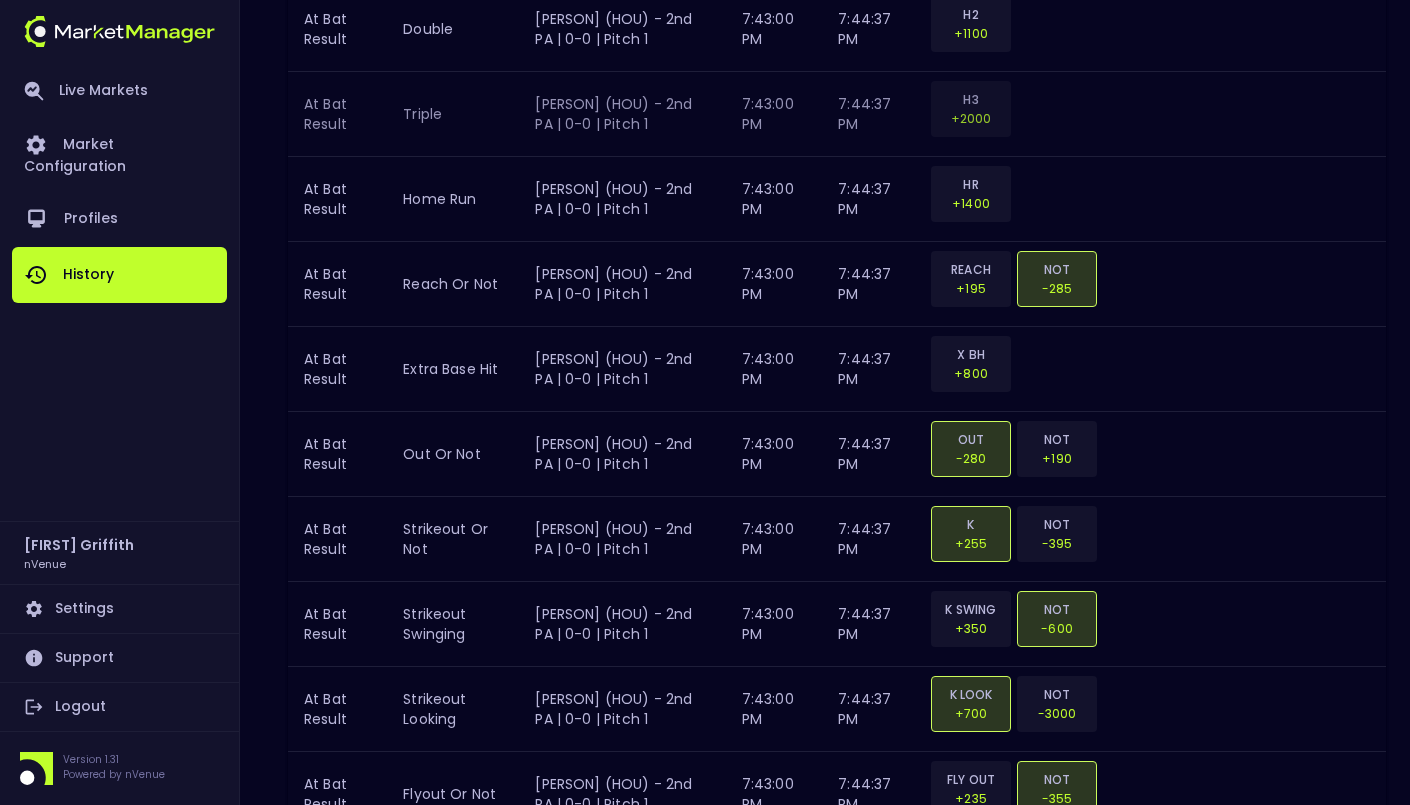scroll, scrollTop: 4592, scrollLeft: 0, axis: vertical 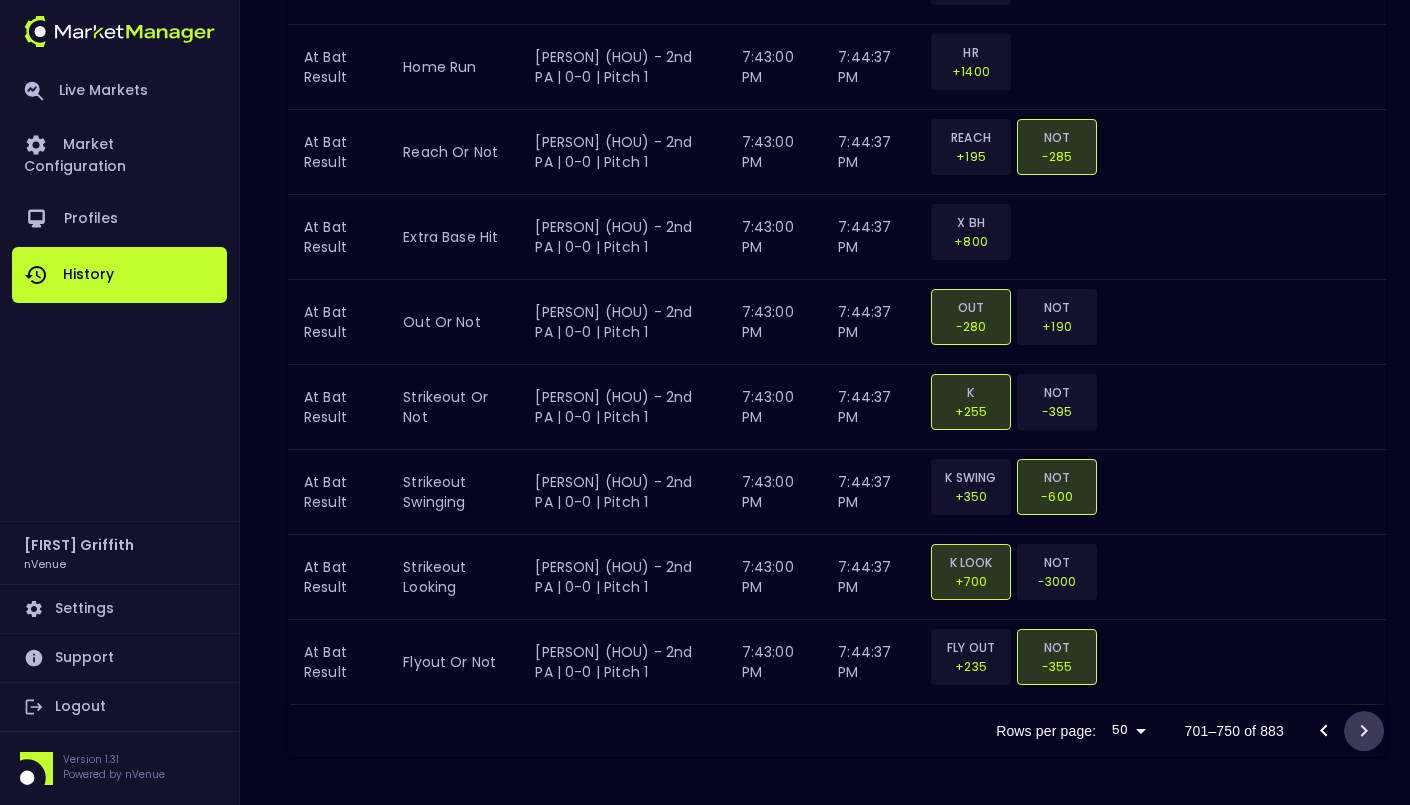 click 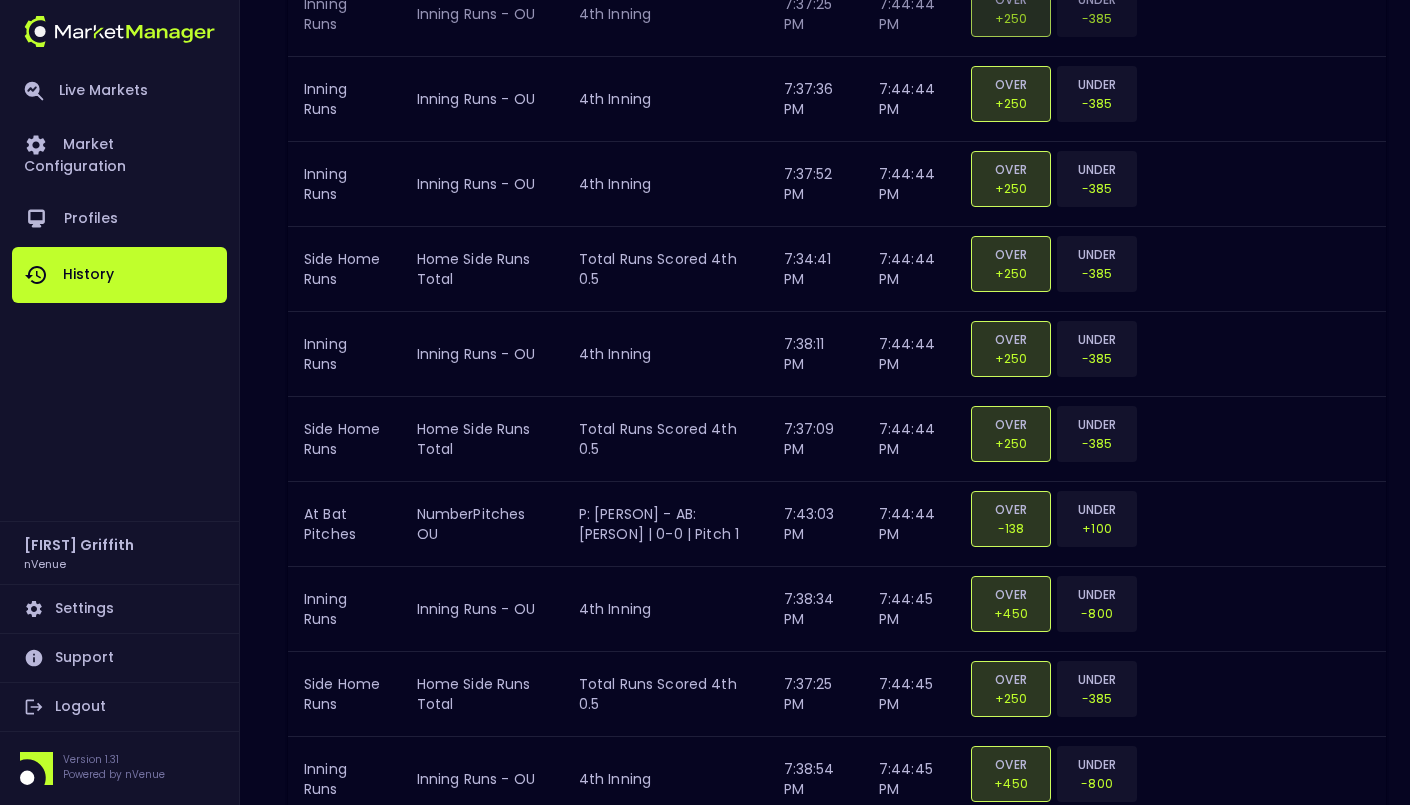 scroll, scrollTop: 4856, scrollLeft: 0, axis: vertical 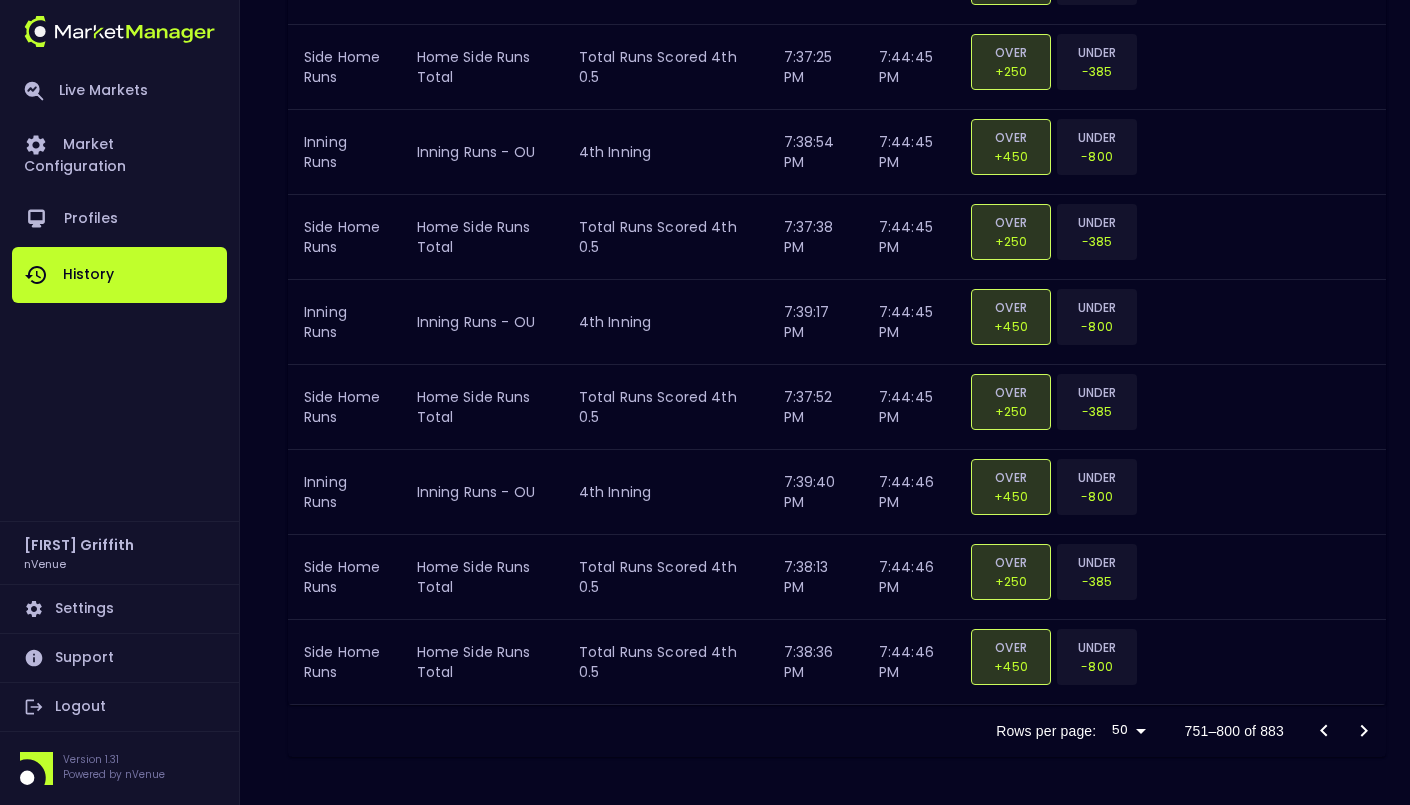 click 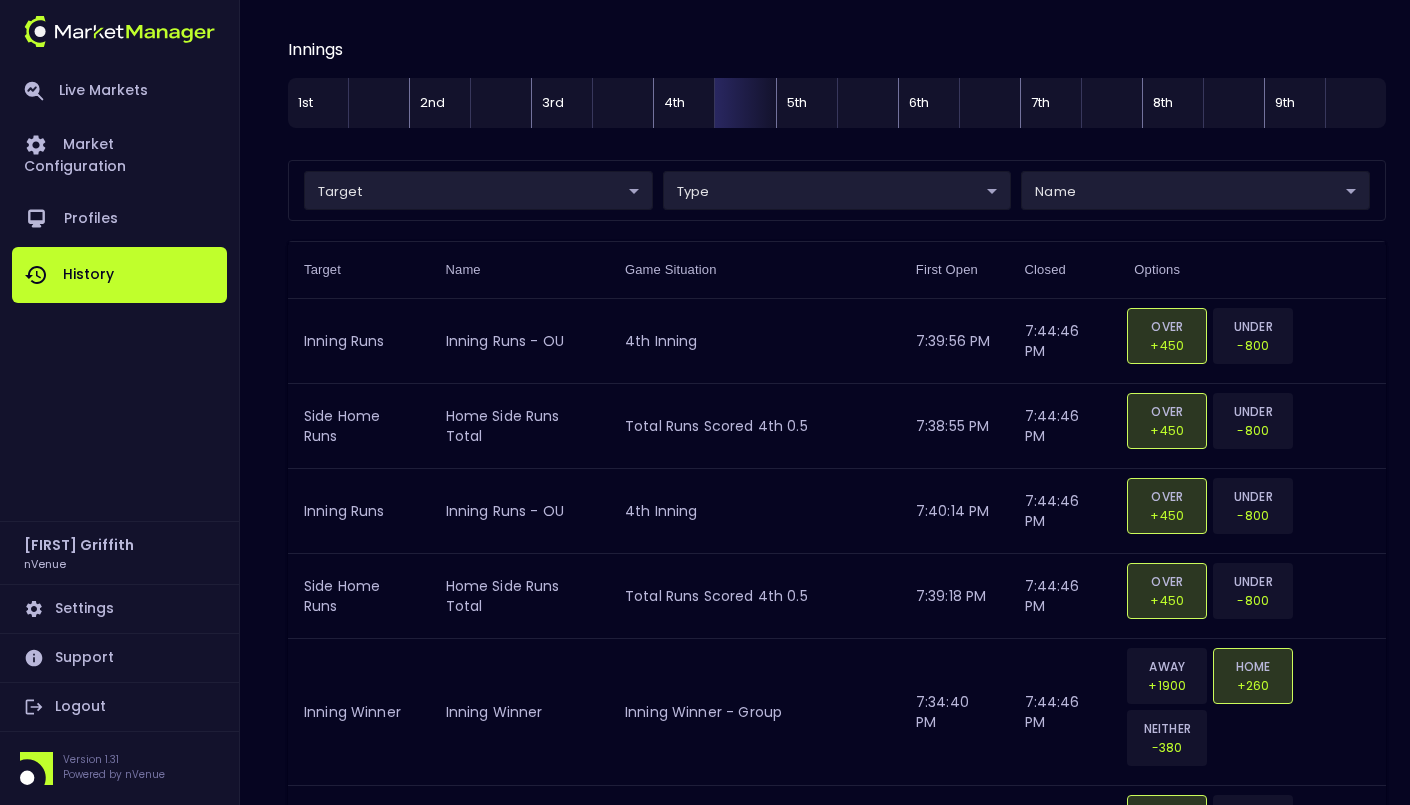 scroll, scrollTop: 0, scrollLeft: 0, axis: both 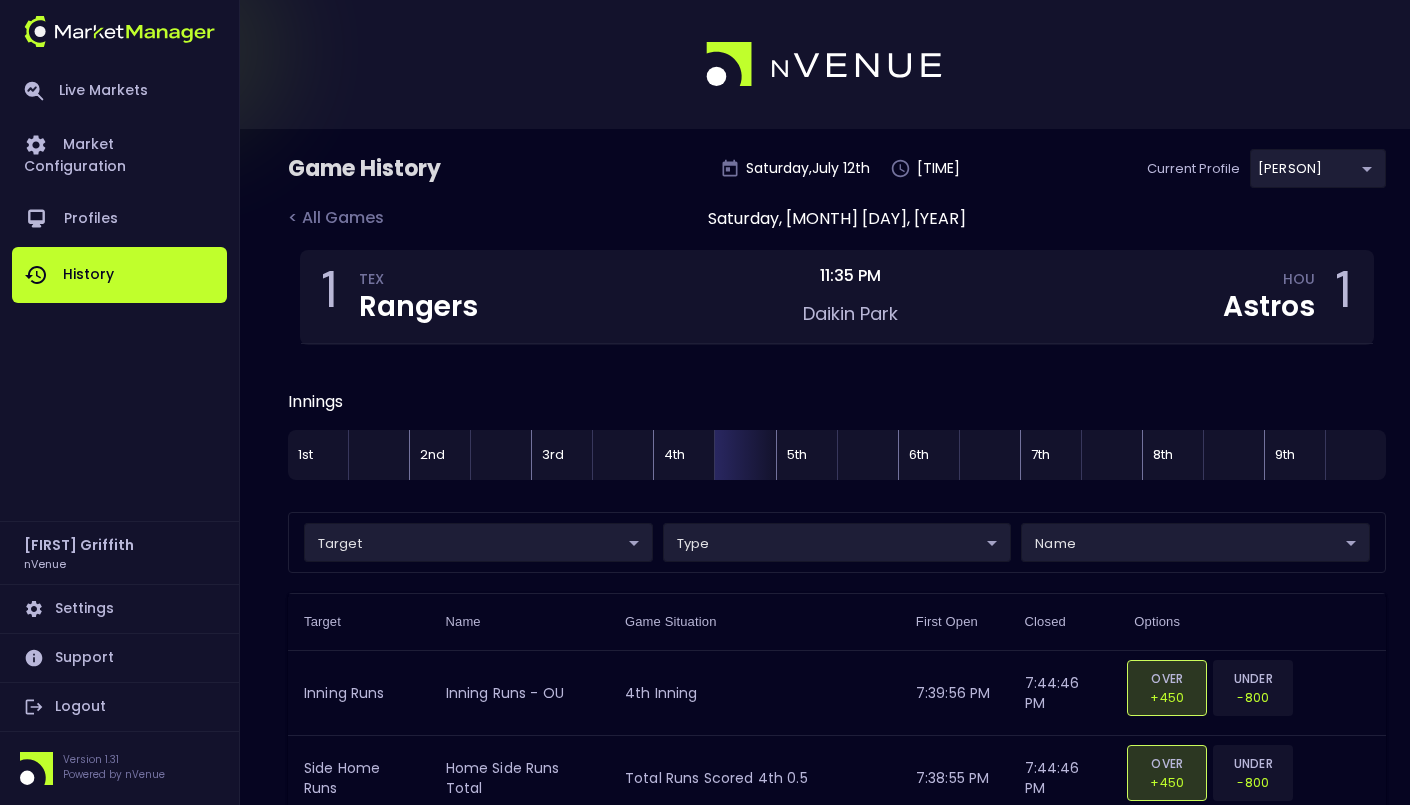 click on "Game History Saturday ,  July   12 th 11:22:07 PM Current Profile Matt 0a763355-b225-40e6-8c79-2dda4ec7b2cf Select" at bounding box center (837, 177) 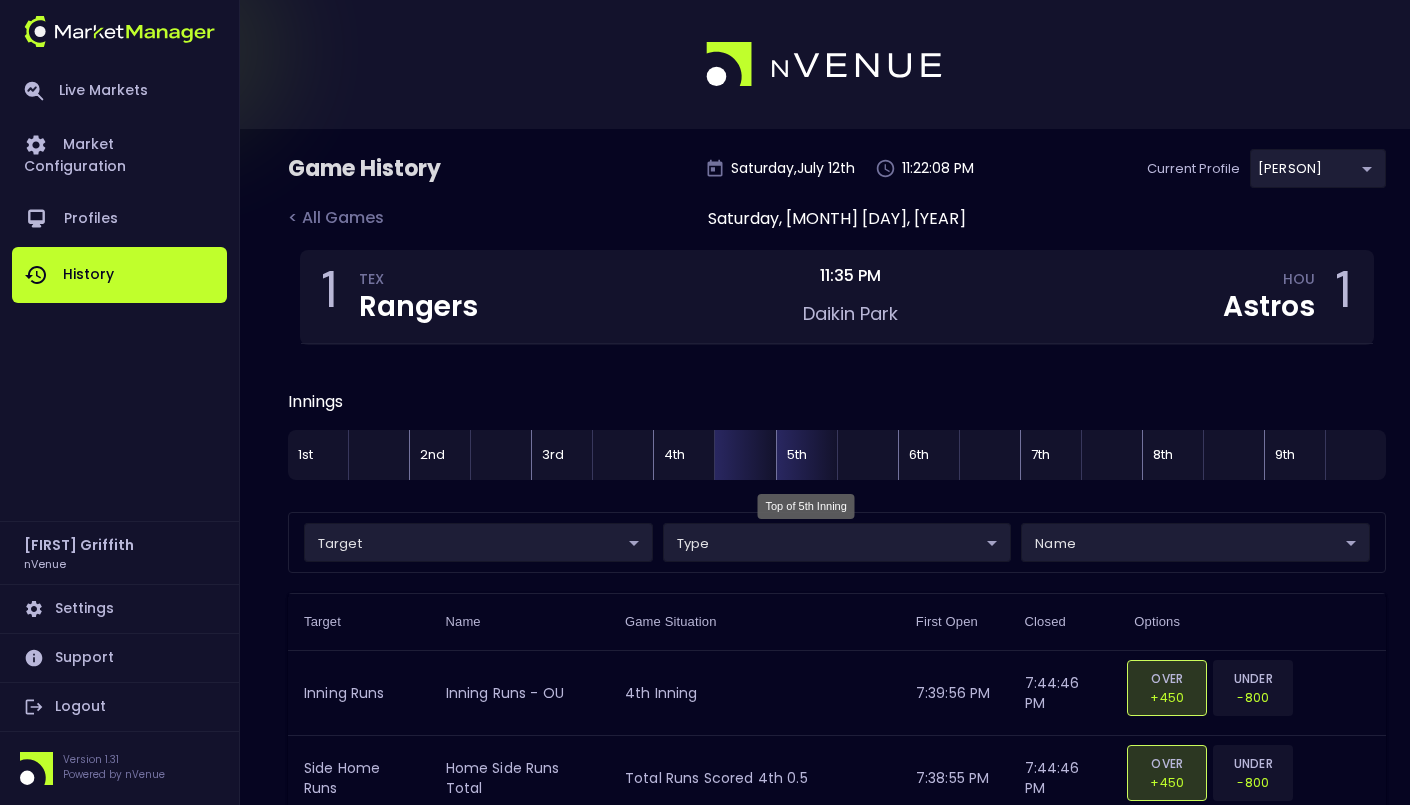 click on "5th" at bounding box center [806, 455] 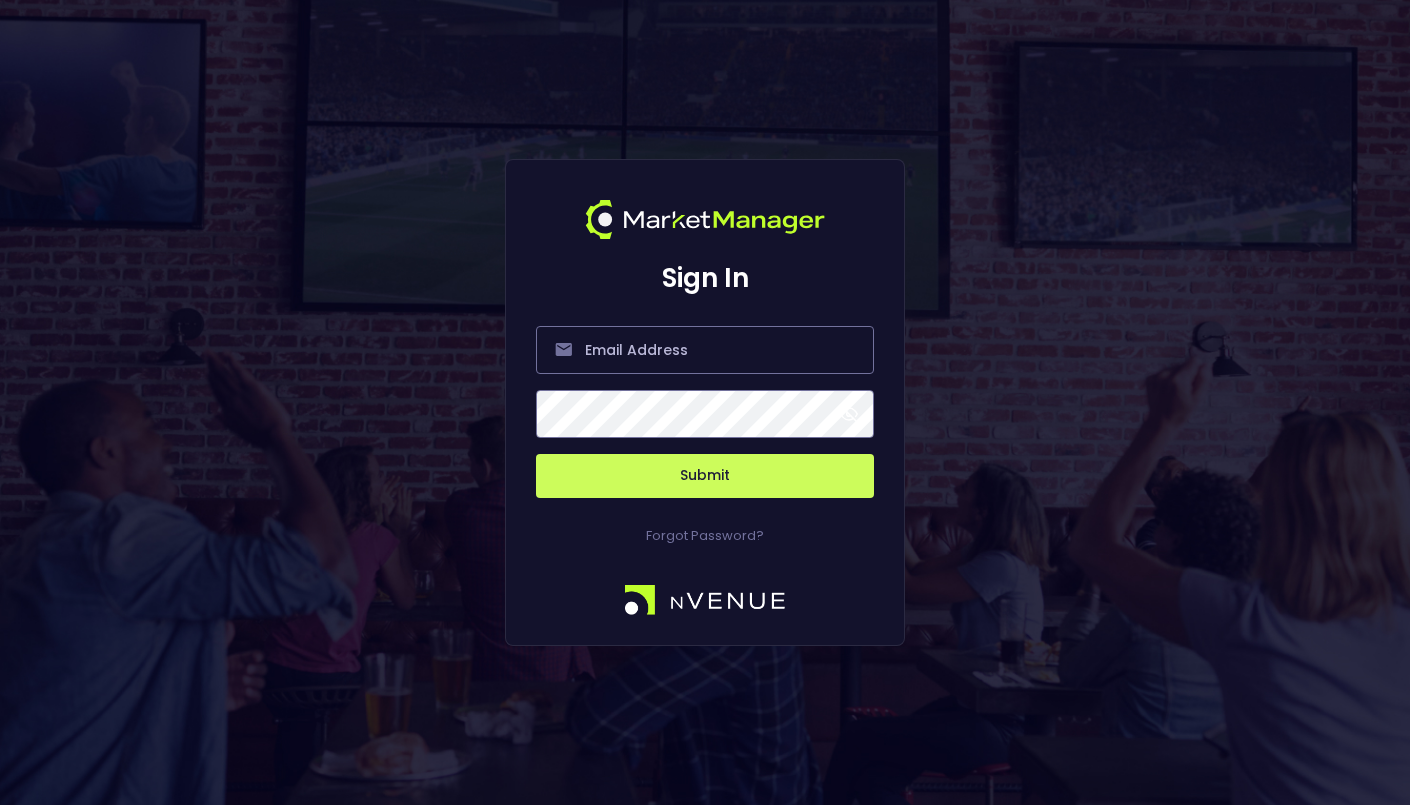 scroll, scrollTop: 0, scrollLeft: 0, axis: both 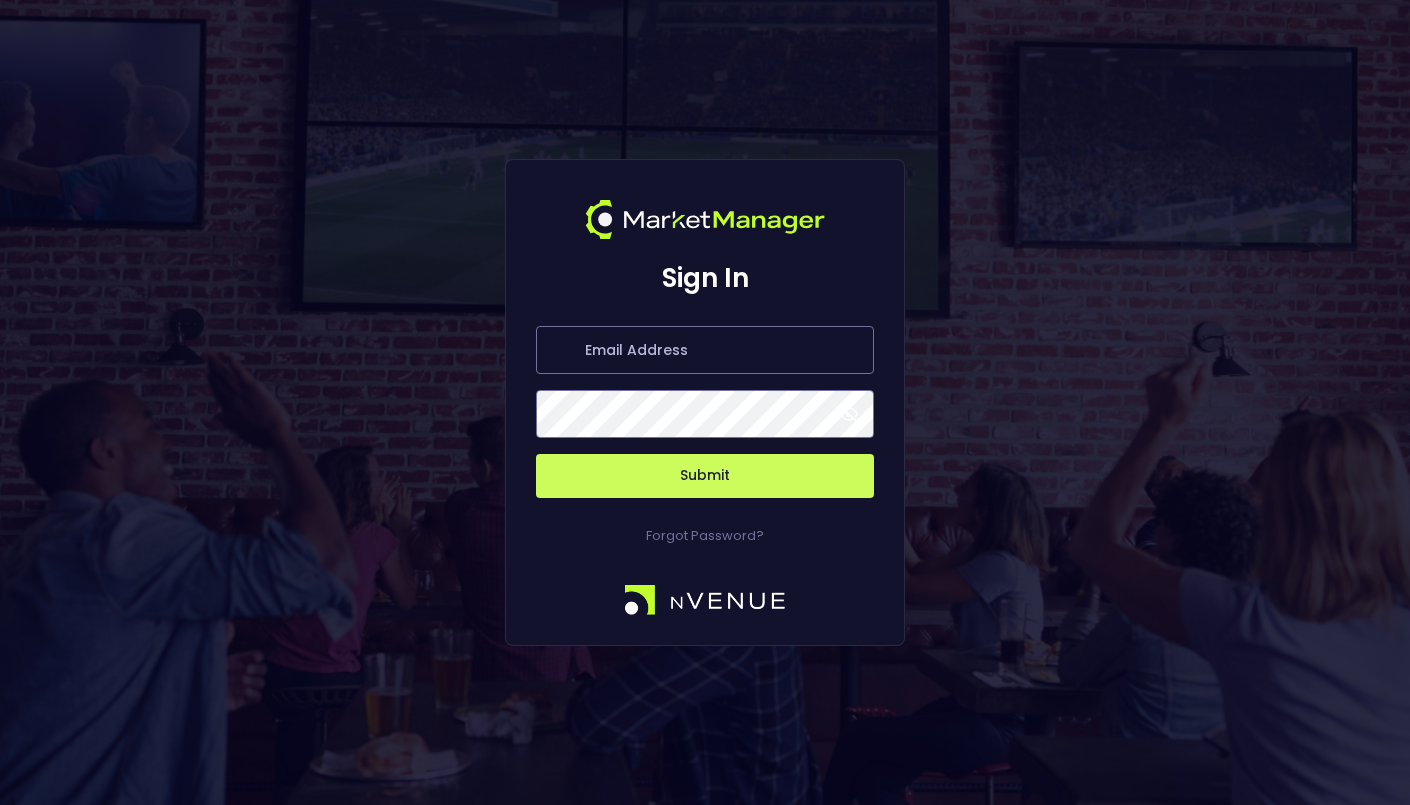 type on "[EMAIL]" 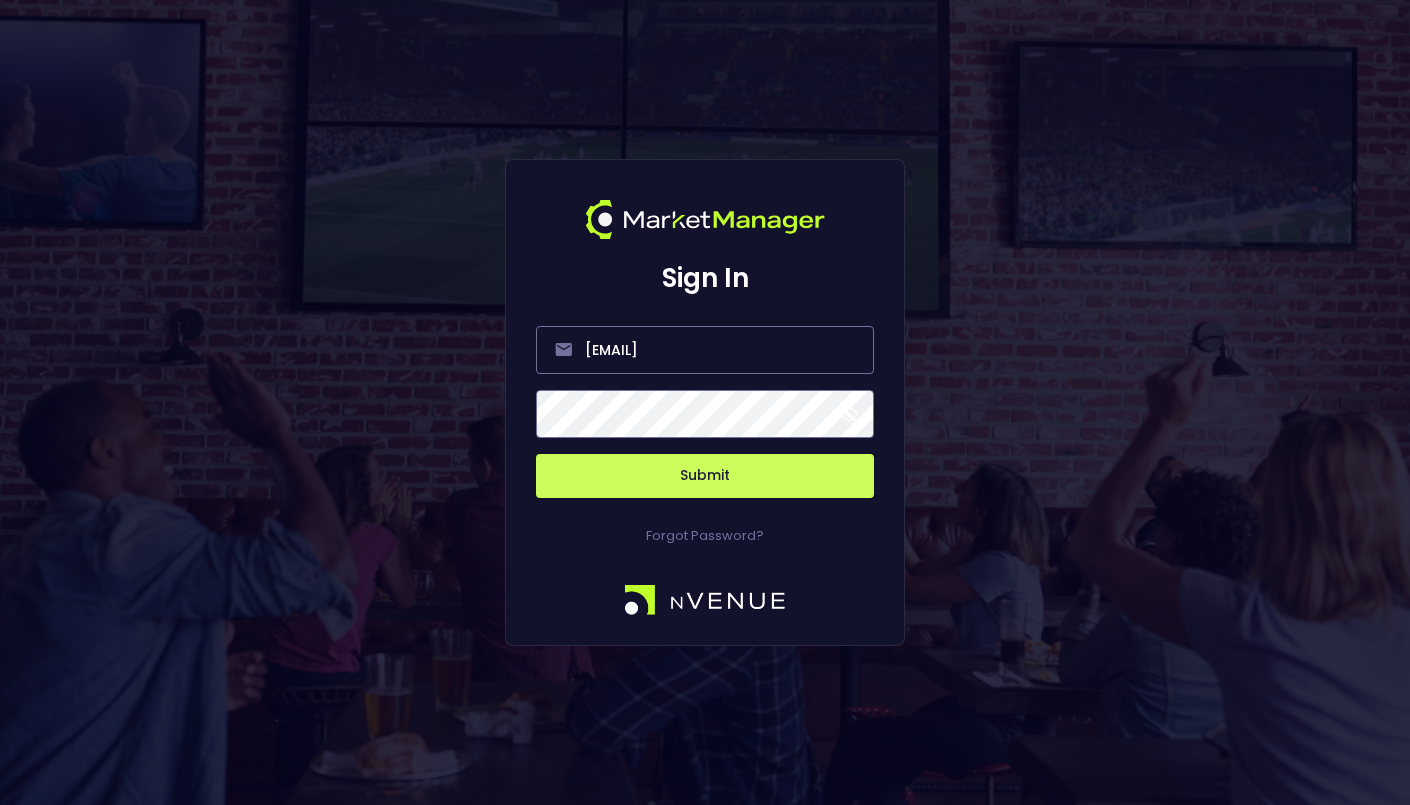 click on "Submit" at bounding box center [705, 476] 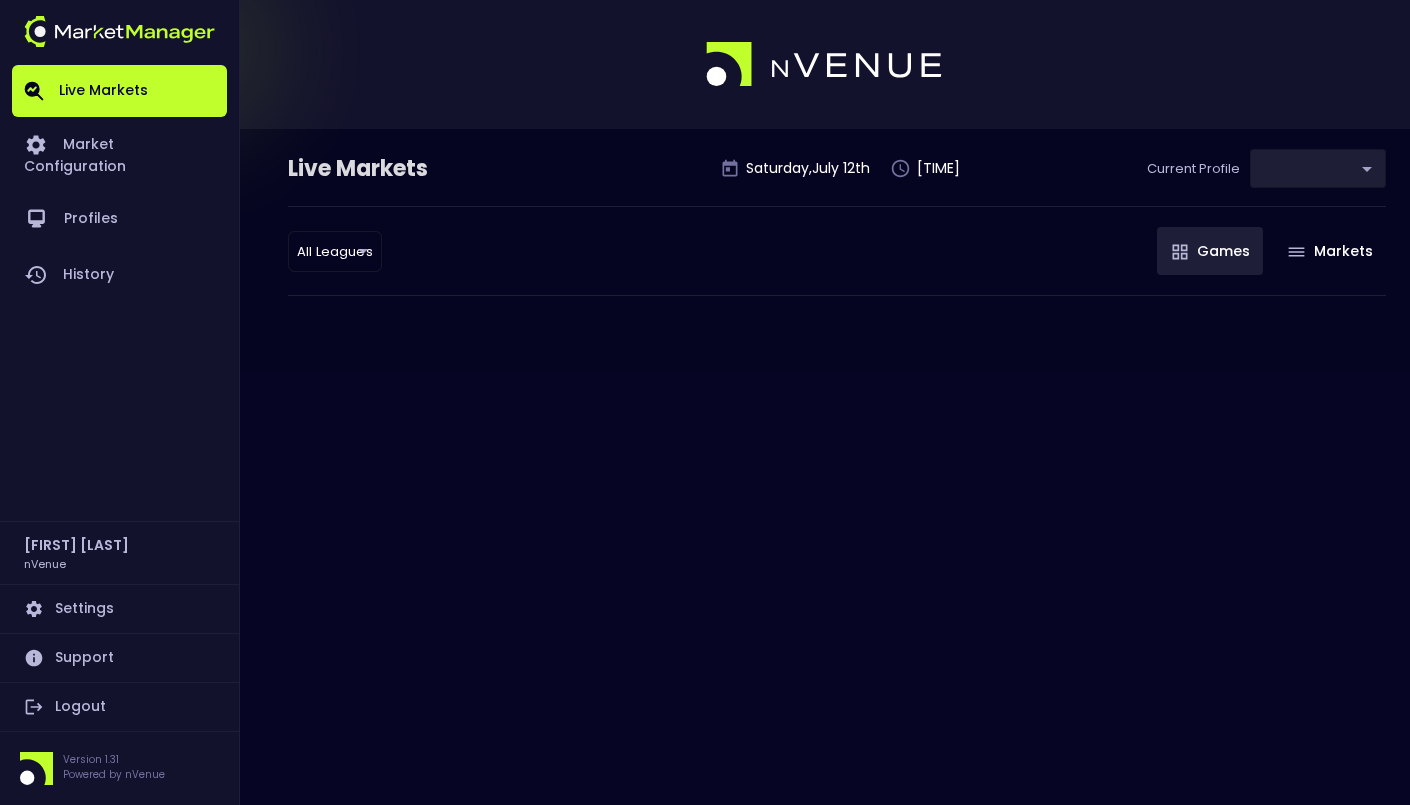 type on "0a763355-b225-40e6-8c79-2dda4ec7b2cf" 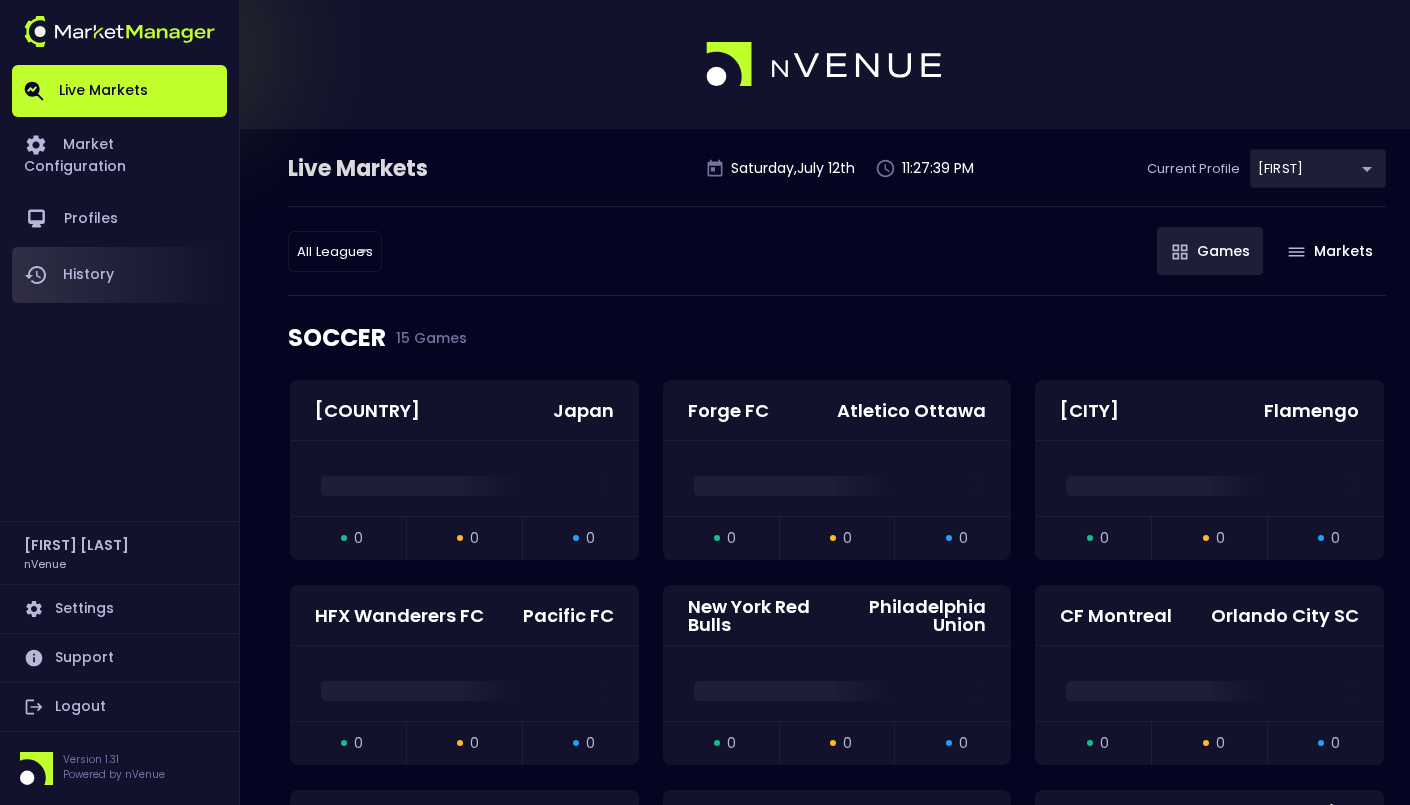 click on "History" at bounding box center (119, 275) 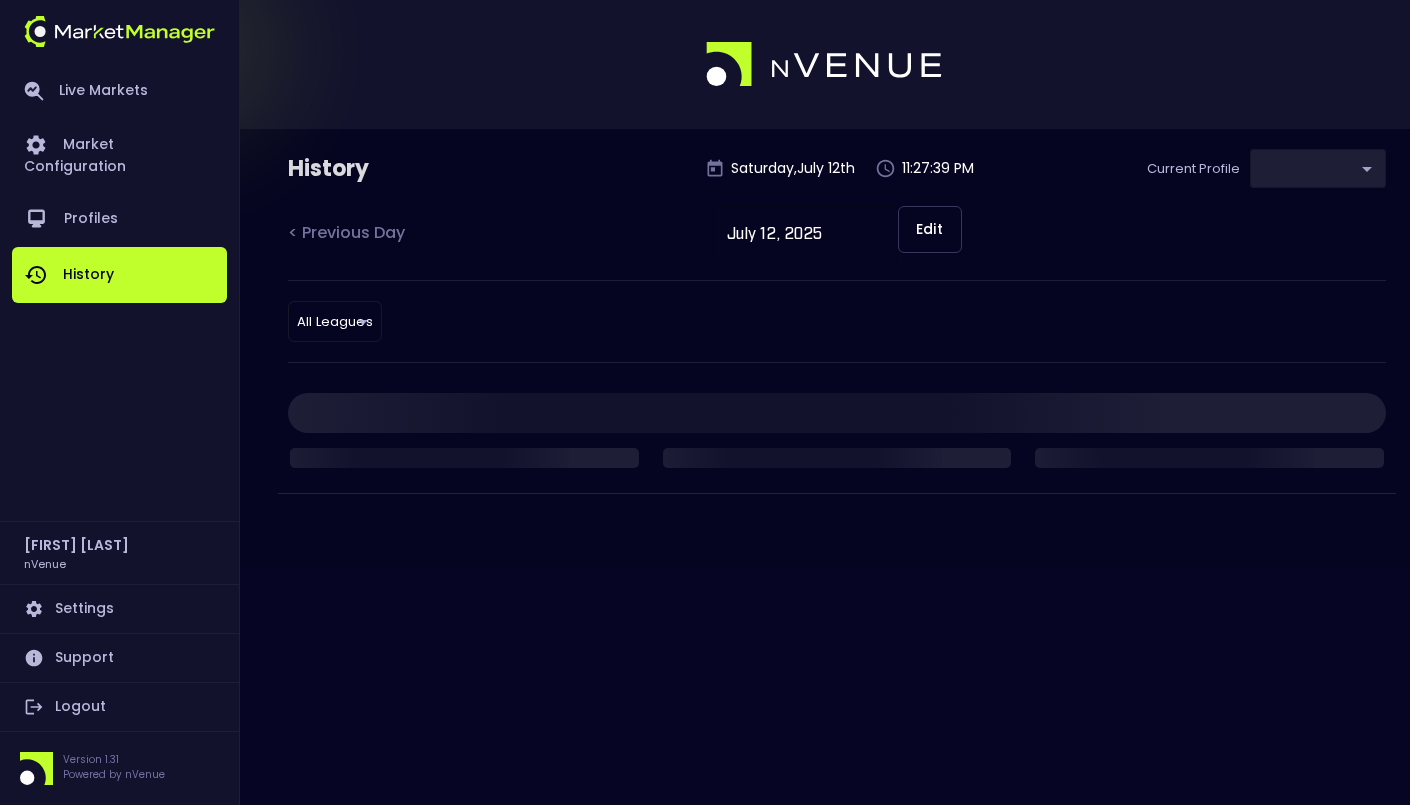 type on "0a763355-b225-40e6-8c79-2dda4ec7b2cf" 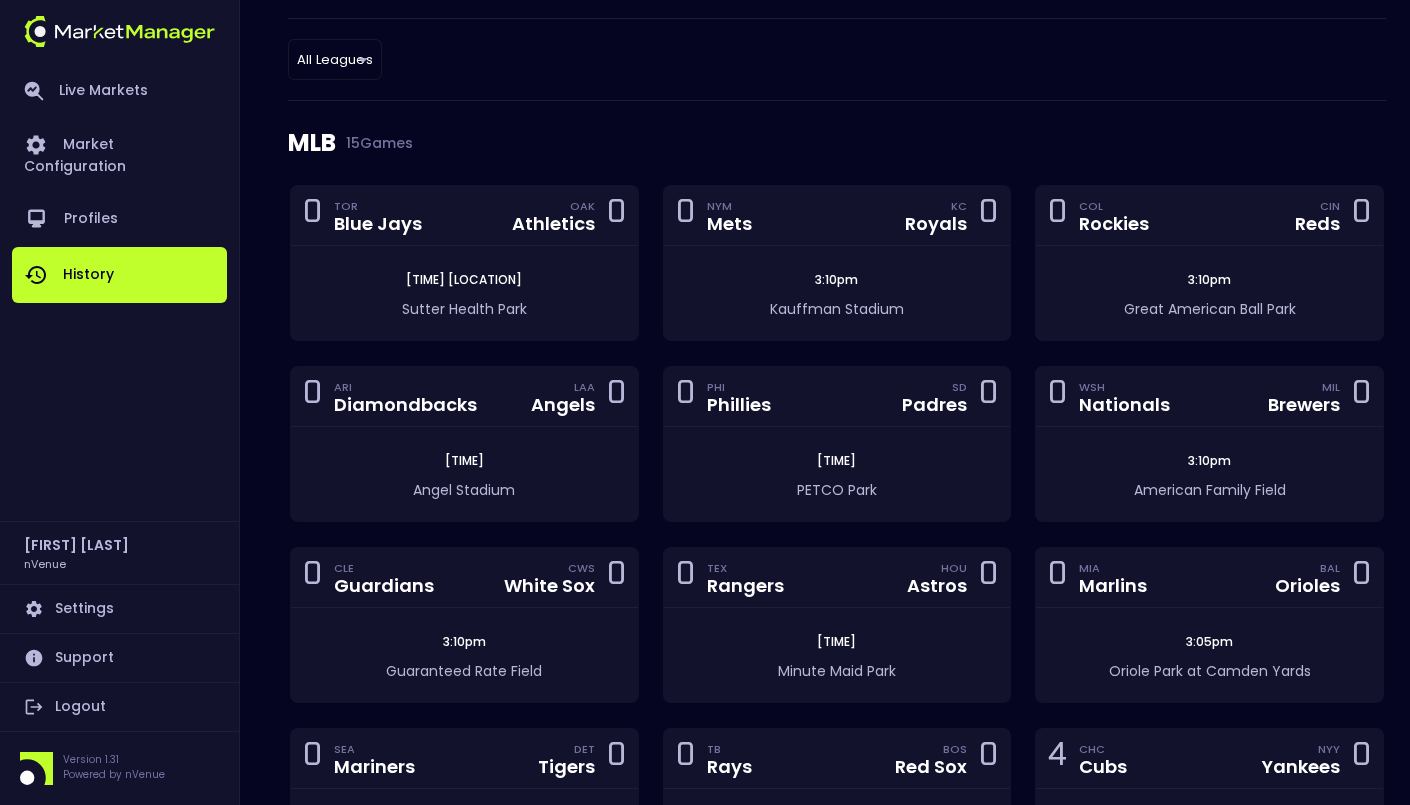 scroll, scrollTop: 0, scrollLeft: 0, axis: both 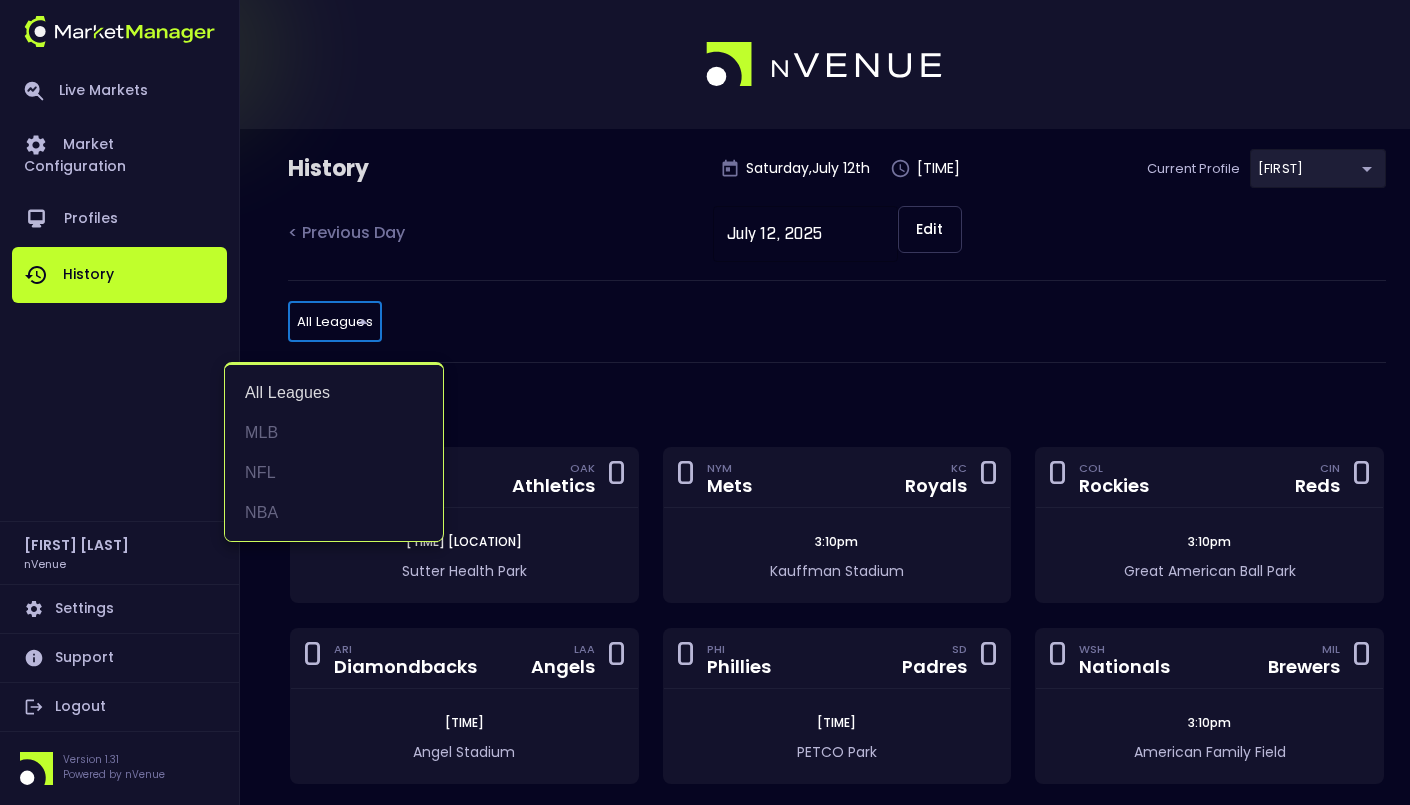 click on "Live Markets Market Configuration Profiles History Jerry Griffith nVenue Settings Support Logout Version 1.31 Powered by nVenue History Saturday , July 12 th [TIME] Current Profile Matt [UUID] Select < Previous Day July 12, 2025 ​ Edit All Leagues all leagues ​ MLB 15 Games 0 TOR Blue Jays OAK Athletics 0 9:05pm Sutter Health Park 0 NYM Mets KC Royals 0 3:10pm Kauffman Stadium 0 COL Rockies CIN Reds 0 3:10pm Great American Ball Park 0 ARI Diamondbacks LAA Angels 0 8:38pm Angel Stadium 0 PHI Phillies SD Padres 0 6:35pm PETCO Park 0 WSH Nationals MIL Brewers 0 3:10pm American Family Field 0 CLE Guardians CWS White Sox 0 3:10pm Guaranteed Rate Field 0 TEX Rangers HOU Astros 0 6:35pm Minute Maid Park 0 MIA Marlins BAL Orioles 0 3:05pm Oriole Park at Camden Yards 0 SEA Mariners DET Tigers 0 12:10pm Comerica Park 0 TB Rays BOS Red Sox 0 3:10pm Fenway Park 4 CHC Cubs NYY Yankees 0 12:05pm Yankee Stadium 0 LAD Dodgers SF Giants 0 3:05pm Oracle Park 3 ATL Braves STL 3" at bounding box center [705, 846] 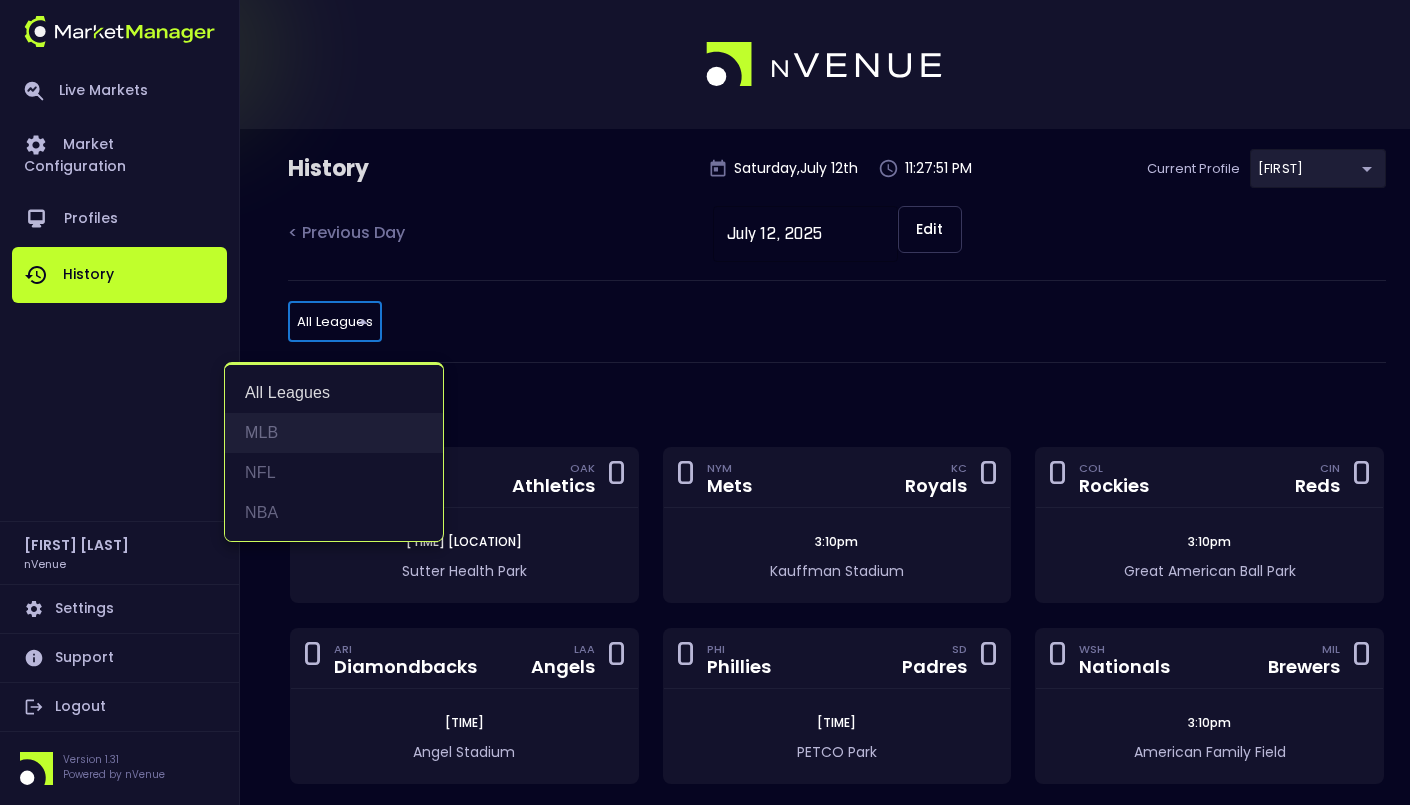 click on "MLB" at bounding box center [334, 433] 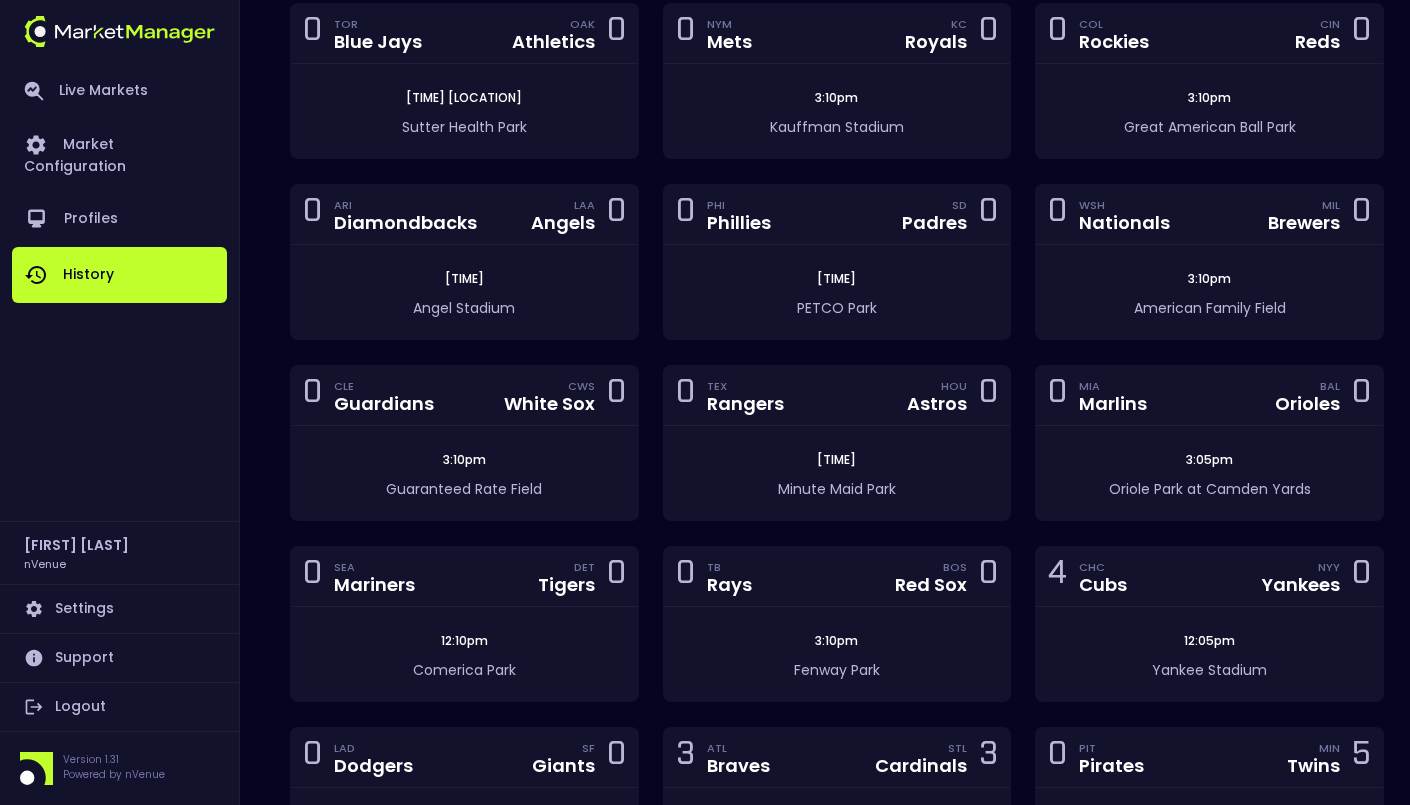 scroll, scrollTop: 526, scrollLeft: 0, axis: vertical 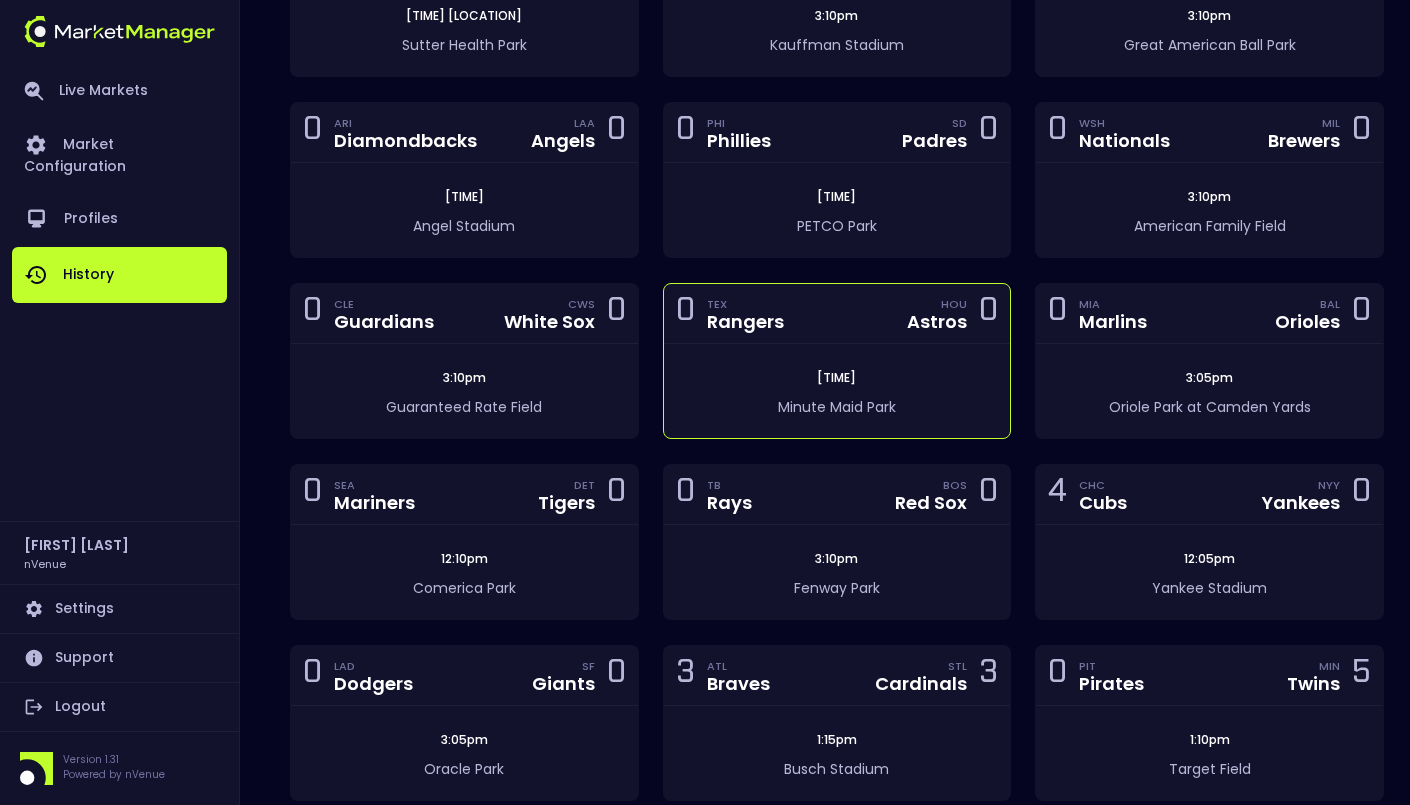 click on "0 [TEAM] [TEAM] 0" at bounding box center [837, 314] 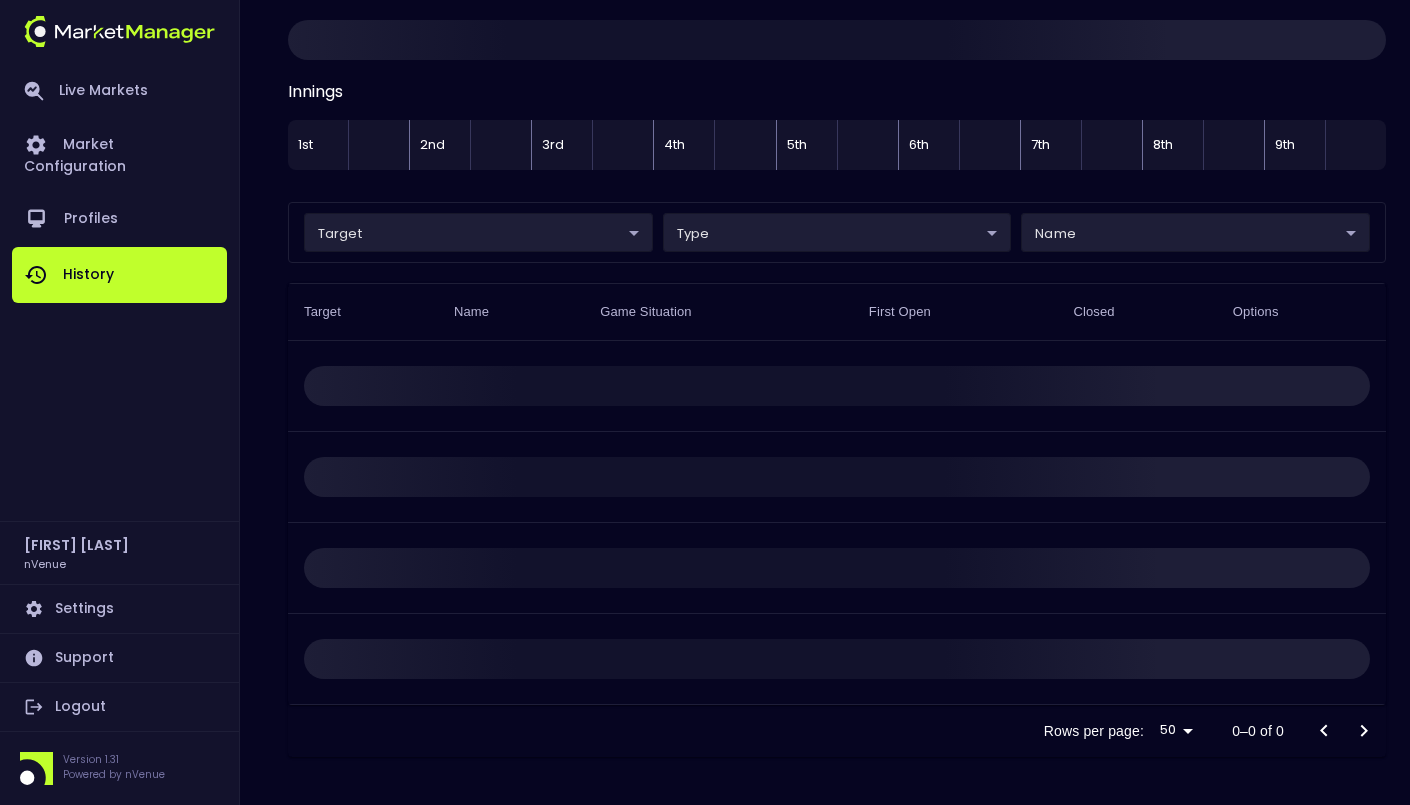scroll, scrollTop: 58, scrollLeft: 0, axis: vertical 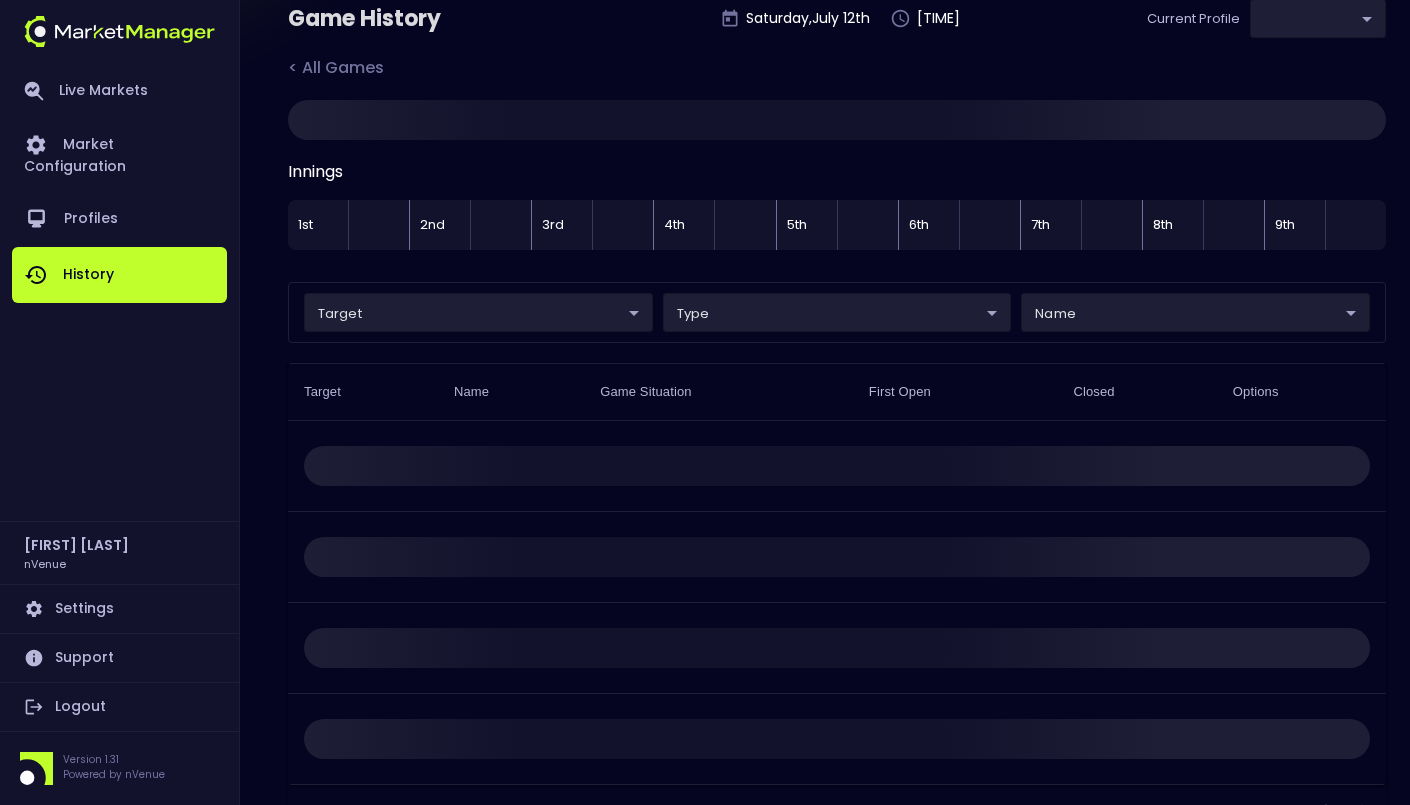 type on "0a763355-b225-40e6-8c79-2dda4ec7b2cf" 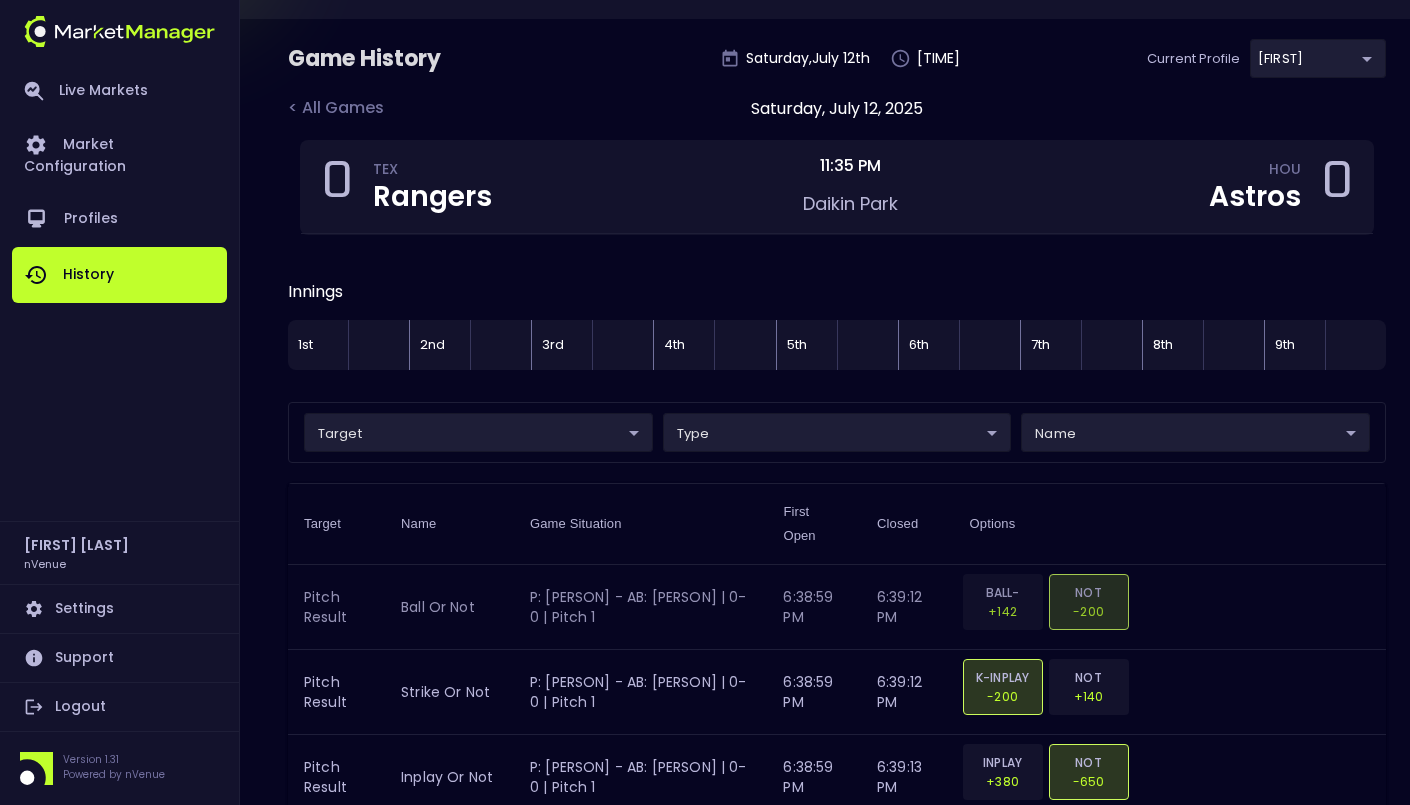 scroll, scrollTop: 107, scrollLeft: 0, axis: vertical 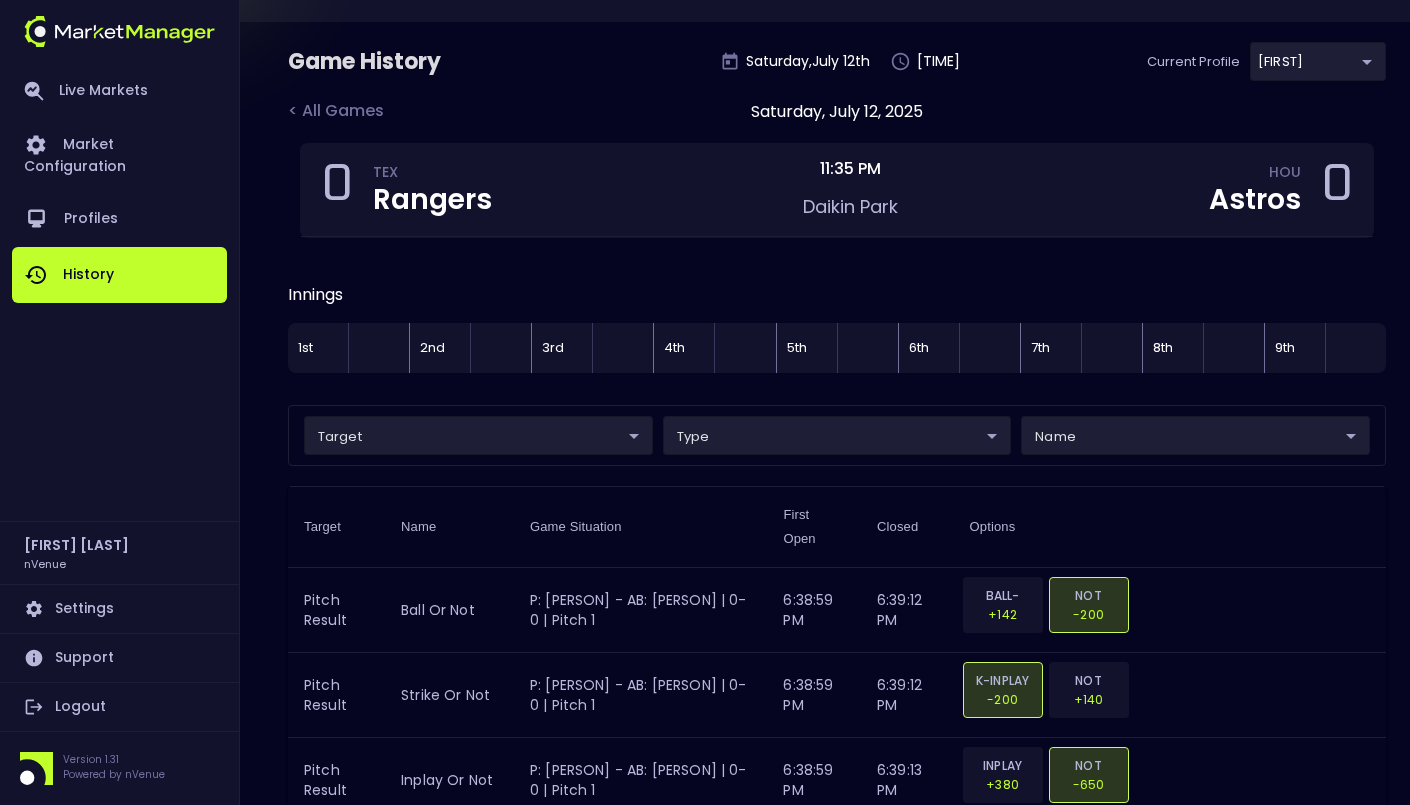 click on "Live Markets Market Configuration Profiles History [FIRST]   [LAST] nVenue Settings Support Logout   Version 1.31  Powered by nVenue Game History Saturday ,  July   12 th 11:28:03 PM Current Profile [FIRST] 0a763355-b225-40e6-8c79-2dda4ec7b2cf Select < All Games Saturday, July 12, 2025 0 TEX Rangers 11:35 PM [LOCATION] HOU Astros 0 Innings 1st 2nd 3rd 4th 5th 6th 7th 8th 9th target ​ ​ type ​ ​ name ​ ​ Target Name Game Situation First Open Closed Options Pitch Result ball or not P: Framber Valdez - AB: [FIRST] [LAST] | 0-0 | Pitch 1  6:38:59 PM 6:39:12 PM BALL-HBP +142 NOT -200 Pitch Result strike or not P: Framber Valdez - AB: [FIRST] [LAST] | 0-0 | Pitch 1  6:38:59 PM 6:39:12 PM K-INPLAY -200 NOT +140 Pitch Result inplay or not P: Framber Valdez - AB: [FIRST] [LAST] | 0-0 | Pitch 1  6:38:59 PM 6:39:13 PM INPLAY +380 NOT -650 Pitch Result static 3 P: Framber Valdez - AB: [FIRST] [LAST] | 0-0 | Pitch 1  6:38:59 PM 6:39:13 PM BALL-HBP +144 K -104 INPLAY +400 Pitch Result static 4 6:38:59 PM 6:39:13 PM BALL" at bounding box center [705, 2715] 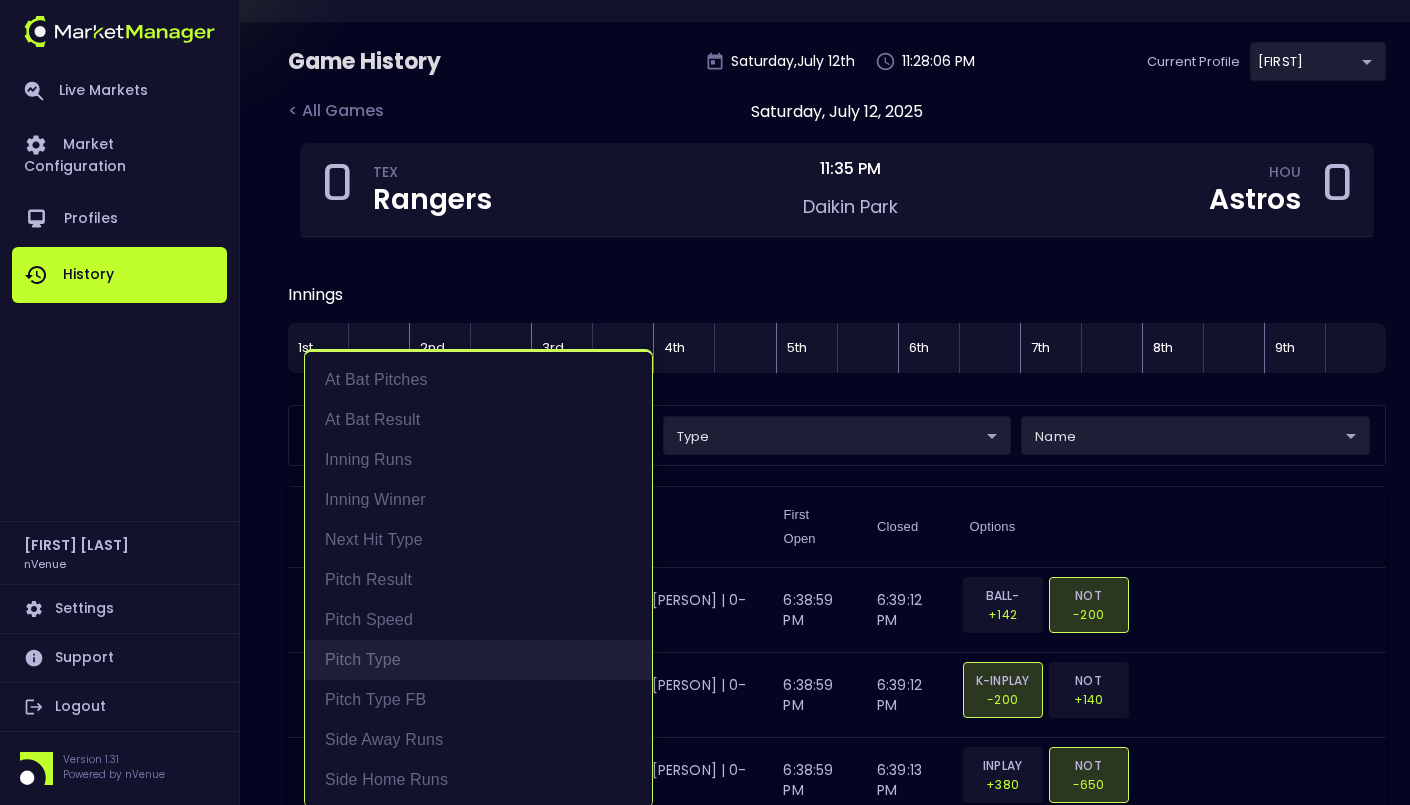 scroll, scrollTop: 4, scrollLeft: 0, axis: vertical 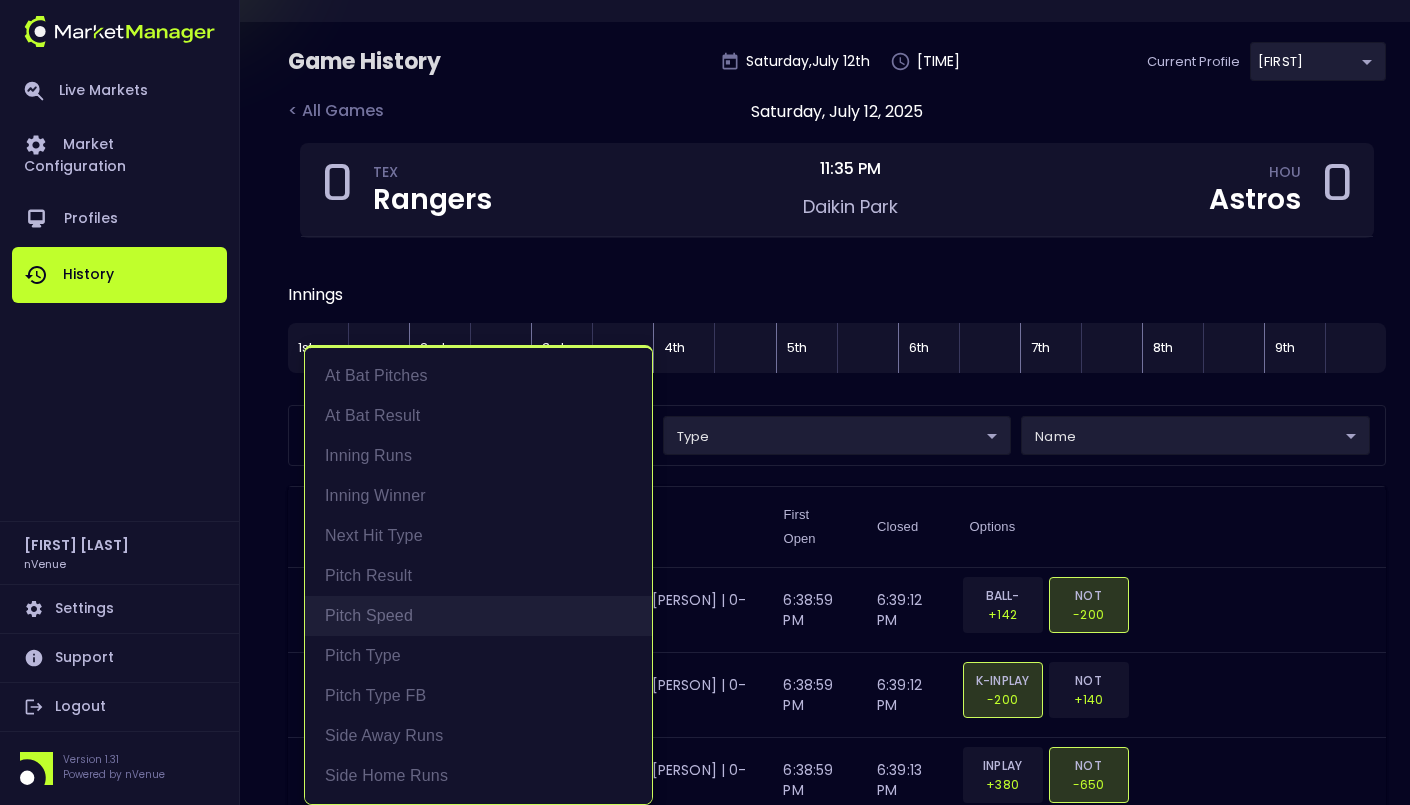 click on "Pitch Speed" at bounding box center [478, 616] 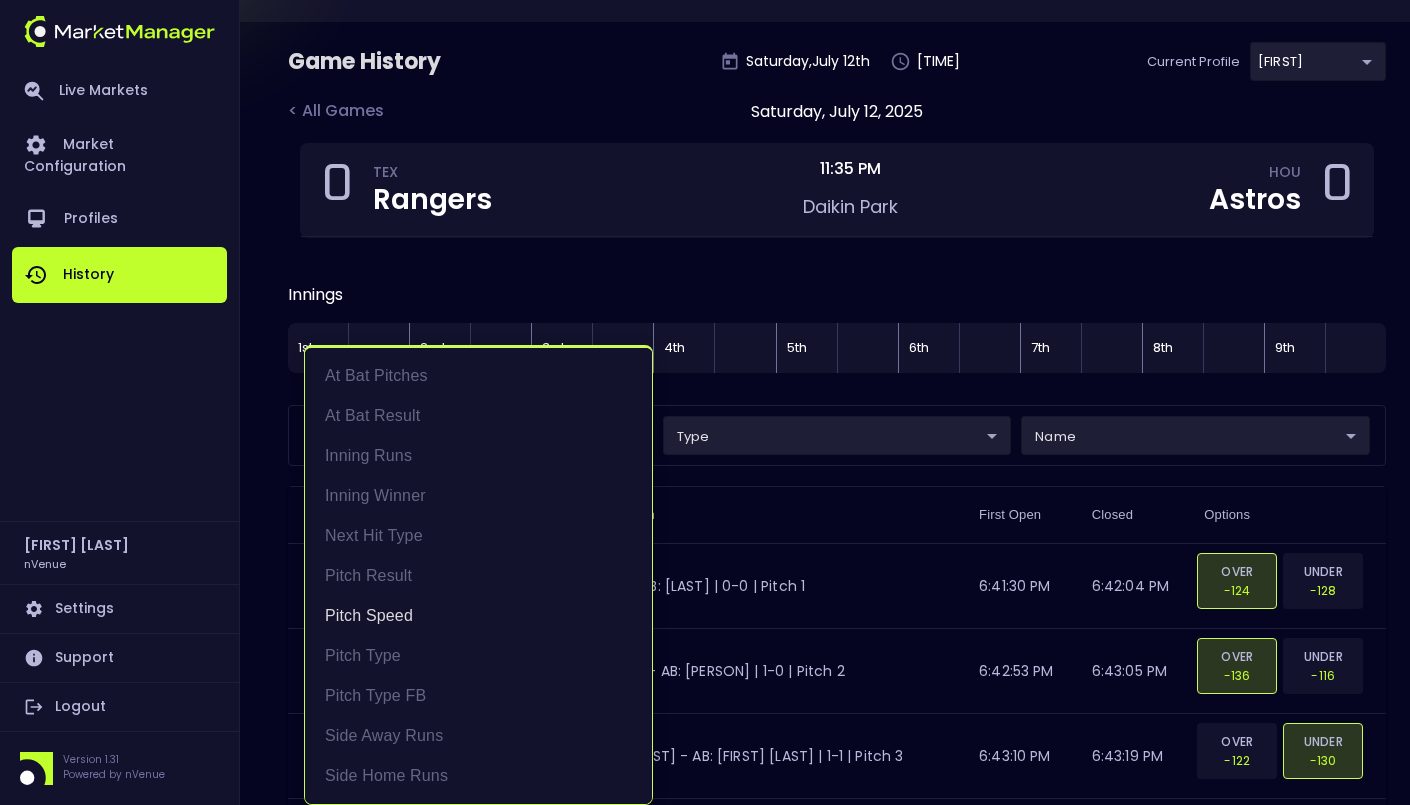 click at bounding box center [705, 402] 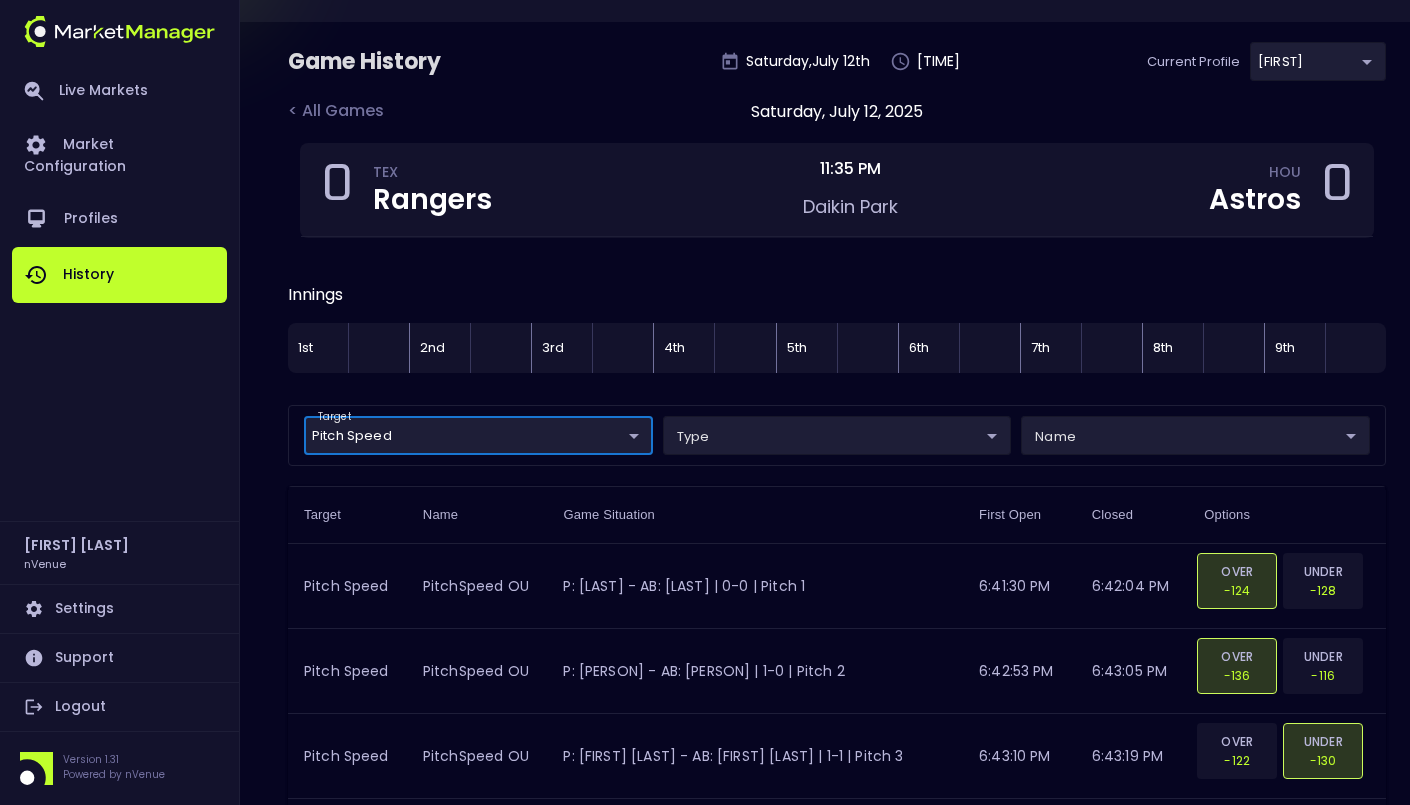 scroll, scrollTop: 0, scrollLeft: 0, axis: both 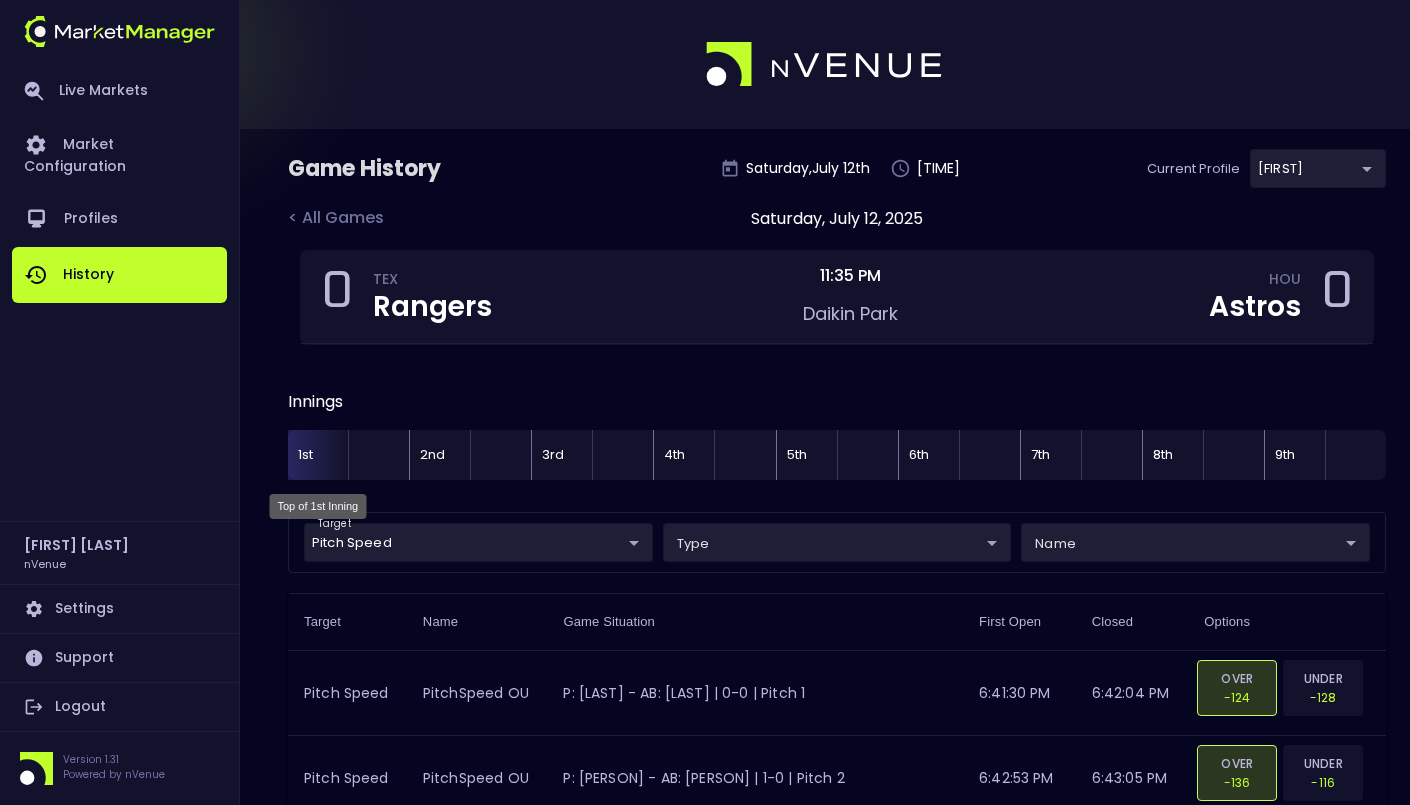 click on "1st" at bounding box center [318, 455] 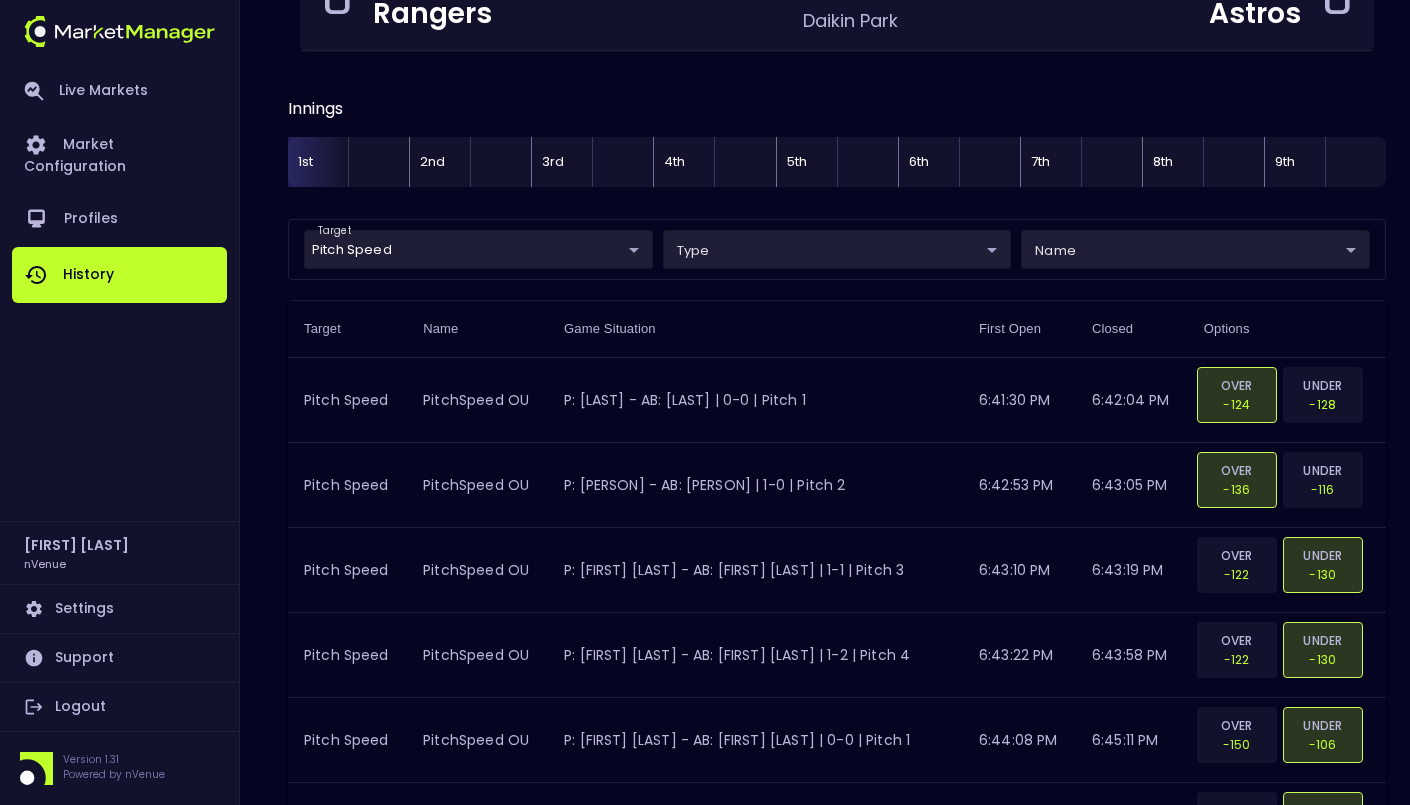 scroll, scrollTop: 0, scrollLeft: 0, axis: both 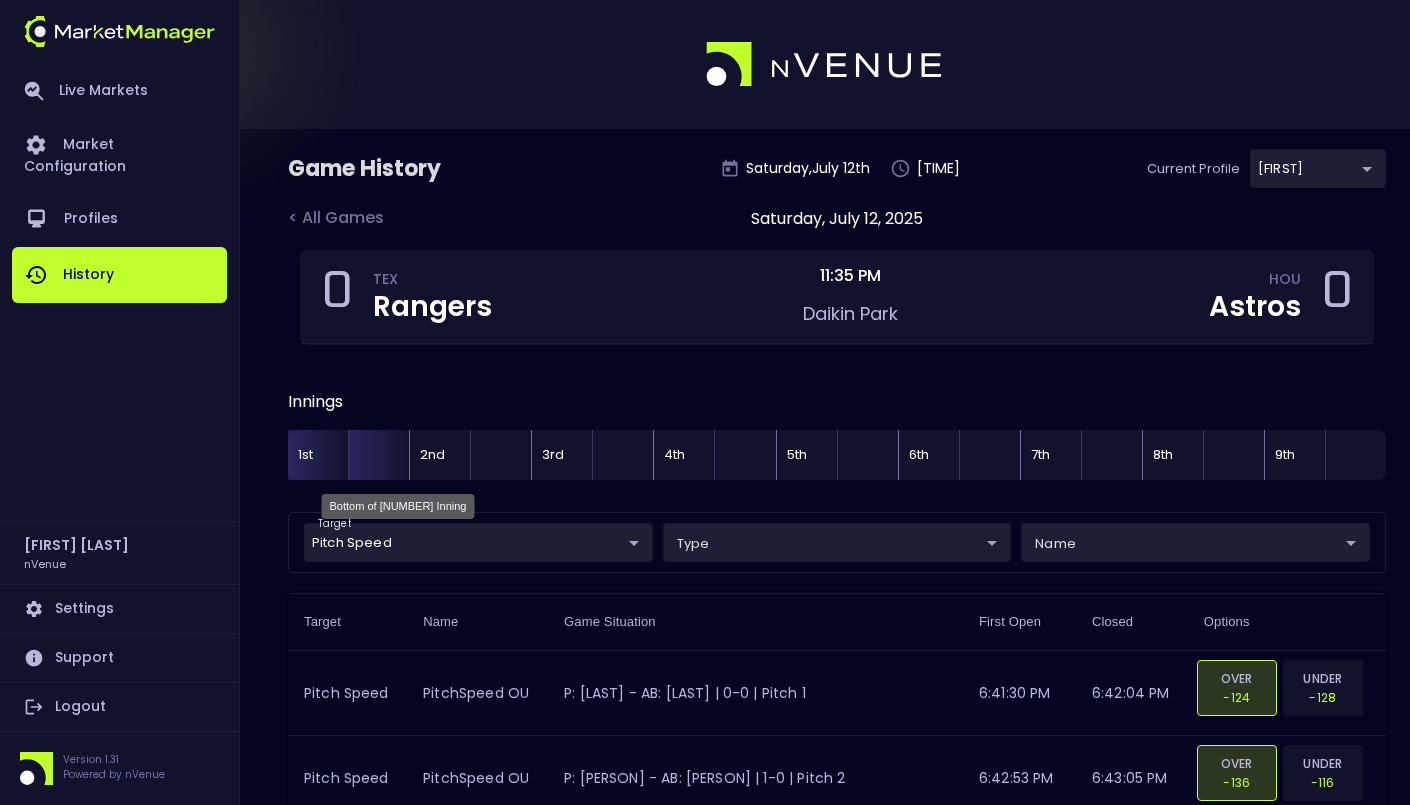 click at bounding box center (378, 455) 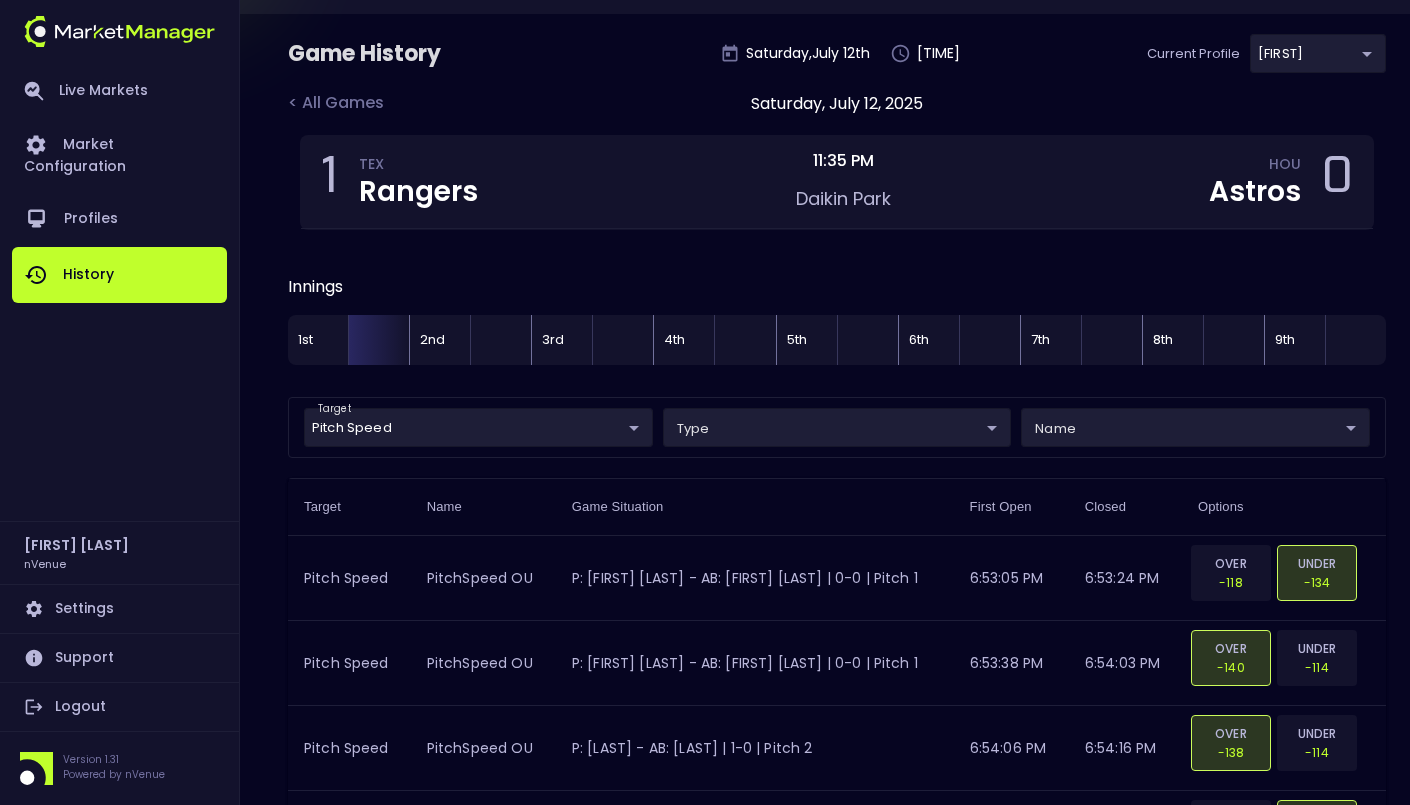 scroll, scrollTop: 0, scrollLeft: 0, axis: both 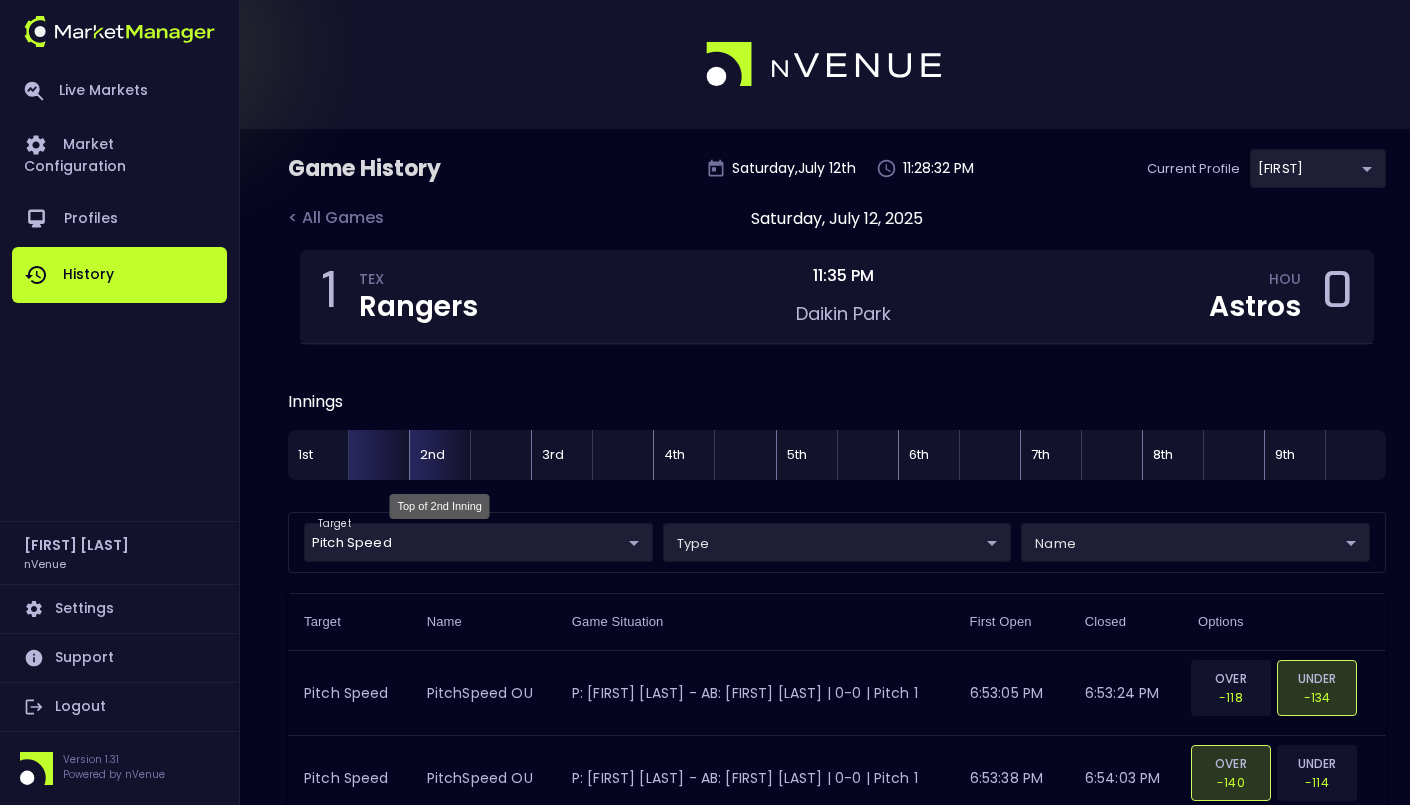 click on "2nd" at bounding box center [439, 455] 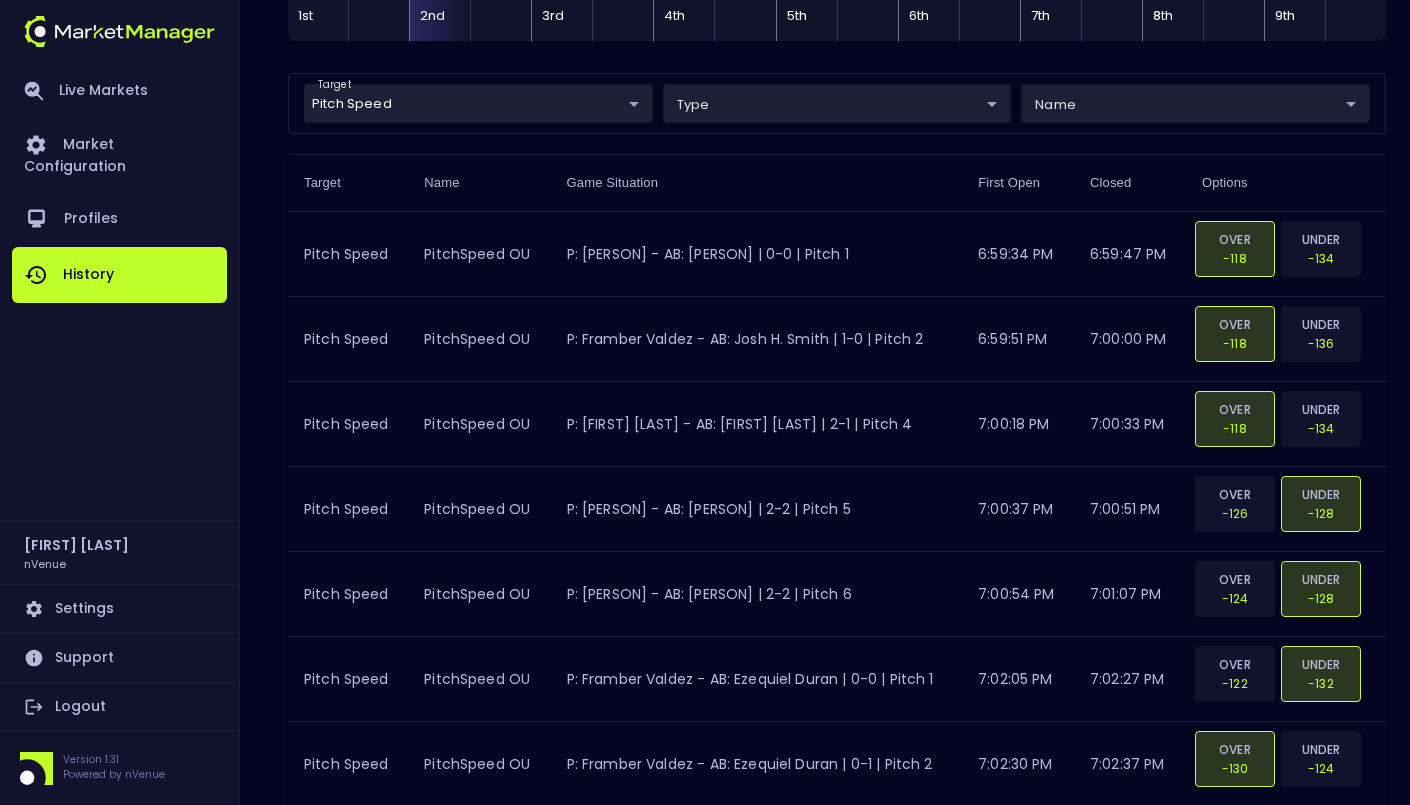 scroll, scrollTop: 0, scrollLeft: 0, axis: both 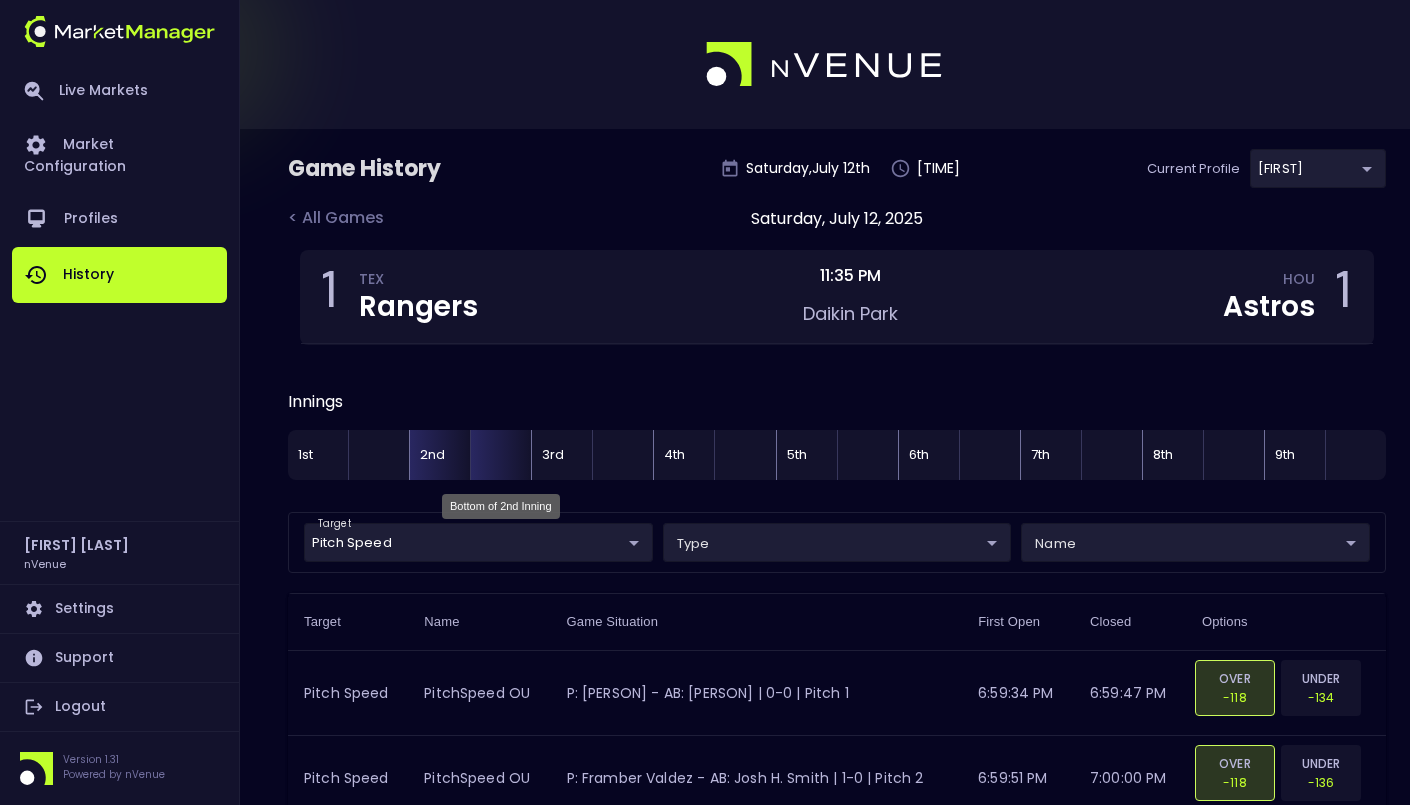 click at bounding box center [500, 455] 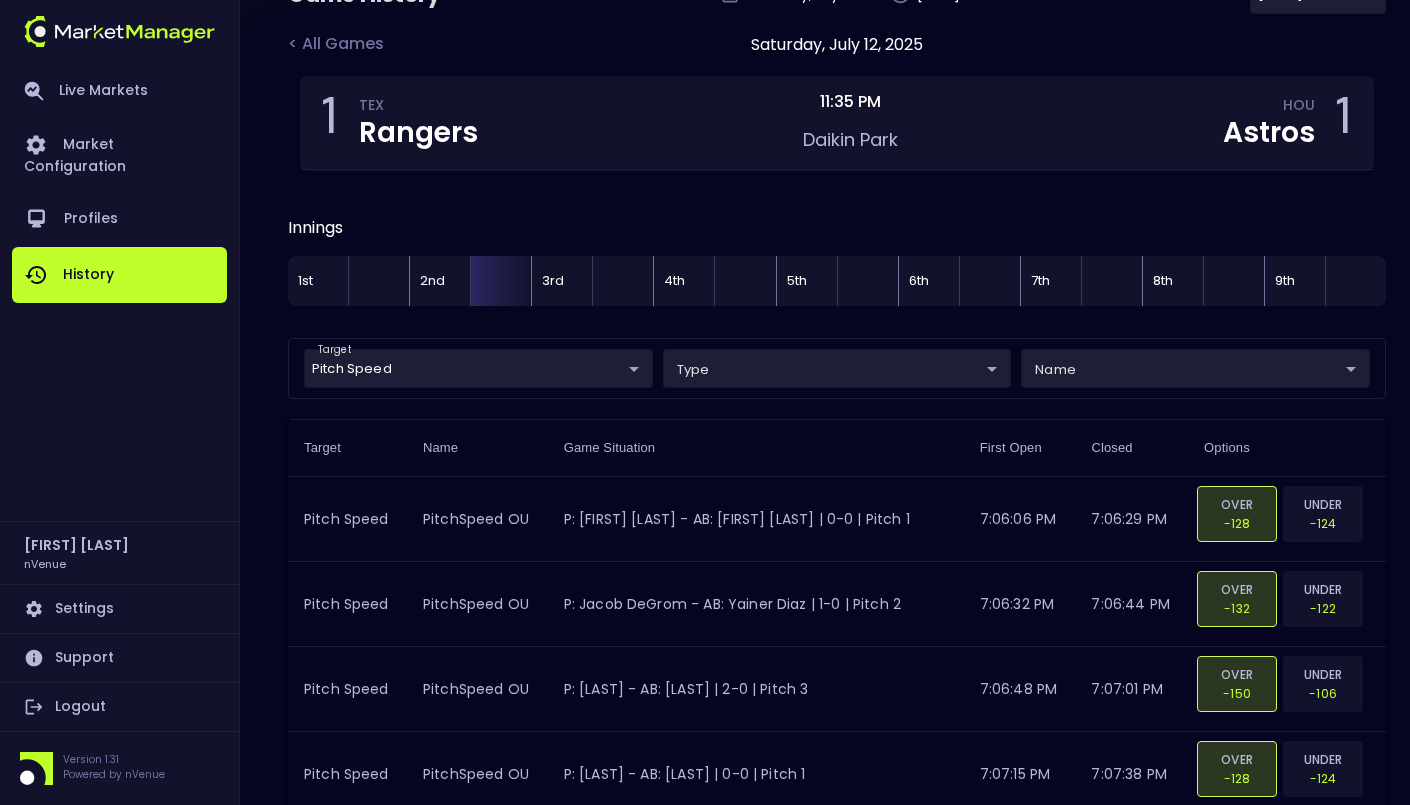 scroll, scrollTop: 21, scrollLeft: 0, axis: vertical 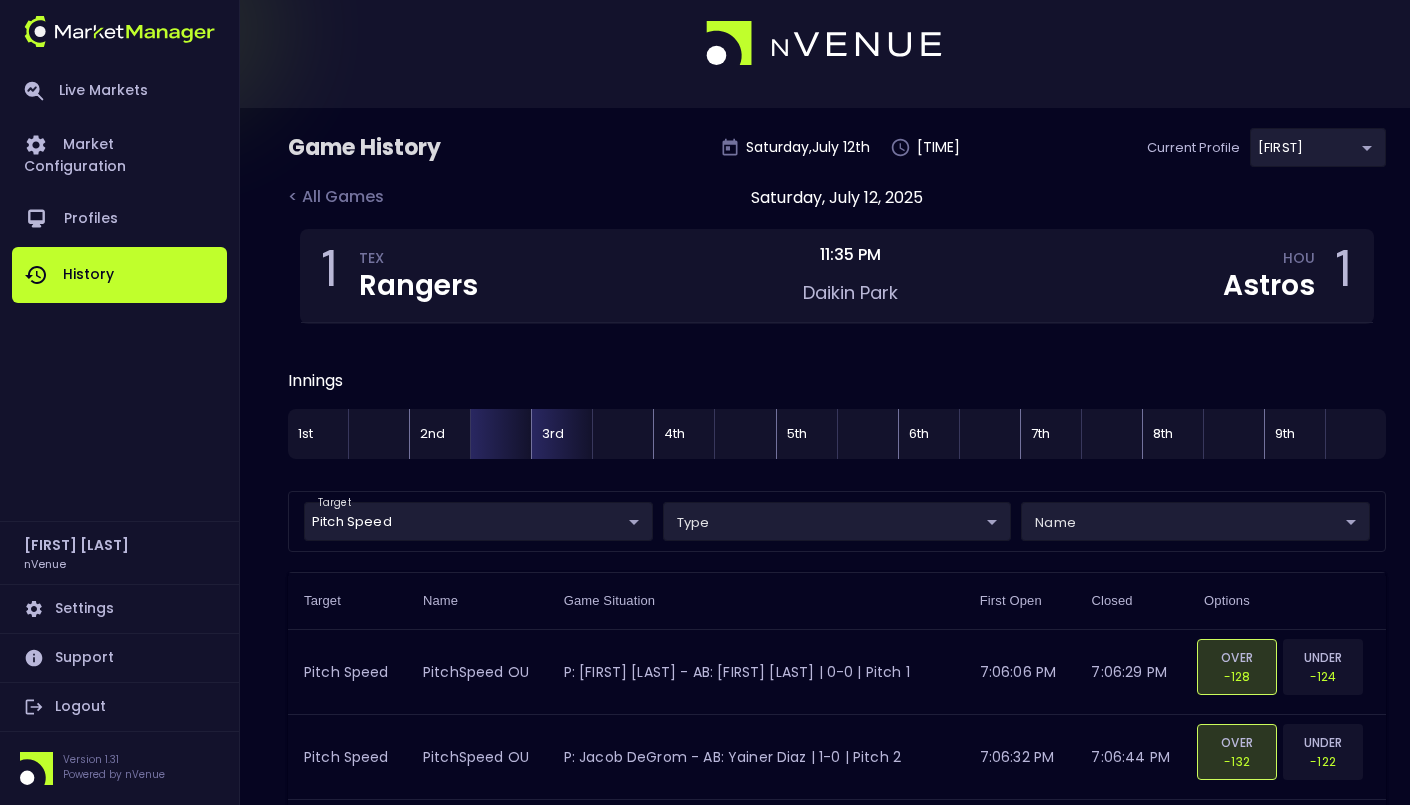 click on "3rd" at bounding box center (561, 434) 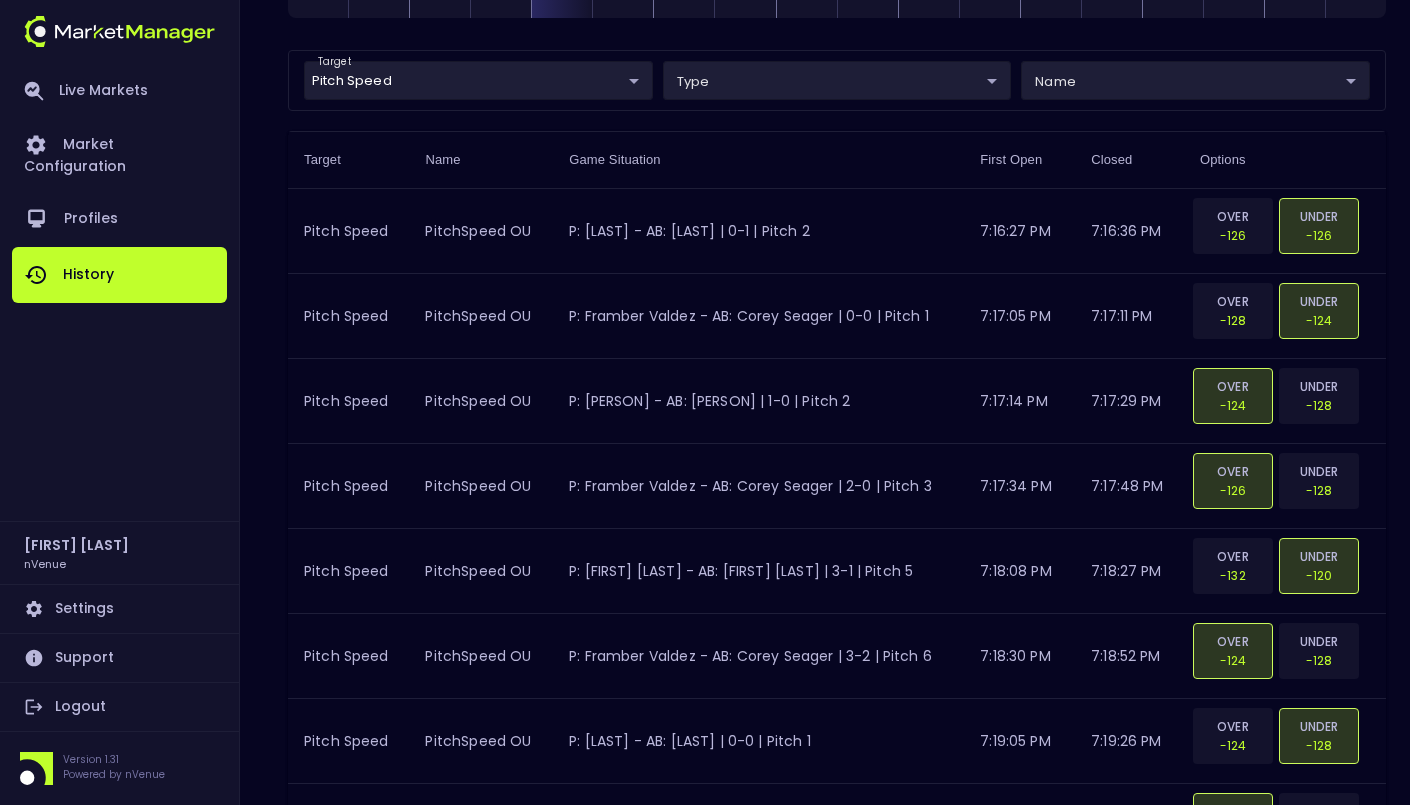 scroll, scrollTop: 0, scrollLeft: 0, axis: both 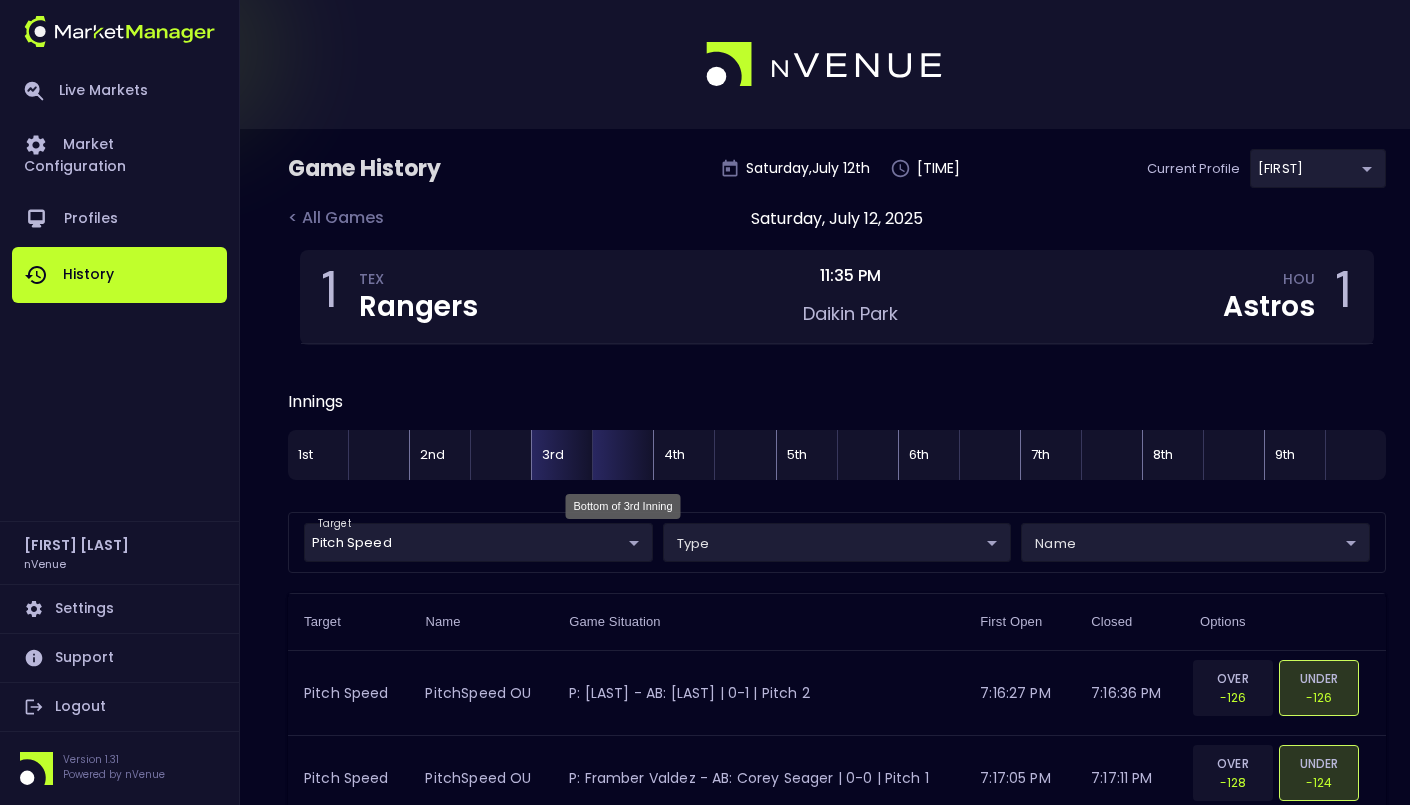 click at bounding box center (622, 455) 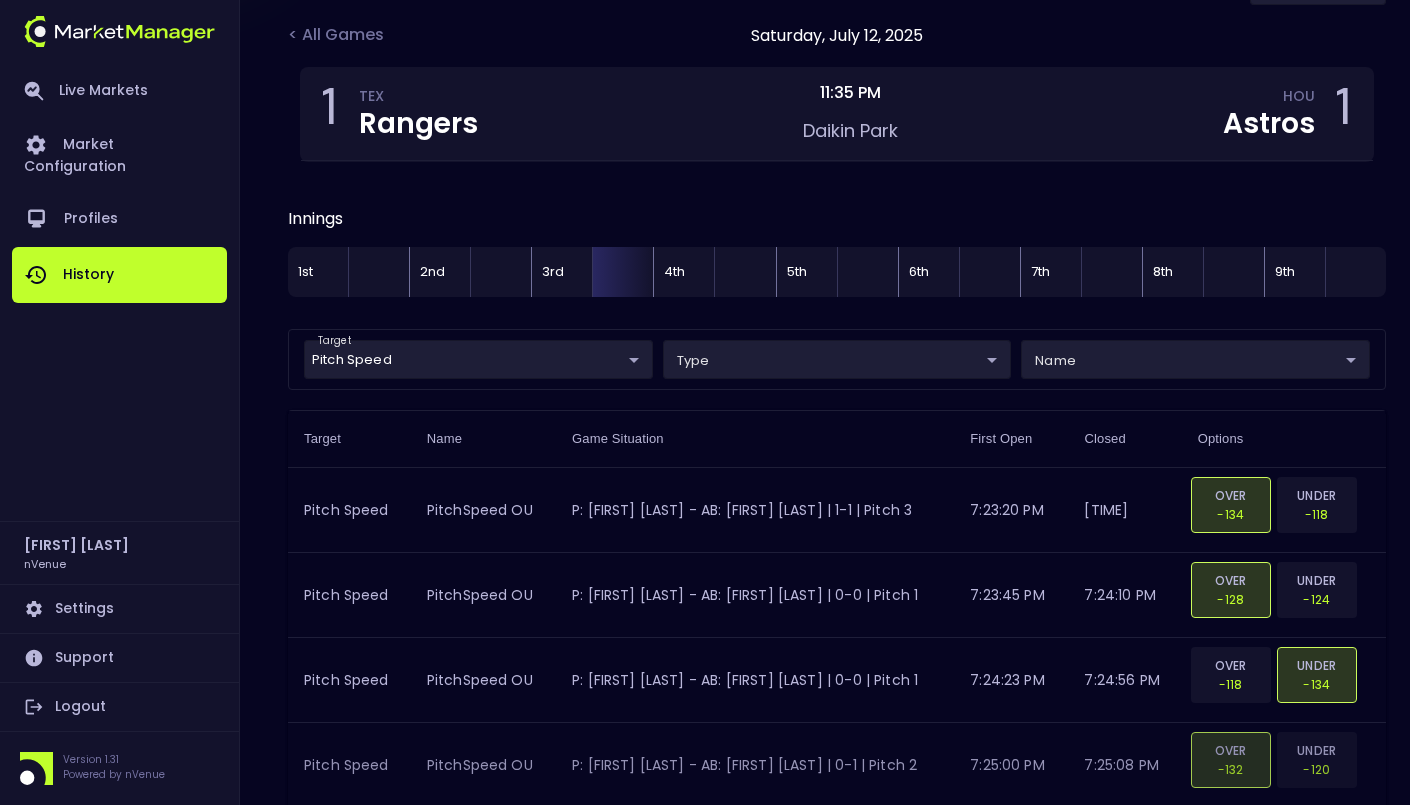 scroll, scrollTop: 0, scrollLeft: 0, axis: both 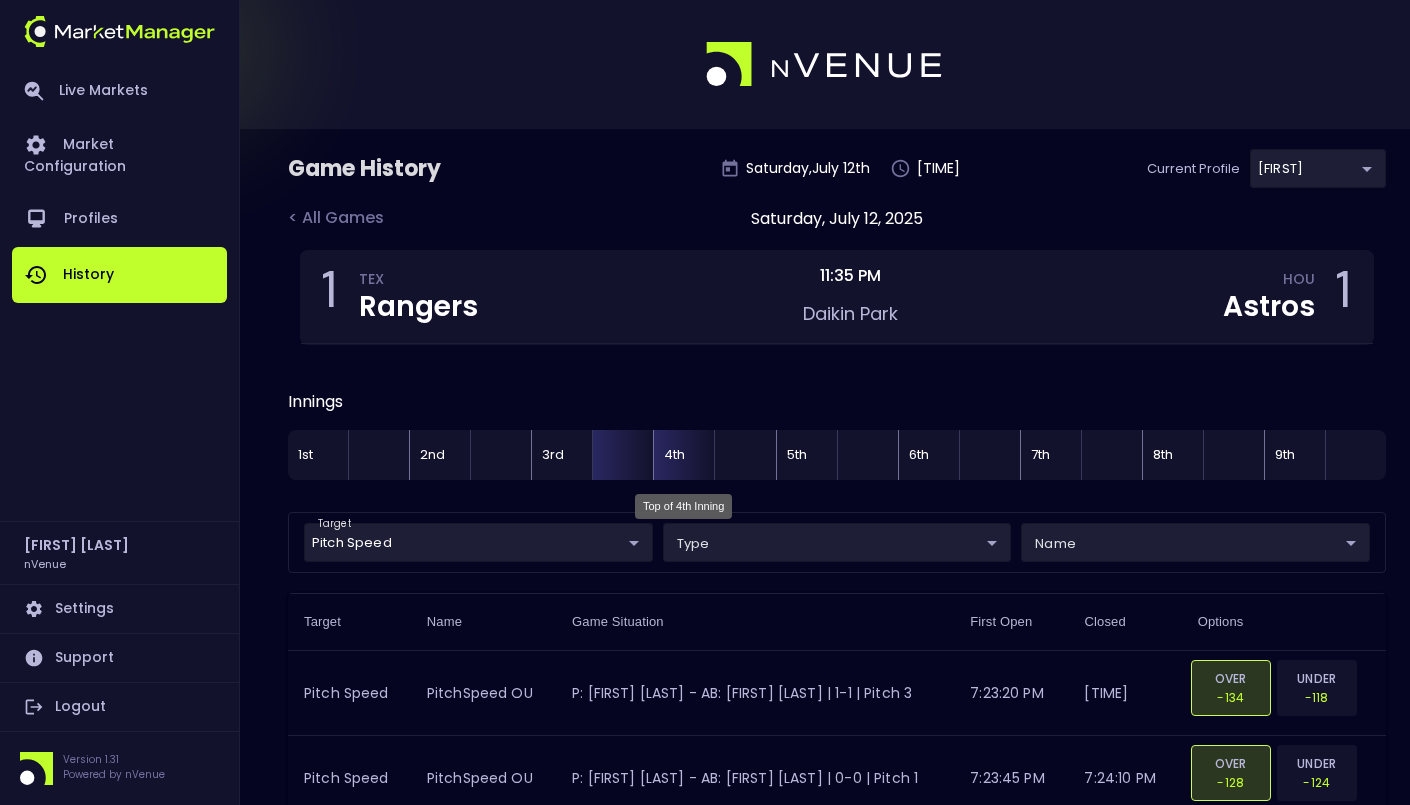 click on "4th" at bounding box center (683, 455) 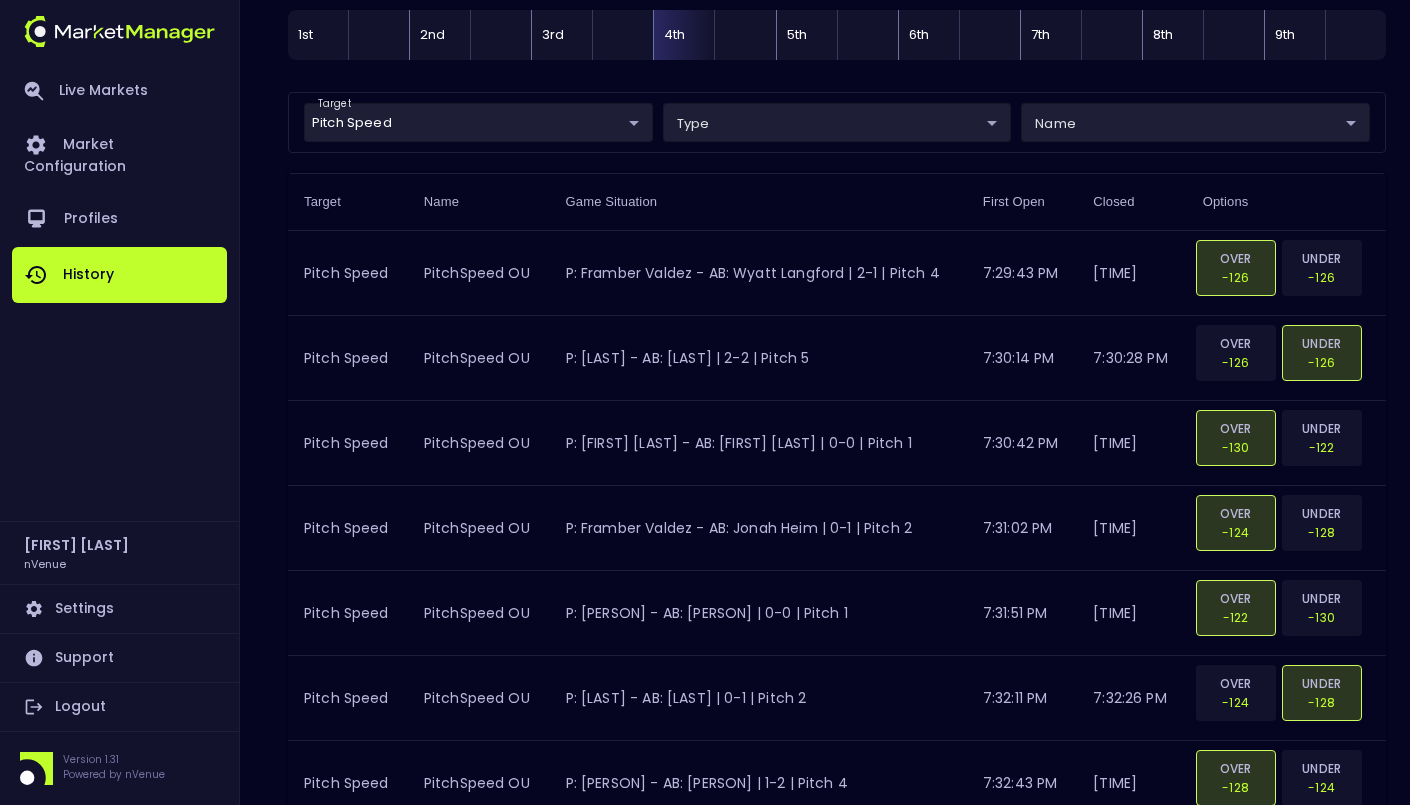 scroll, scrollTop: 0, scrollLeft: 0, axis: both 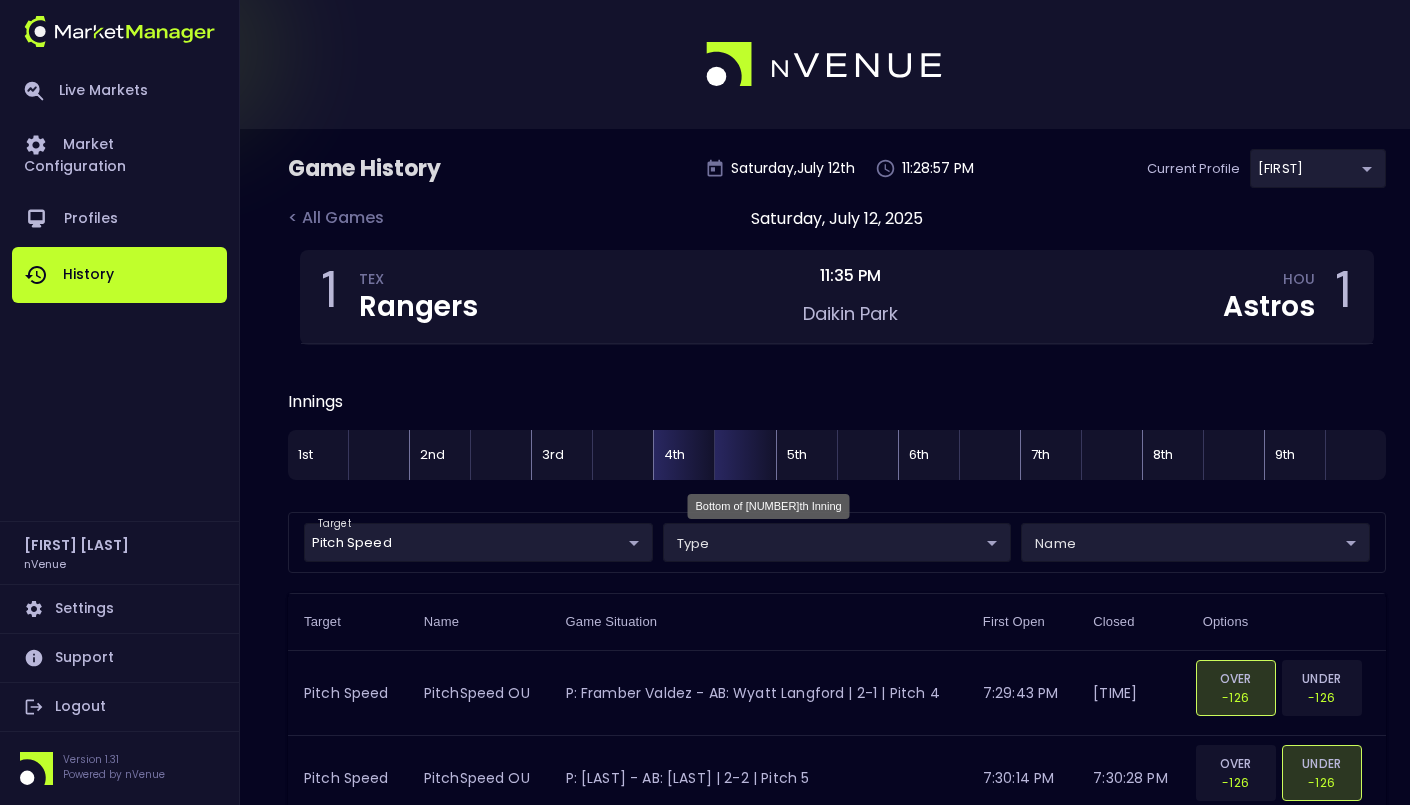 click at bounding box center (744, 455) 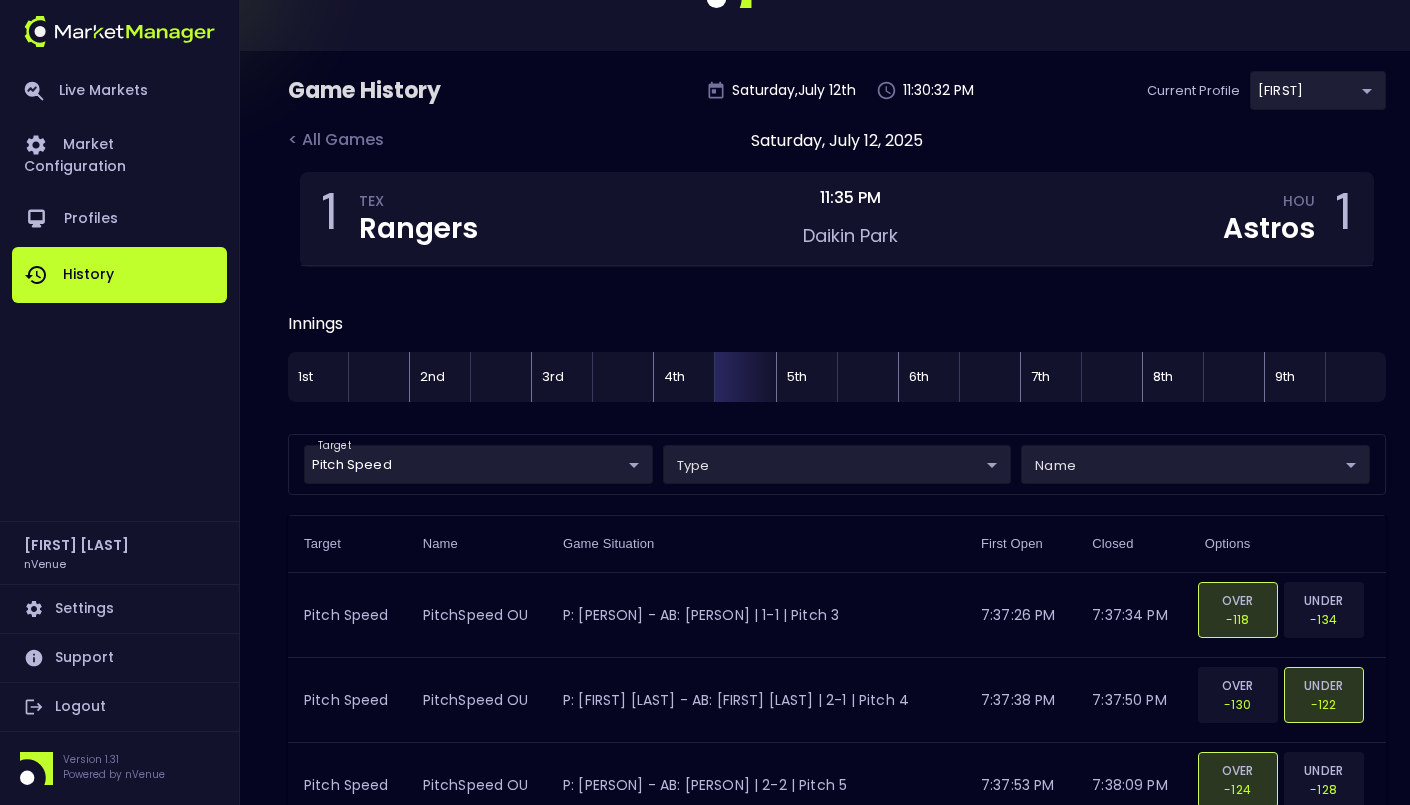 scroll, scrollTop: 81, scrollLeft: 0, axis: vertical 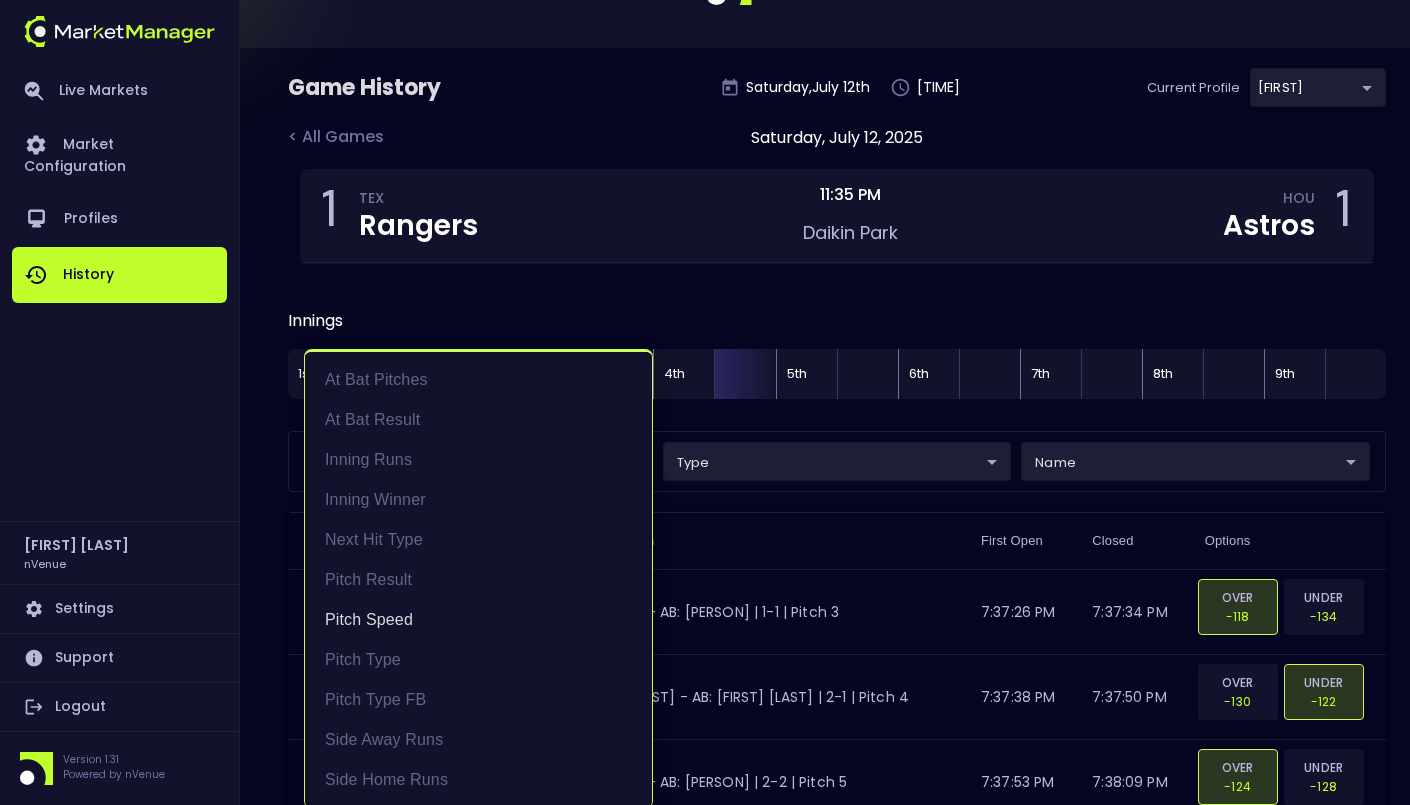 click on "Live Markets Market Configuration Profiles History [FIRST] [LAST] nVenue Settings Support Logout Version 1.31 Powered by nVenue Game History Saturday , July 12 th [TIME] Current Profile [FIRST] [LAST] Select < All Games Saturday, July 12, 2025 1 [TEAM] [TEAM] [TIME] [LOCATION] [TEAM] [TEAM] 1 Innings 1st 2nd 3rd 4th 5th 6th 7th 8th 9th target Pitch Speed Pitch Speed ​ type ​ ​ name ​ ​ Target Name Game Situation First Open Closed Options Pitch Speed PitchSpeed OU P: [LAST] - AB: [LAST] | 1-1 | Pitch 3 [TIME] [TIME] OVER -118 UNDER -134 Pitch Speed PitchSpeed OU P: [LAST] - AB: [LAST] | 2-1 | Pitch 4 [TIME] [TIME] OVER -130 UNDER -122 Pitch Speed PitchSpeed OU P: [LAST] - AB: [LAST] | 2-2 | Pitch 5 [TIME] [TIME] OVER -124 UNDER -128 Pitch Speed PitchSpeed OU P: [LAST] - AB: [LAST] | 2-2 | Pitch 6 [TIME] [TIME] OVER -128 UNDER -126 Pitch Speed PitchSpeed OU OVER 50" at bounding box center (705, 1144) 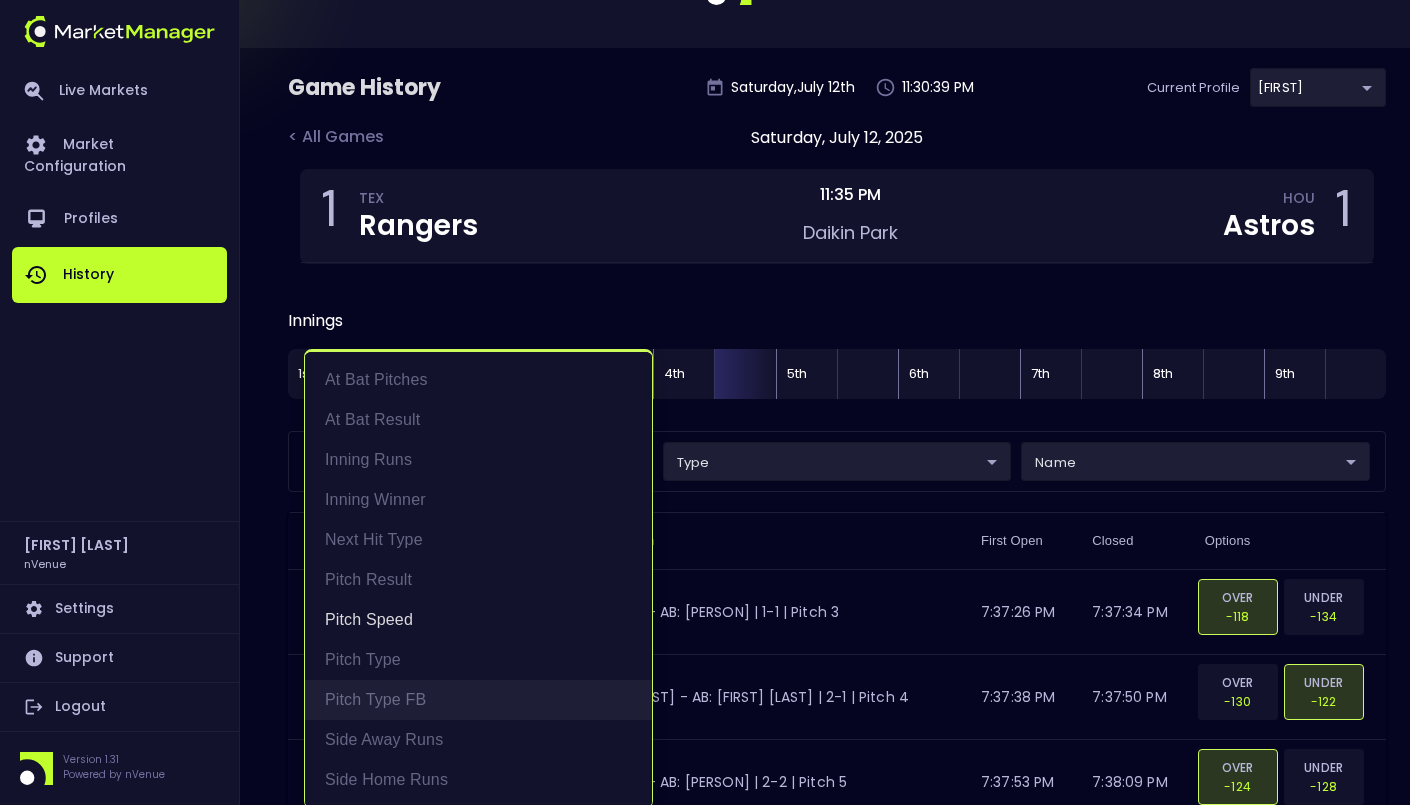 click on "Pitch Type FB" at bounding box center (478, 700) 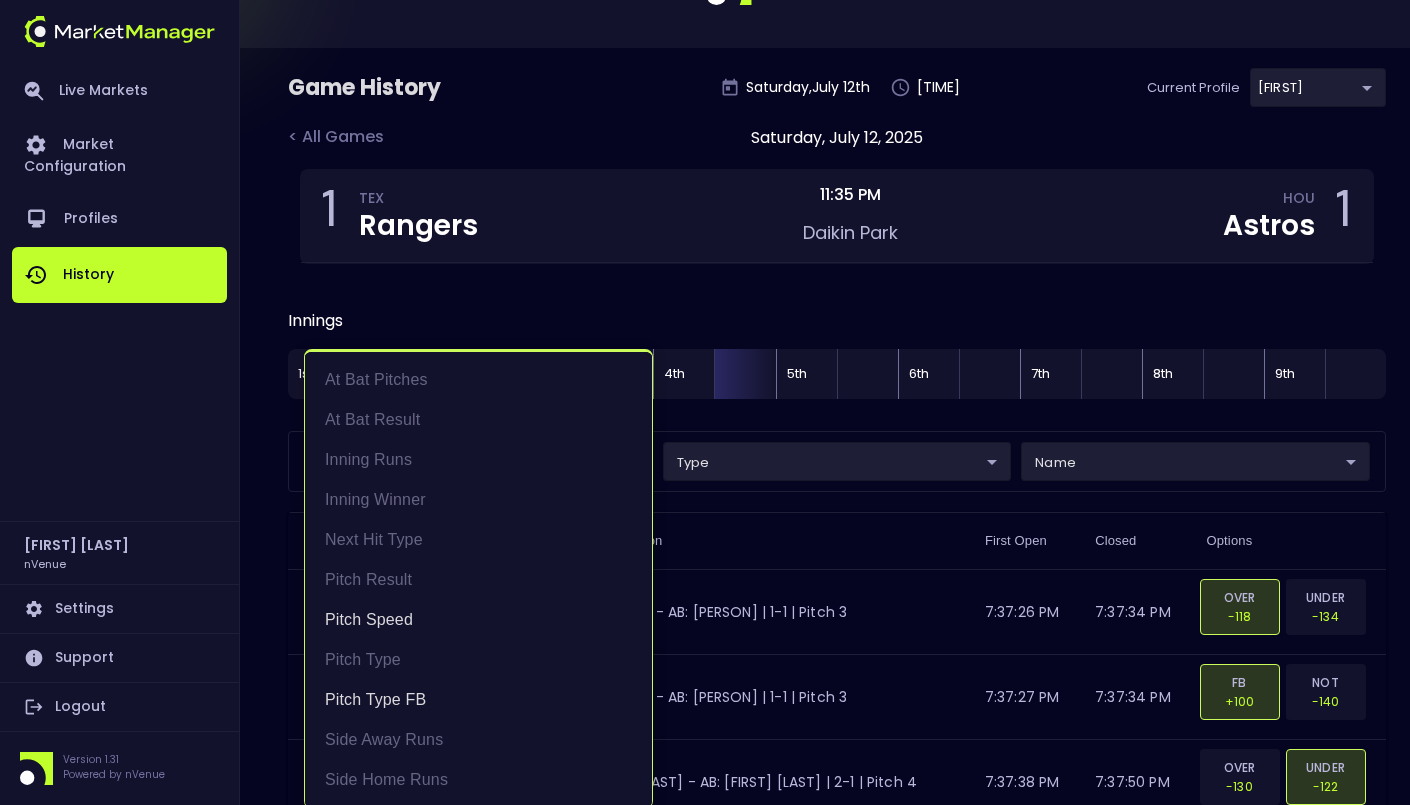 click at bounding box center (705, 402) 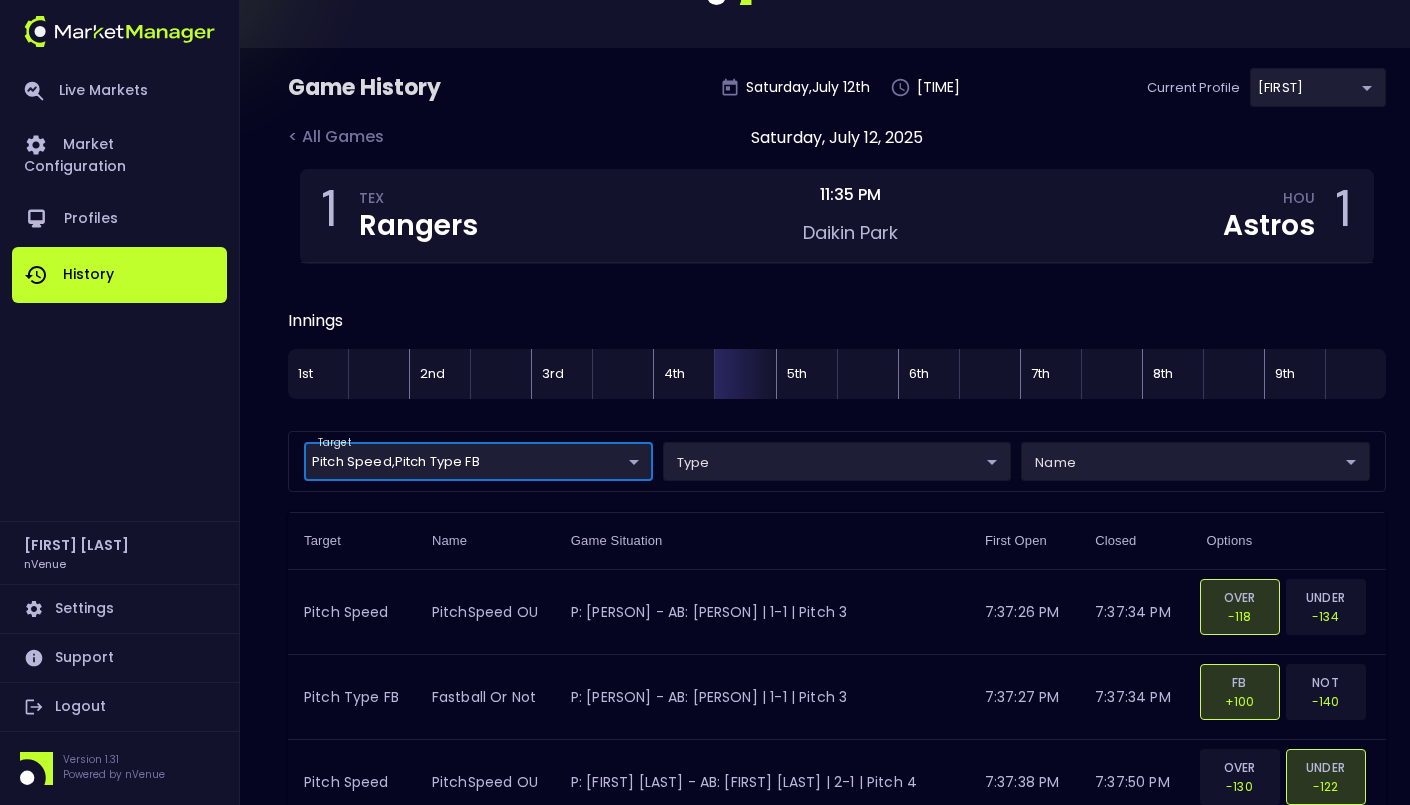 scroll, scrollTop: 0, scrollLeft: 0, axis: both 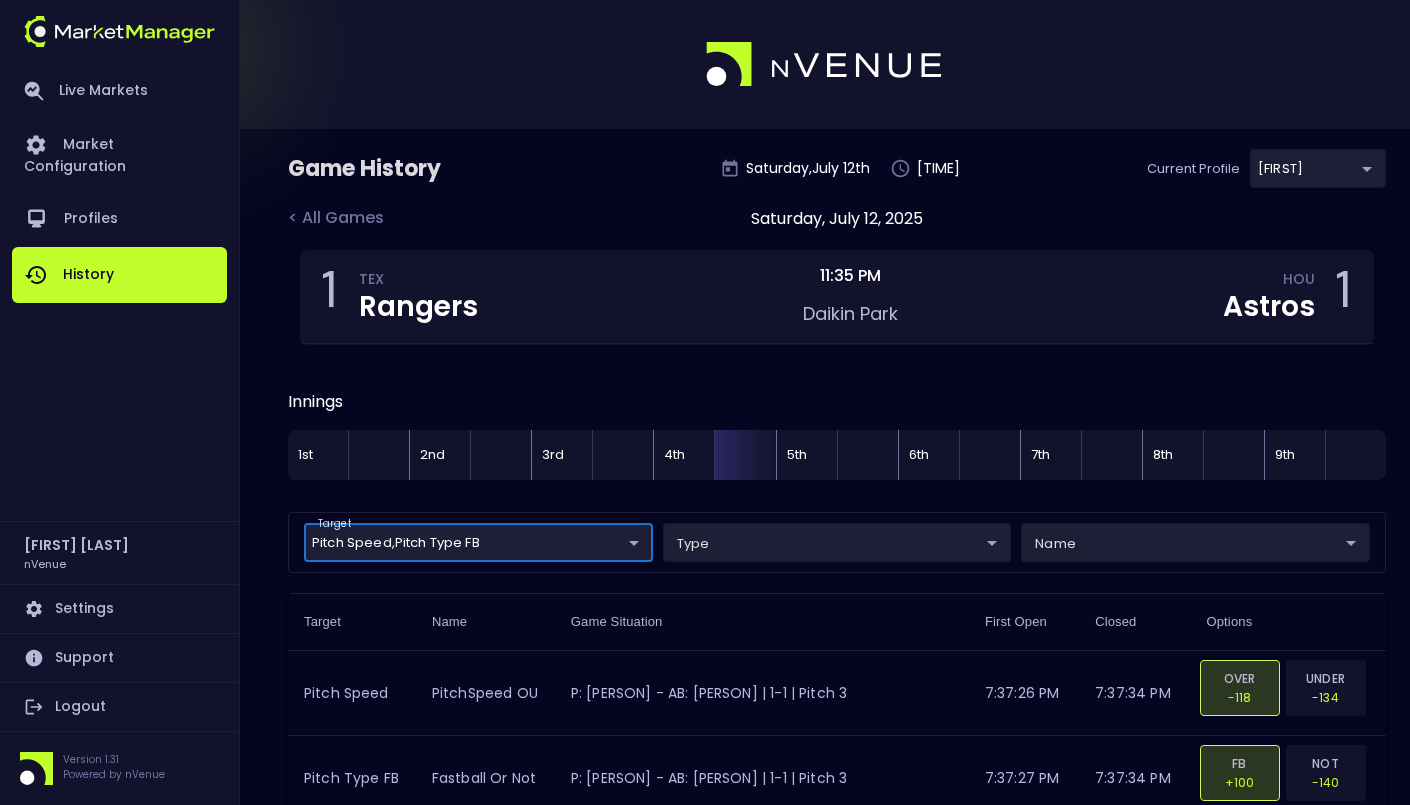 click on "Live Markets Market Configuration Profiles History [FIRST] [LAST] nVenue Settings Support Logout Version 1.31 Powered by nVenue Game History Saturday , July 12 th [TIME] Current Profile [FIRST] [LAST] Select < All Games Saturday, July 12, 2025 1 [TEAM] [TEAM] [TIME] [LOCATION] [TEAM] [TEAM] 1 Innings 1st 2nd 3rd 4th 5th 6th 7th 8th 9th target Pitch Speed , Pitch Type FB Pitch Speed,Pitch Type FB ​ type ​ ​ name ​ ​ Target Name Game Situation First Open Closed Options Pitch Speed PitchSpeed OU P: [LAST] - AB: [LAST] | 1-1 | Pitch 3 [TIME] [TIME] OVER -118 UNDER -134 Pitch Type FB Fastball or Not P: [LAST] - AB: [LAST] | 1-1 | Pitch 3 [TIME] [TIME] FB +100 NOT -140 Pitch Speed PitchSpeed OU P: [LAST] - AB: [LAST] | 2-1 | Pitch 4 [TIME] [TIME] OVER -130 UNDER -122 Pitch Type FB Fastball or Not P: [LAST] - AB: [LAST] | 2-1 | Pitch 4 [TIME] [TIME] FB -126 NOT -110 FB" at bounding box center (705, 2075) 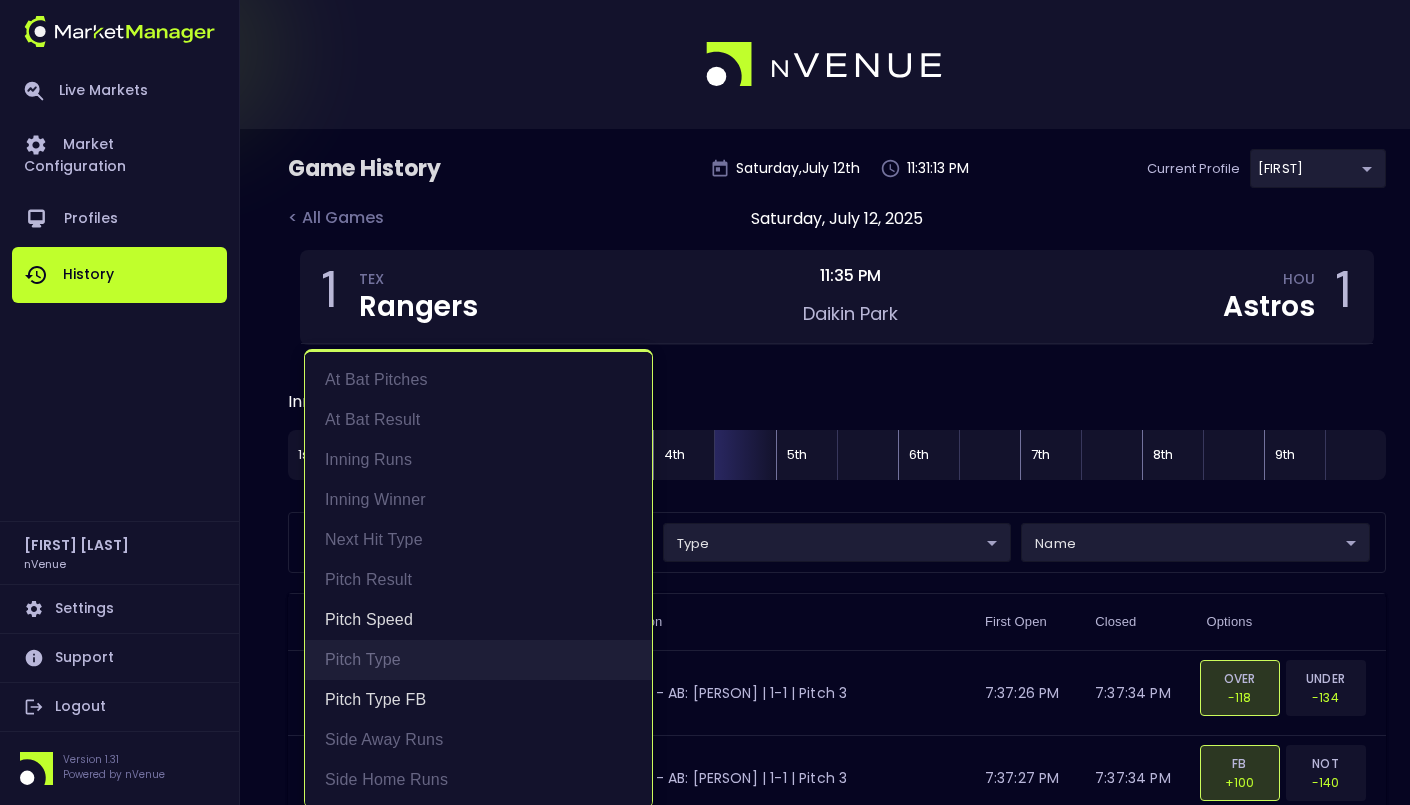 click on "Pitch Type" at bounding box center [478, 660] 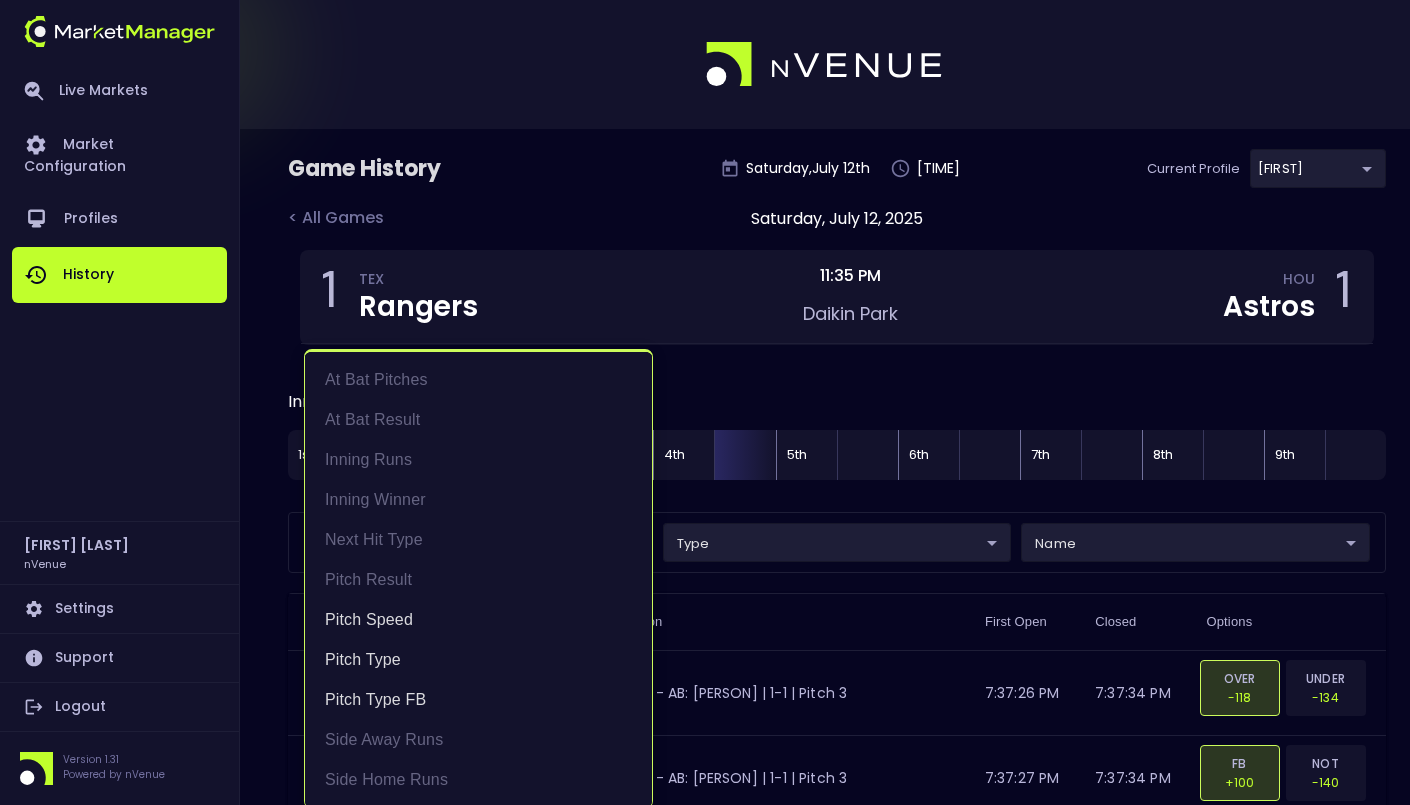 click at bounding box center (705, 402) 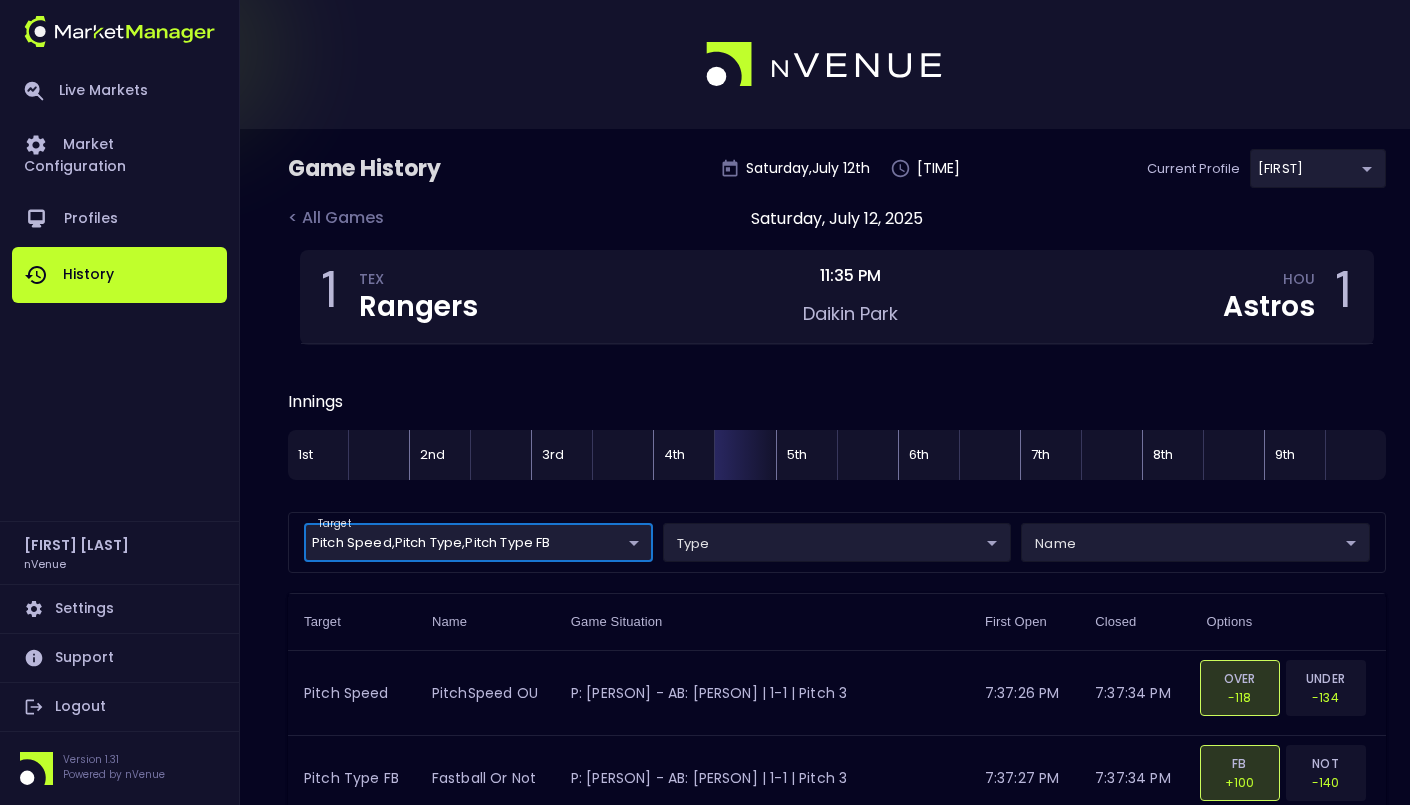 scroll, scrollTop: 0, scrollLeft: 0, axis: both 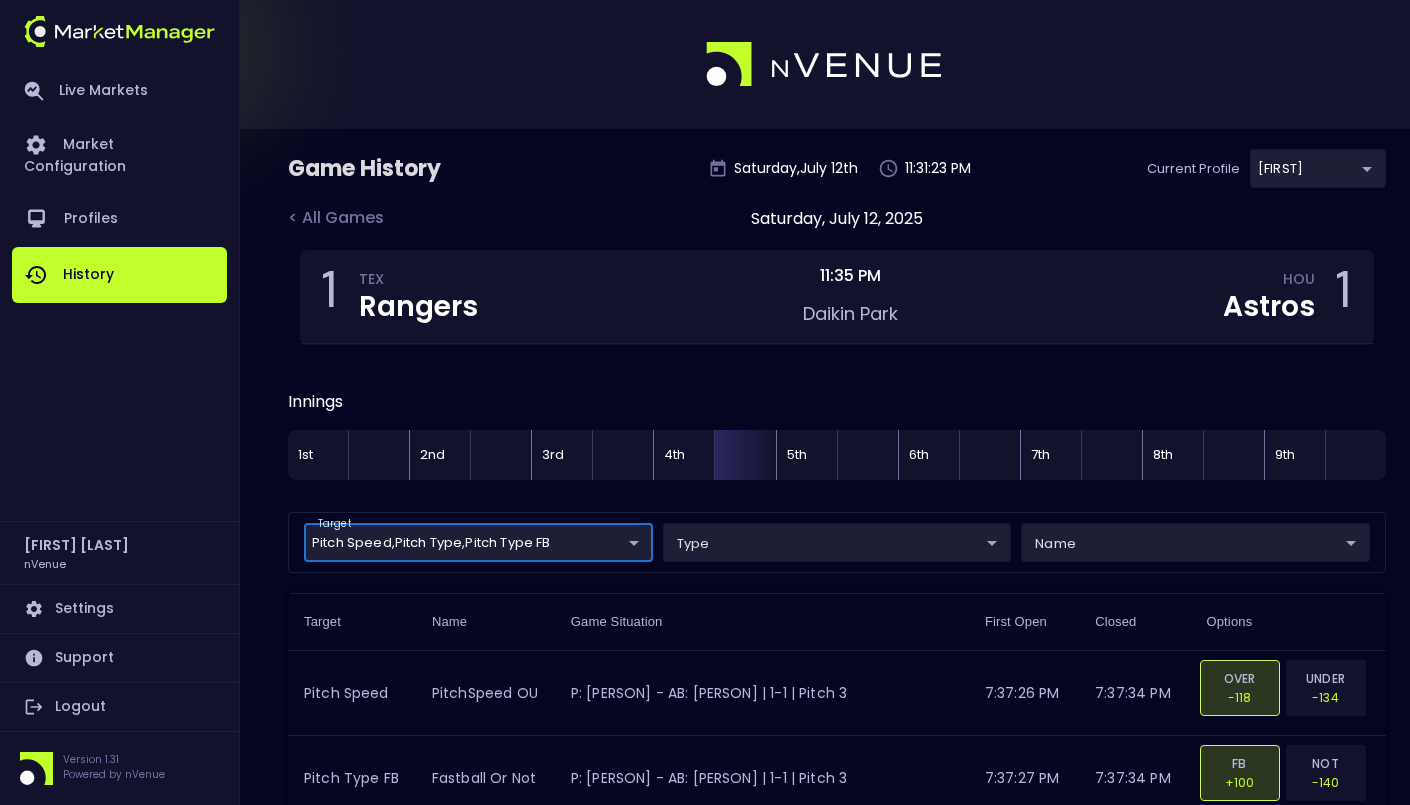 click on "Live Markets Market Configuration Profiles History [FIRST]   [LAST] nVenue Settings Support Logout   Version 1.31  Powered by nVenue Game History Saturday ,  July   12 th 11:31:23 PM Current Profile [FIRST] 0a763355-b225-40e6-8c79-2dda4ec7b2cf Select < All Games Saturday, July 12, 2025 1 TEX Rangers 11:35 PM [CITY] HOU Astros 1 Innings 1st 2nd 3rd 4th 5th 6th 7th 8th 9th target Pitch Speed ,  Pitch Type ,  Pitch Type FB Pitch Speed,Pitch Type FB,Pitch Type ​ type ​ ​ name ​ ​ Target Name Game Situation First Open Closed Options Pitch Speed PitchSpeed OU P: Jacob deGrom - AB: Christian Walker | 1-1 | Pitch 3  7:37:26 PM 7:37:34 PM OVER -118 UNDER -134 Pitch Type FB Fastball or Not P: Jacob deGrom - AB: Christian Walker | 1-1 | Pitch 3  7:37:27 PM 7:37:34 PM FB +100 NOT -140 Pitch Speed PitchSpeed OU P: Jacob deGrom - AB: Christian Walker | 2-1 | Pitch 4  7:37:38 PM 7:37:50 PM OVER -130 UNDER -122 Pitch Type FB Fastball or Not P: Jacob deGrom - AB: Christian Walker | 2-1 | Pitch 4  7:37:39 PM FB NOT" at bounding box center [705, 2075] 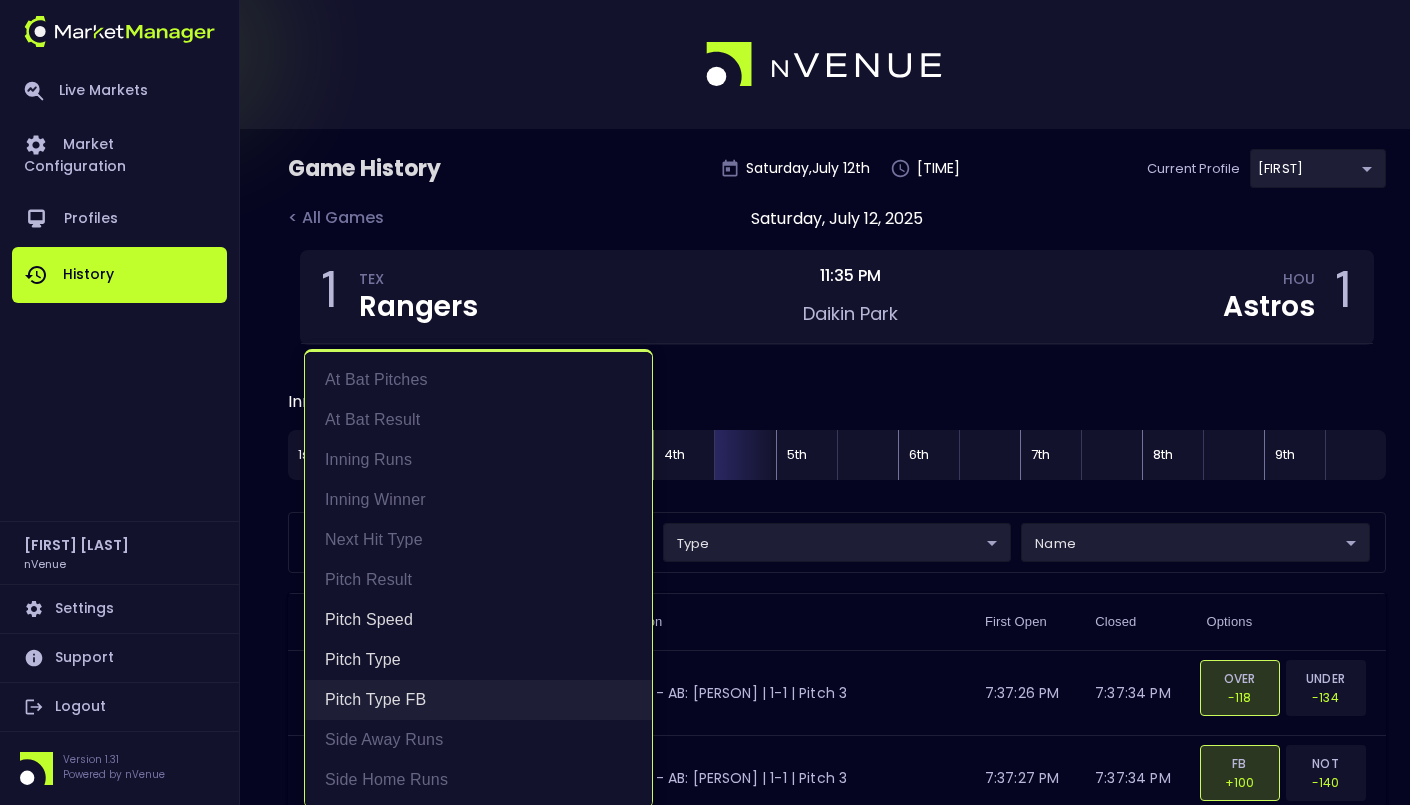 click on "Pitch Type FB" at bounding box center [478, 700] 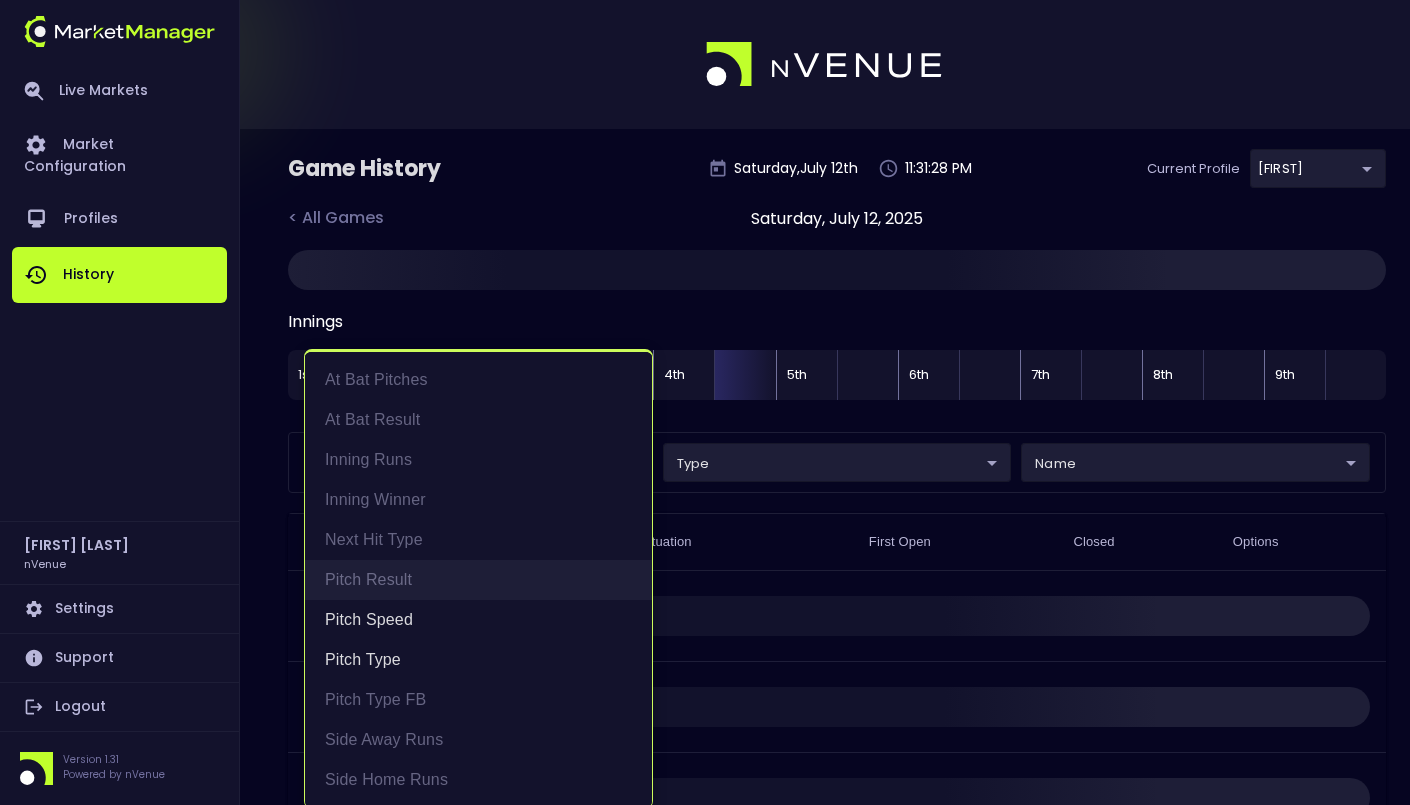 click on "Pitch Result" at bounding box center [478, 580] 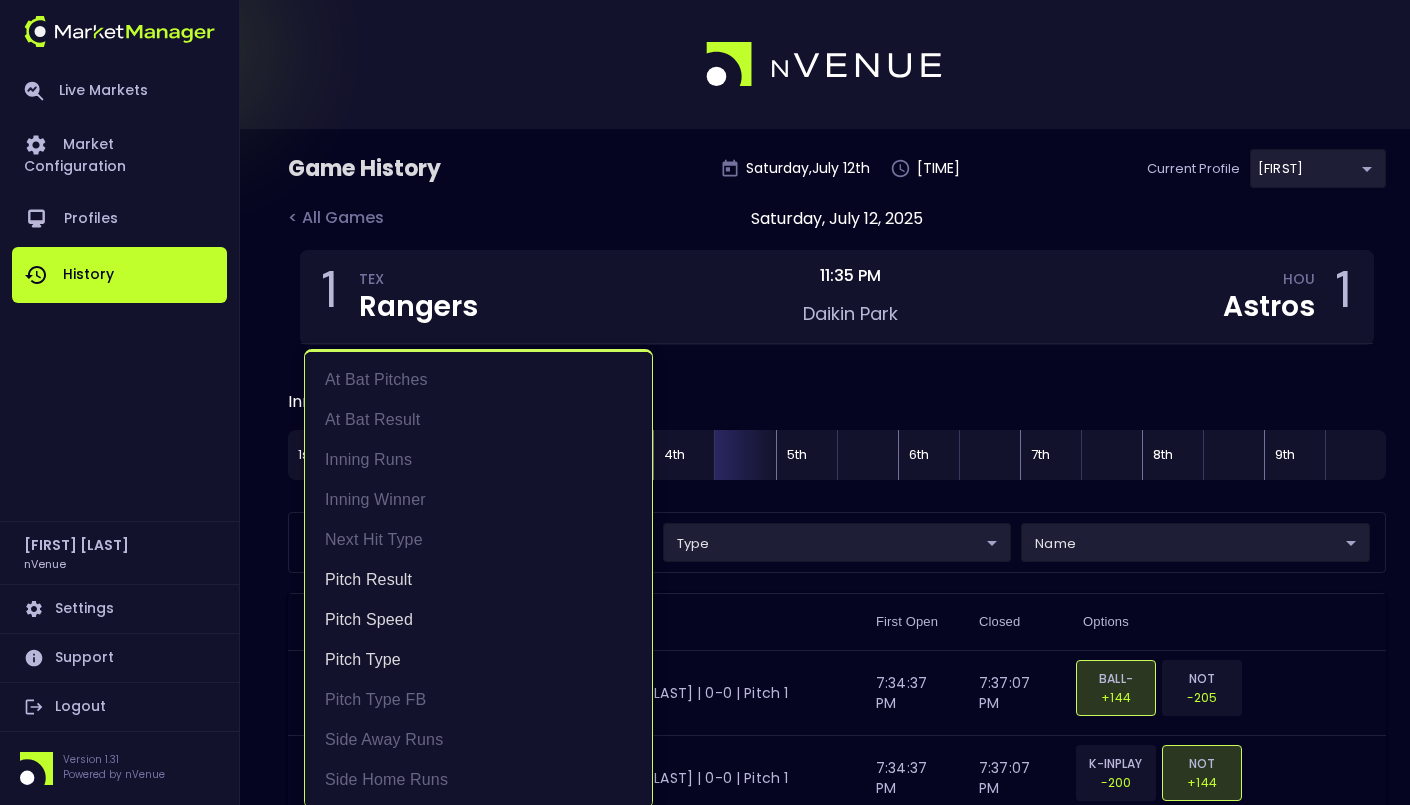 click at bounding box center (705, 402) 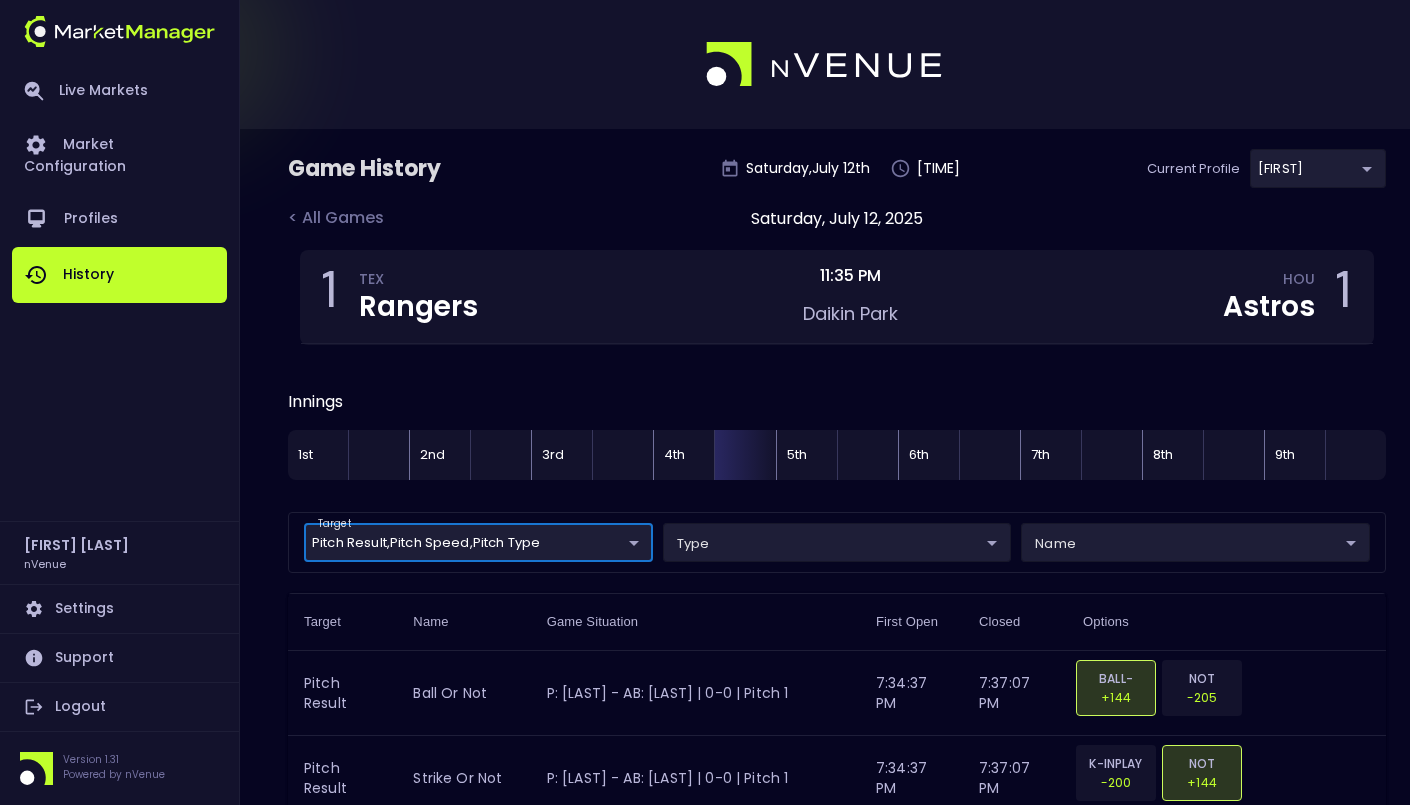 scroll, scrollTop: 0, scrollLeft: 0, axis: both 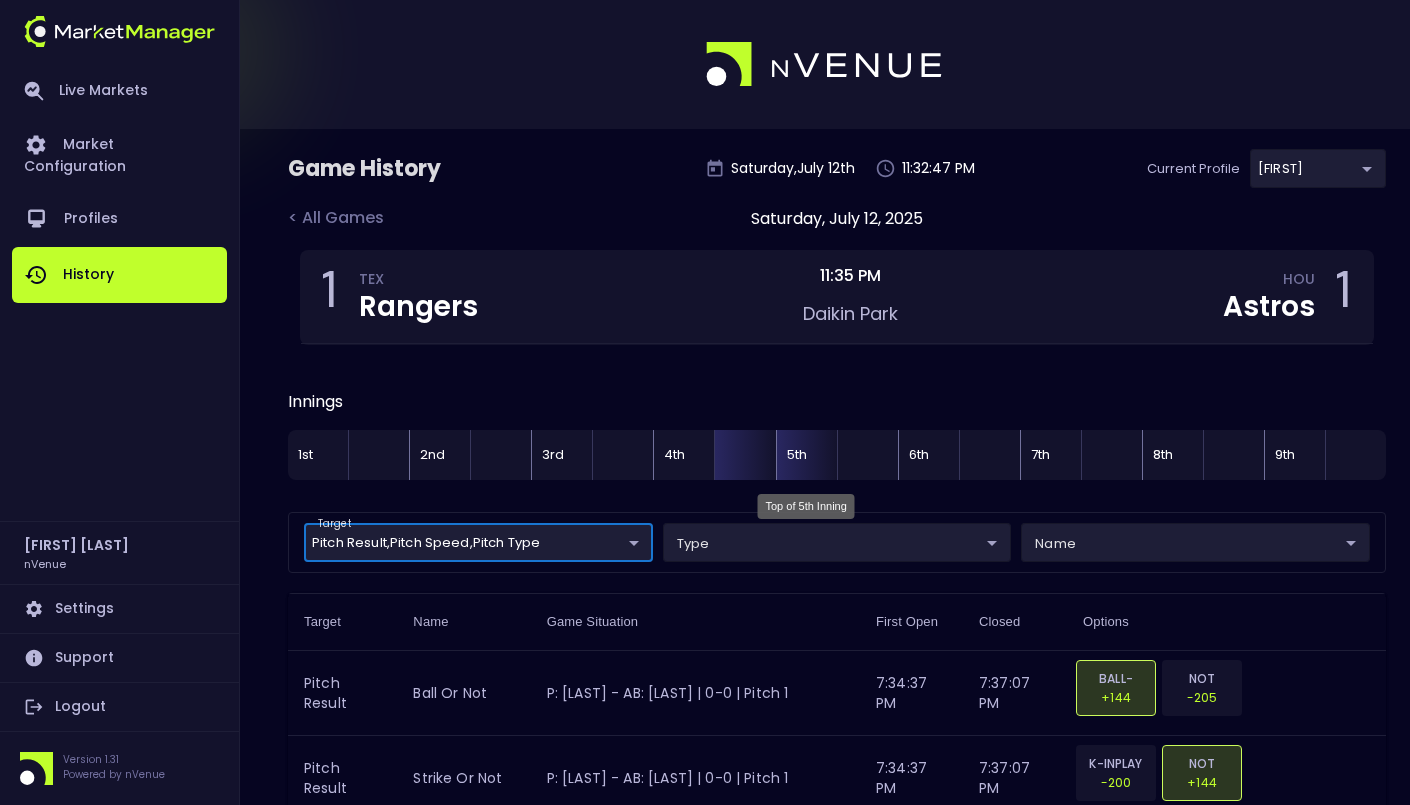 click on "5th" at bounding box center [806, 455] 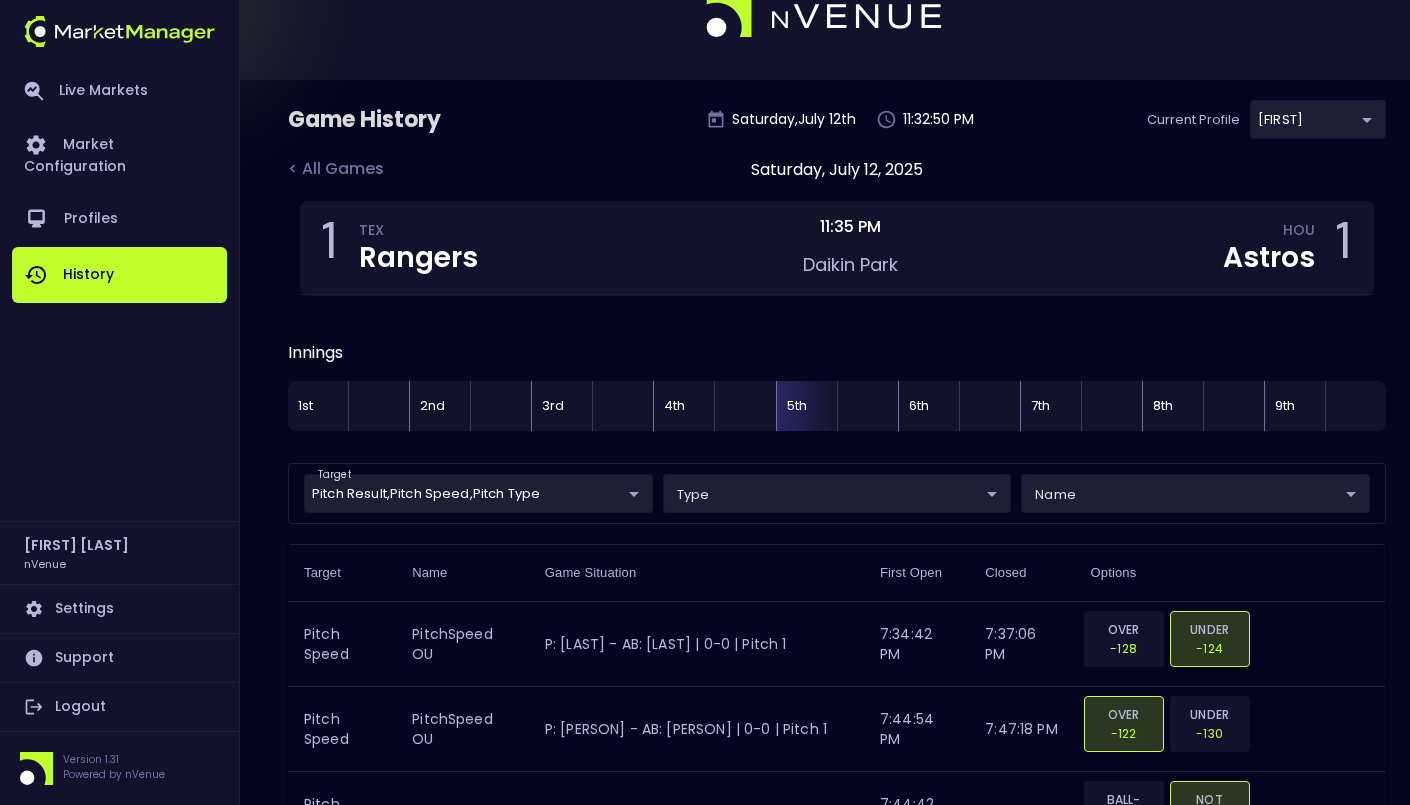 scroll, scrollTop: 53, scrollLeft: 0, axis: vertical 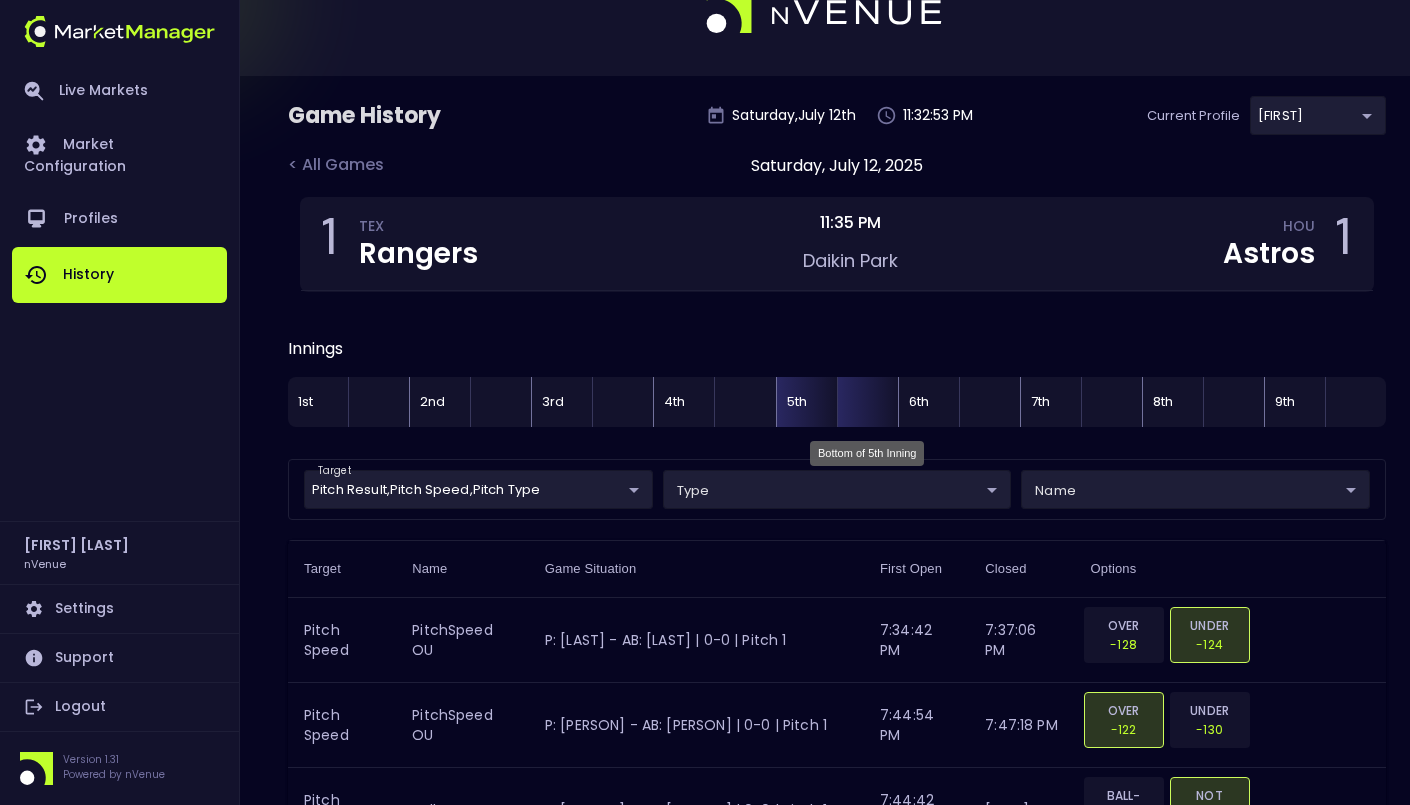 click at bounding box center (867, 402) 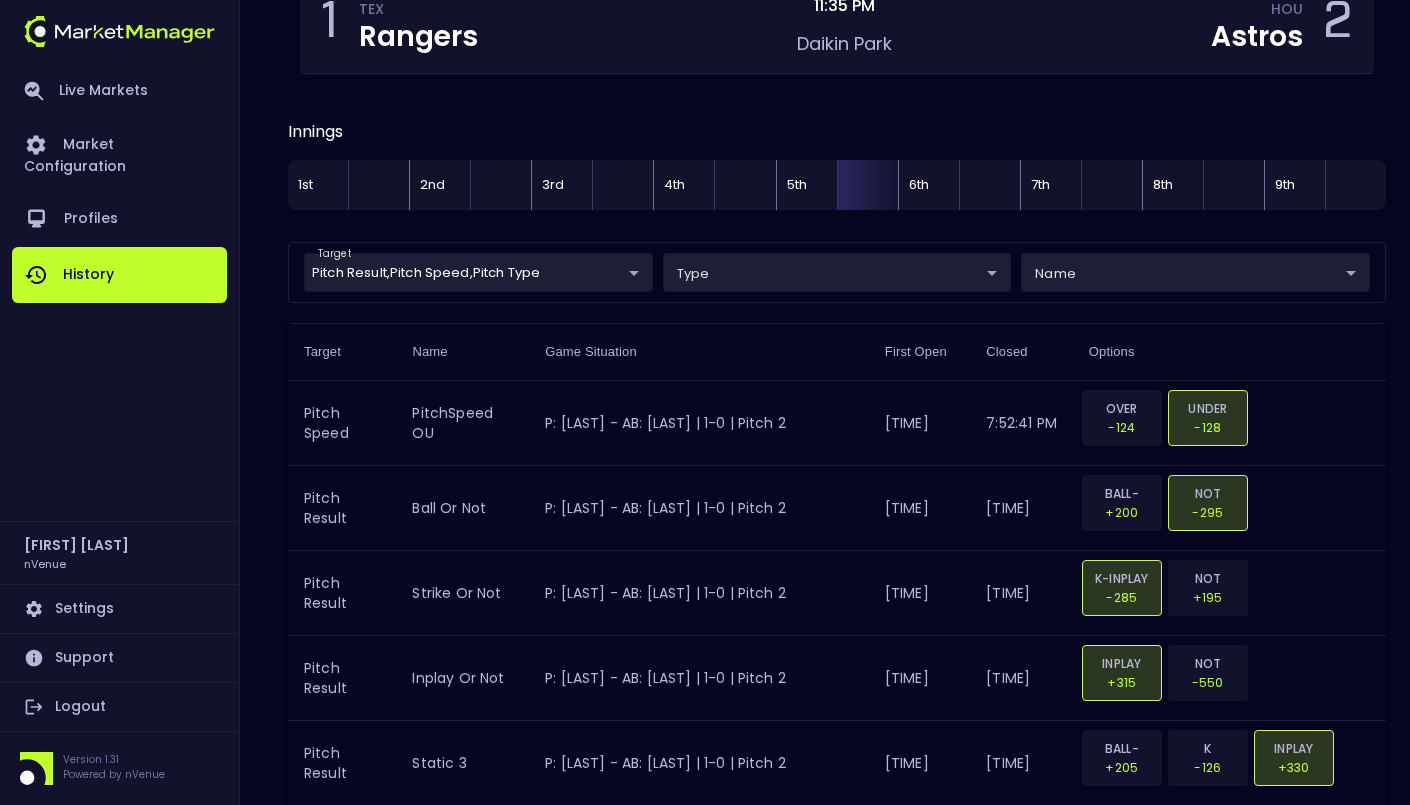 scroll, scrollTop: 0, scrollLeft: 0, axis: both 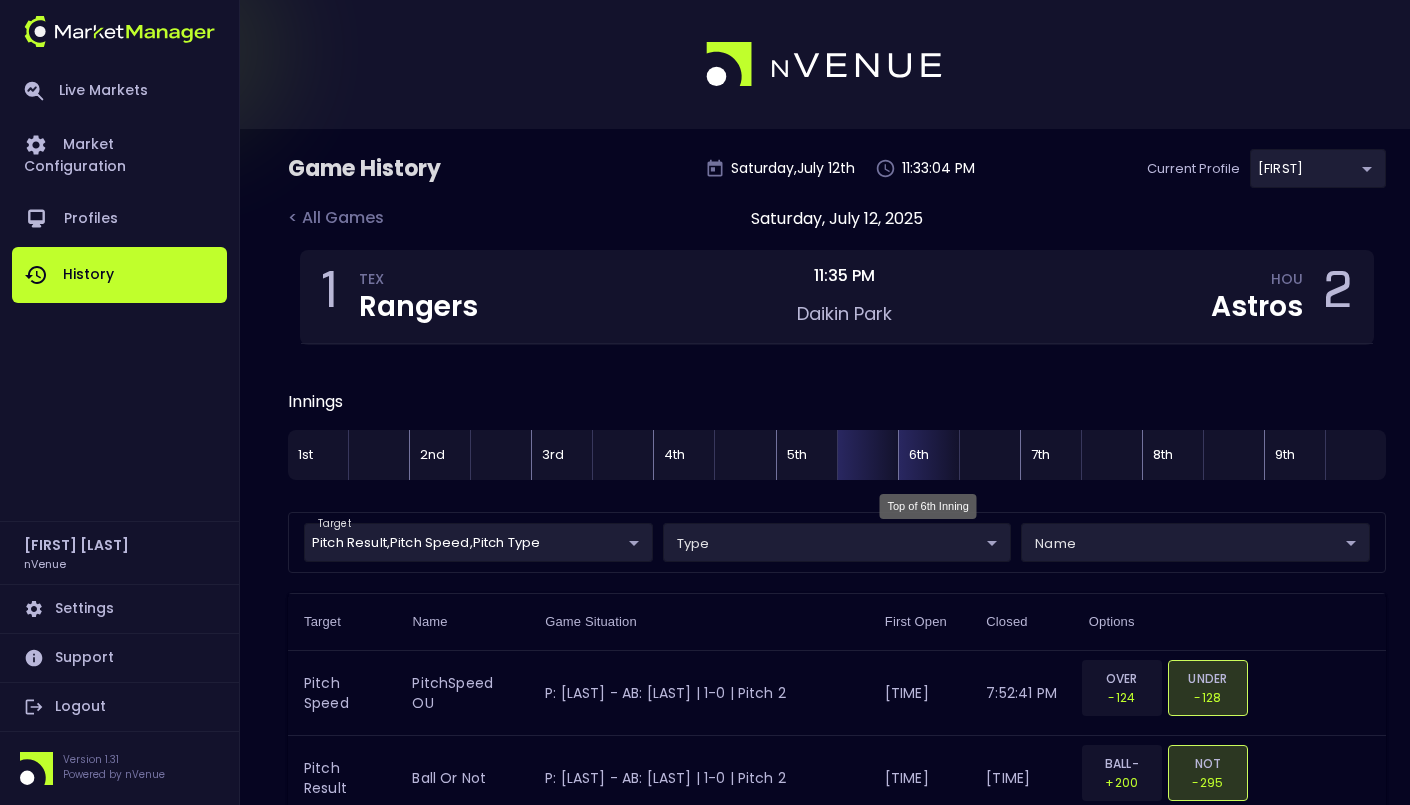 click on "6th" at bounding box center (928, 455) 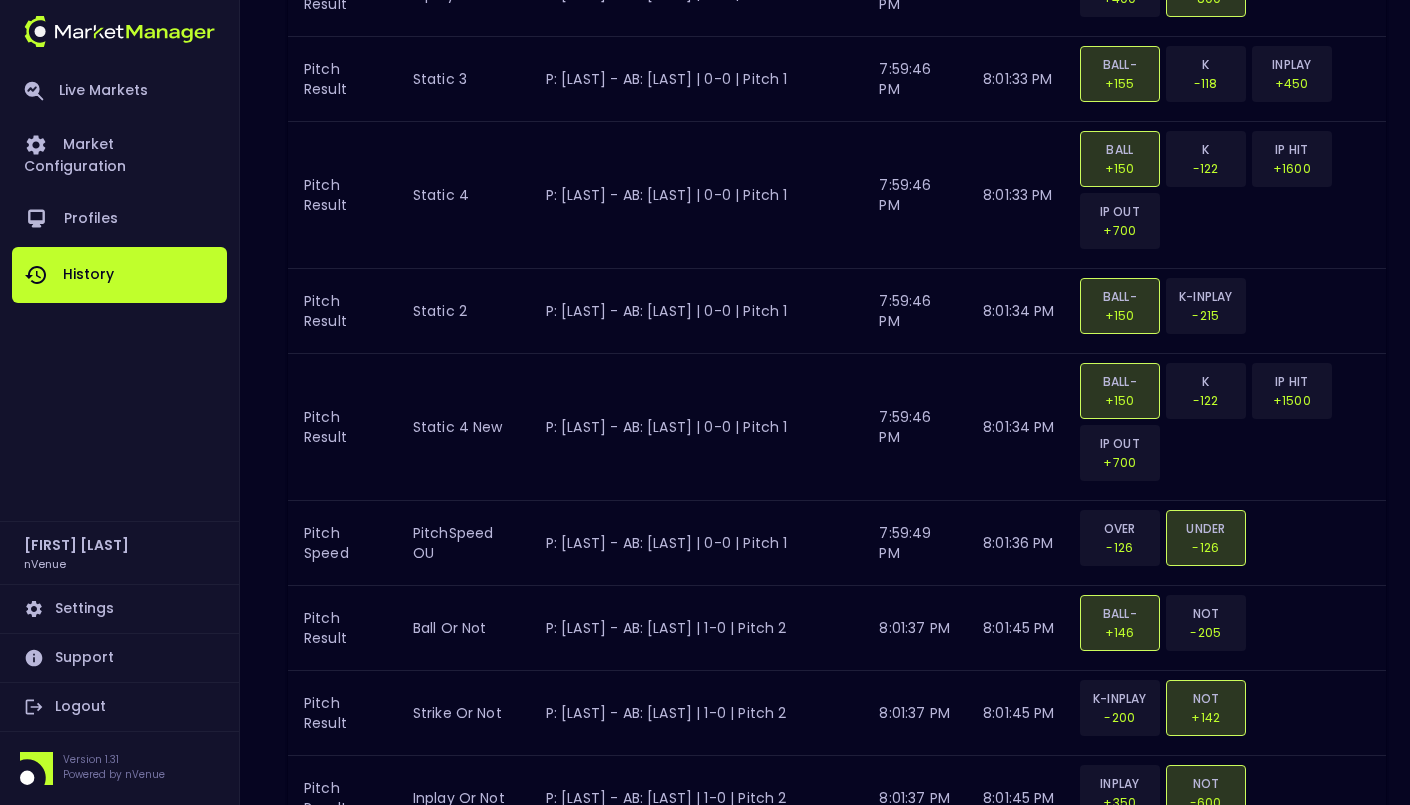 scroll, scrollTop: 4940, scrollLeft: 0, axis: vertical 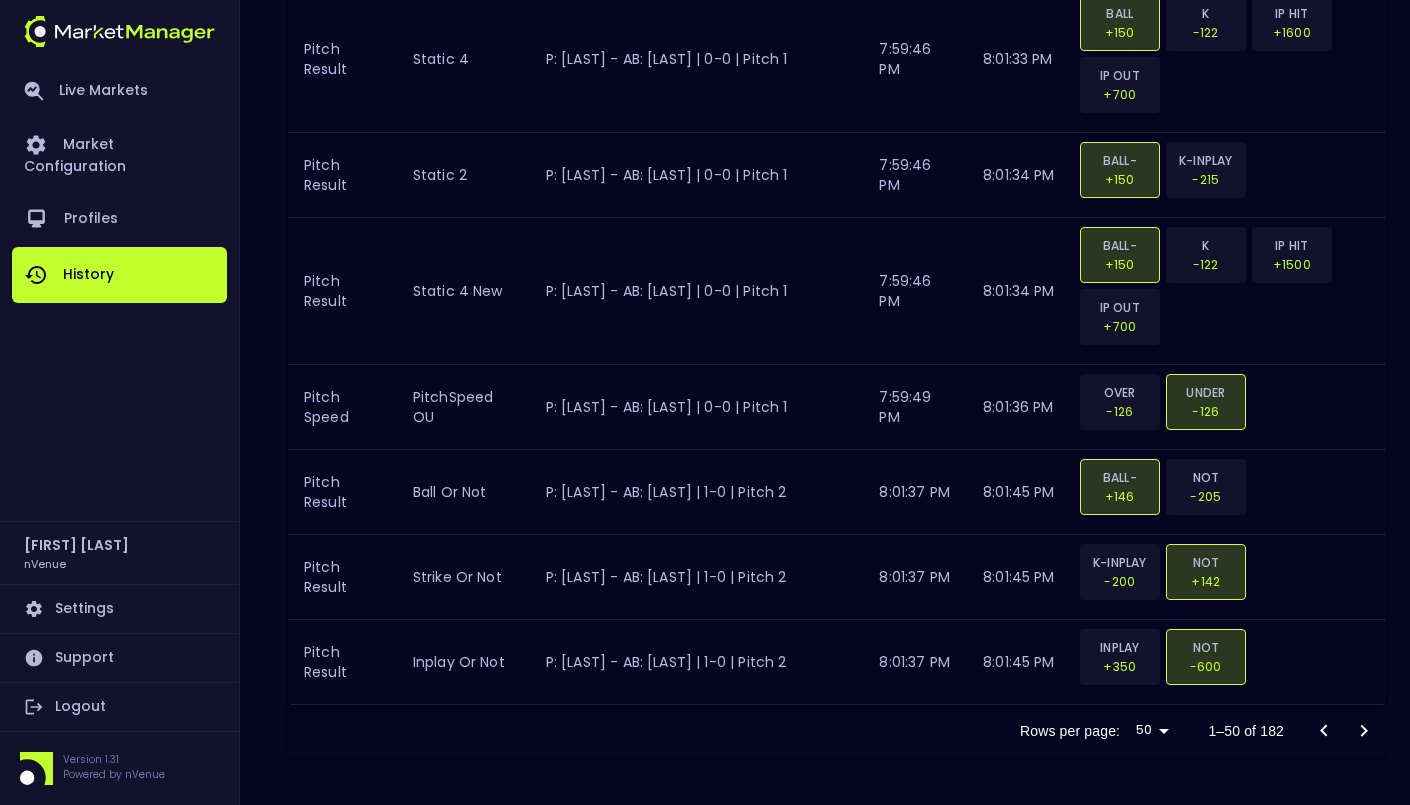 click 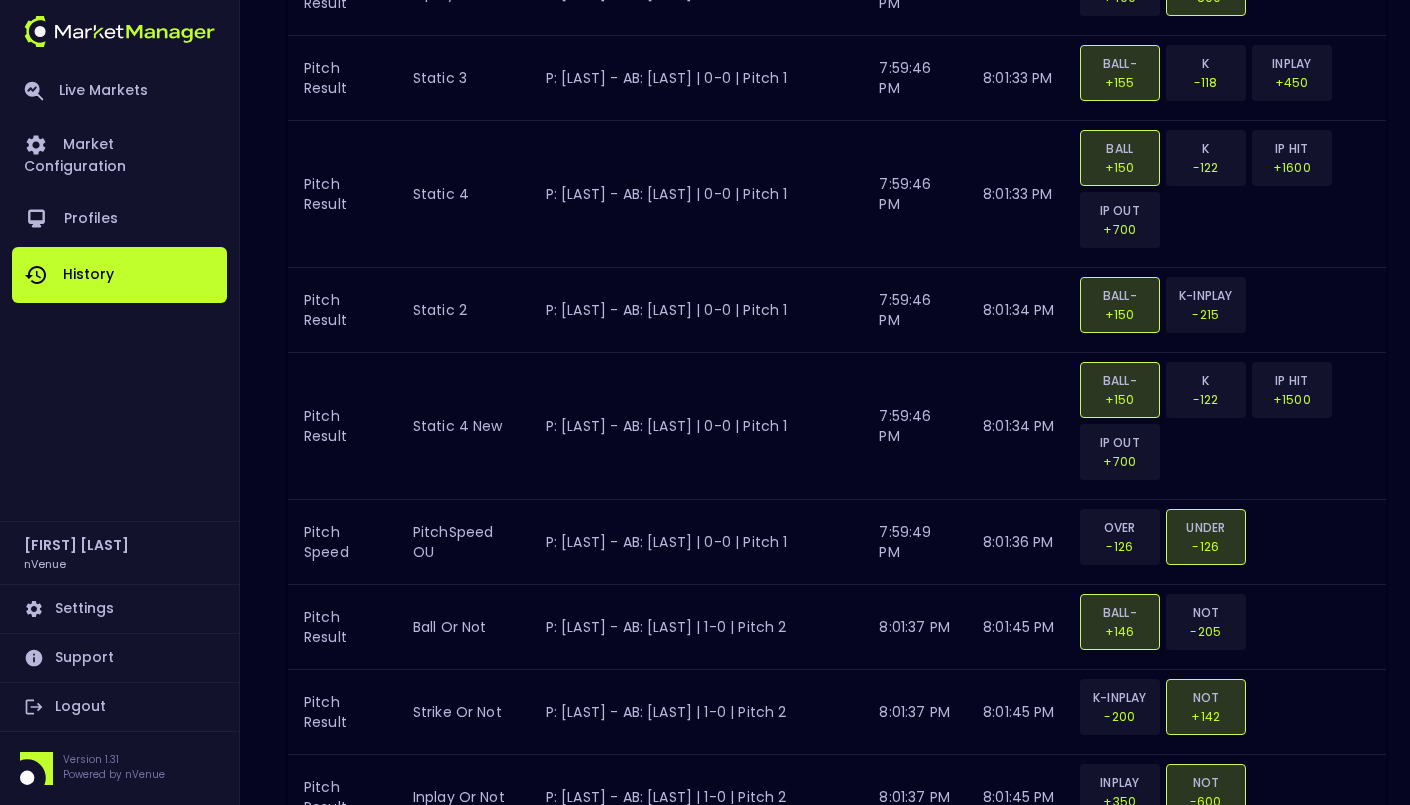 scroll, scrollTop: 4940, scrollLeft: 0, axis: vertical 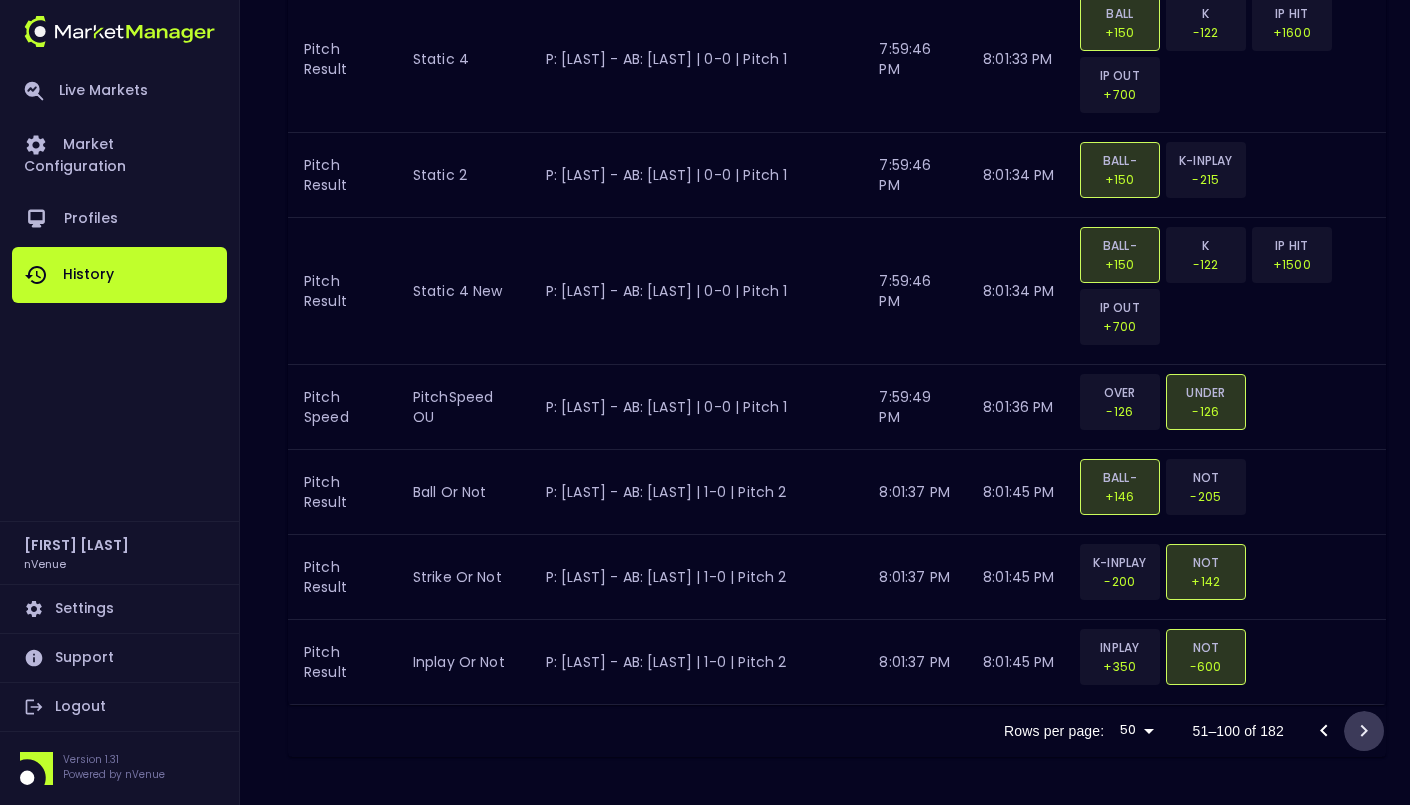 click 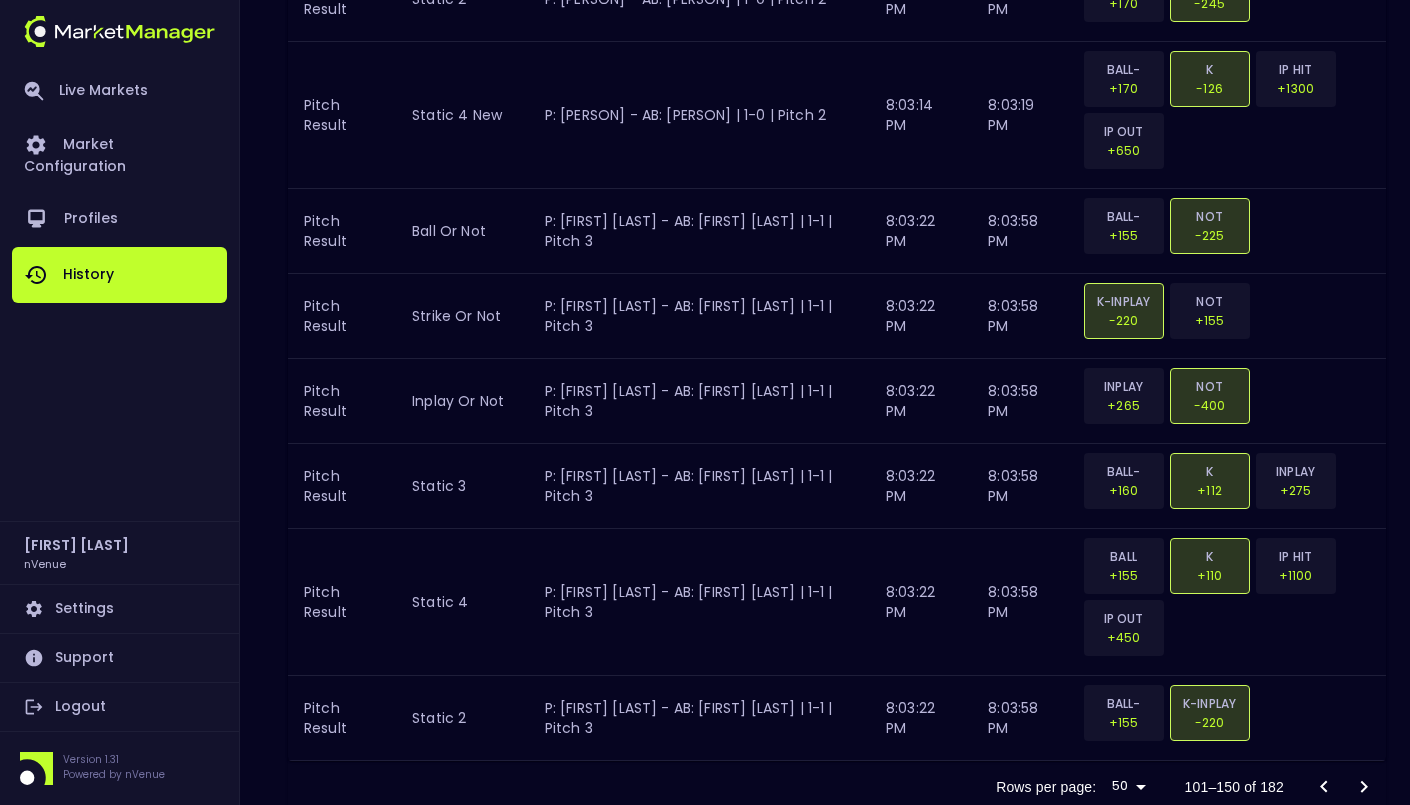 scroll, scrollTop: 5002, scrollLeft: 0, axis: vertical 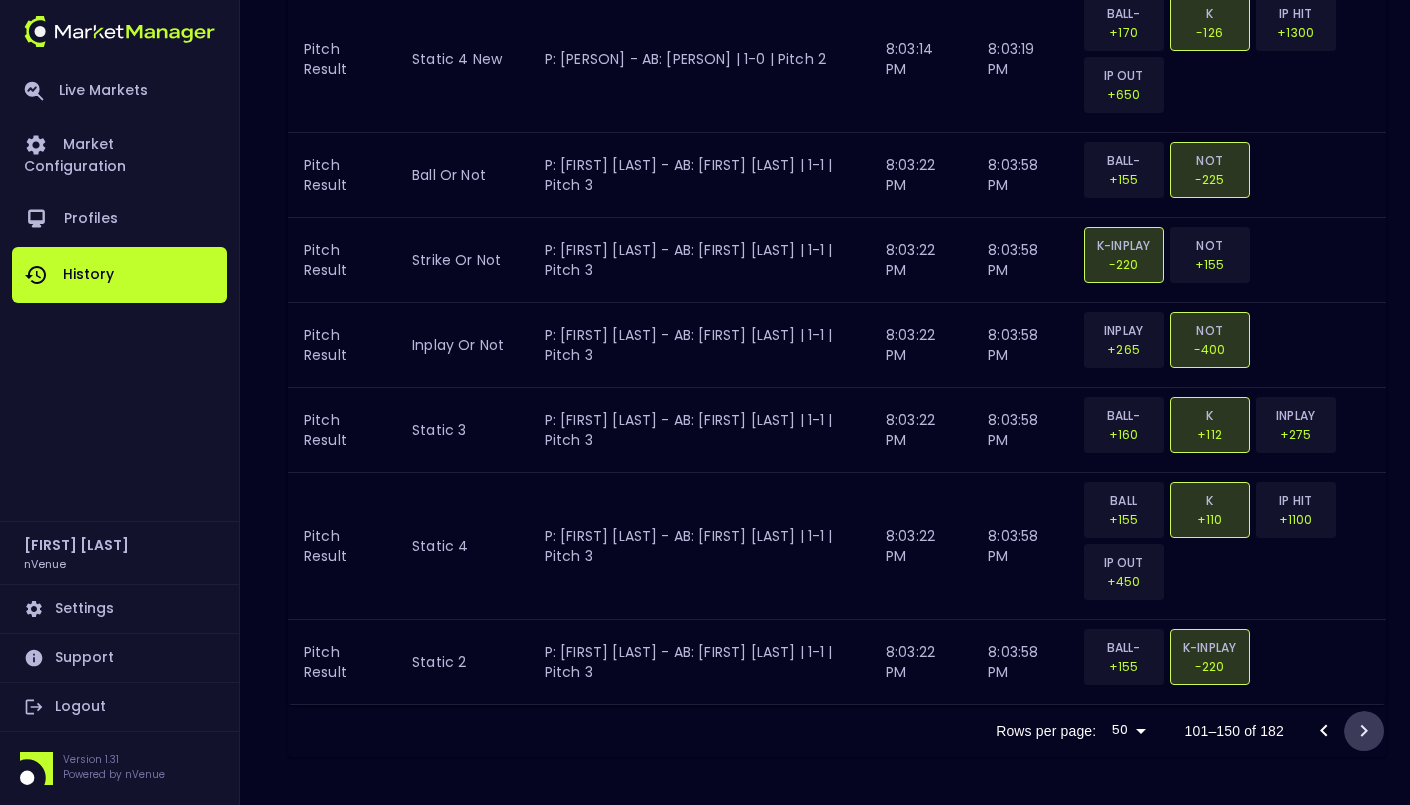 click 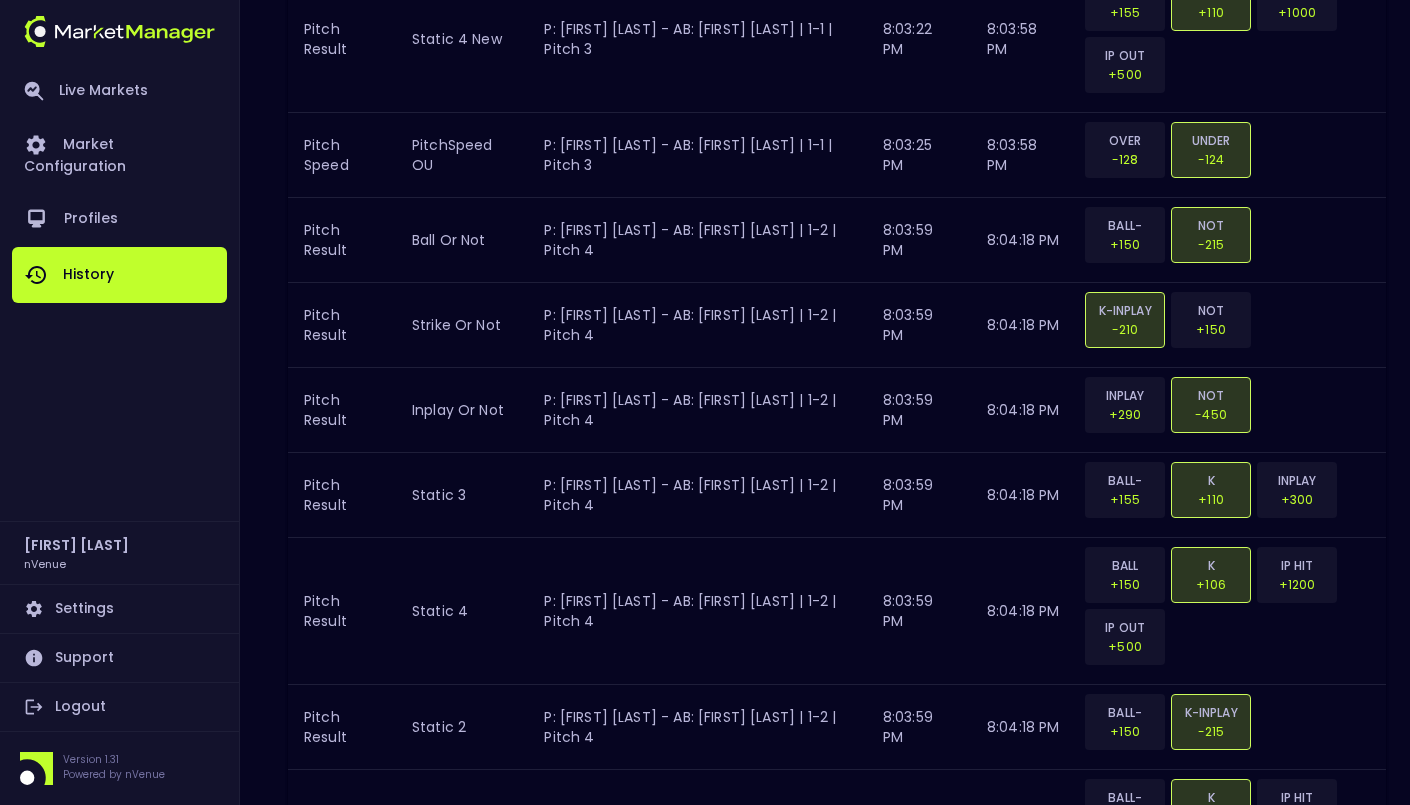 scroll, scrollTop: 0, scrollLeft: 0, axis: both 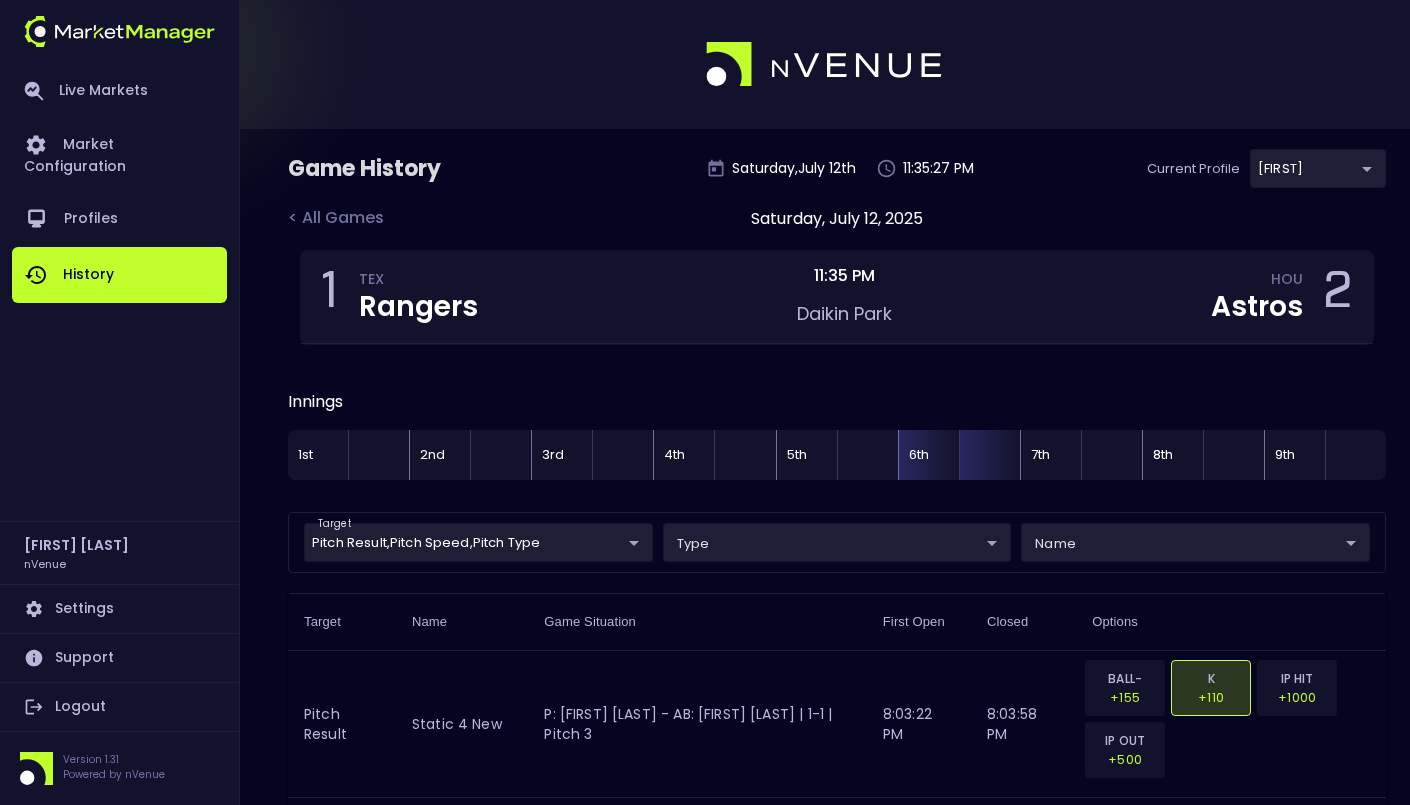 click at bounding box center (989, 455) 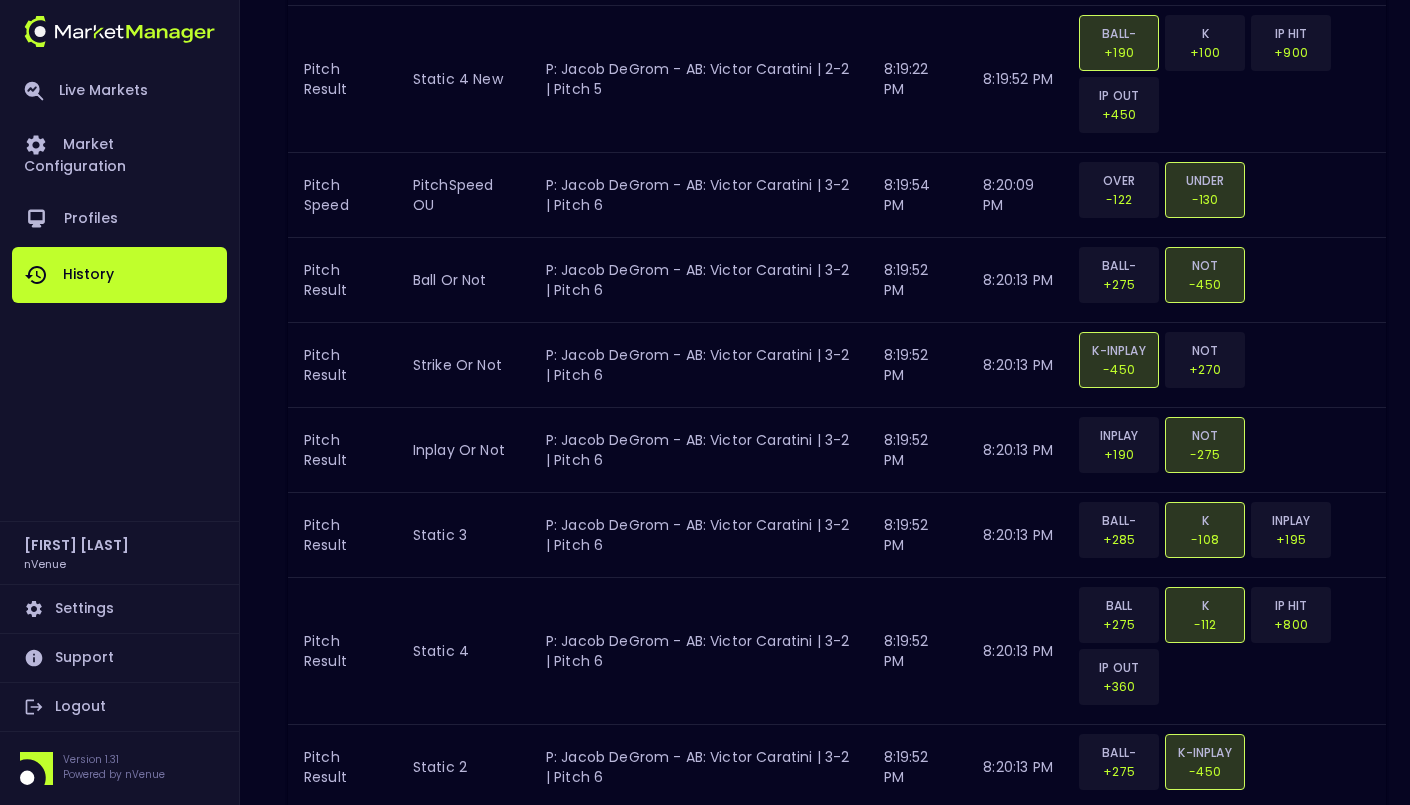 scroll, scrollTop: 3247, scrollLeft: 0, axis: vertical 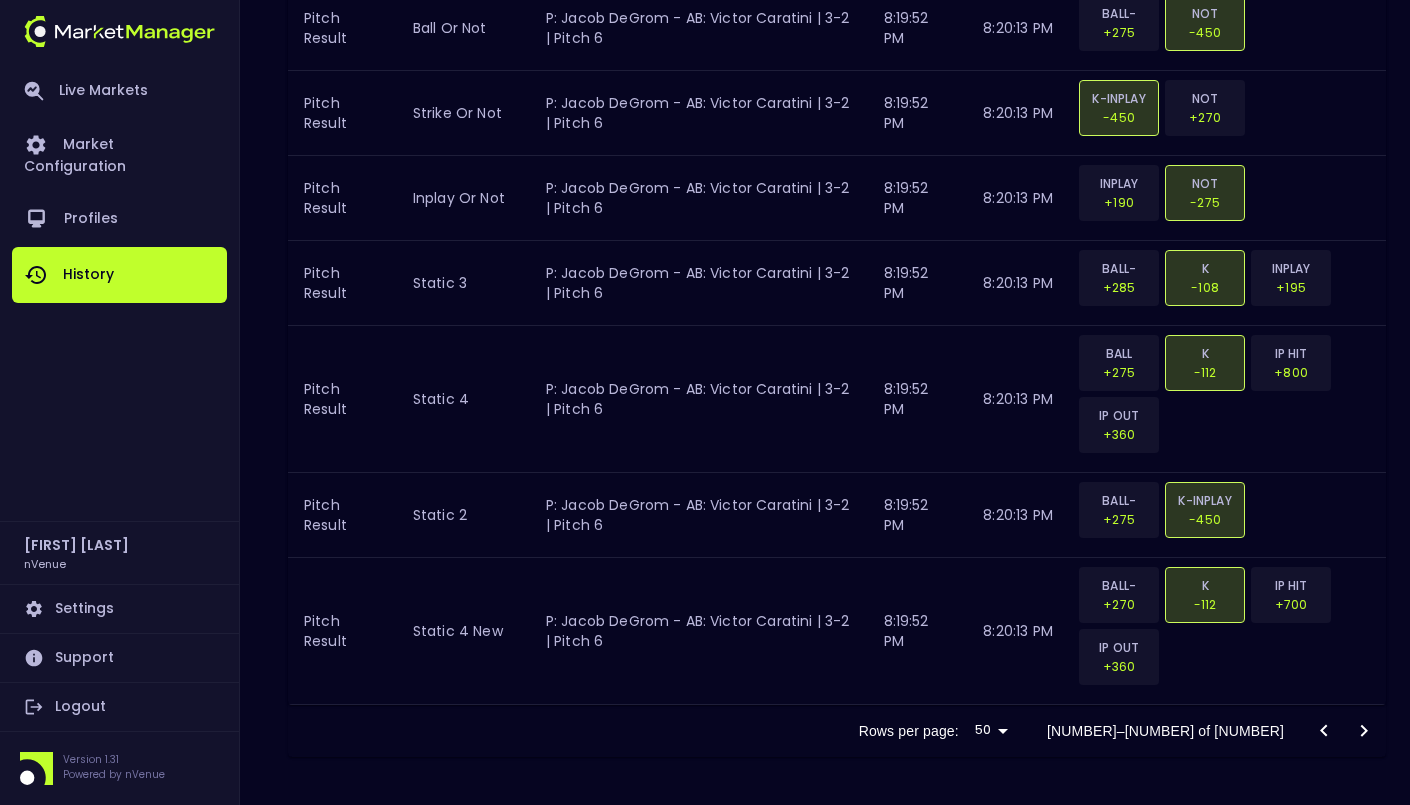 click 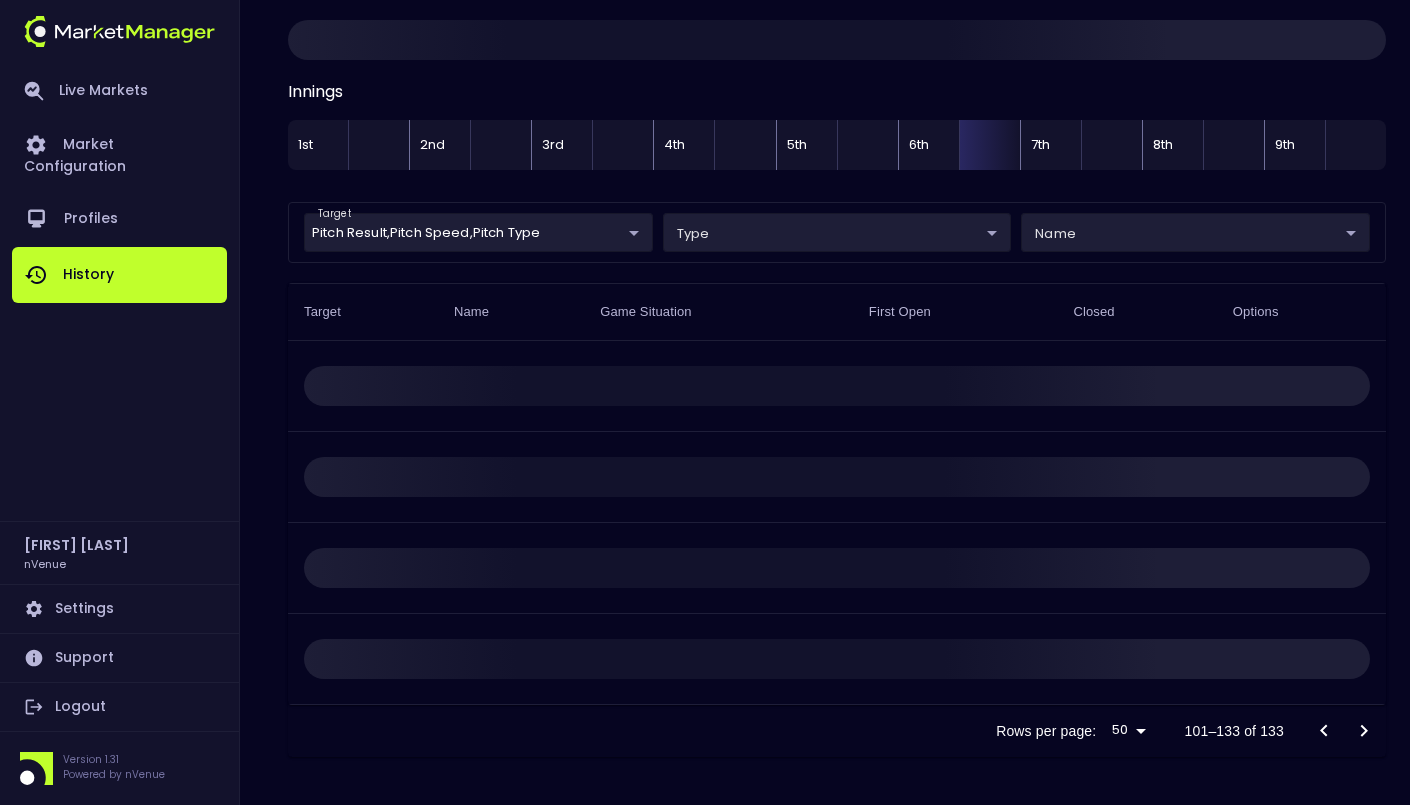 scroll, scrollTop: 230, scrollLeft: 0, axis: vertical 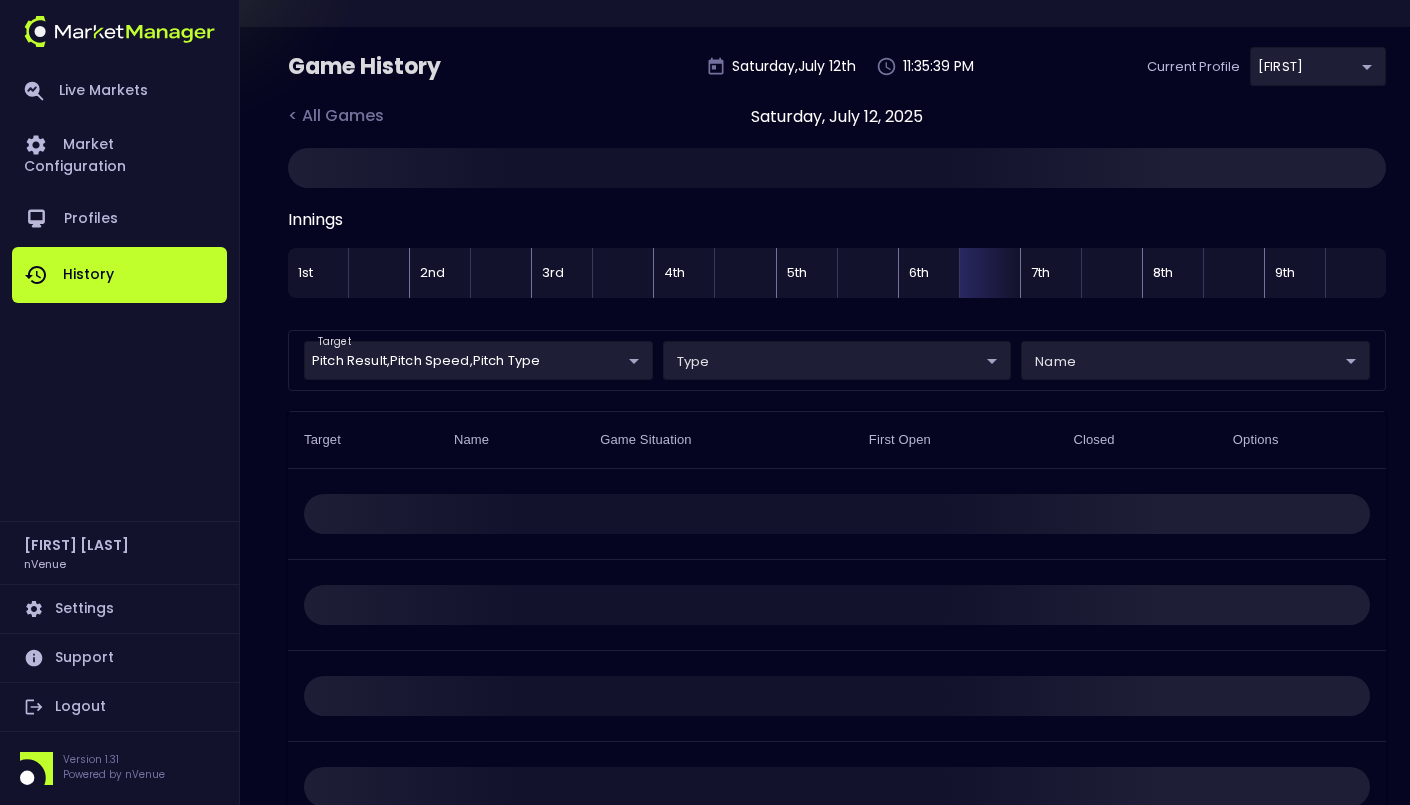 click on "Target Name Game Situation First Open Closed Options Rows per page: [NUMBER] [NUMBER] [NUMBER]–[NUMBER] of [NUMBER]" at bounding box center [837, 648] 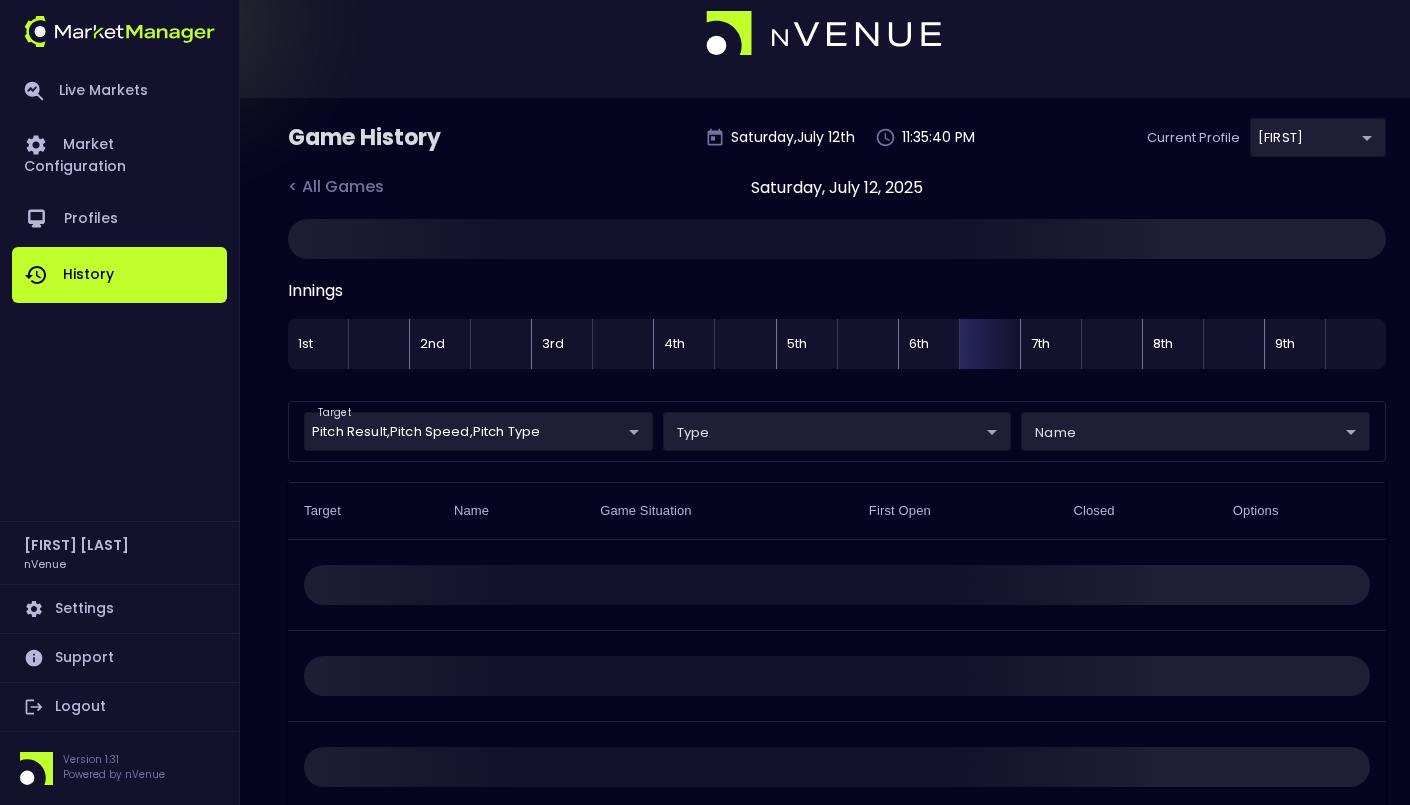 scroll, scrollTop: 0, scrollLeft: 0, axis: both 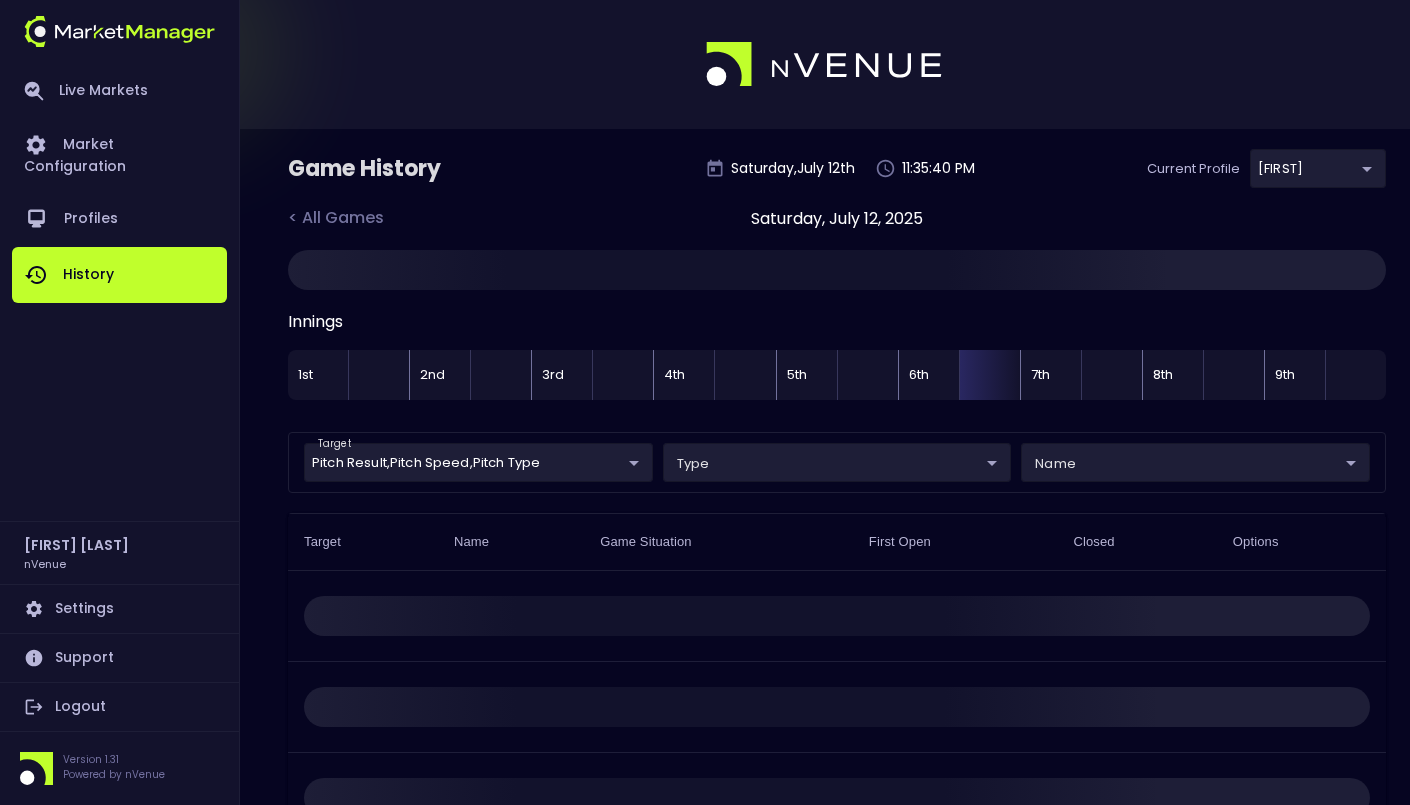 click at bounding box center (837, 707) 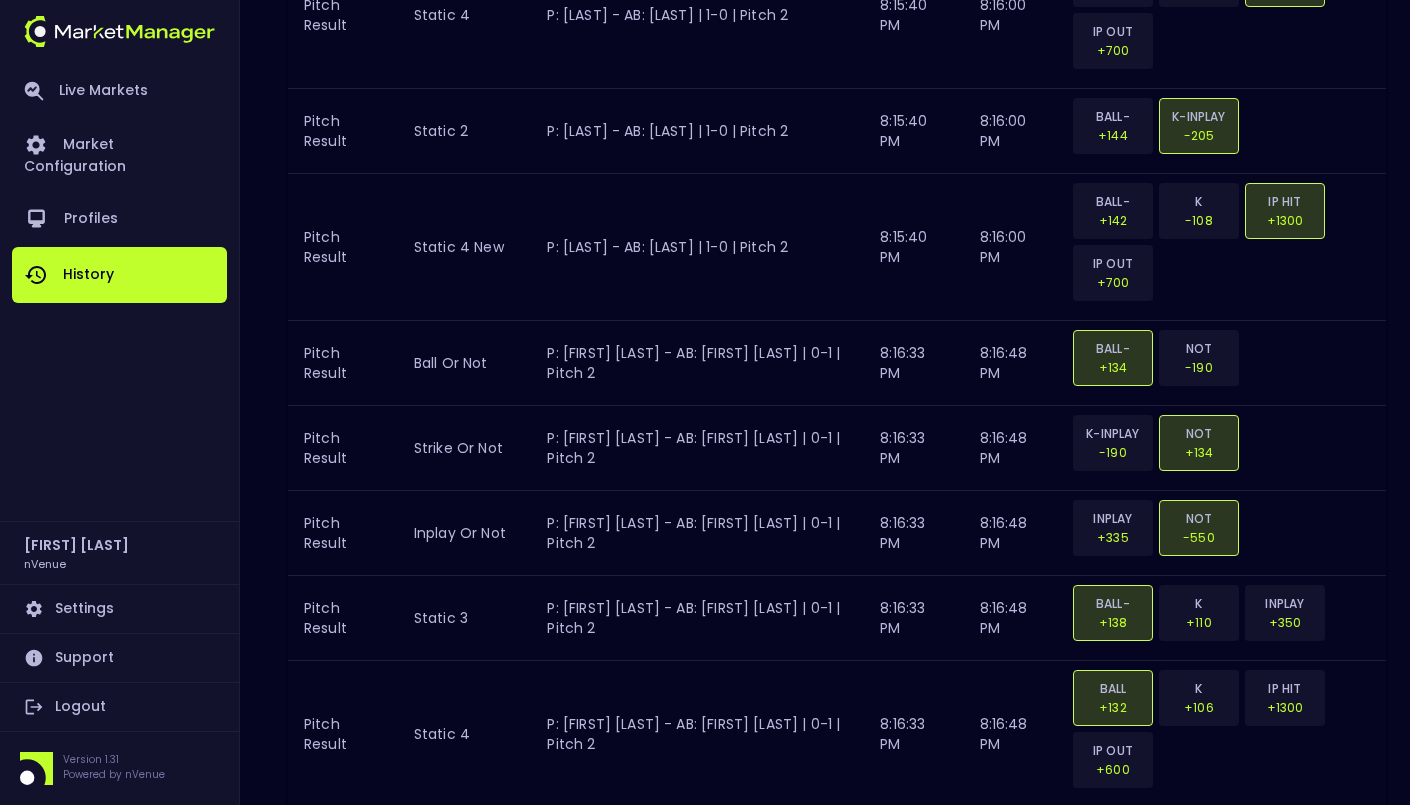 scroll, scrollTop: 5002, scrollLeft: 0, axis: vertical 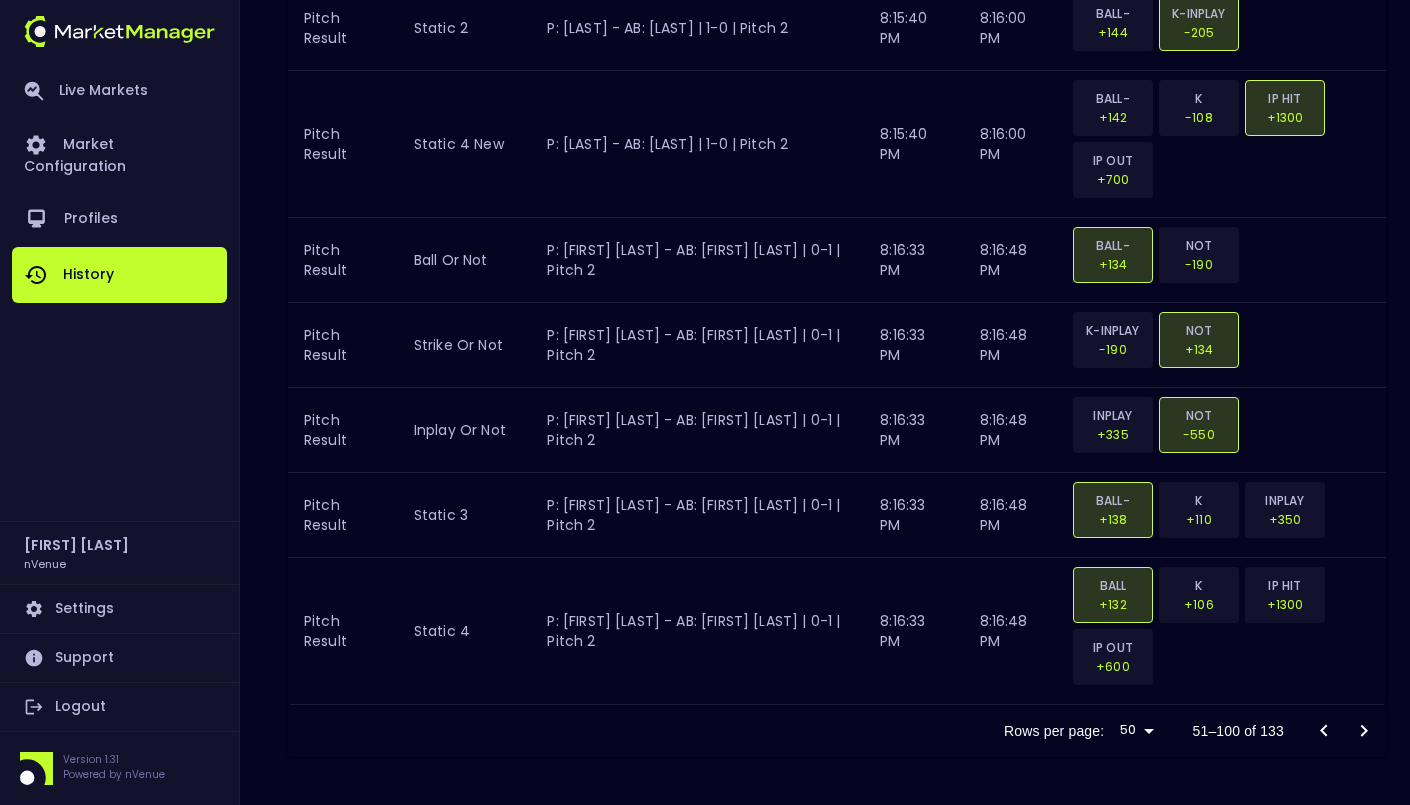 click 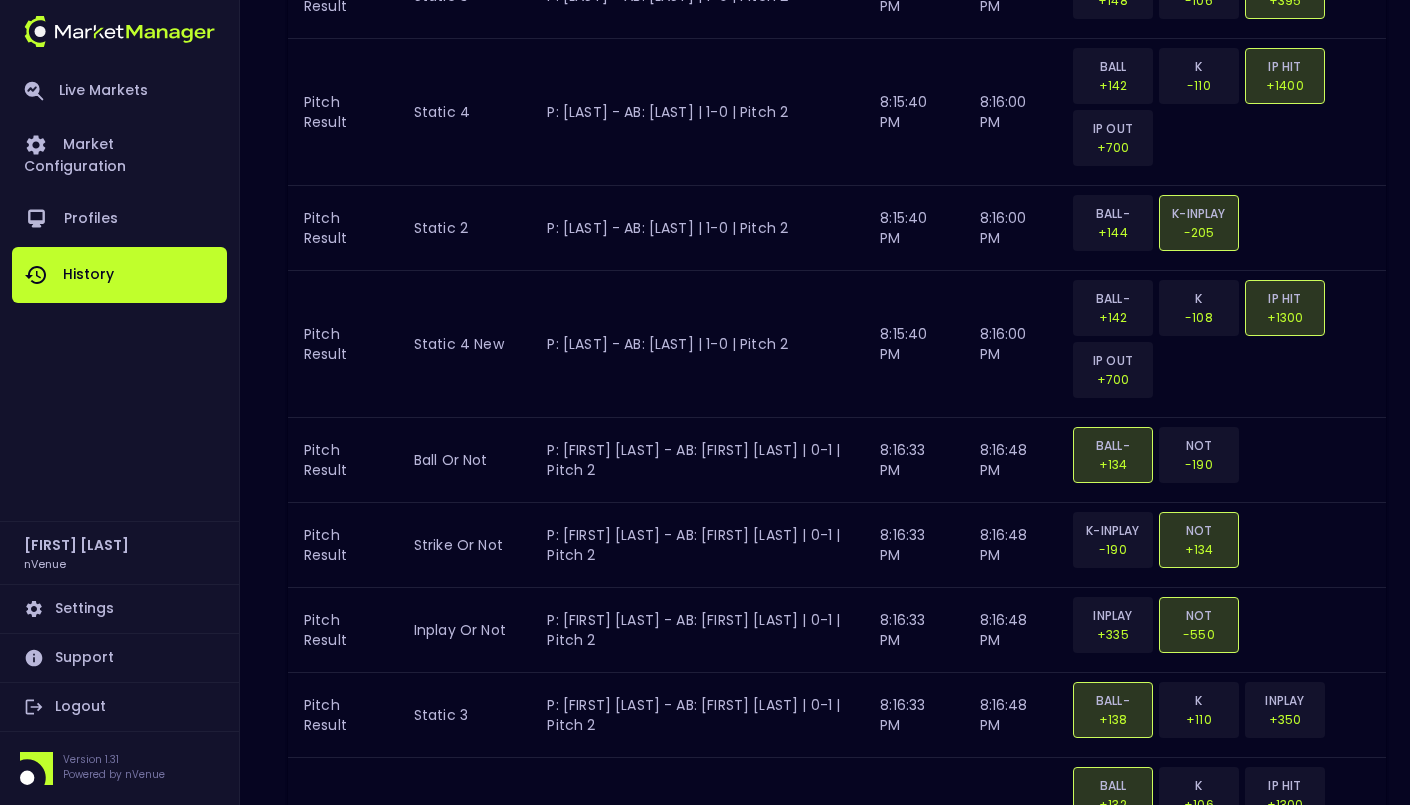 scroll, scrollTop: 5002, scrollLeft: 0, axis: vertical 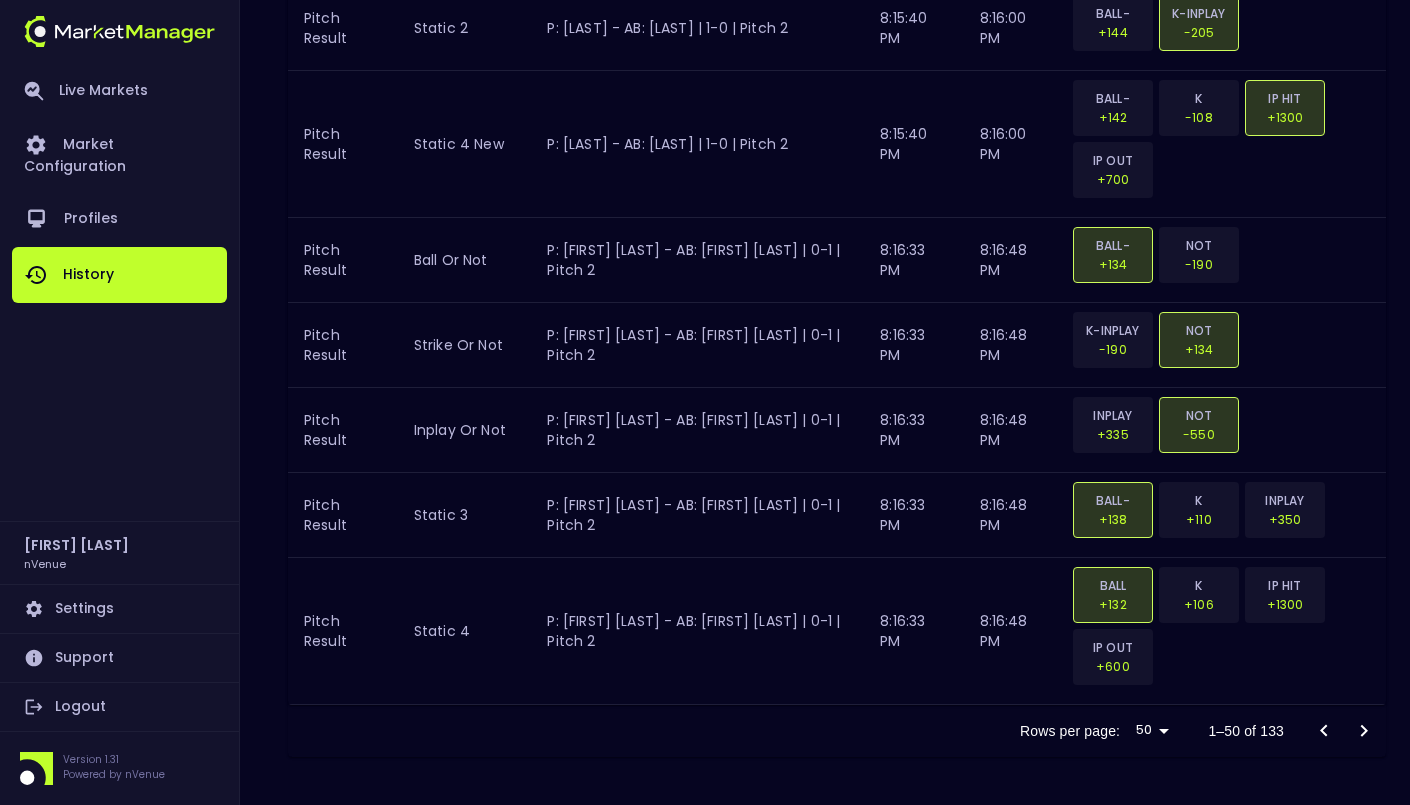 click 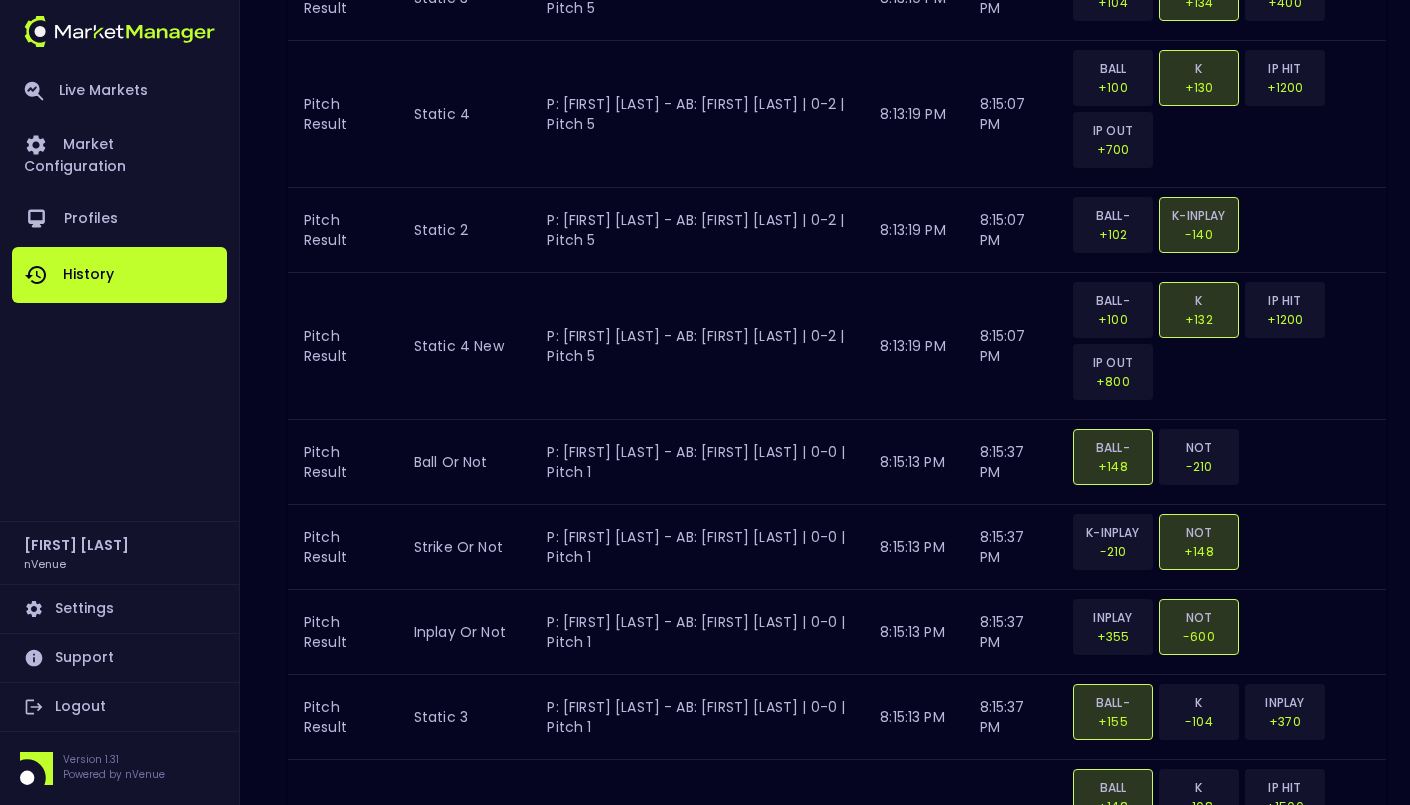 click on "Pitch Result ball or not P: Jacob deGrom - AB: Cam Smith | 0-1 | Pitch 2  8:12:26 PM 8:12:41 PM BALL-HBP +130 NOT -180 Pitch Result strike or not P: Jacob deGrom - AB: Cam Smith | 0-1 | Pitch 2  8:12:26 PM 8:12:41 PM K-INPLAY -180 NOT +130 Pitch Result inplay or not P: Jacob deGrom - AB: Cam Smith | 0-1 | Pitch 2  8:12:26 PM 8:12:41 PM INPLAY +335 NOT -550 Pitch Result static 3 P: Jacob deGrom - AB: Cam Smith | 0-1 | Pitch 2  8:12:26 PM 8:12:41 PM BALL-HBP +132 K +114 INPLAY +350 Pitch Result static 4 P: Jacob deGrom - AB: Cam Smith | 0-1 | Pitch 2  8:12:26 PM 8:12:41 PM BALL +128 K +110 IP HIT +1300 IP OUT +600 Pitch Result static 2 P: Jacob deGrom - AB: Cam Smith | 0-1 | Pitch 2  8:12:26 PM 8:12:41 PM BALL-HBP +130 K-INPLAY -180 Pitch Result static 4 new P: Jacob deGrom - AB: Cam Smith | 0-1 | Pitch 2  8:12:26 PM 8:12:41 PM BALL-HBP +128 K +112 IP HIT +1300 IP OUT +600 Pitch Speed PitchSpeed OU P: Jacob deGrom - AB: Cam Smith | 0-1 | Pitch 2  8:12:25 PM 8:12:42 PM OVER -122 UNDER -130 Pitch Result BALL-HBP" at bounding box center [837, -13] 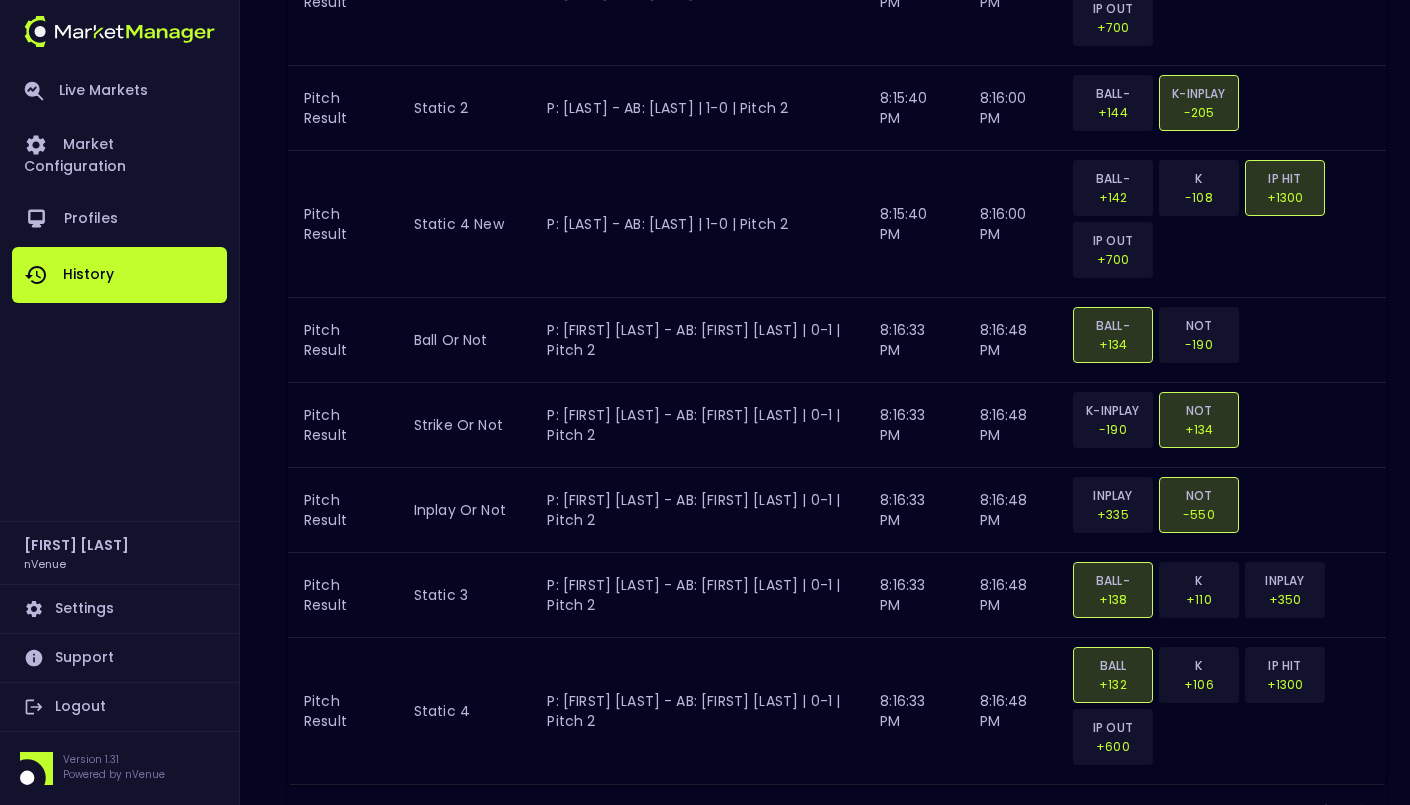 scroll, scrollTop: 5002, scrollLeft: 0, axis: vertical 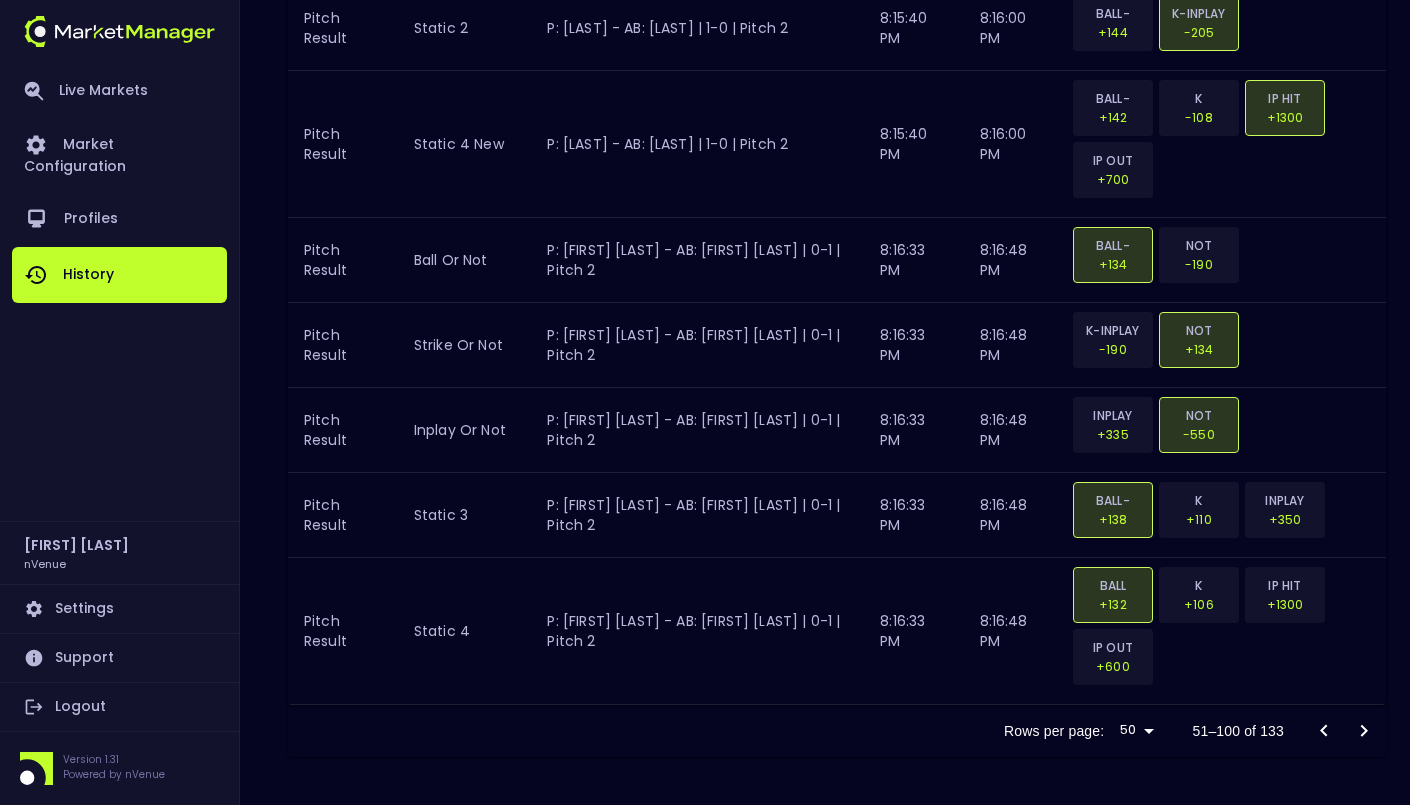 click 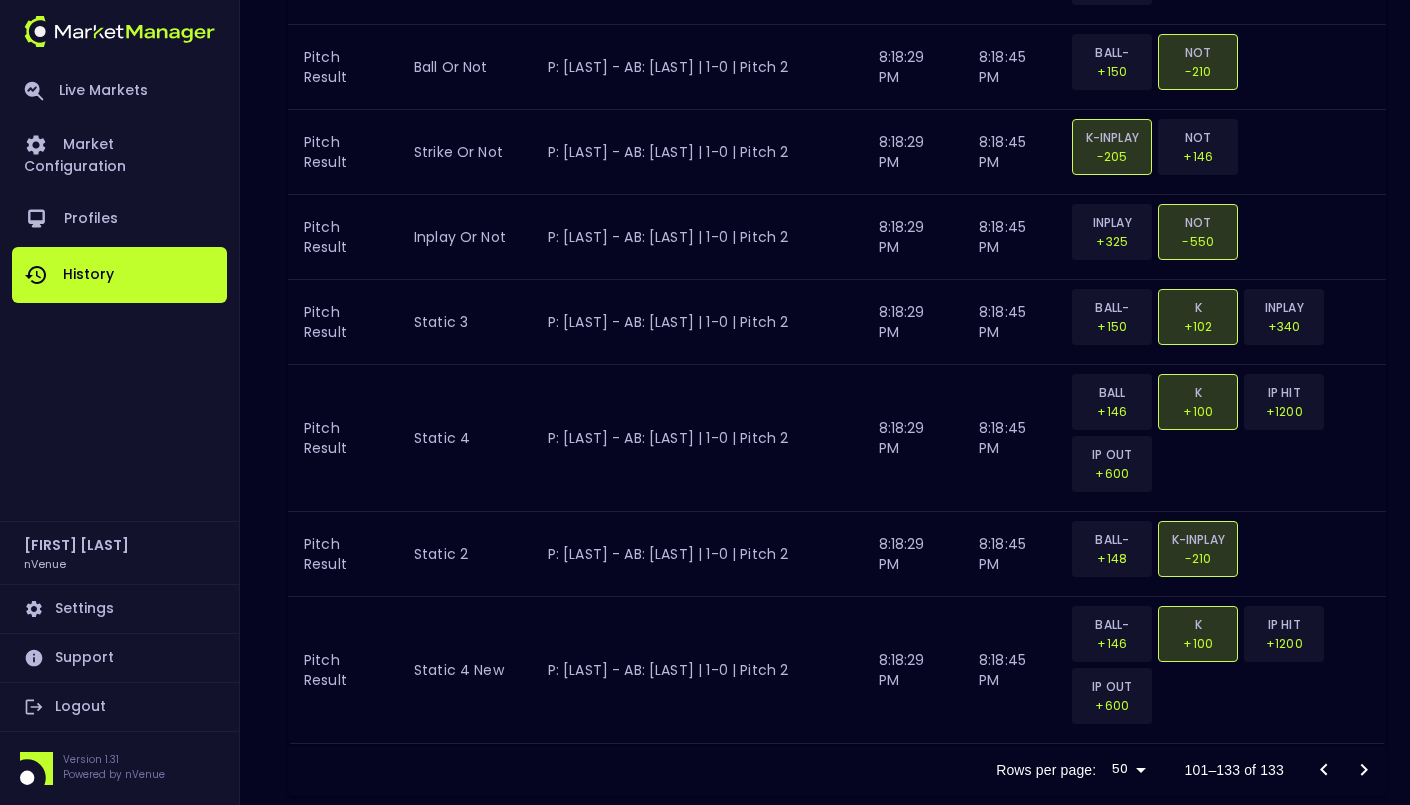 scroll, scrollTop: 5002, scrollLeft: 0, axis: vertical 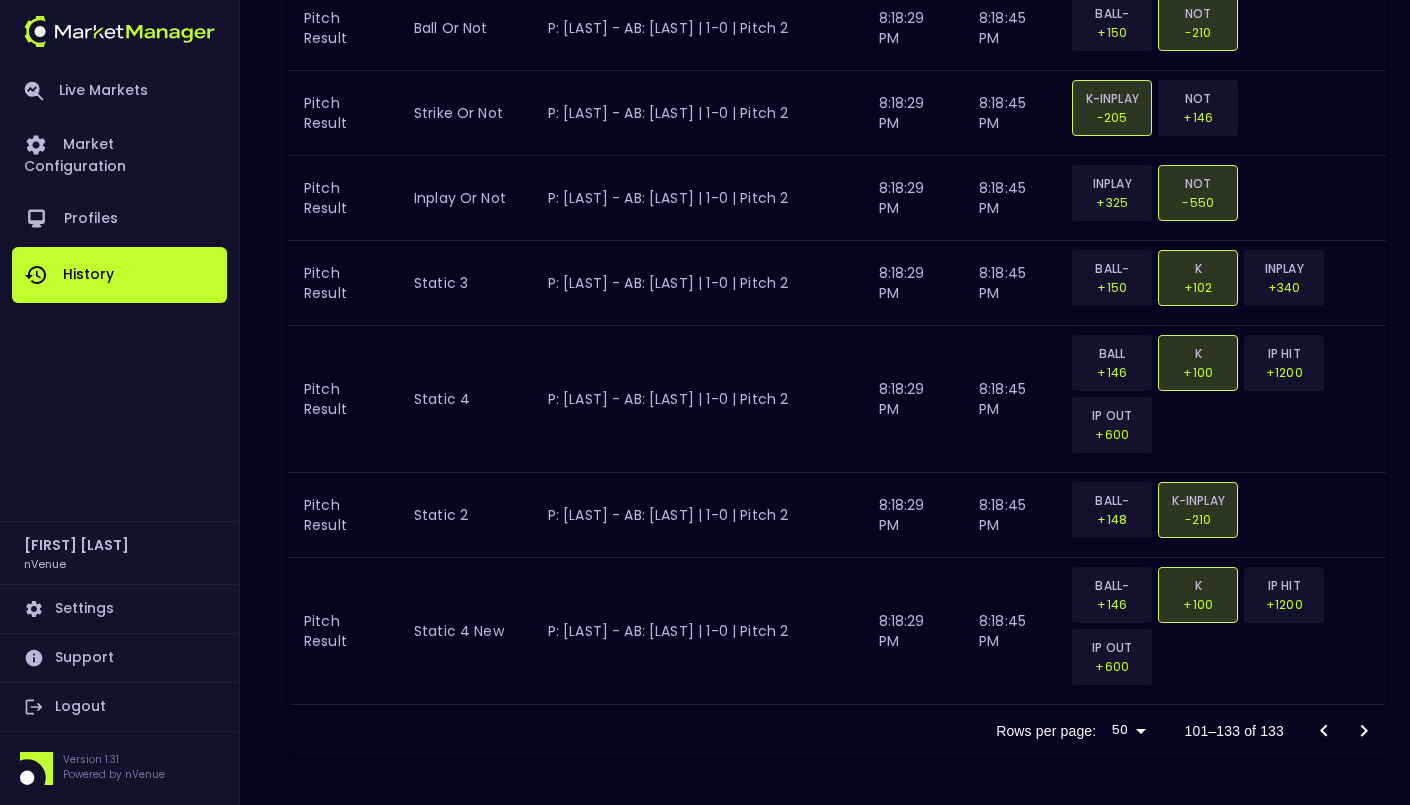 click at bounding box center [1344, 731] 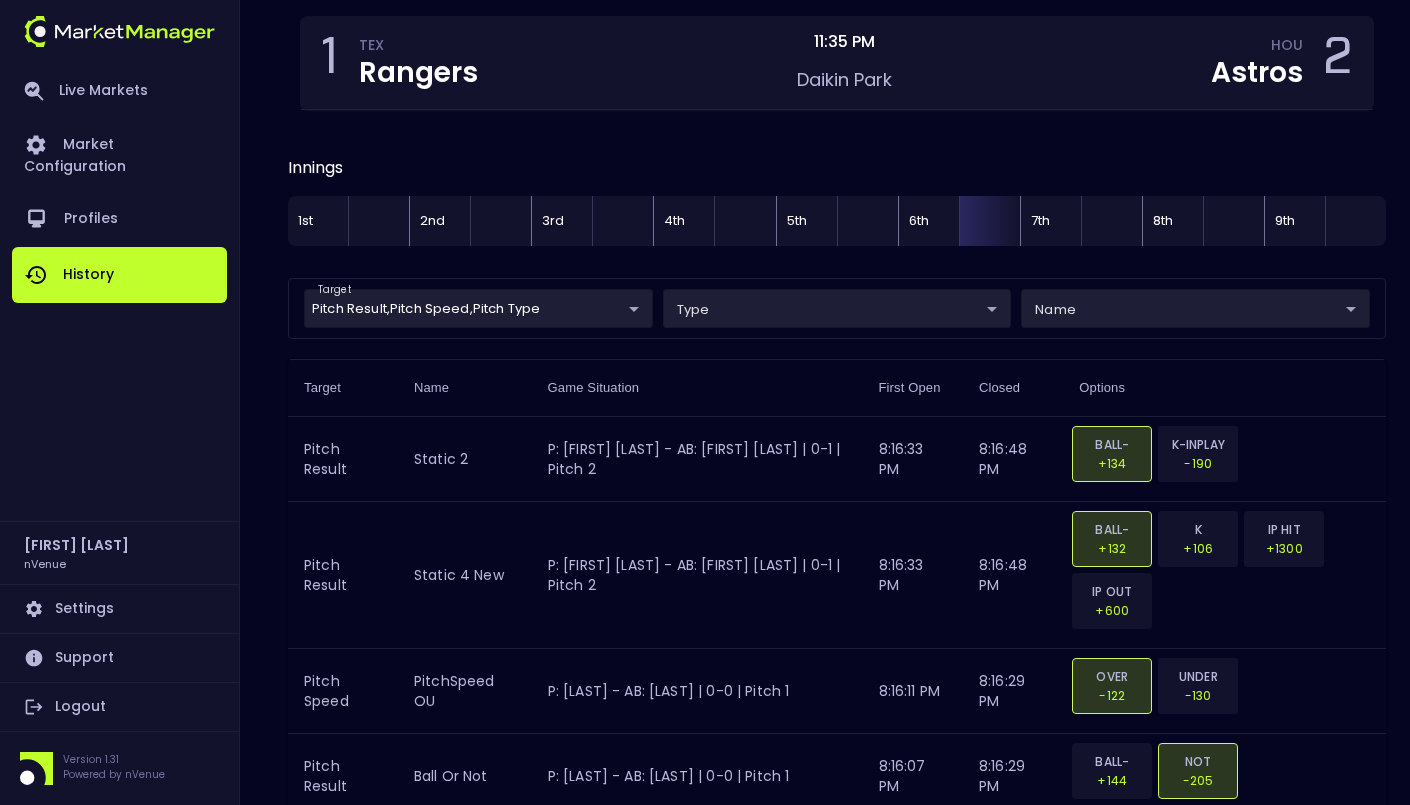 scroll, scrollTop: 0, scrollLeft: 0, axis: both 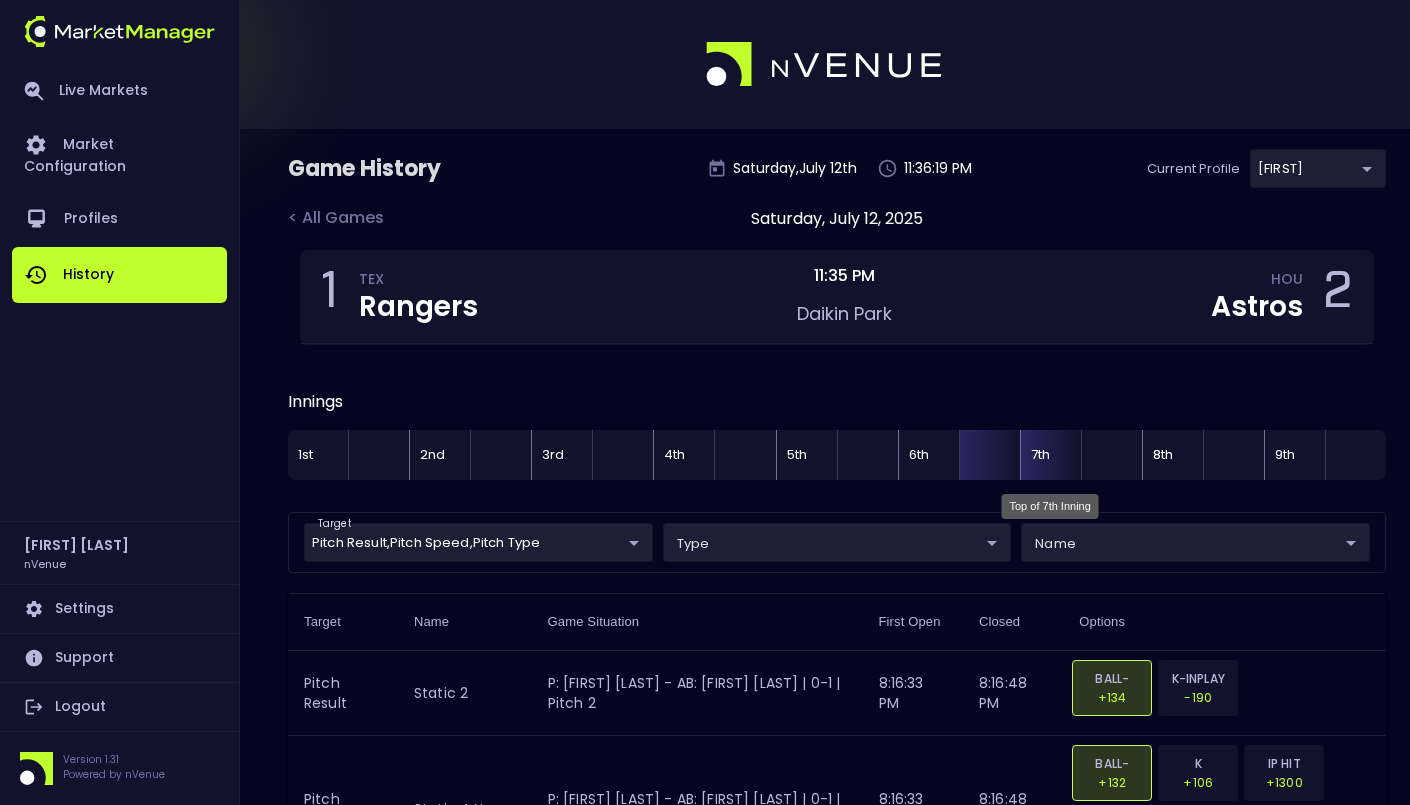 click on "7th" at bounding box center (1050, 455) 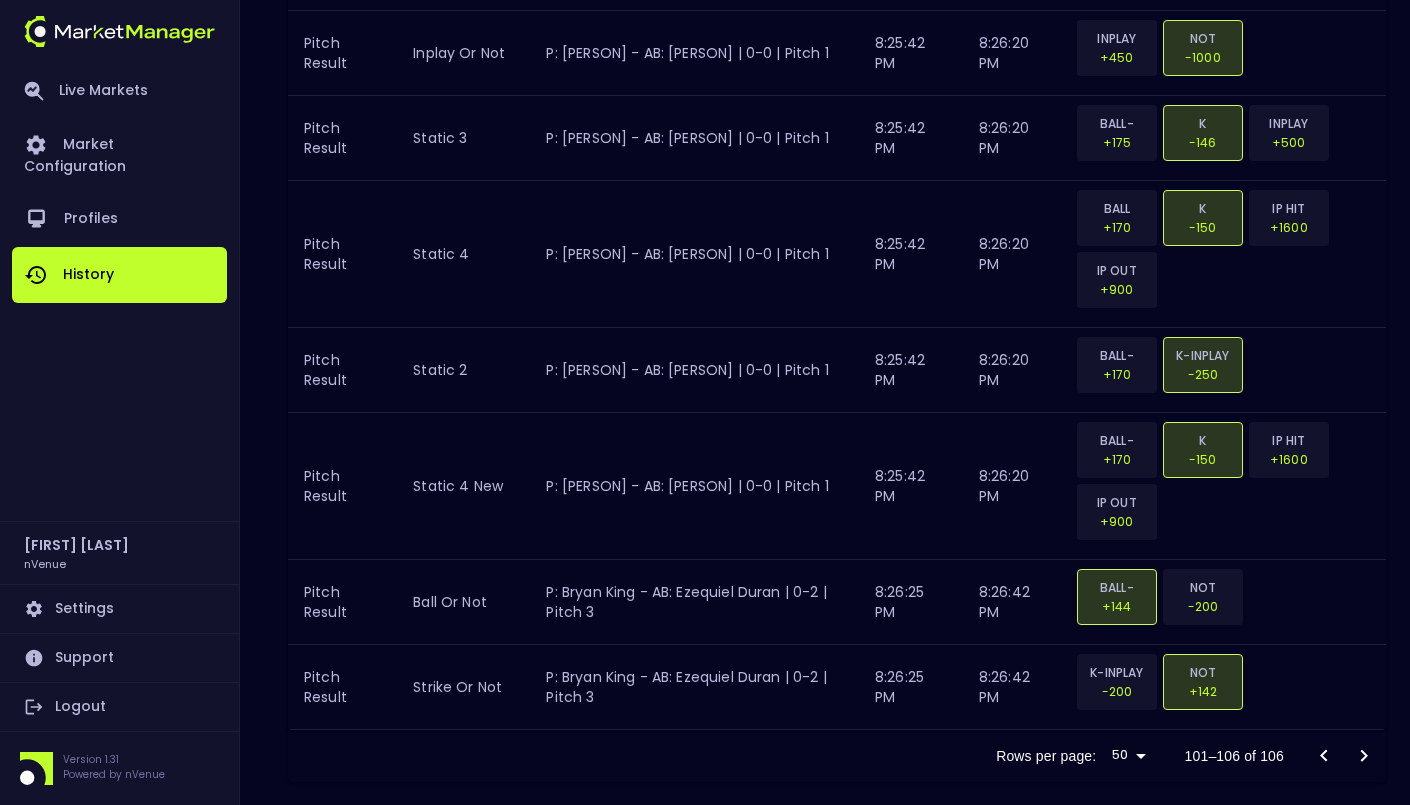 scroll, scrollTop: 5002, scrollLeft: 0, axis: vertical 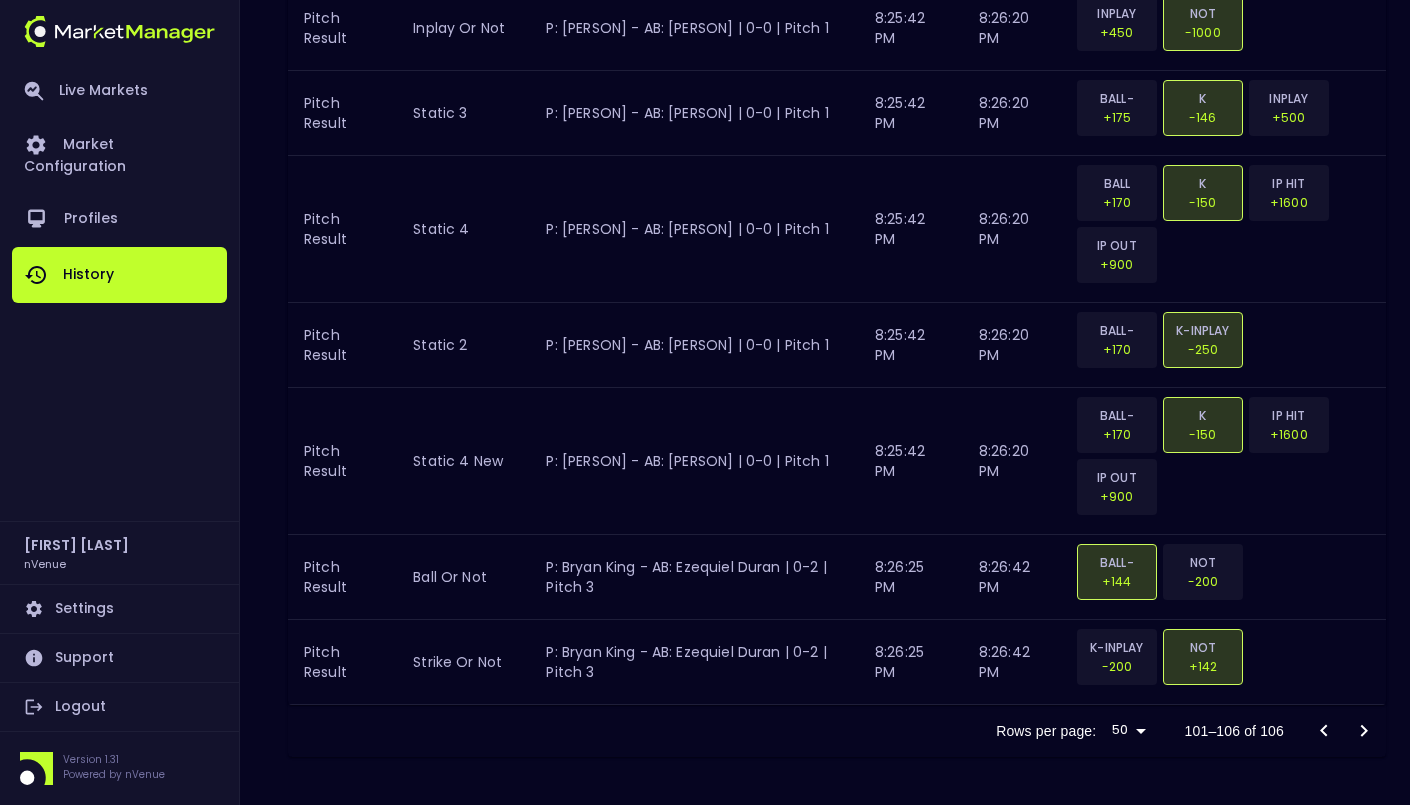 click at bounding box center (1344, 731) 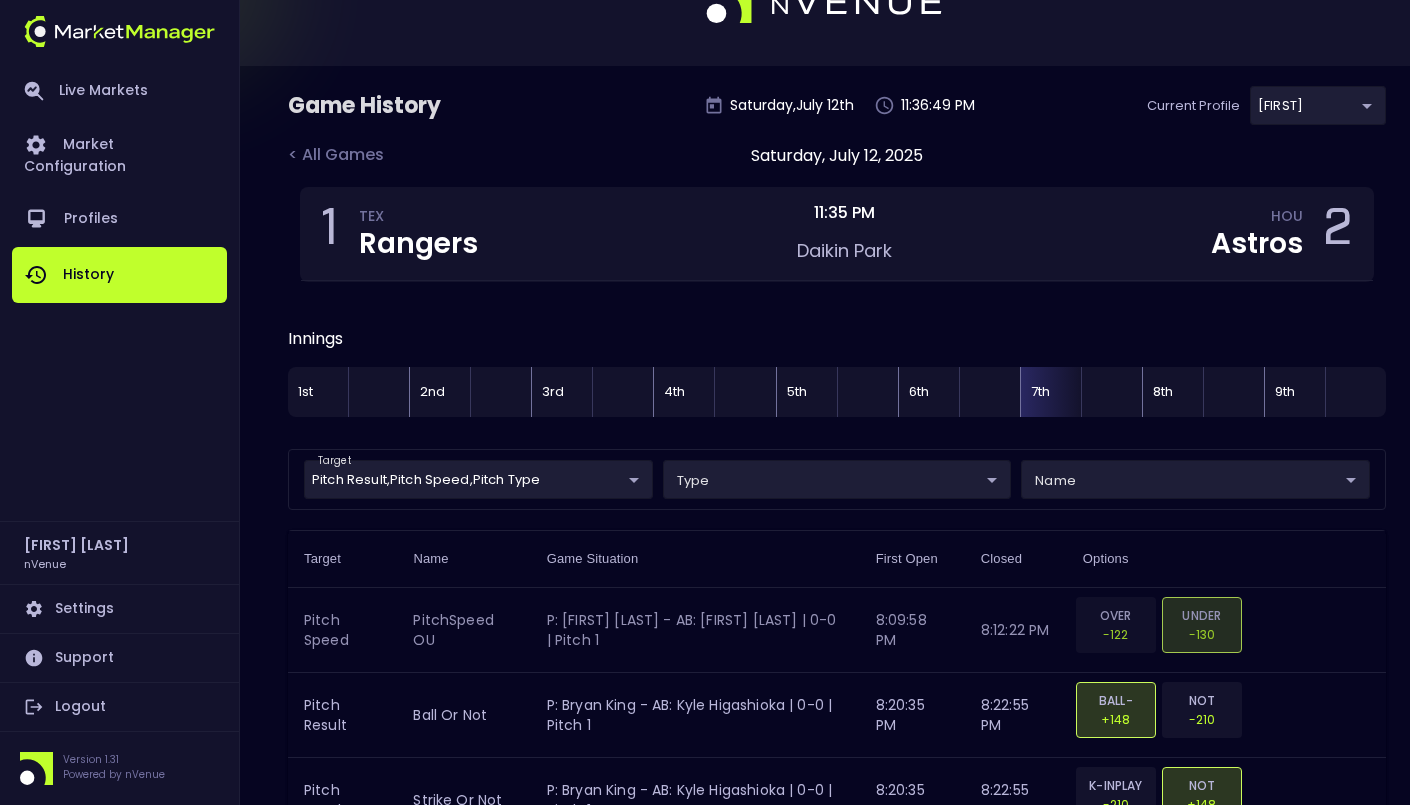 scroll, scrollTop: 67, scrollLeft: 0, axis: vertical 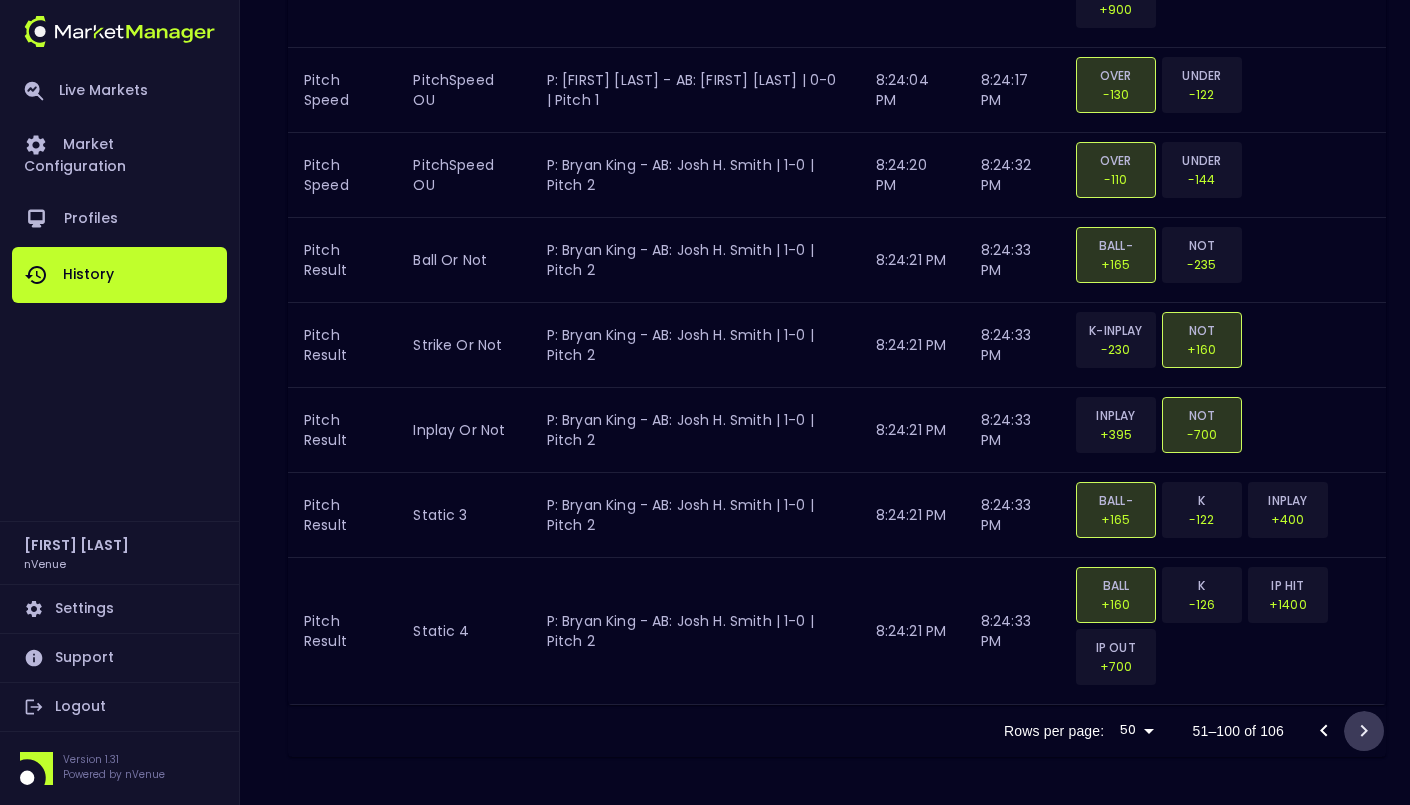 click 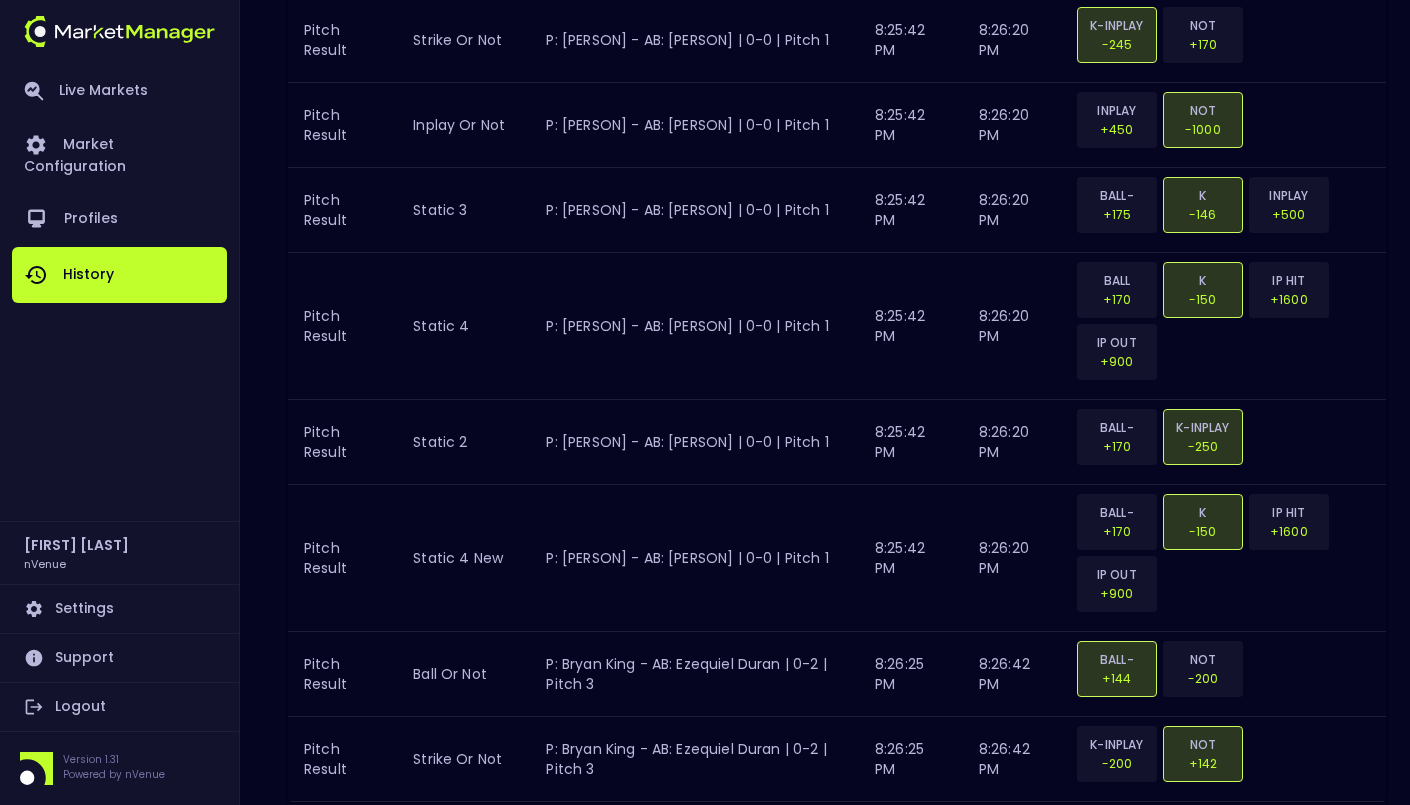 scroll, scrollTop: 5002, scrollLeft: 0, axis: vertical 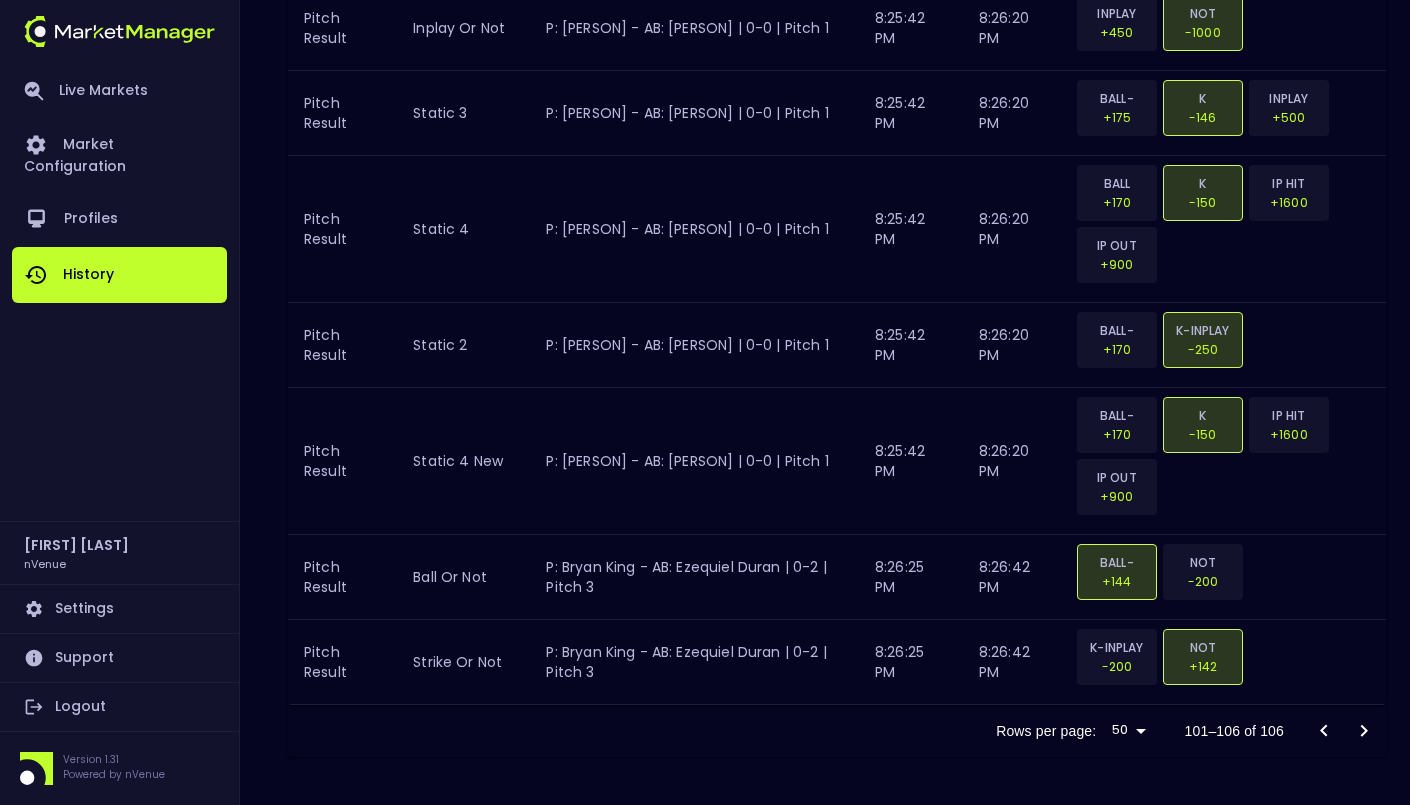 click 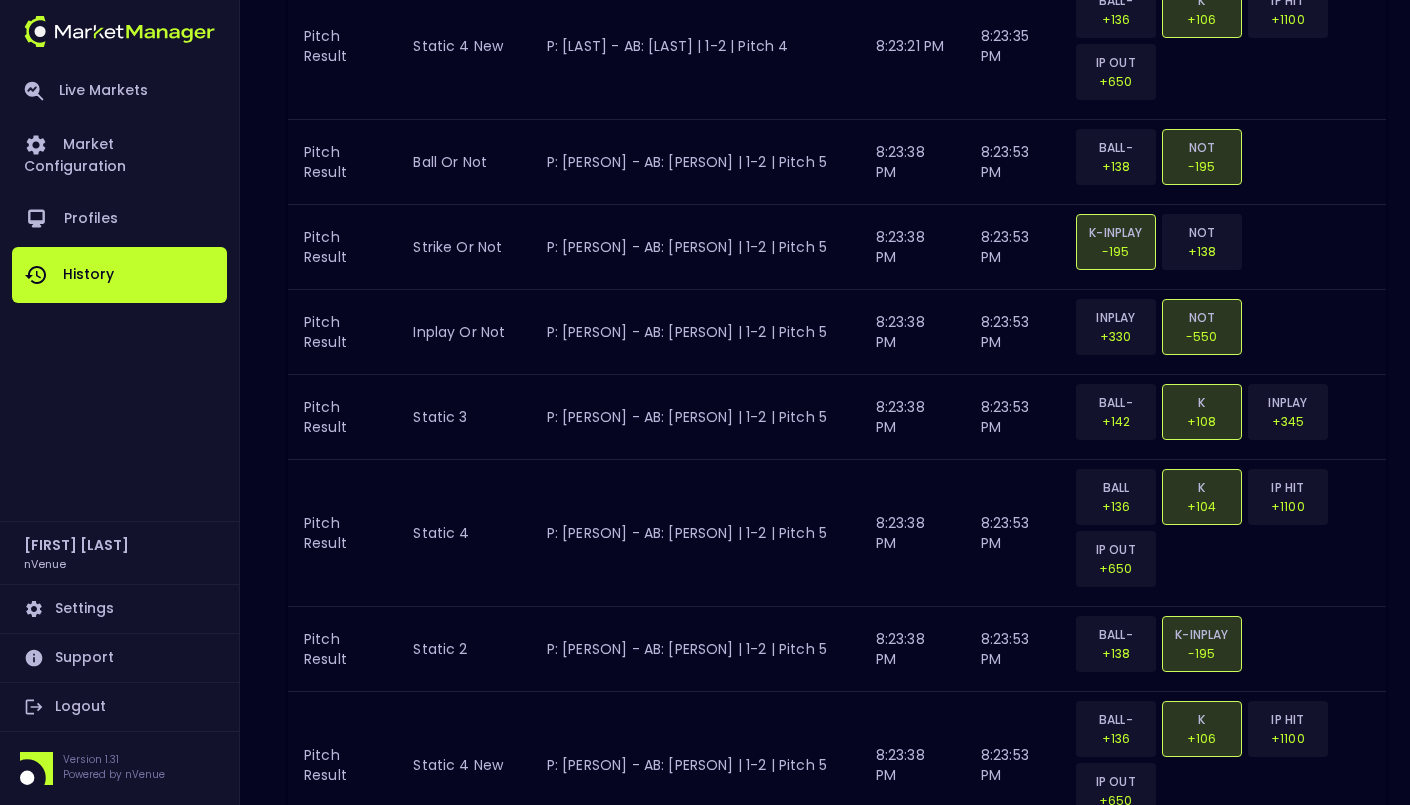 click on "Pitch Speed PitchSpeed OU P: [FIRST] [LAST] - AB: [FIRST] [LAST] | 0-0 | Pitch 1 [TIME] [TIME] OVER -[NUMBER] UNDER -[NUMBER] Pitch Result ball or not P: [FIRST] [LAST] - AB: [FIRST] [LAST] | 0-0 | Pitch 1 [TIME] [TIME] BALL-HBP +[NUMBER] NOT -[NUMBER] Pitch Result strike or not P: [FIRST] [LAST] - AB: [FIRST] [LAST] | 0-0 | Pitch 1 [TIME] [TIME] K-INPLAY -[NUMBER] NOT +[NUMBER] Pitch Result inplay or not P: [FIRST] [LAST] - AB: [FIRST] [LAST] | 0-0 | Pitch 1 [TIME] [TIME] INPLAY +[NUMBER] NOT -[NUMBER] Pitch Result static [NUMBER] P: [FIRST] [LAST] - AB: [FIRST] [LAST] | 0-0 | Pitch 1 [TIME] [TIME] BALL-HBP +[NUMBER] K -[NUMBER] IP HIT +[NUMBER] IP OUT +[NUMBER] Pitch Result static [NUMBER] P: [FIRST] [LAST] - AB: [FIRST] [LAST] | 0-0 | Pitch 1 [TIME] [TIME] BALL-HBP +[NUMBER] K-INPLAY -[NUMBER] Pitch Result static [NUMBER] new P: [FIRST] [LAST] - AB: [FIRST] [LAST] | 0-0 | Pitch 1 [TIME] [TIME] BALL-HBP +[NUMBER] K -[NUMBER] IP HIT +[NUMBER] +[NUMBER]" at bounding box center [837, -313] 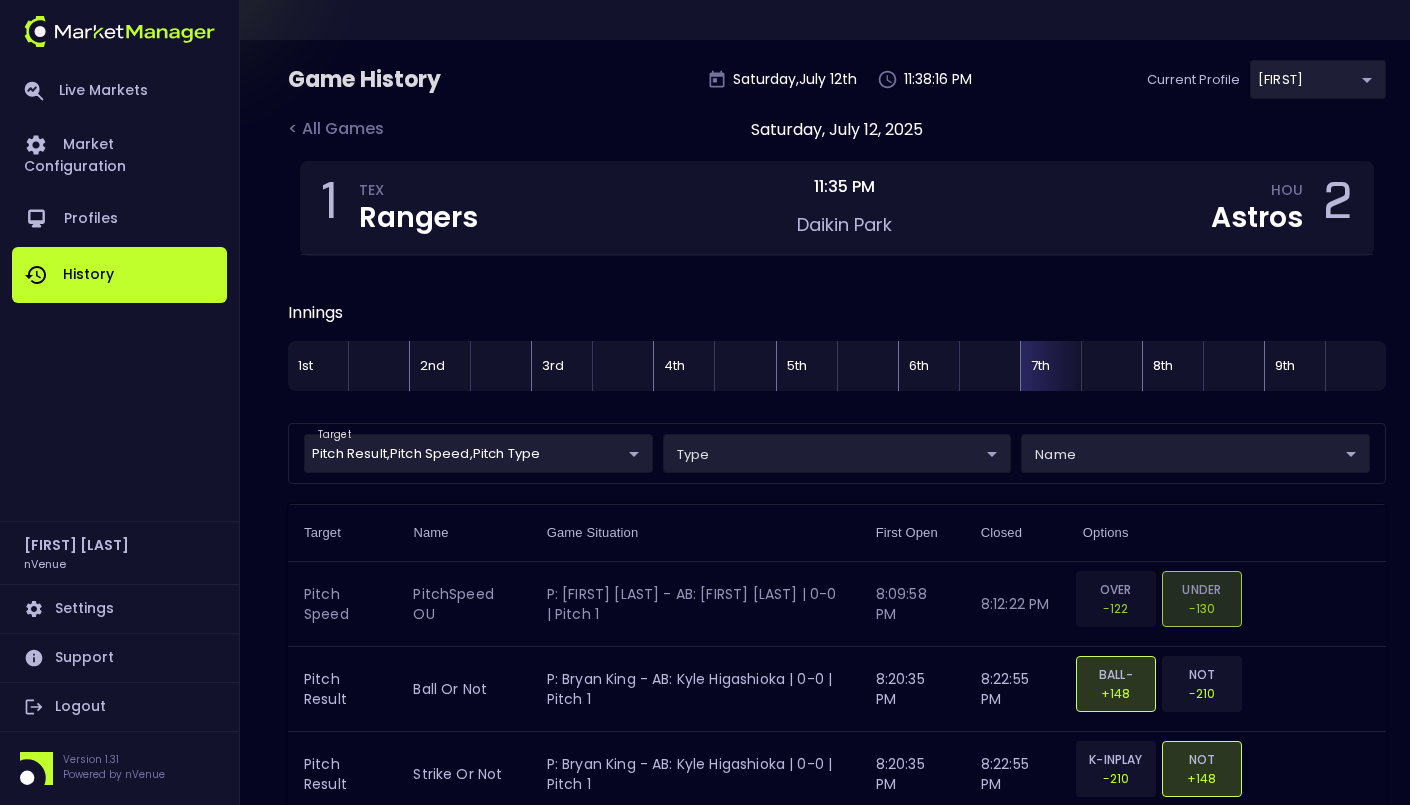 scroll, scrollTop: 0, scrollLeft: 0, axis: both 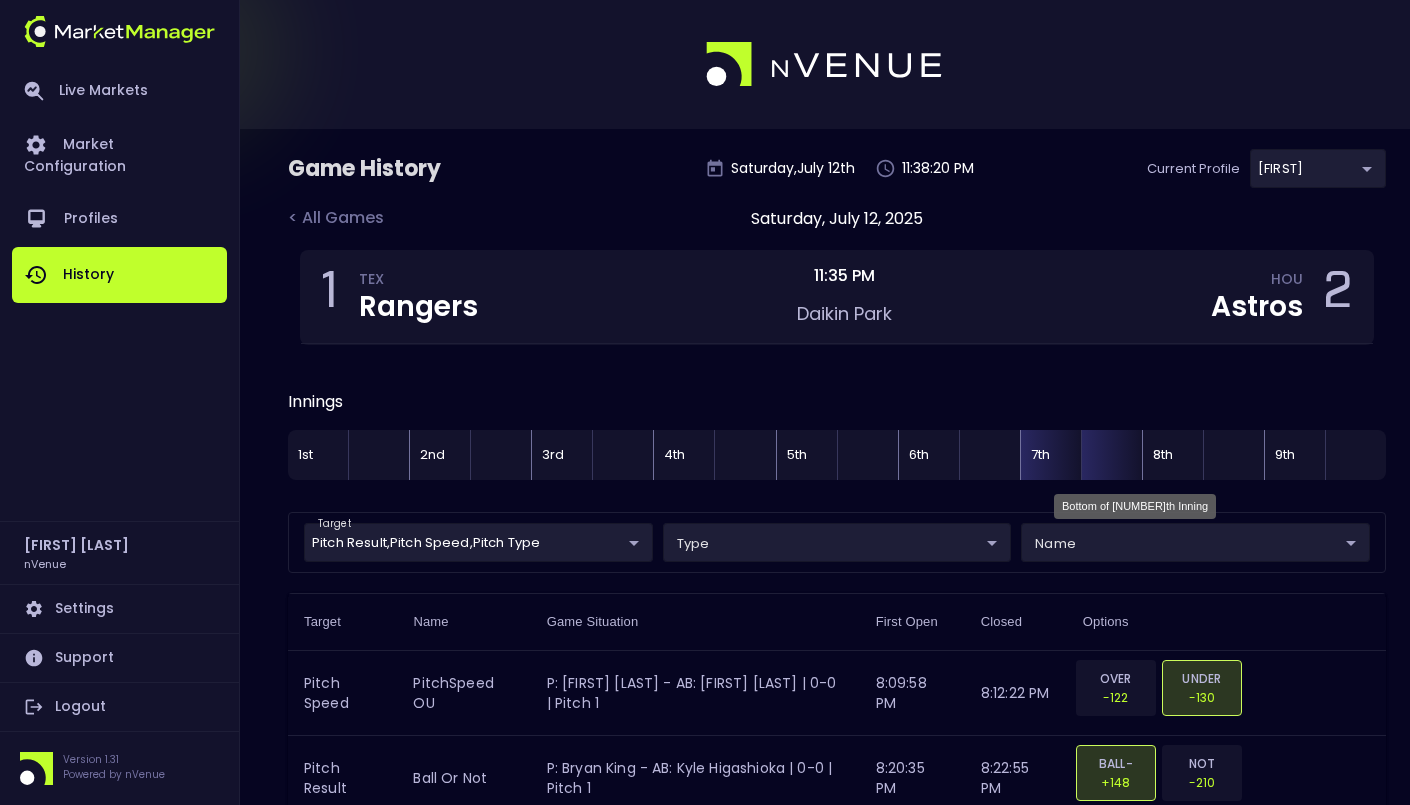 click at bounding box center [1111, 455] 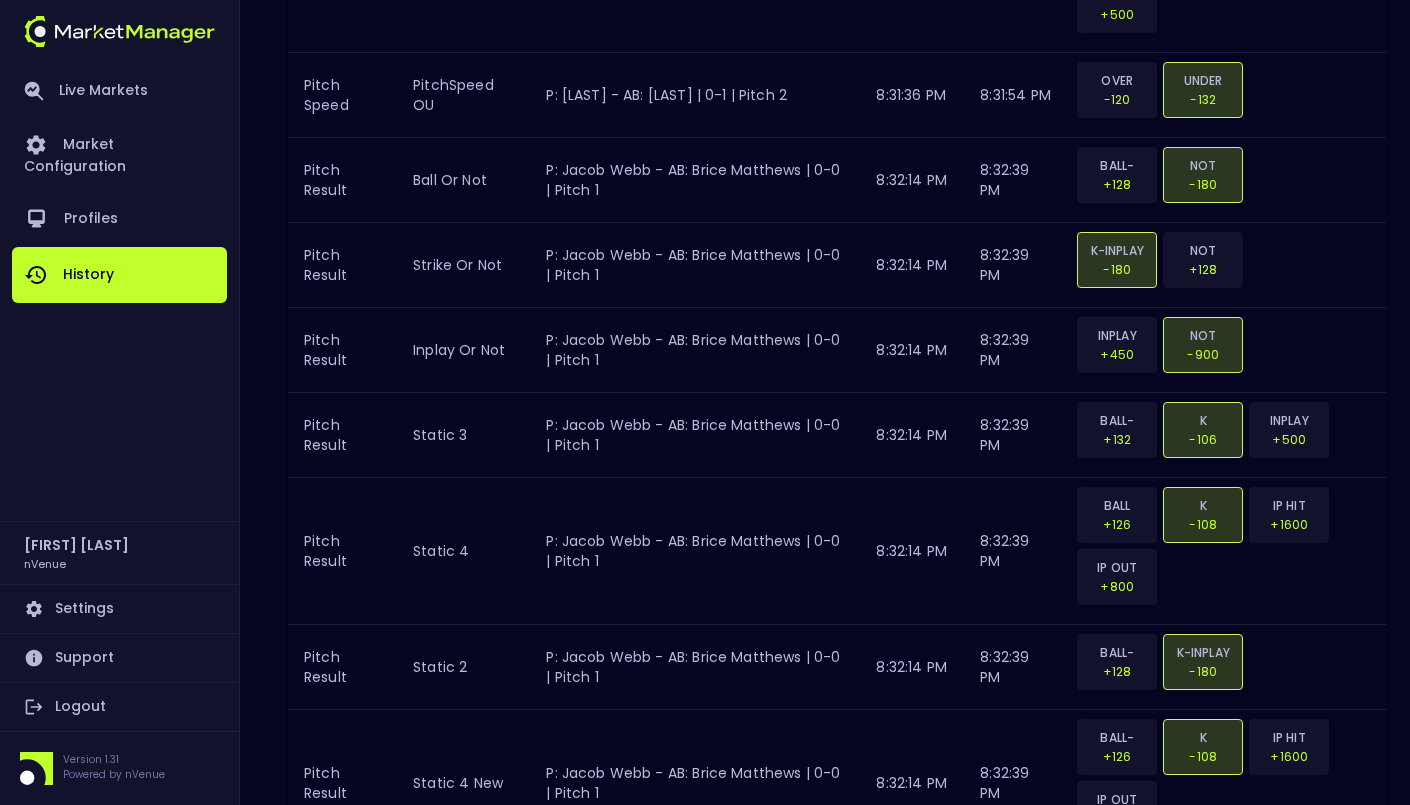 scroll, scrollTop: 5064, scrollLeft: 0, axis: vertical 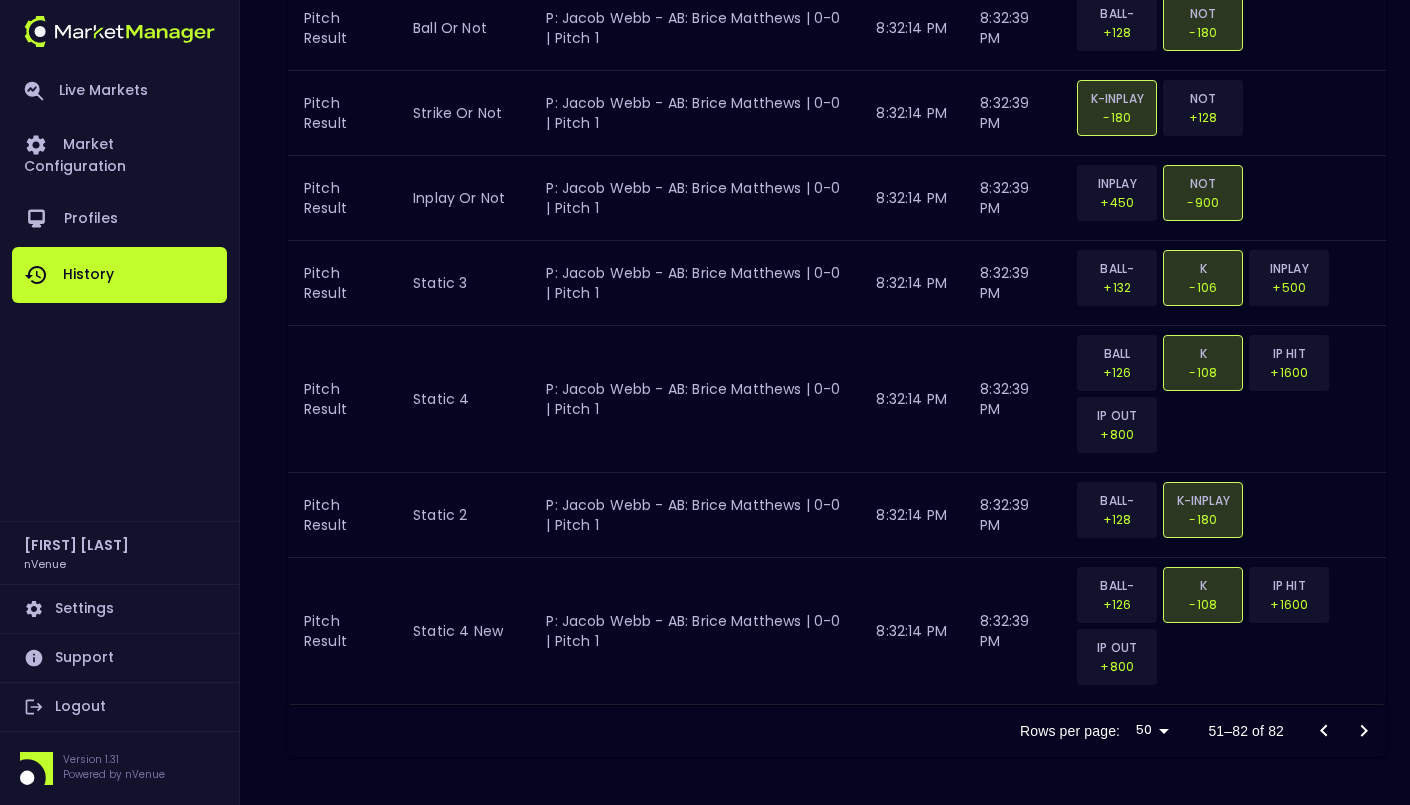 click at bounding box center (1344, 731) 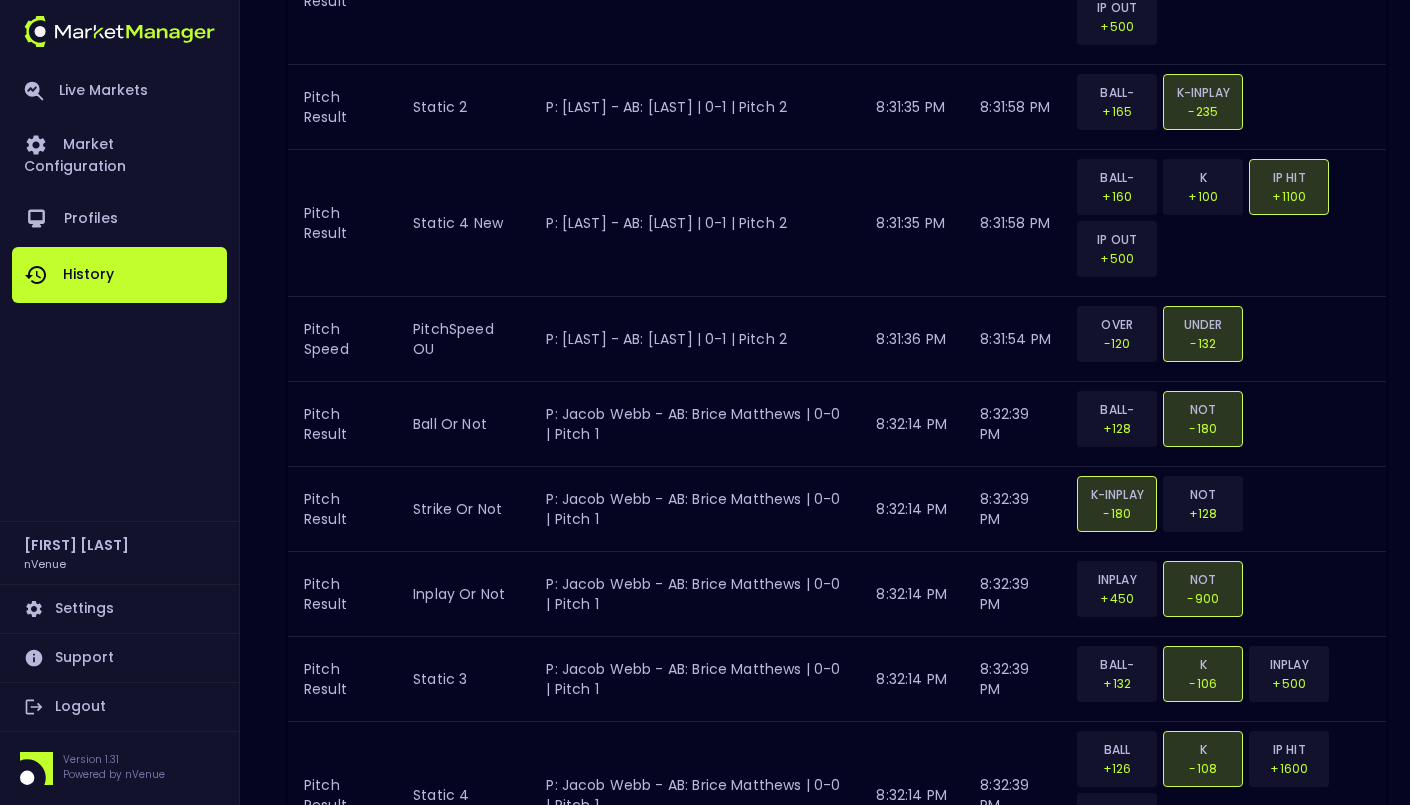 scroll, scrollTop: 5064, scrollLeft: 0, axis: vertical 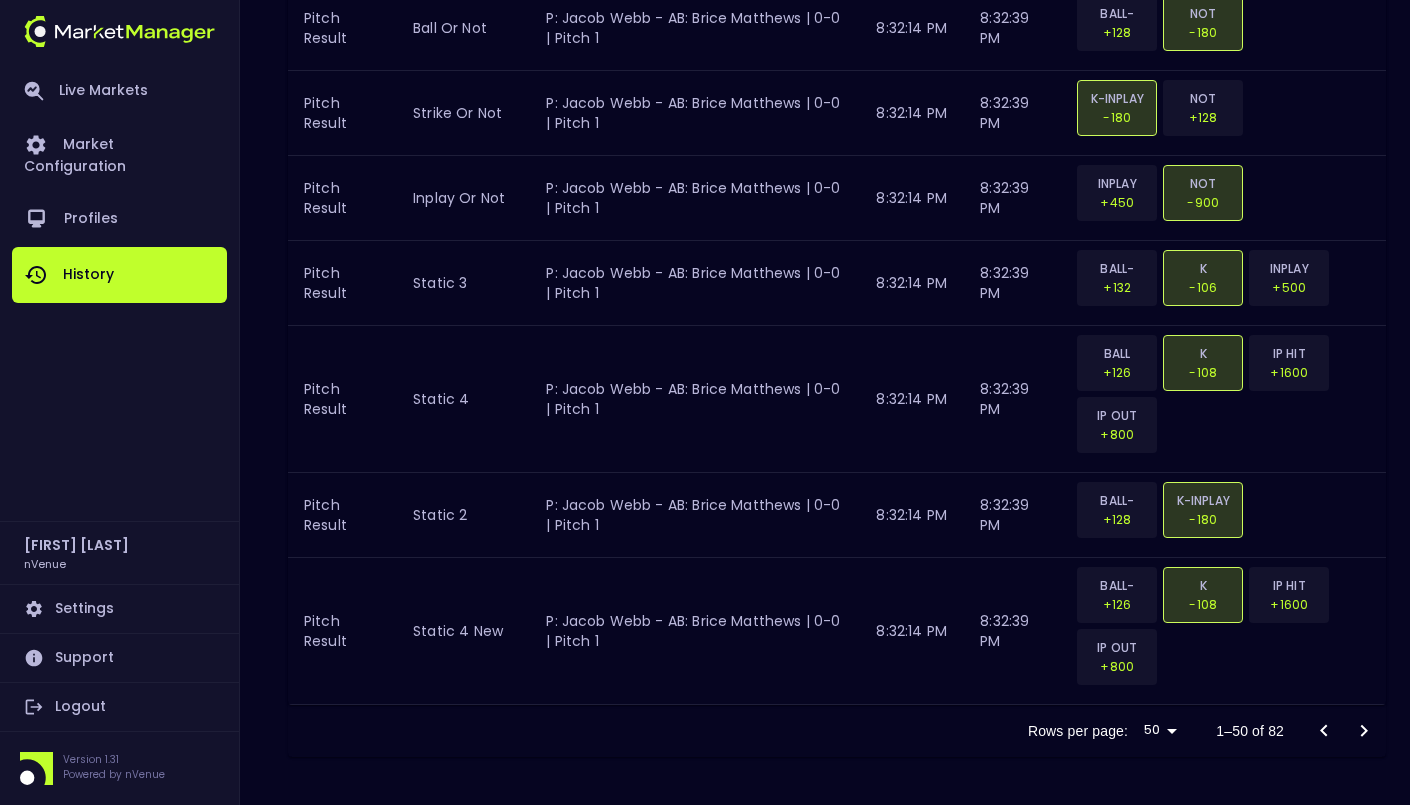 click at bounding box center (1344, 731) 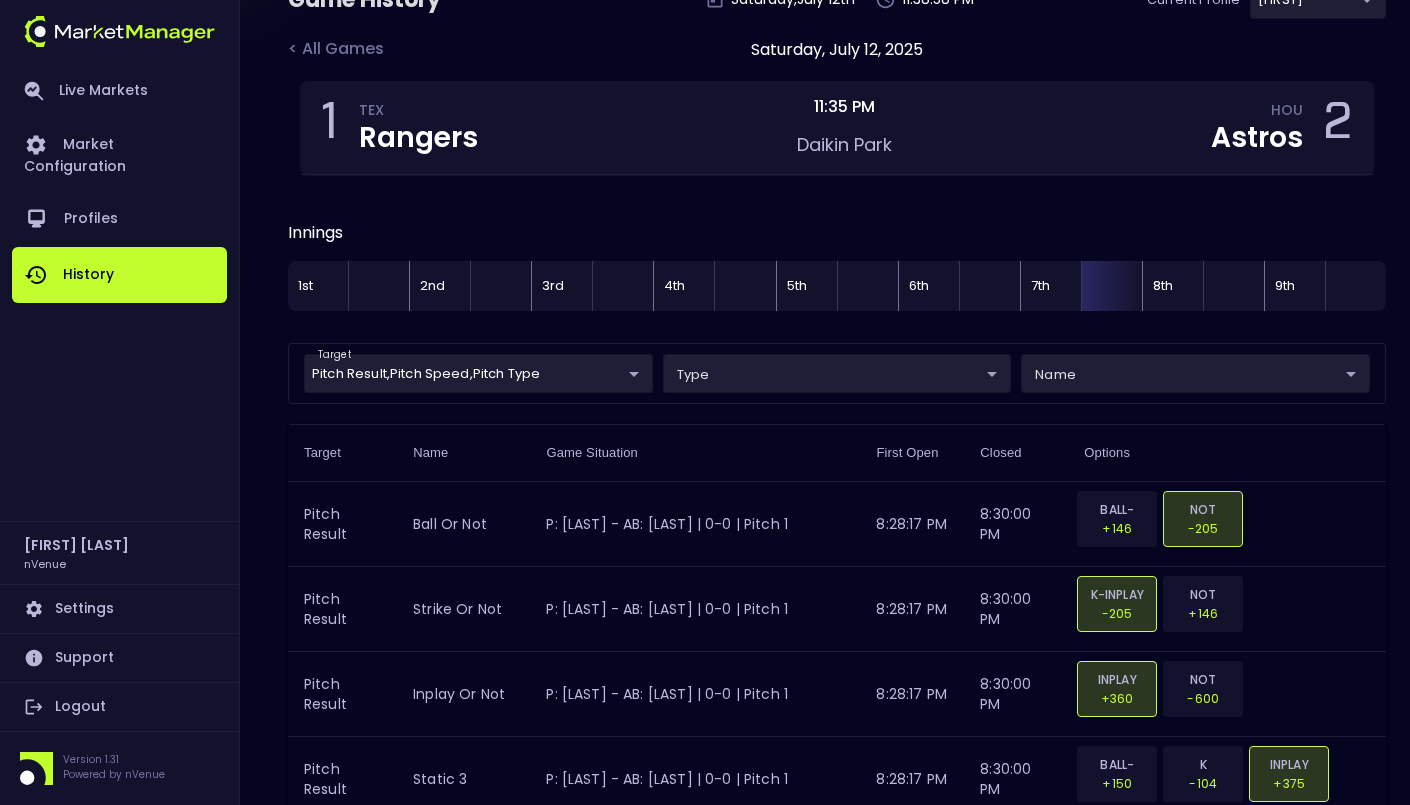scroll, scrollTop: 0, scrollLeft: 0, axis: both 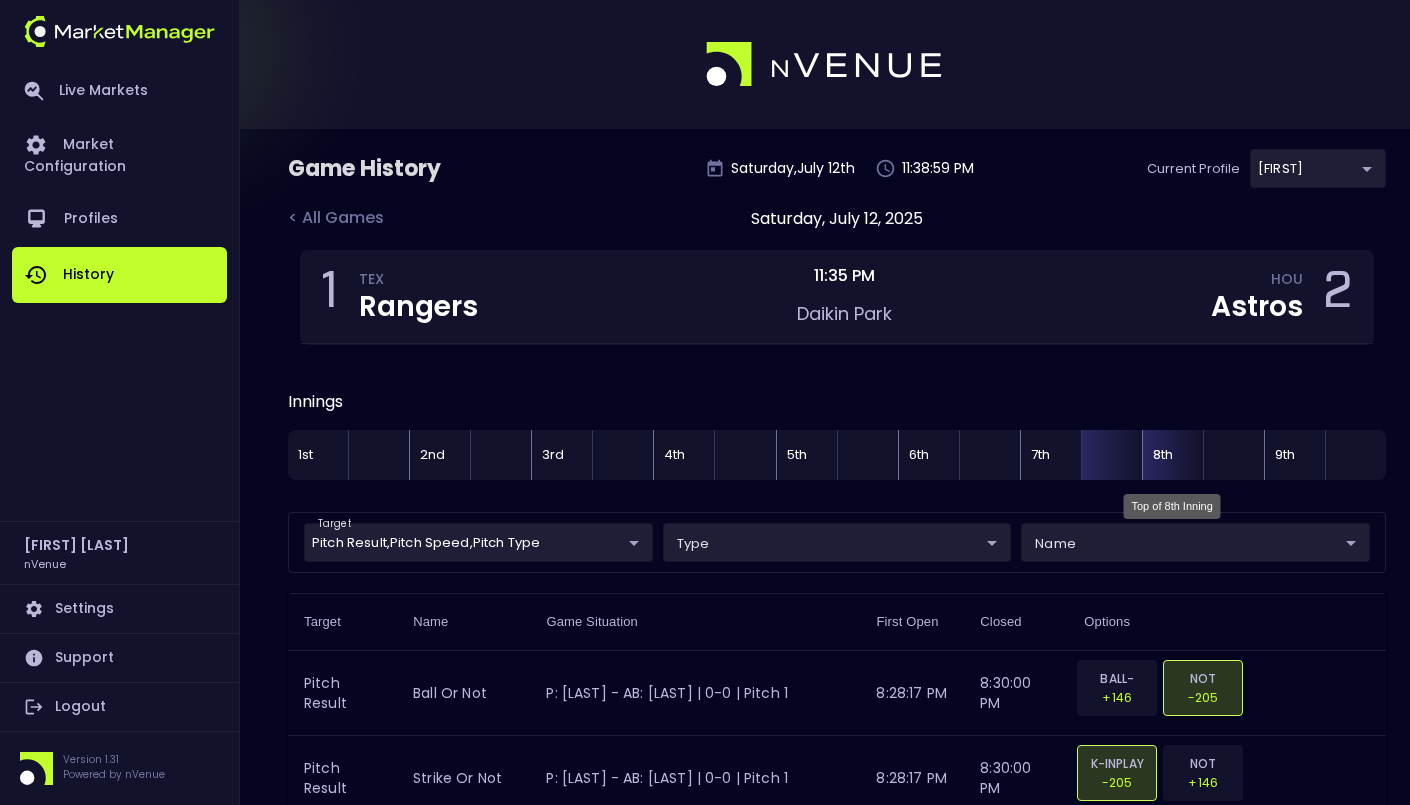 click on "8th" at bounding box center (1172, 455) 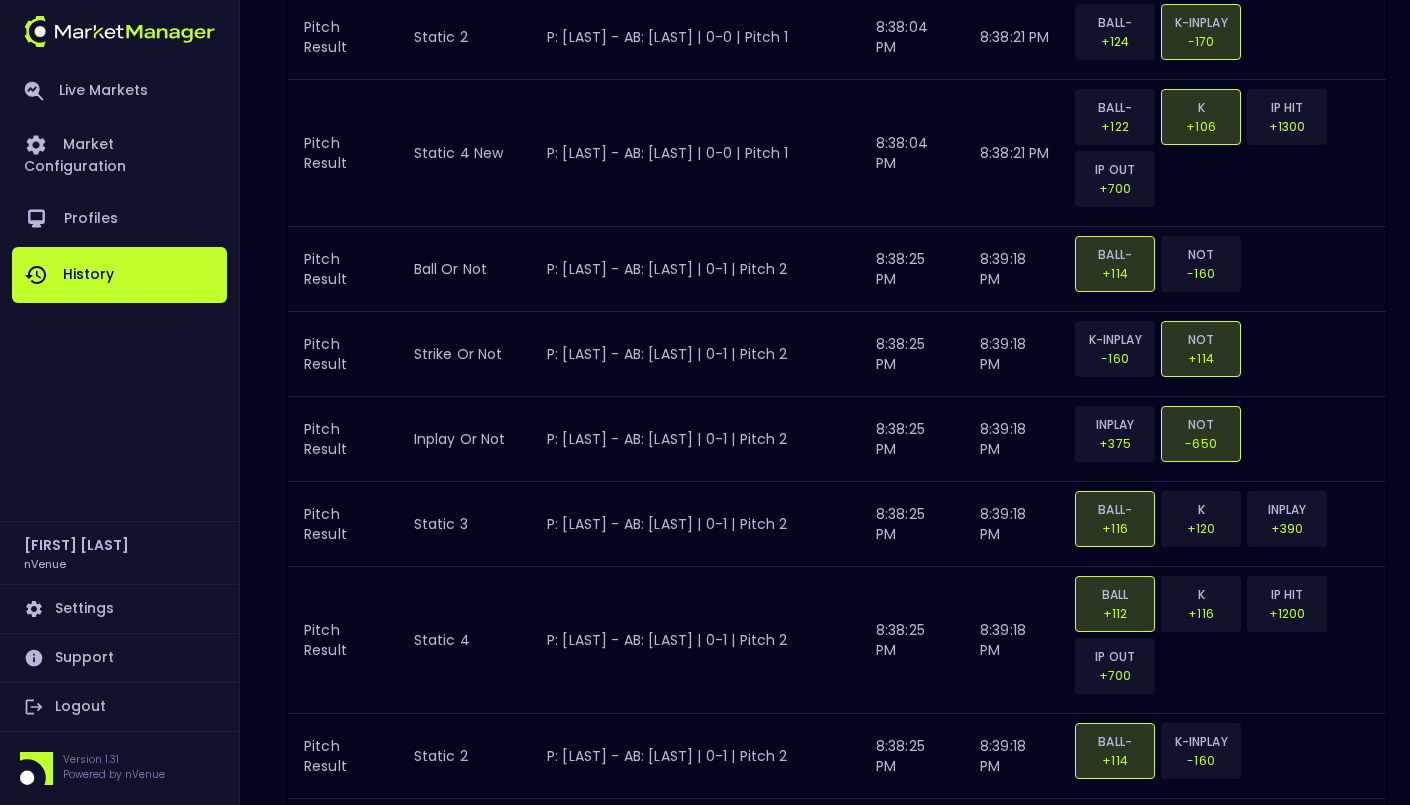 scroll, scrollTop: 5064, scrollLeft: 0, axis: vertical 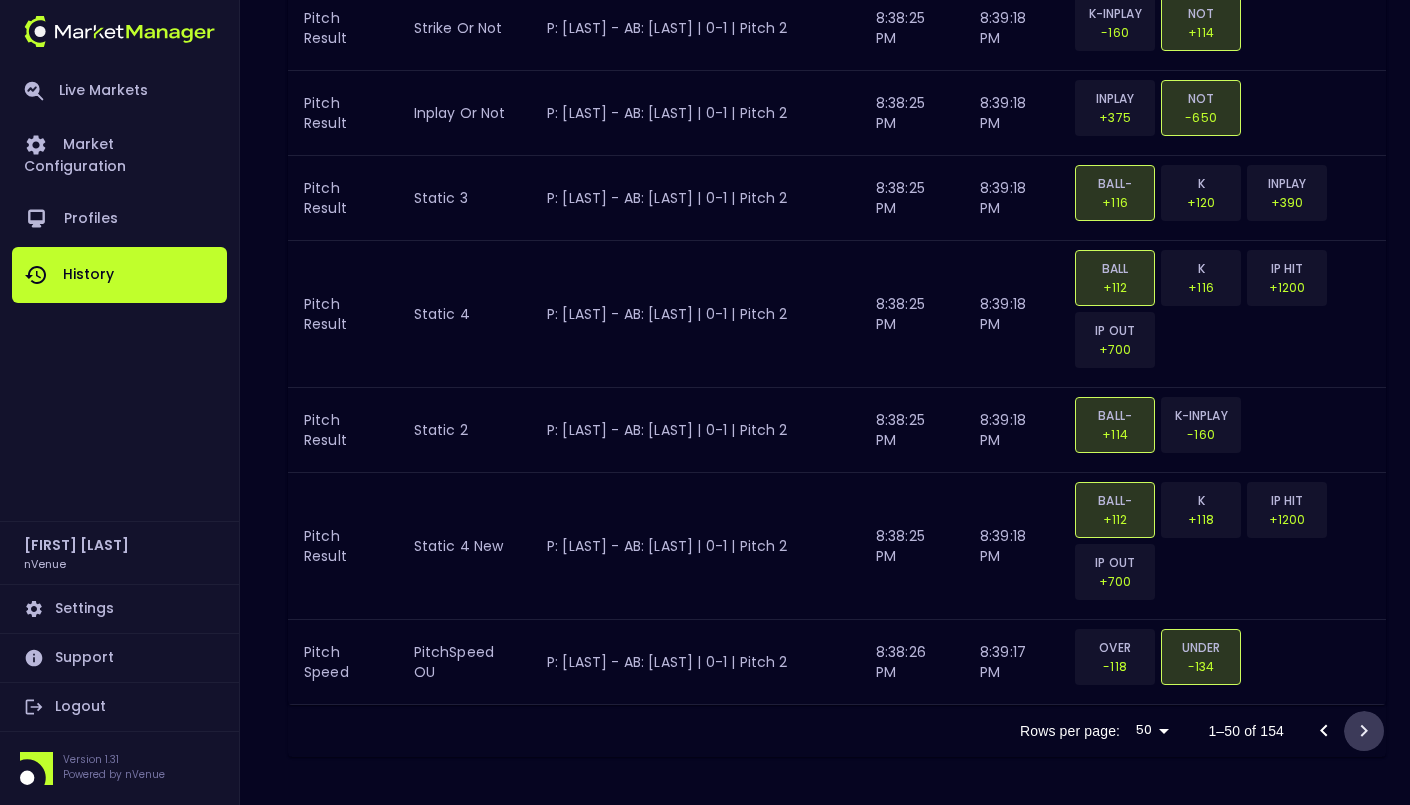 click 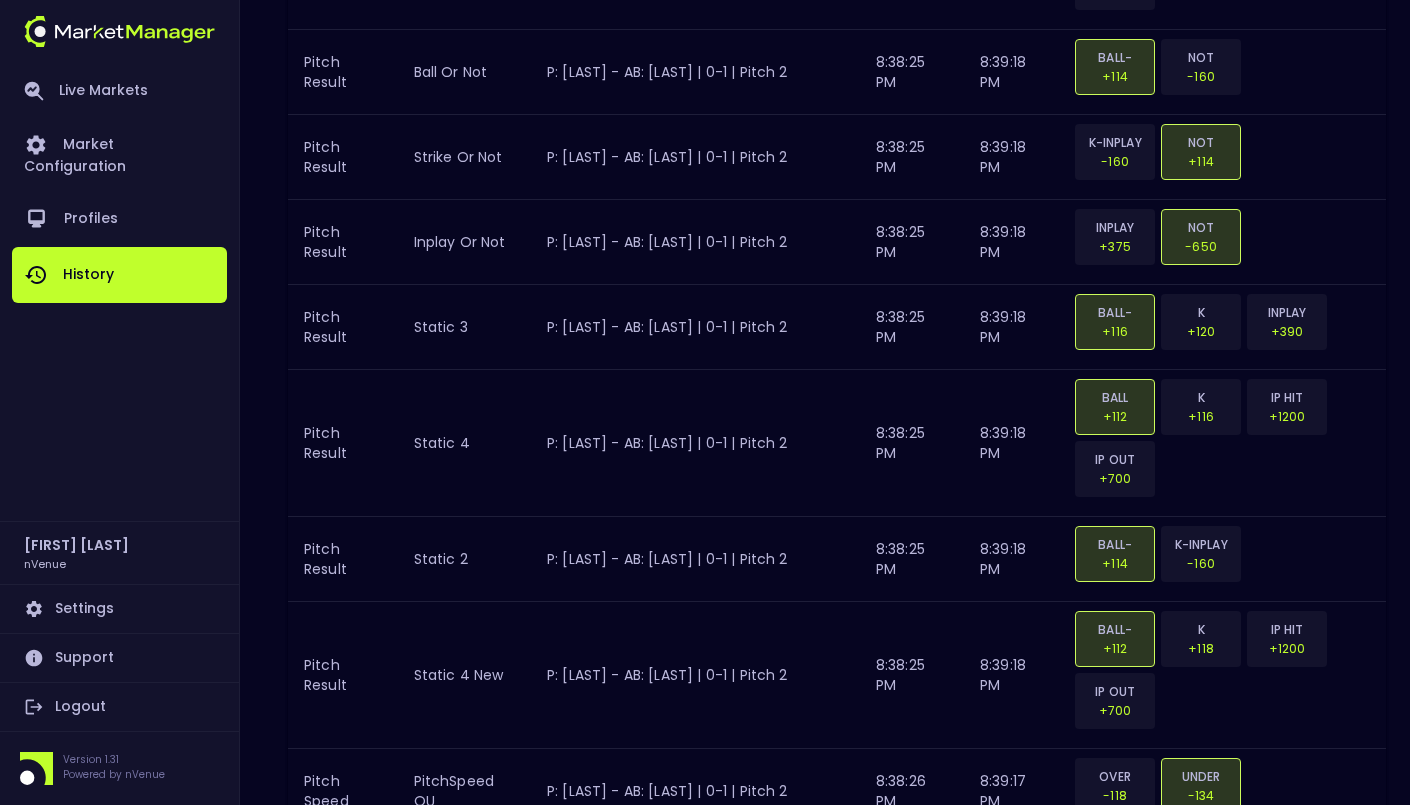 scroll, scrollTop: 5064, scrollLeft: 0, axis: vertical 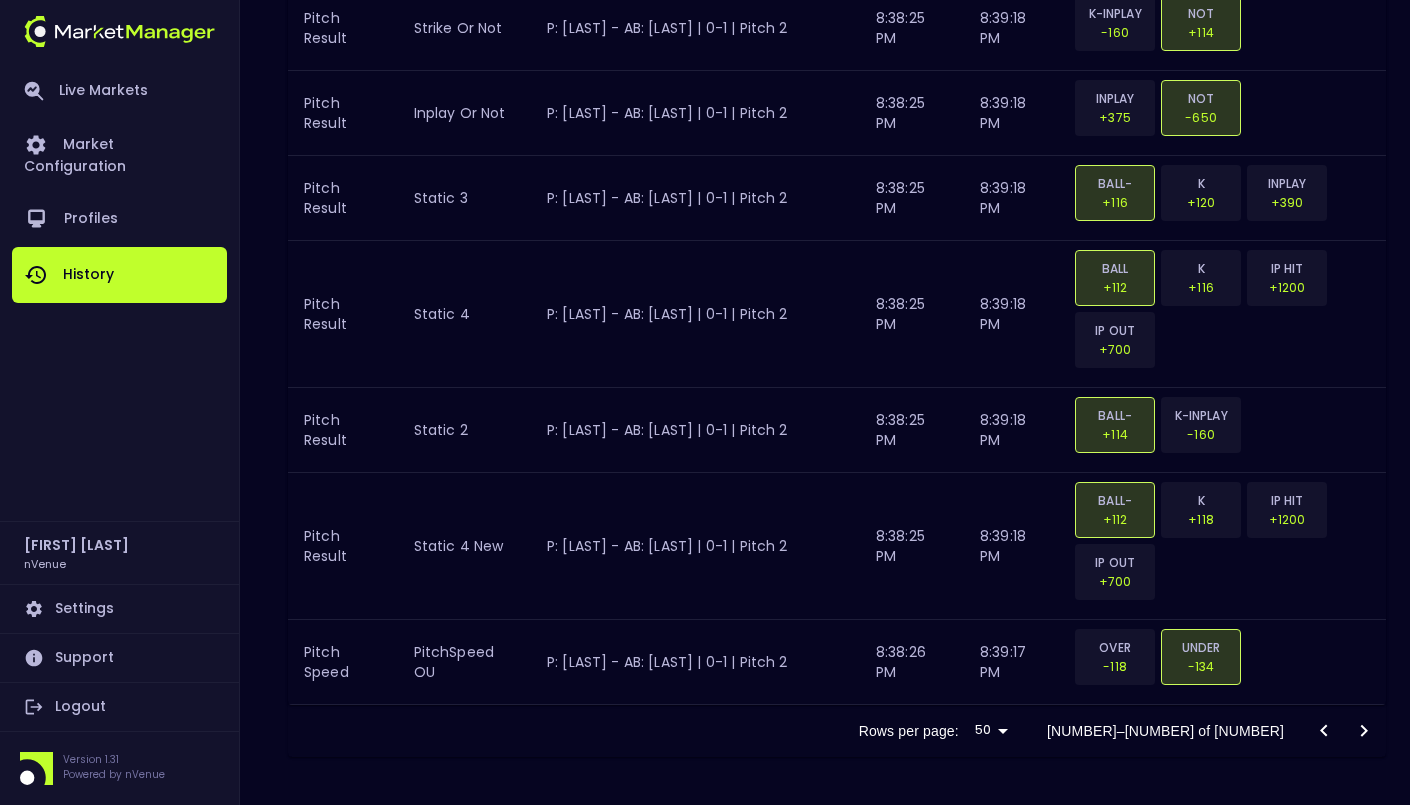 click 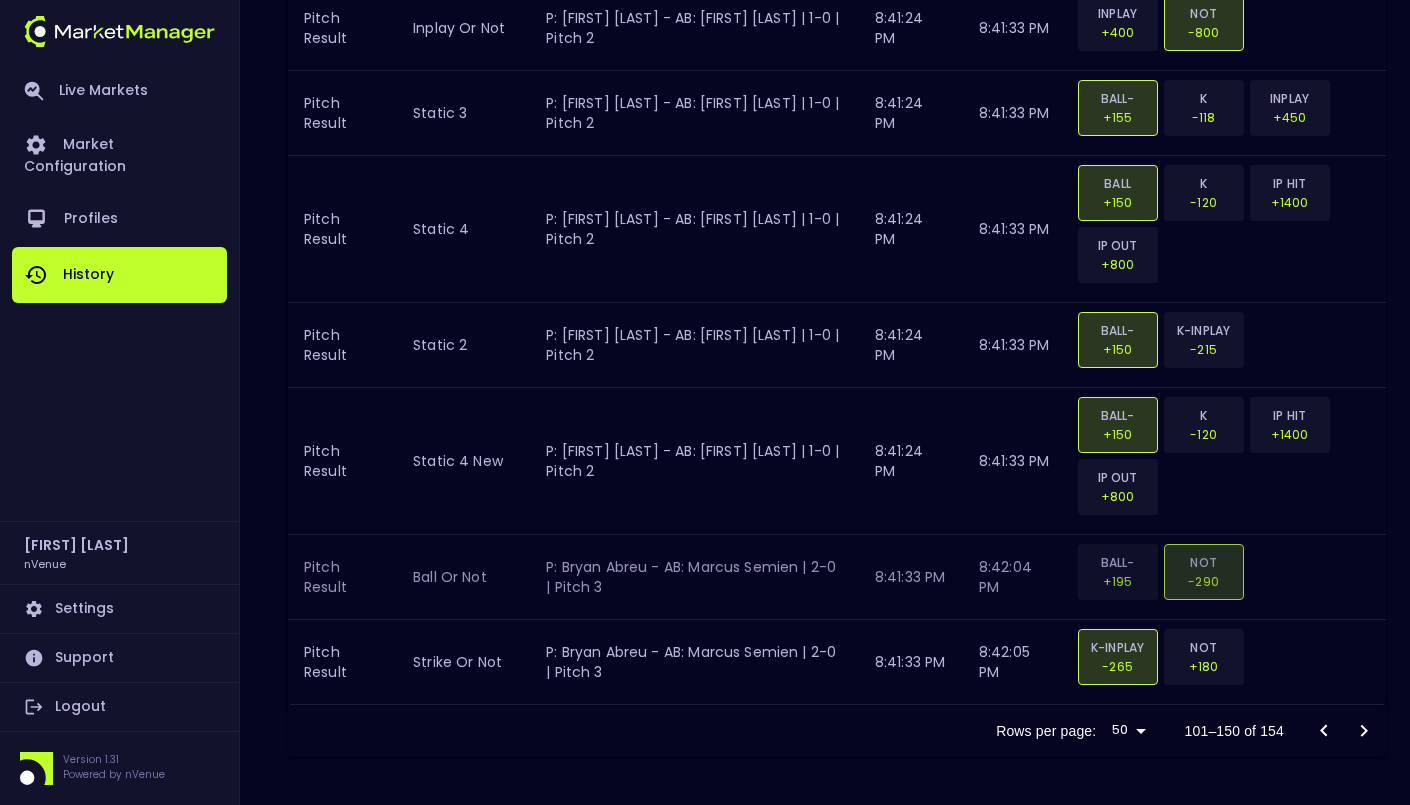 scroll, scrollTop: 4931, scrollLeft: 0, axis: vertical 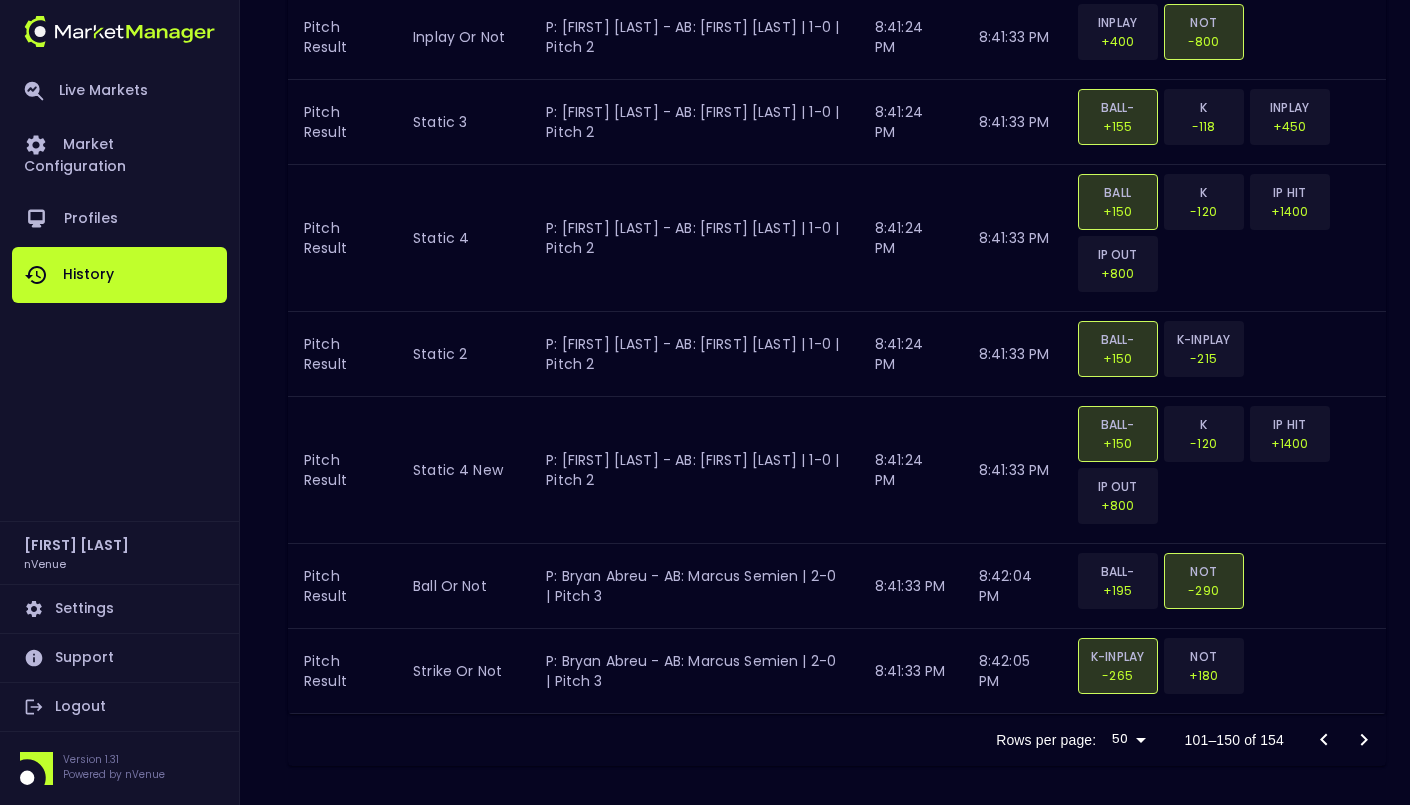 click 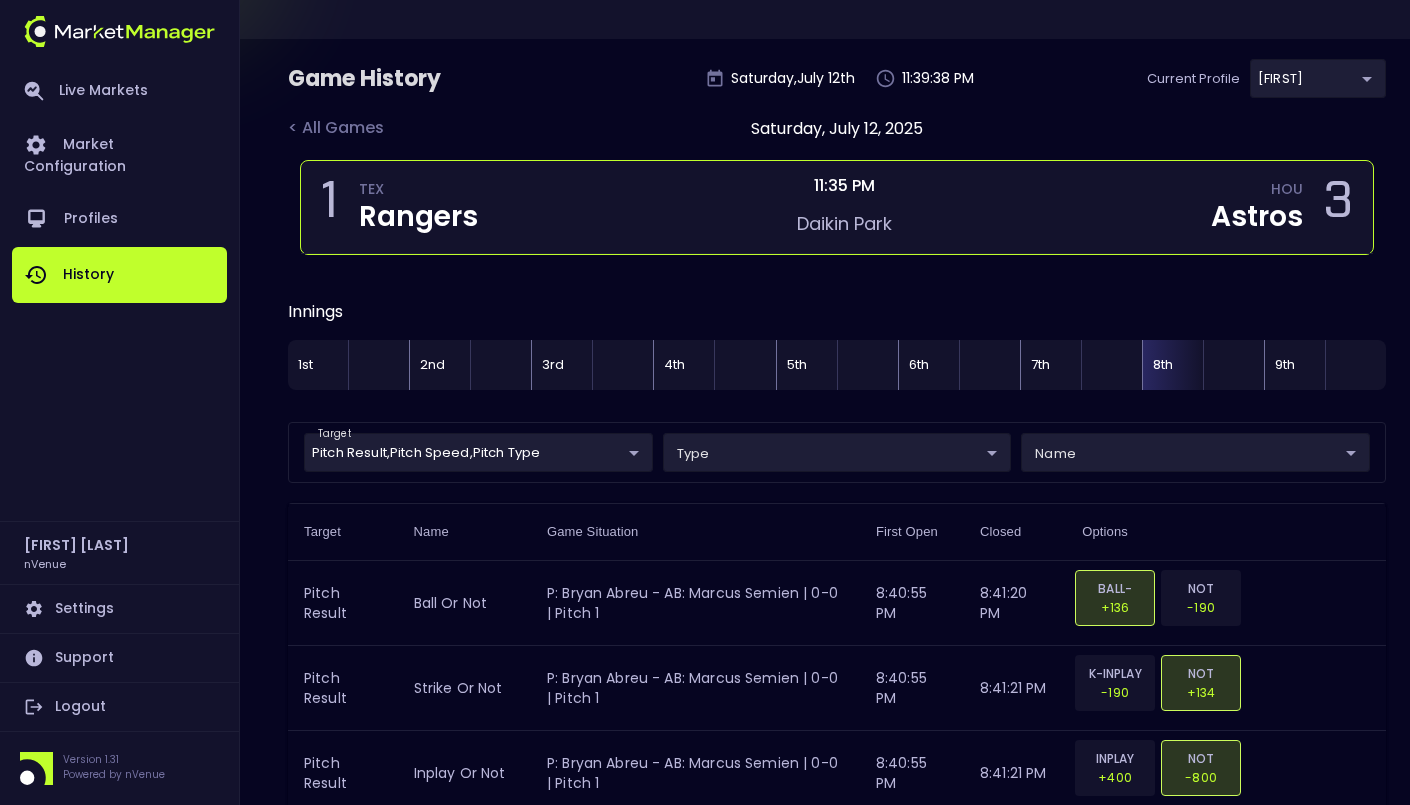 scroll, scrollTop: 0, scrollLeft: 0, axis: both 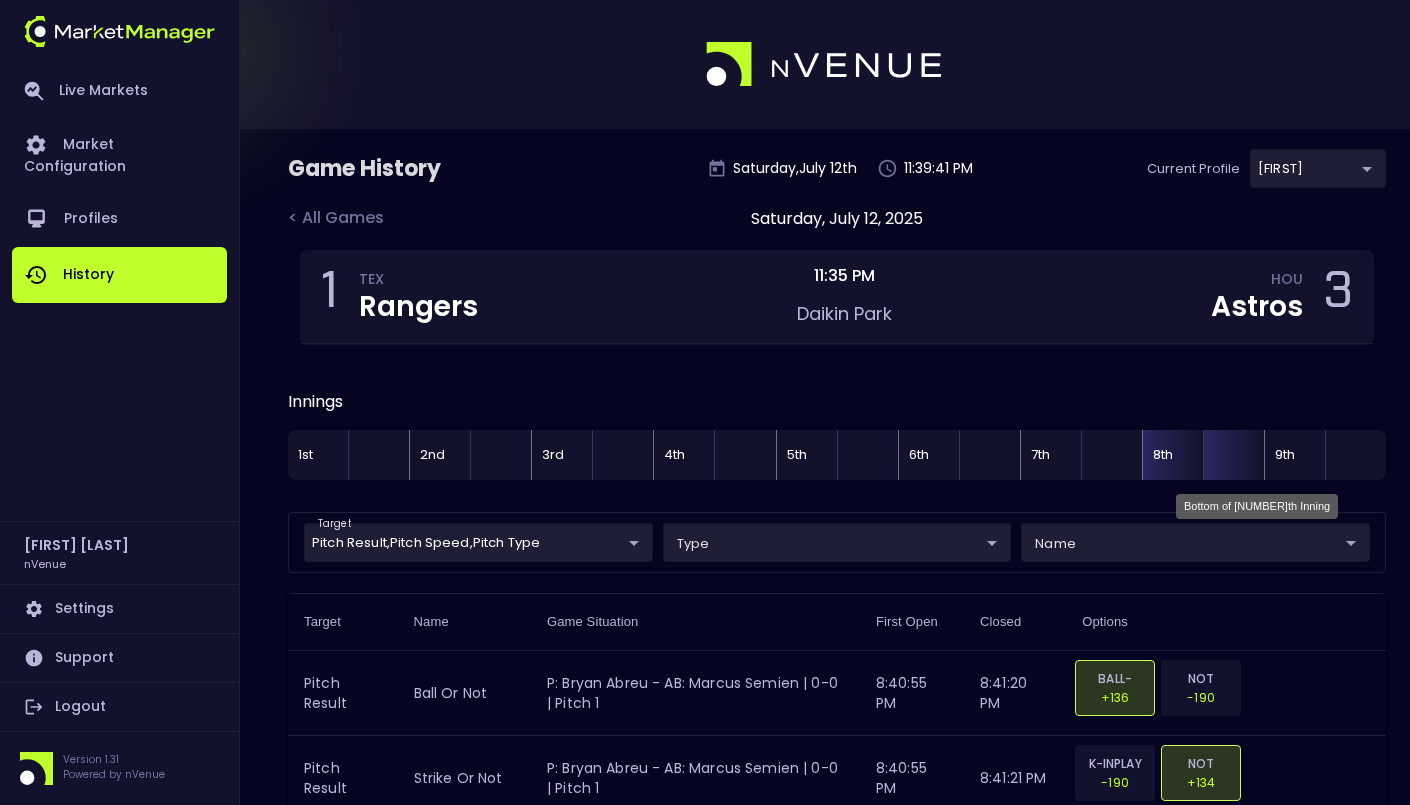 click at bounding box center [1233, 455] 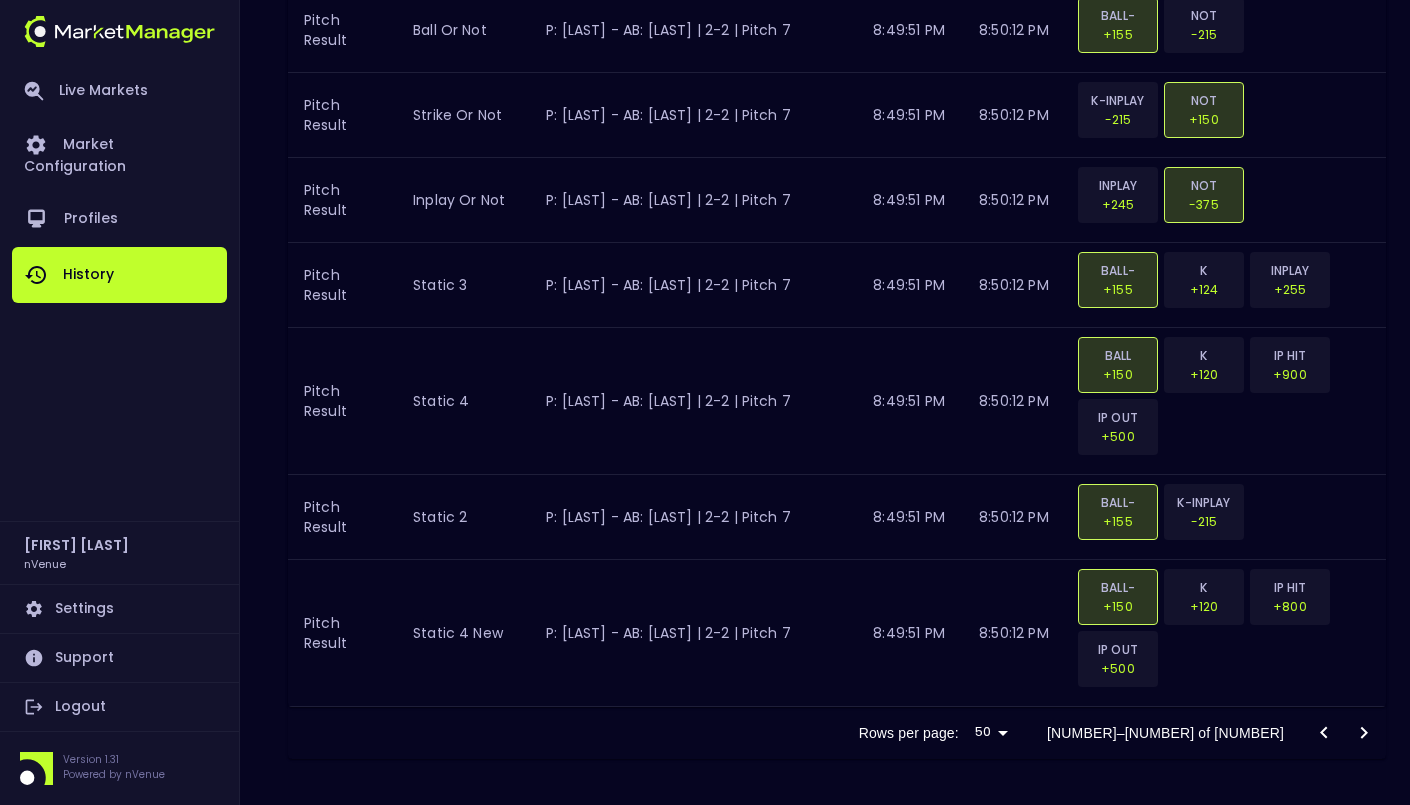 scroll, scrollTop: 5064, scrollLeft: 0, axis: vertical 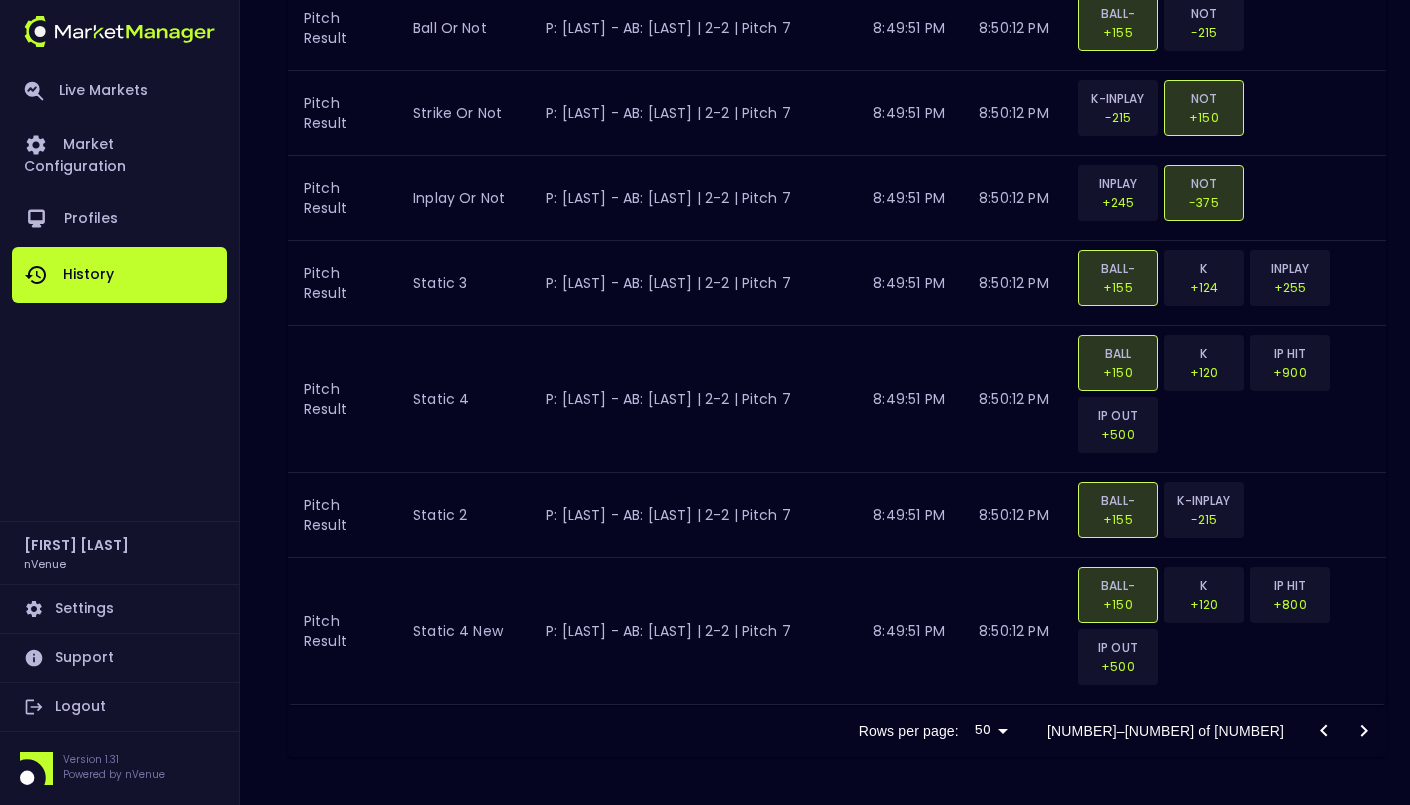 click 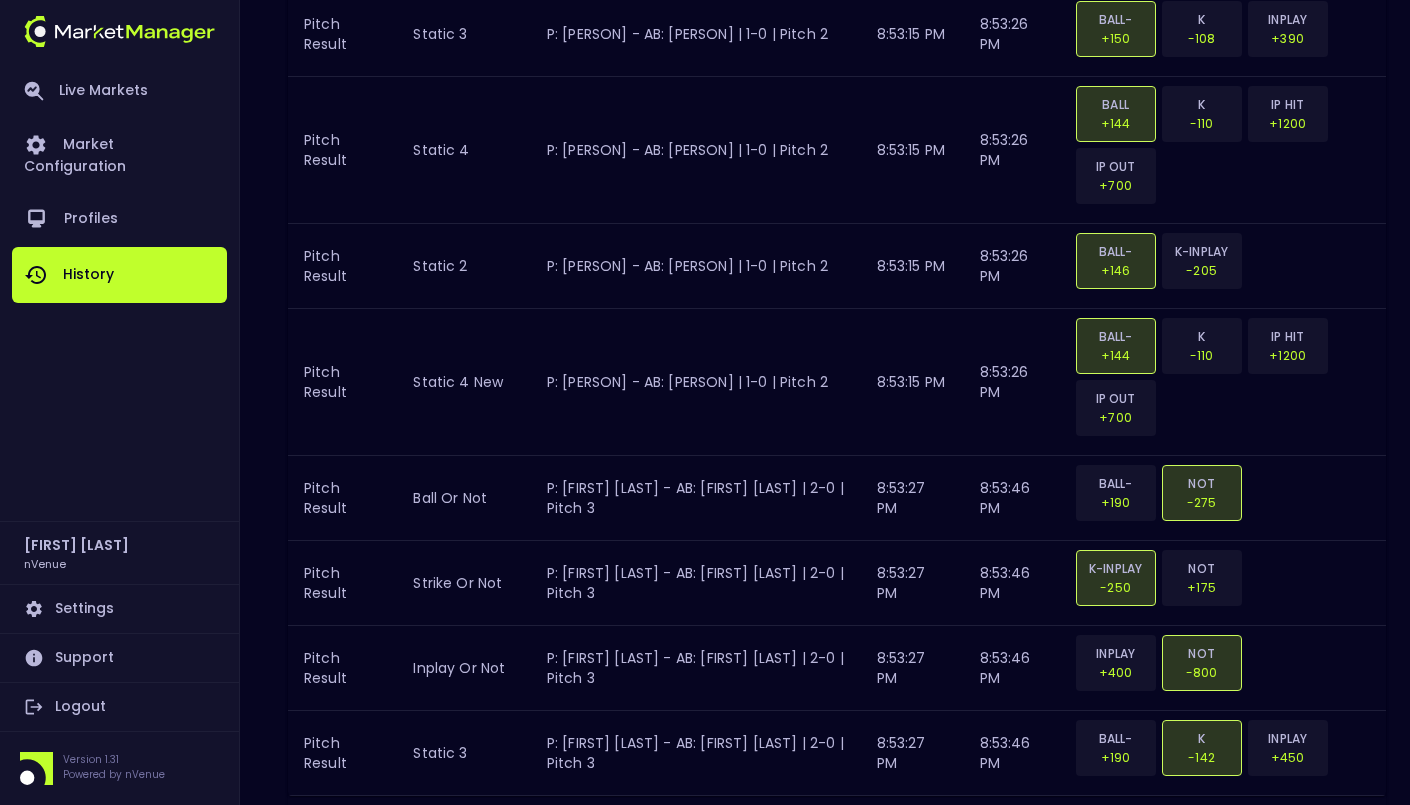 scroll, scrollTop: 4940, scrollLeft: 0, axis: vertical 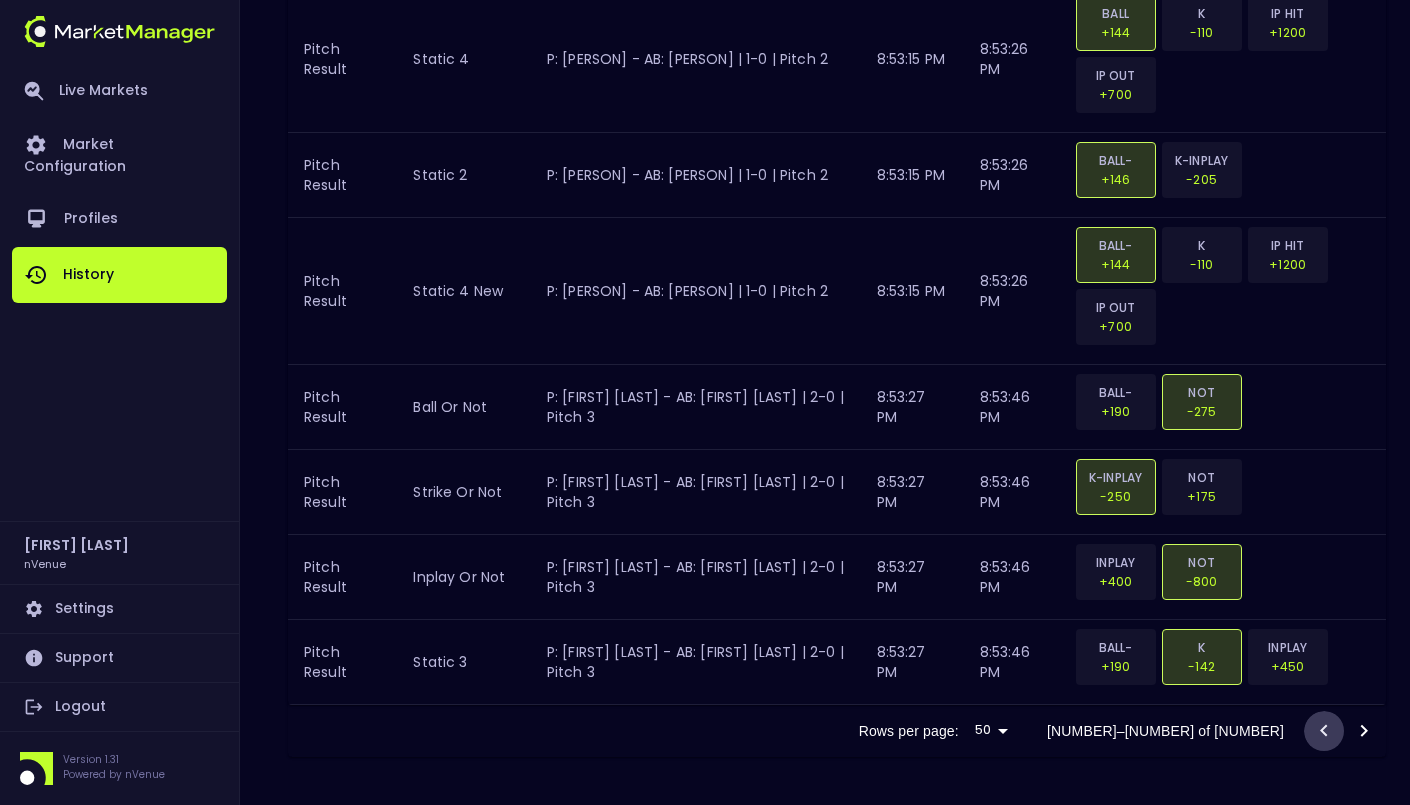 click 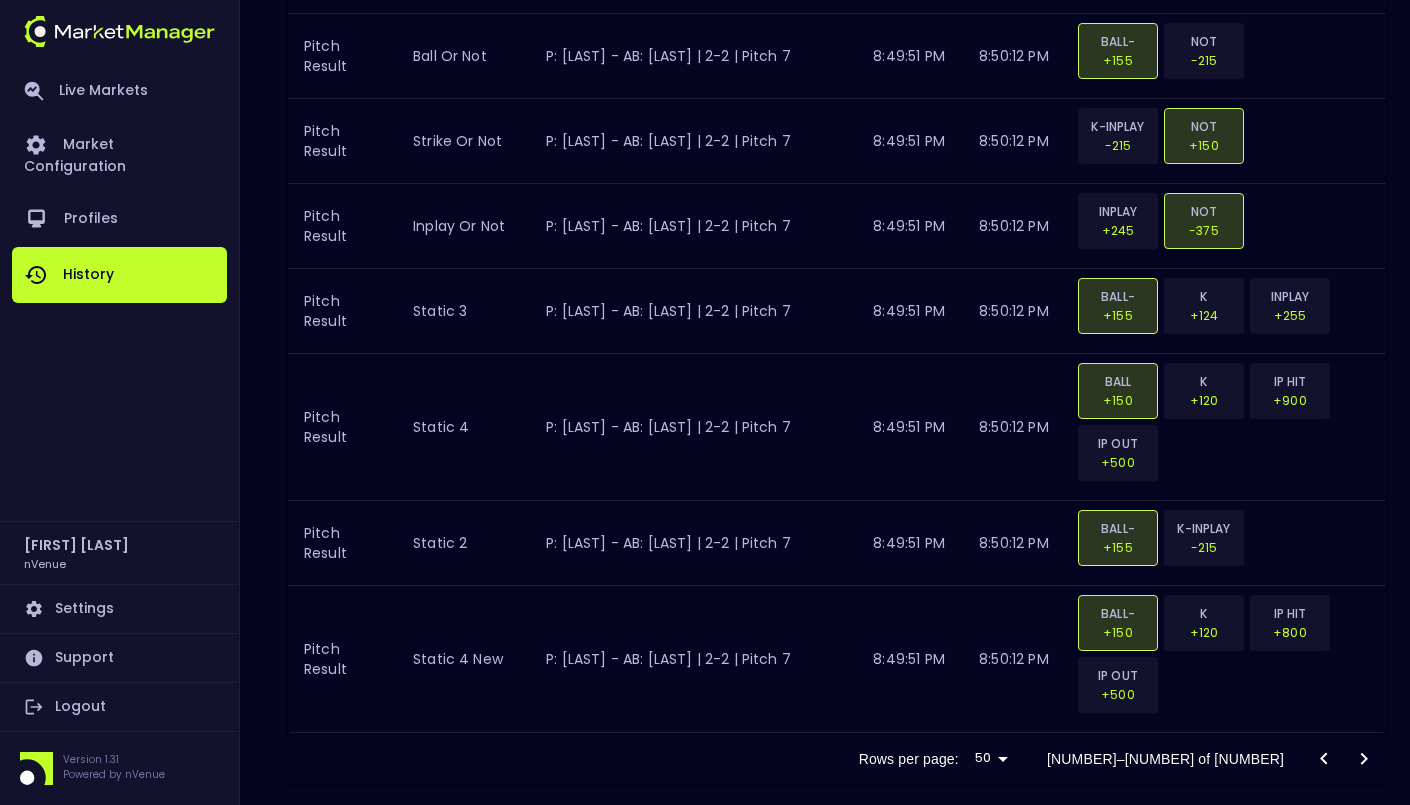 scroll, scrollTop: 5064, scrollLeft: 0, axis: vertical 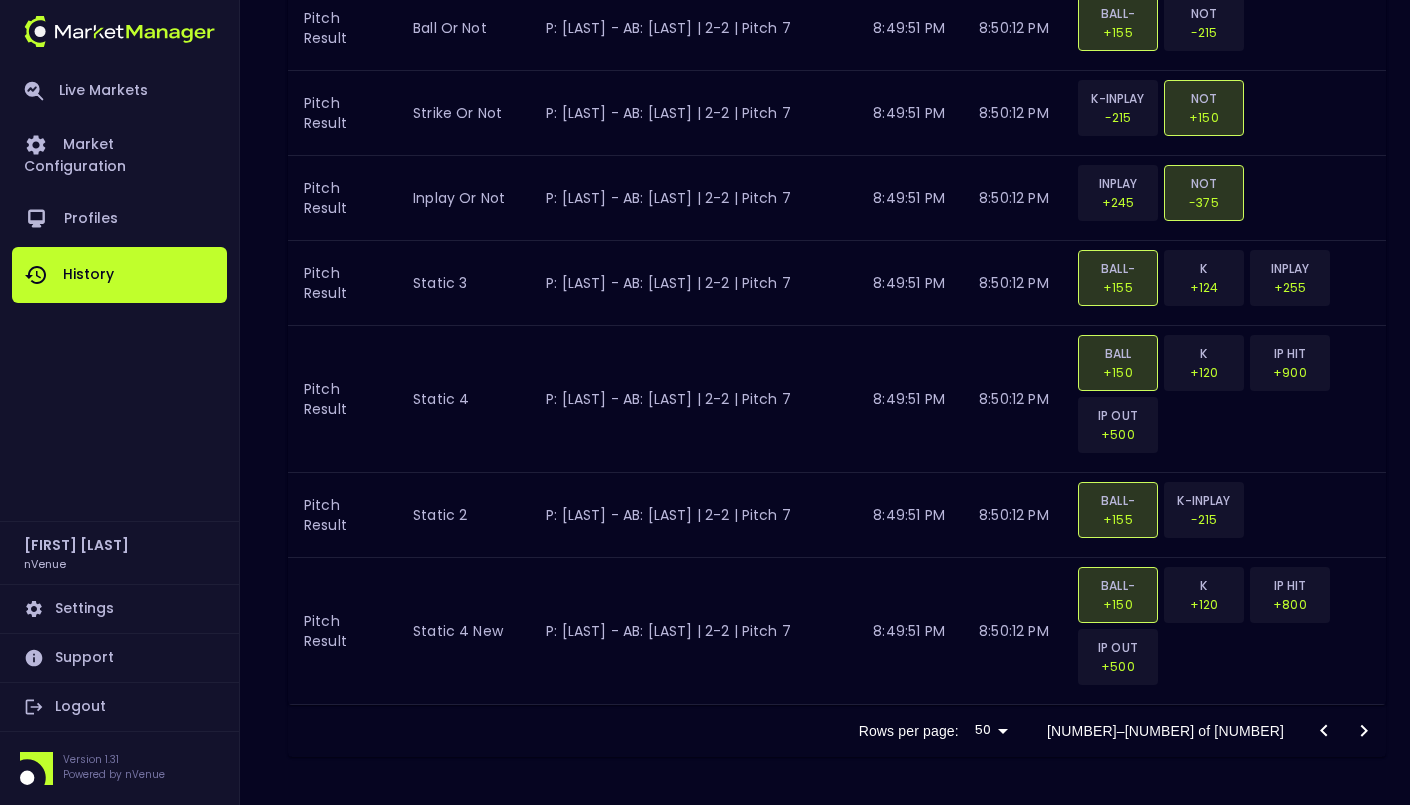 click 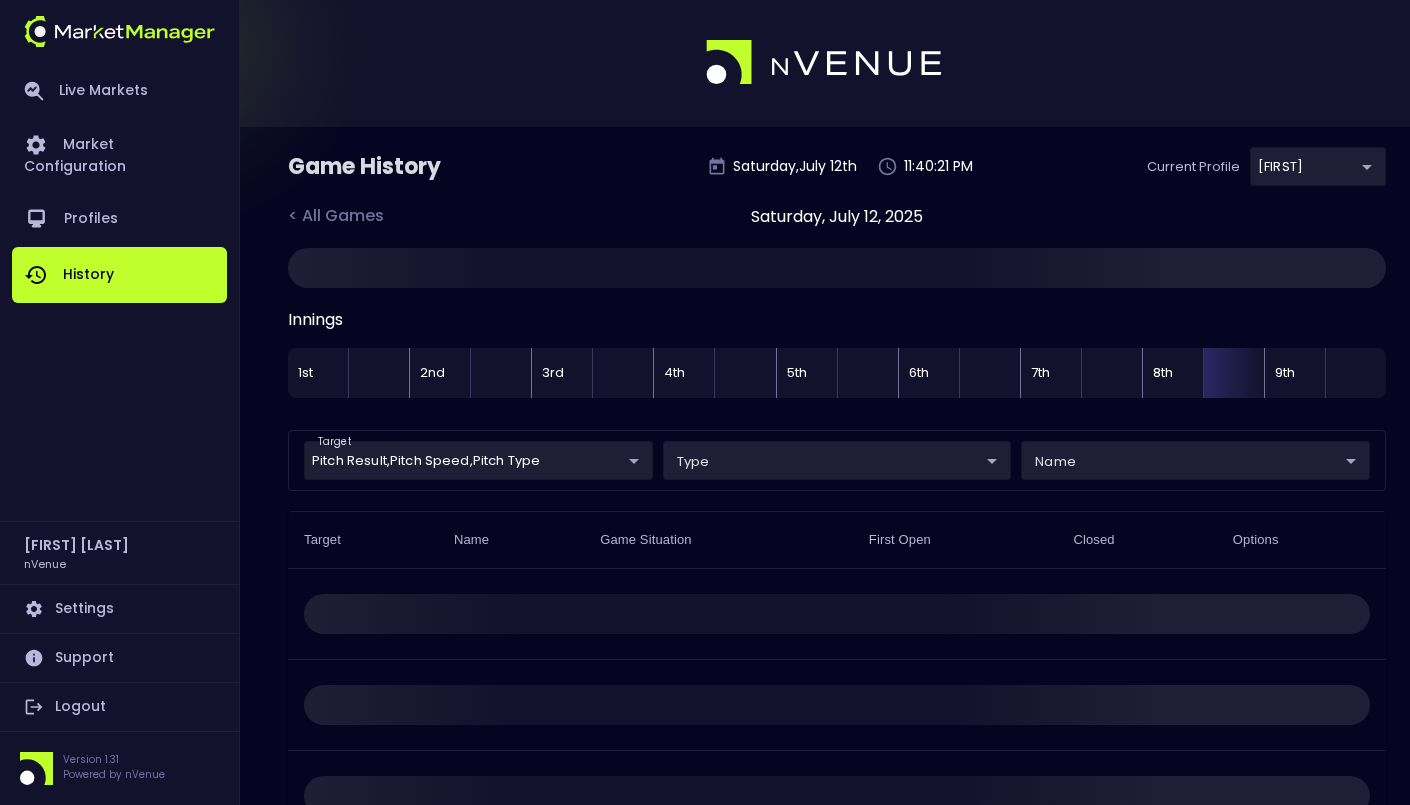scroll, scrollTop: 0, scrollLeft: 0, axis: both 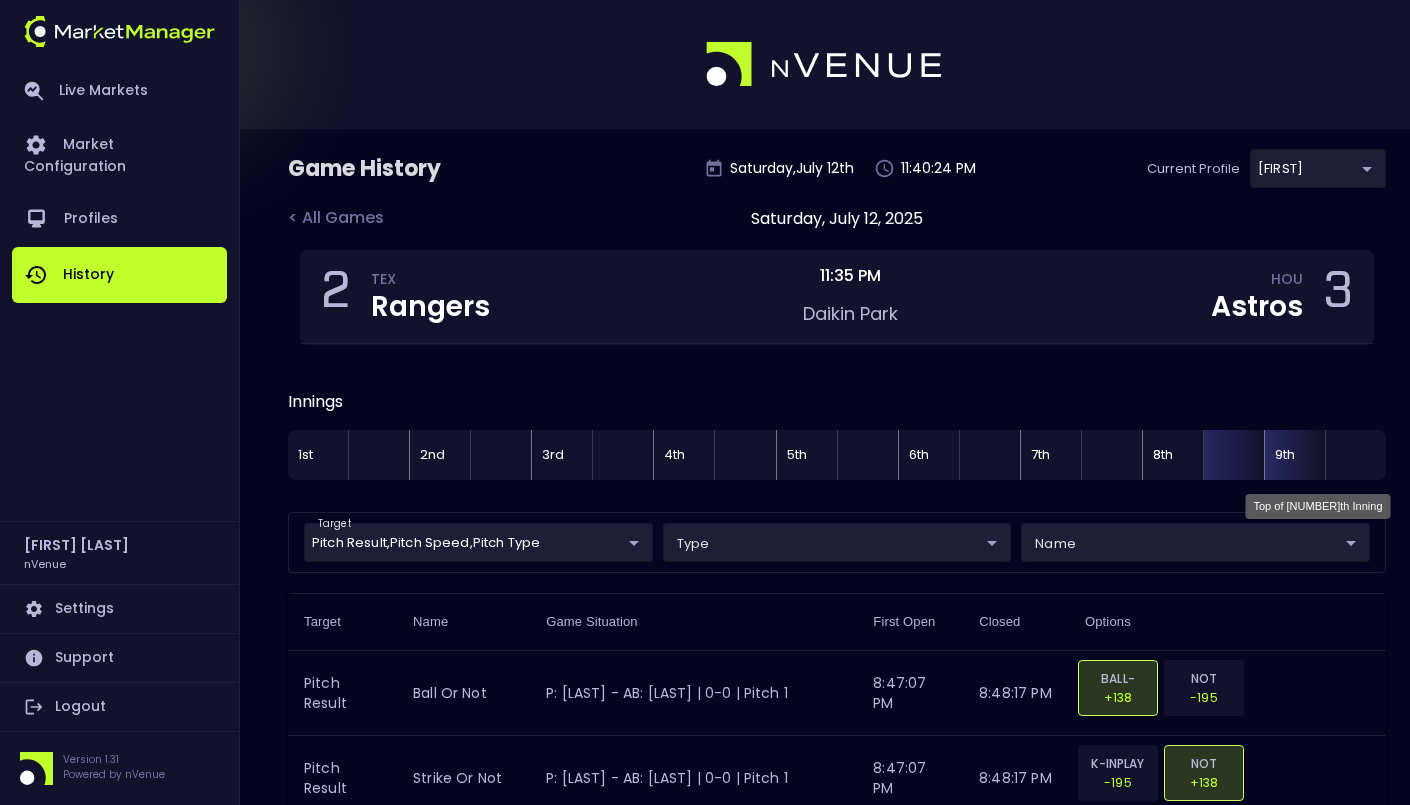 click on "9th" at bounding box center (1294, 455) 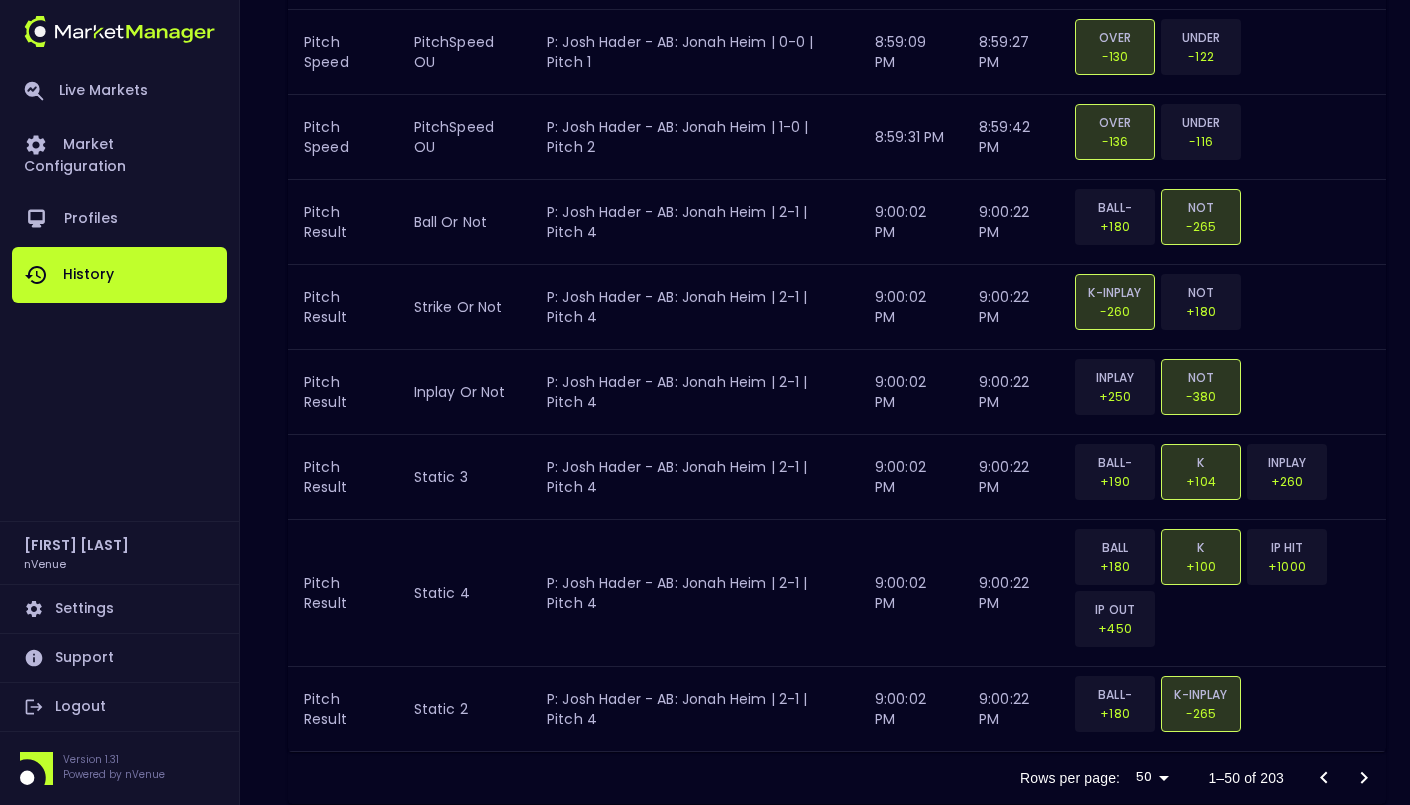 scroll, scrollTop: 5002, scrollLeft: 0, axis: vertical 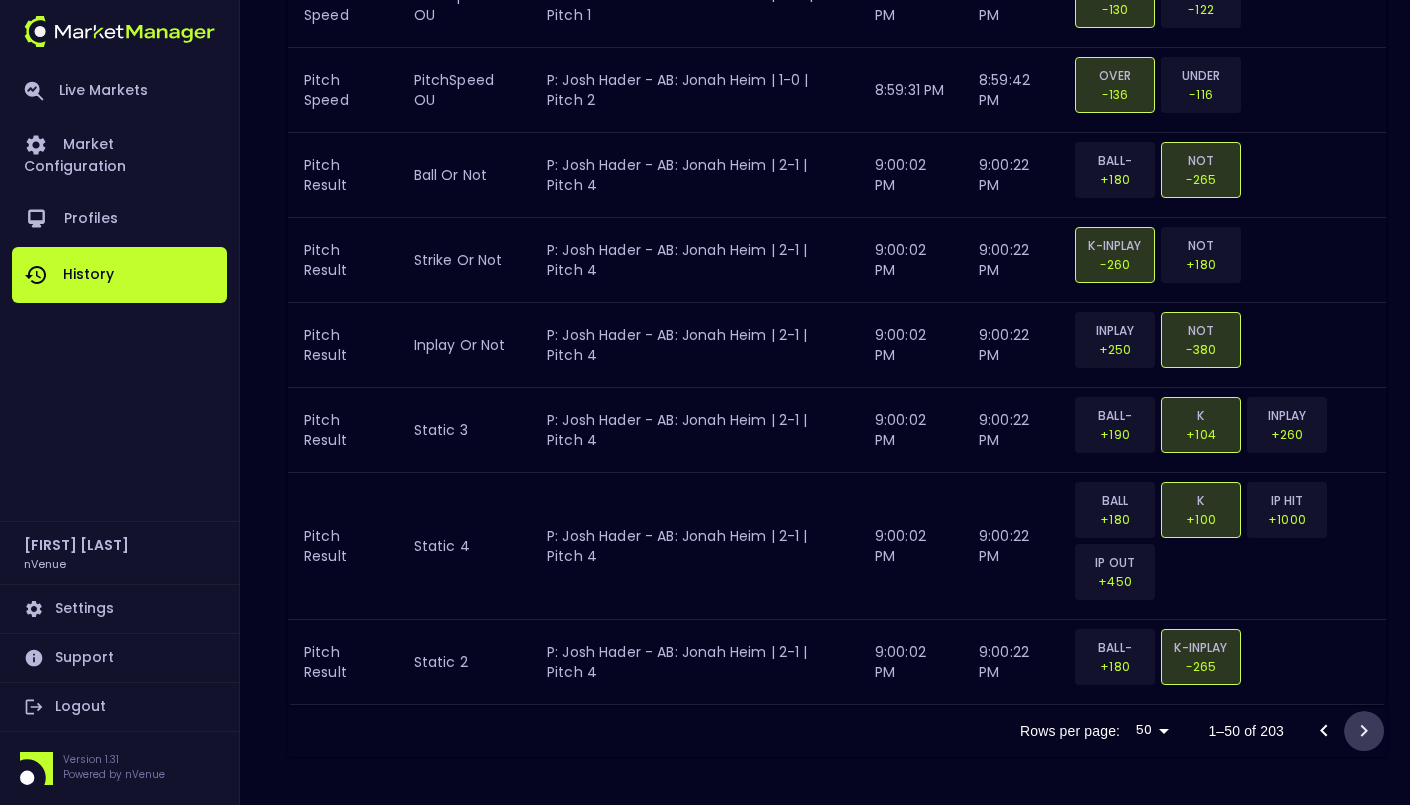 click 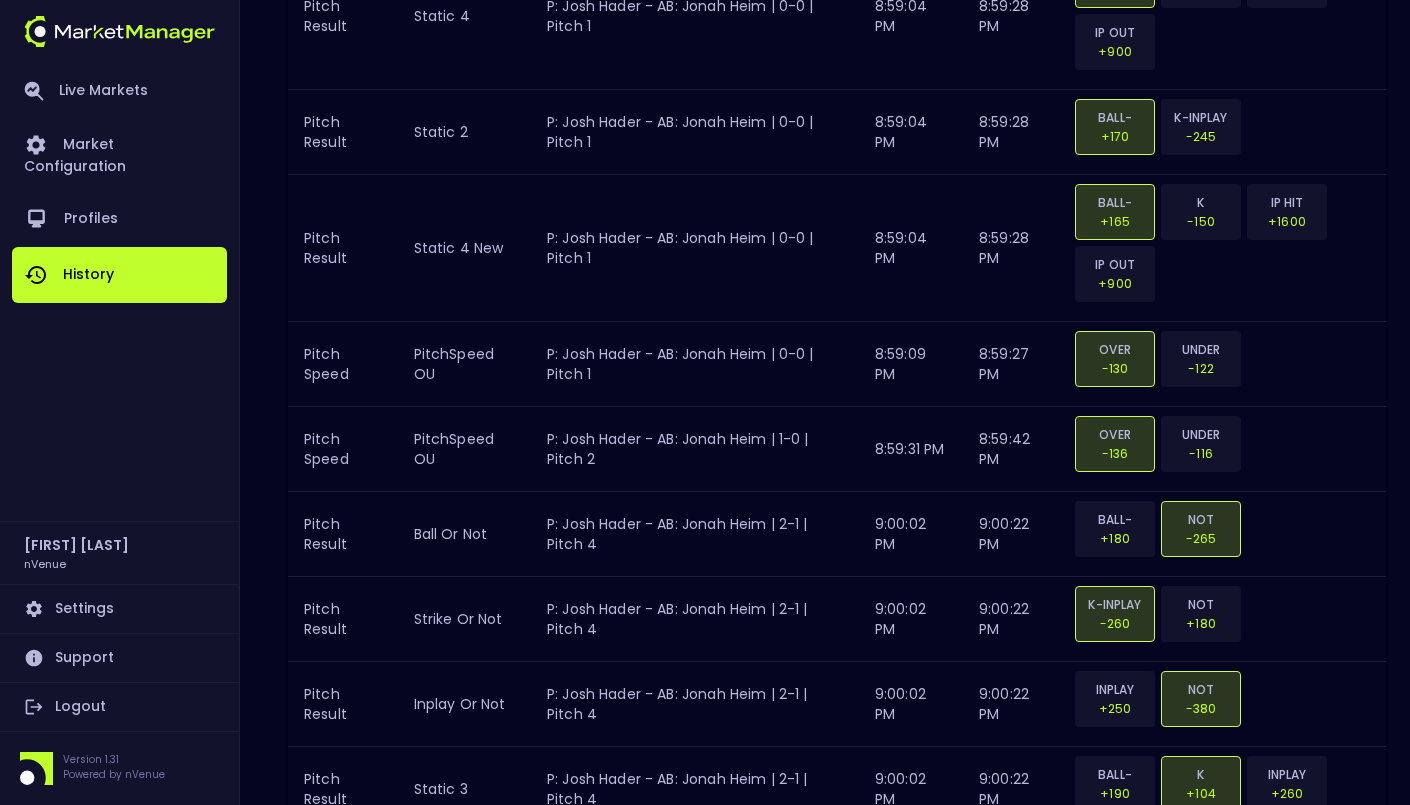 scroll, scrollTop: 5002, scrollLeft: 0, axis: vertical 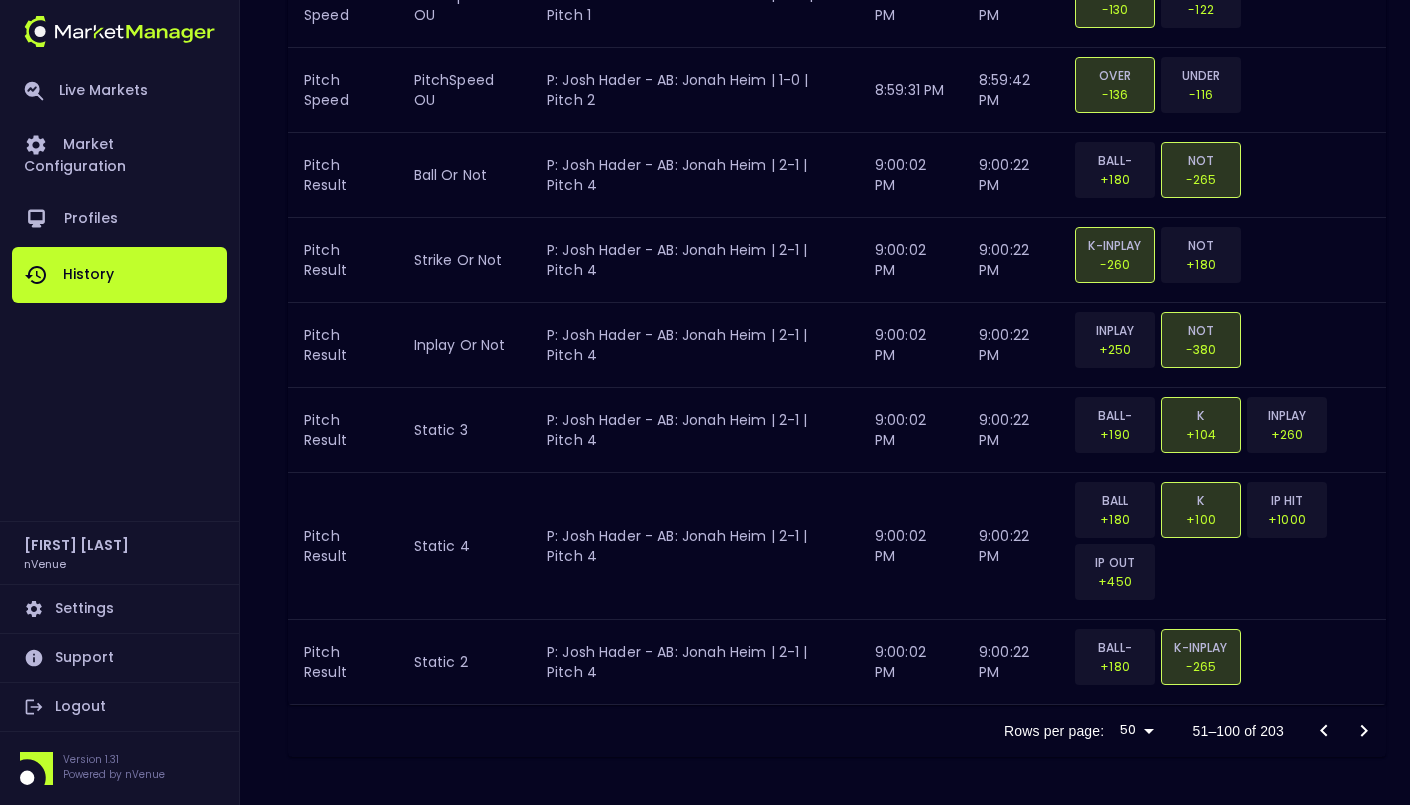 click 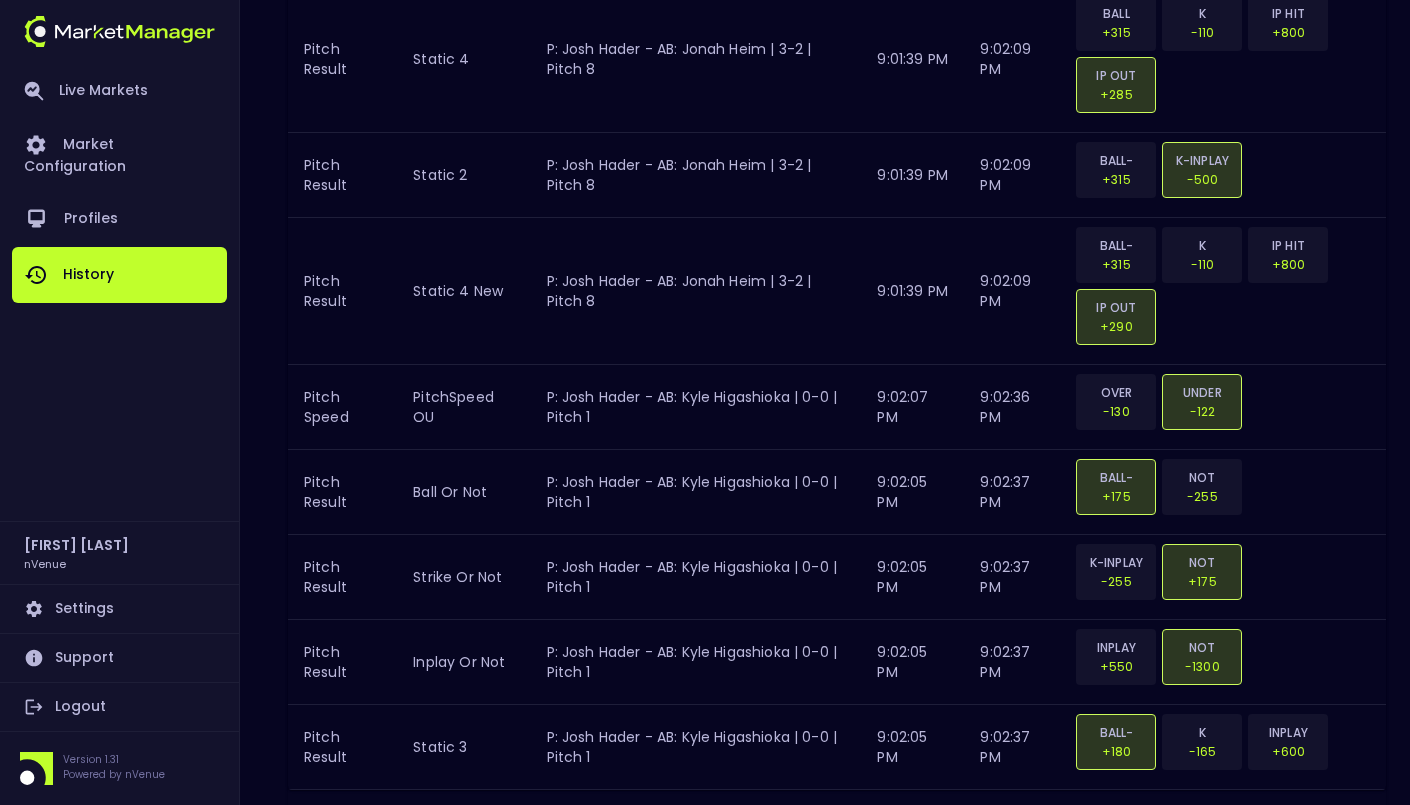 scroll, scrollTop: 5002, scrollLeft: 0, axis: vertical 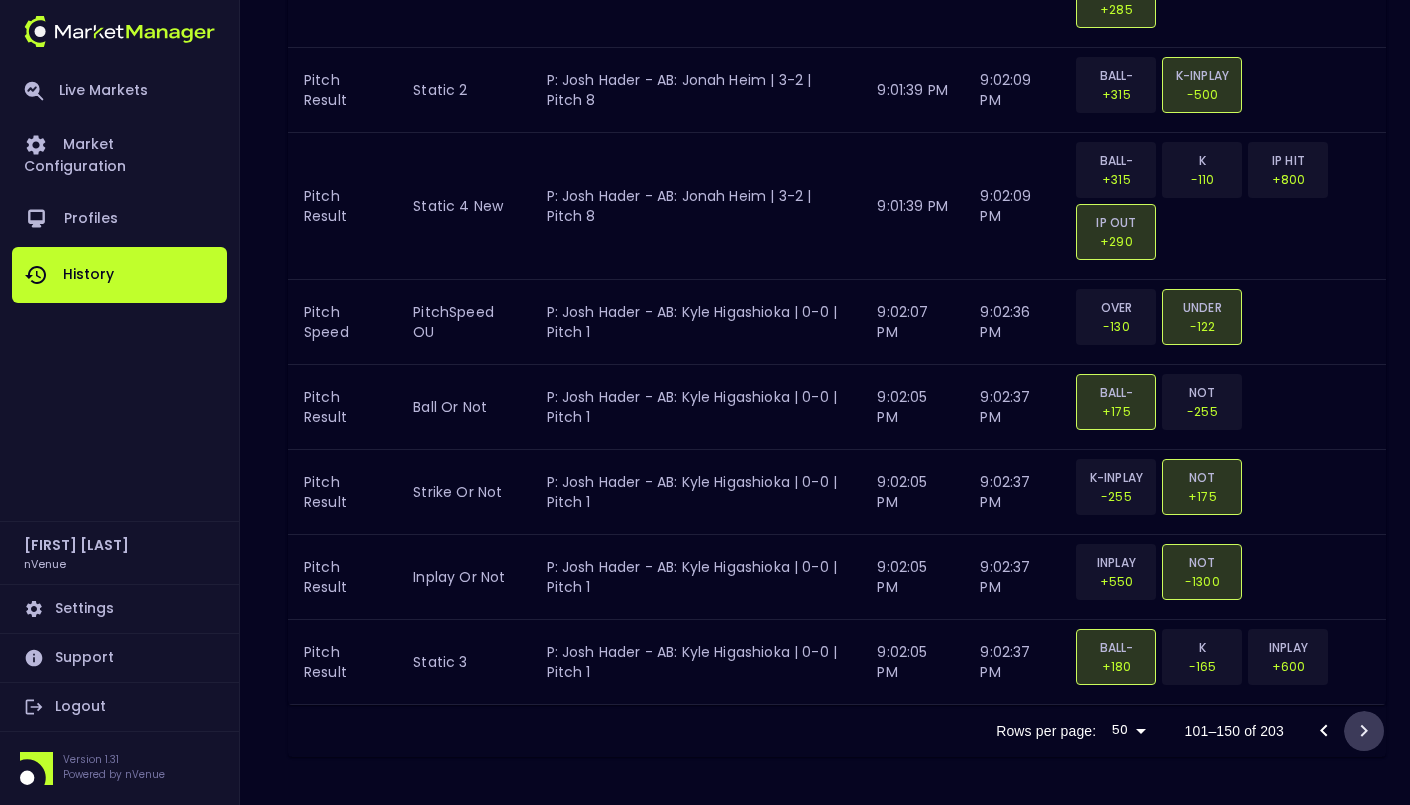 click 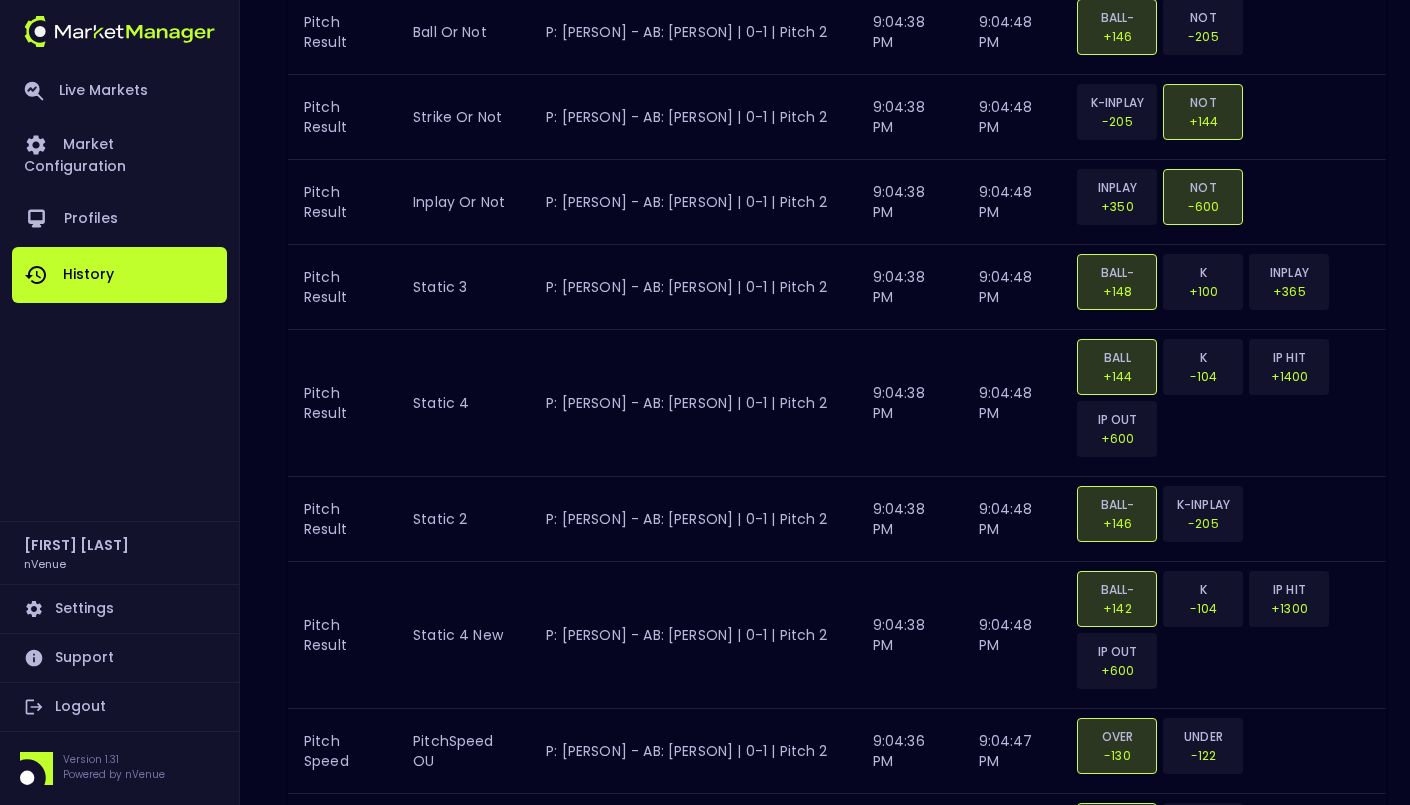 scroll, scrollTop: 5064, scrollLeft: 0, axis: vertical 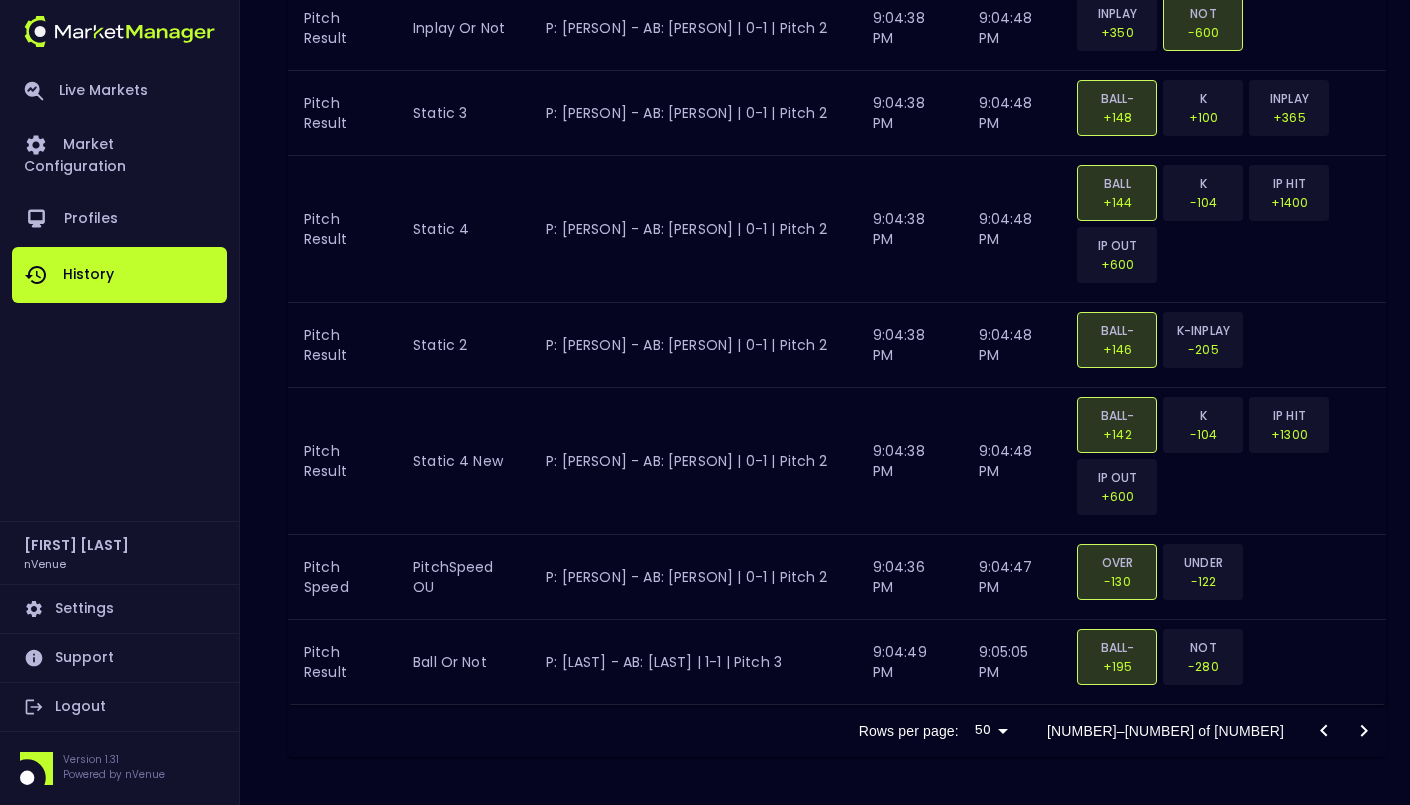 click 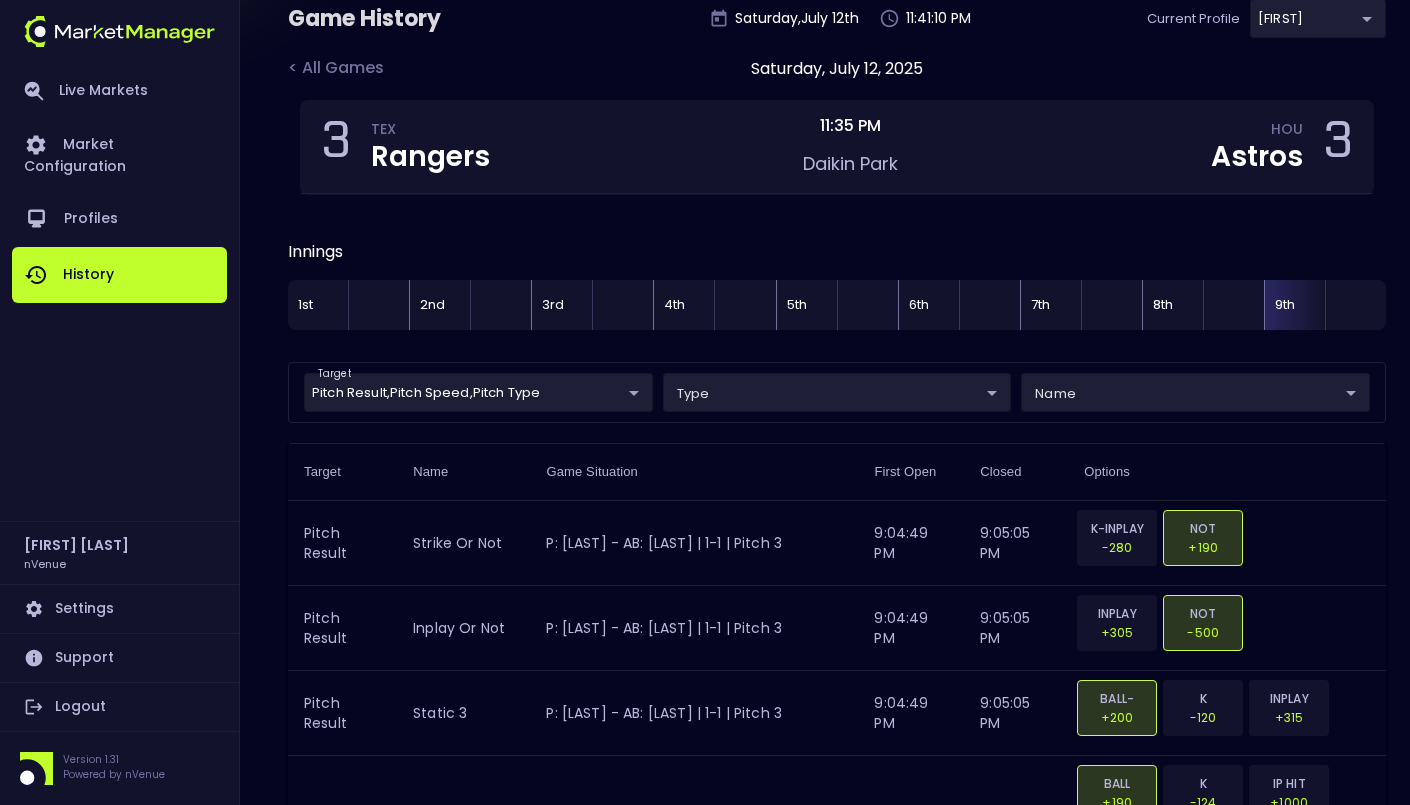 scroll, scrollTop: 317, scrollLeft: 0, axis: vertical 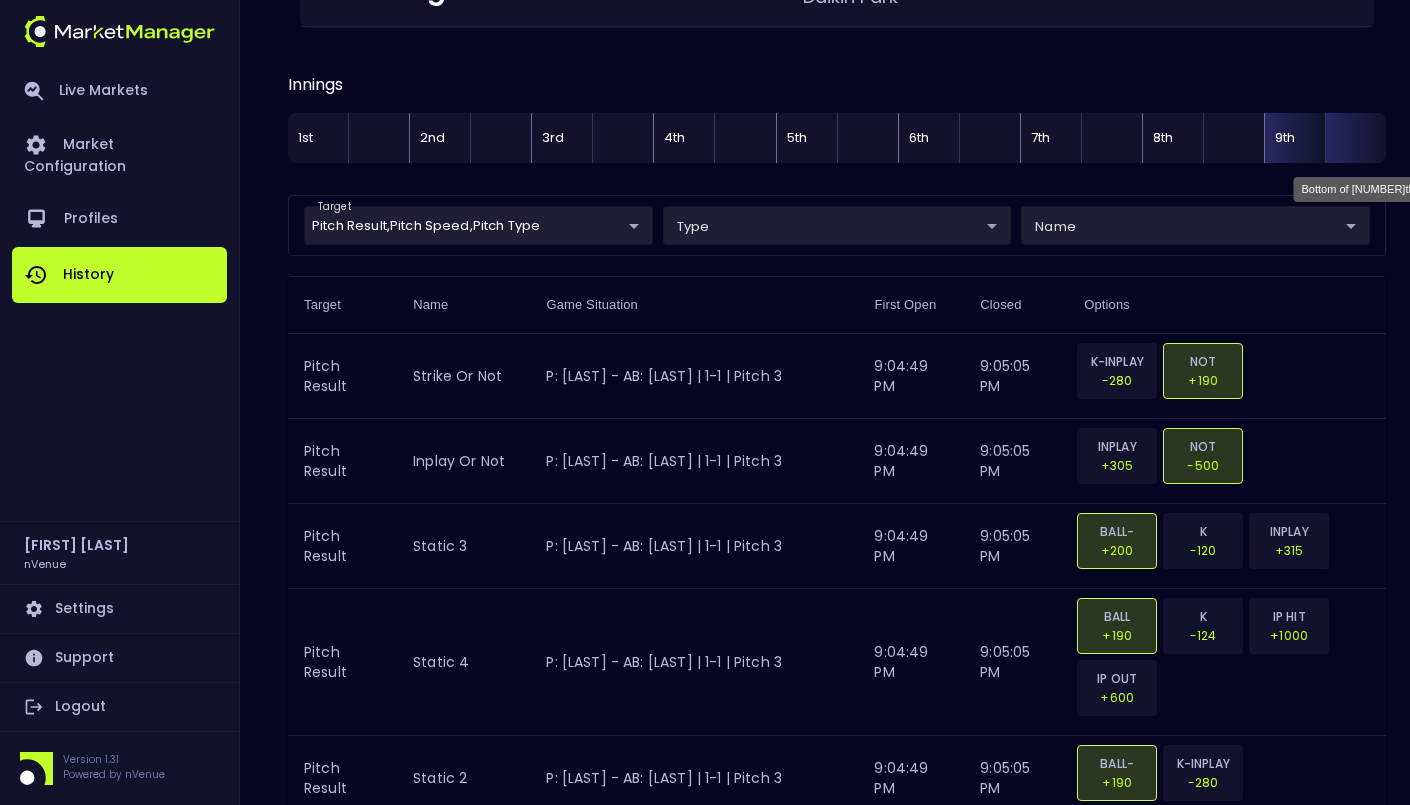 click at bounding box center [1355, 138] 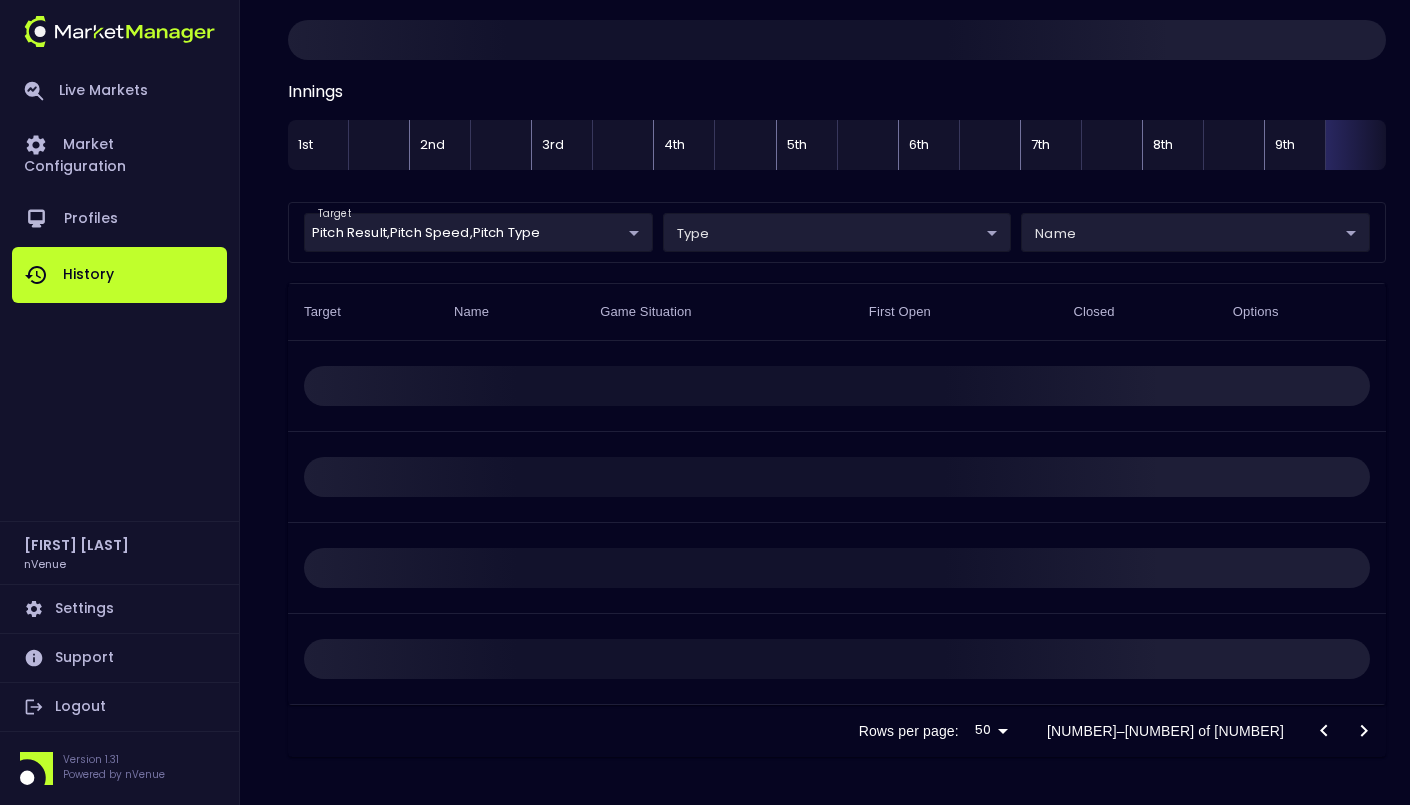scroll, scrollTop: 220, scrollLeft: 0, axis: vertical 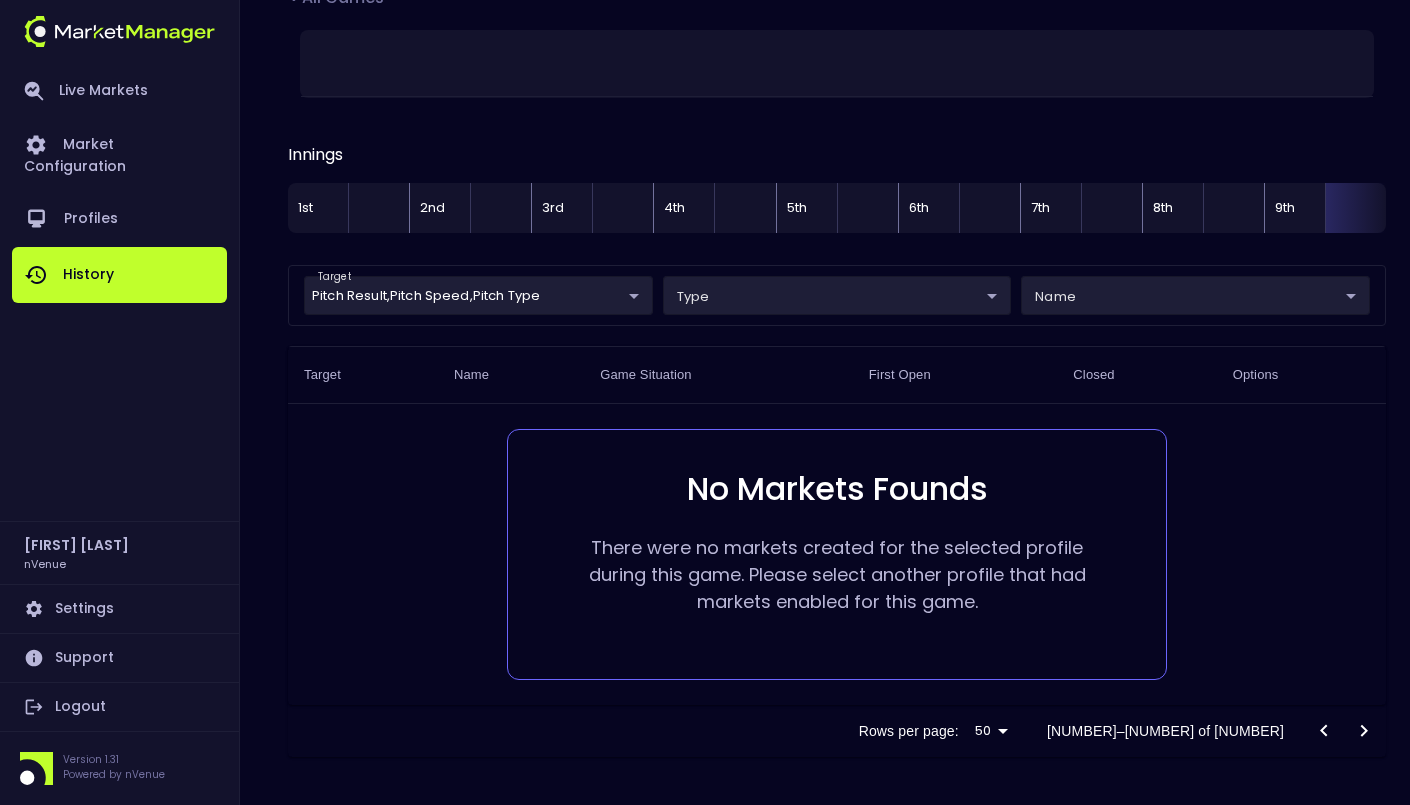 click on "No Markets Founds There were no markets created for the selected profile during this game. Please select another profile that had markets enabled for this game." at bounding box center (837, 555) 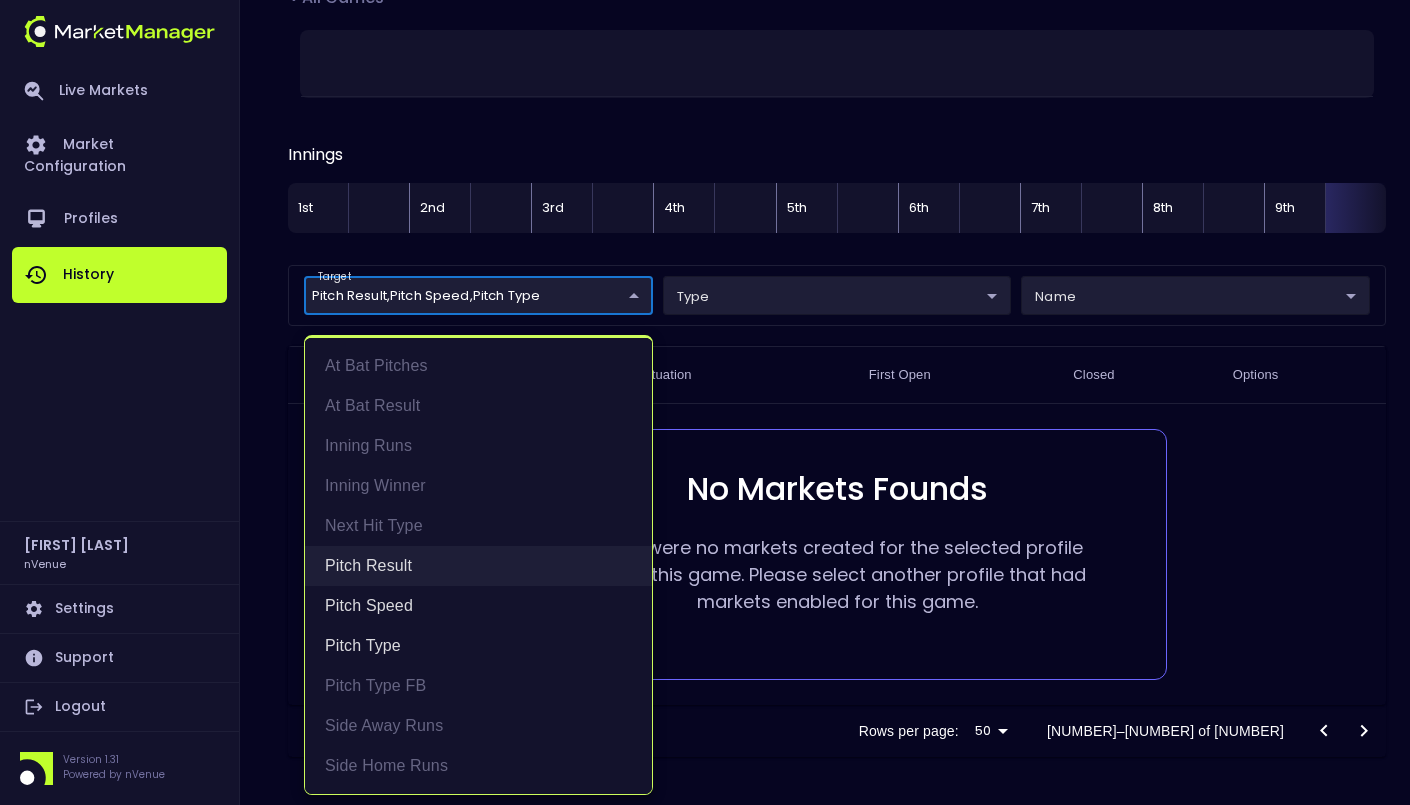 click on "Pitch Result" at bounding box center [478, 566] 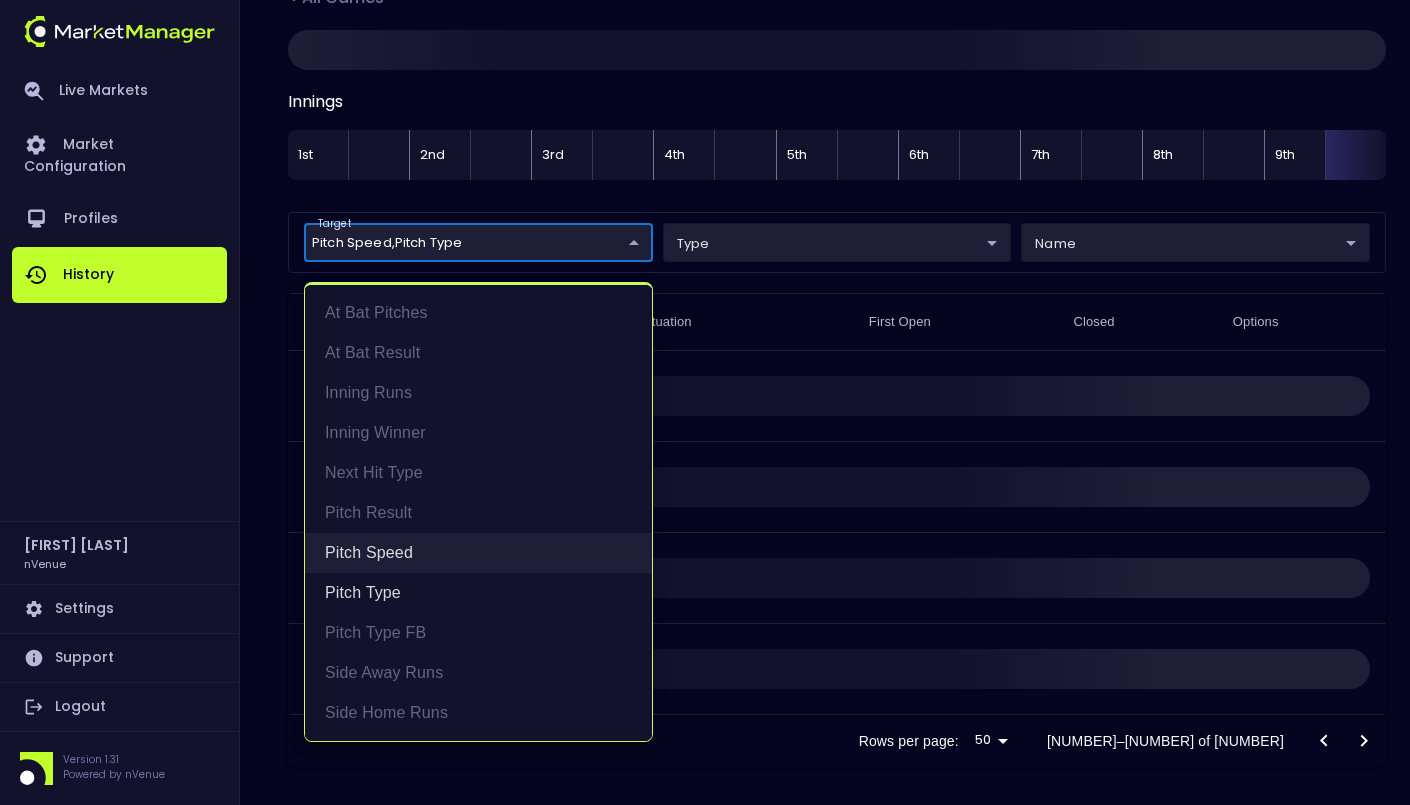click on "Pitch Speed" at bounding box center [478, 553] 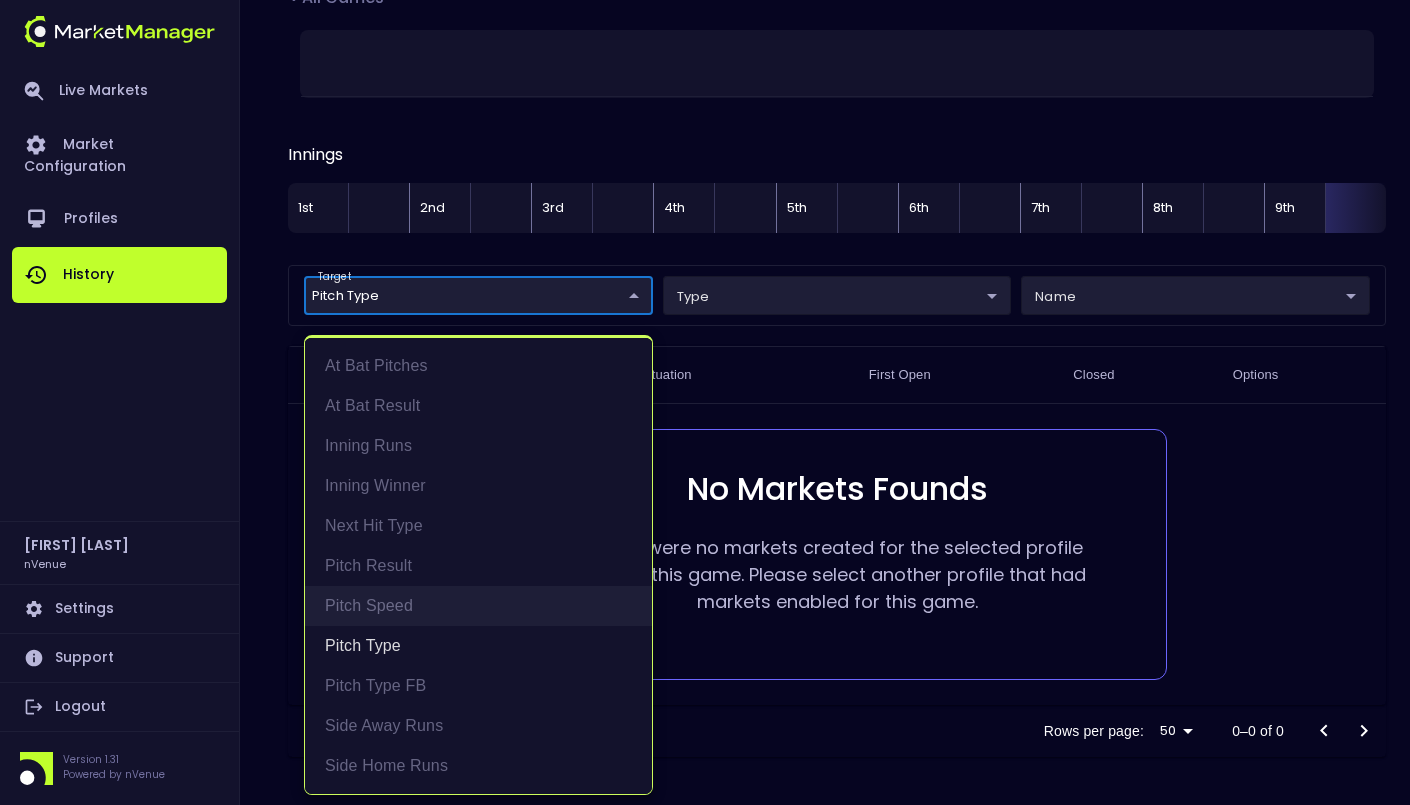 click on "Pitch Speed" at bounding box center (478, 606) 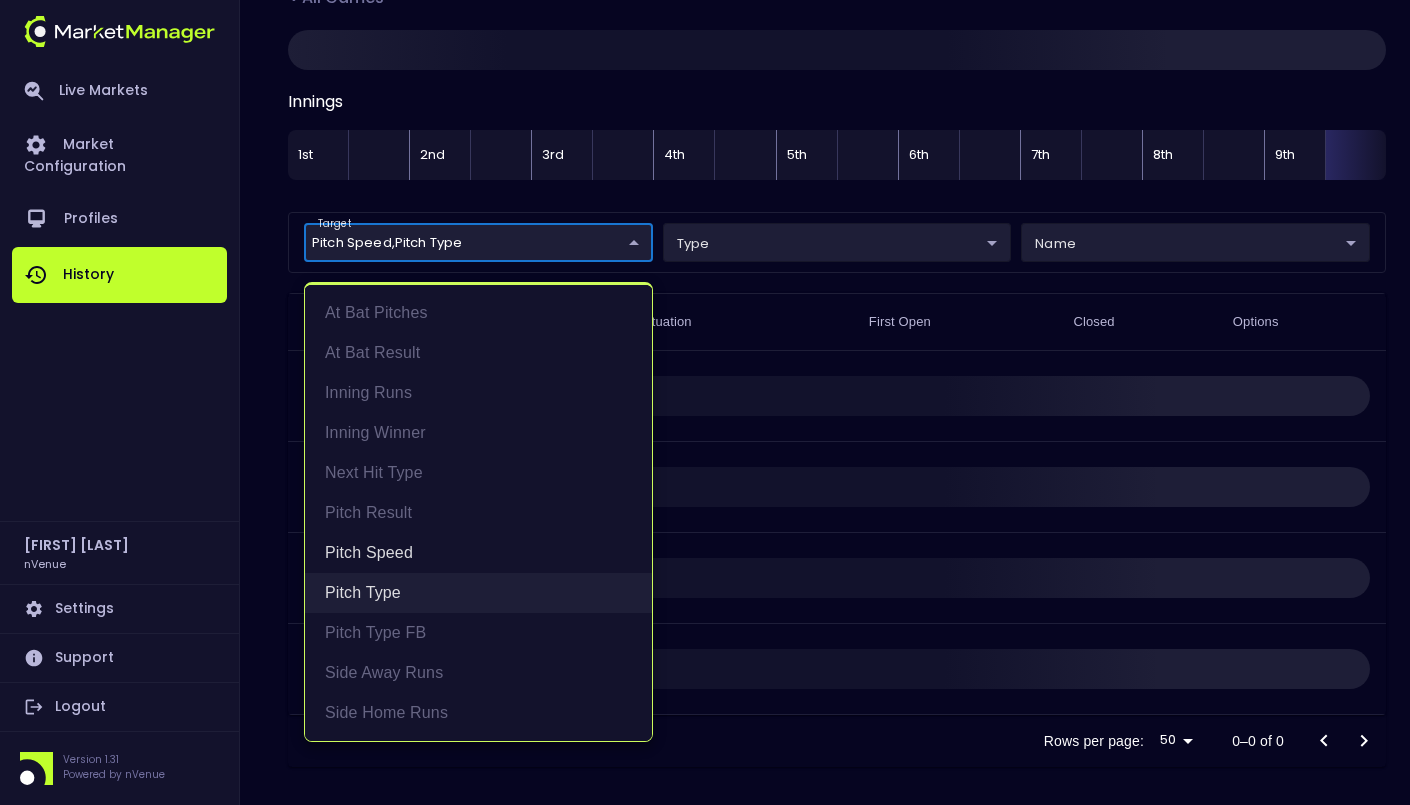 click on "Pitch Type" at bounding box center [478, 593] 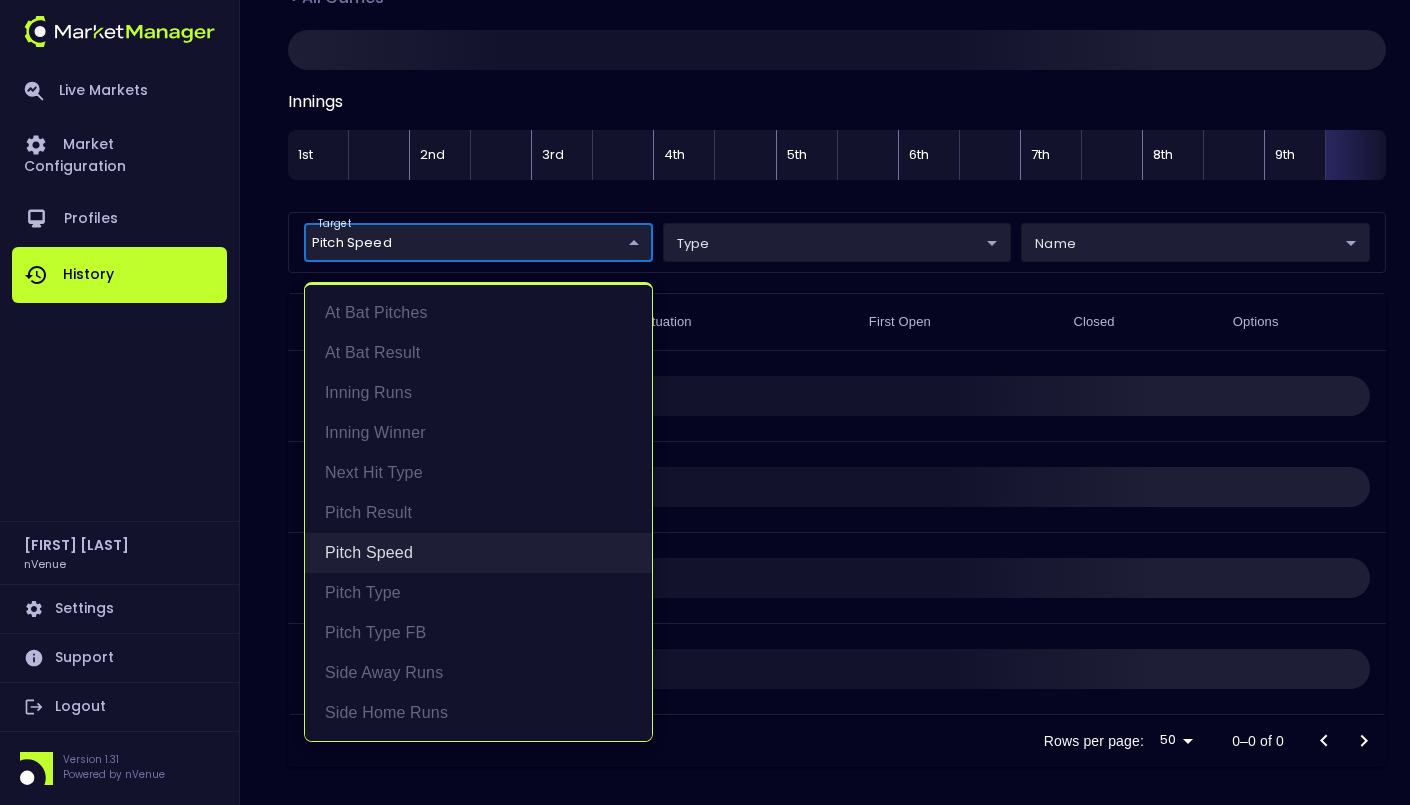click on "Pitch Speed" at bounding box center [478, 553] 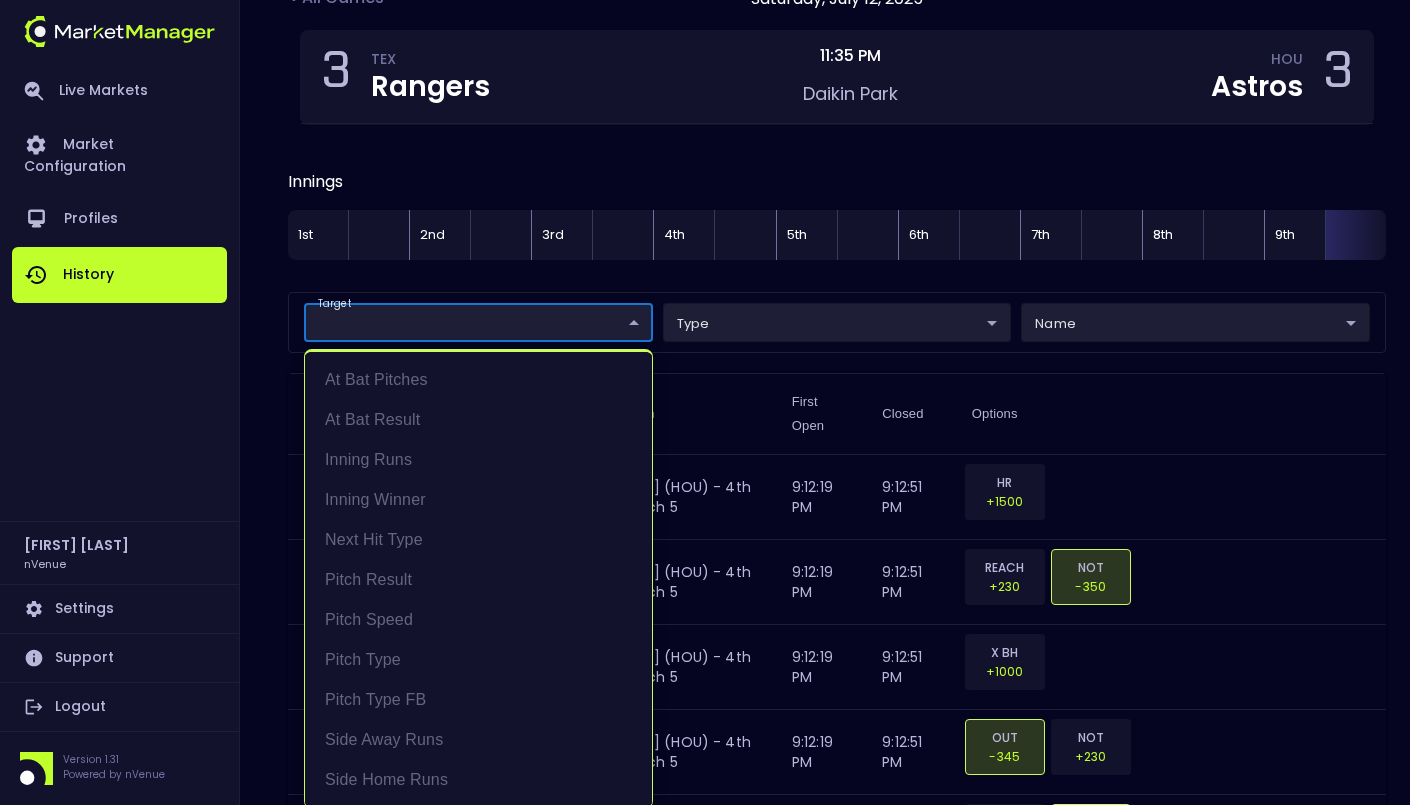 click at bounding box center [705, 402] 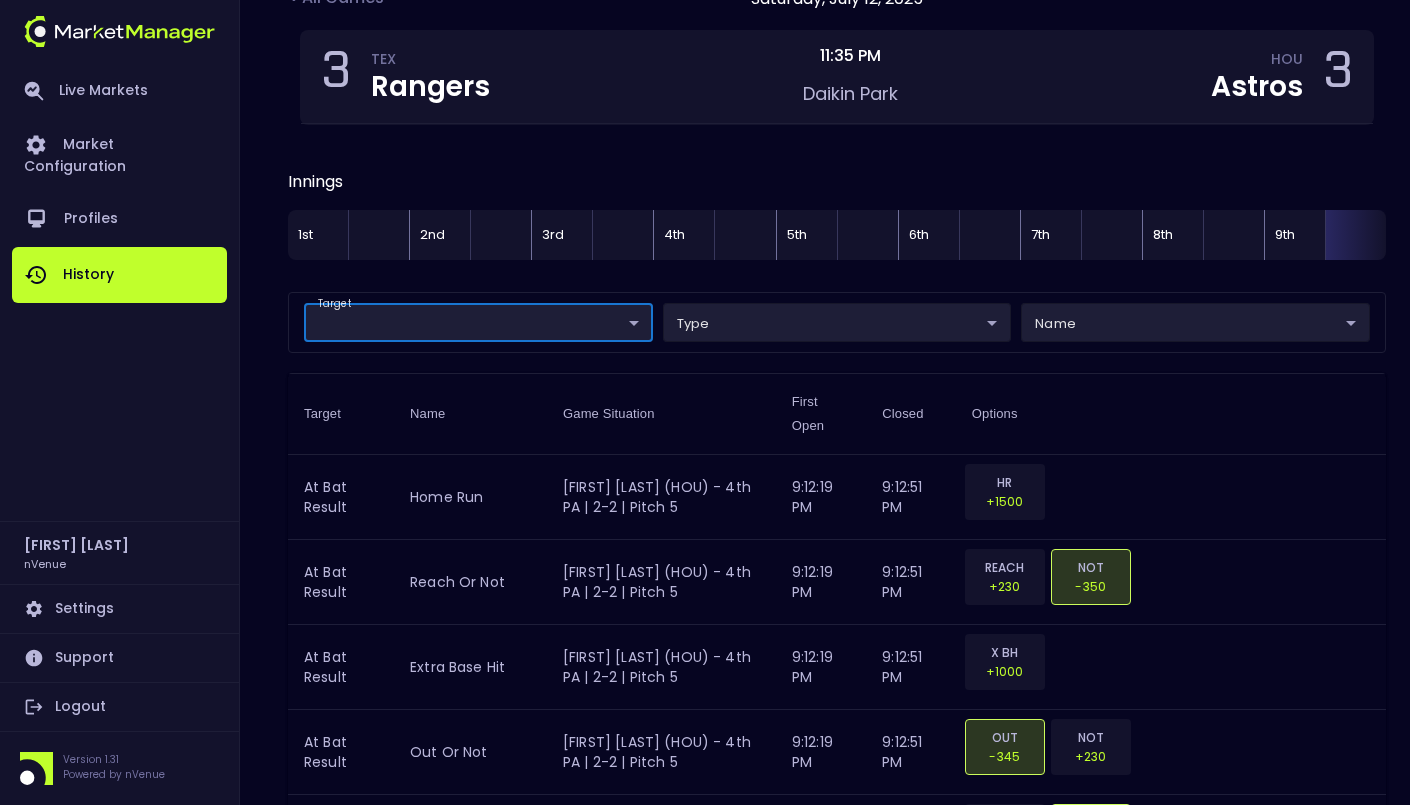 scroll, scrollTop: 0, scrollLeft: 0, axis: both 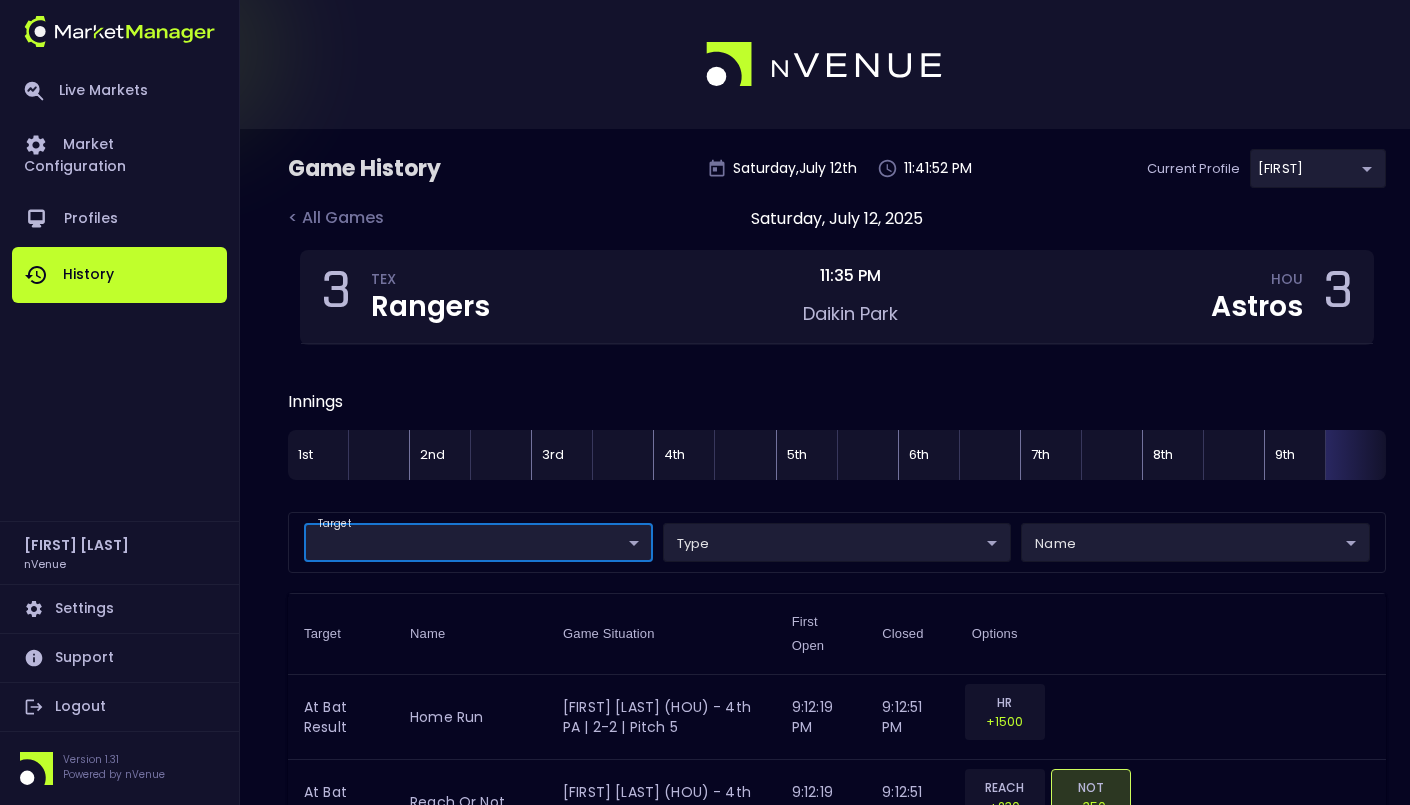 click on "Live Markets Market Configuration Profiles History [FIRST]   [LAST] nVenue Settings Support Logout   Version 1.31  Powered by nVenue Game History Saturday ,  July   12 th 11:41:52 PM Current Profile [FIRST] 0a763355-b225-40e6-8c79-2dda4ec7b2cf Select < All Games Saturday, July 12, 2025 3 TEX Rangers 11:35 PM [LOCATION] HOU Astros 3 Innings 1st 2nd 3rd 4th 5th 6th 7th 8th 9th target ​ ​ type ​ ​ name ​ ​ Target Name Game Situation First Open Closed Options At Bat Result home run Christian Walker (HOU) - 4th PA | 2-2 | Pitch 5  9:12:19 PM 9:12:51 PM HR +1500 At Bat Result reach or not Christian Walker (HOU) - 4th PA | 2-2 | Pitch 5  9:12:19 PM 9:12:51 PM REACH +230 NOT -350 At Bat Result extra base hit Christian Walker (HOU) - 4th PA | 2-2 | Pitch 5  9:12:19 PM 9:12:51 PM X BH +1000 At Bat Result out or not Christian Walker (HOU) - 4th PA | 2-2 | Pitch 5  9:12:19 PM 9:12:51 PM OUT -345 NOT +230 At Bat Result strikeout or not Christian Walker (HOU) - 4th PA | 2-2 | Pitch 5  9:12:19 PM 9:12:51 PM K +100" at bounding box center (705, 2667) 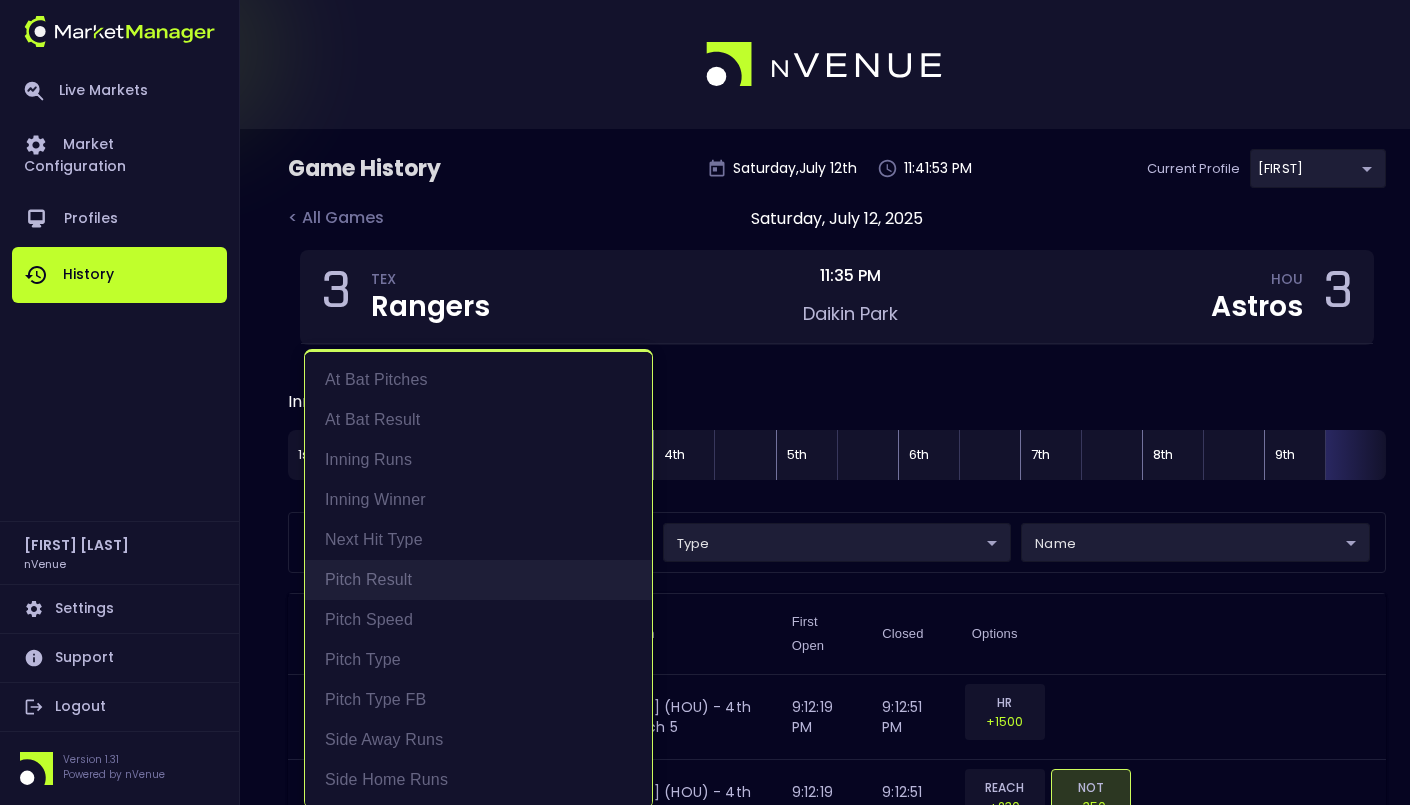 click on "Pitch Result" at bounding box center [478, 580] 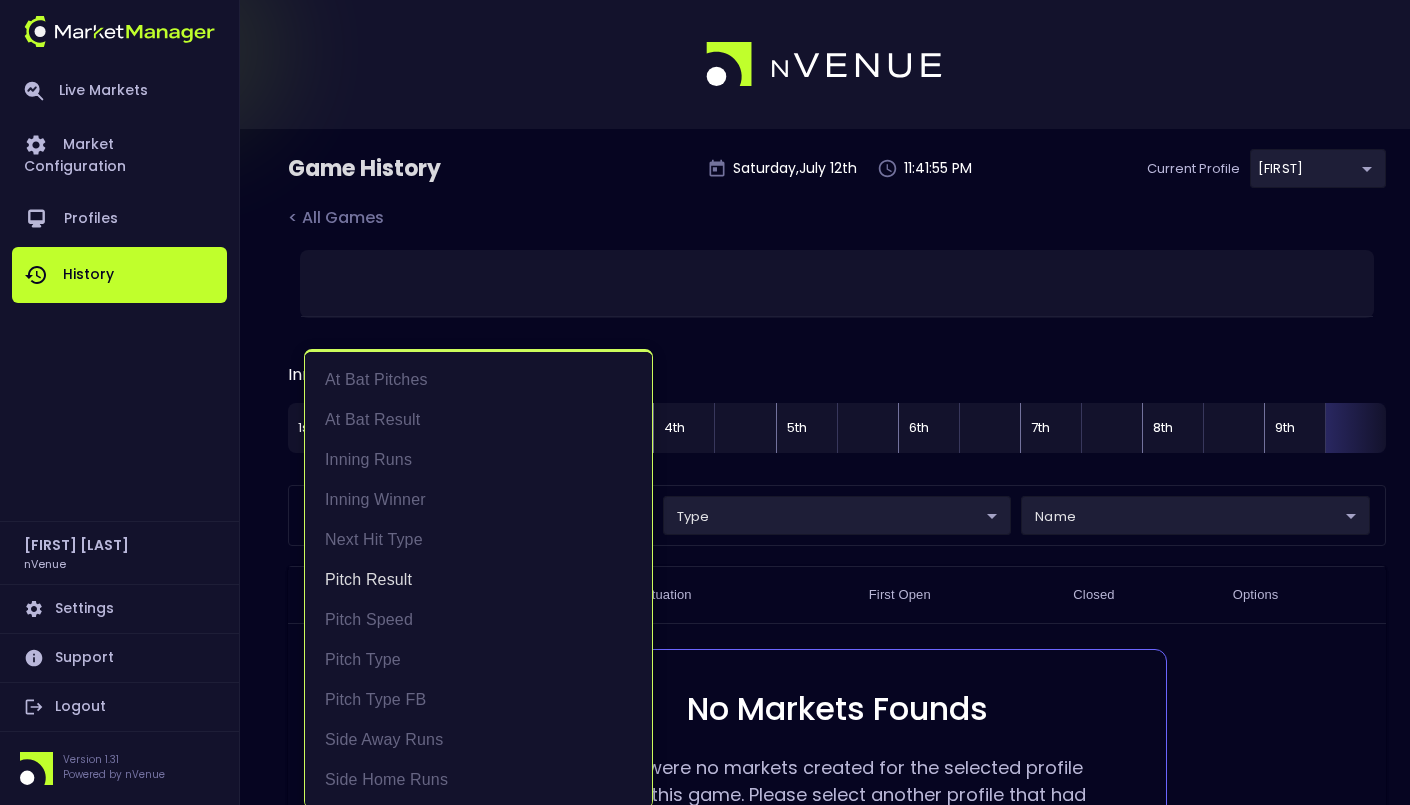 click at bounding box center (705, 402) 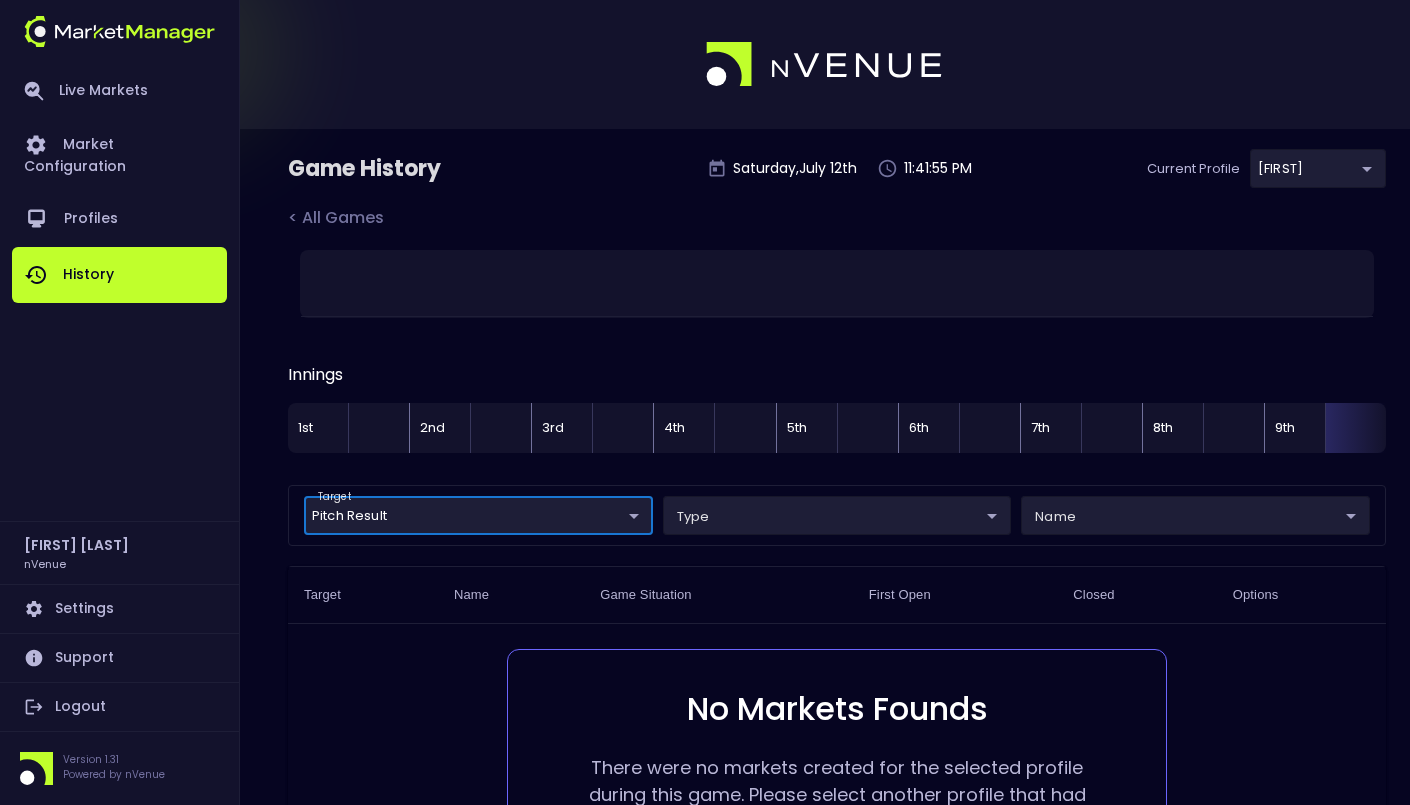 scroll, scrollTop: 0, scrollLeft: 0, axis: both 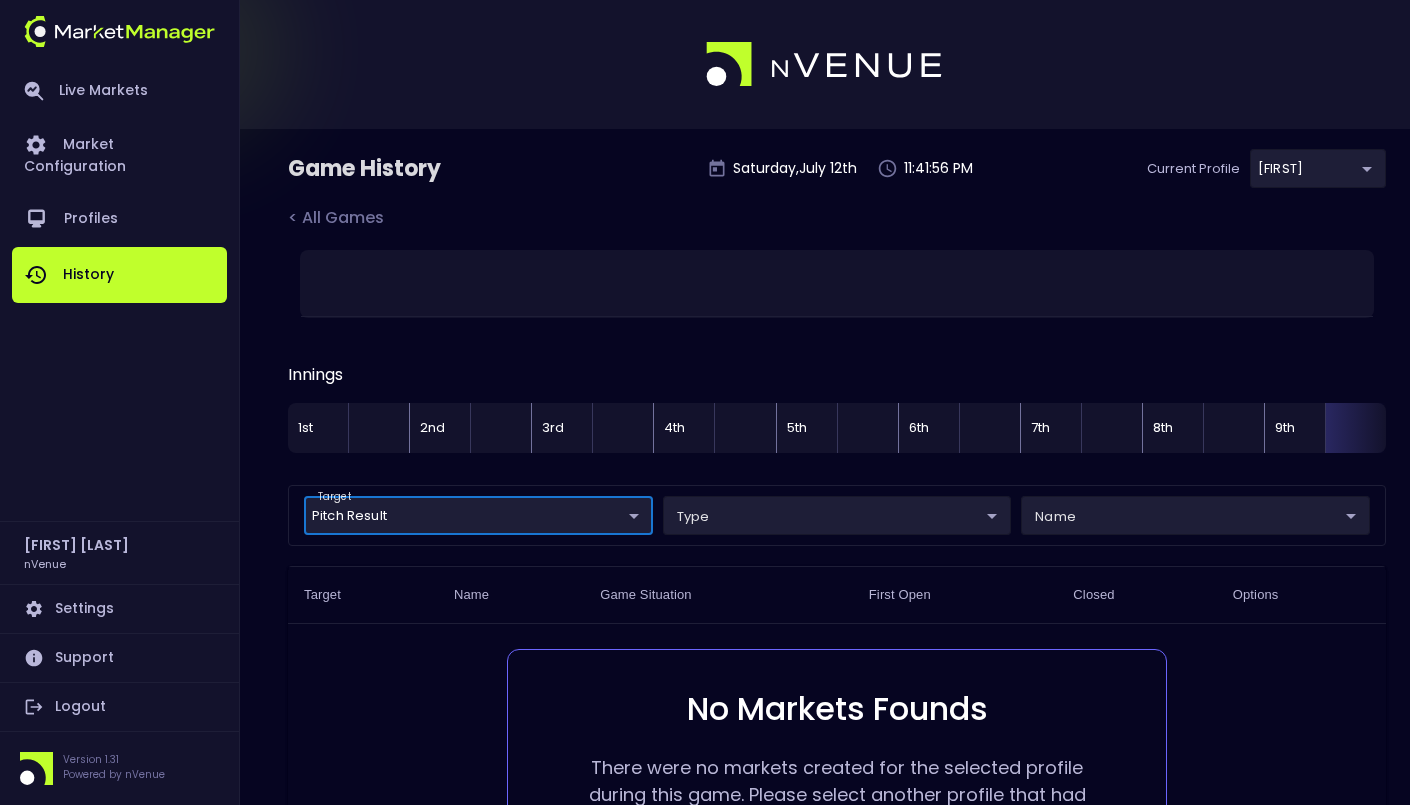 click on "Live Markets Market Configuration Profiles History [FIRST]   [LAST] nVenue Settings Support Logout   Version 1.31  Powered by nVenue Game History Saturday ,  July   12 th 11:41:56 PM Current Profile [FIRST] 0a763355-b225-40e6-8c79-2dda4ec7b2cf Select < All Games Innings 1st 2nd 3rd 4th 5th 6th 7th 8th 9th target Pitch Result Pitch Result ​ type ​ ​ name ​ ​ Target Name Game Situation First Open Closed Options No Markets Founds There were no markets created for the selected profile during this game. Please select another profile that had markets enabled for this game. Rows per page: 50 50 201–84 of 84" at bounding box center (705, 512) 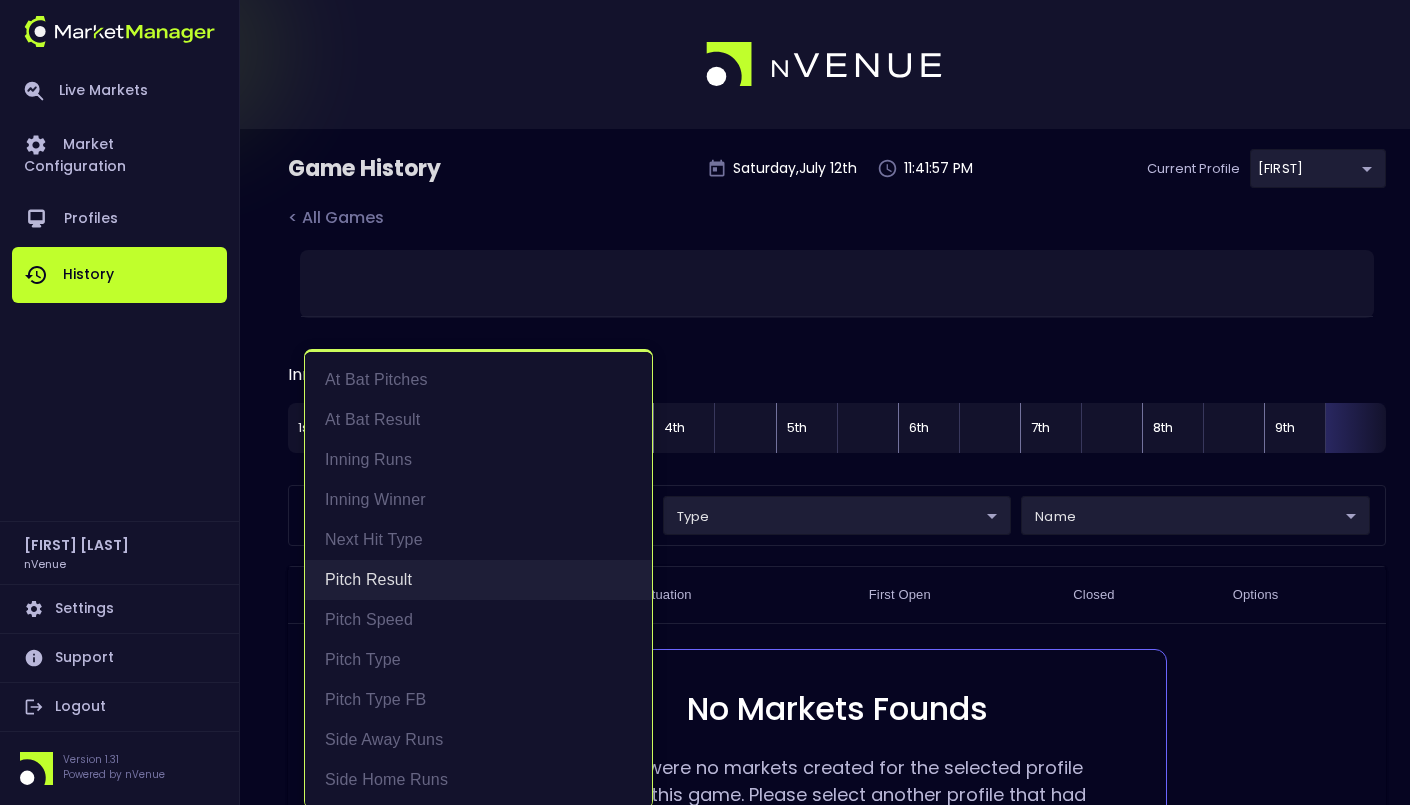 click on "Pitch Result" at bounding box center [478, 580] 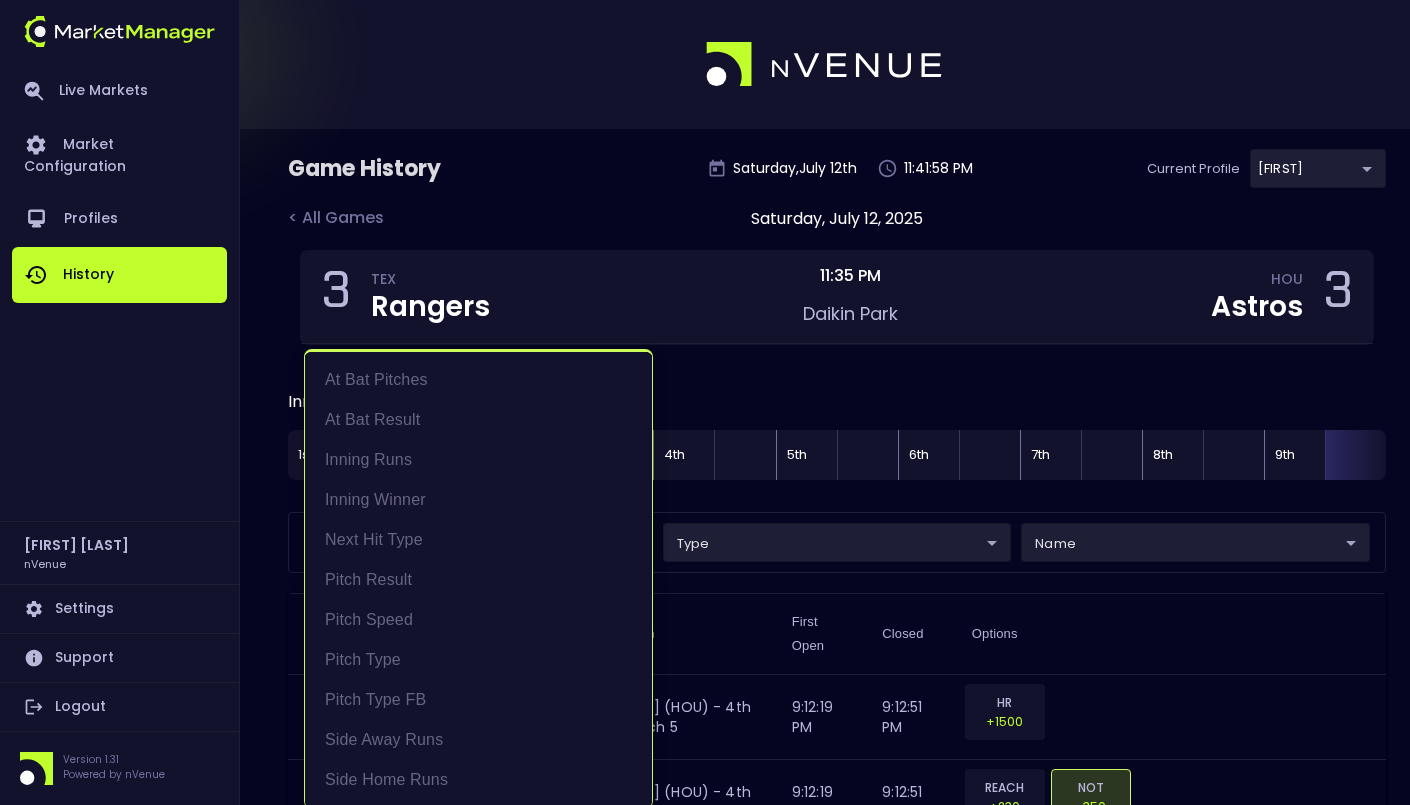 click at bounding box center (705, 402) 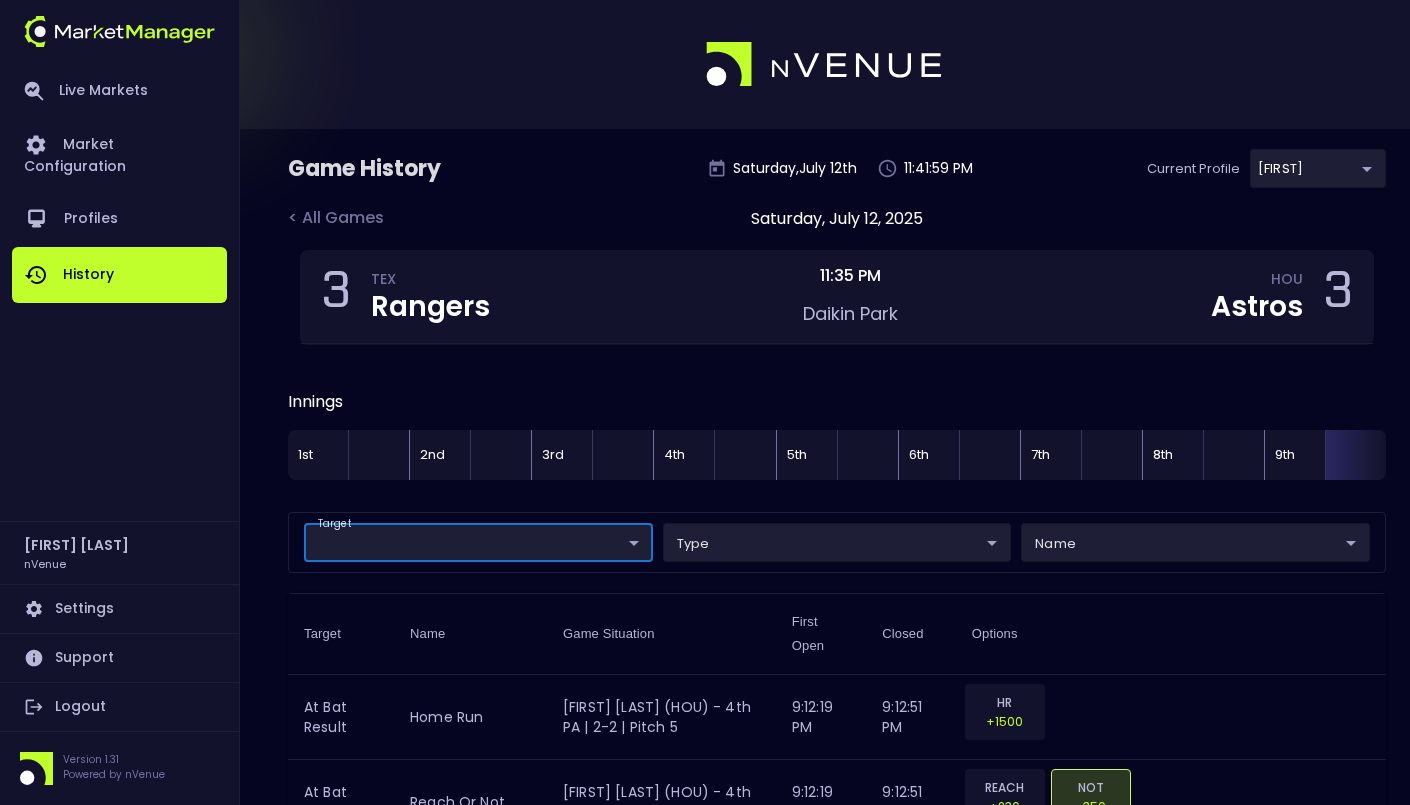 scroll, scrollTop: 0, scrollLeft: 0, axis: both 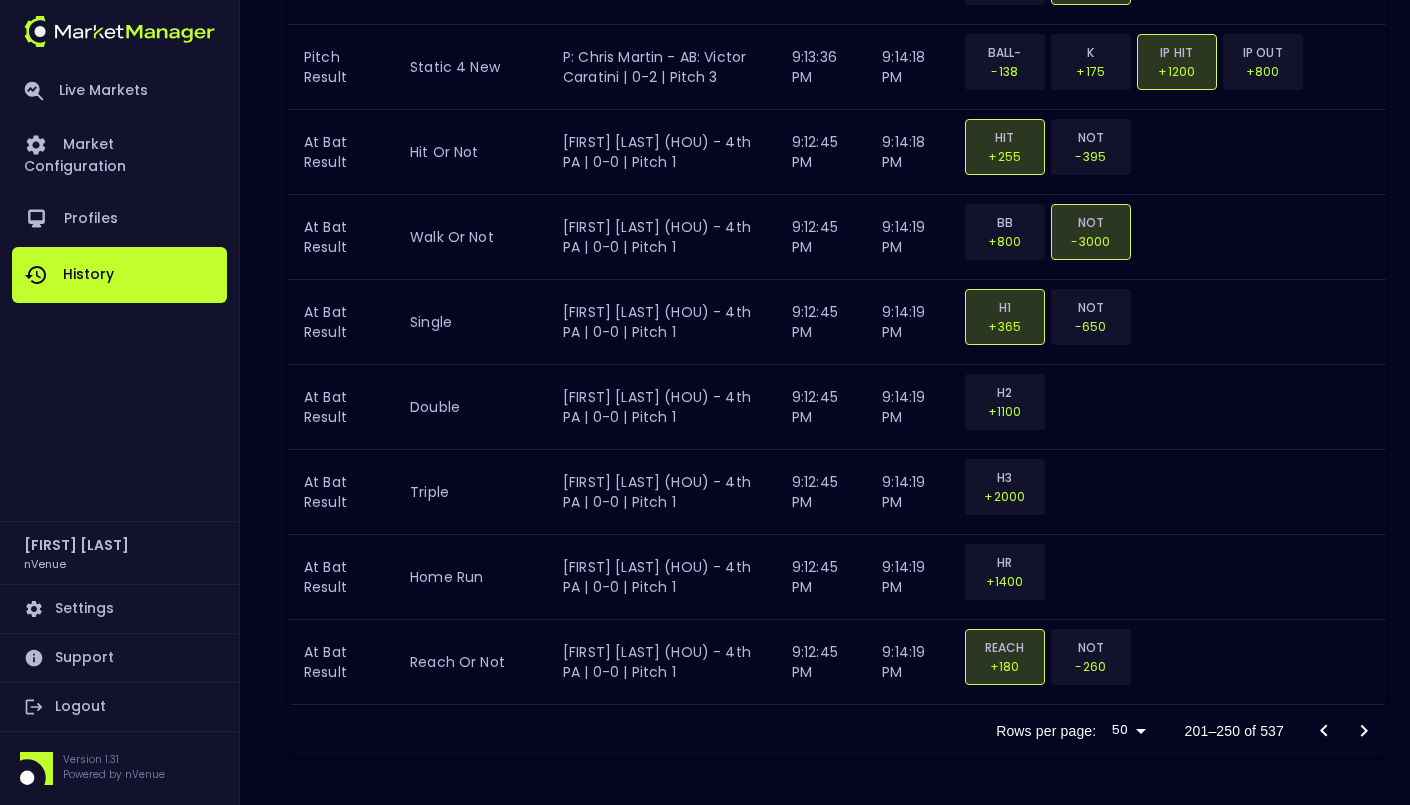 click 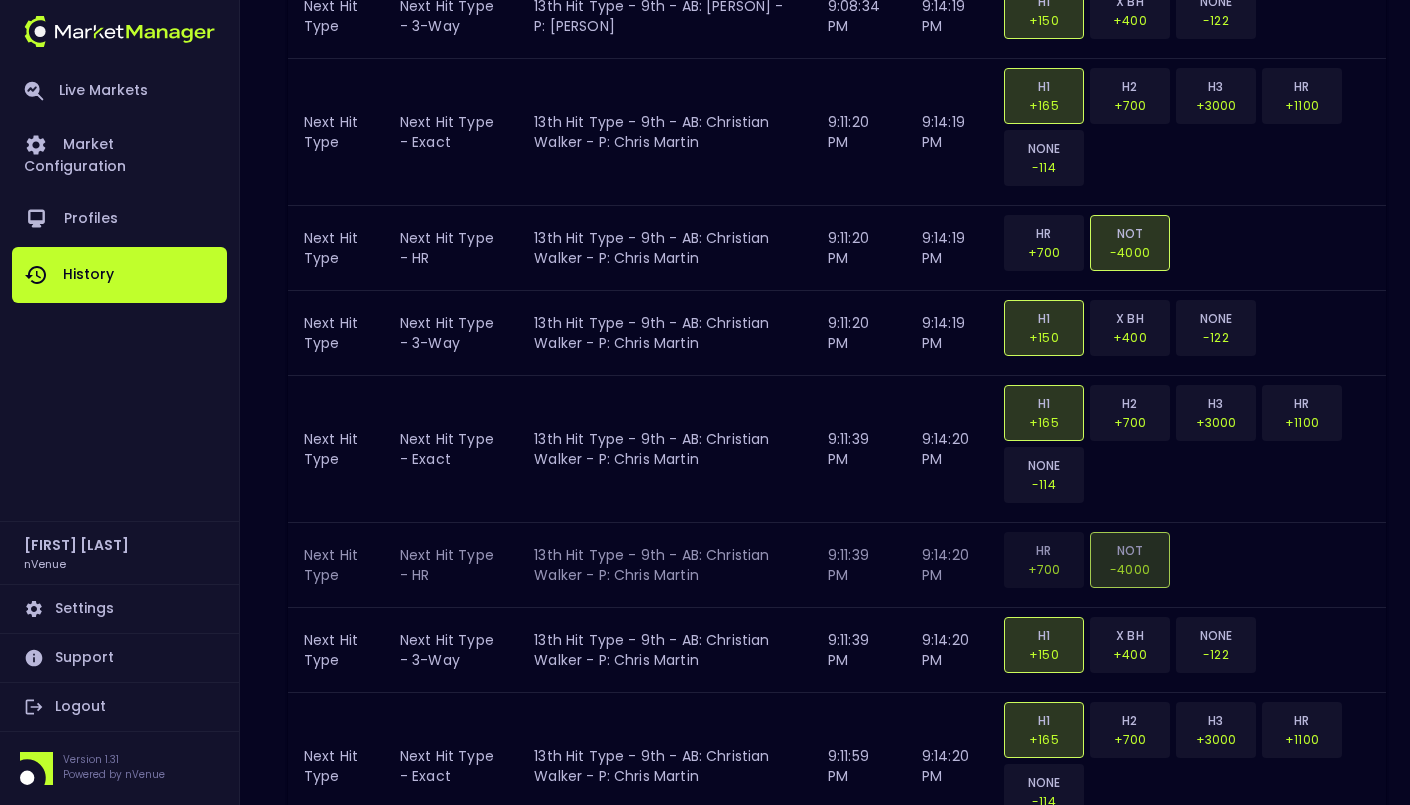 scroll, scrollTop: 5198, scrollLeft: 0, axis: vertical 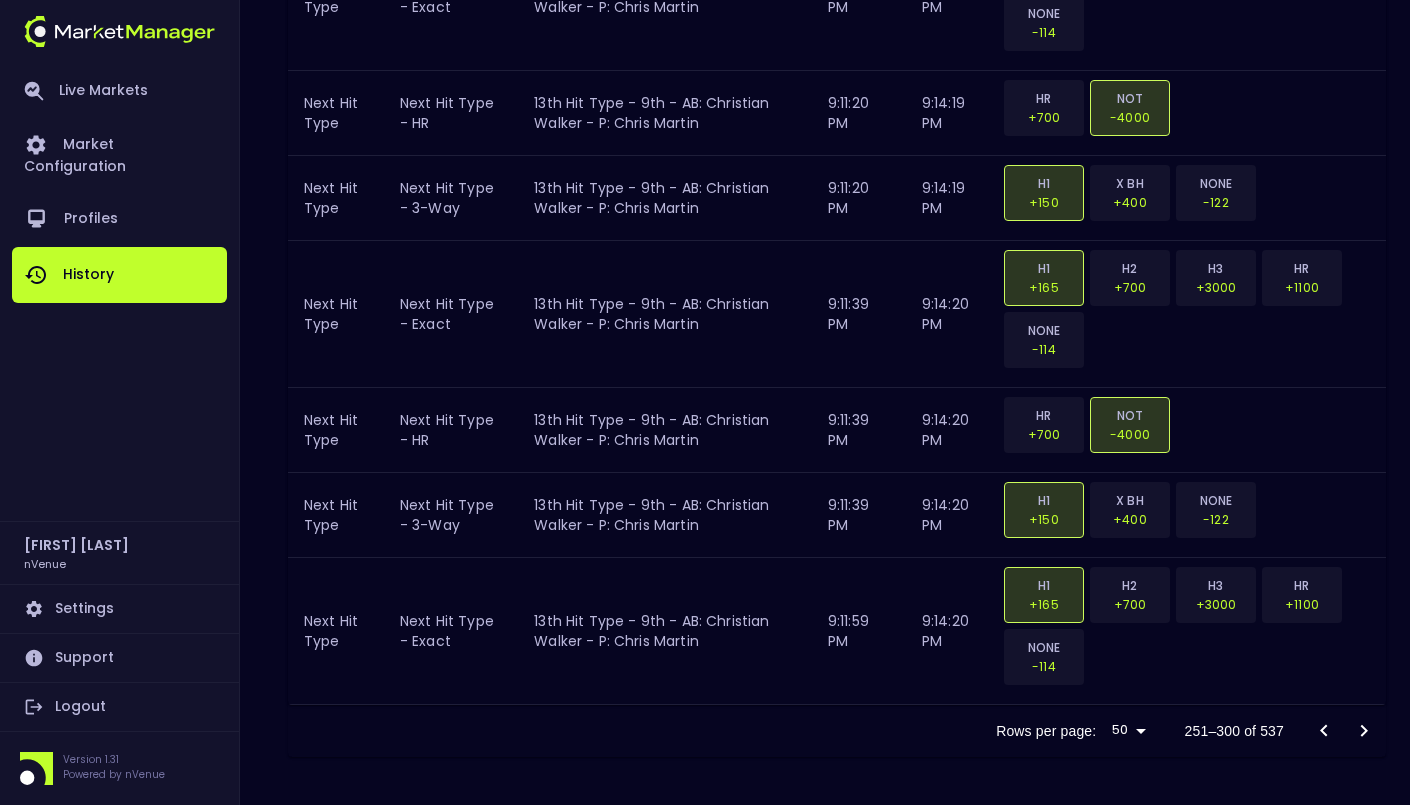 click 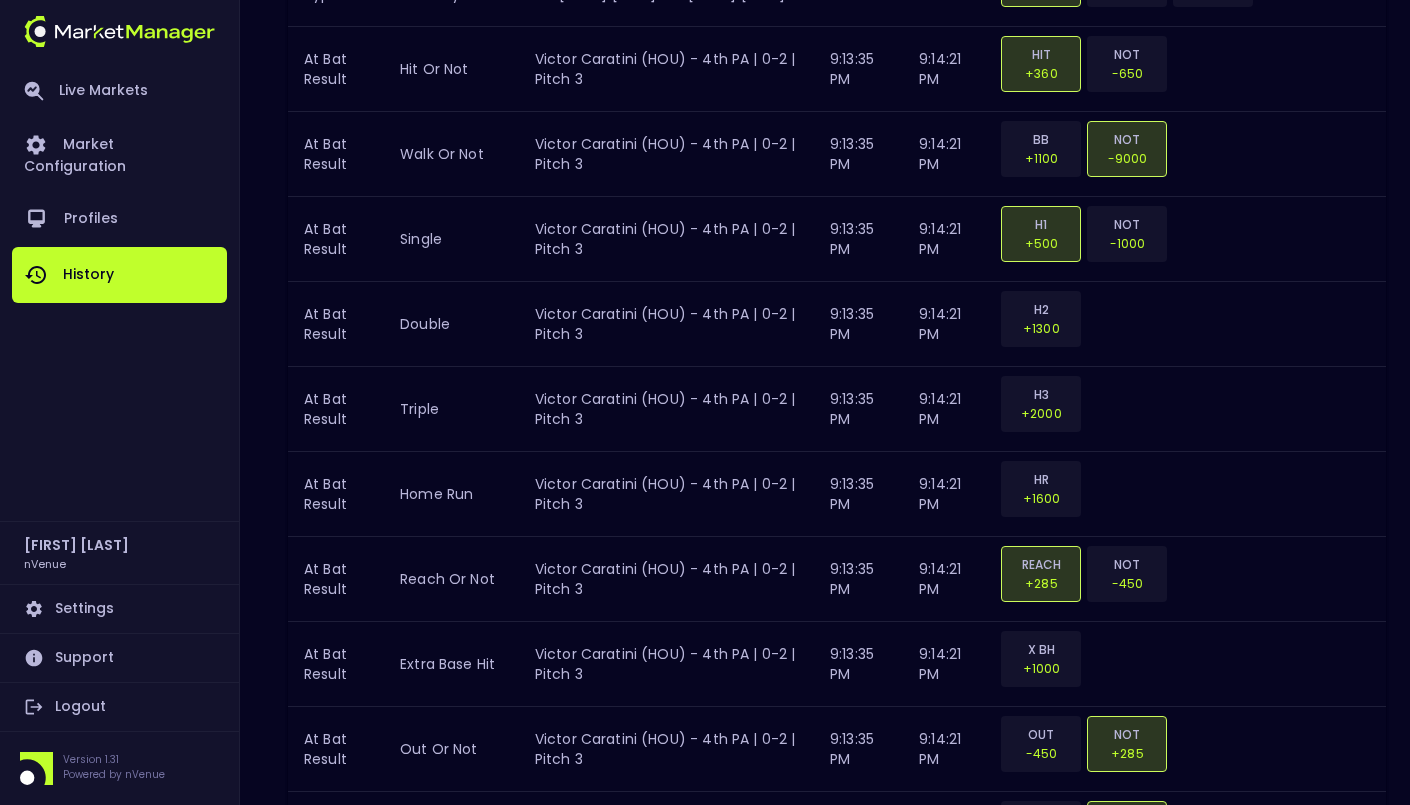 scroll, scrollTop: 4748, scrollLeft: 0, axis: vertical 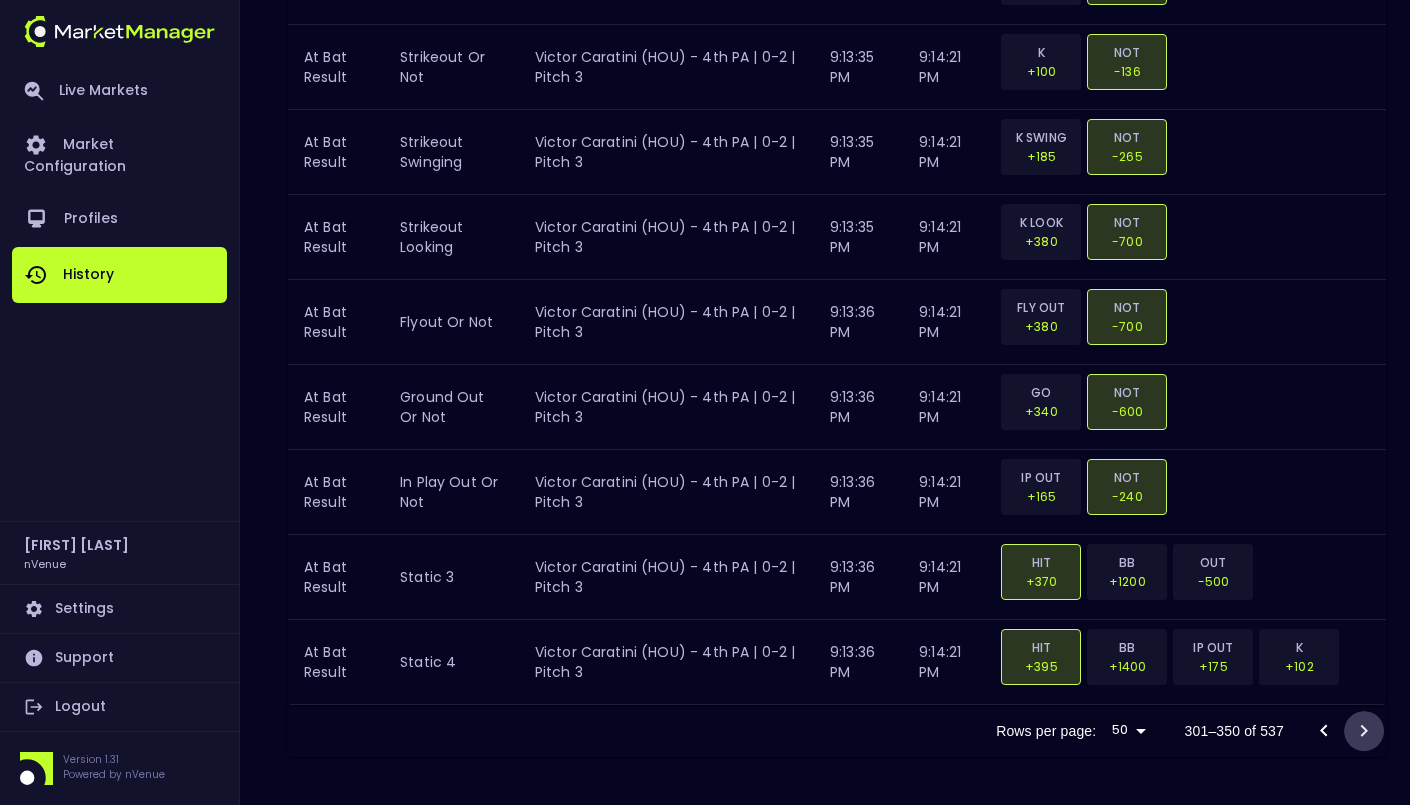 click at bounding box center [1364, 731] 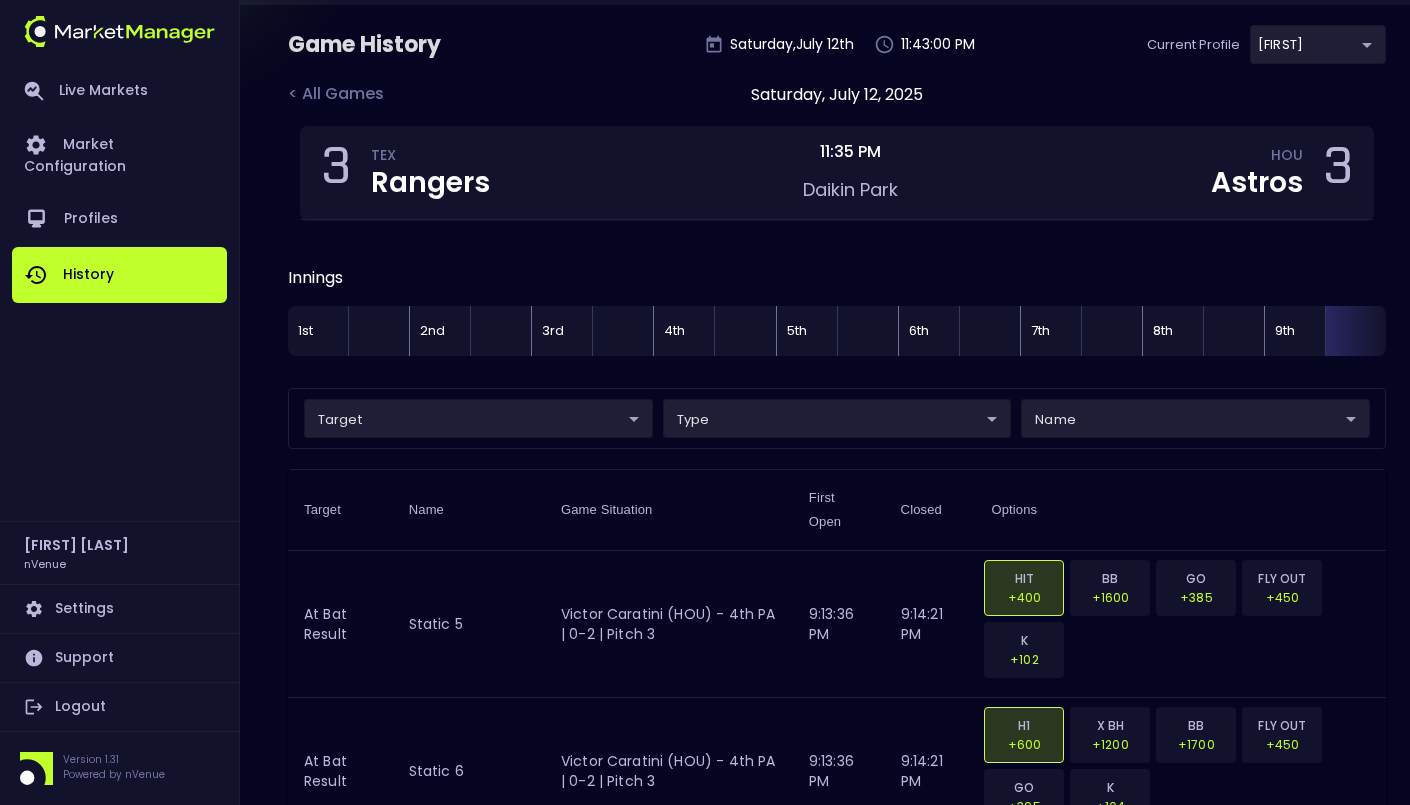 scroll, scrollTop: 0, scrollLeft: 0, axis: both 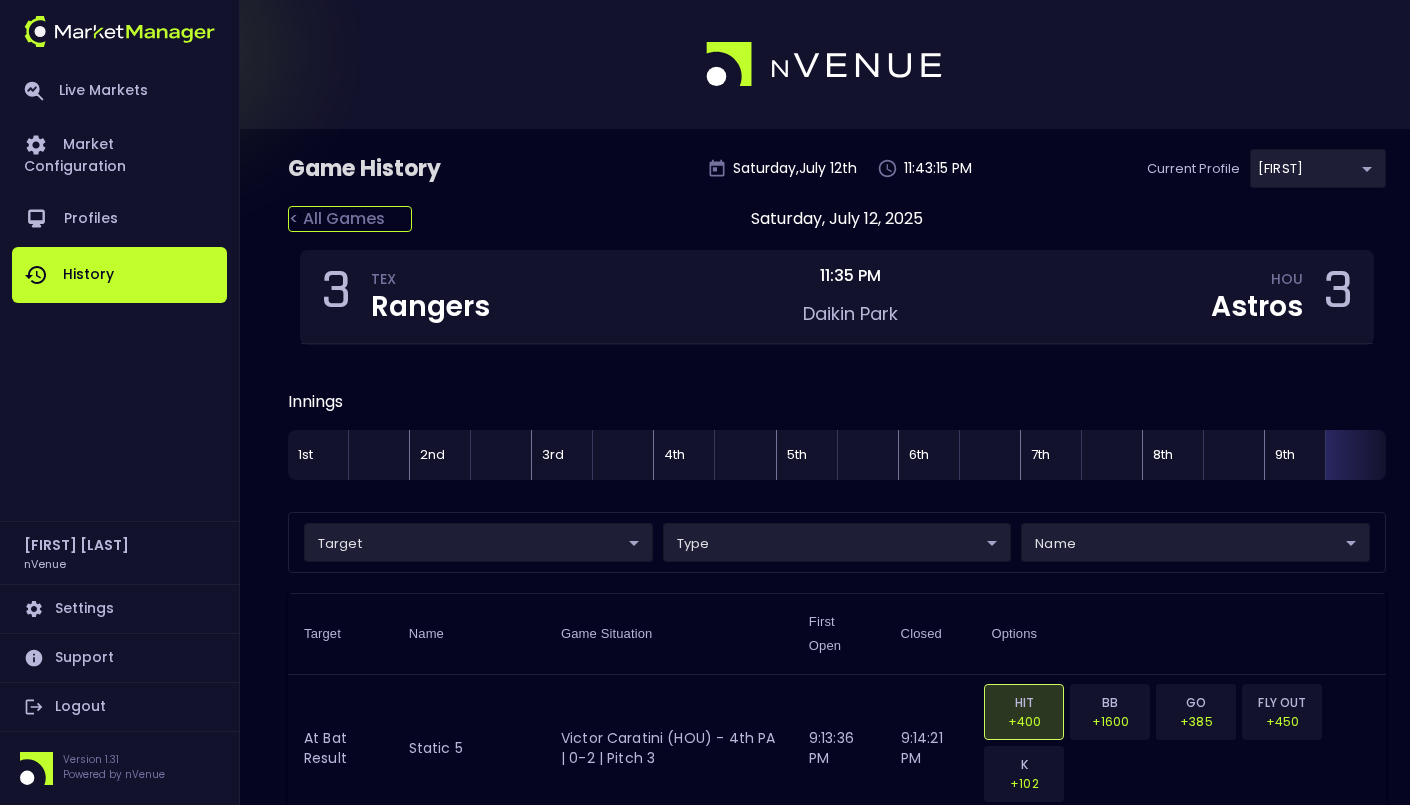 click on "< All Games" at bounding box center [350, 219] 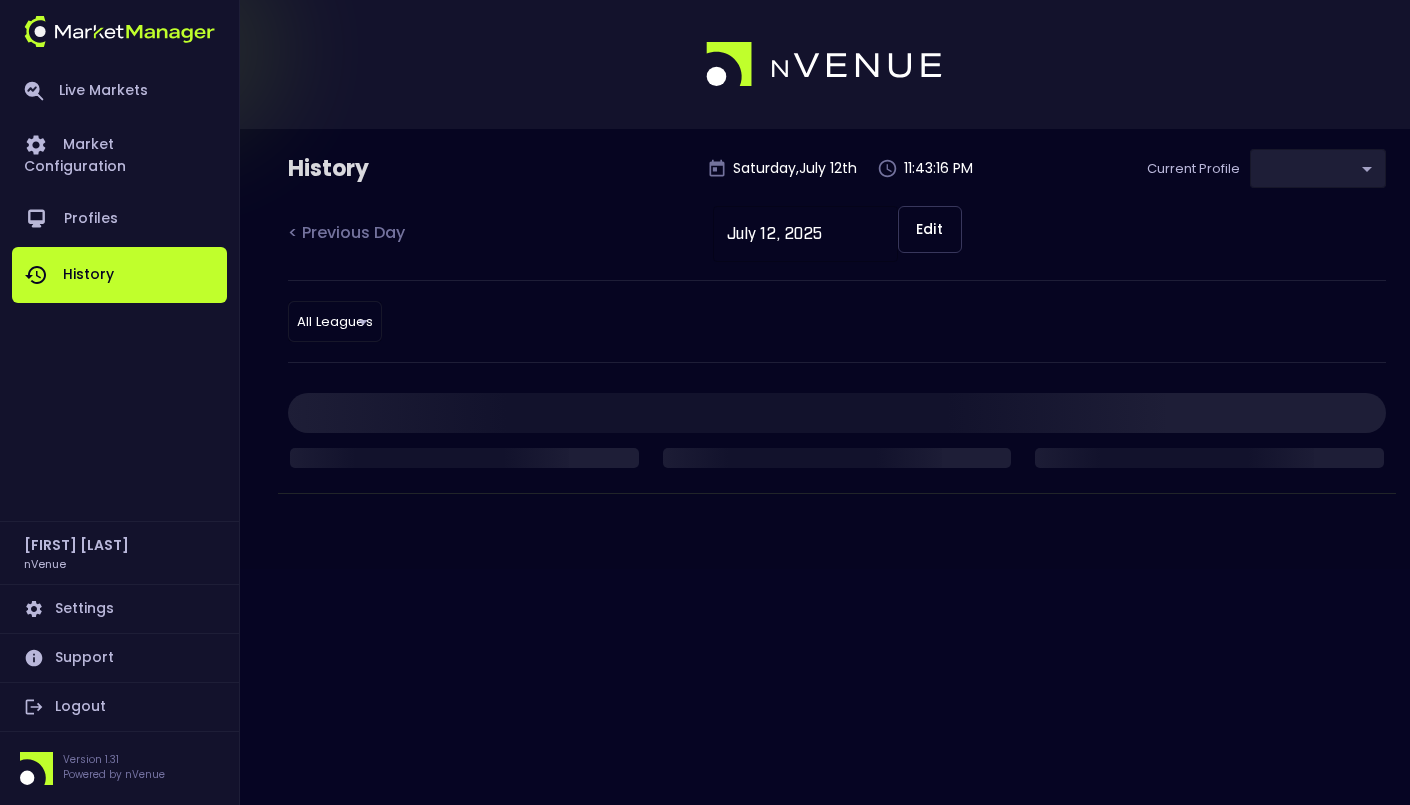 type on "0a763355-b225-40e6-8c79-2dda4ec7b2cf" 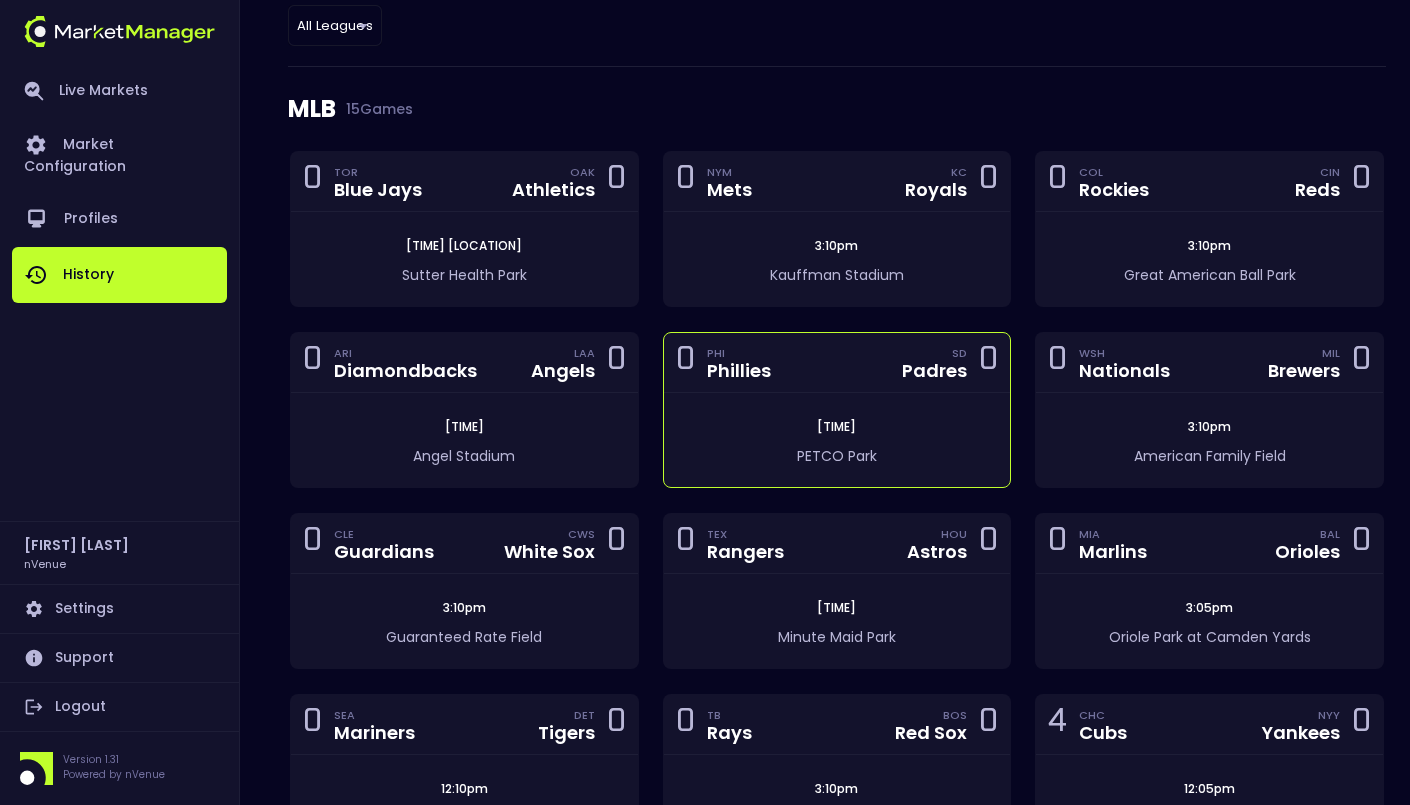 scroll, scrollTop: 338, scrollLeft: 0, axis: vertical 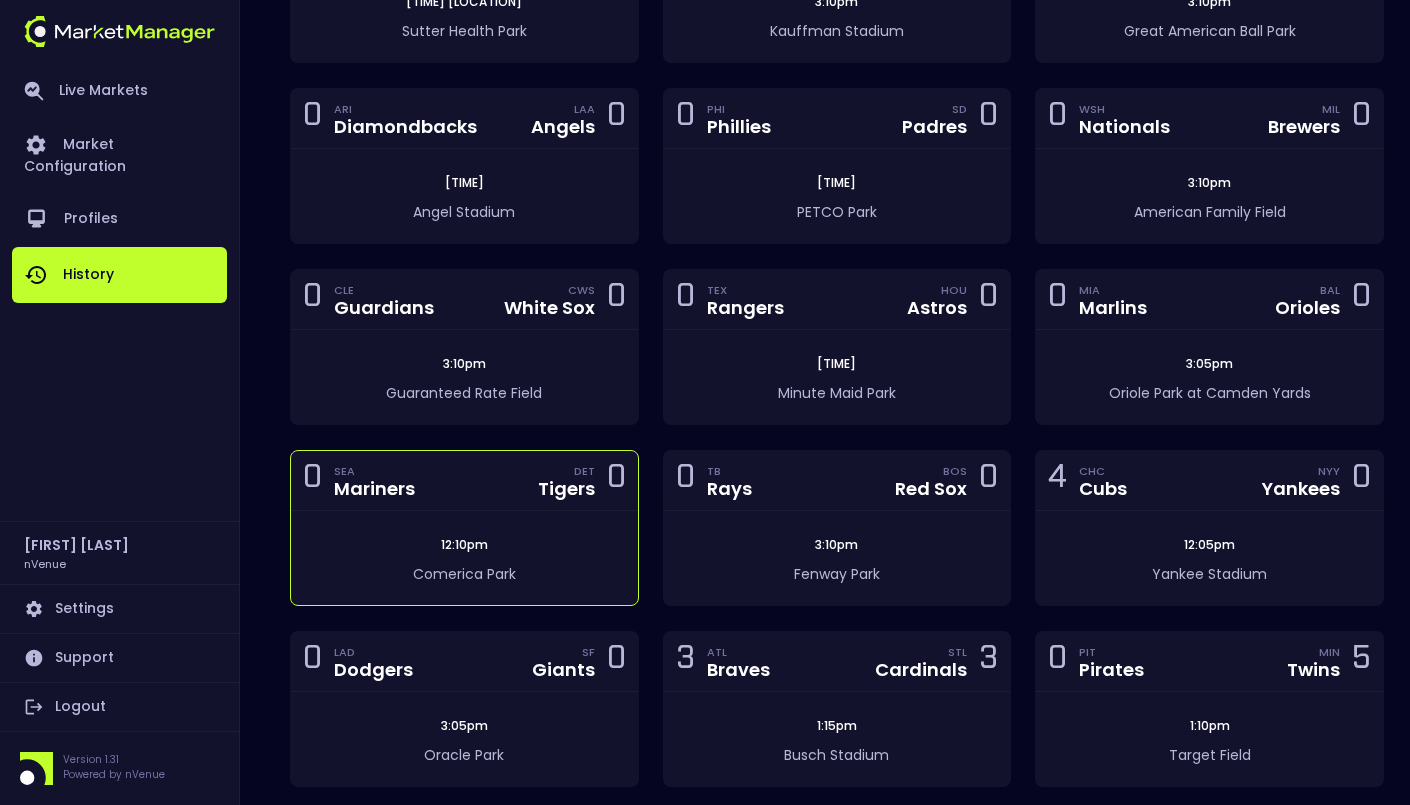 click on "[TIME] [LOCATION]" at bounding box center [464, 558] 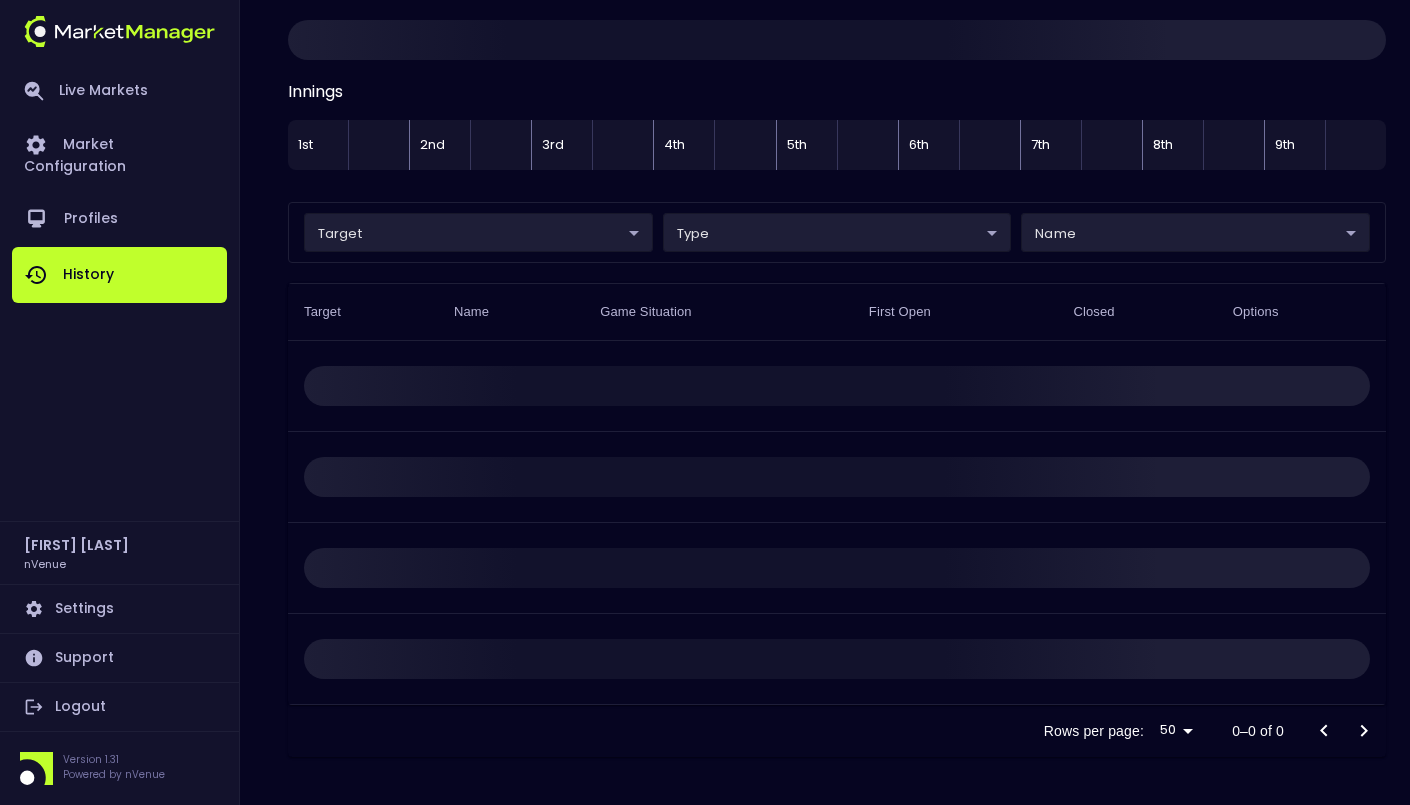 type on "0a763355-b225-40e6-8c79-2dda4ec7b2cf" 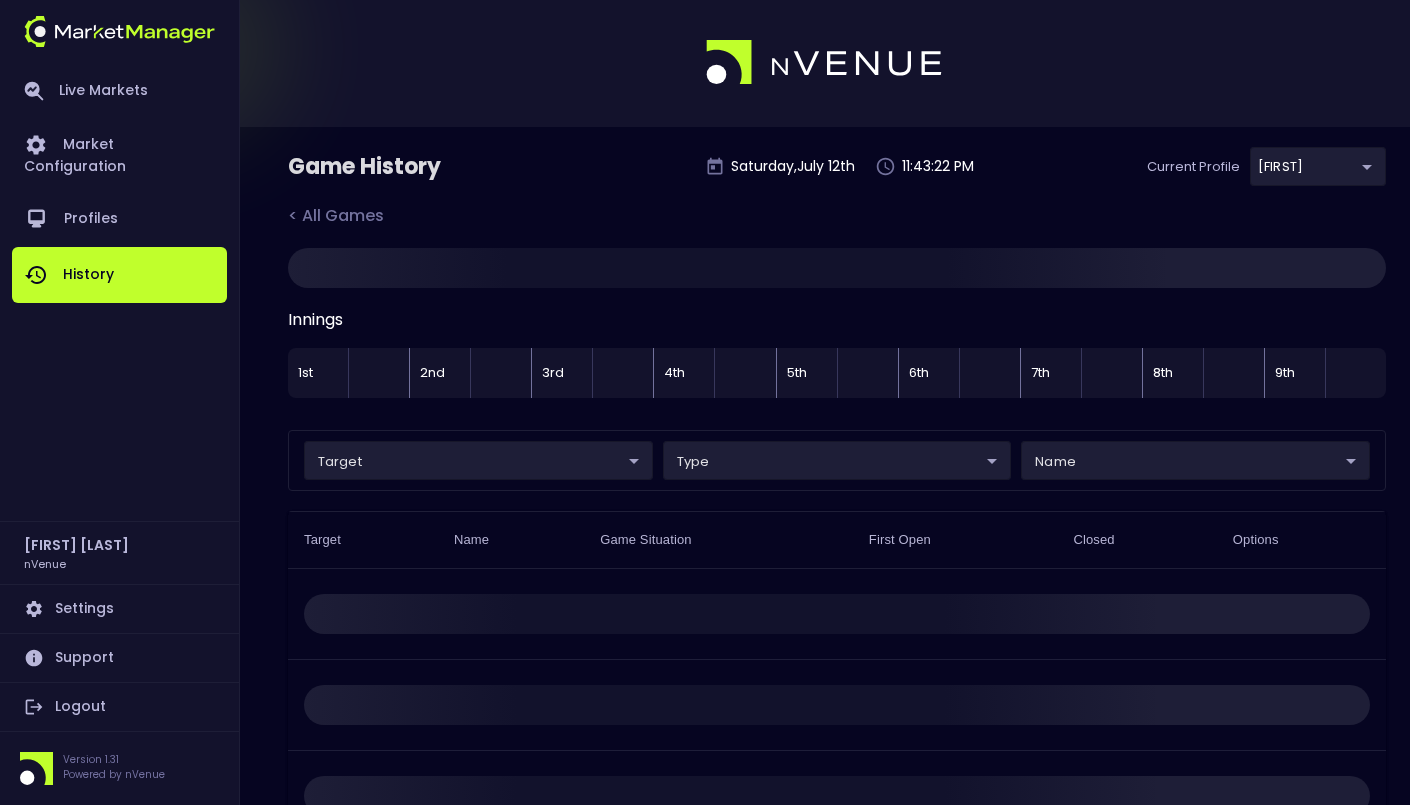 scroll, scrollTop: 0, scrollLeft: 0, axis: both 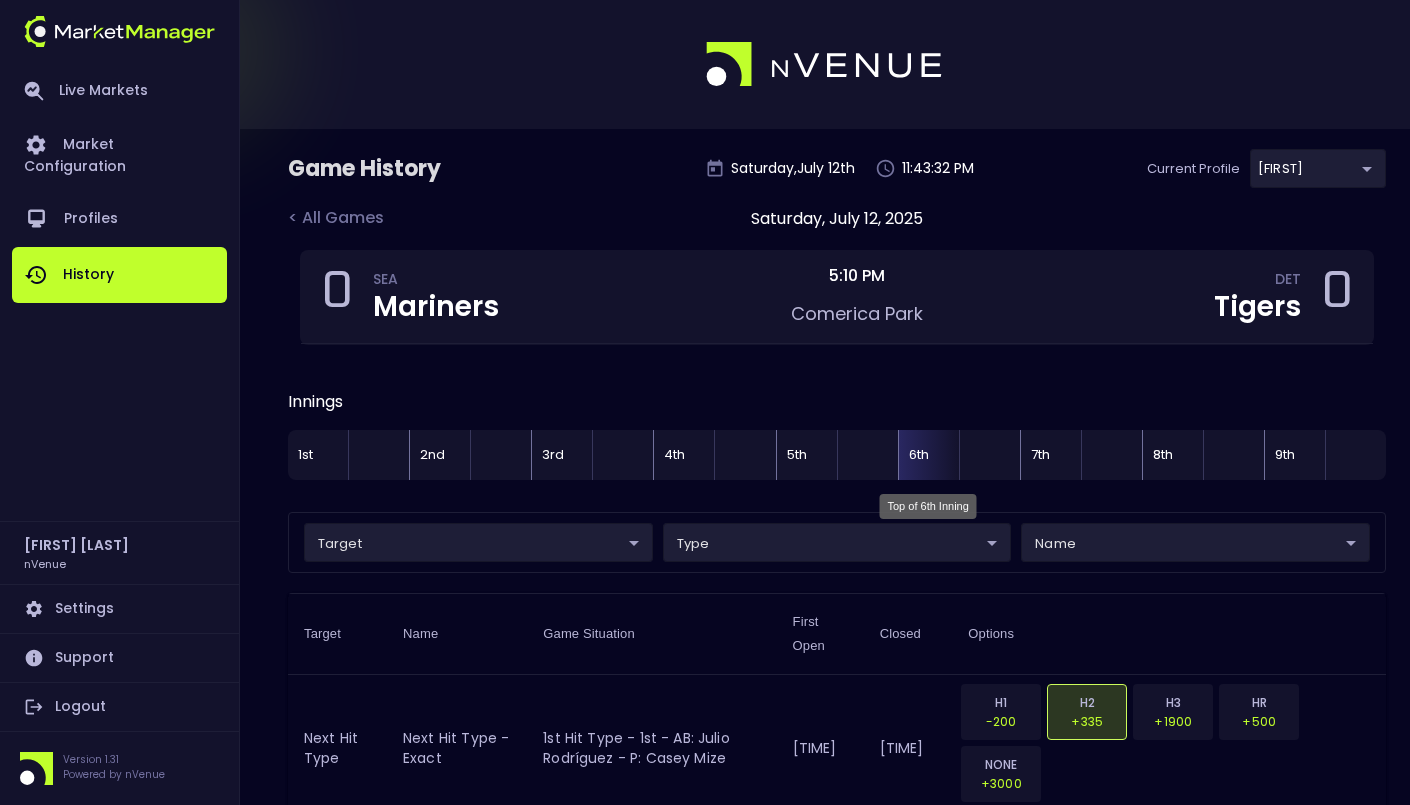 click on "6th" at bounding box center (928, 455) 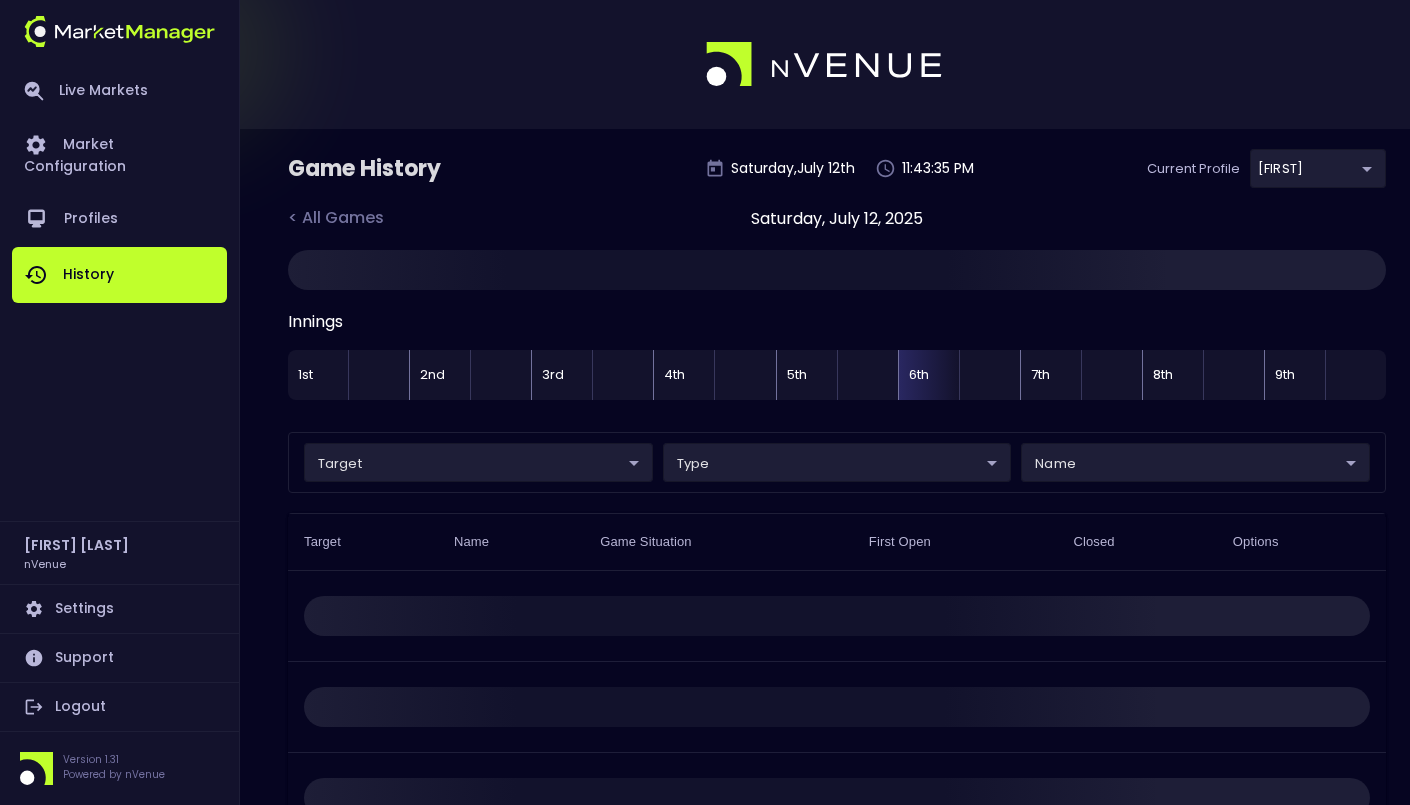 click on "Live Markets Market Configuration Profiles History [FIRST] [LAST] nVenue Settings Support Logout Version [NUMBER].[NUMBER] Powered by nVenue Game History Saturday , [MONTH] [DAY]th [TIME] Current Profile [UUID] Select < All Games Saturday, July 12, 2025 Innings 1st 2nd 3rd 4th 5th 6th 7th 8th 9th target ​ ​ type ​ ​ name ​ ​ Target Name Game Situation First Open Closed Options Rows per page: [NUMBER] [NUMBER] [NUMBER]–[NUMBER] of [NUMBER]" at bounding box center (705, 517) 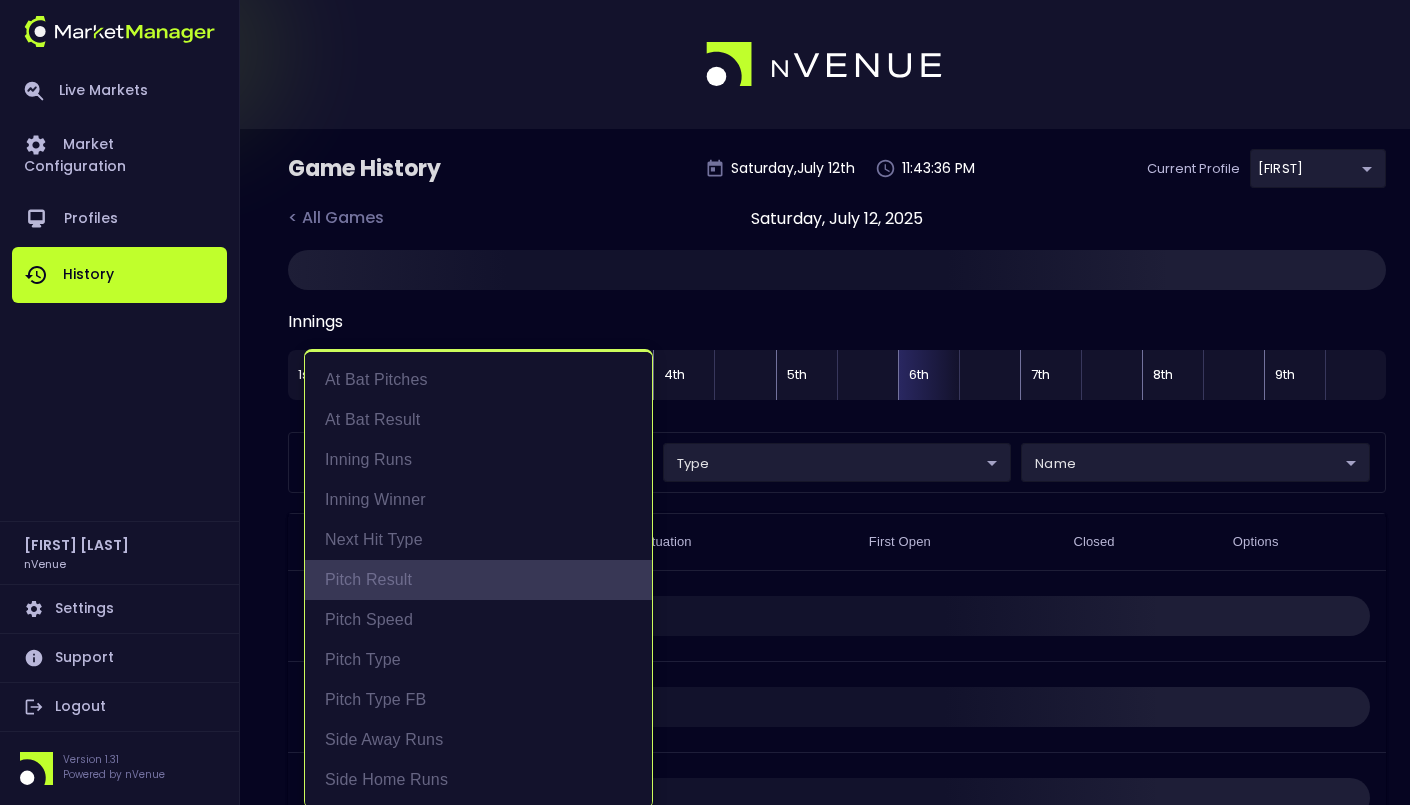 click on "Pitch Result" at bounding box center (478, 580) 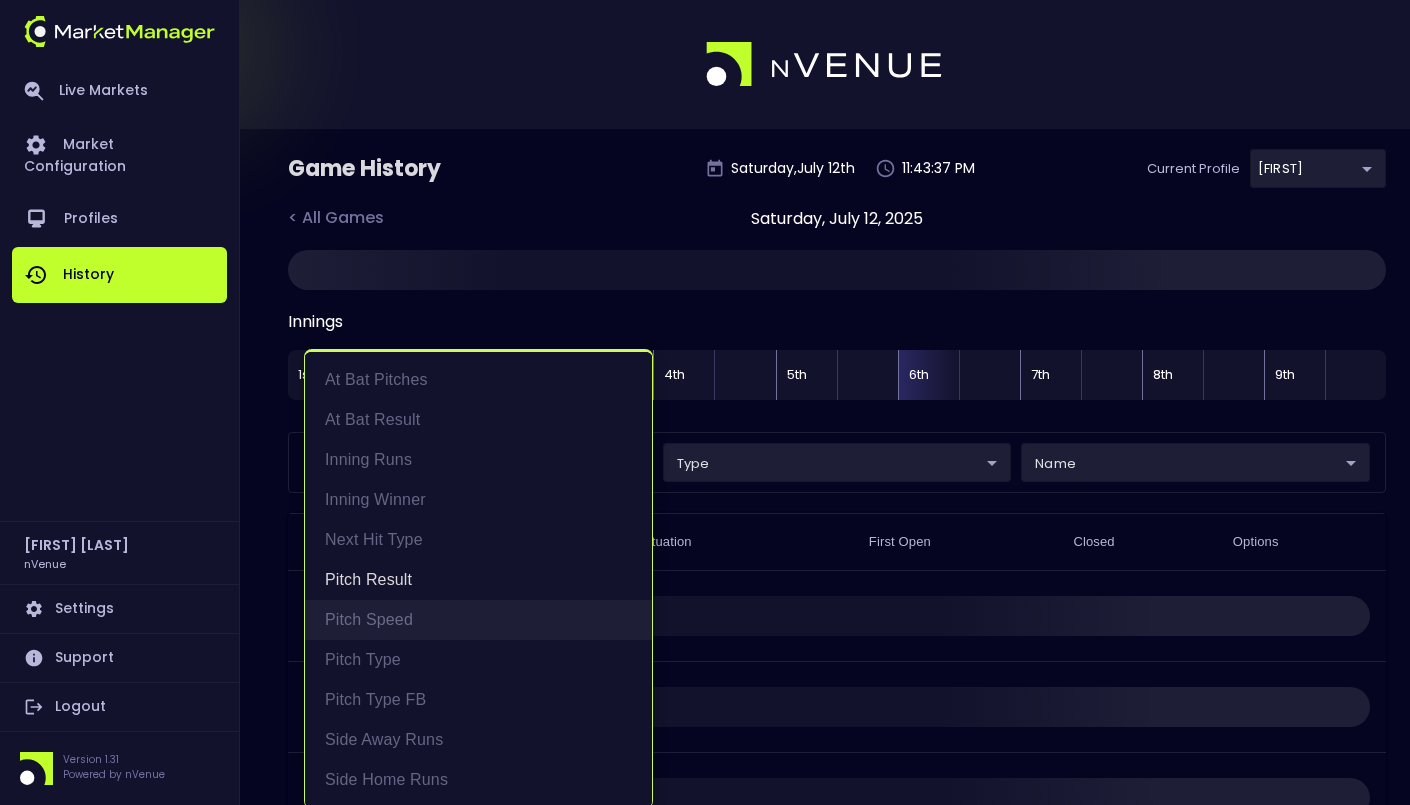 click on "Pitch Speed" at bounding box center [478, 620] 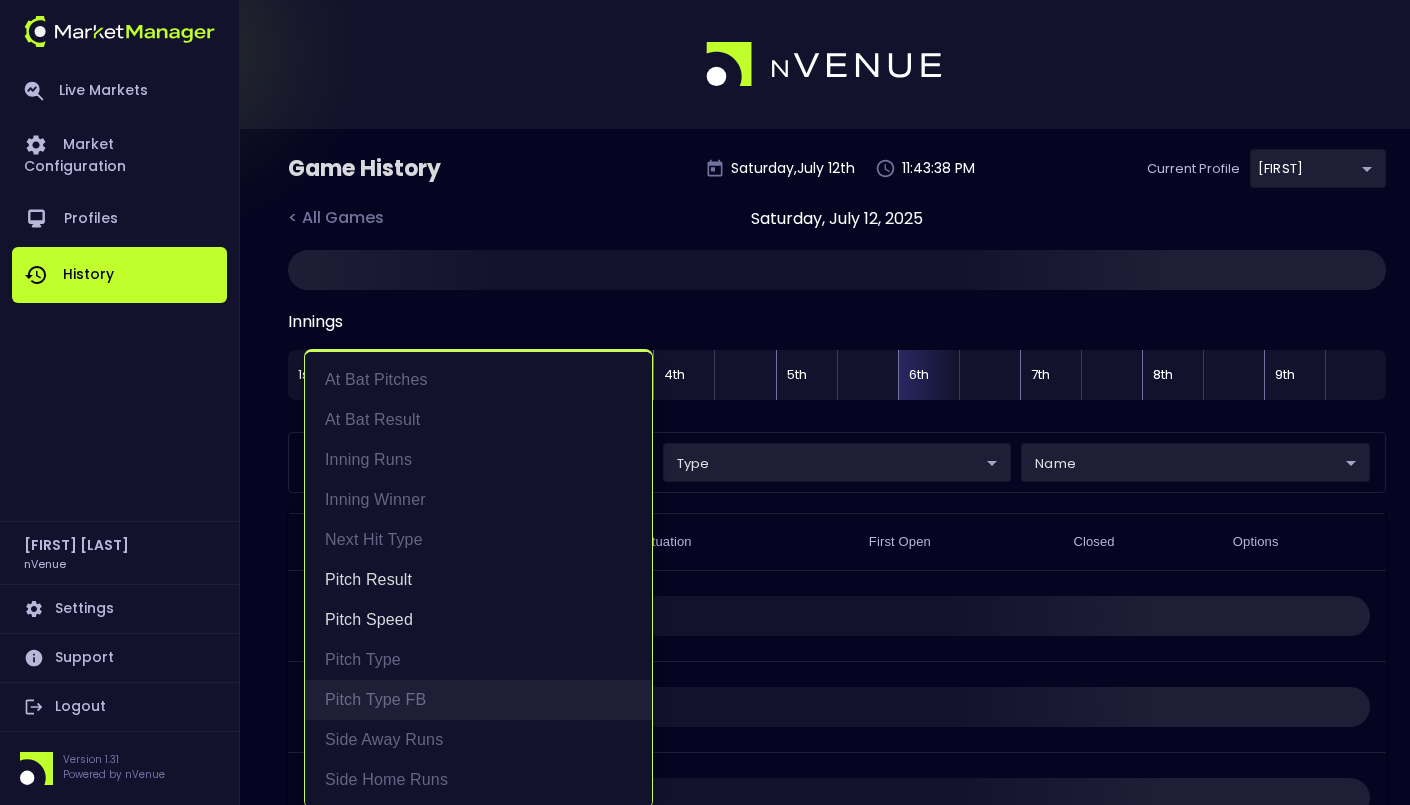click on "Pitch Type FB" at bounding box center (478, 700) 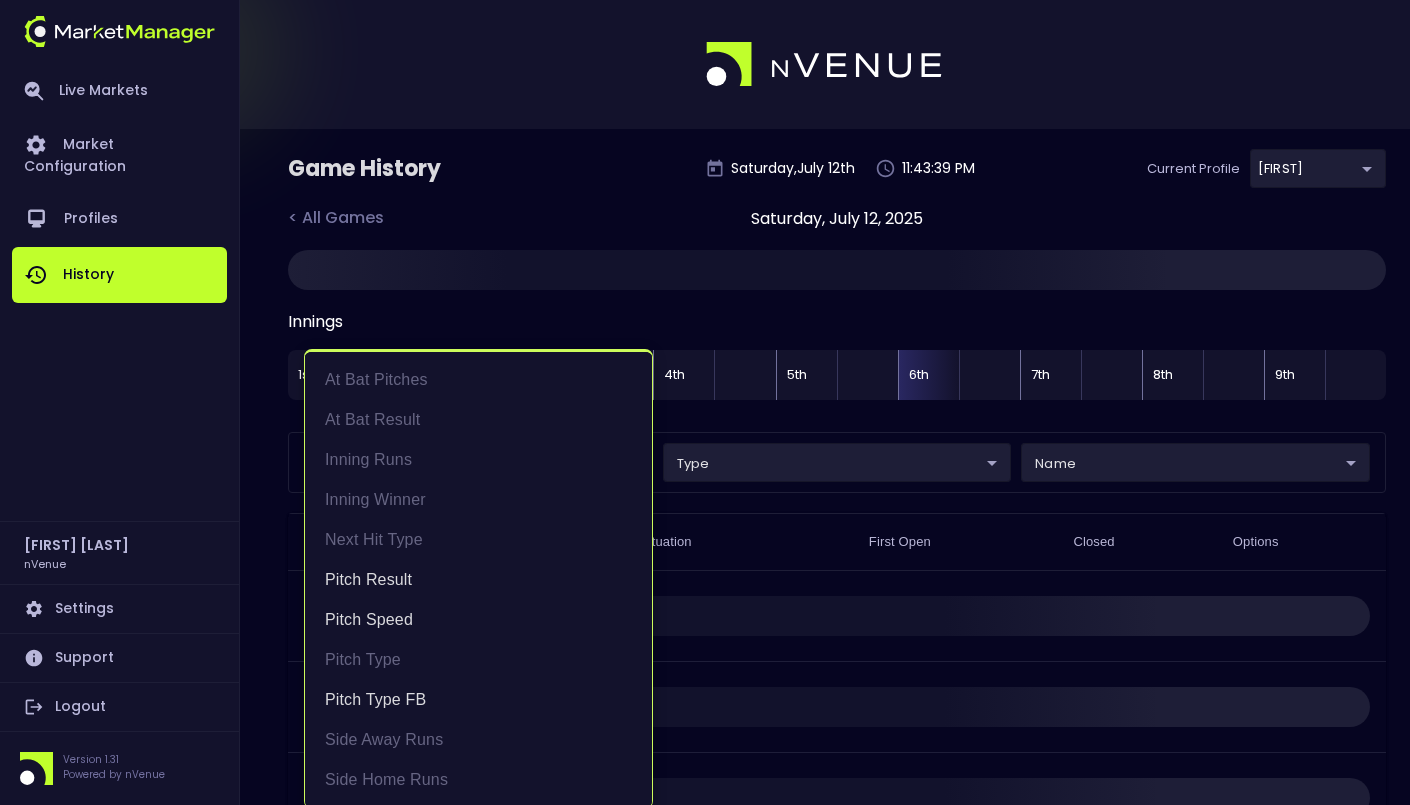 click at bounding box center (705, 402) 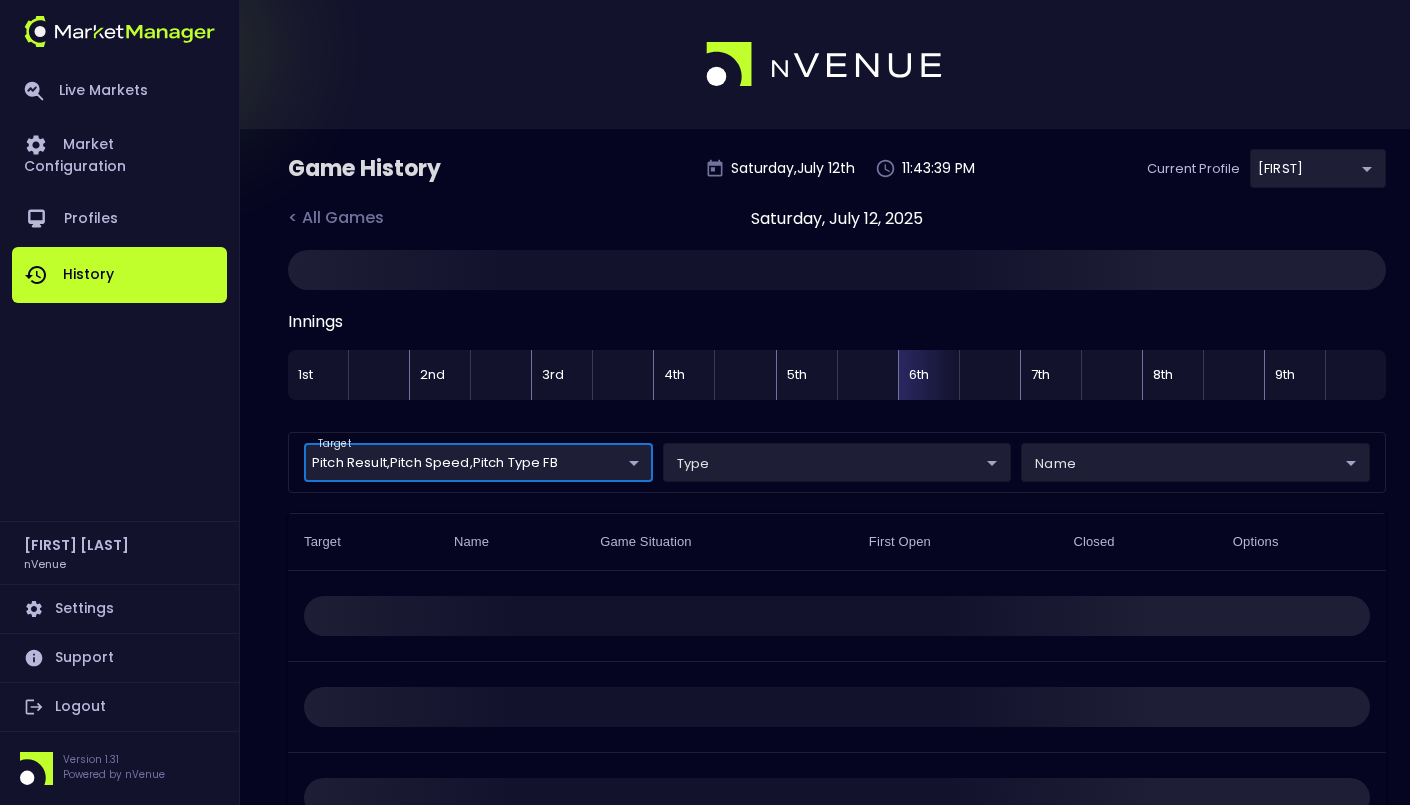 scroll, scrollTop: 0, scrollLeft: 0, axis: both 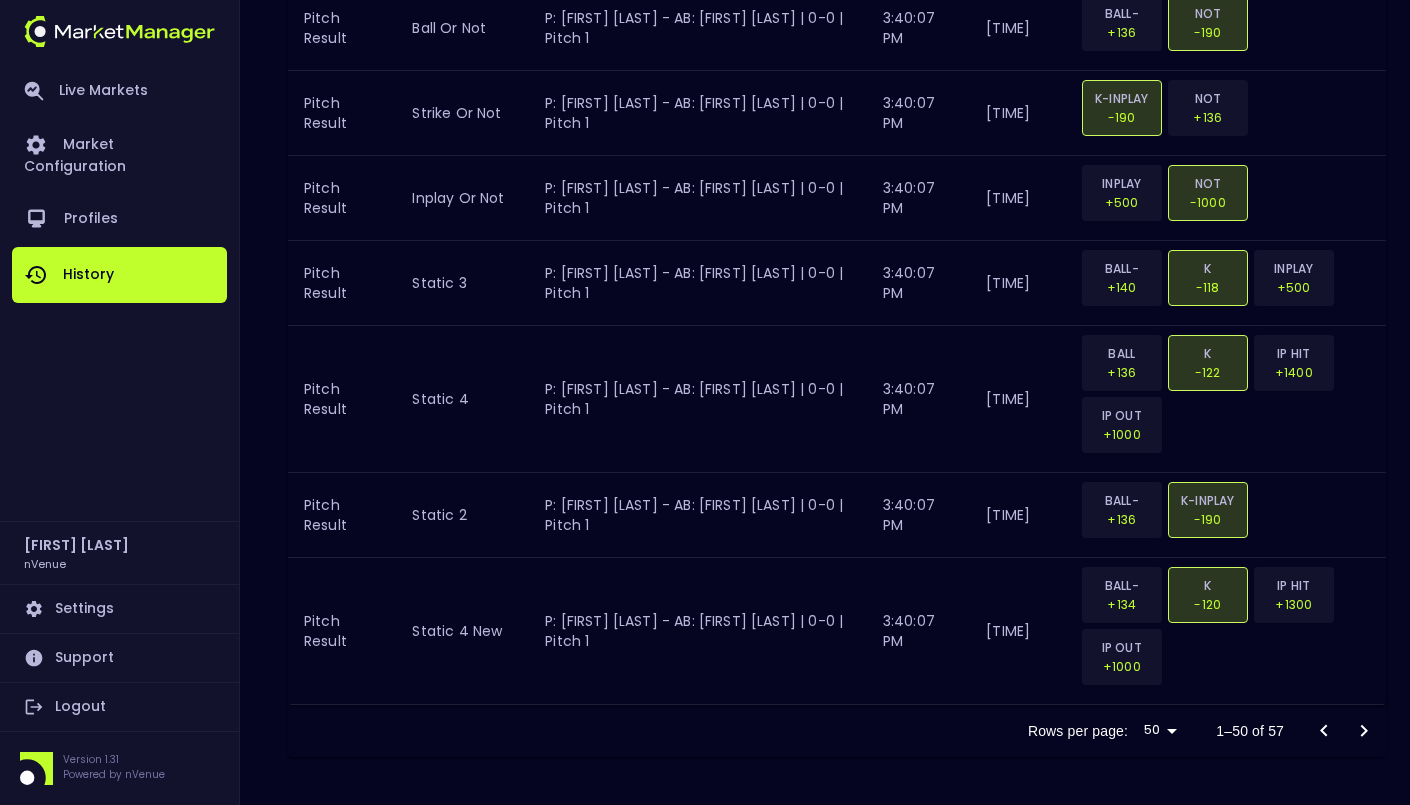 click 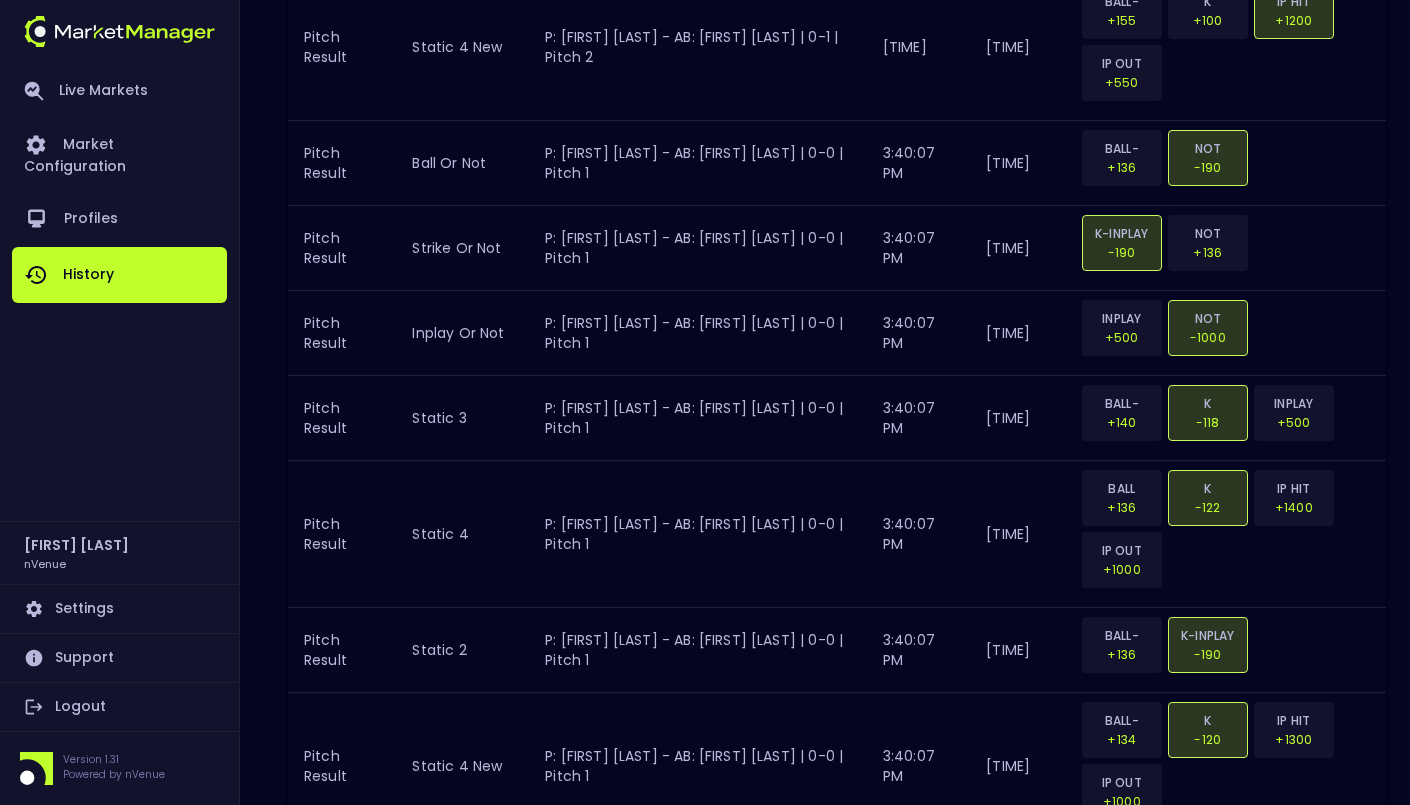 scroll, scrollTop: 5064, scrollLeft: 0, axis: vertical 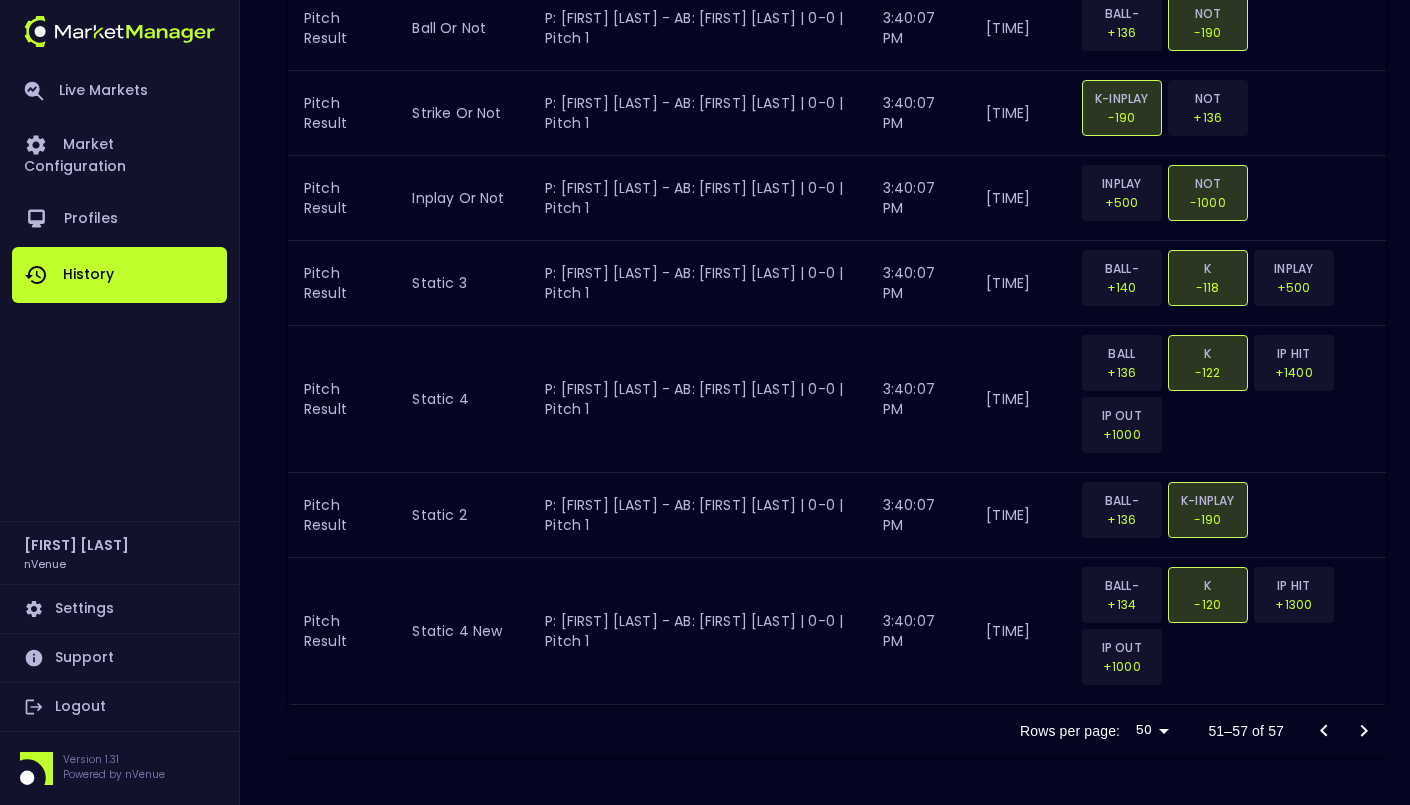 click at bounding box center [1344, 731] 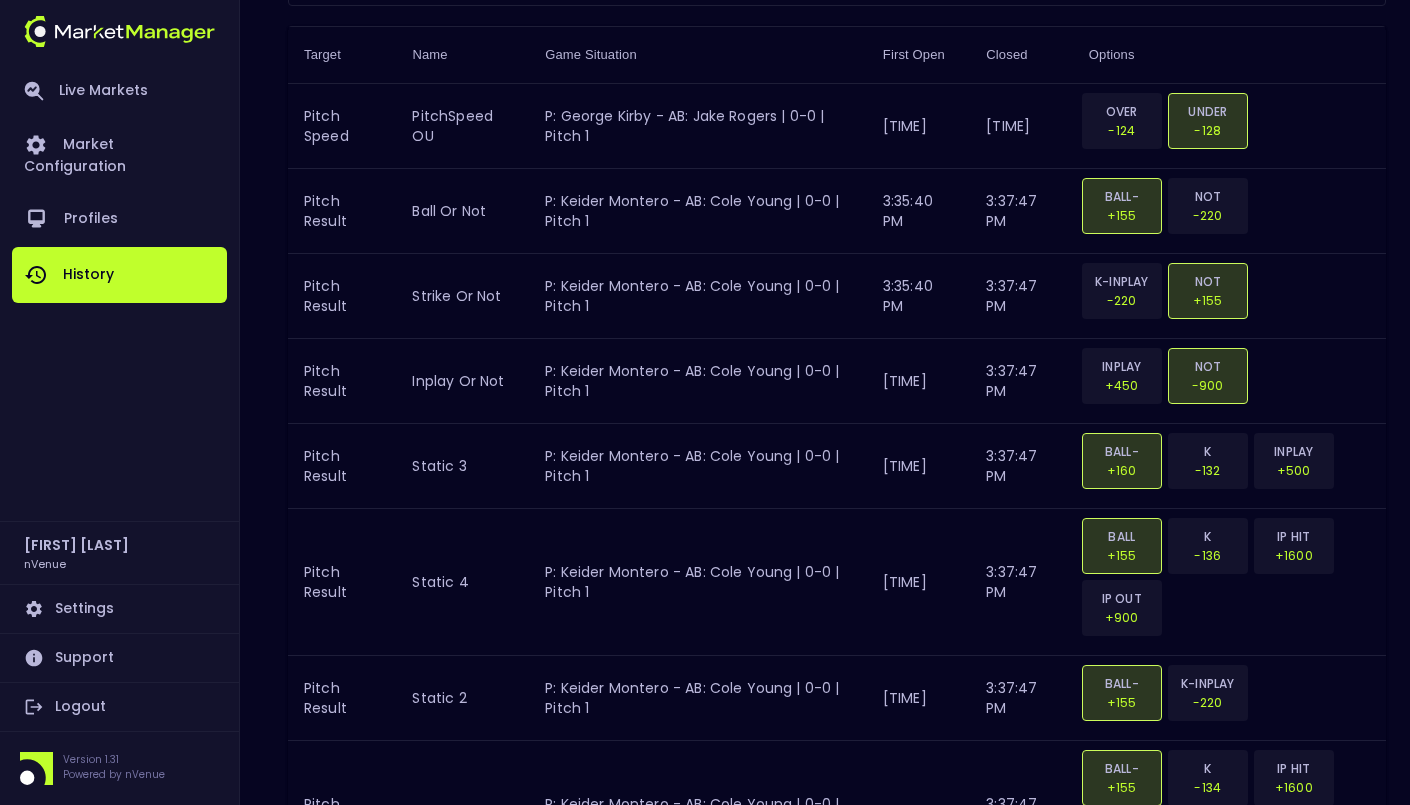 scroll, scrollTop: 0, scrollLeft: 0, axis: both 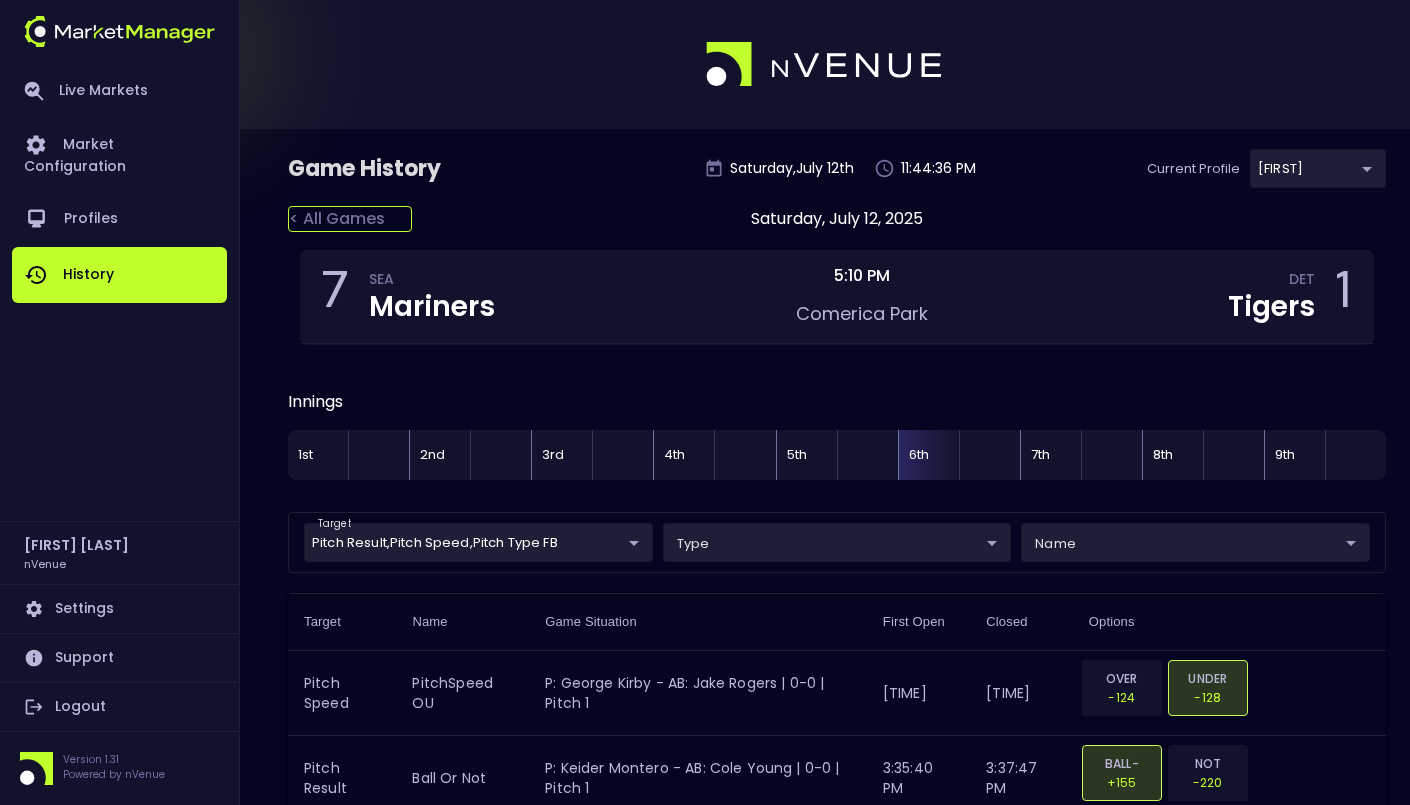 click on "< All Games" at bounding box center (350, 219) 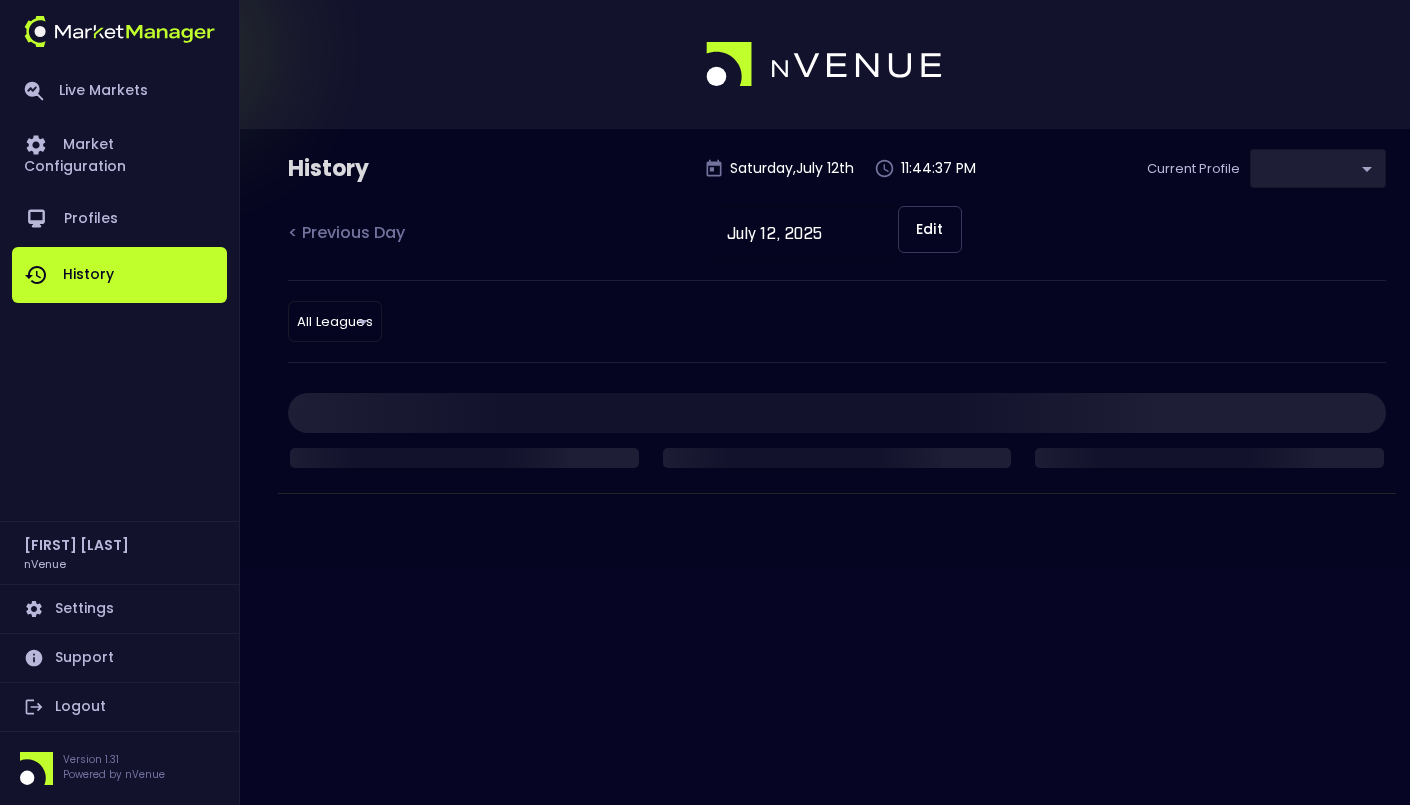 type on "0a763355-b225-40e6-8c79-2dda4ec7b2cf" 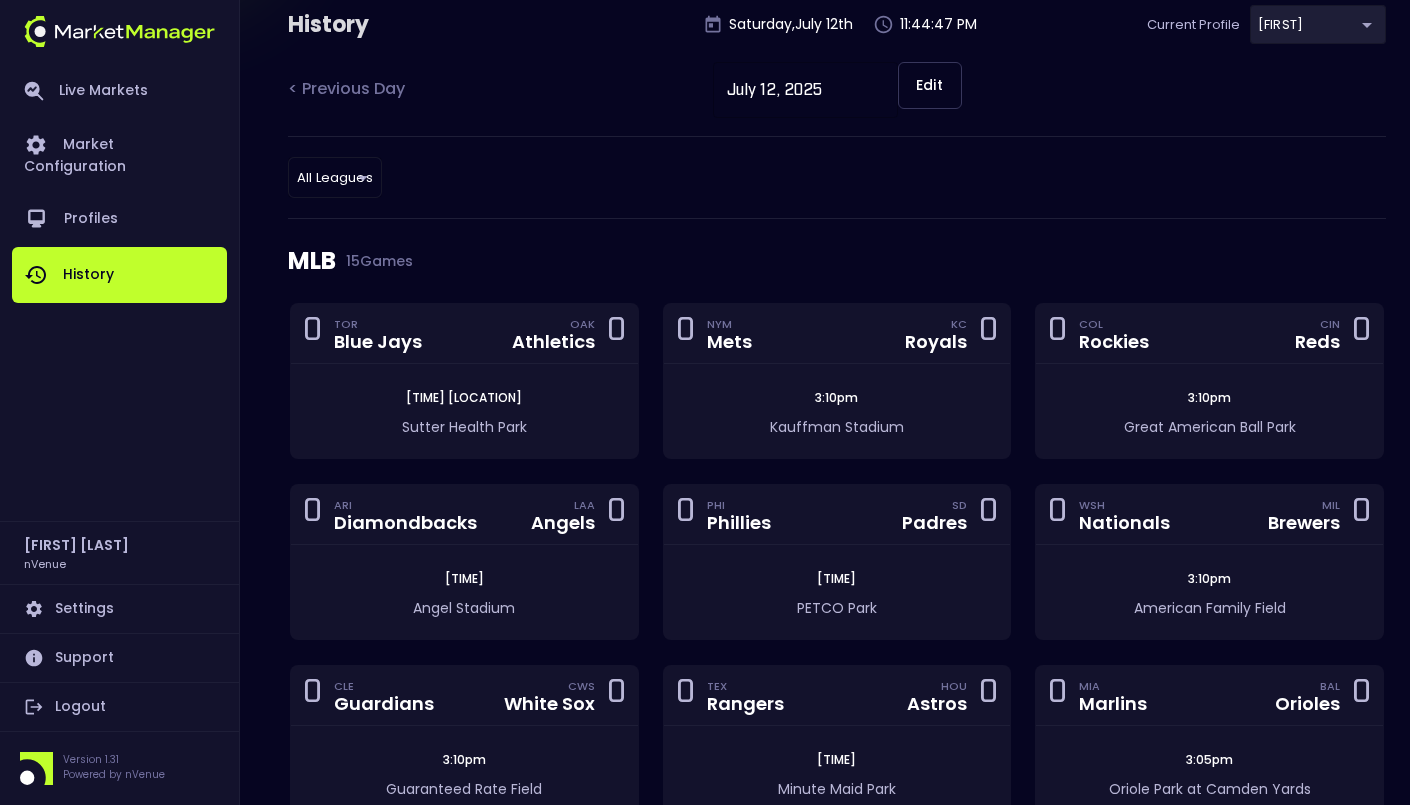 scroll, scrollTop: 0, scrollLeft: 0, axis: both 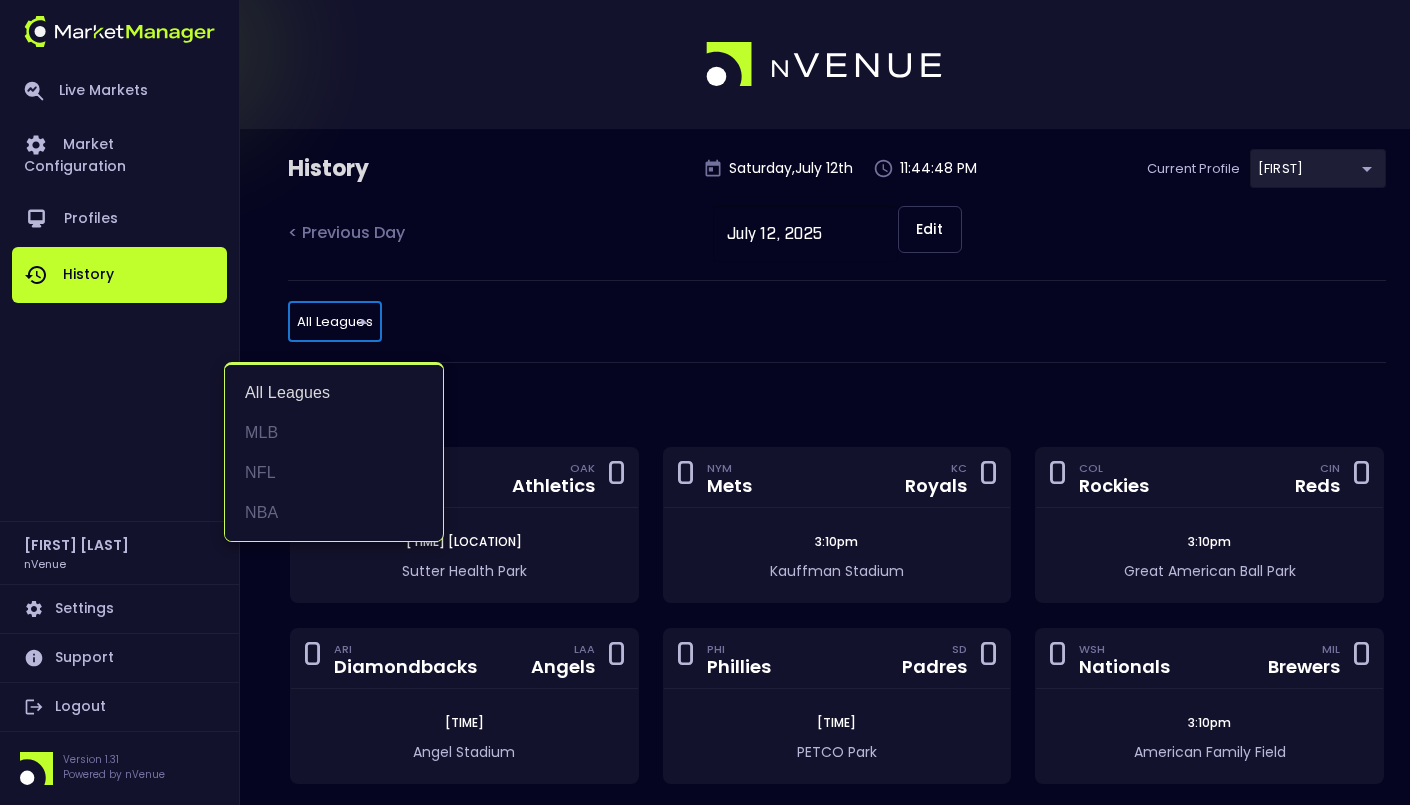 click on "Live Markets Market Configuration Profiles History Jerry Griffith nVenue Settings Support Logout Version 1.31 Powered by nVenue History Saturday , July 12 th [TIME] Current Profile Matt [UUID] Select < Previous Day July 12, 2025 ​ Edit All Leagues all leagues ​ MLB 15 Games 0 TOR Blue Jays OAK Athletics 0 9:05pm Sutter Health Park 0 NYM Mets KC Royals 0 3:10pm Kauffman Stadium 0 COL Rockies CIN Reds 0 3:10pm Great American Ball Park 0 ARI Diamondbacks LAA Angels 0 8:38pm Angel Stadium 0 PHI Phillies SD Padres 0 6:35pm PETCO Park 0 WSH Nationals MIL Brewers 0 3:10pm American Family Field 0 CLE Guardians CWS White Sox 0 3:10pm Guaranteed Rate Field 0 TEX Rangers HOU Astros 0 6:35pm Minute Maid Park 0 MIA Marlins BAL Orioles 0 3:05pm Oriole Park at Camden Yards 0 SEA Mariners DET Tigers 0 12:10pm Comerica Park 0 TB Rays BOS Red Sox 0 3:10pm Fenway Park 4 CHC Cubs NYY Yankees 0 12:05pm Yankee Stadium 0 LAD Dodgers SF Giants 0 3:05pm Oracle Park 3 ATL Braves STL 3" at bounding box center [705, 846] 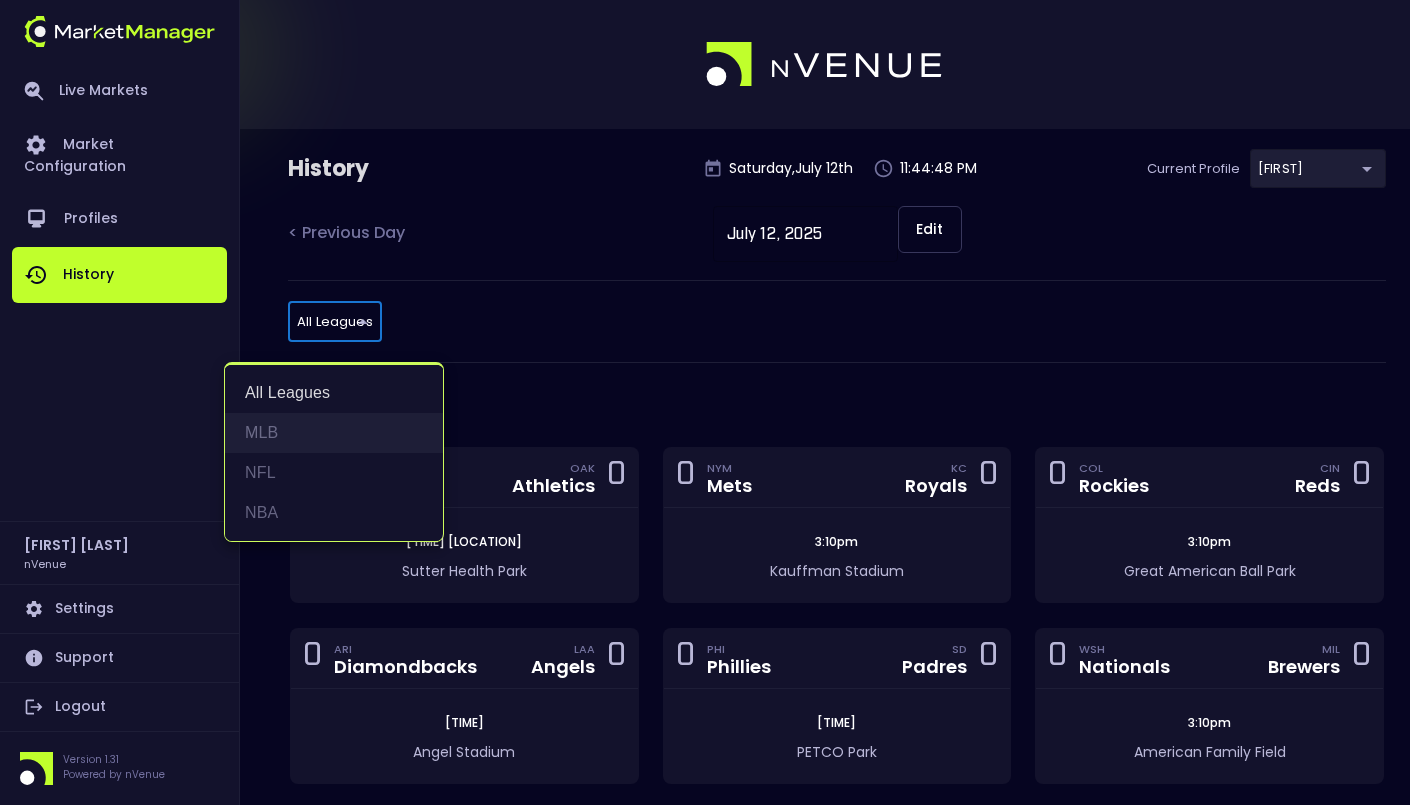 click on "MLB" at bounding box center (334, 433) 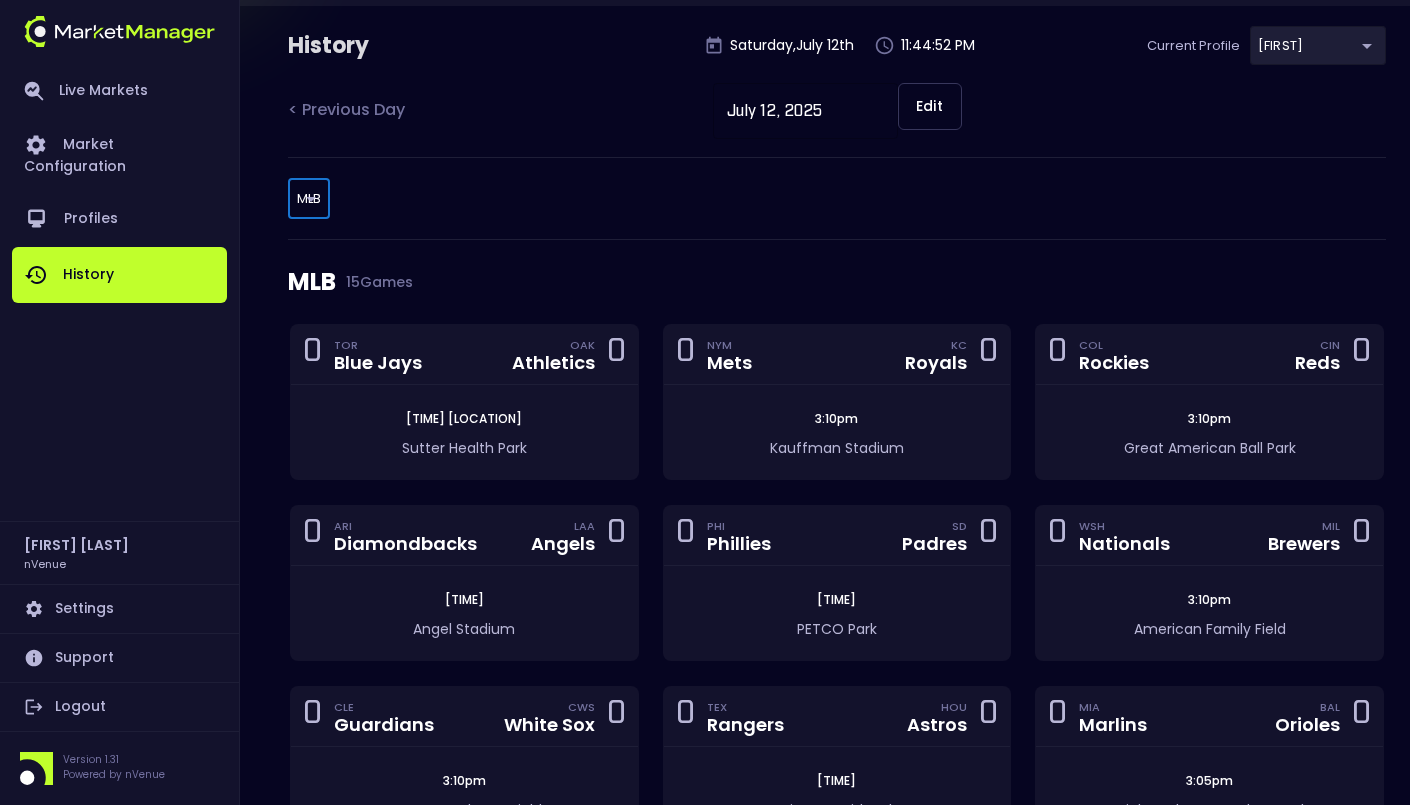scroll, scrollTop: 141, scrollLeft: 0, axis: vertical 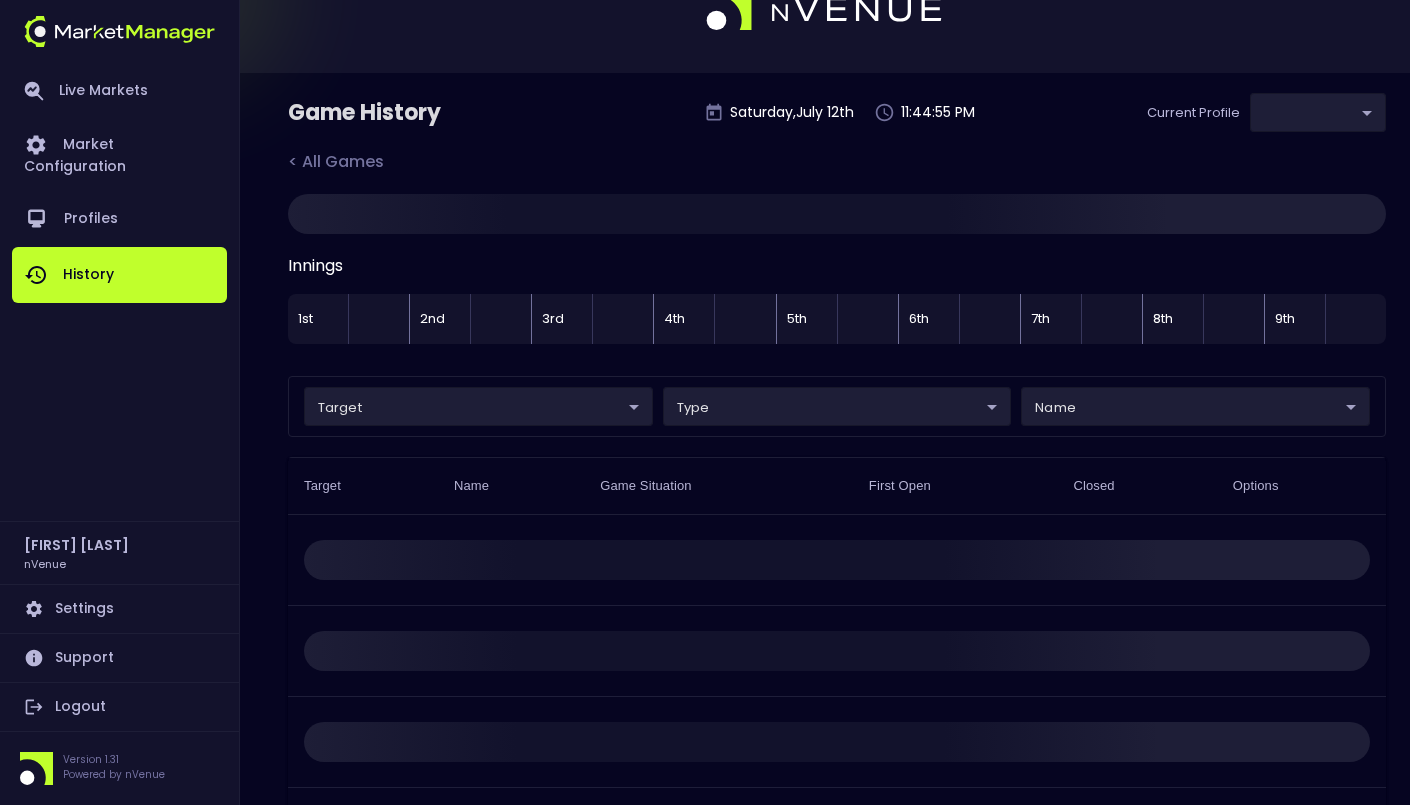 type on "0a763355-b225-40e6-8c79-2dda4ec7b2cf" 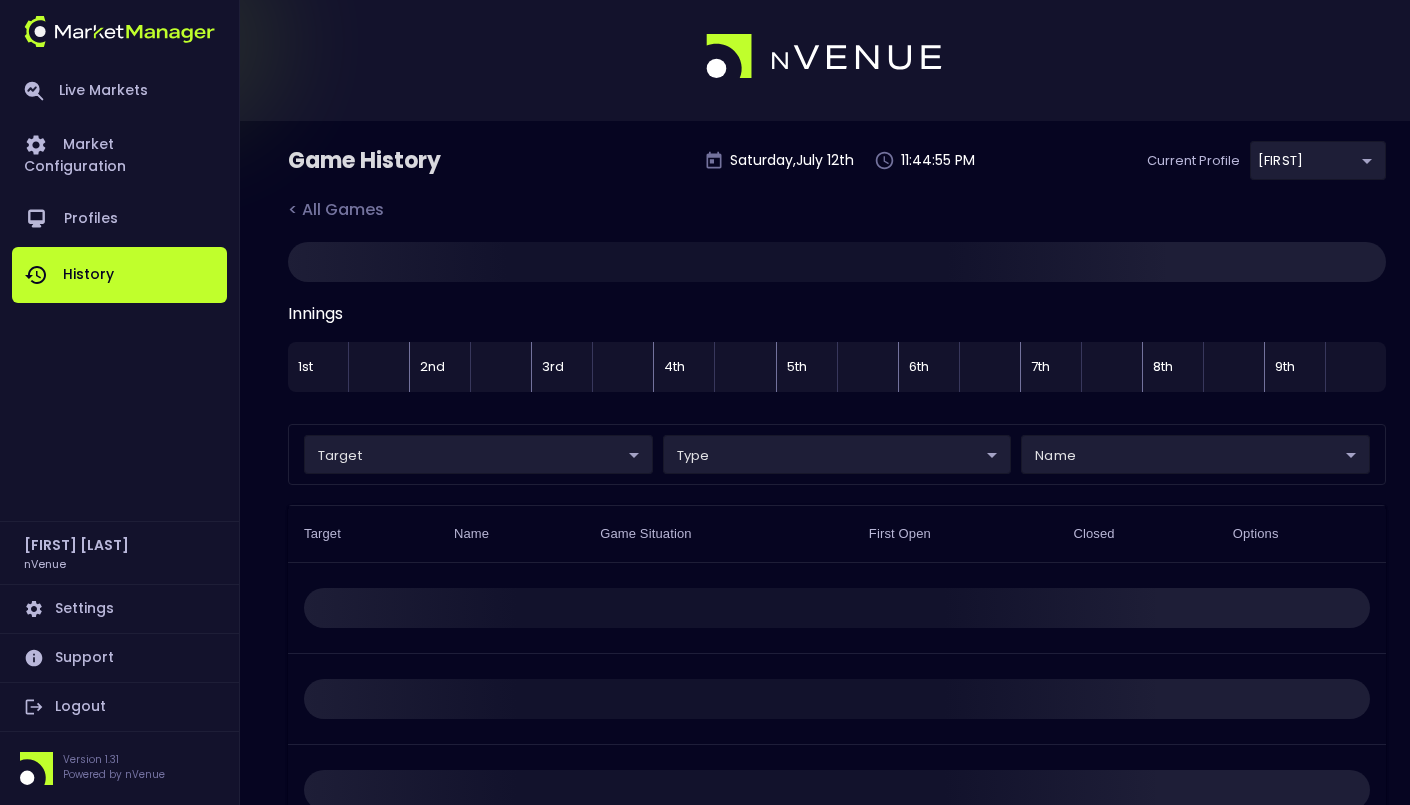 scroll, scrollTop: 0, scrollLeft: 0, axis: both 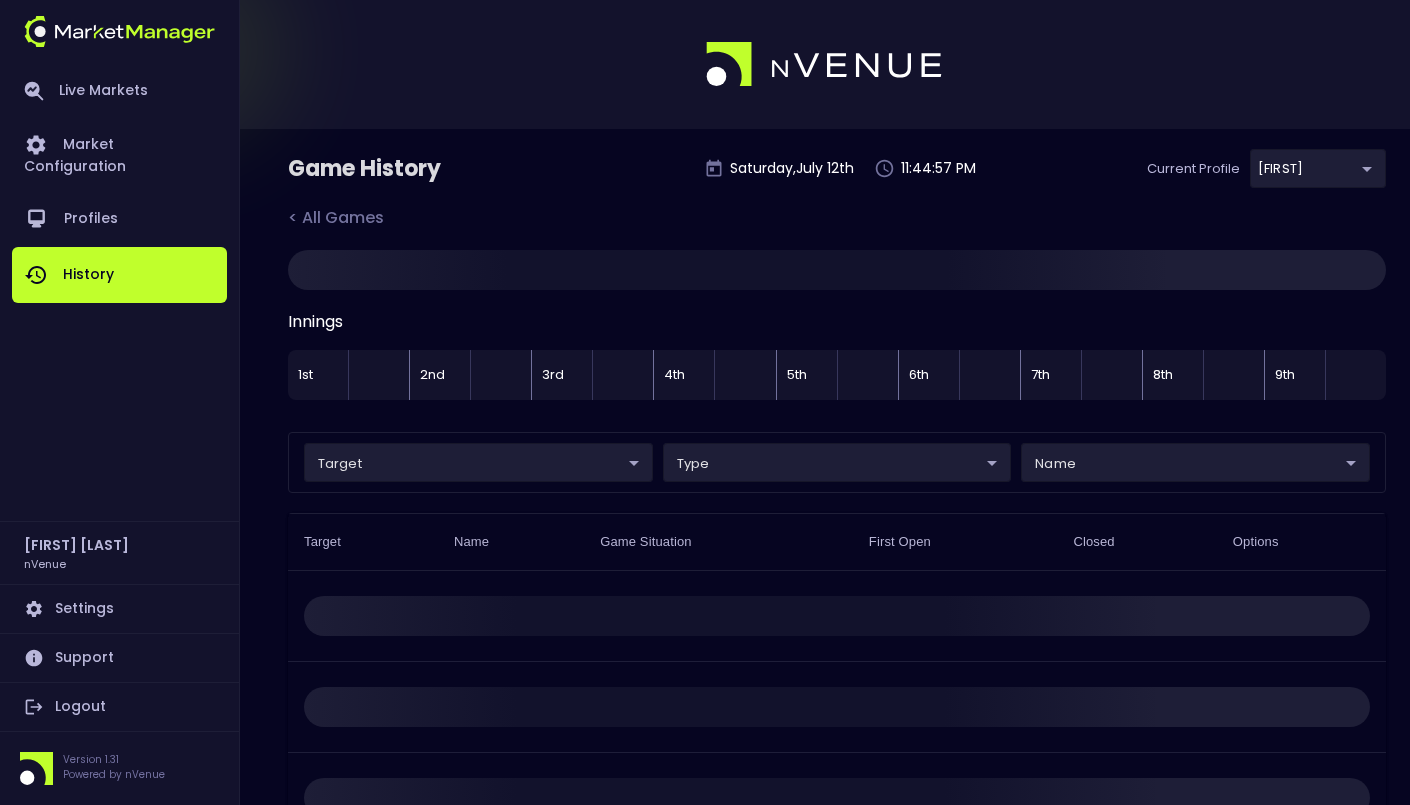 click on "Live Markets Market Configuration Profiles History [FIRST]   [LAST] nVenue Settings Support Logout   Version 1.31  Powered by nVenue Game History Saturday ,  July   12 th 11:44:57 PM Current Profile [FIRST] 0a763355-b225-40e6-8c79-2dda4ec7b2cf Select < All Games Innings 1st 2nd 3rd 4th 5th 6th 7th 8th 9th target ​ ​ type ​ ​ name ​ ​ Target Name Game Situation First Open Closed Options Rows per page: 50 50 0–0 of 0" at bounding box center [705, 517] 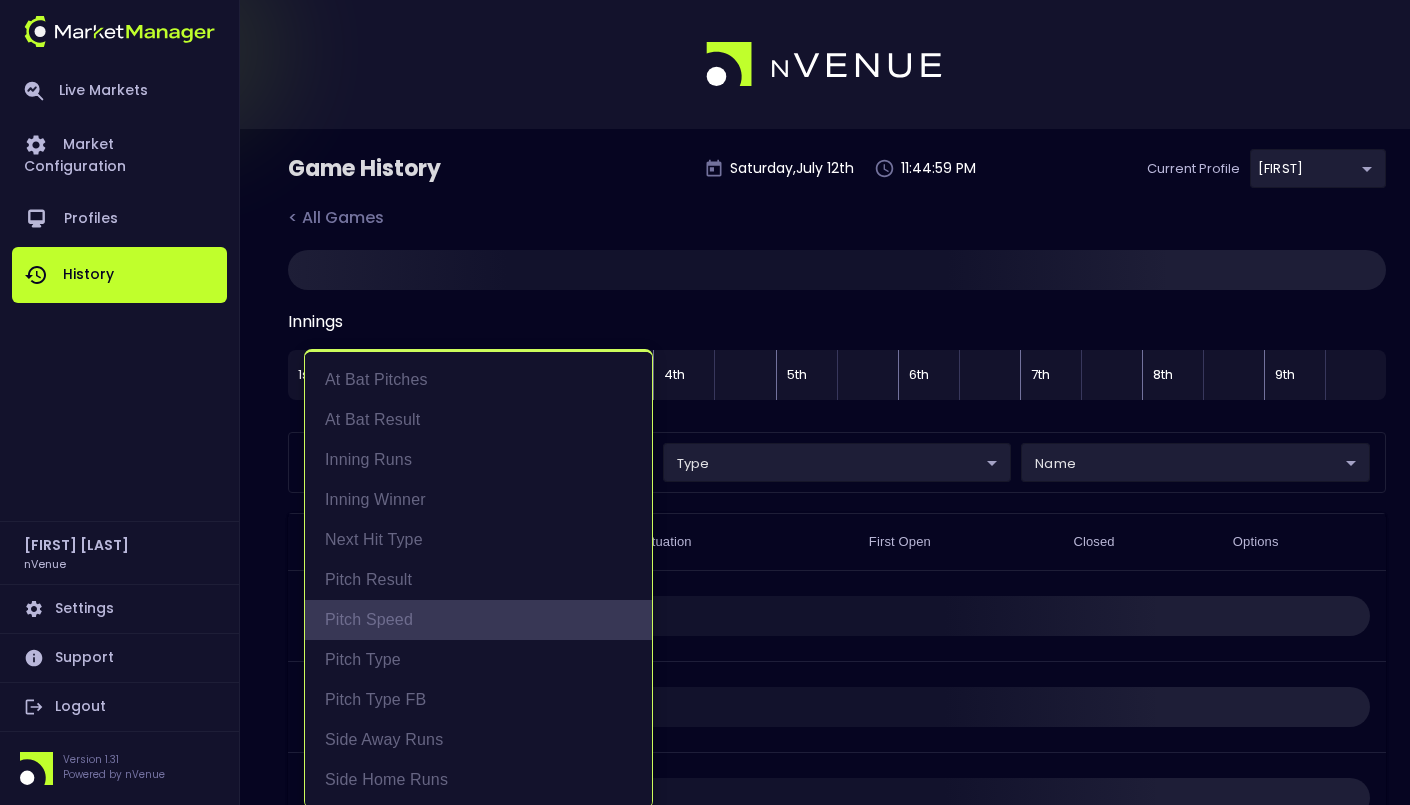 click on "Pitch Speed" at bounding box center (478, 620) 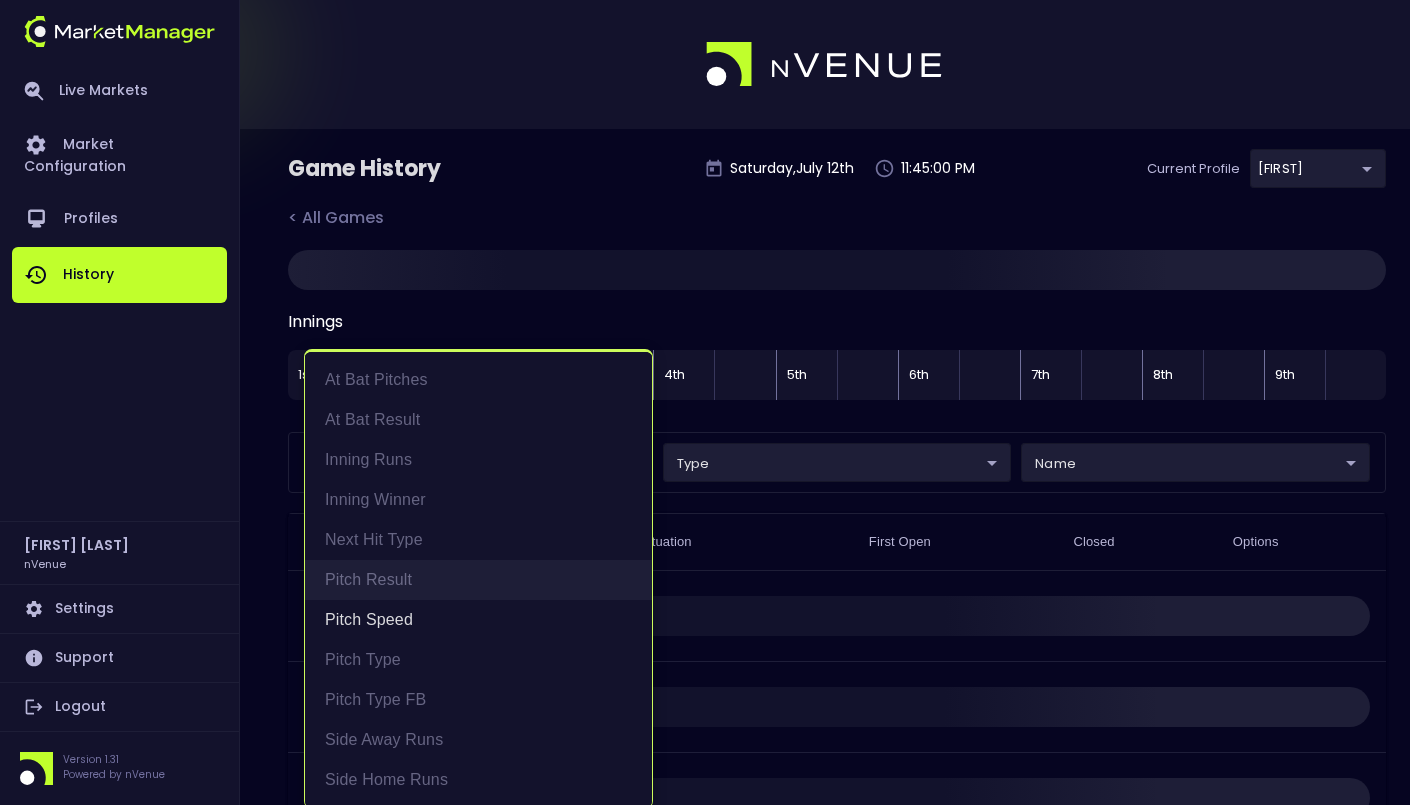 click on "Pitch Result" at bounding box center [478, 580] 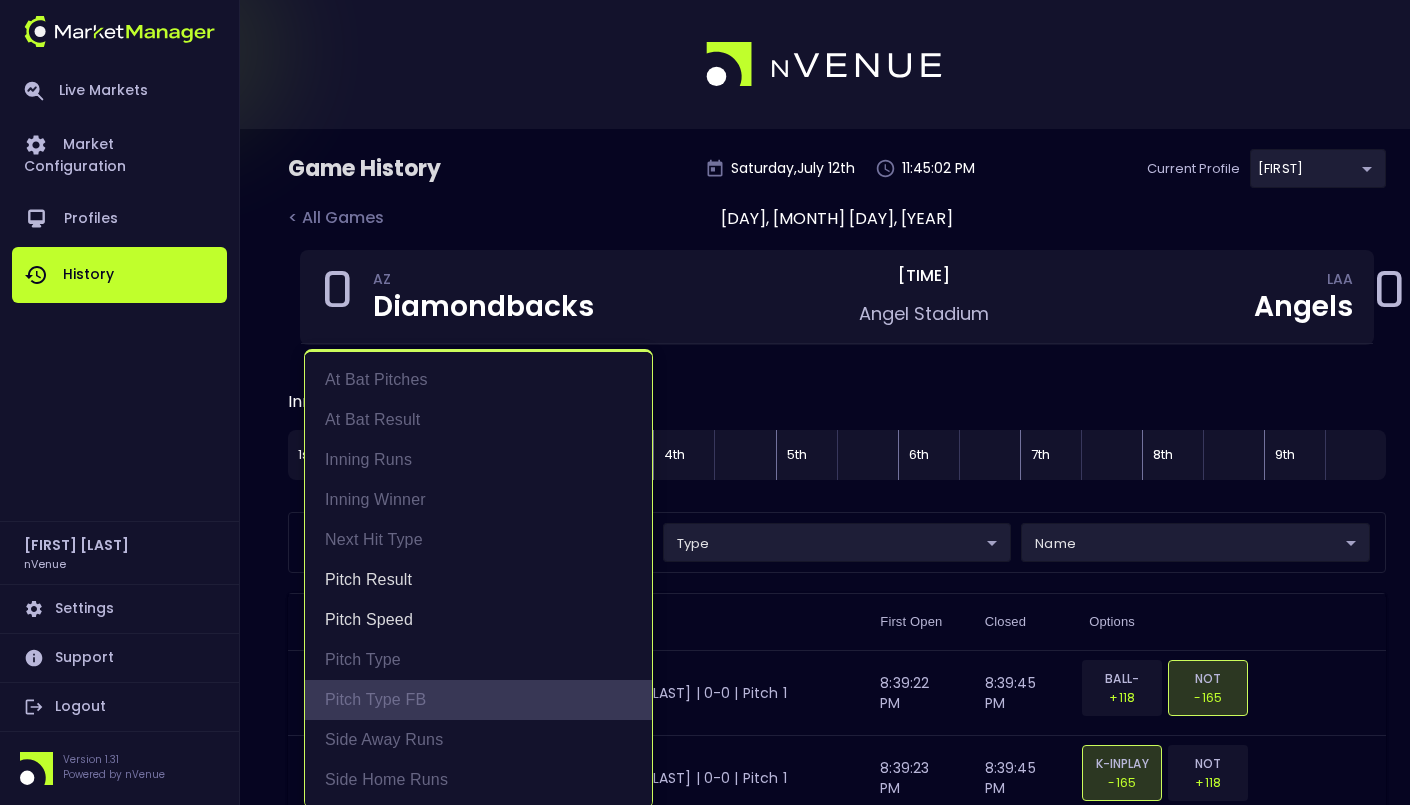 click on "Pitch Type FB" at bounding box center (478, 700) 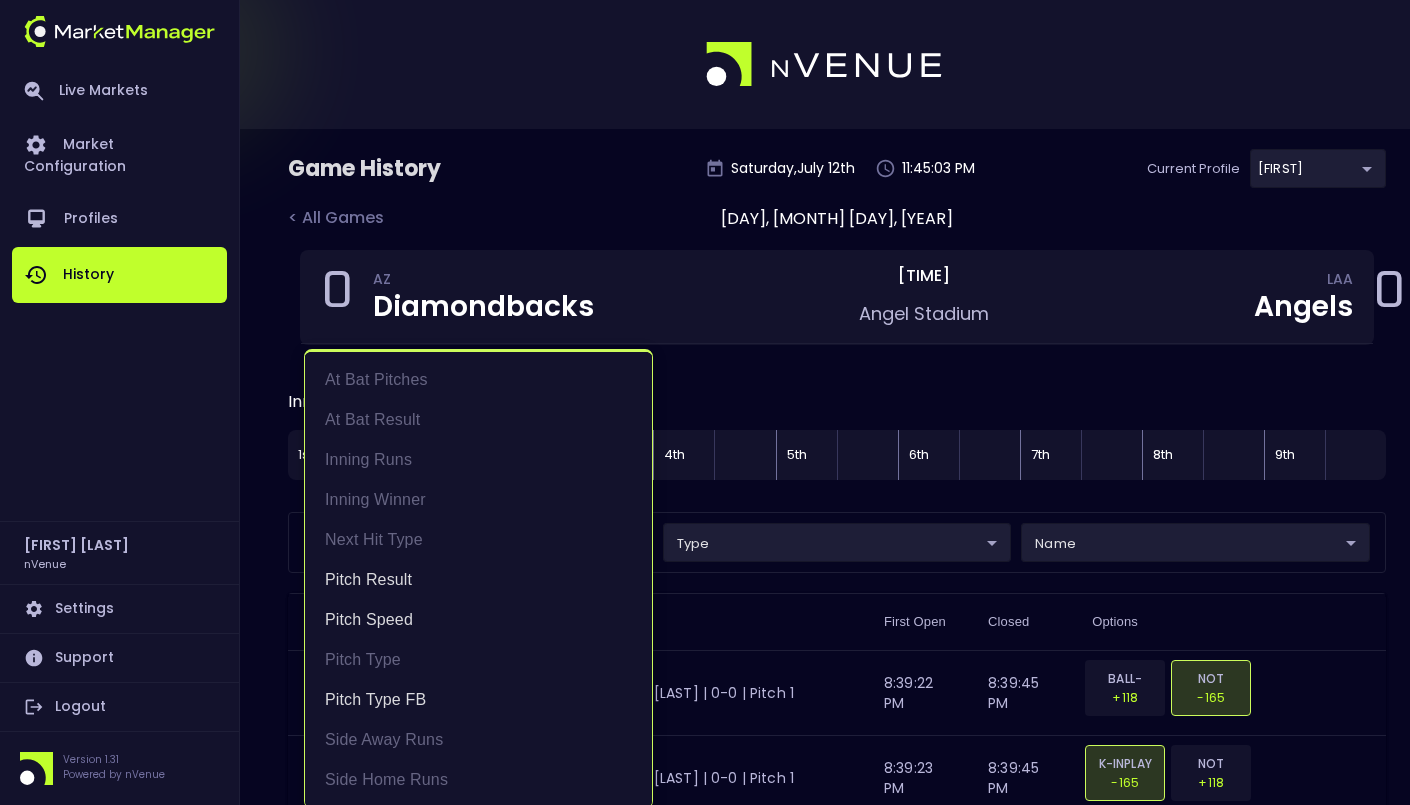 click at bounding box center (705, 402) 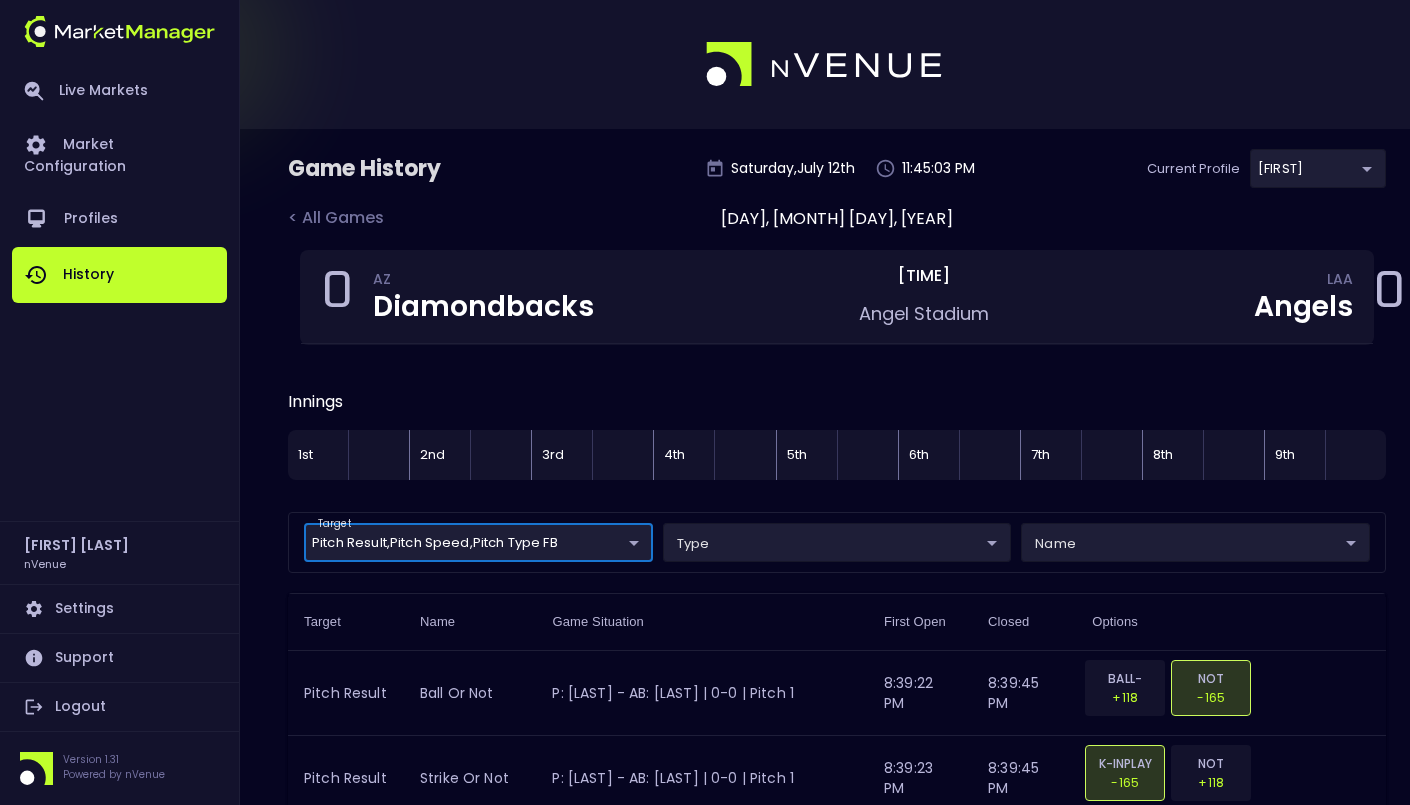 scroll, scrollTop: 0, scrollLeft: 0, axis: both 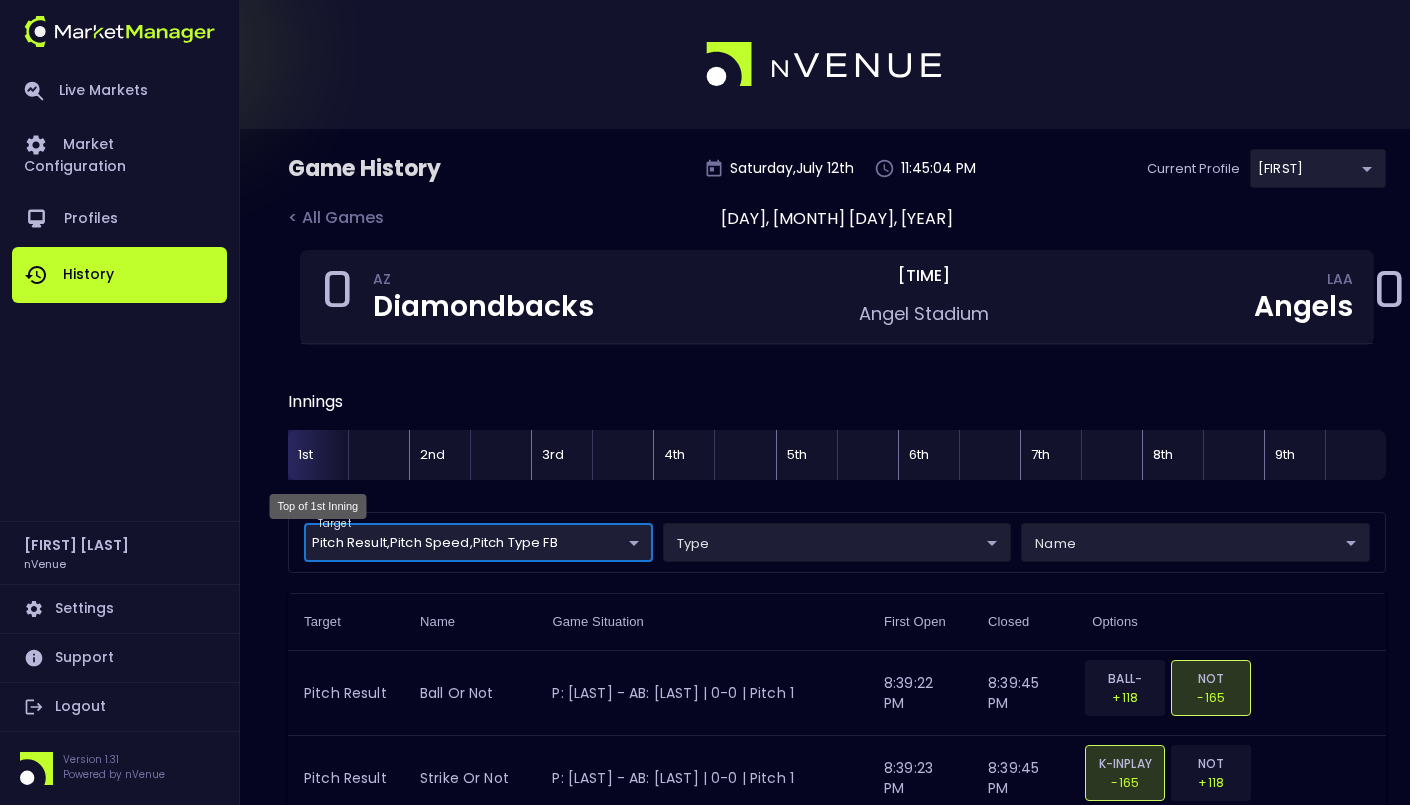 click on "1st" at bounding box center (318, 455) 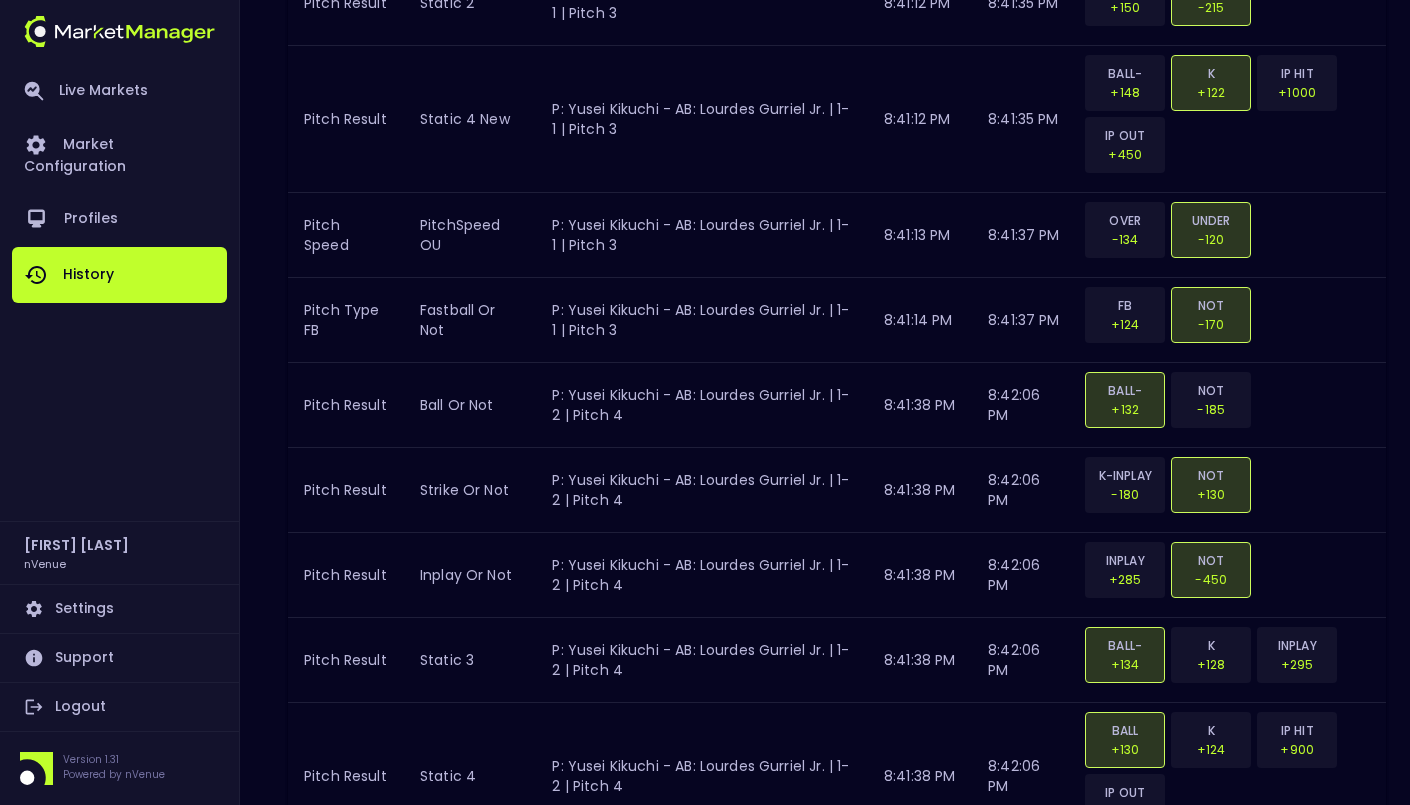 scroll, scrollTop: 5002, scrollLeft: 0, axis: vertical 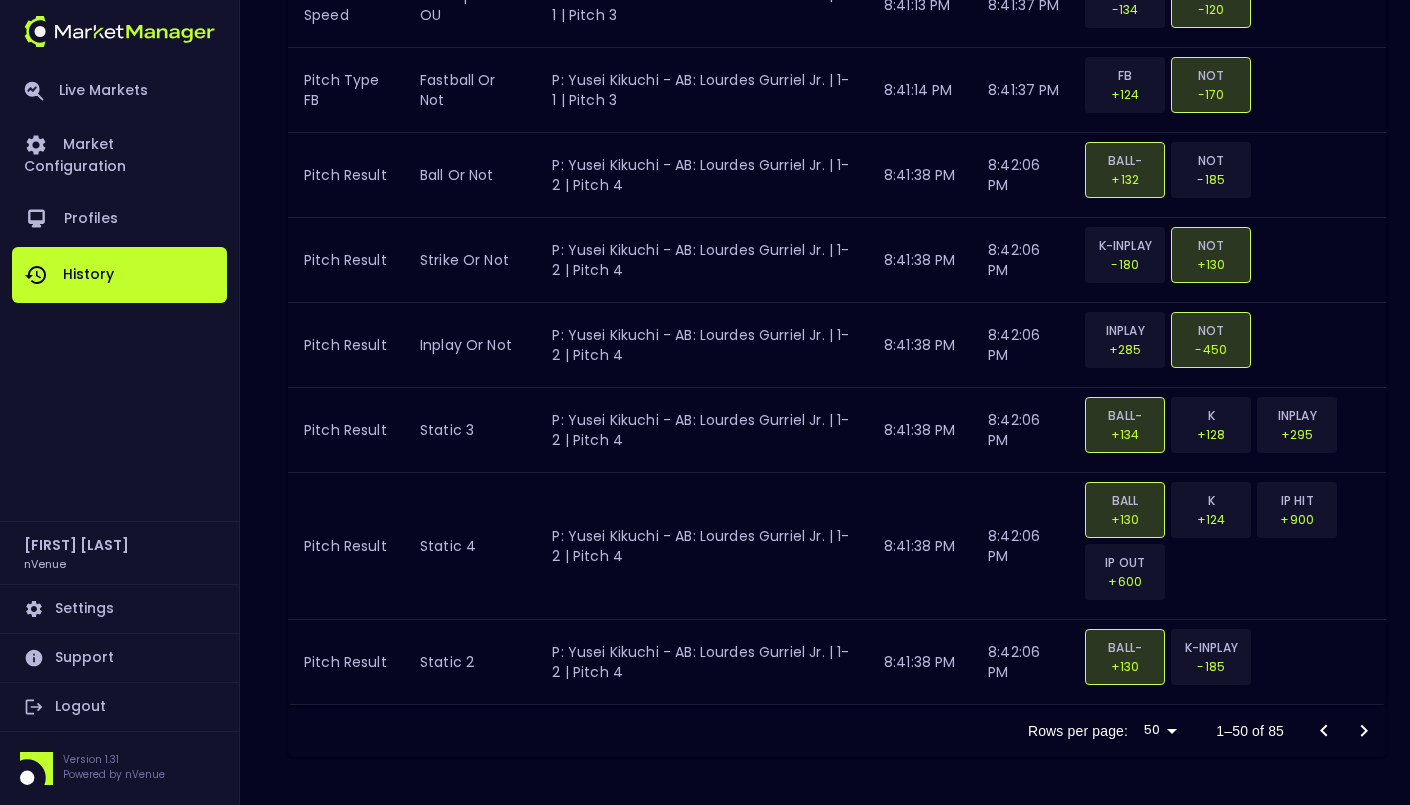 click 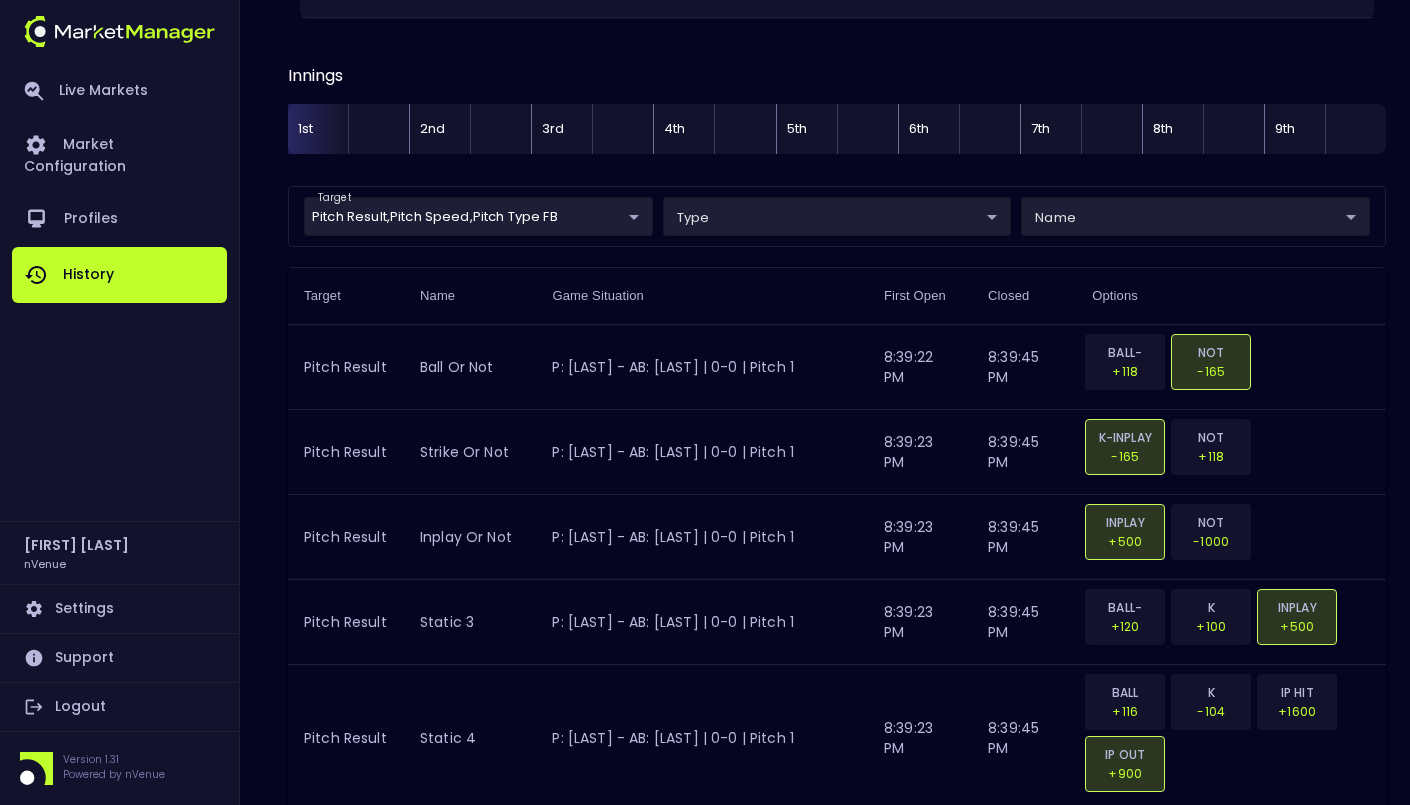 scroll, scrollTop: 0, scrollLeft: 0, axis: both 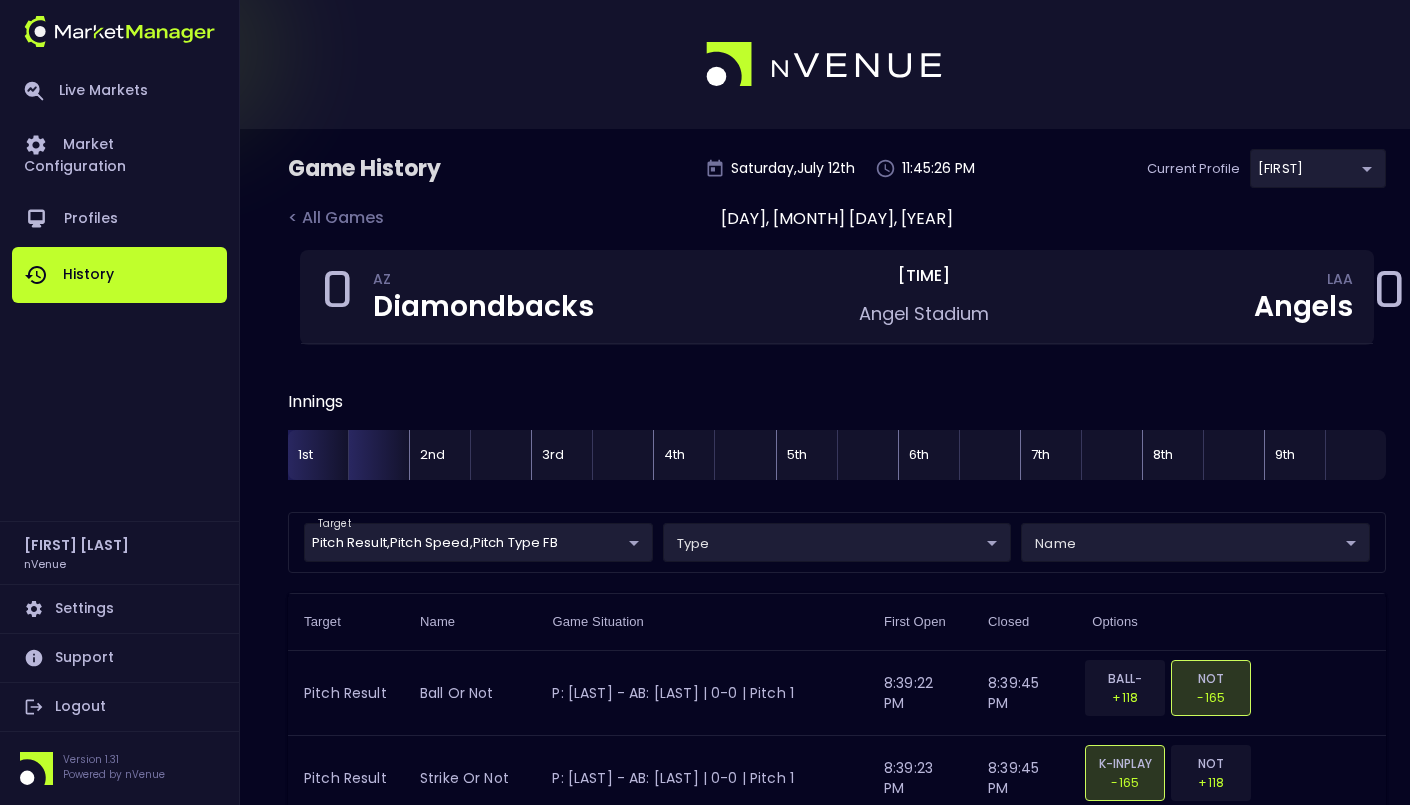 click at bounding box center (378, 455) 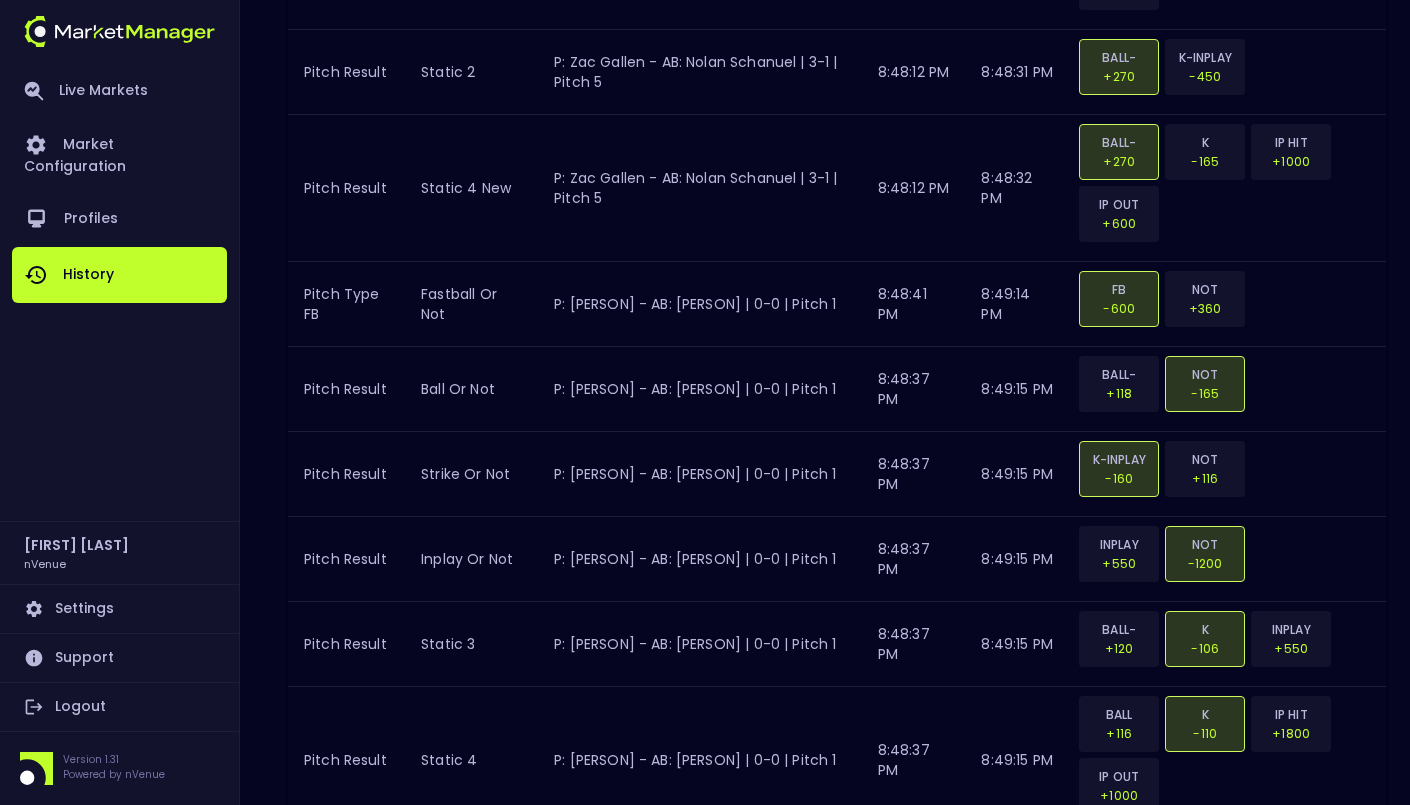 scroll, scrollTop: 5002, scrollLeft: 0, axis: vertical 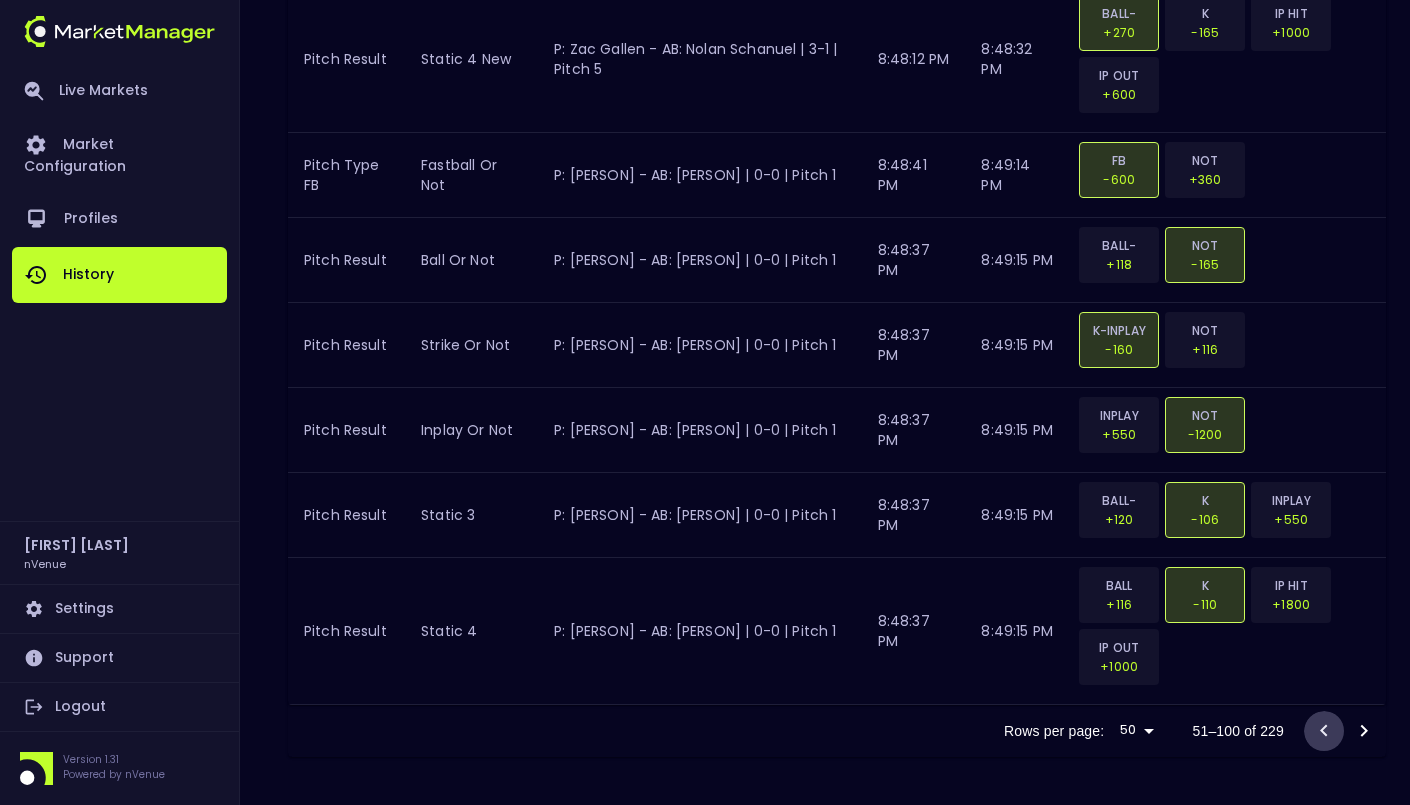 click 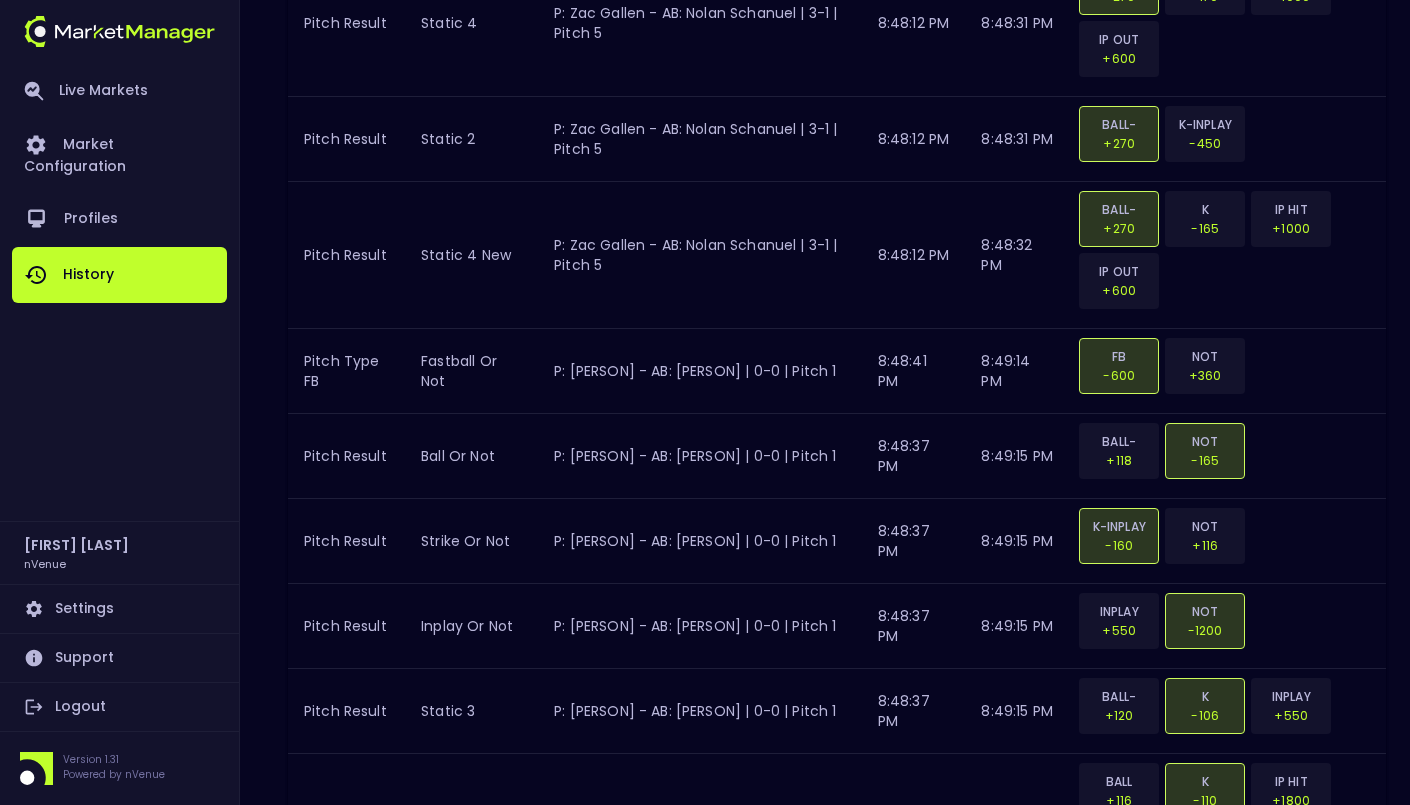 scroll, scrollTop: 5002, scrollLeft: 0, axis: vertical 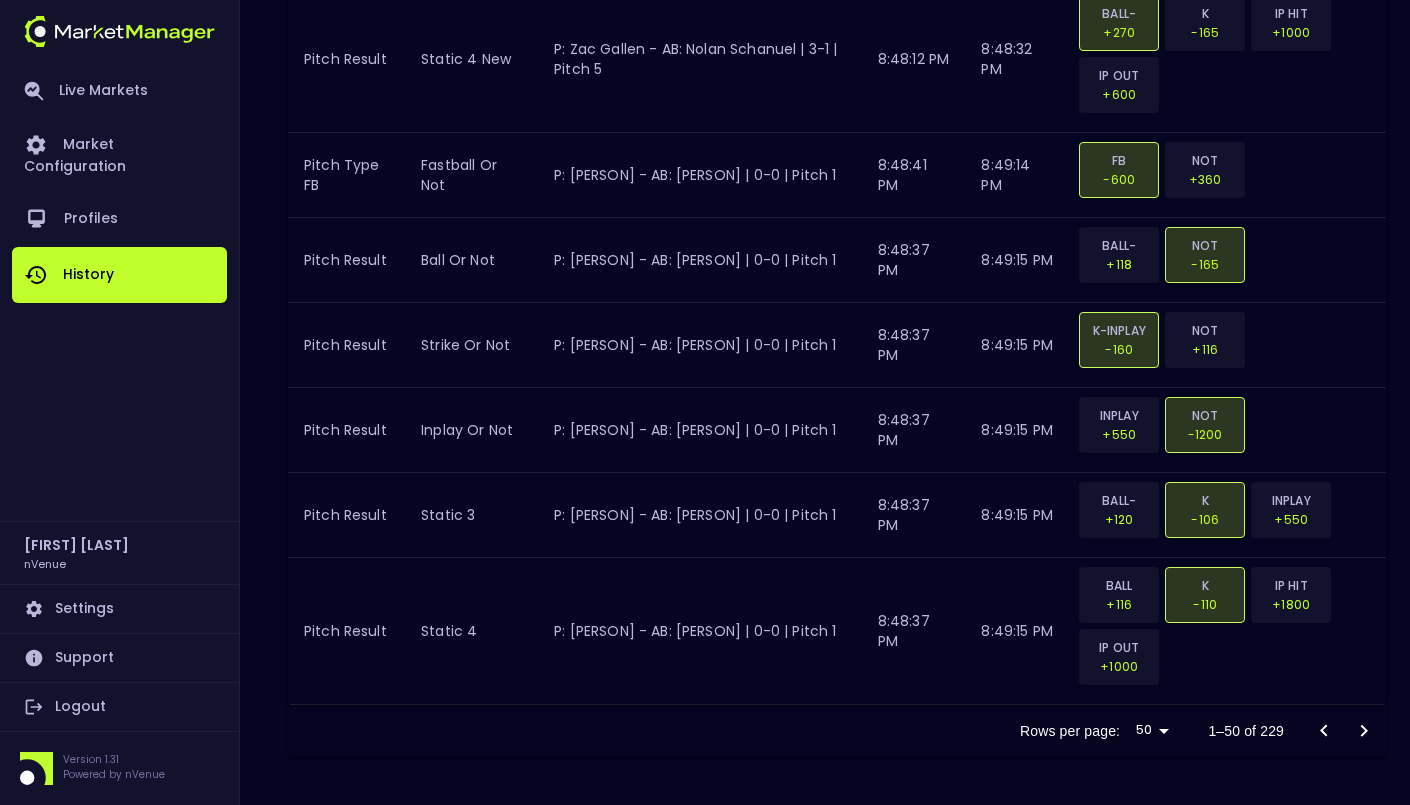 click 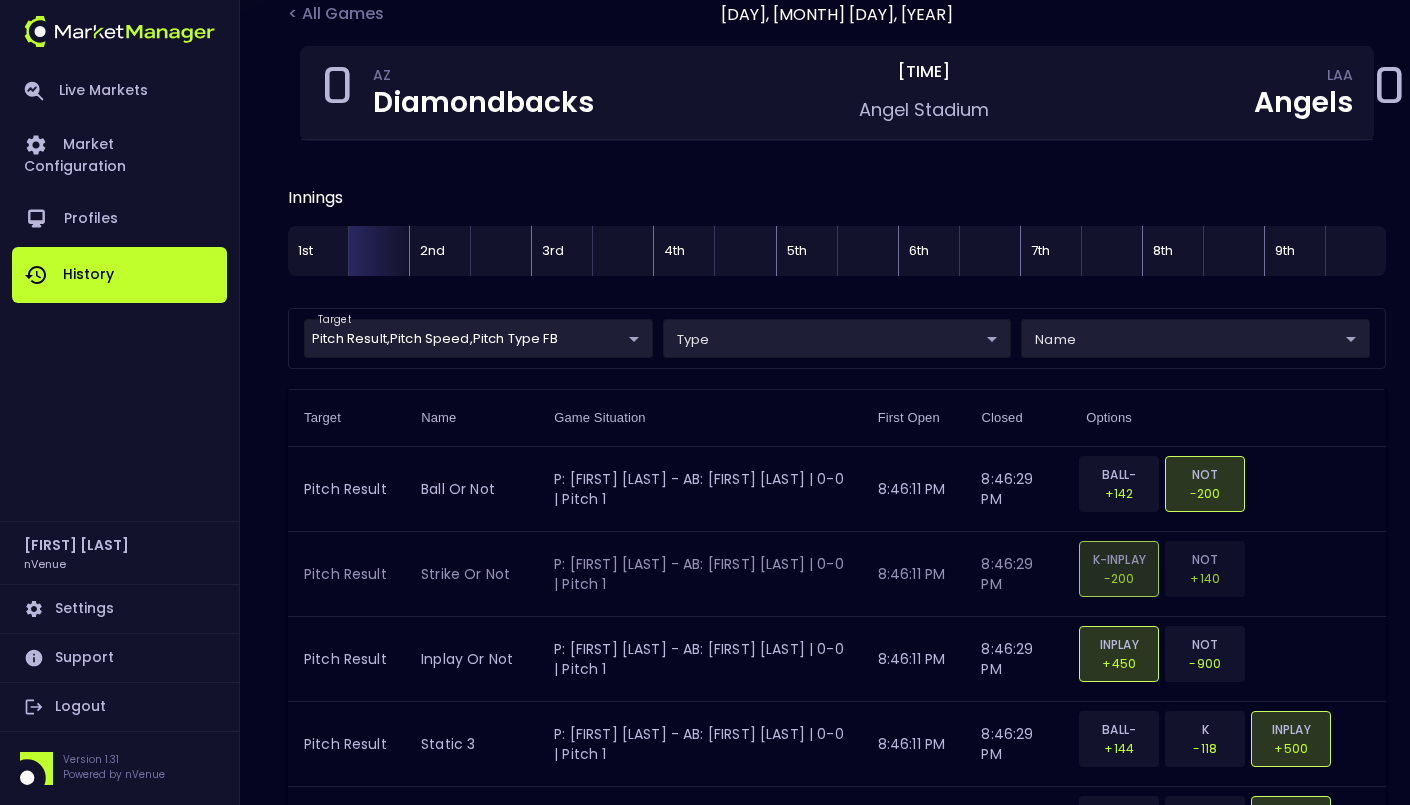 scroll, scrollTop: 0, scrollLeft: 0, axis: both 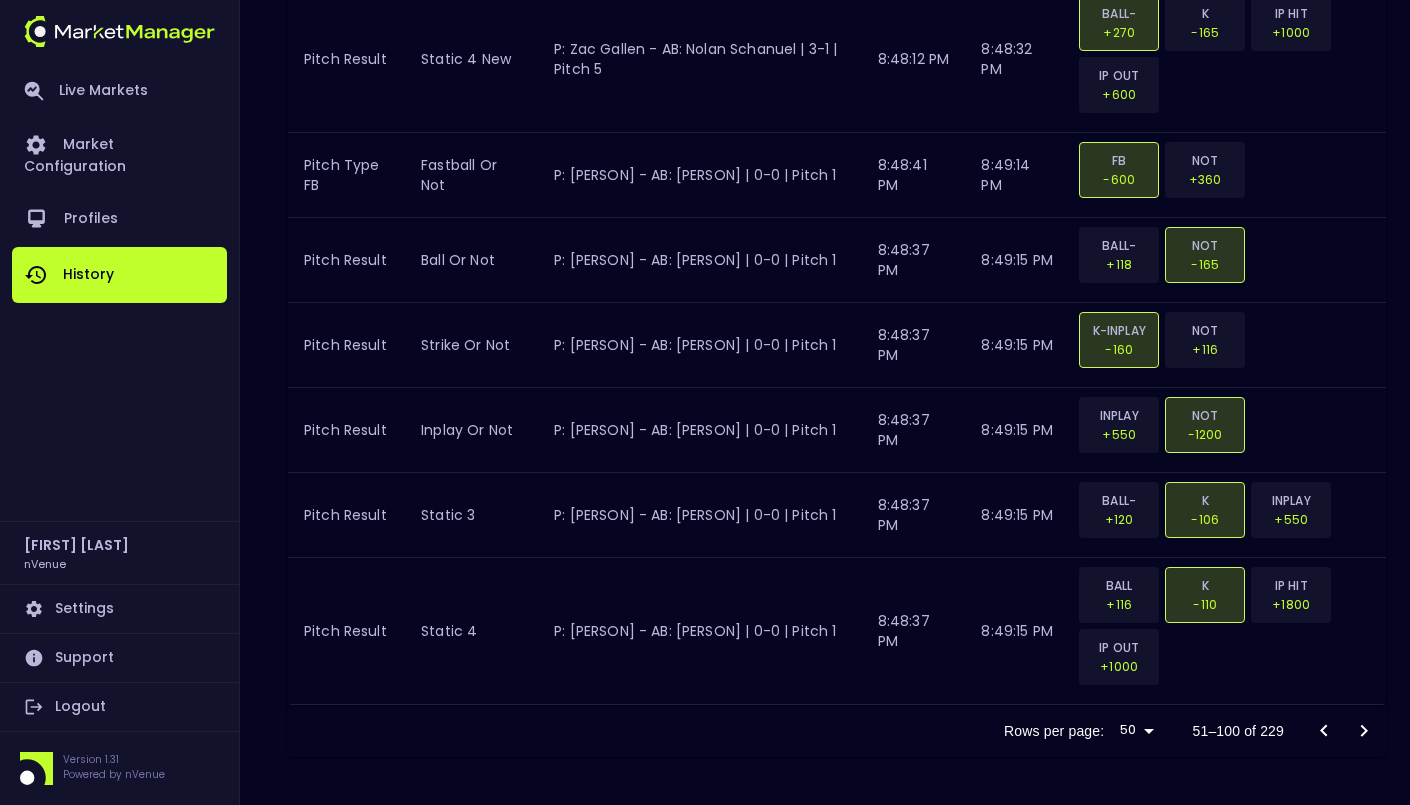 click 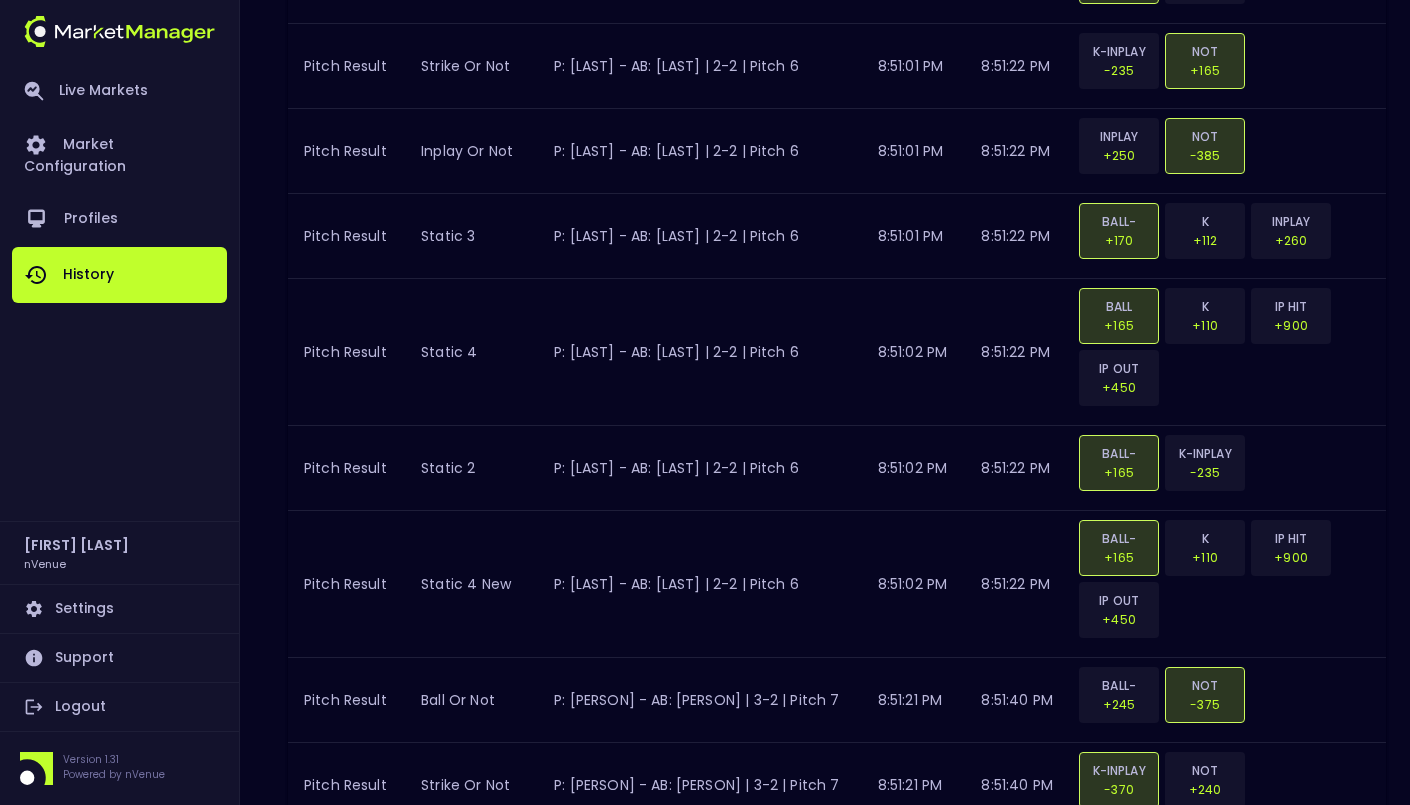 scroll, scrollTop: 4878, scrollLeft: 0, axis: vertical 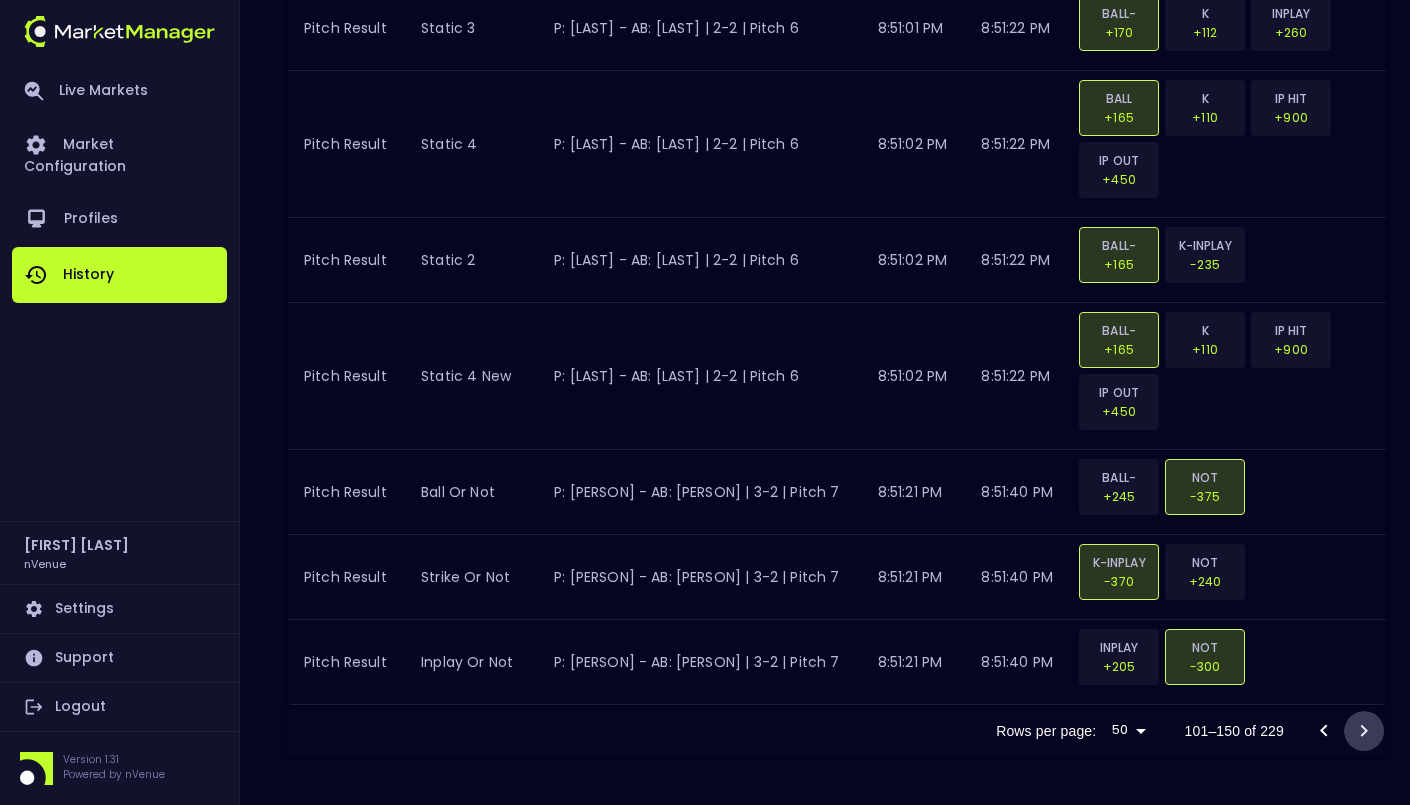 click 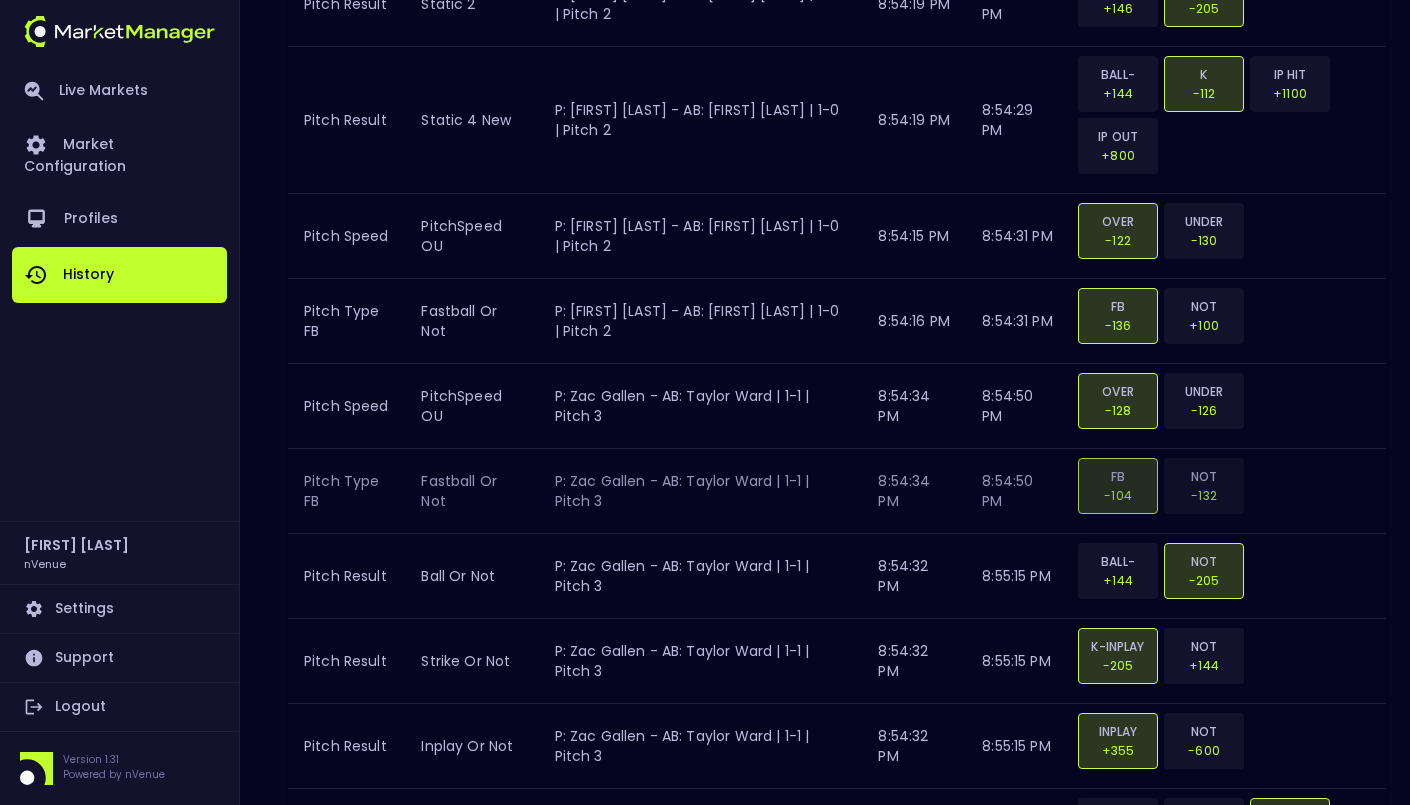 scroll, scrollTop: 5002, scrollLeft: 0, axis: vertical 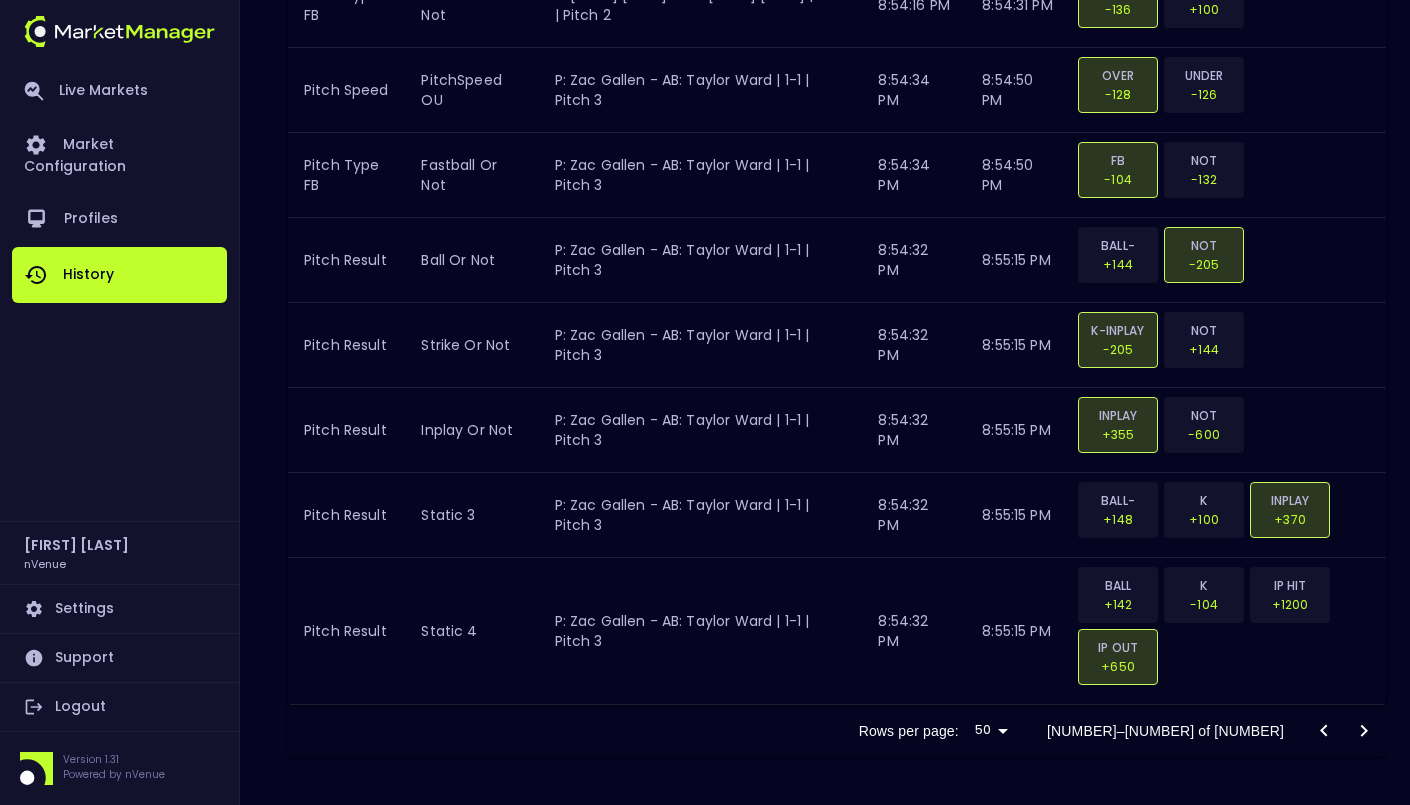 click 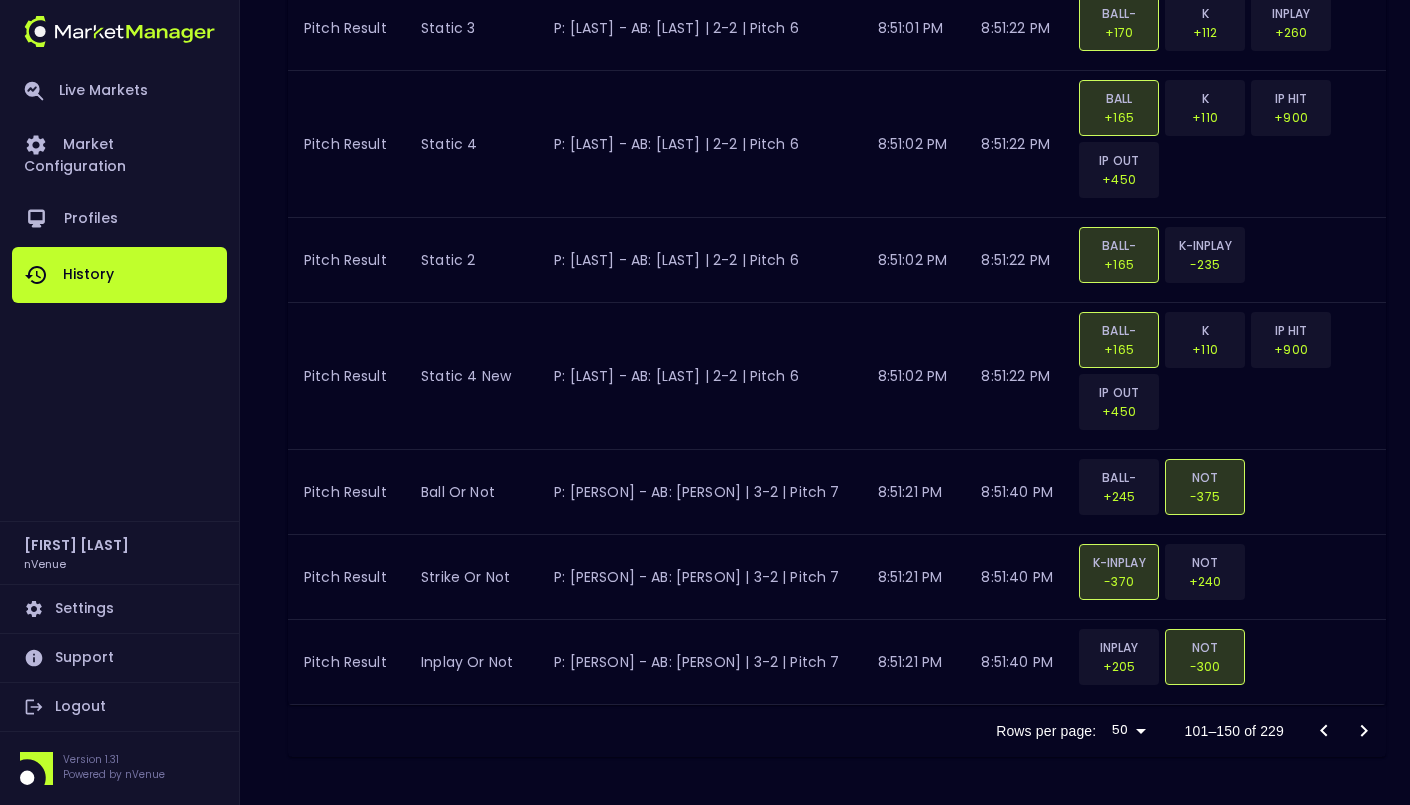 scroll, scrollTop: 4826, scrollLeft: 0, axis: vertical 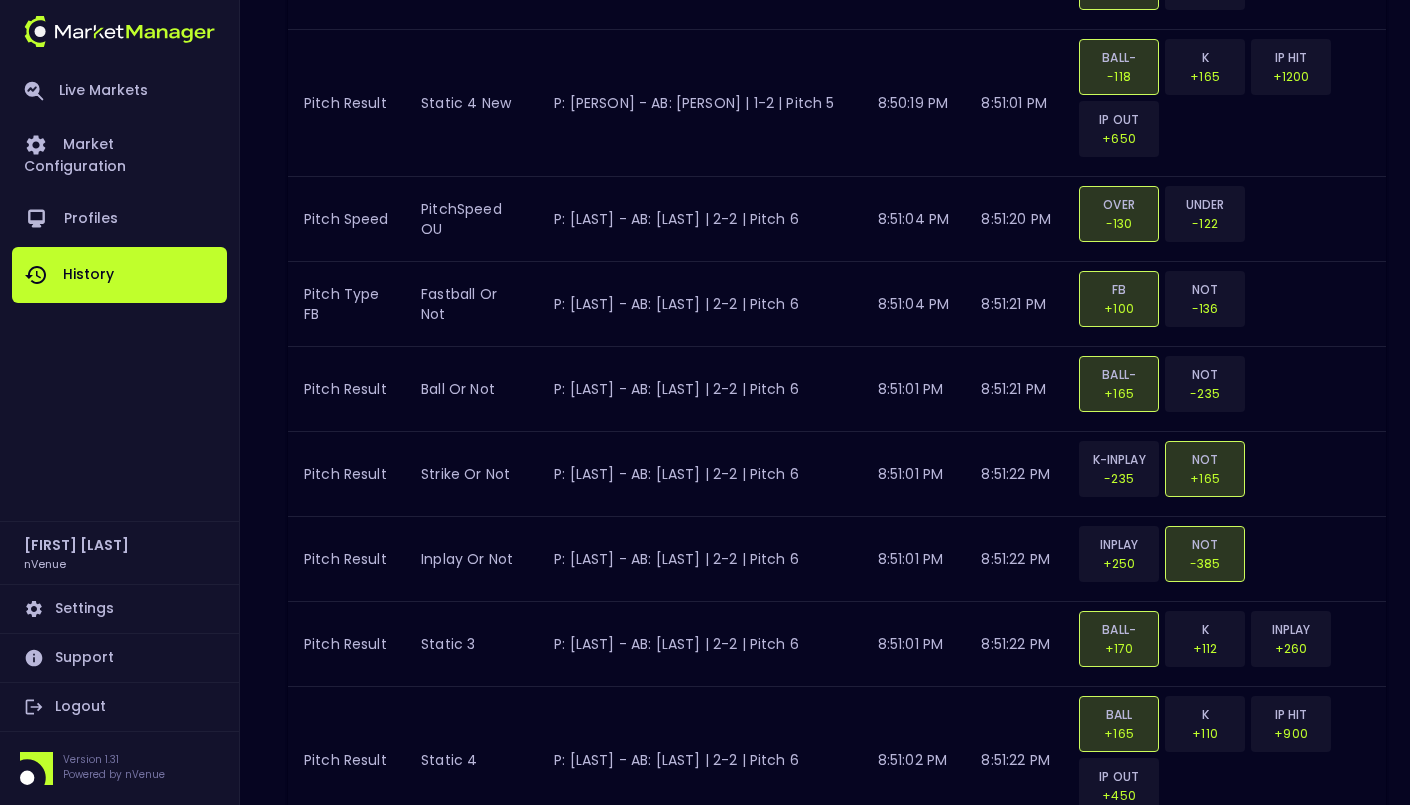 click on "Pitch Result static 2 P: Zac Gallen - AB: Mike Trout | 0-0 | Pitch 1  8:48:37 PM 8:49:15 PM BALL-HBP +116 K-INPLAY -160 Pitch Result static 4 new P: Zac Gallen - AB: Mike Trout | 0-0 | Pitch 1  8:48:37 PM 8:49:15 PM BALL-HBP +114 K -108 IP HIT +1700 IP OUT +1000 Pitch Result ball or not P: Zac Gallen - AB: Mike Trout | 0-1 | Pitch 2  8:49:18 PM 8:49:35 PM BALL-HBP -114 NOT -120 Pitch Result strike or not P: Zac Gallen - AB: Mike Trout | 0-1 | Pitch 2  8:49:18 PM 8:49:35 PM K-INPLAY -120 NOT -114 Pitch Result inplay or not P: Zac Gallen - AB: Mike Trout | 0-1 | Pitch 2  8:49:18 PM 8:49:35 PM INPLAY +385 NOT -700 Pitch Result static 3 P: Zac Gallen - AB: Mike Trout | 0-1 | Pitch 2  8:49:18 PM 8:49:35 PM BALL-HBP -112 K +155 INPLAY +400 Pitch Result static 4 P: Zac Gallen - AB: Mike Trout | 0-1 | Pitch 2  8:49:18 PM 8:49:35 PM BALL -116 K +150 IP HIT +1300 IP OUT +700 Pitch Result static 2 P: Zac Gallen - AB: Mike Trout | 0-1 | Pitch 2  8:49:18 PM 8:49:35 PM BALL-HBP -114 K-INPLAY -120 Pitch Result static 4 new" at bounding box center [837, -1145] 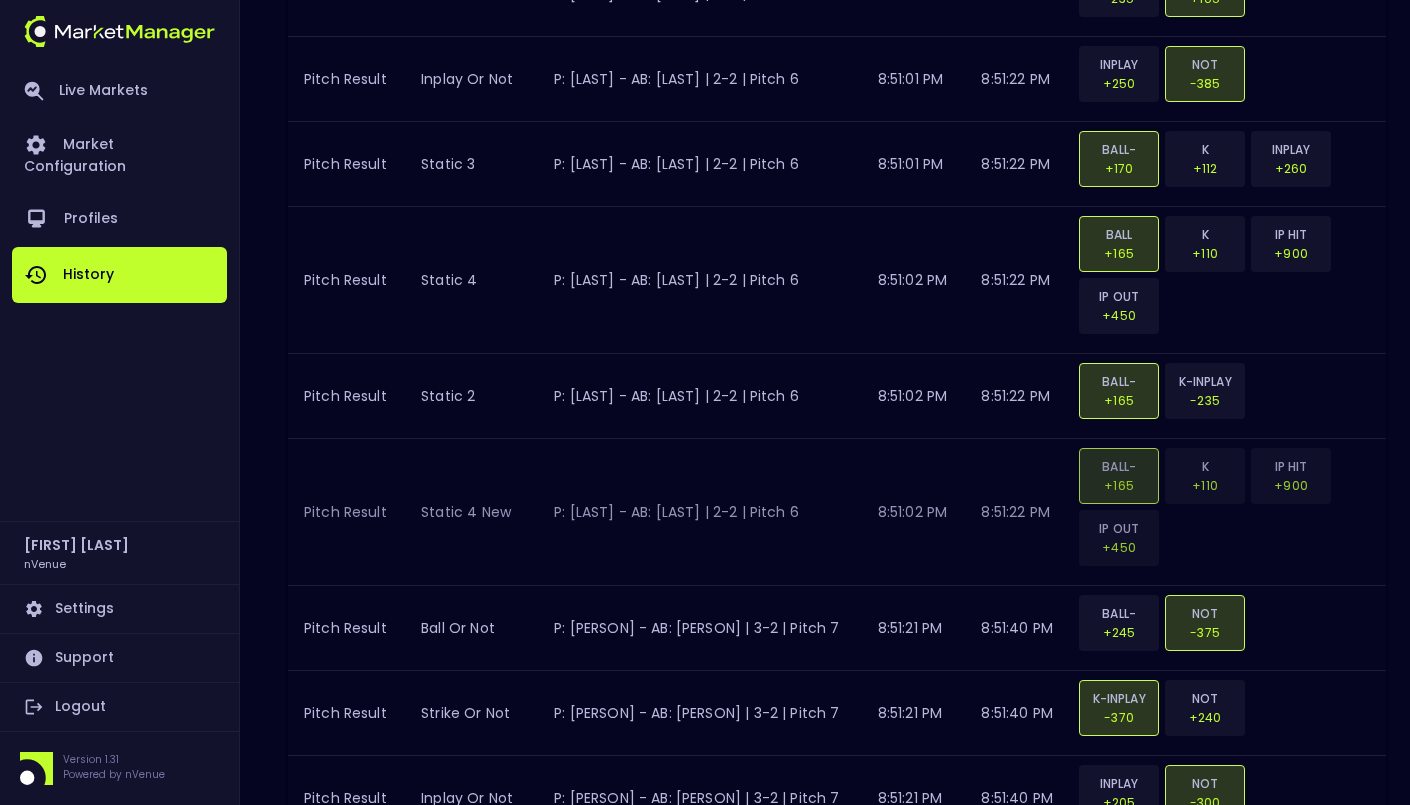 scroll, scrollTop: 4878, scrollLeft: 0, axis: vertical 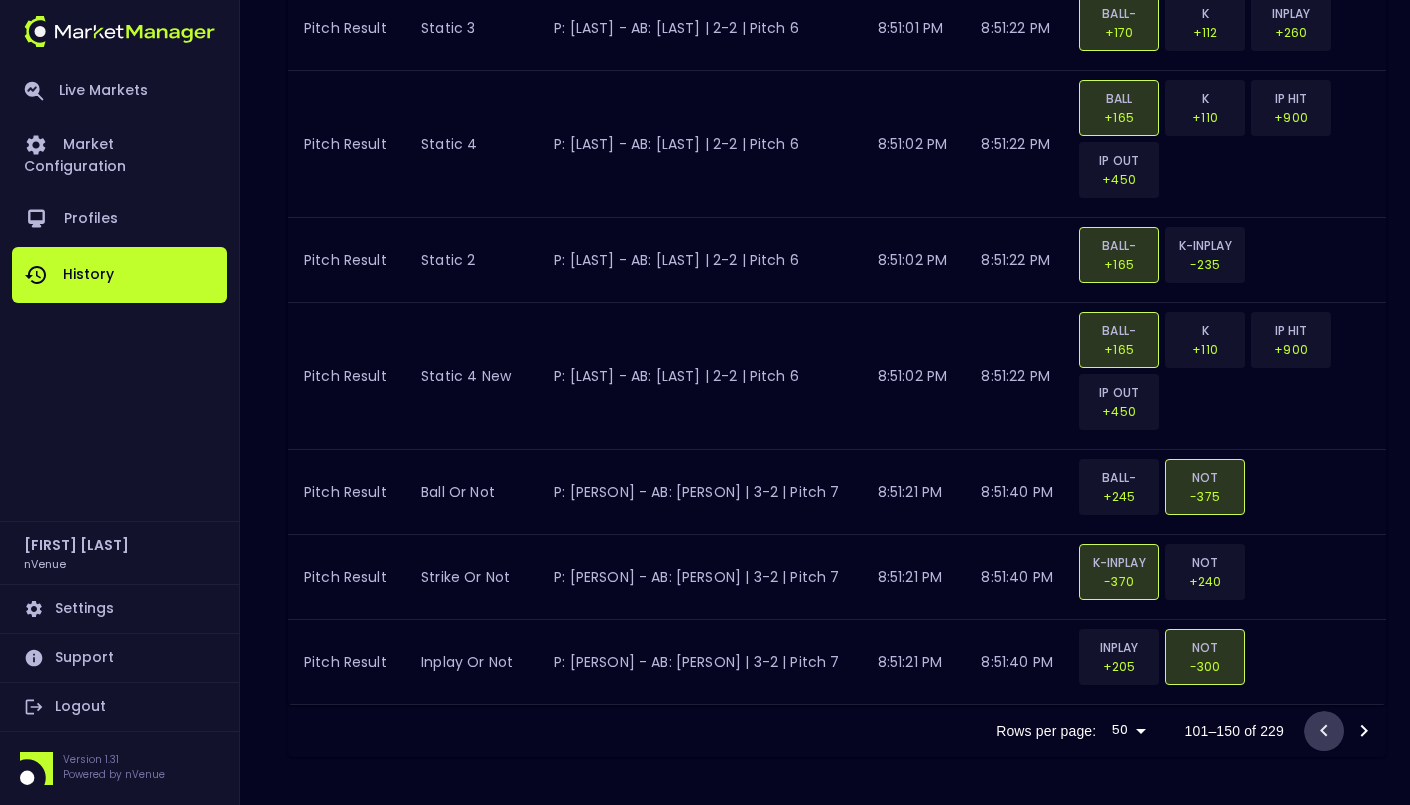 click 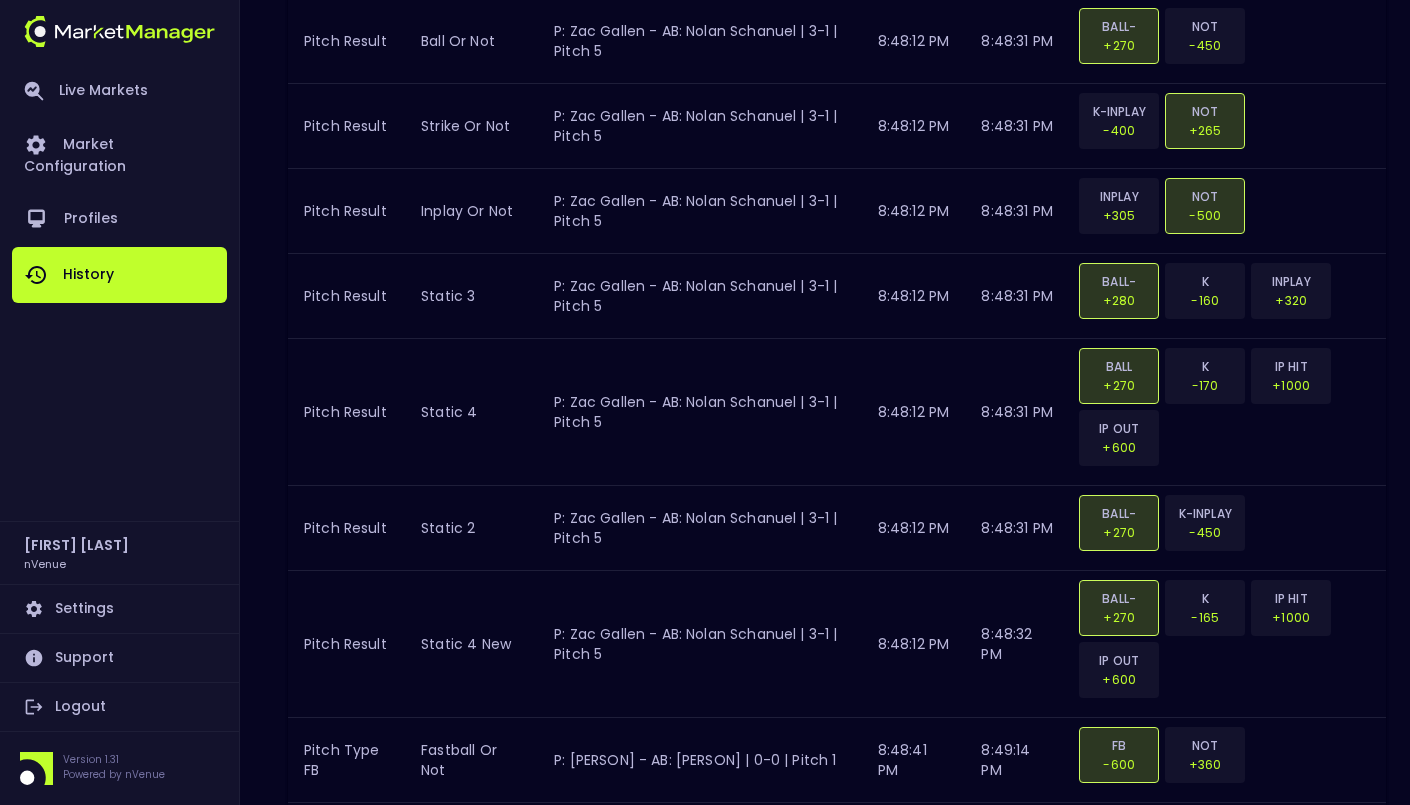 click on "P: [FIRST] [LAST] - AB: [FIRST] [LAST] | 0-0 | Pitch 1  8:46:11 PM 8:46:29 PM BALL-HBP +142 NOT -200 Pitch Result strike or not P: [FIRST] [LAST] - AB: [FIRST] [LAST] | 0-0 | Pitch 1  8:46:11 PM 8:46:29 PM K-INPLAY -200 NOT +140 Pitch Result inplay or not P: [FIRST] [LAST] - AB: [FIRST] [LAST] | 0-0 | Pitch 1  8:46:11 PM 8:46:29 PM INPLAY +450 NOT -900 Pitch Result static 3 P: [FIRST] [LAST] - AB: [FIRST] [LAST] | 0-0 | Pitch 1  8:46:11 PM 8:46:29 PM BALL-HBP +144 K -118 INPLAY +500 Pitch Result static 4 P: [FIRST] [LAST] - AB: [FIRST] [LAST] | 0-0 | Pitch 1  8:46:11 PM 8:46:29 PM BALL +140 K -122 IP HIT +1600 IP OUT +900 Pitch Result static 2 P: [FIRST] [LAST] - AB: [FIRST] [LAST] | 0-0 | Pitch 1  8:46:11 PM 8:46:29 PM BALL-HBP +142 K-INPLAY -200 Pitch Result static 4 new P: [FIRST] [LAST] - AB: [FIRST] [LAST] | 0-0 | Pitch 1  8:46:11 PM 8:46:29 PM BALL-HBP +138 K -122 IP HIT +1500 IP OUT +900 Pitch Result ball or not P: [FIRST] [LAST] - AB: [FIRST] [LAST] | 0-0 | Pitch 1  8:46:26 PM 8:46:54 PM BALL-HBP +120 NOT -165 Pitch Result strike or not -165" at bounding box center (837, -1238) 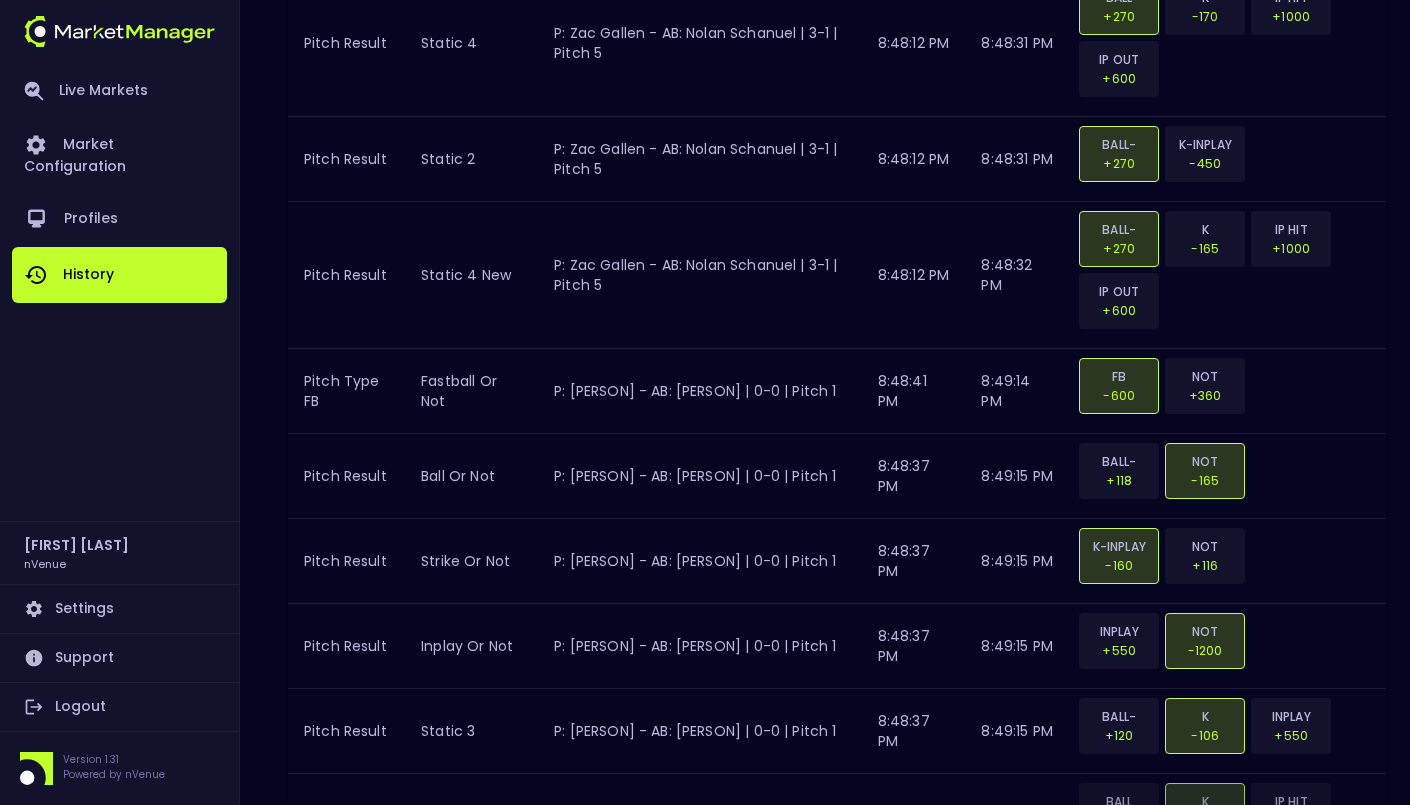 scroll, scrollTop: 5002, scrollLeft: 0, axis: vertical 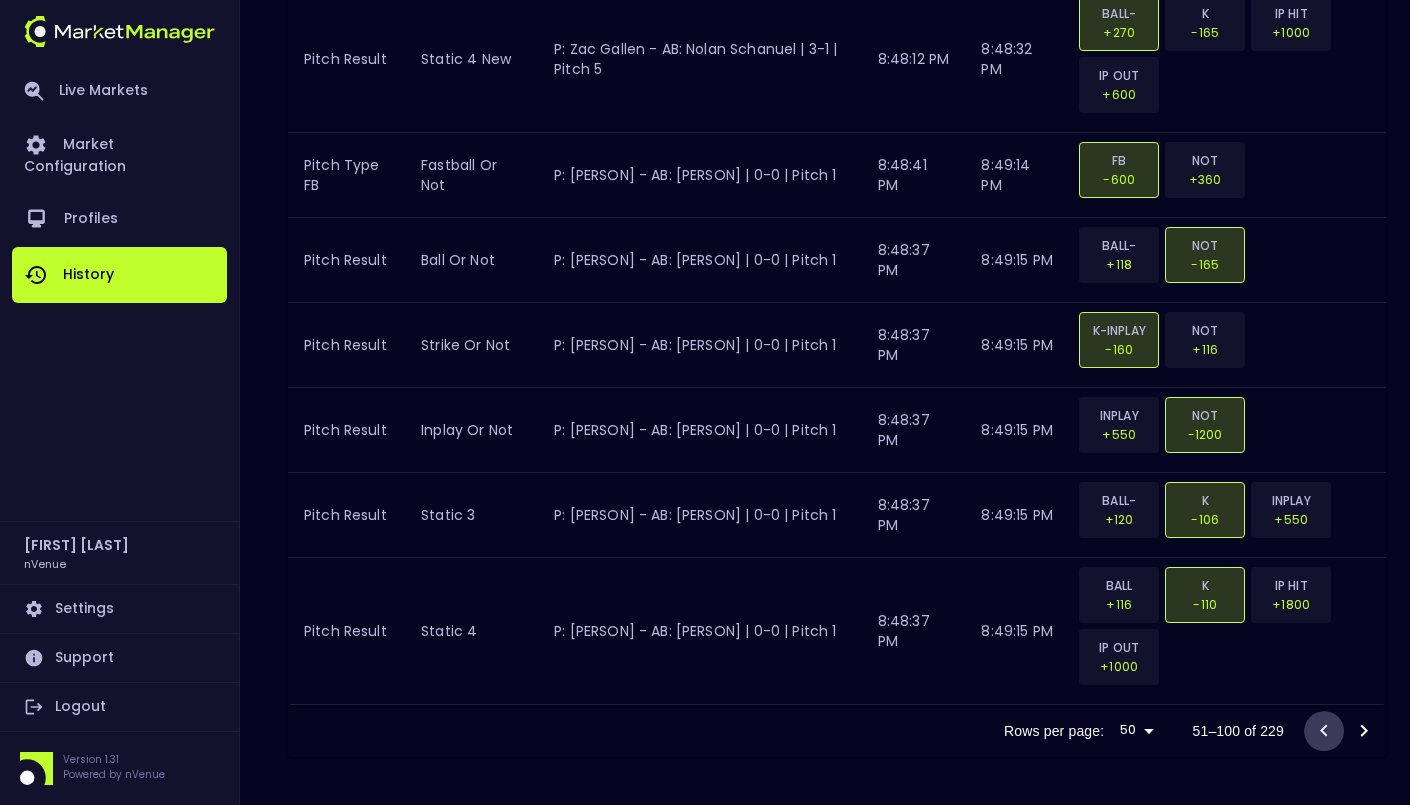 click 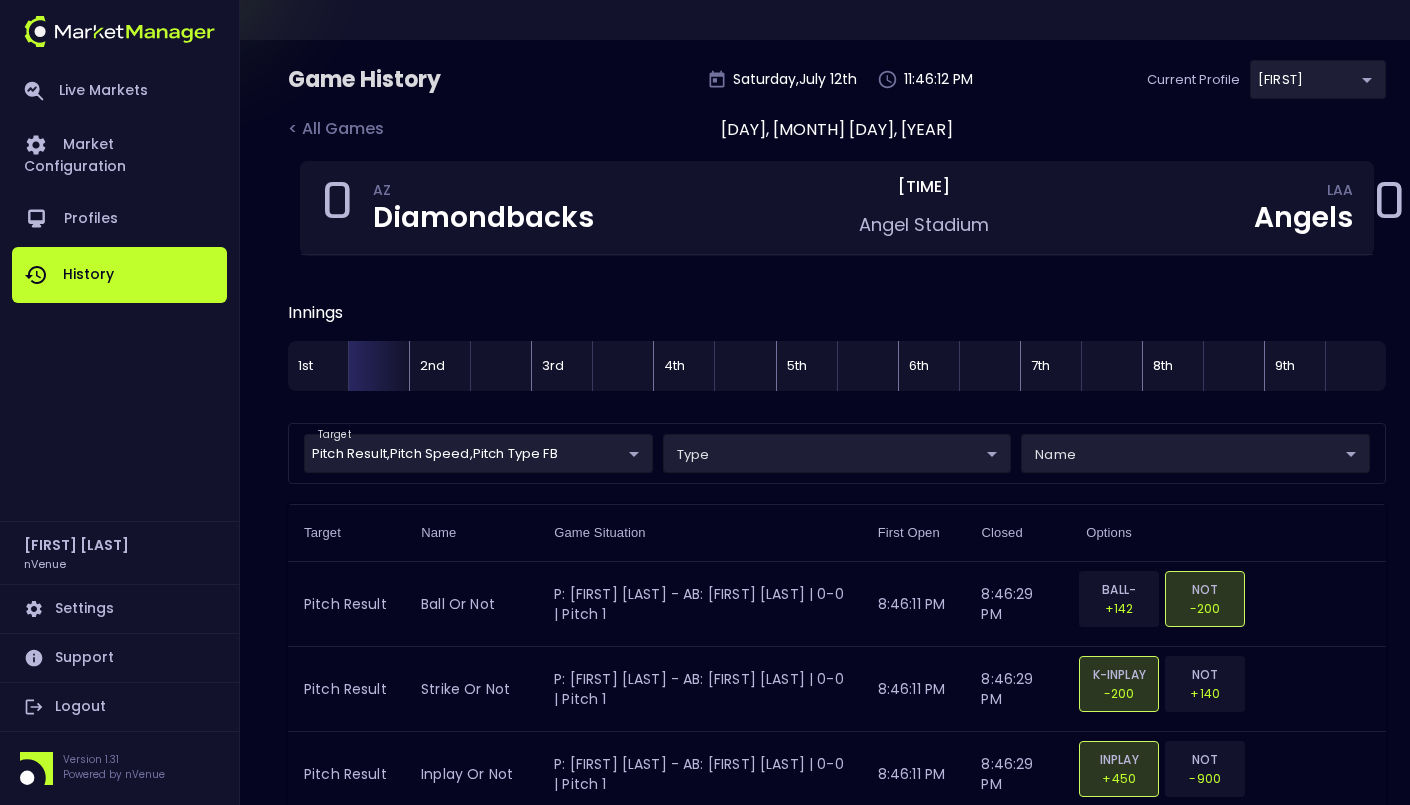 scroll, scrollTop: 0, scrollLeft: 0, axis: both 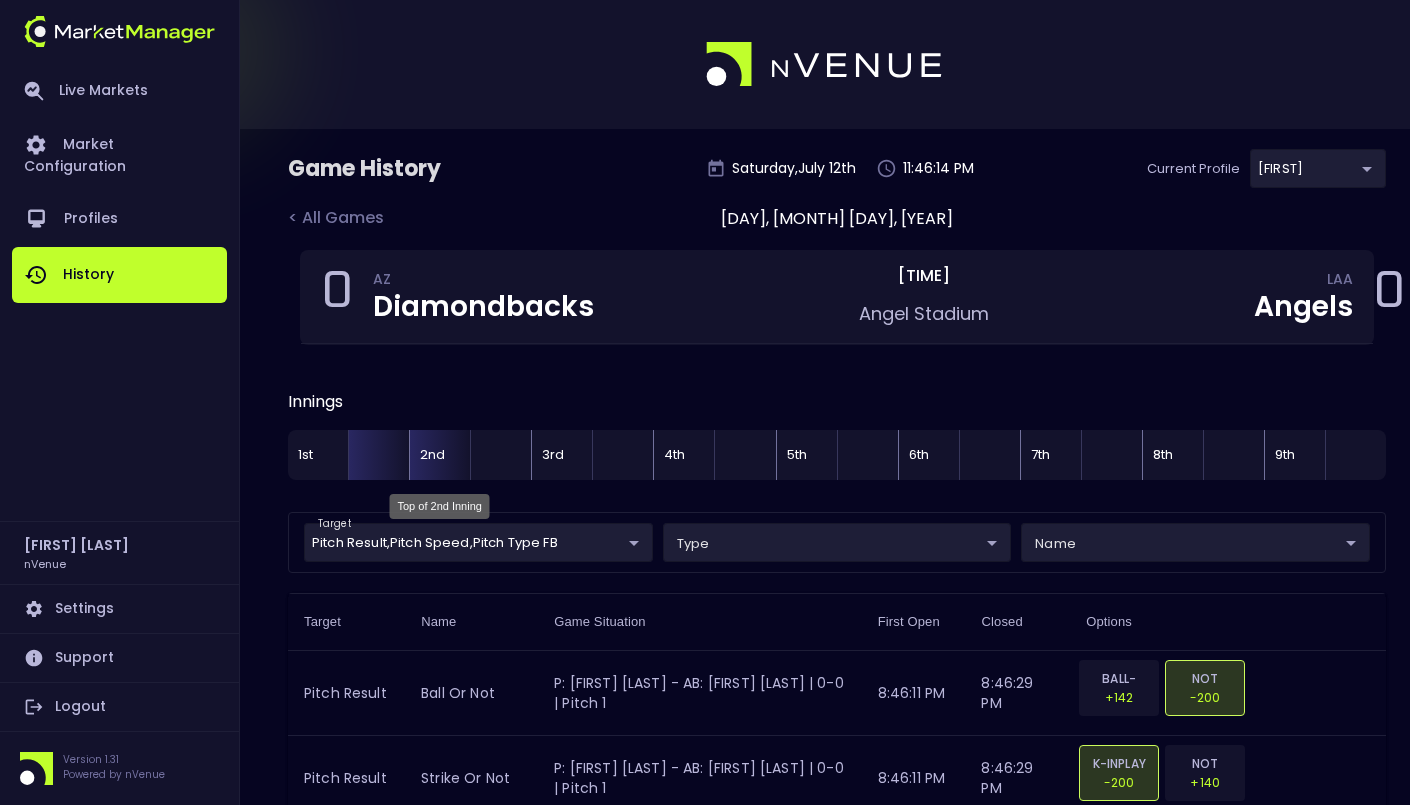 click on "2nd" at bounding box center (439, 455) 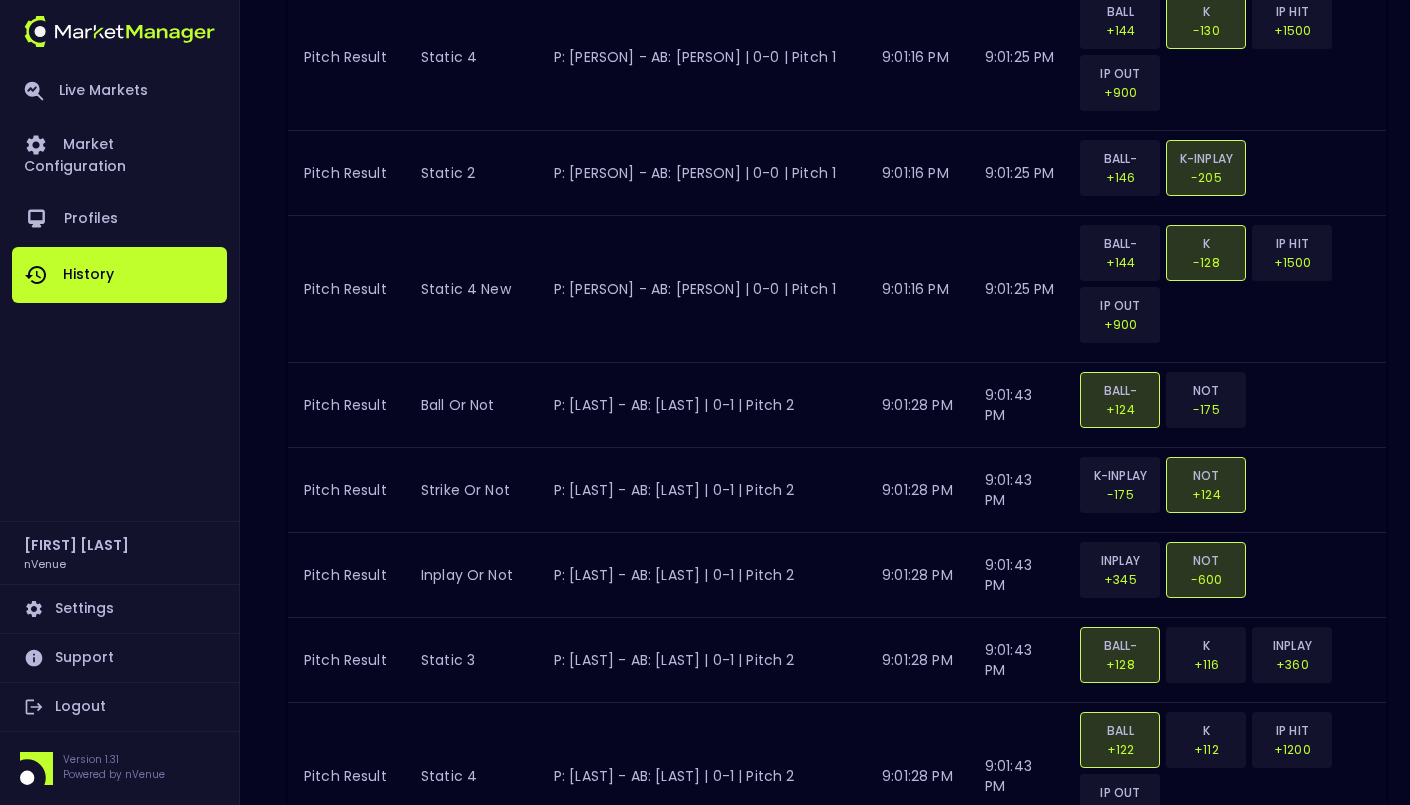 scroll, scrollTop: 0, scrollLeft: 0, axis: both 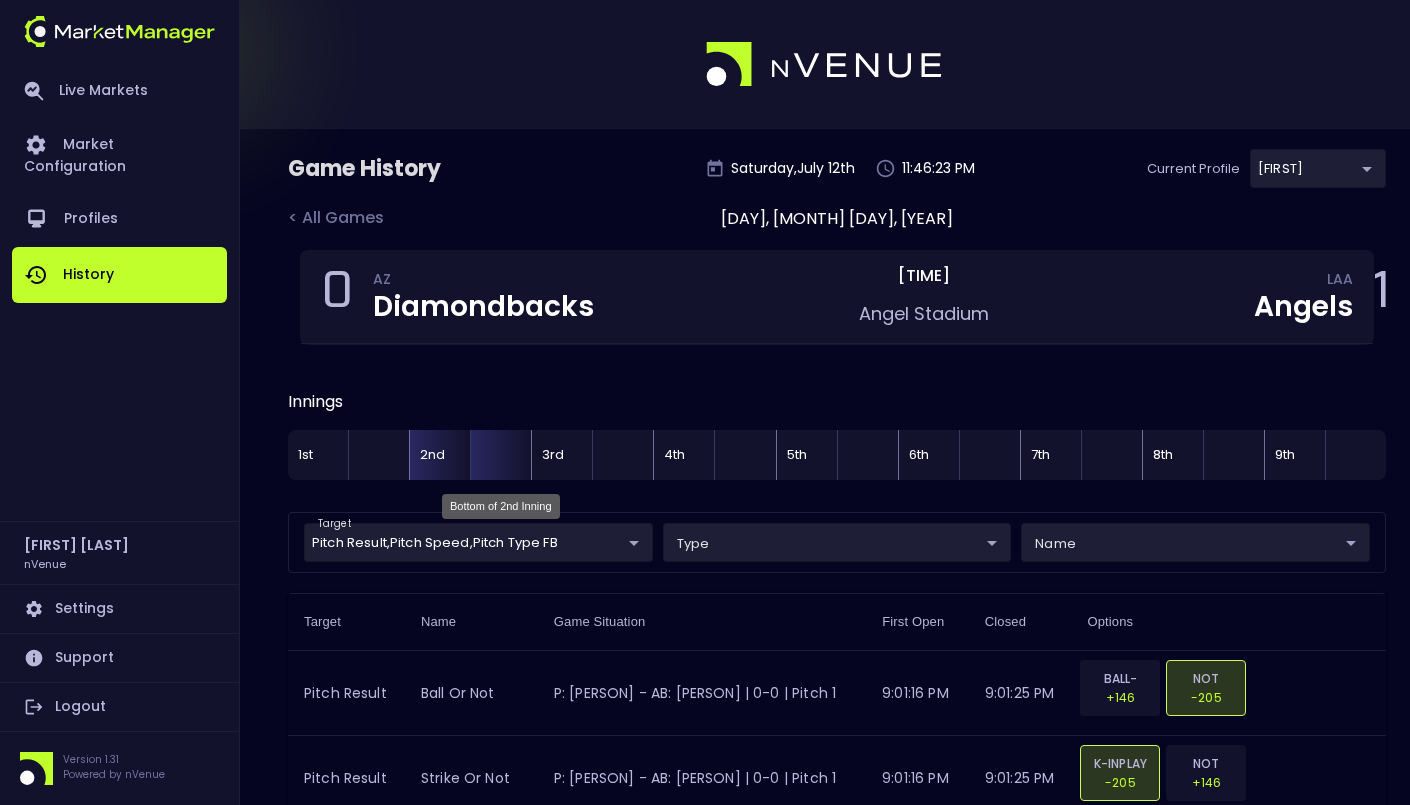 click at bounding box center (500, 455) 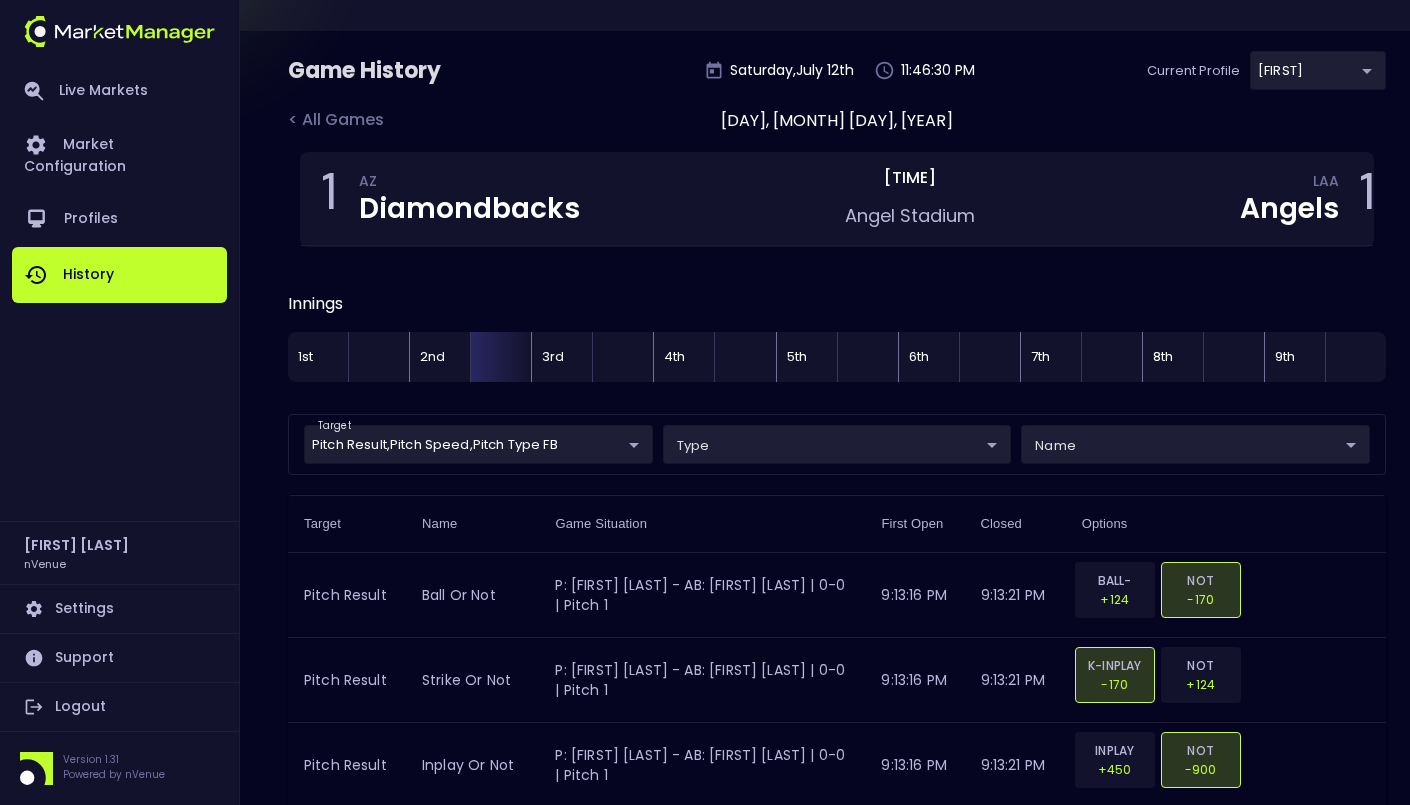 scroll, scrollTop: 0, scrollLeft: 0, axis: both 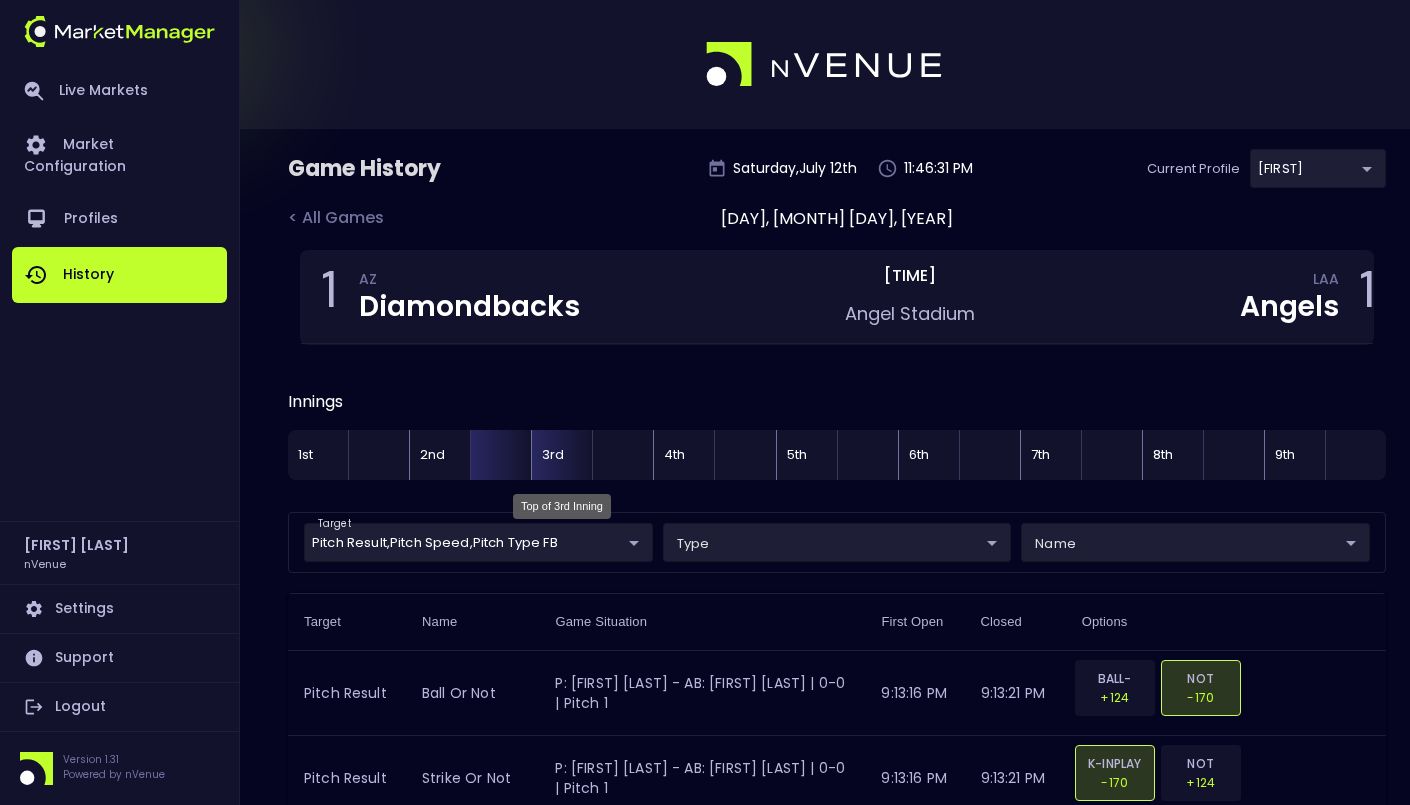 click on "3rd" at bounding box center (561, 455) 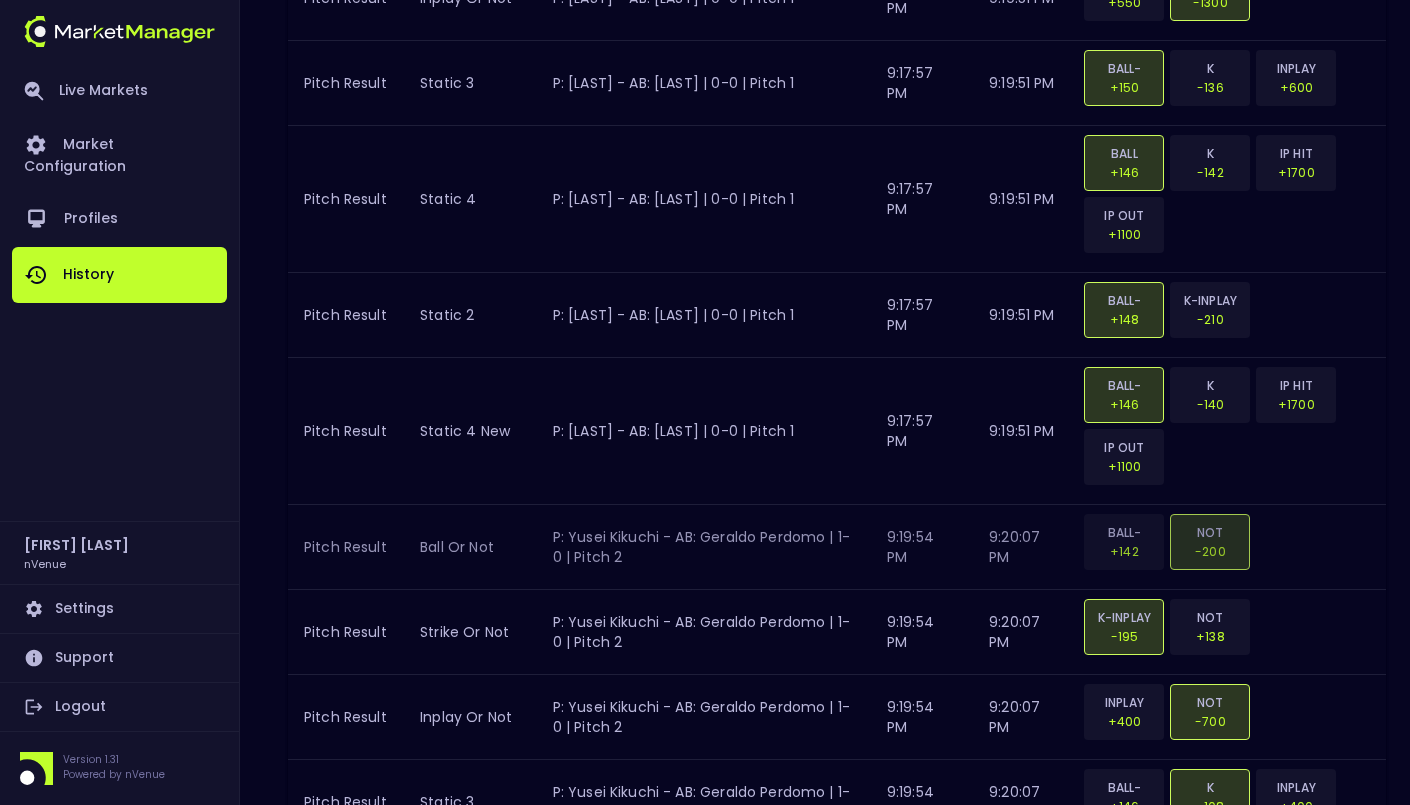 scroll, scrollTop: 0, scrollLeft: 0, axis: both 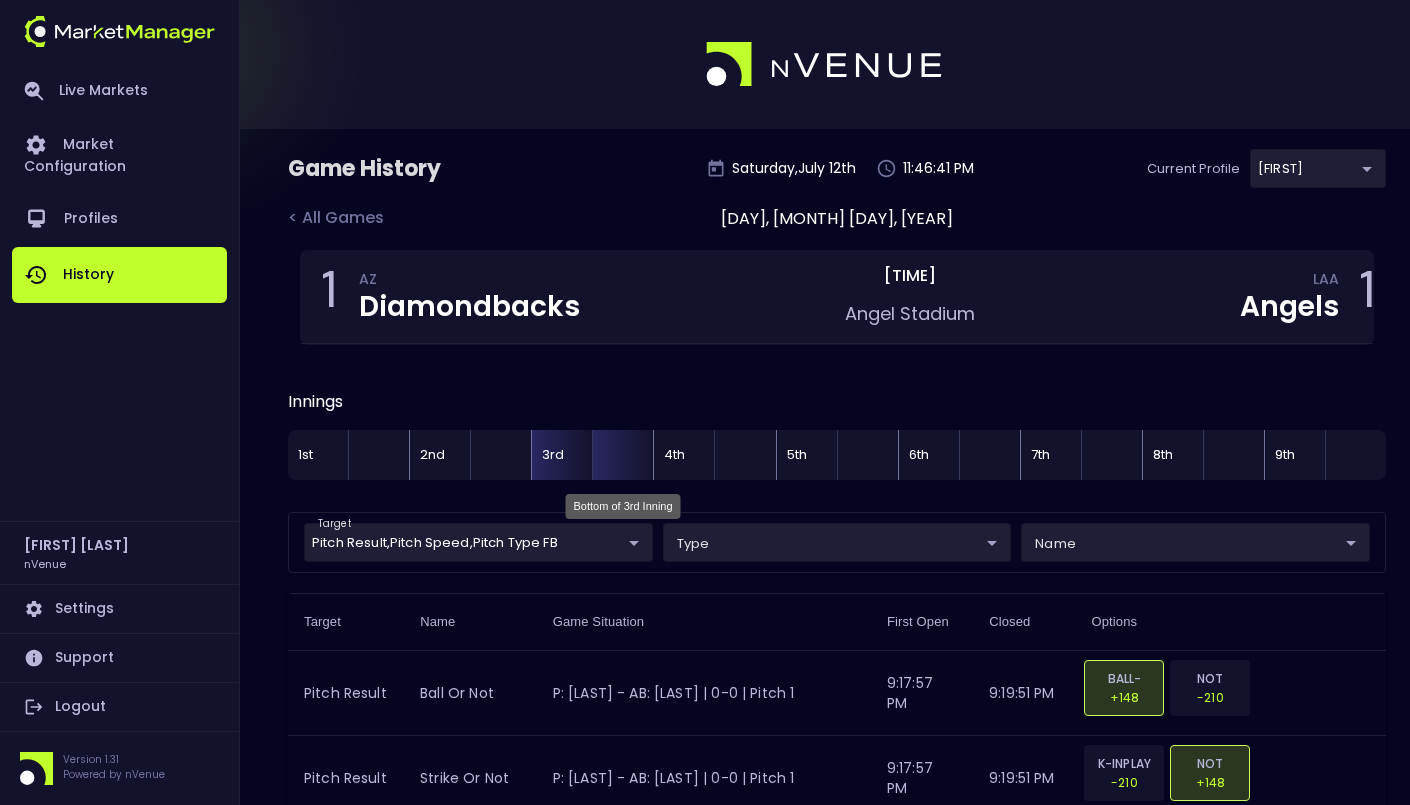 click at bounding box center (622, 455) 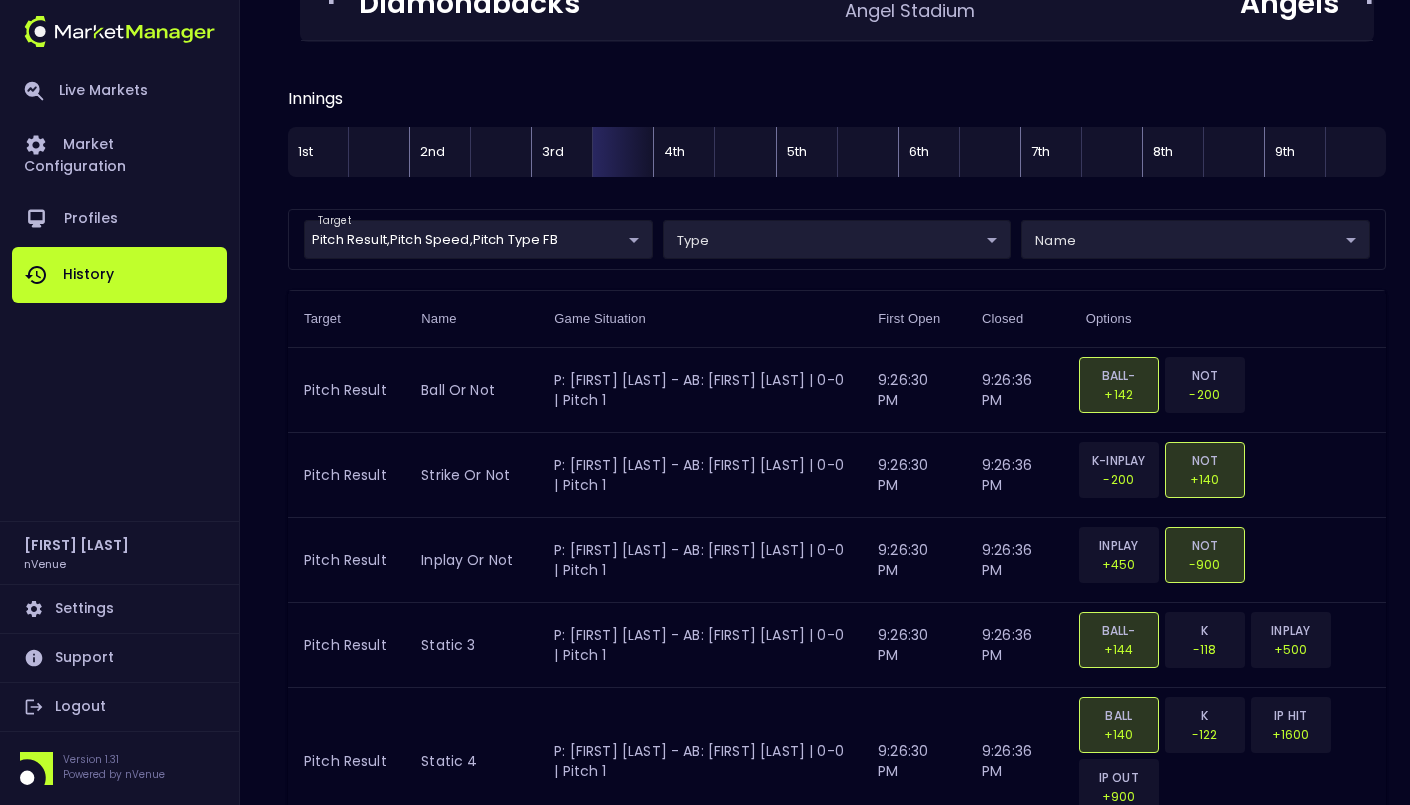 scroll, scrollTop: 0, scrollLeft: 0, axis: both 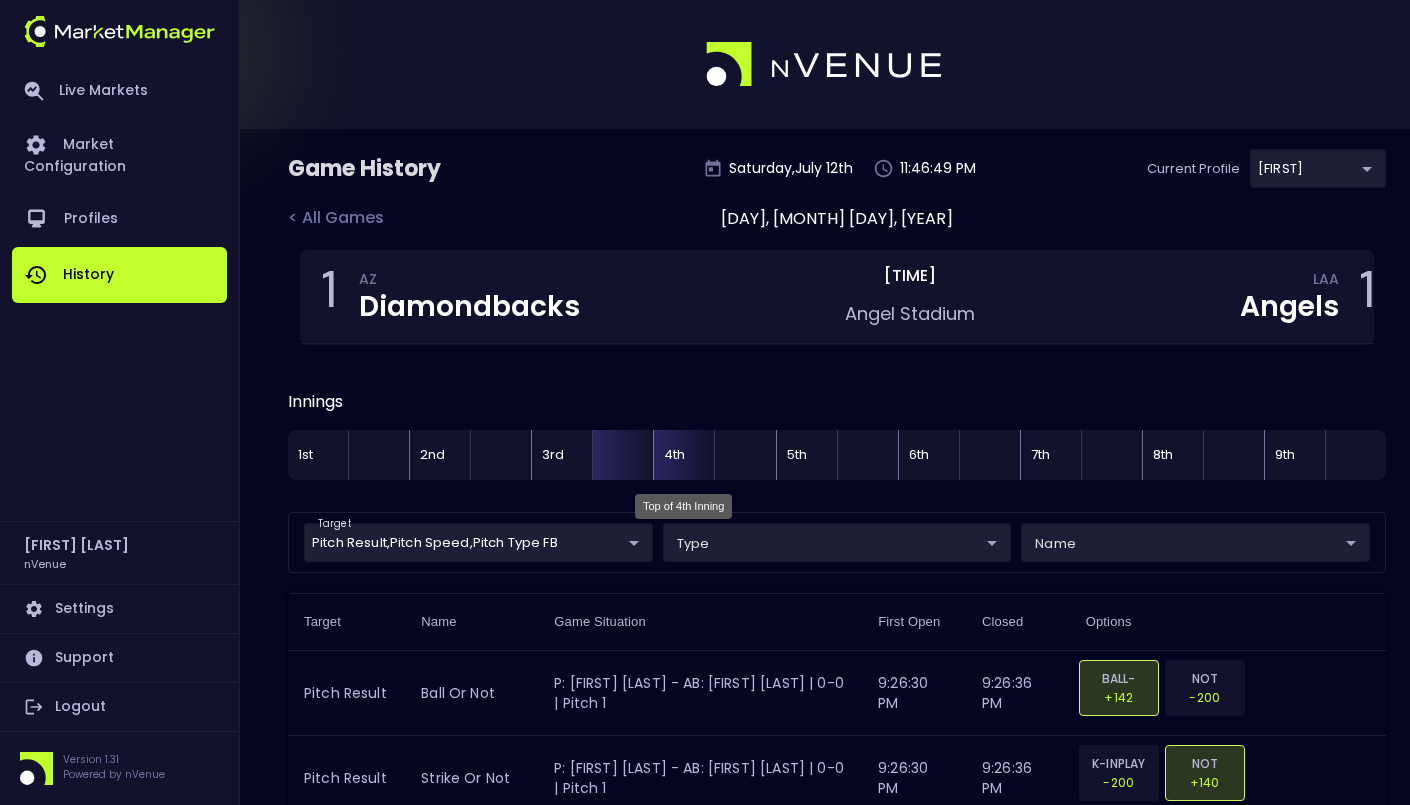 click on "4th" at bounding box center (683, 455) 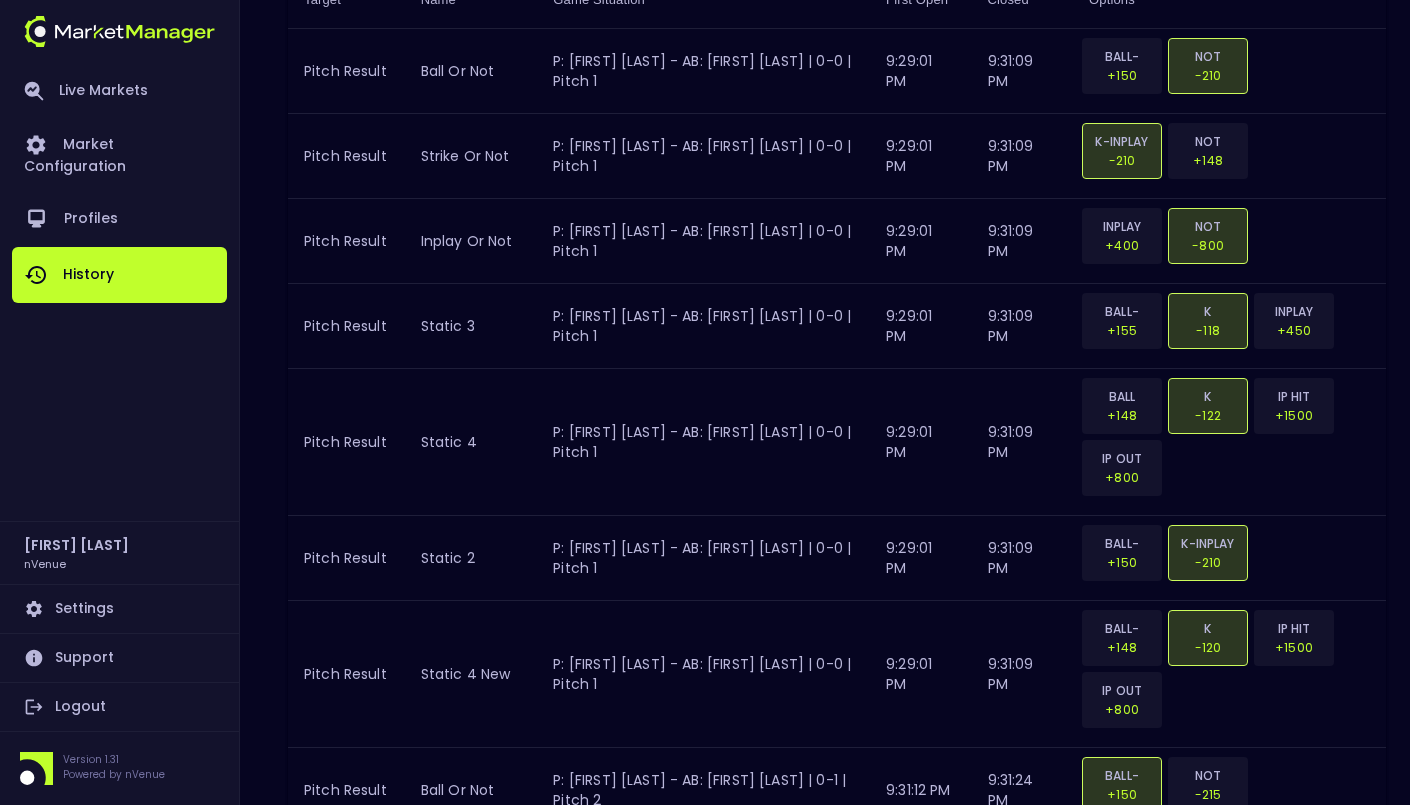 scroll, scrollTop: 48, scrollLeft: 0, axis: vertical 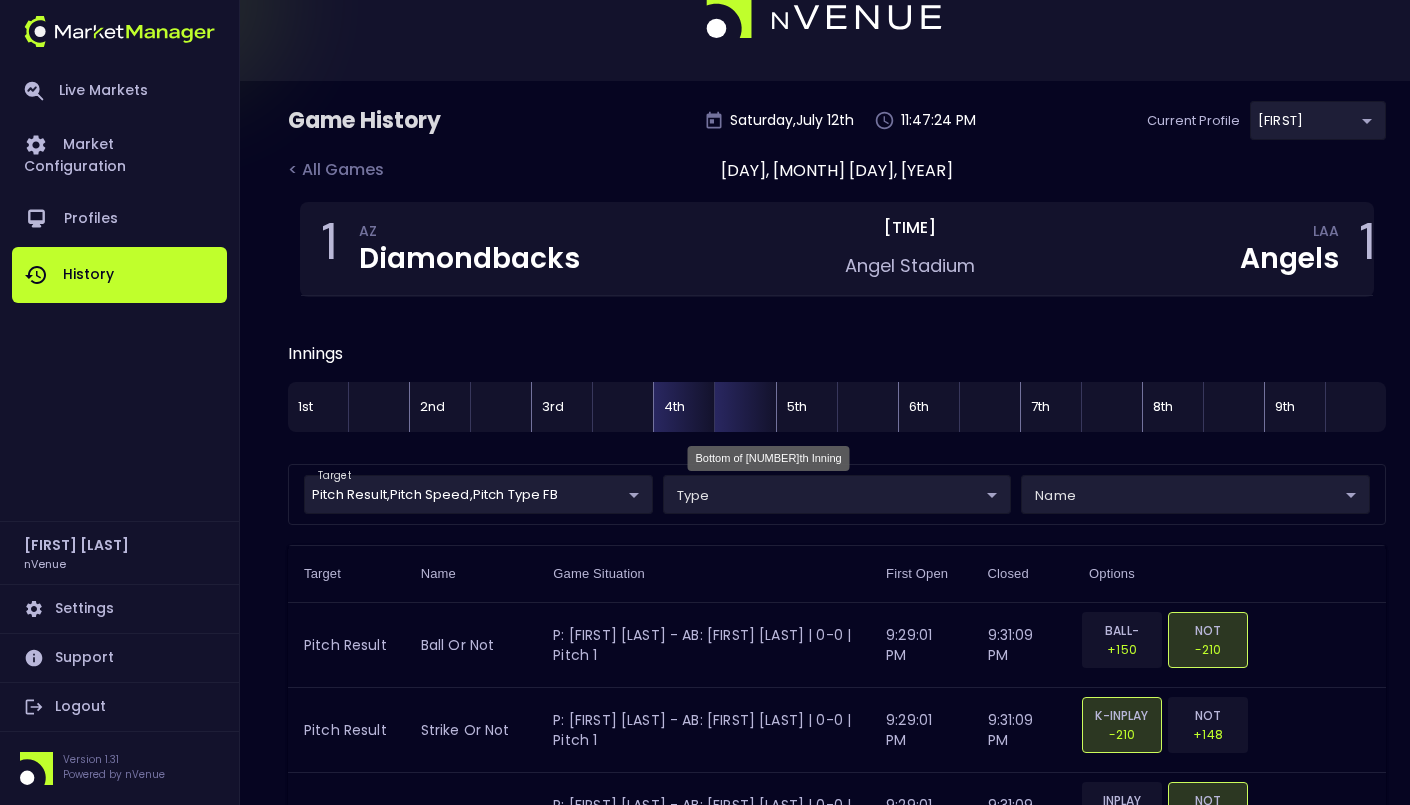 click at bounding box center [744, 407] 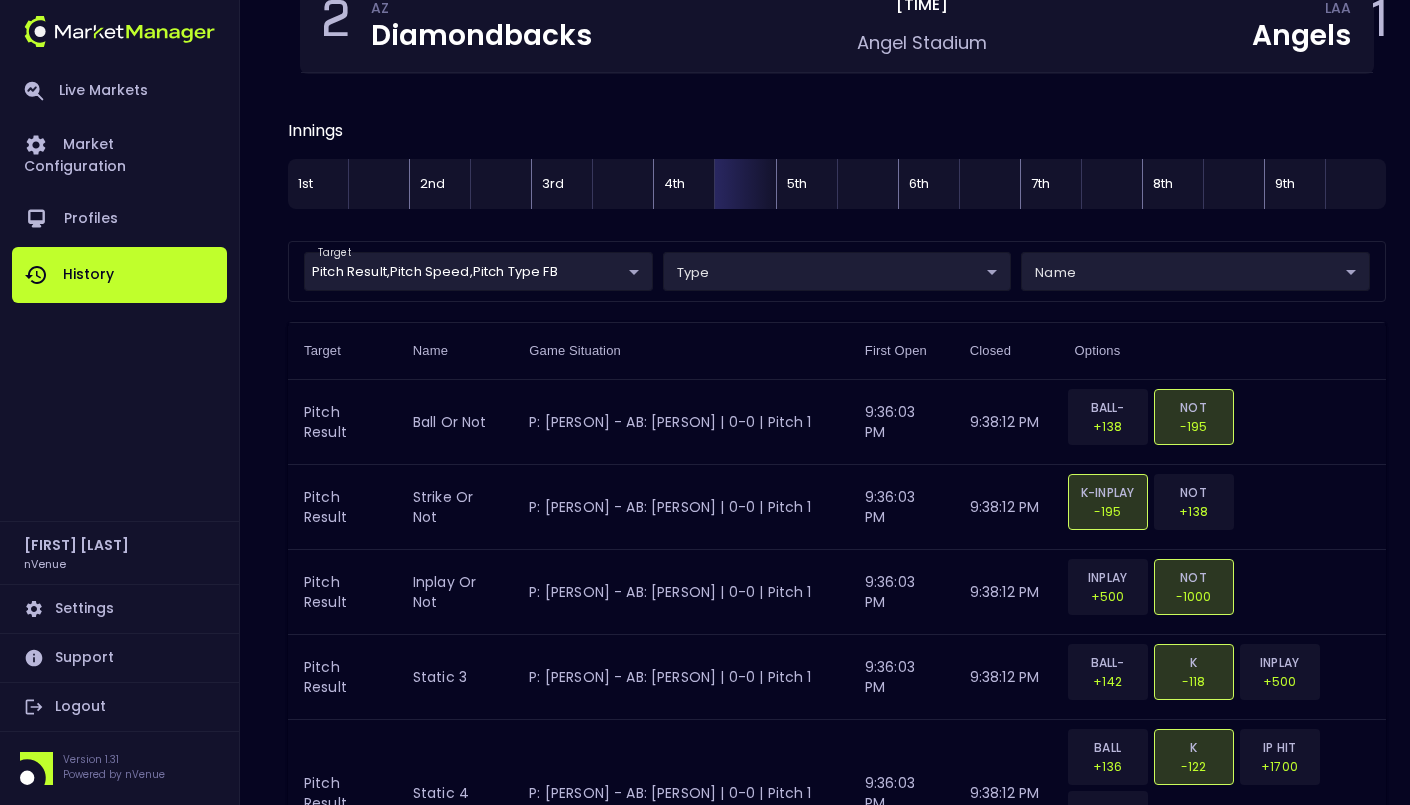 scroll, scrollTop: 0, scrollLeft: 0, axis: both 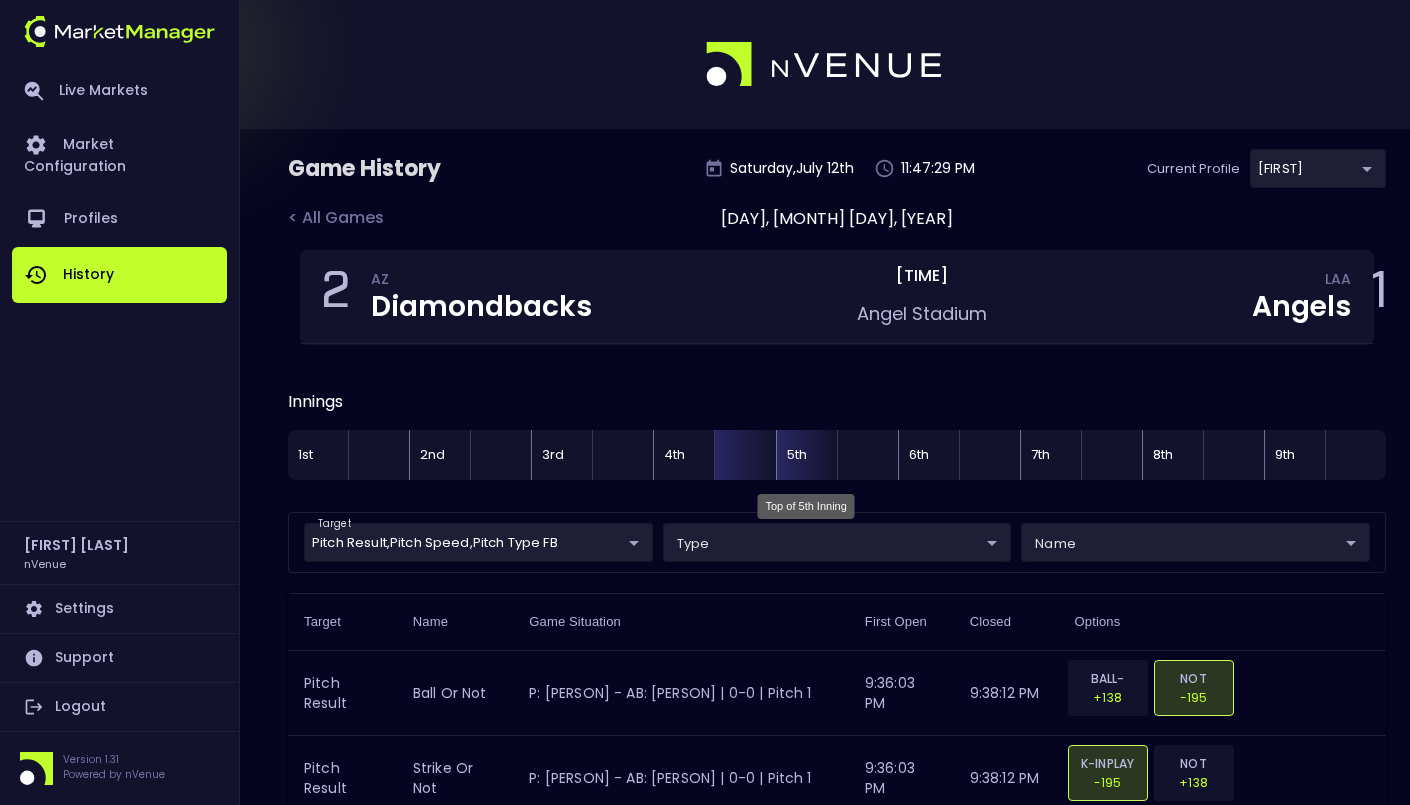 click on "5th" at bounding box center (806, 455) 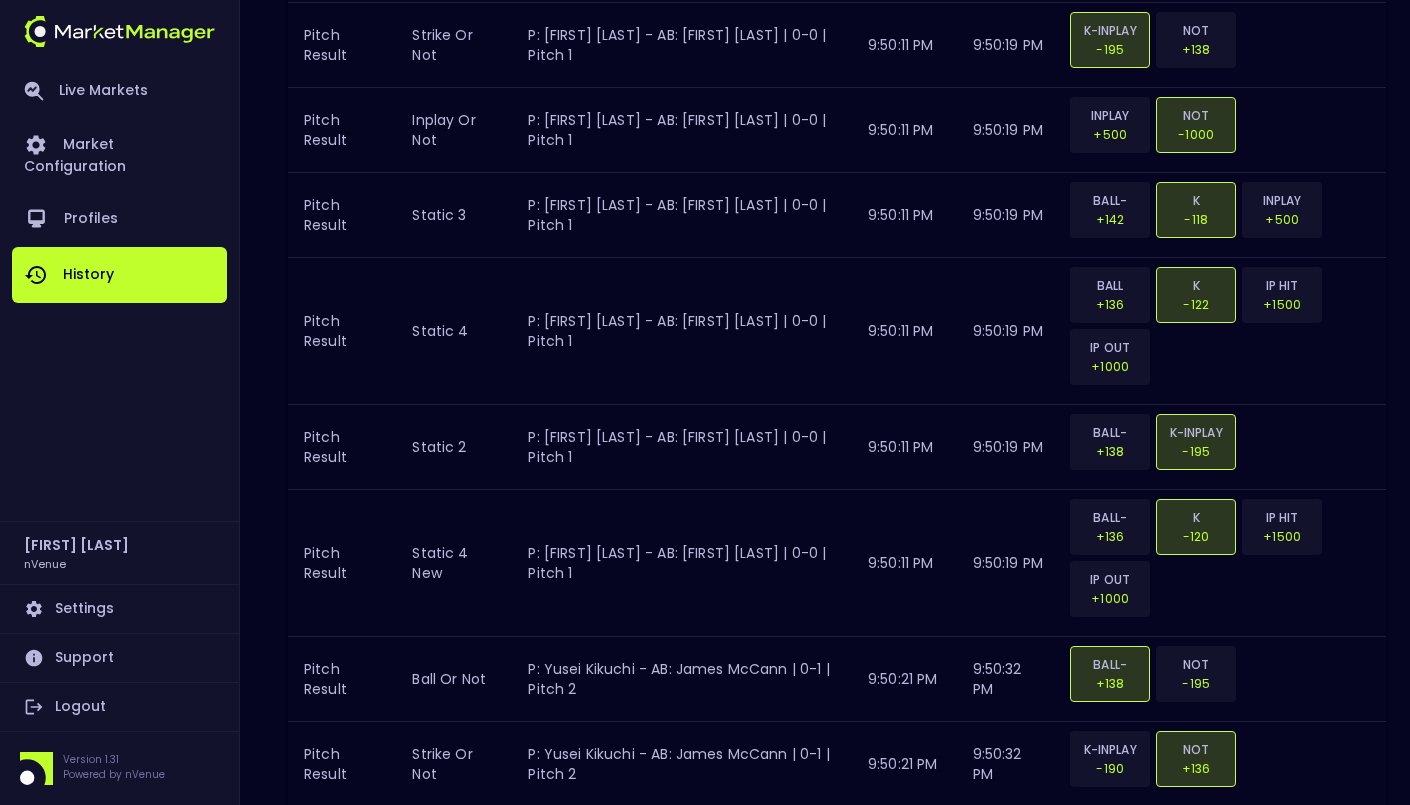 scroll, scrollTop: 0, scrollLeft: 0, axis: both 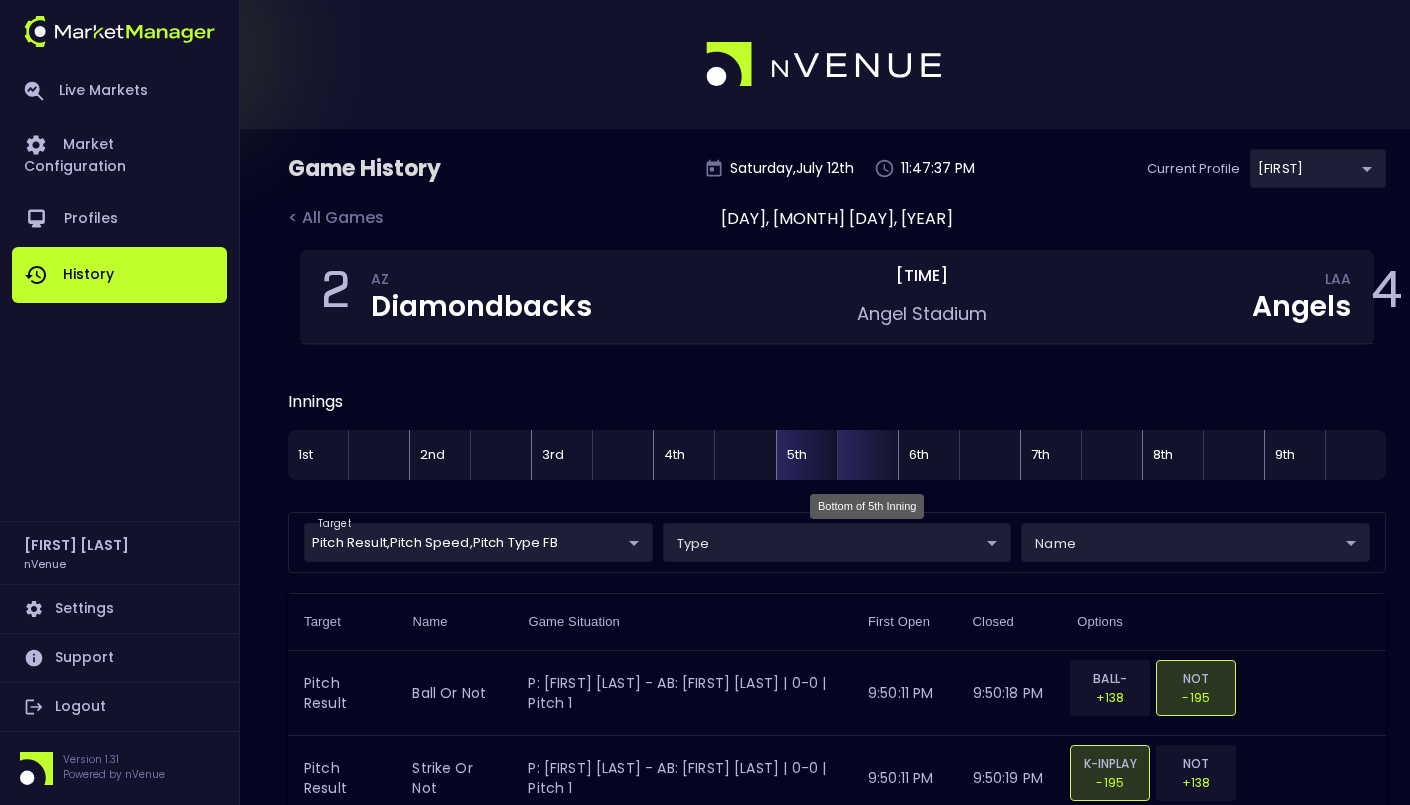 click at bounding box center [867, 455] 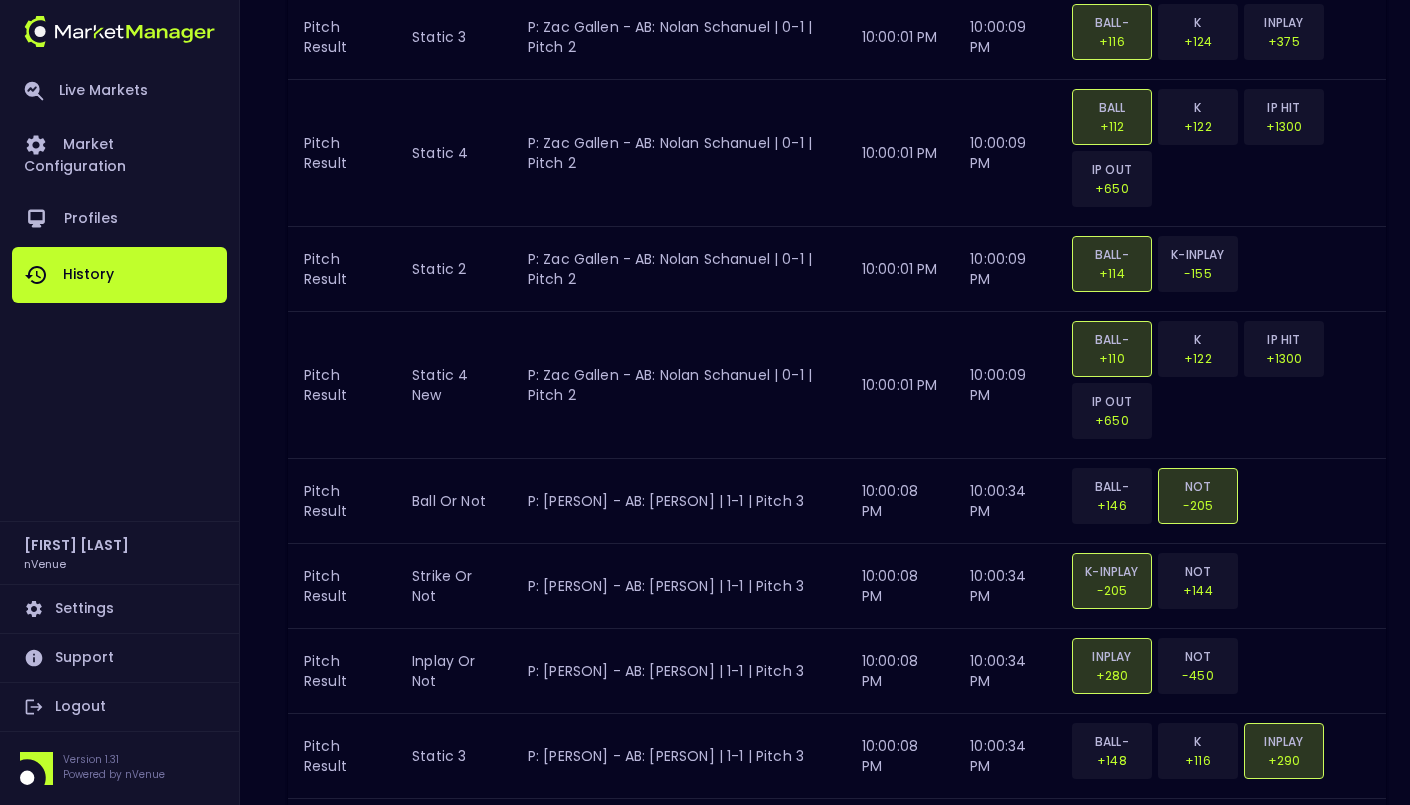 scroll, scrollTop: 0, scrollLeft: 0, axis: both 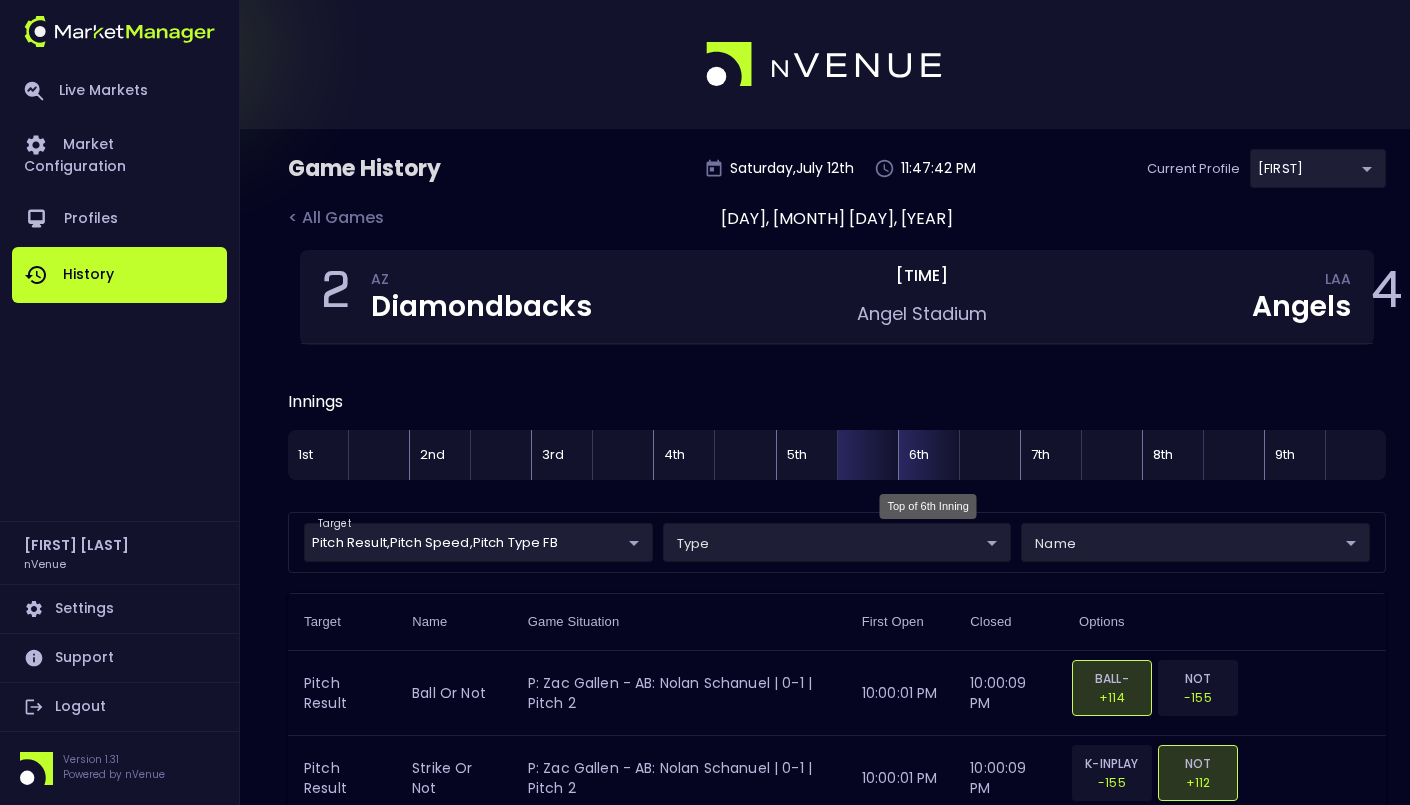 click on "6th" at bounding box center (928, 455) 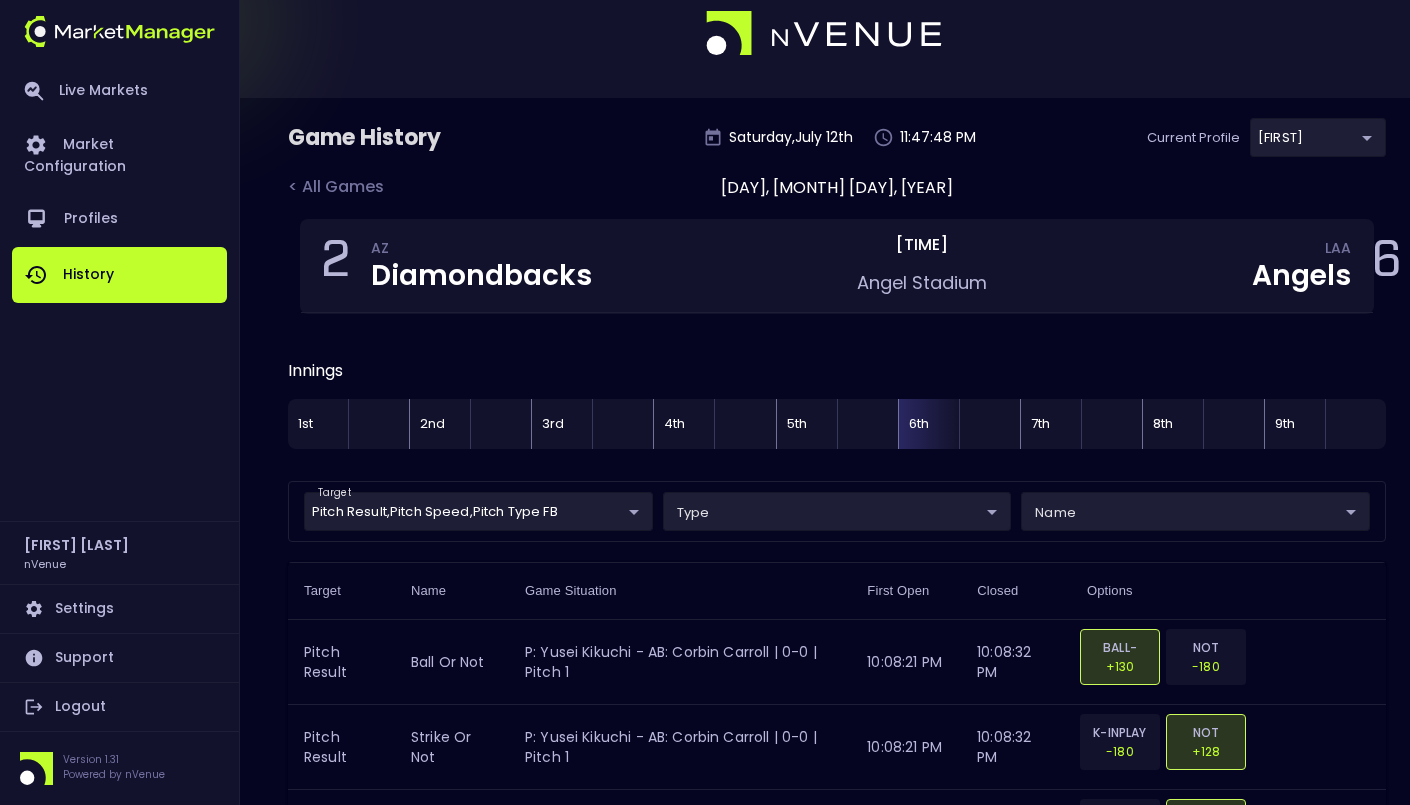 scroll, scrollTop: 0, scrollLeft: 0, axis: both 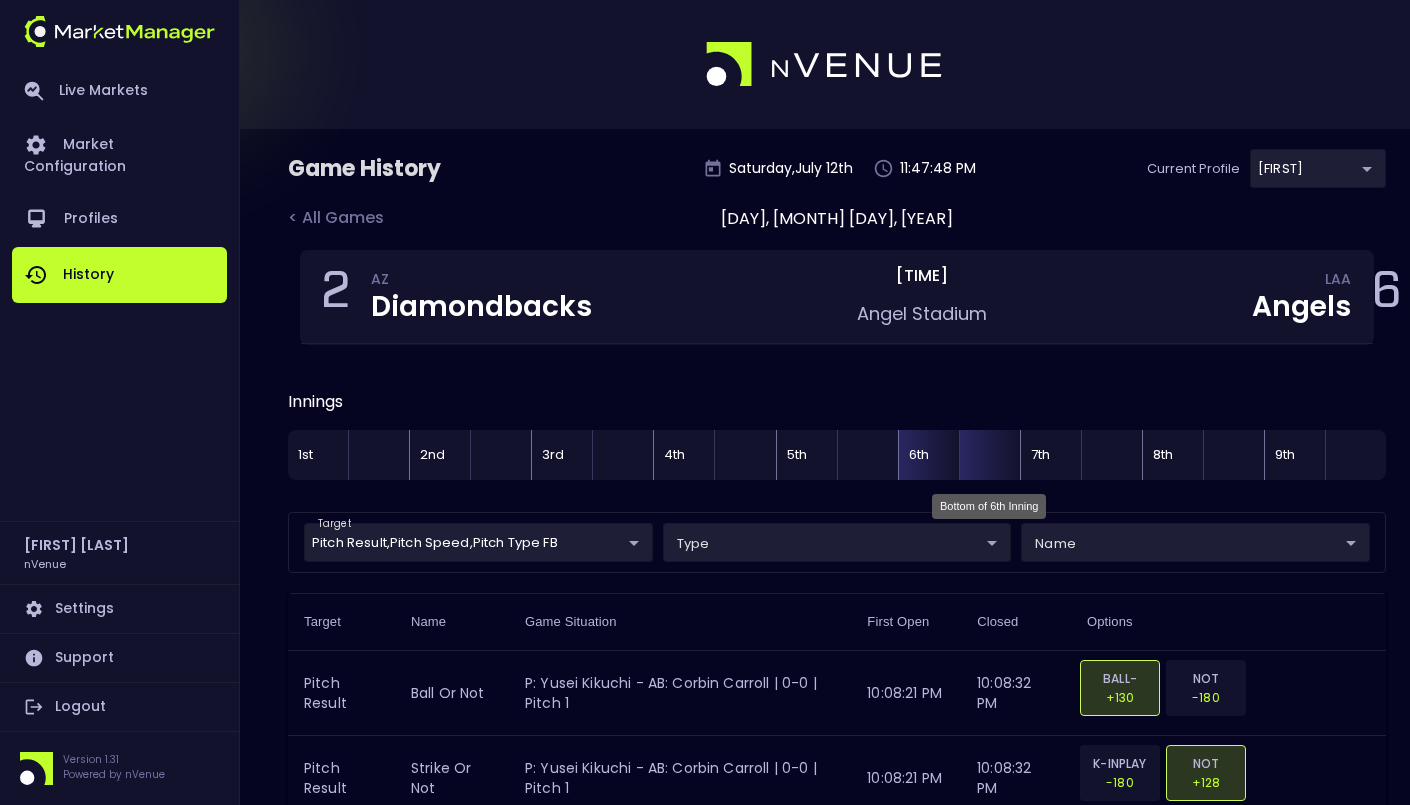 click at bounding box center (989, 455) 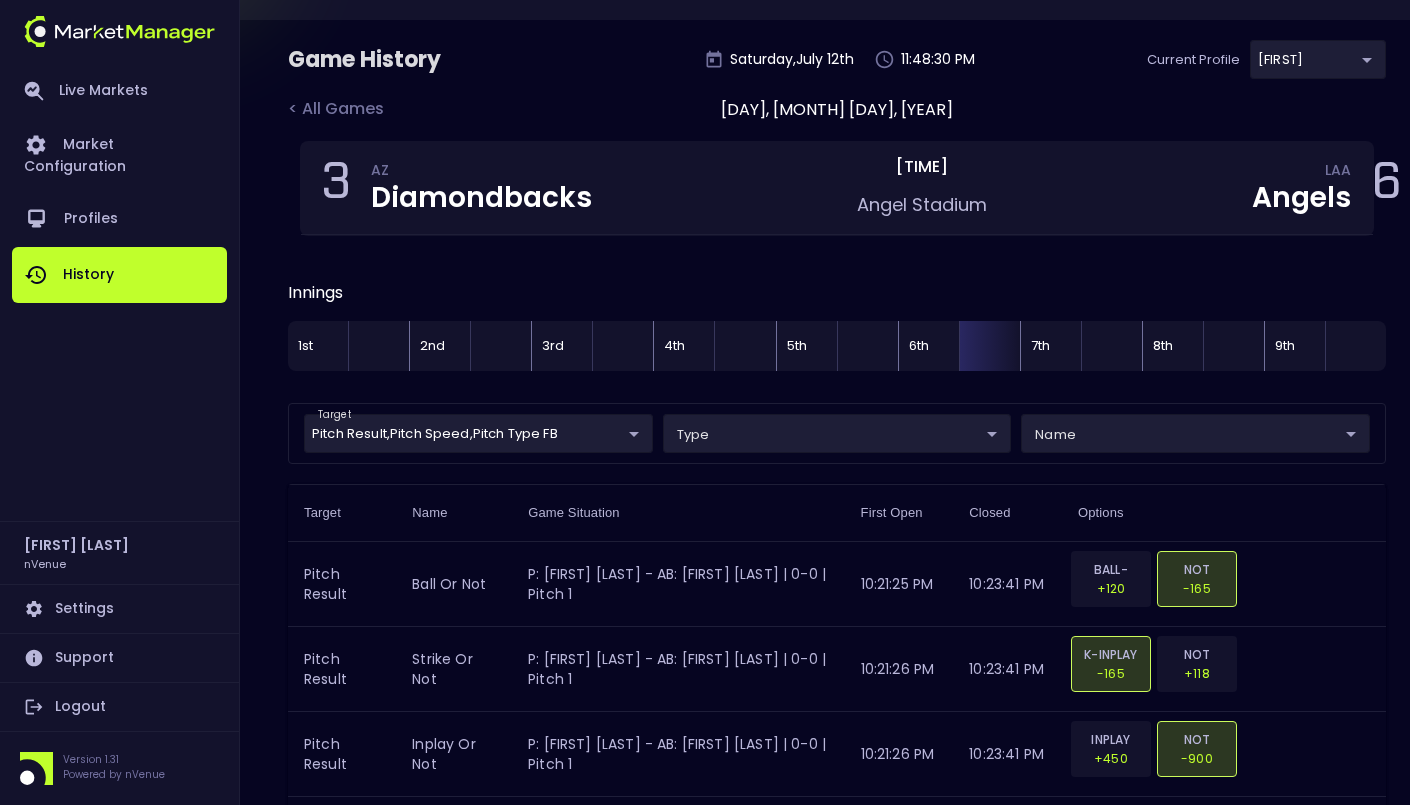 scroll, scrollTop: 0, scrollLeft: 0, axis: both 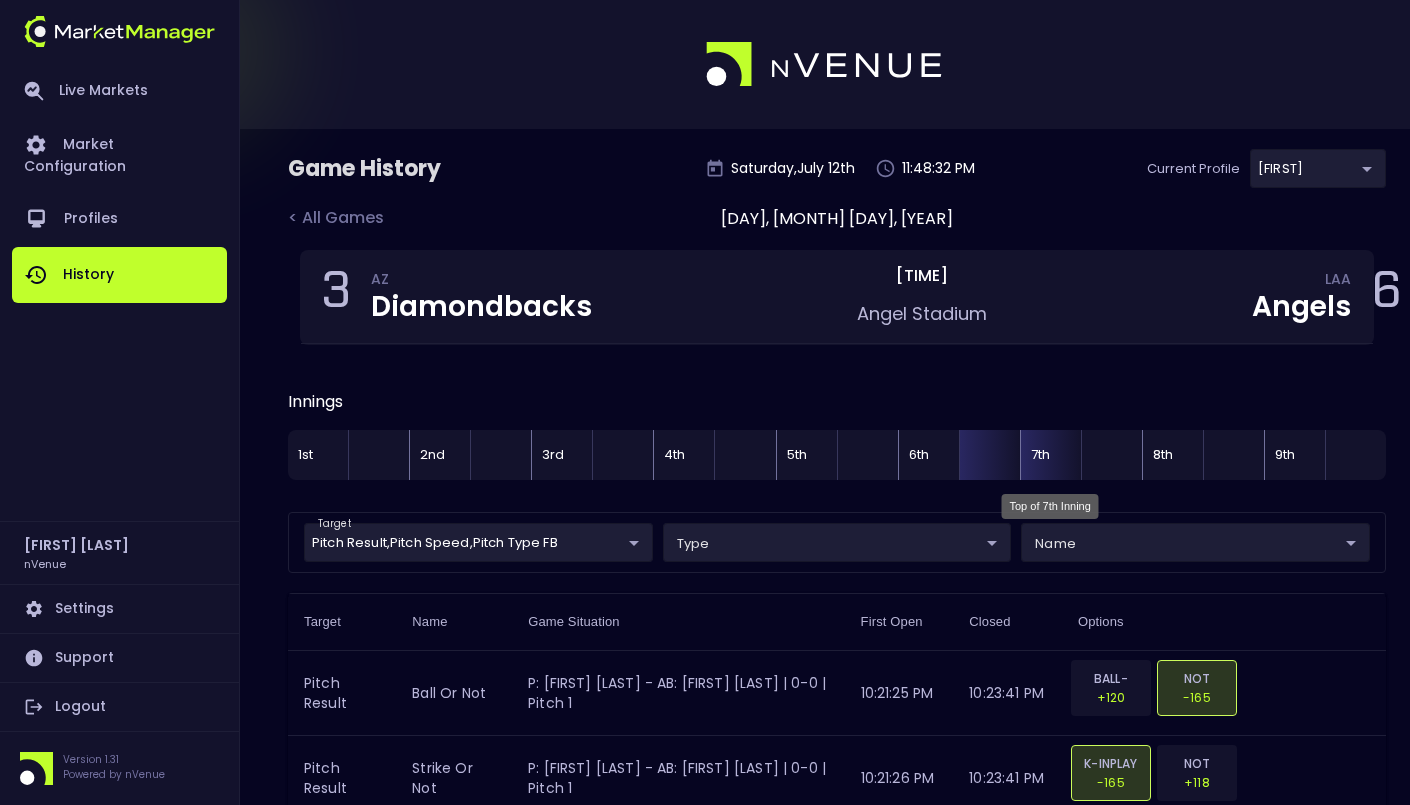 click on "7th" at bounding box center [1050, 455] 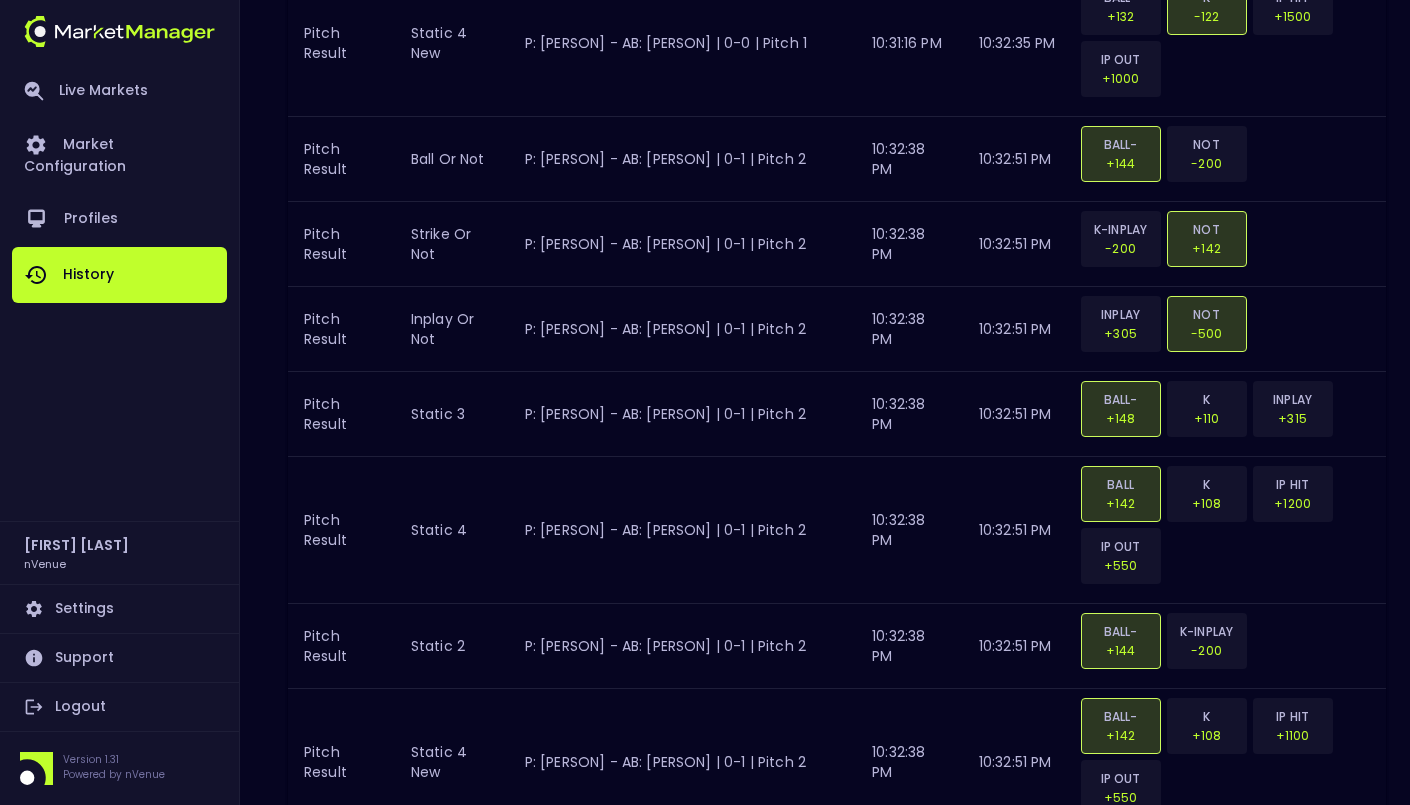 scroll, scrollTop: 0, scrollLeft: 0, axis: both 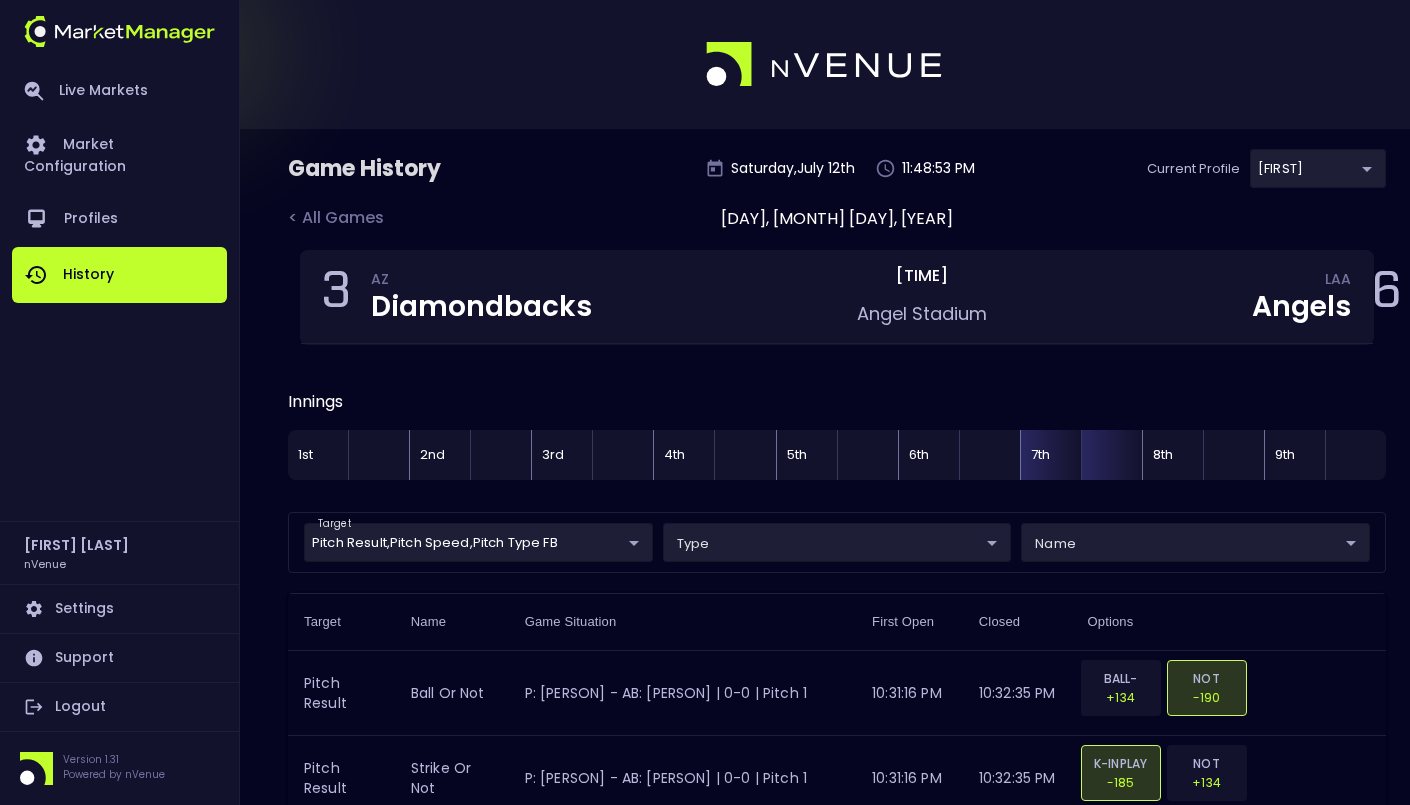 click at bounding box center (1111, 455) 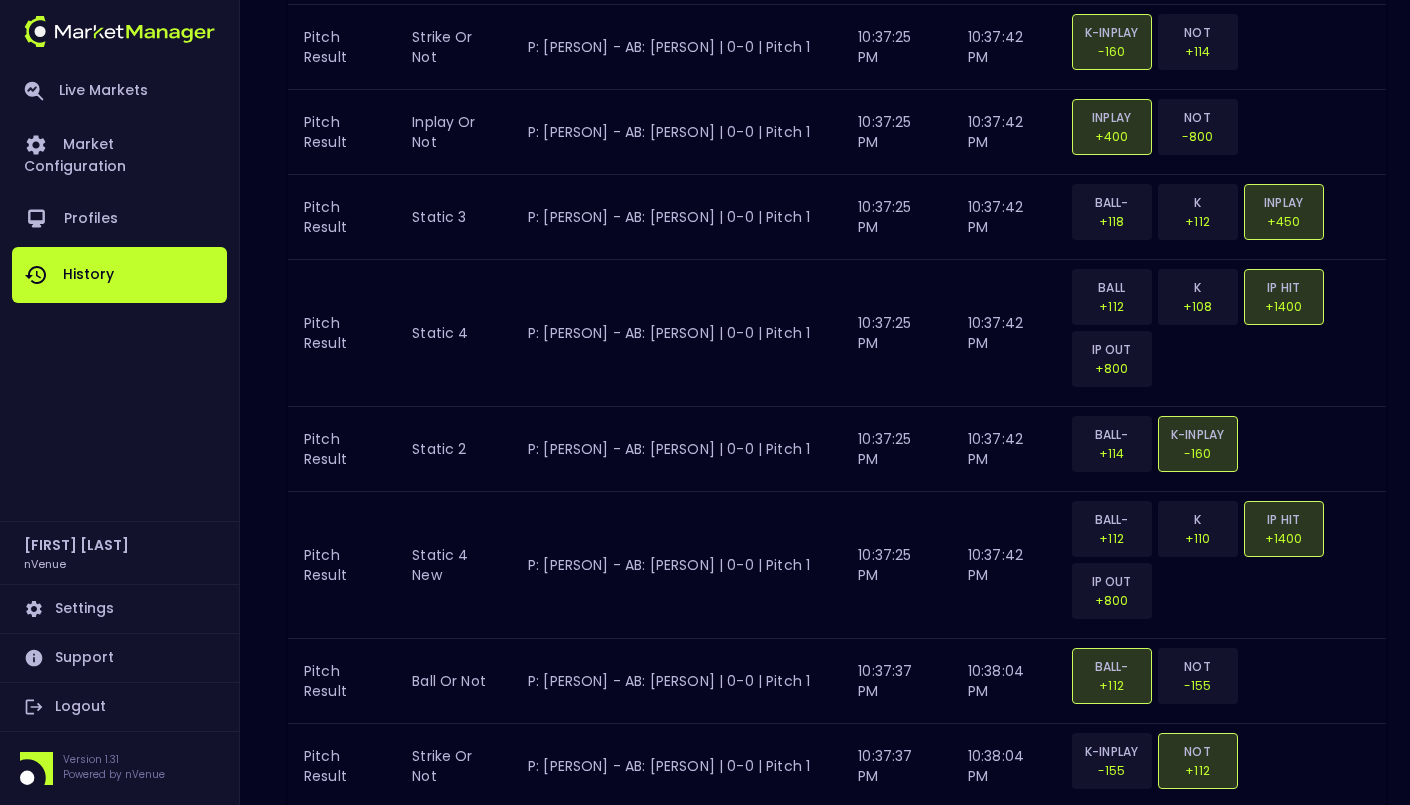 scroll, scrollTop: 0, scrollLeft: 0, axis: both 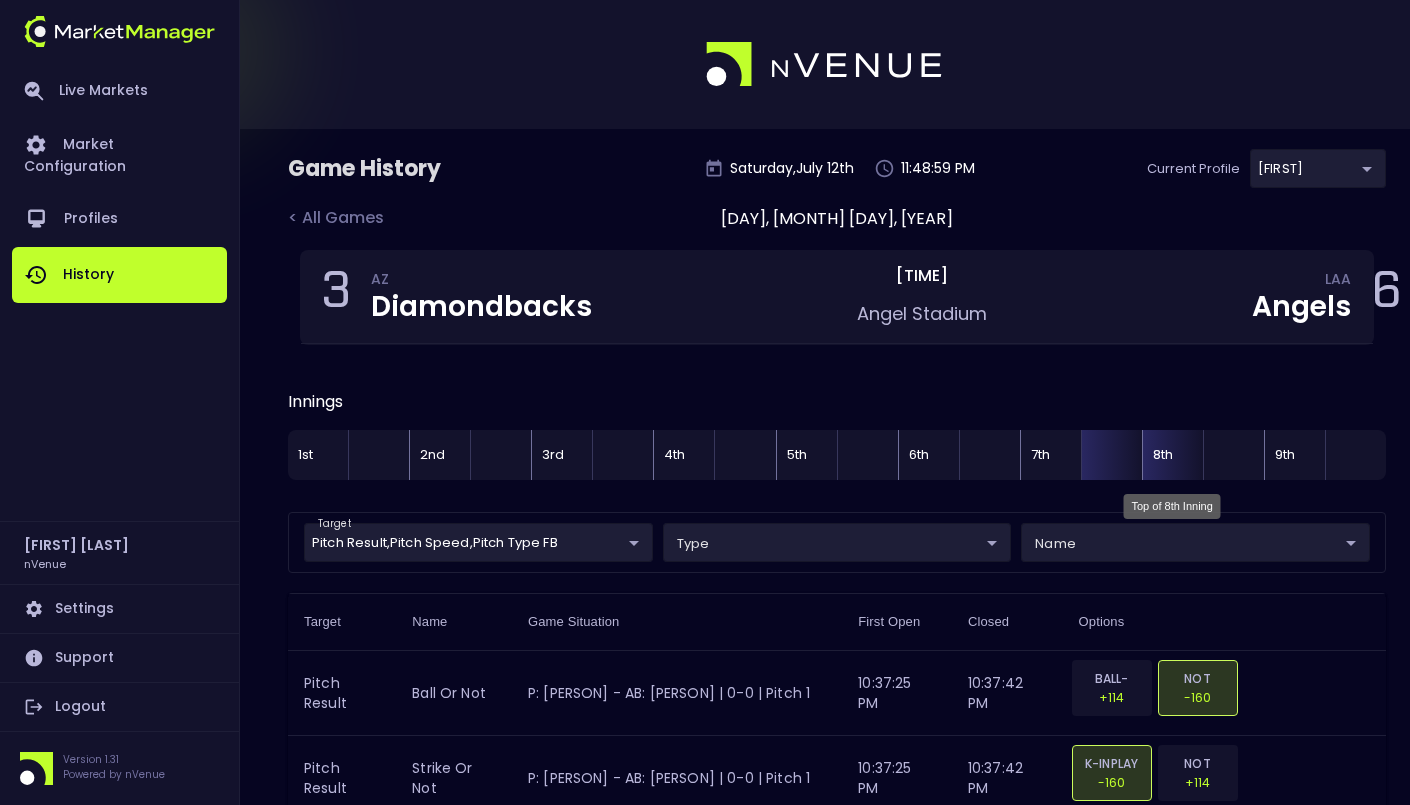 click on "8th" at bounding box center (1172, 455) 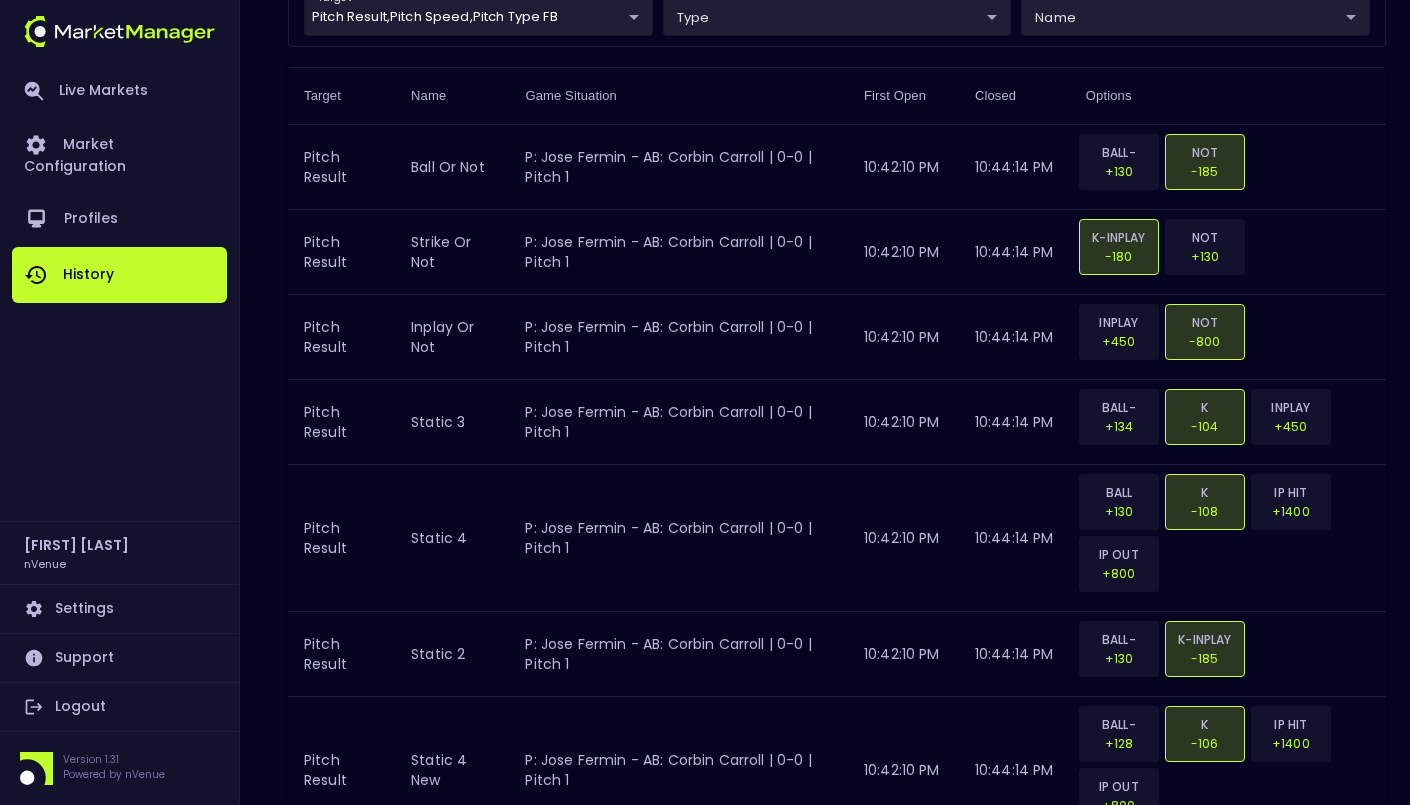 scroll, scrollTop: 0, scrollLeft: 0, axis: both 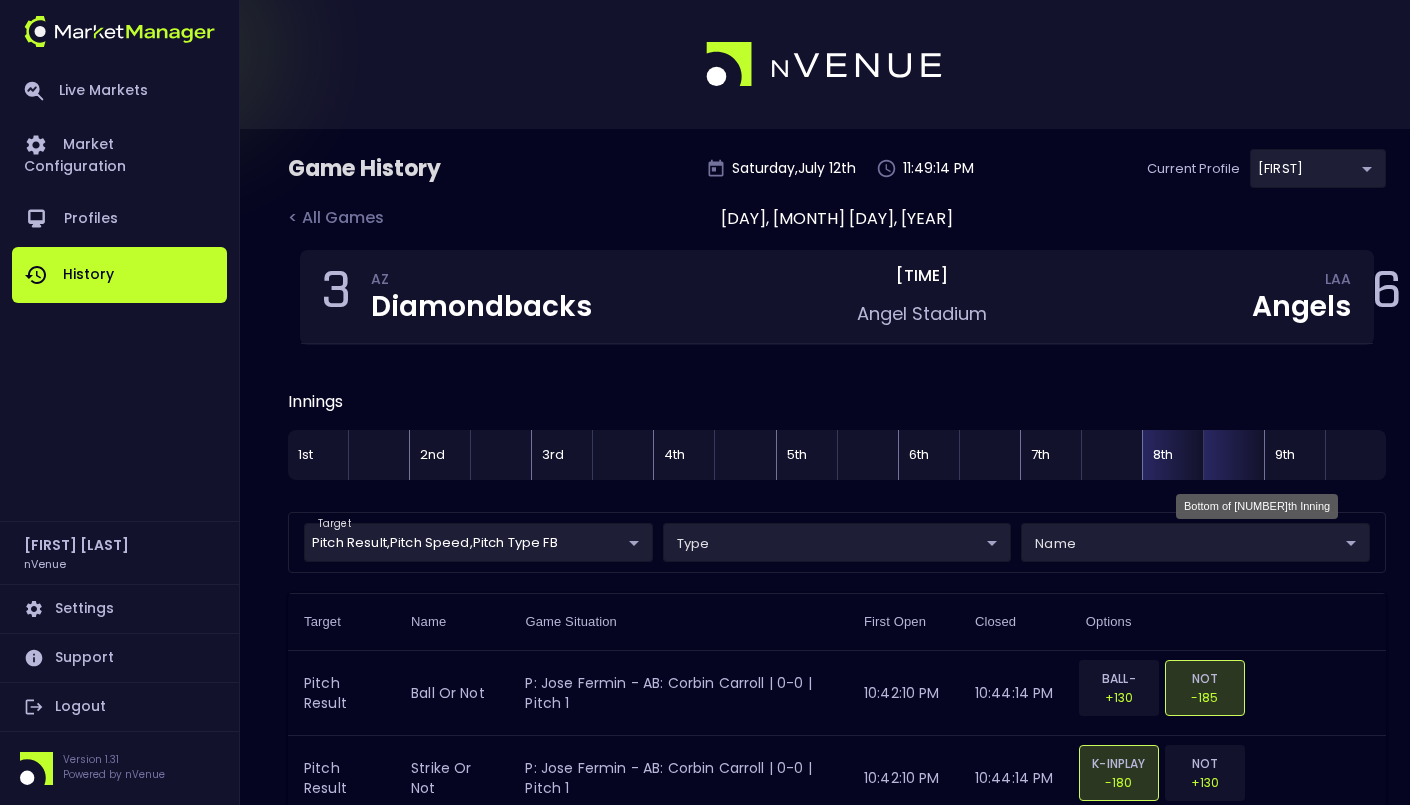 click at bounding box center [1233, 455] 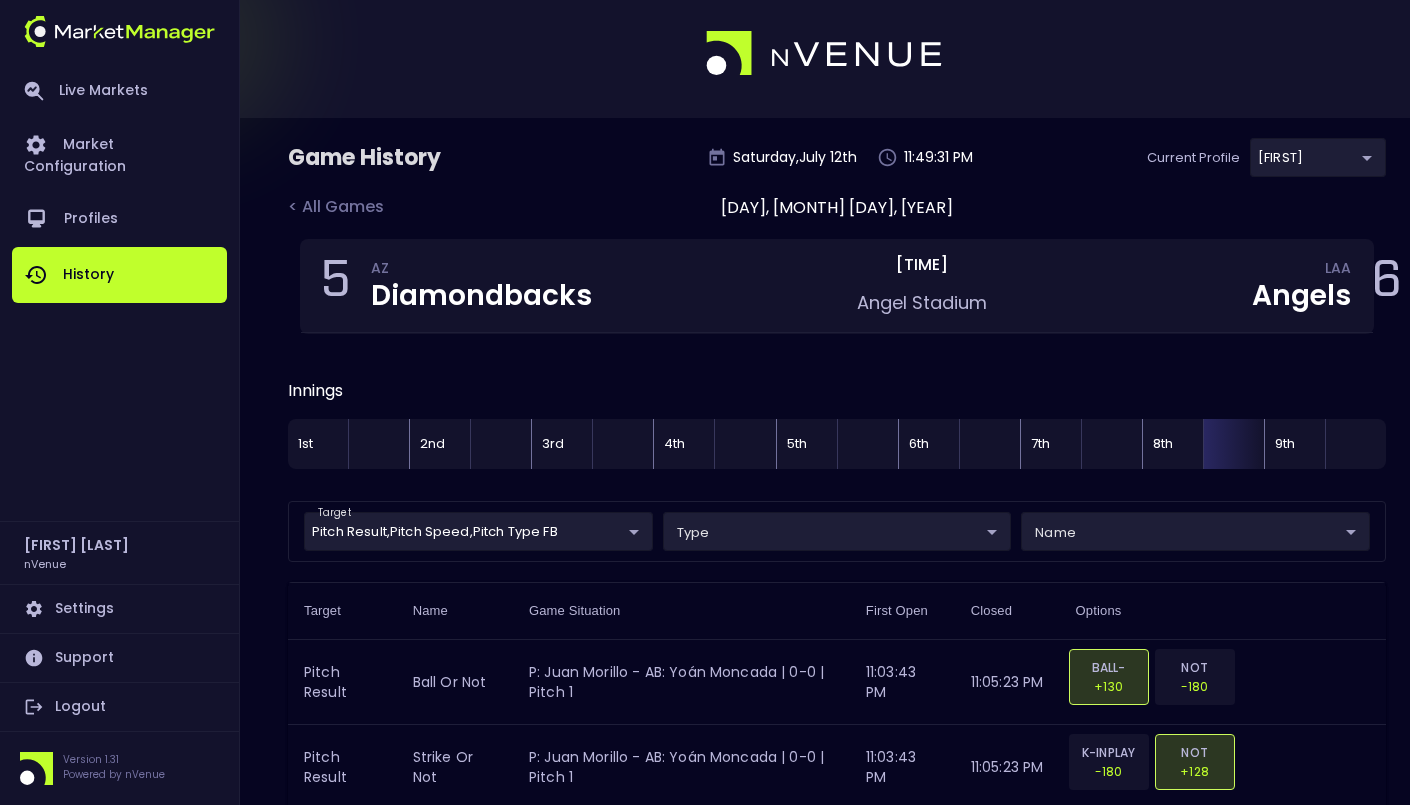 scroll, scrollTop: 0, scrollLeft: 0, axis: both 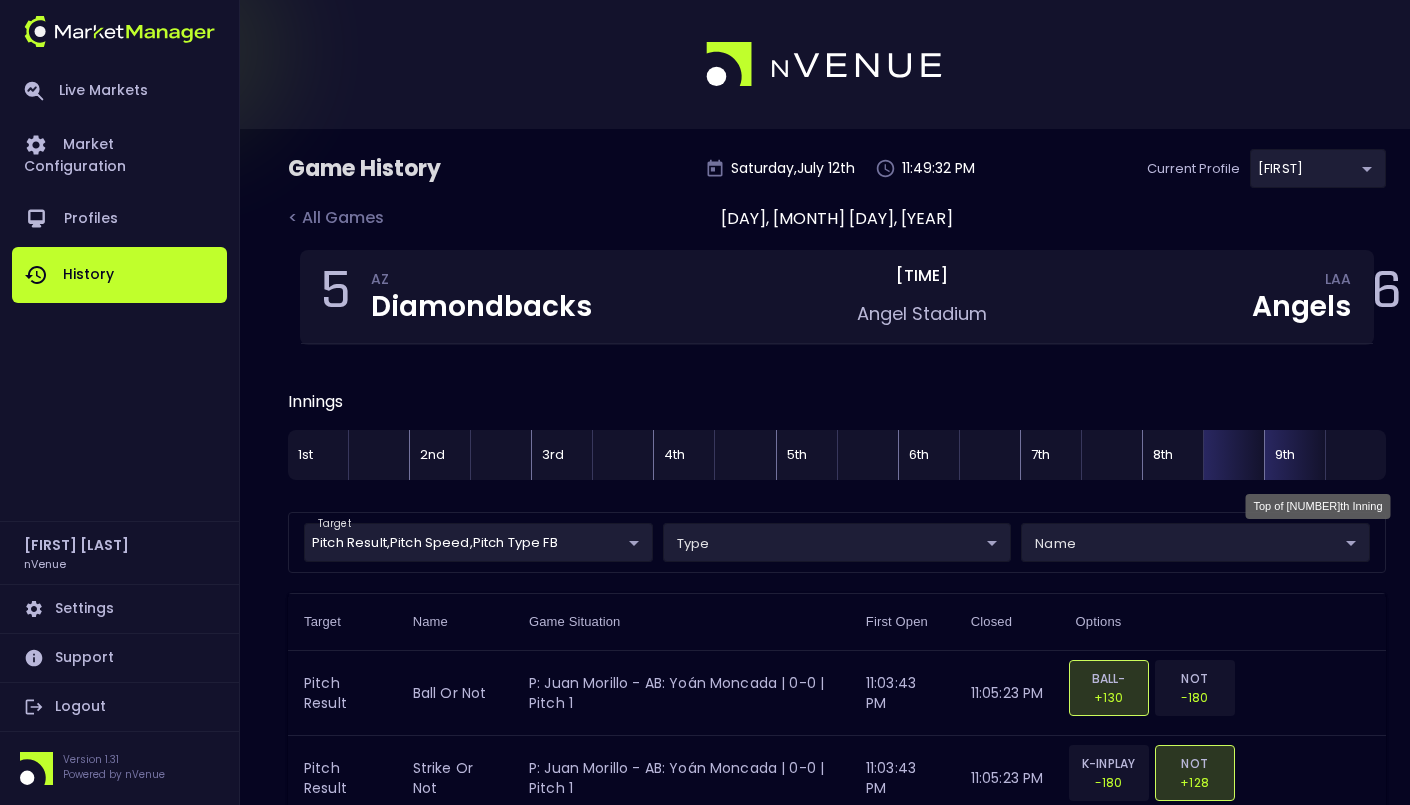 click on "9th" at bounding box center (1294, 455) 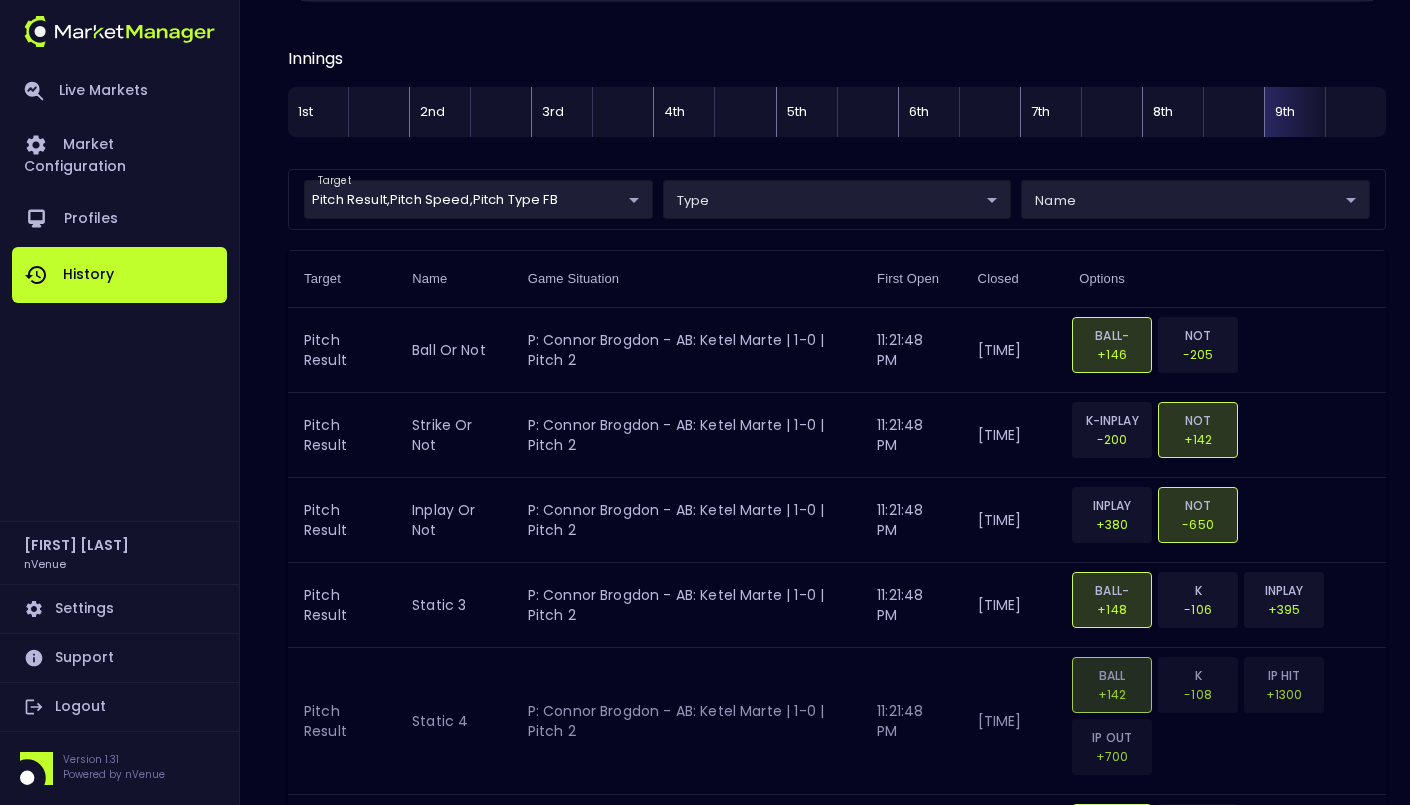 scroll, scrollTop: 0, scrollLeft: 0, axis: both 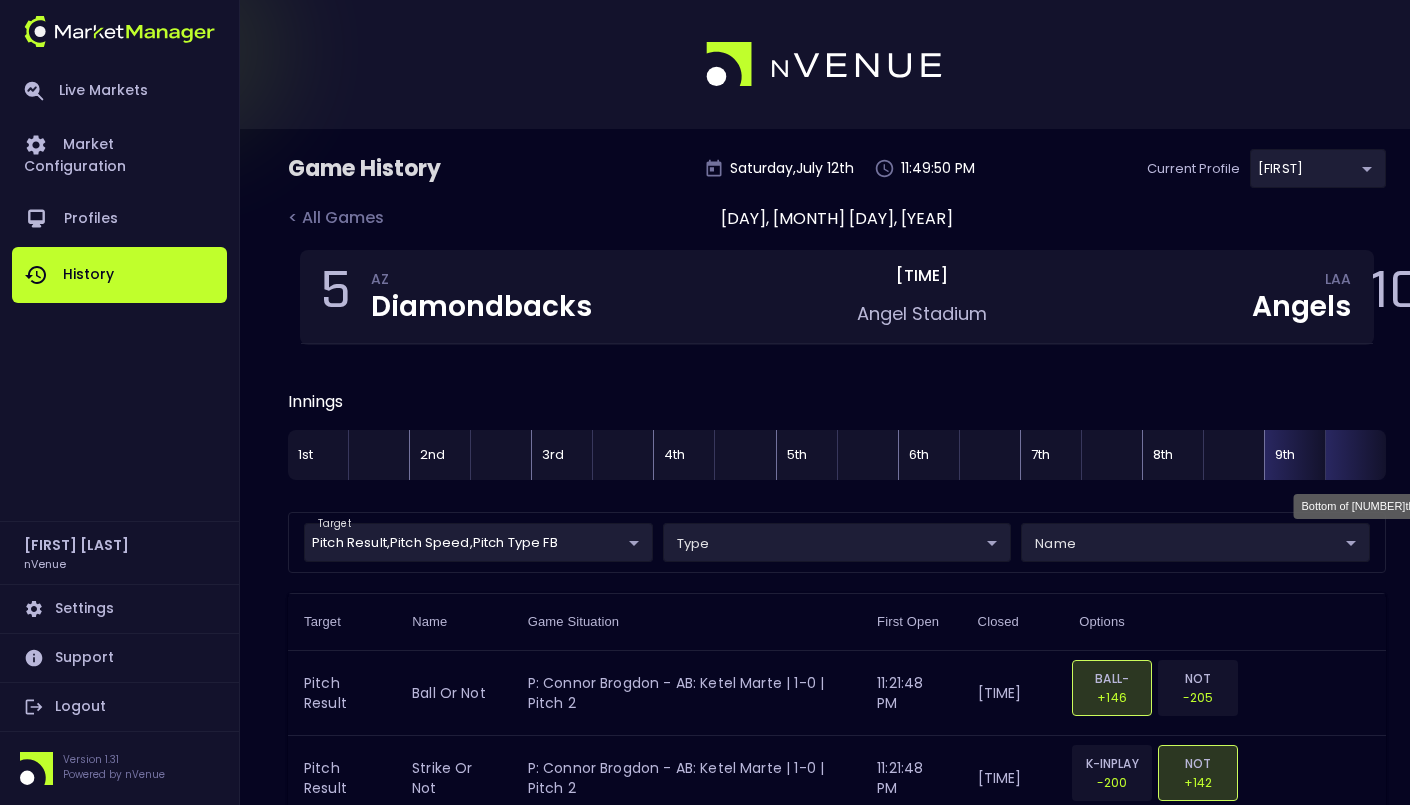 click at bounding box center [1355, 455] 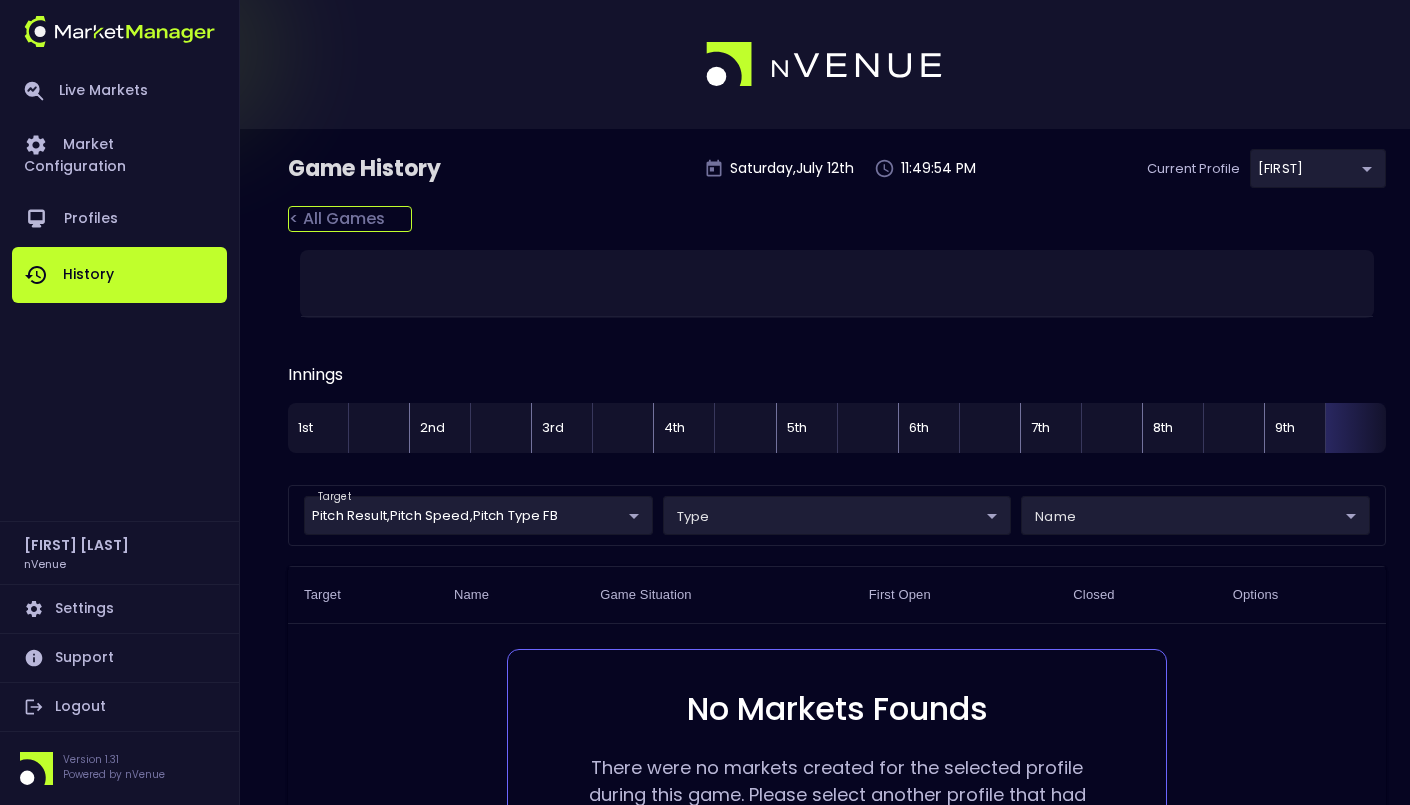 click on "< All Games" at bounding box center (350, 219) 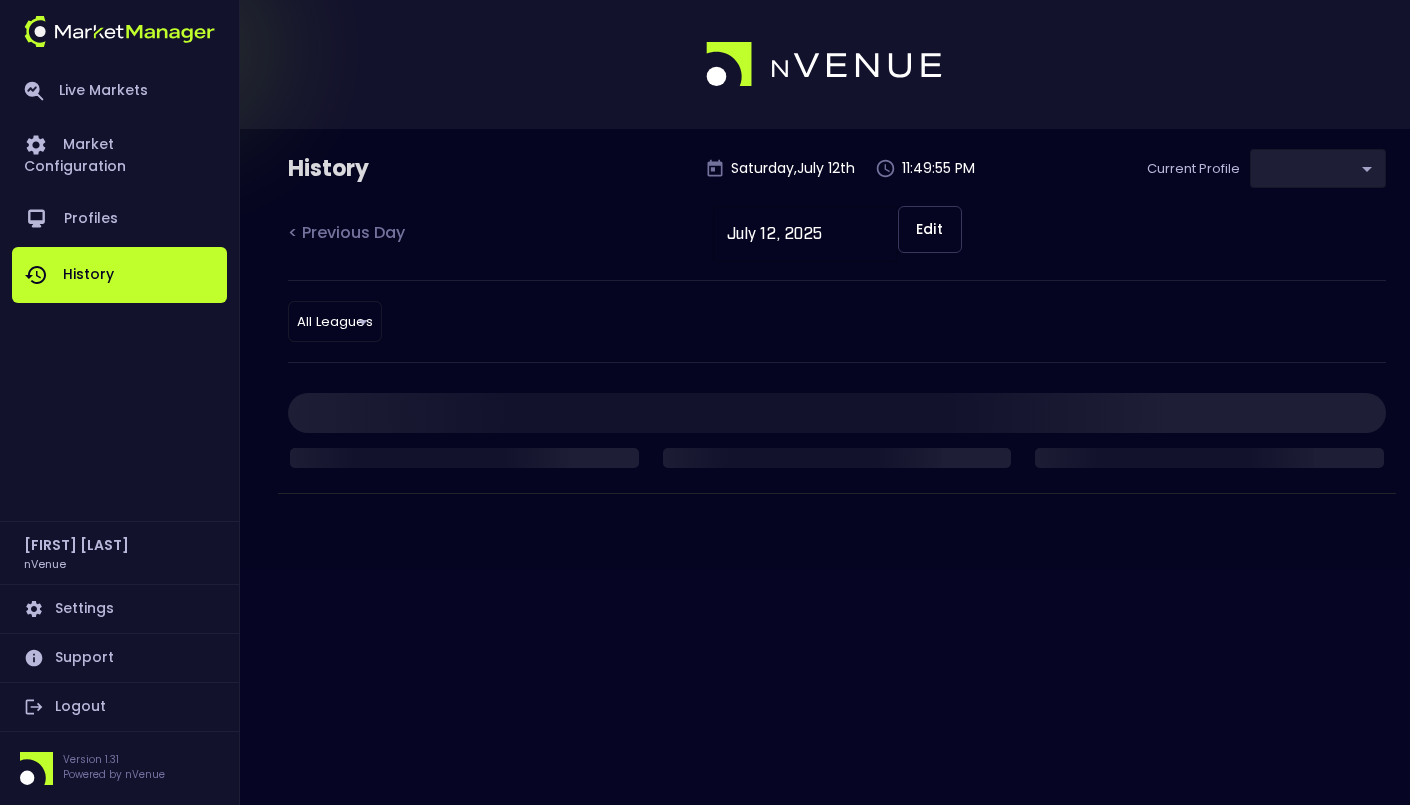 type on "0a763355-b225-40e6-8c79-2dda4ec7b2cf" 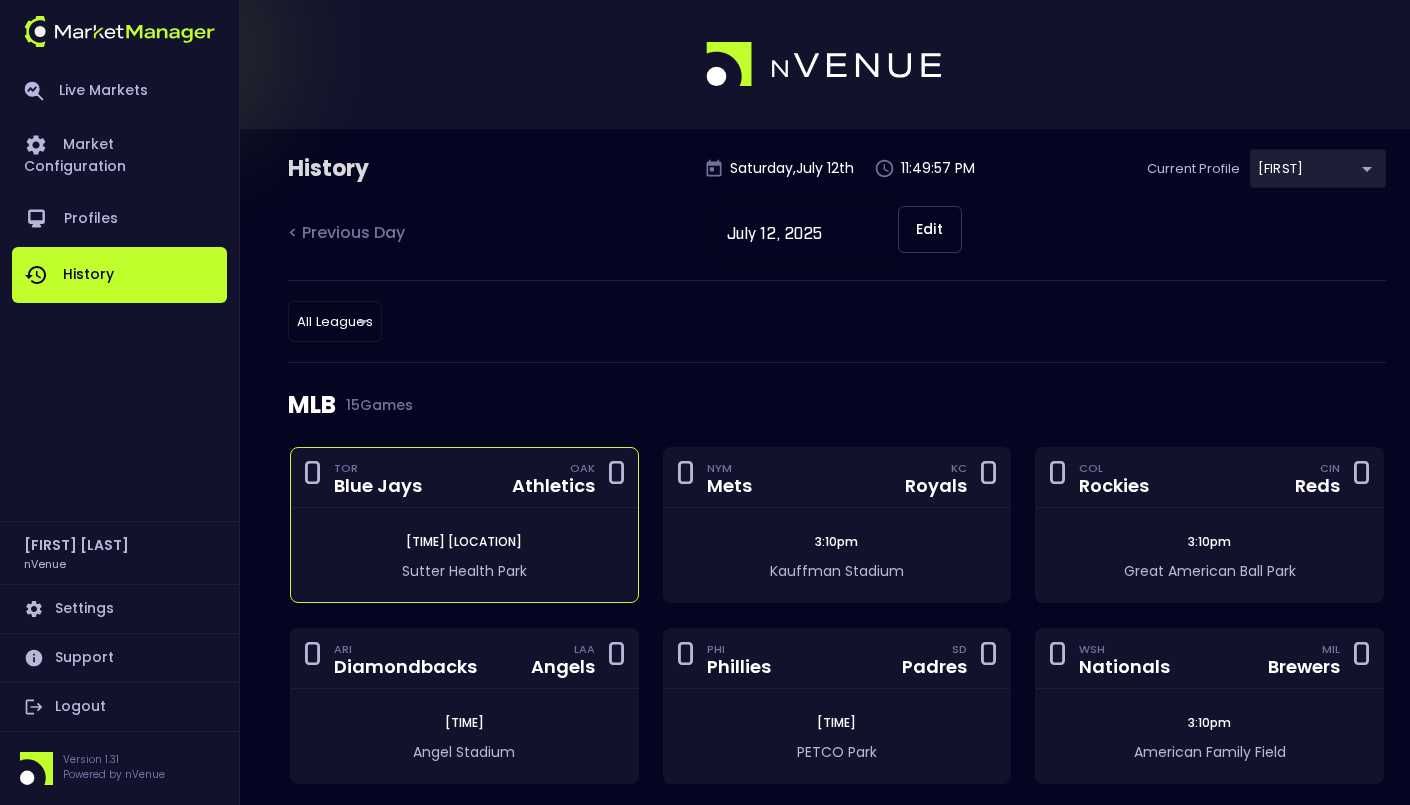 click on "[TIME] [LOCATION]" at bounding box center [464, 541] 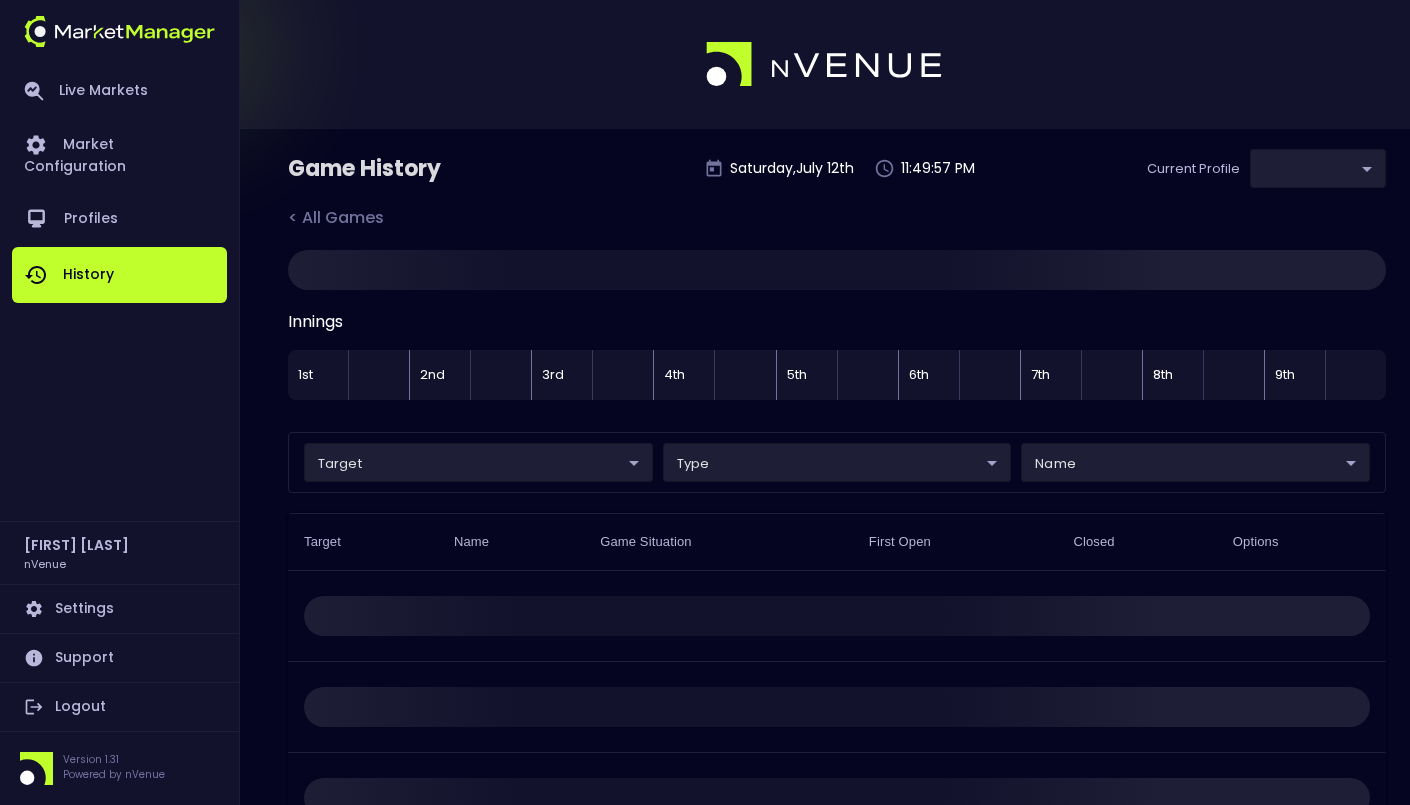 type on "0a763355-b225-40e6-8c79-2dda4ec7b2cf" 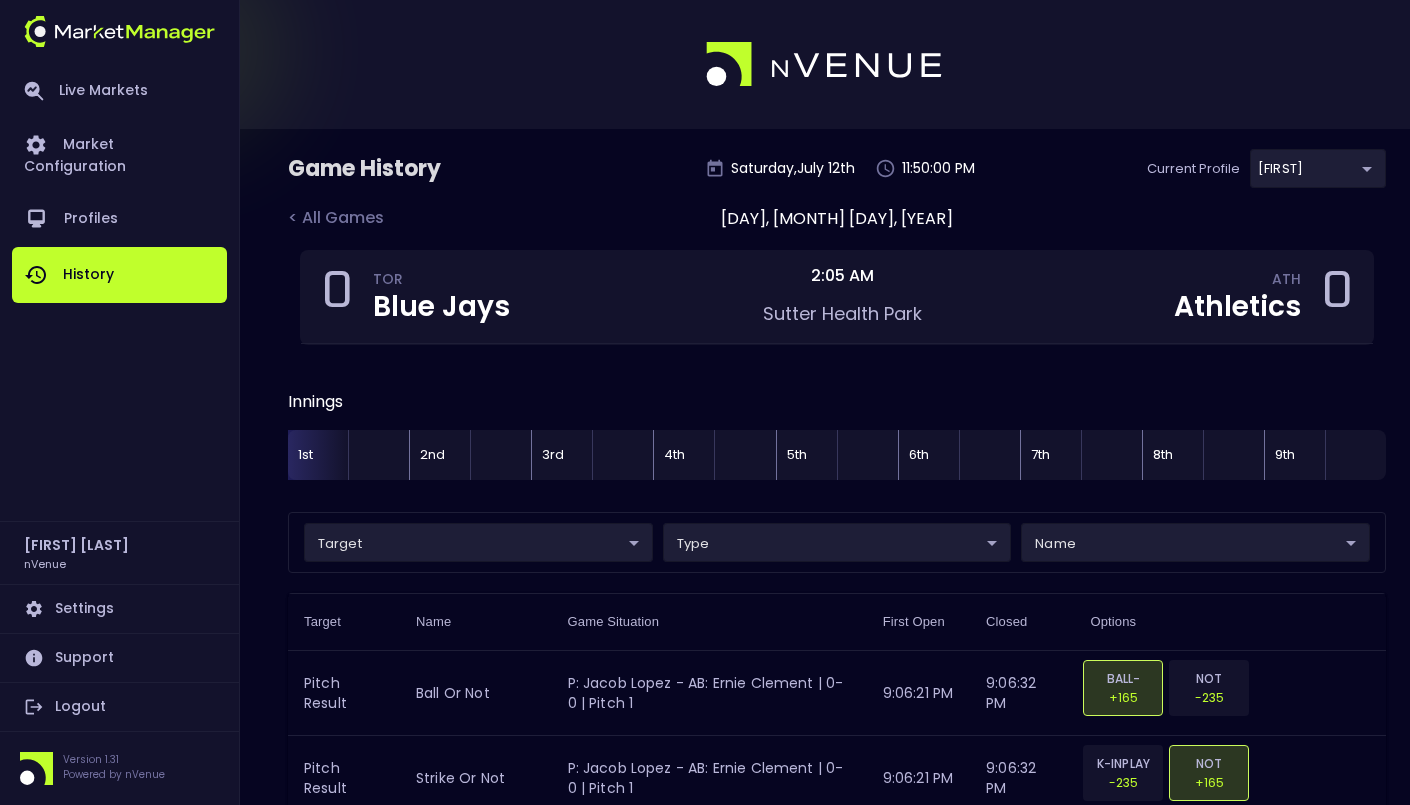 click on "Game History Saturday ,  July   12 th 11:50:00 PM Current Profile [FIRST] 0a763355-b225-40e6-8c79-2dda4ec7b2cf Select < All Games Innings 1st 2nd 3rd 4th 5th 6th 7th 8th 9th target ​ ​ type ​ ​ name ​ ​ Target Name Game Situation First Open Closed Options Pitch Result ball or not P: Jacob Lopez - AB: Ernie Clement | 0-0 | Pitch 1  9:06:21 PM 9:06:32 PM BALL-HBP +165 NOT -235 Pitch Result strike or not P: Jacob Lopez - AB: Ernie Clement | 0-0 | Pitch 1  9:06:21 PM 9:06:32 PM K-INPLAY -235 NOT +165 Pitch Result inplay or not P: Jacob Lopez - AB: Ernie Clement | 0-0 | Pitch 1  9:06:21 PM 9:06:32 PM INPLAY +325 NOT -550 Pitch Result static 3 P: Jacob Lopez - AB: Ernie Clement | 0-0 | Pitch 1  9:06:21 PM 9:06:32 PM BALL-HBP +170 K -108 INPLAY +340 Pitch Result static 4 P: Jacob Lopez - AB: Ernie Clement | 0-0 | Pitch 1  9:06:21 PM 9:06:32 PM BALL +160 K -112 IP HIT +1500 IP OUT +550 Pitch Result static 2 9:06:21 PM 9:06:32 PM" at bounding box center [705, 2875] 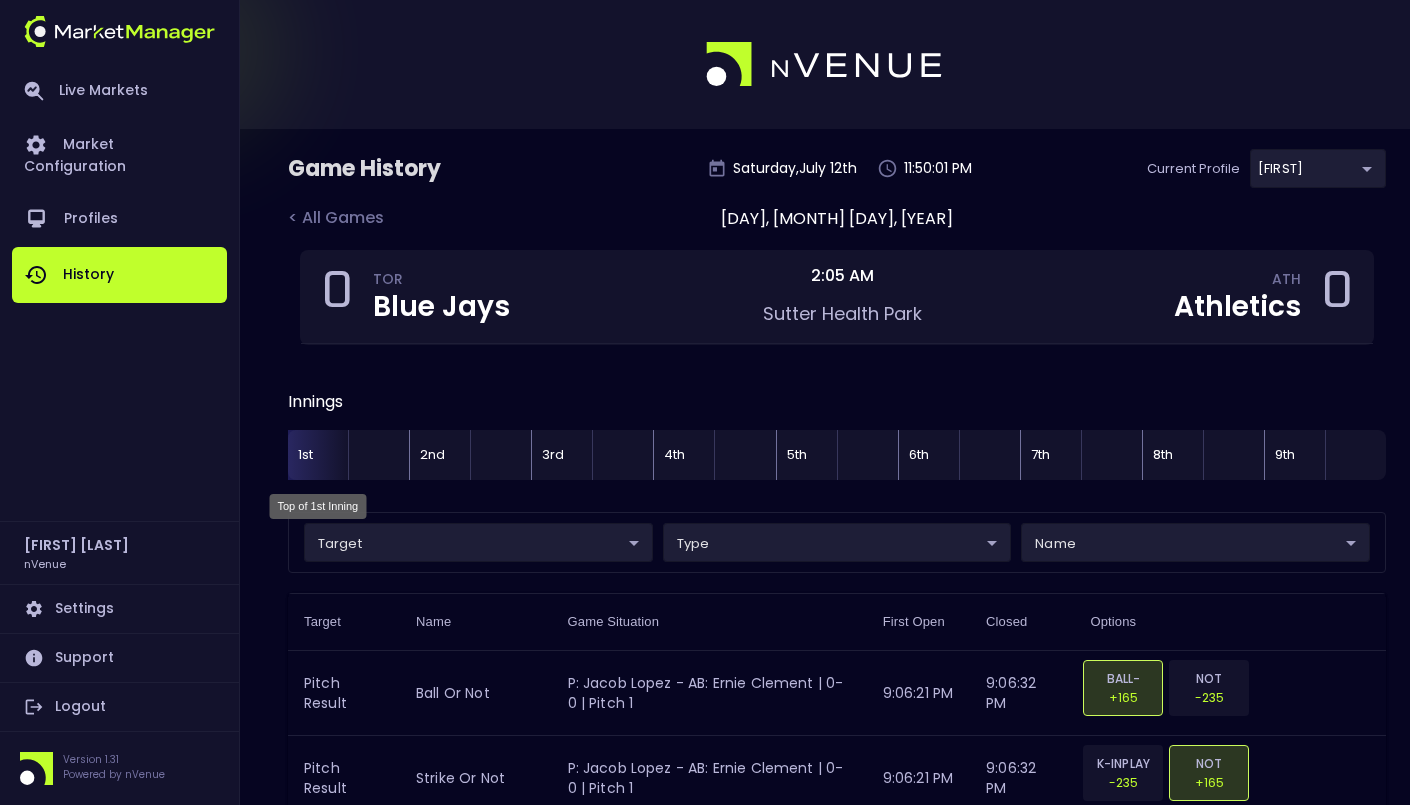 click on "1st" at bounding box center (318, 455) 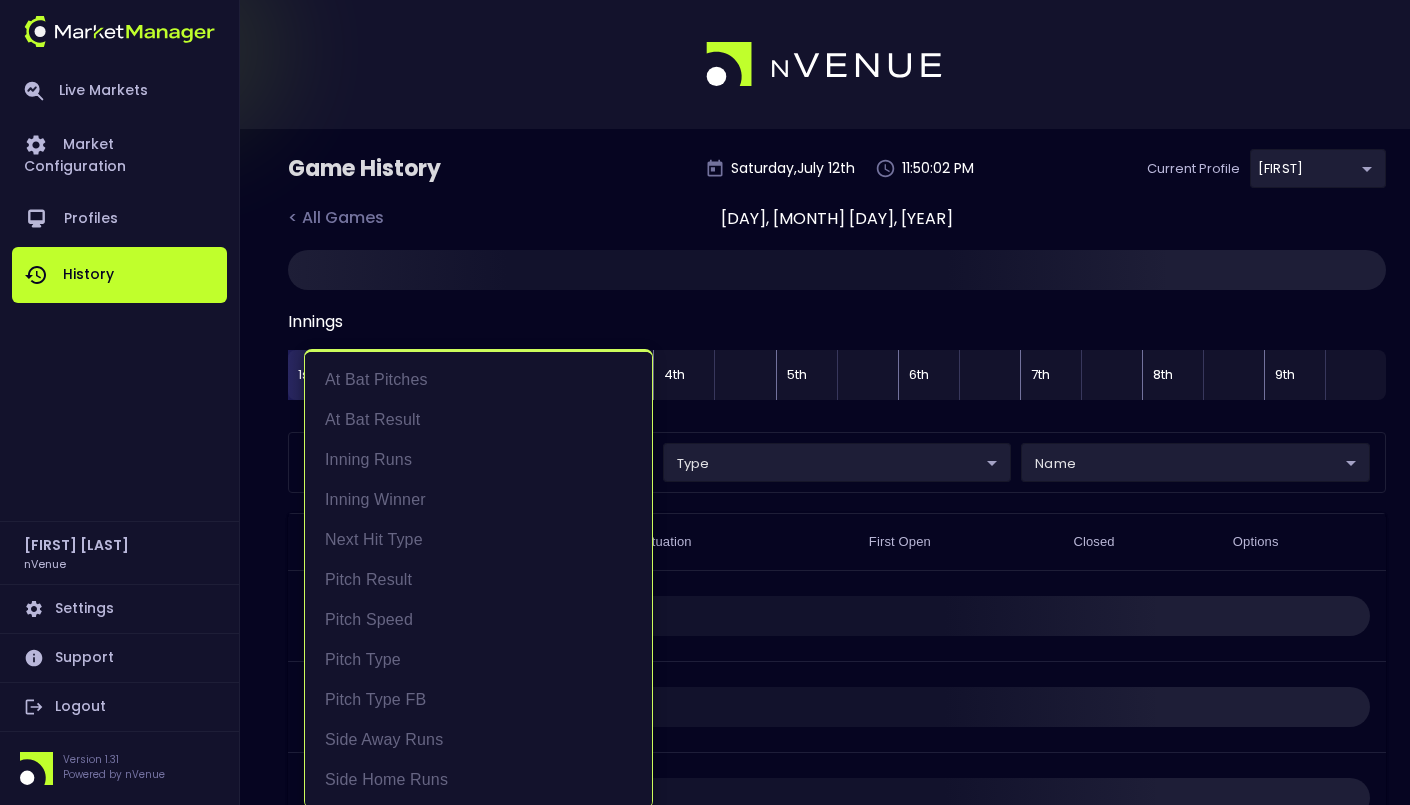 click on "Live Markets Market Configuration Profiles History Jerry   Griffith nVenue Settings Support Logout   Version 1.31  Powered by nVenue Game History Saturday ,  July   12 th [TIME] Current Profile Matt [UUID] Select < All Games Sunday, July 13, 2025 Innings 1st 2nd 3rd 4th 5th 6th 7th 8th 9th target ​ ​ type ​ ​ name ​ ​ Target Name Game Situation First Open Closed Options Rows per page: 50 50 1–50 of 12848 At Bat Pitches At Bat Result Inning Runs Inning Winner Next Hit Type Pitch Result Pitch Speed Pitch Type Pitch Type FB Side Away Runs Side Home Runs" at bounding box center [705, 517] 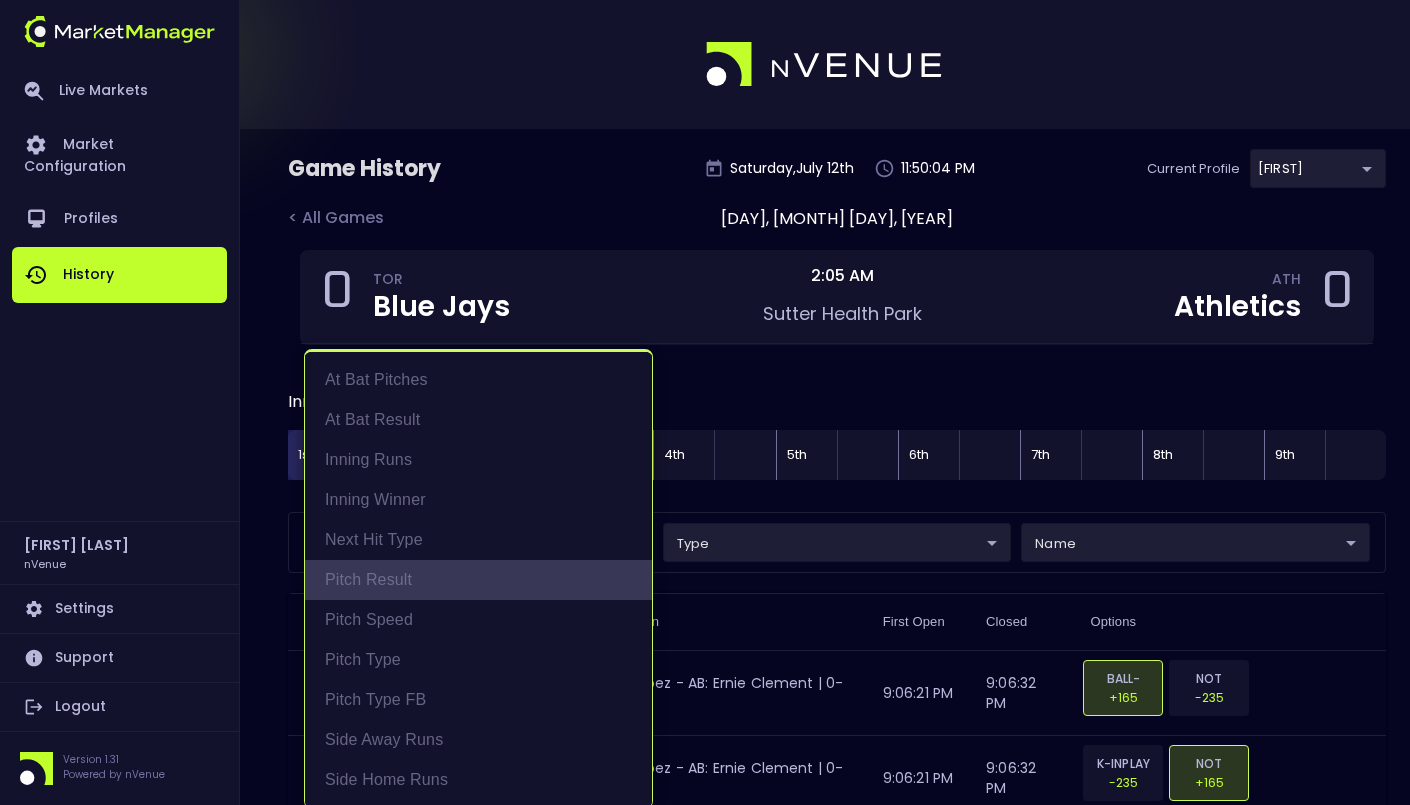 click on "Pitch Result" at bounding box center (478, 580) 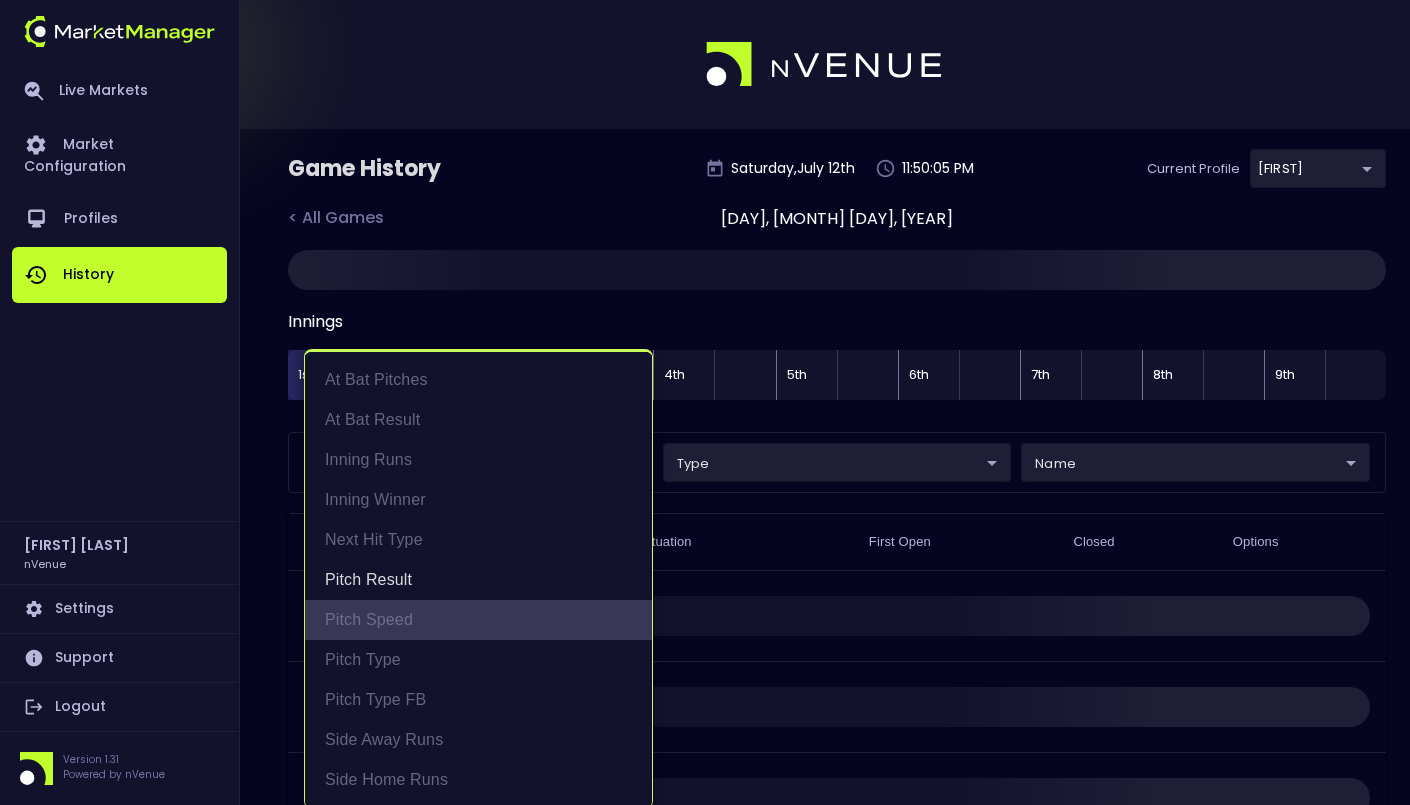 click on "Pitch Speed" at bounding box center (478, 620) 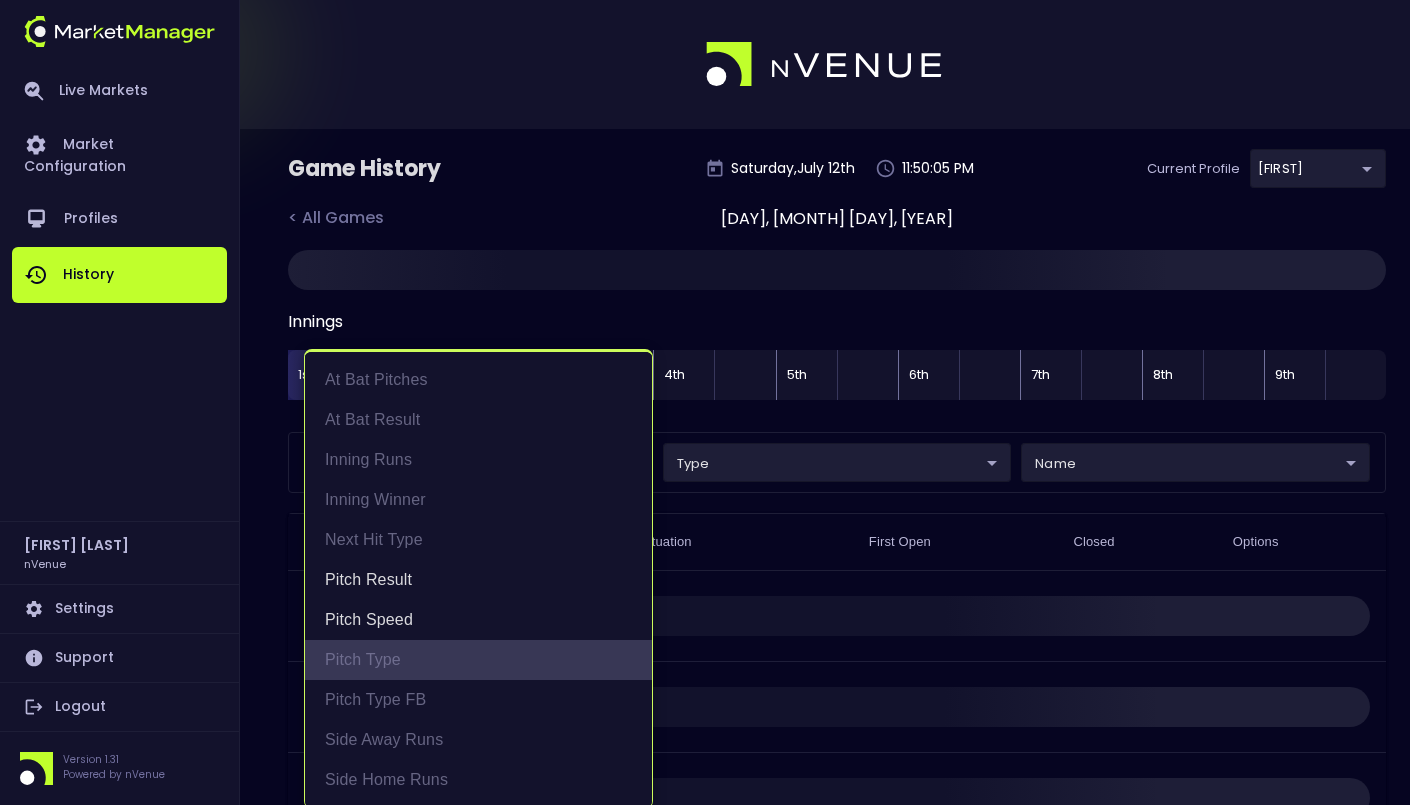 click on "Pitch Type" at bounding box center (478, 660) 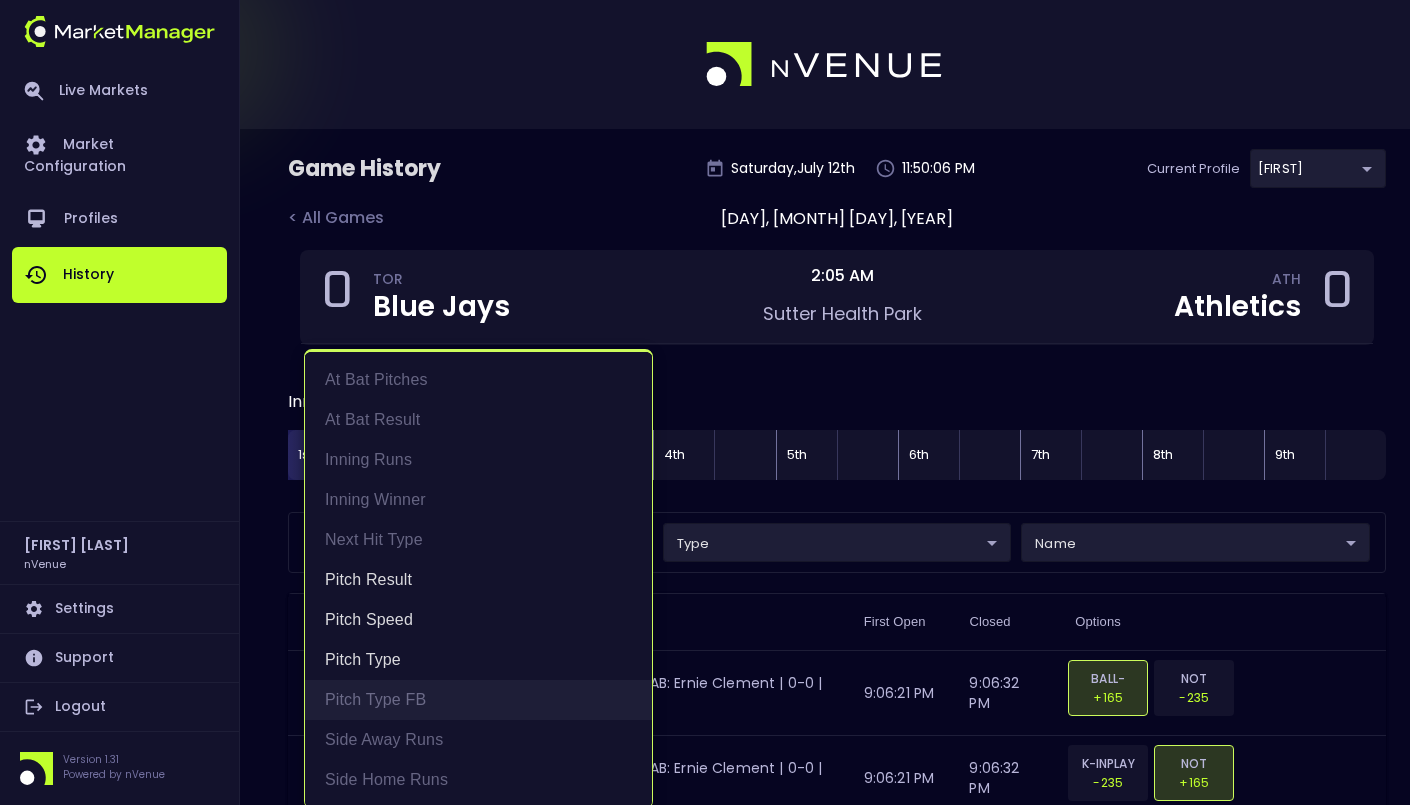 click on "Pitch Type FB" at bounding box center (478, 700) 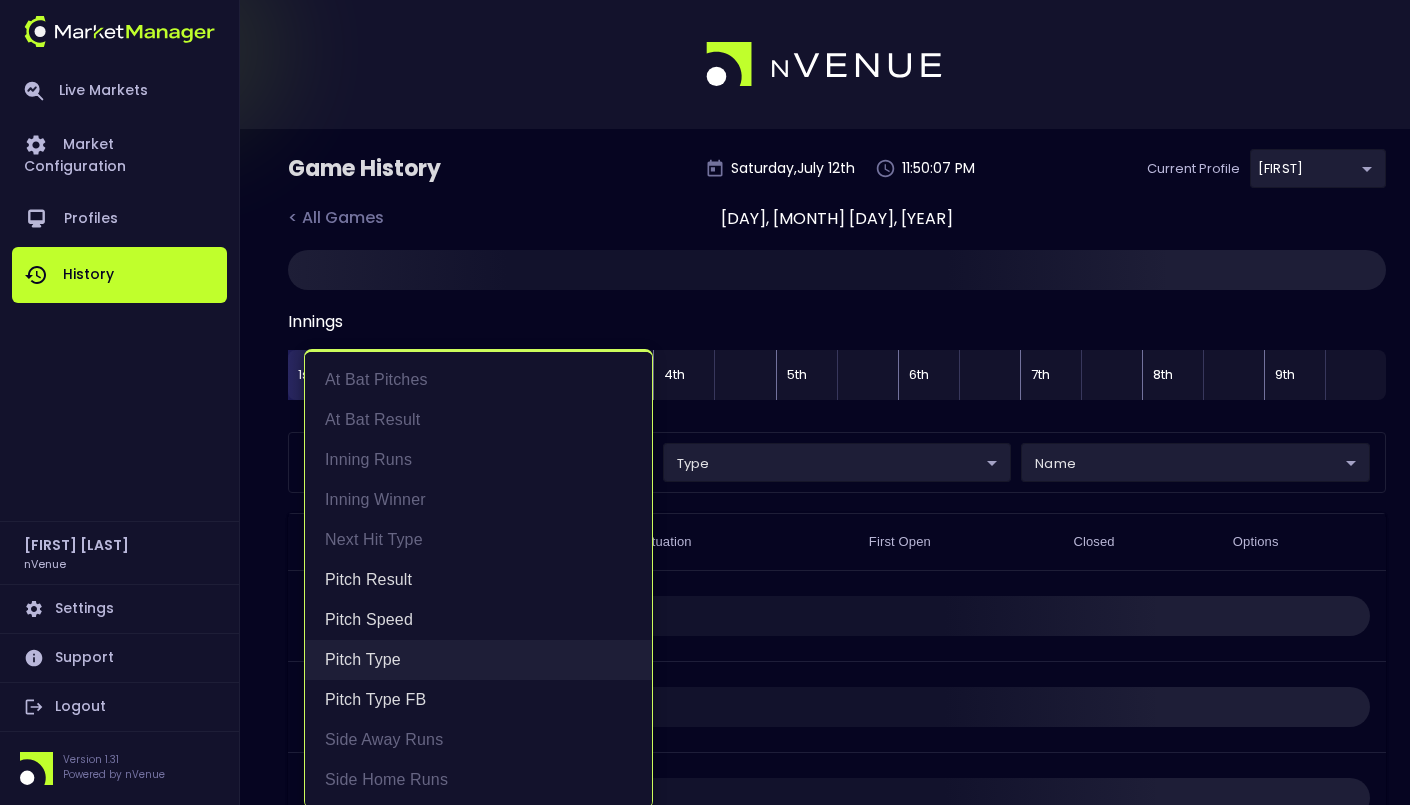 click on "Pitch Type" at bounding box center [478, 660] 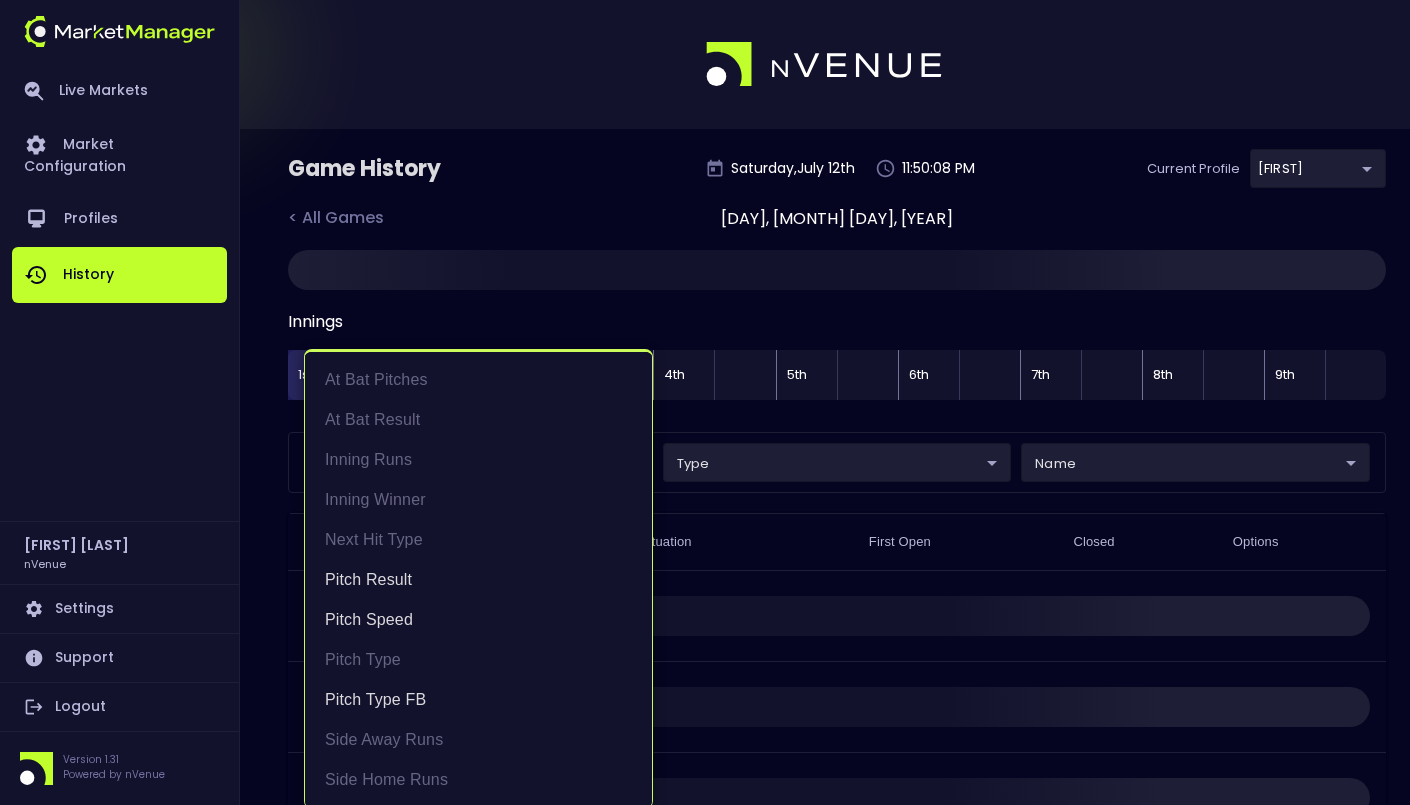 click at bounding box center [705, 402] 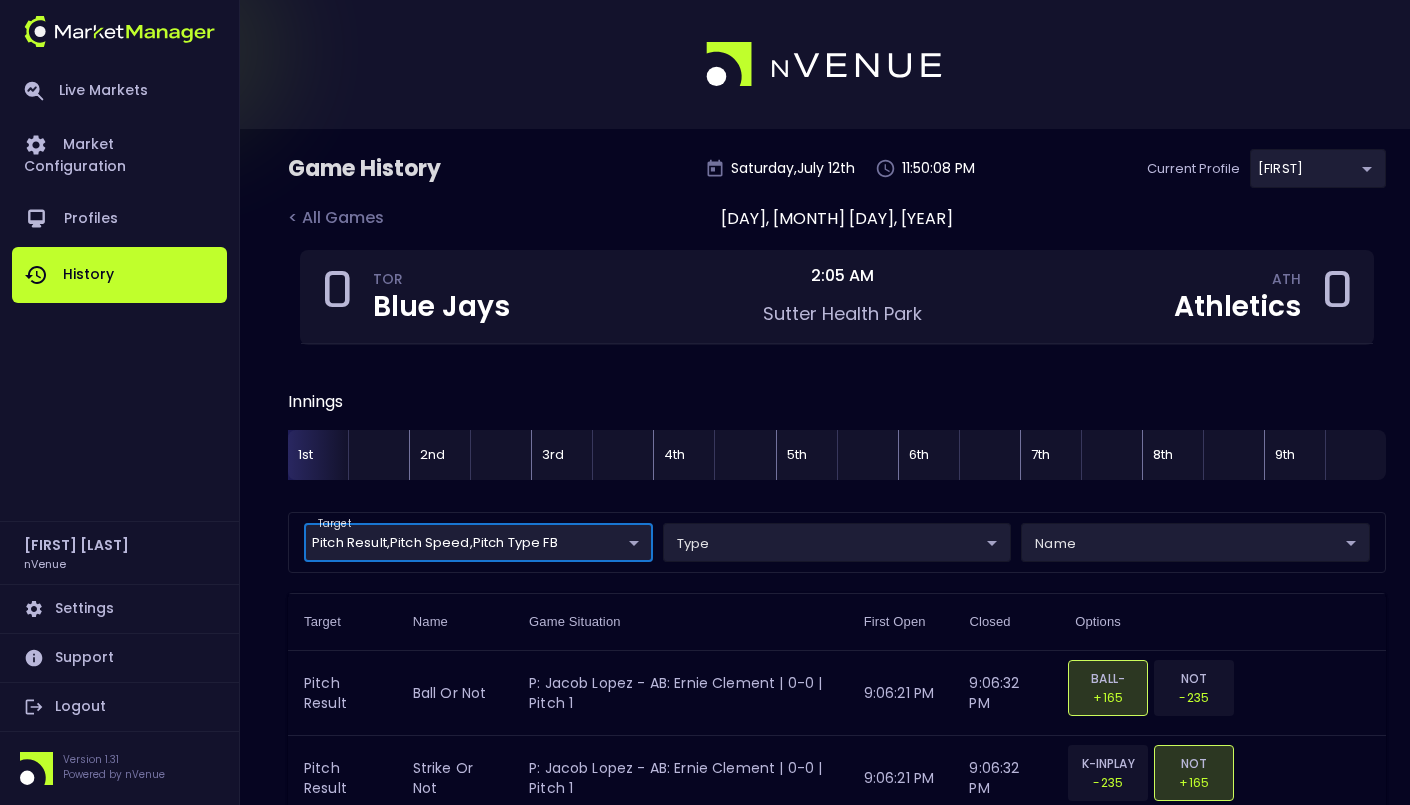 scroll, scrollTop: 0, scrollLeft: 0, axis: both 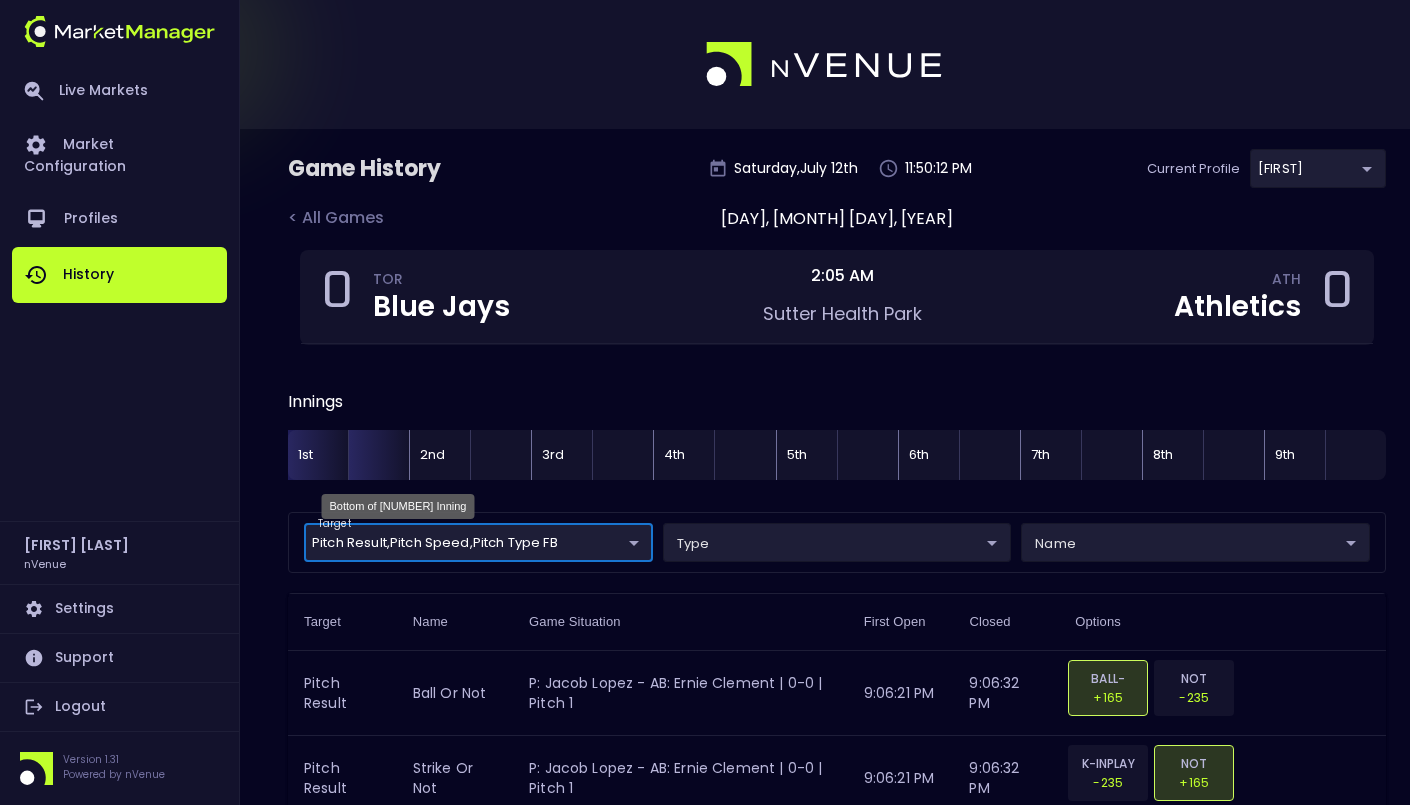 click at bounding box center (378, 455) 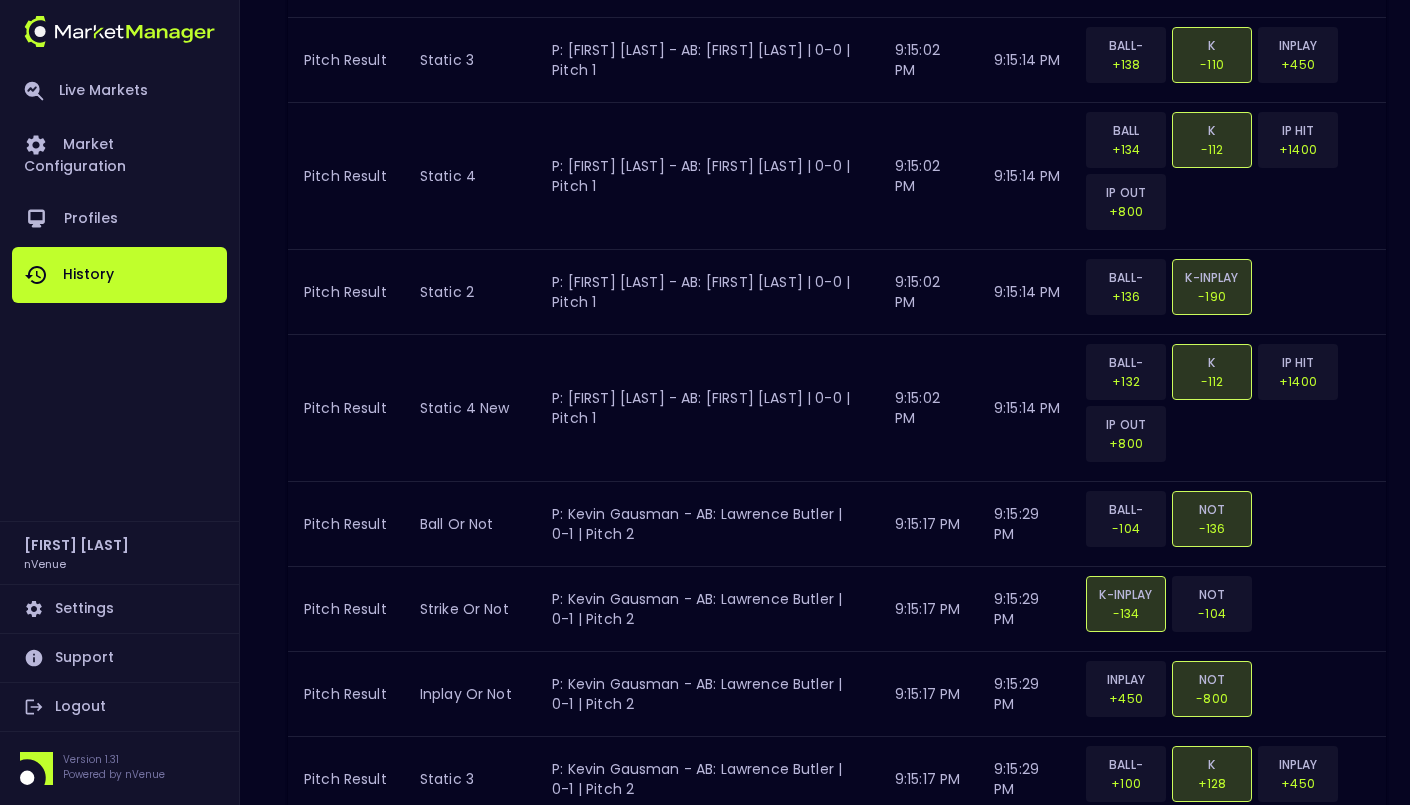 scroll, scrollTop: 0, scrollLeft: 0, axis: both 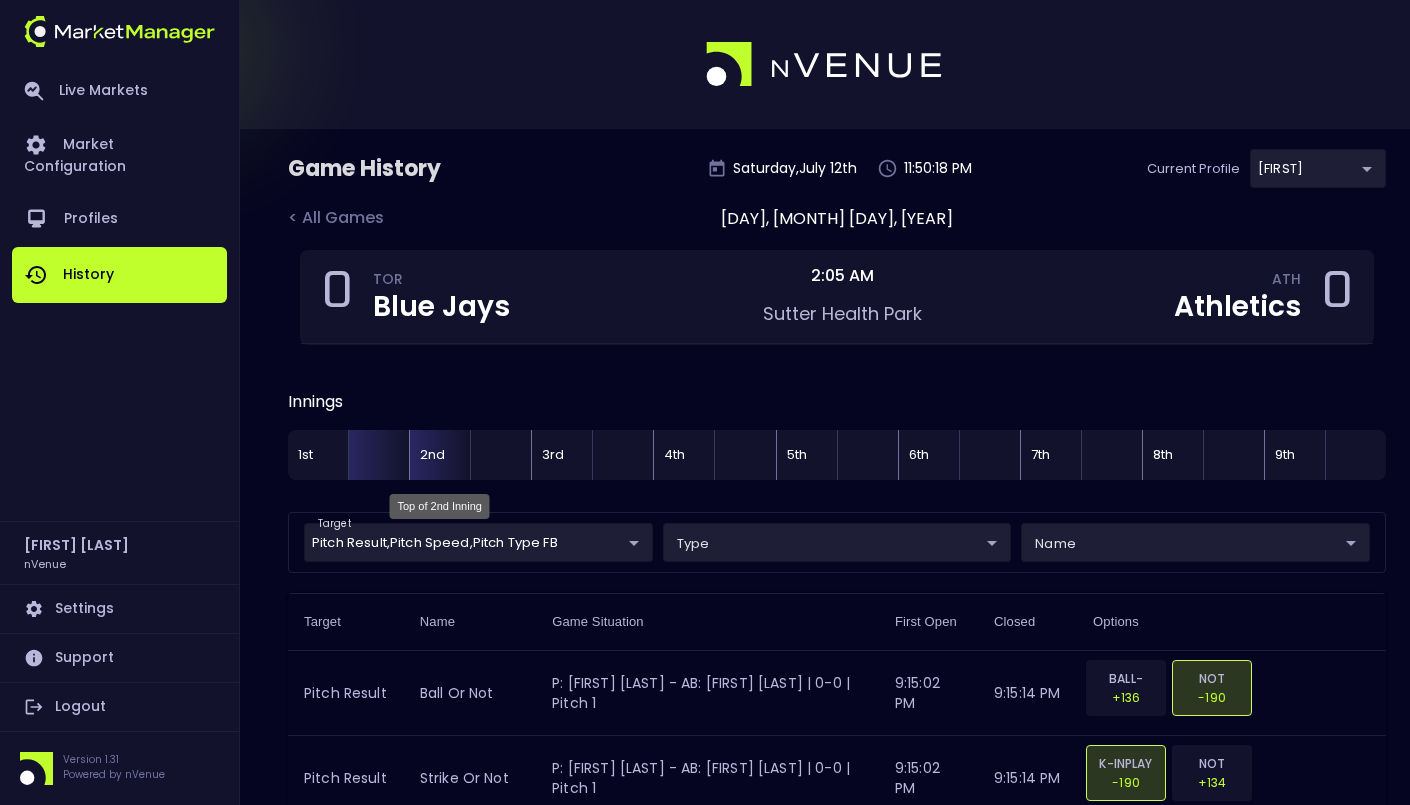 click on "2nd" at bounding box center (439, 455) 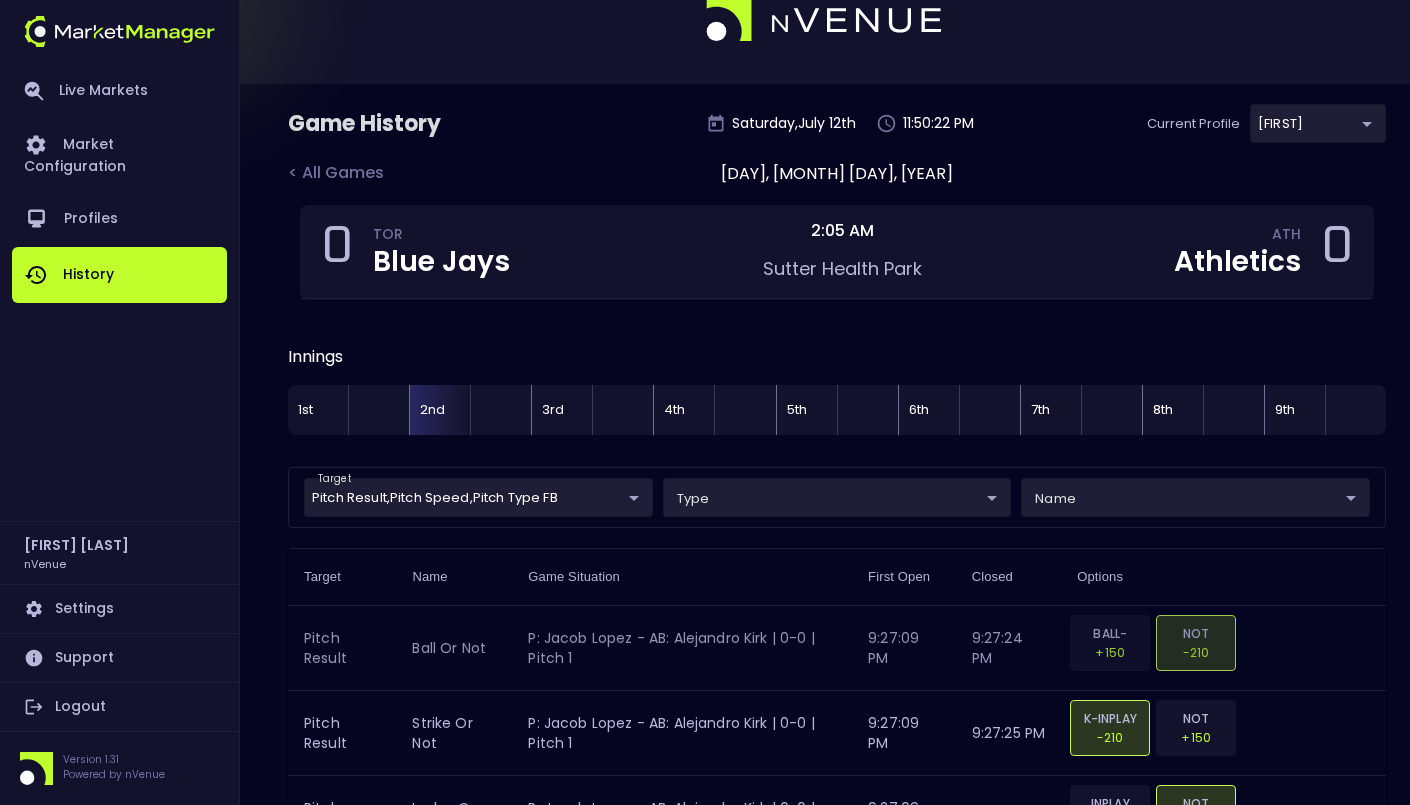 scroll, scrollTop: 0, scrollLeft: 0, axis: both 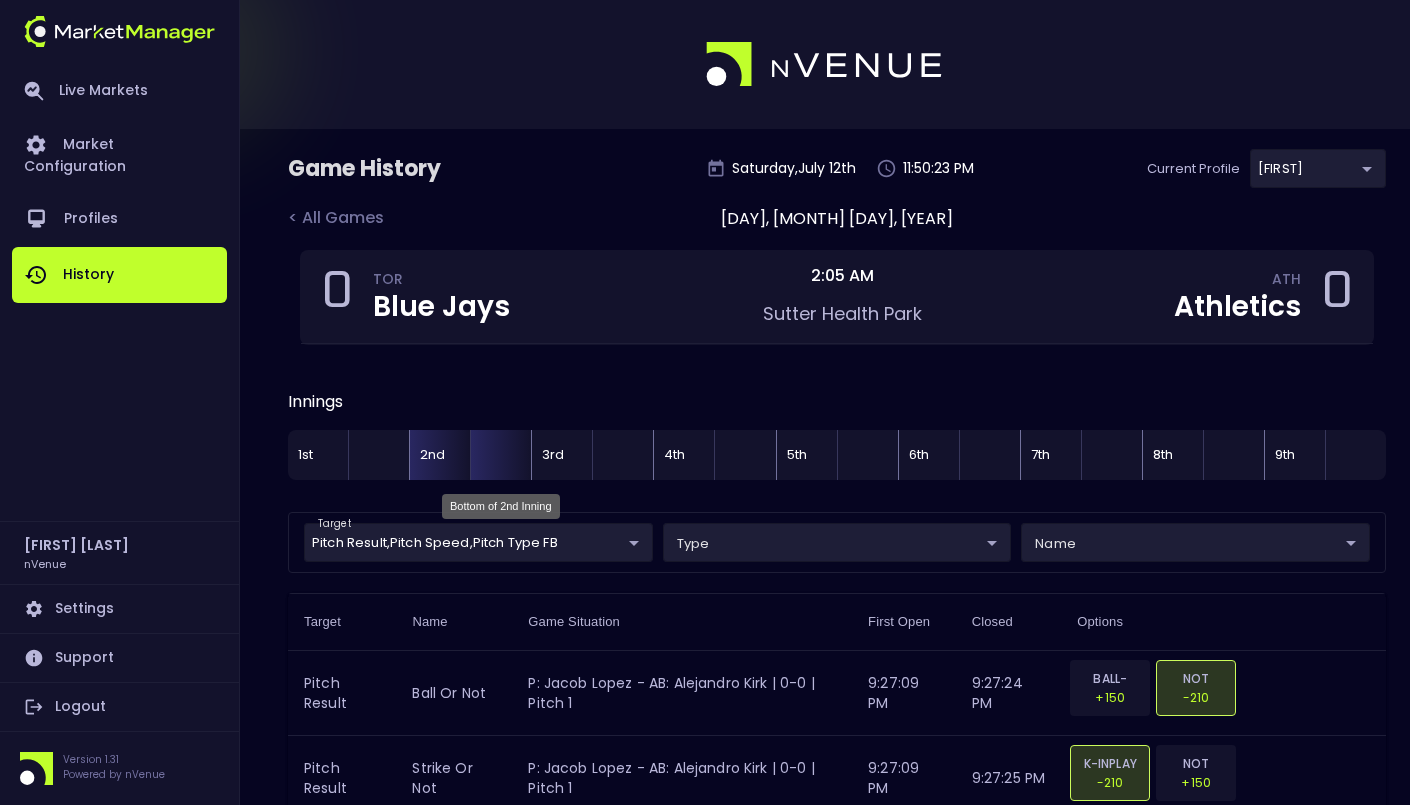 click at bounding box center [500, 455] 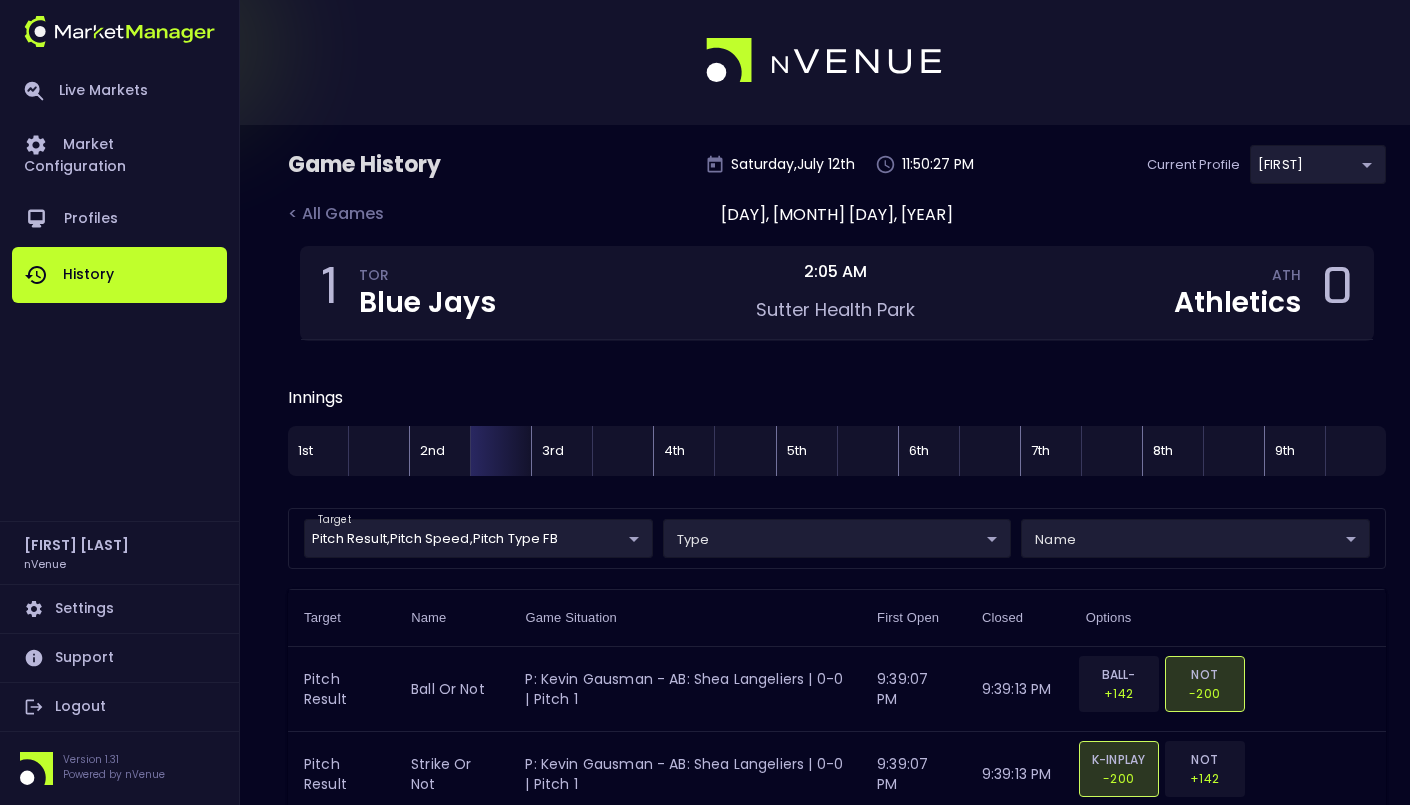 scroll, scrollTop: 0, scrollLeft: 0, axis: both 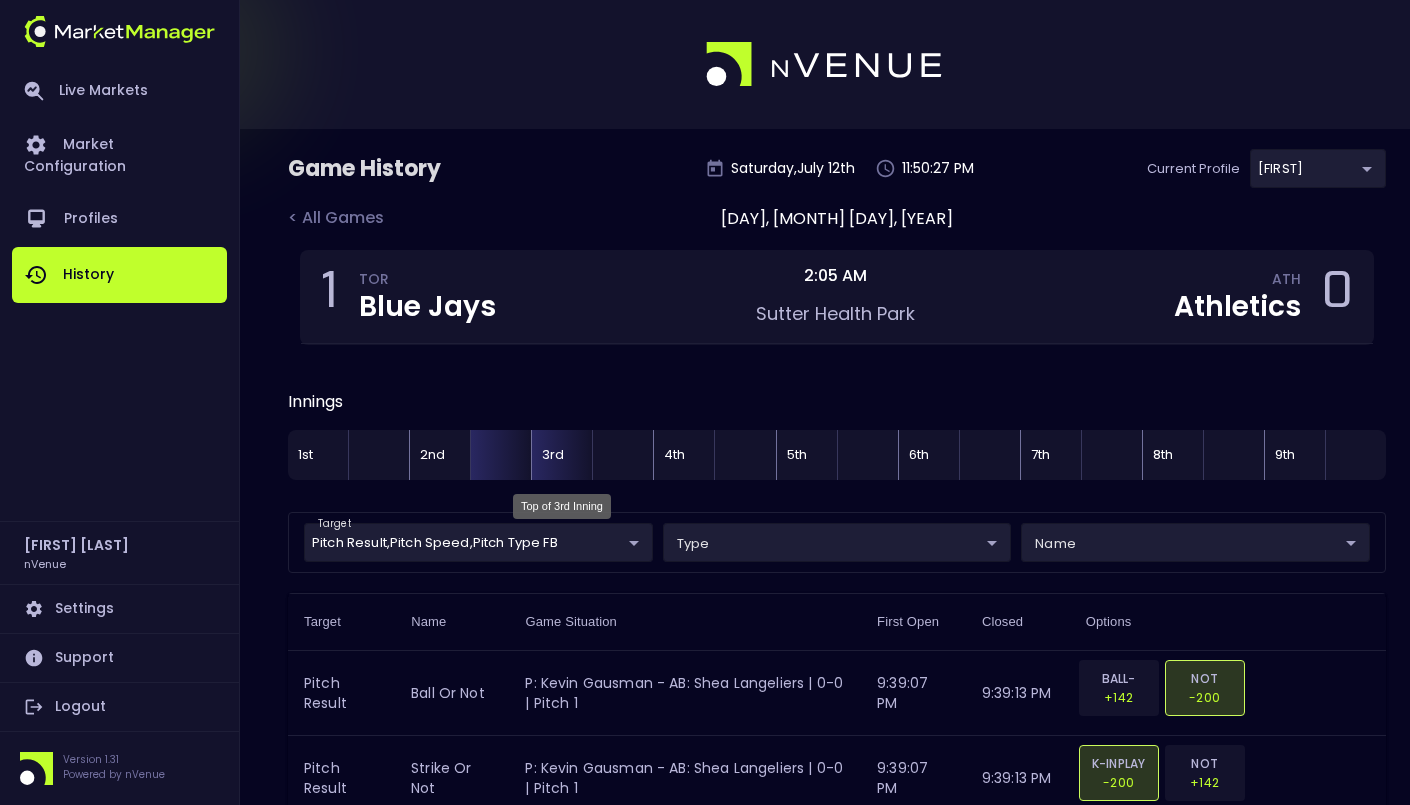 click on "3rd" at bounding box center [561, 455] 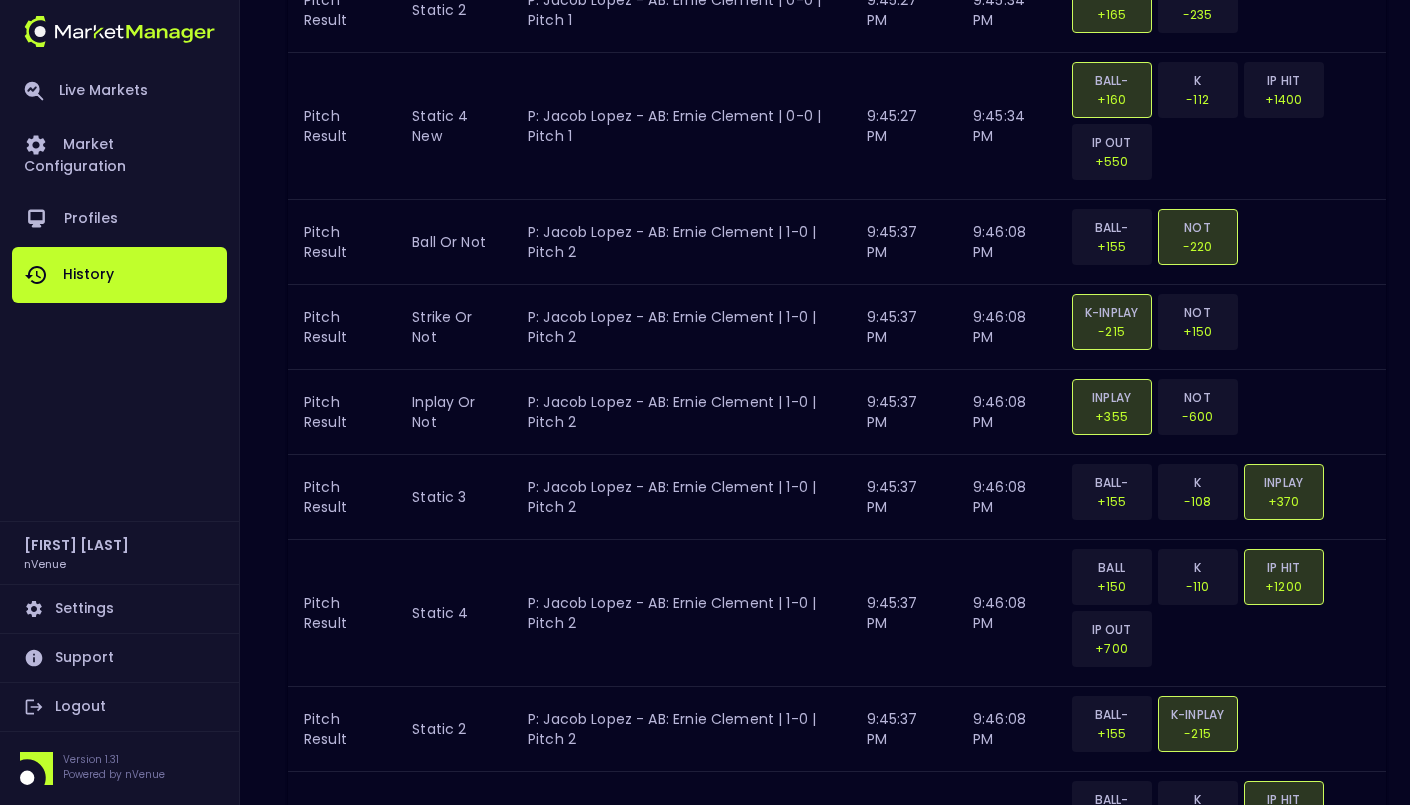 scroll, scrollTop: 0, scrollLeft: 0, axis: both 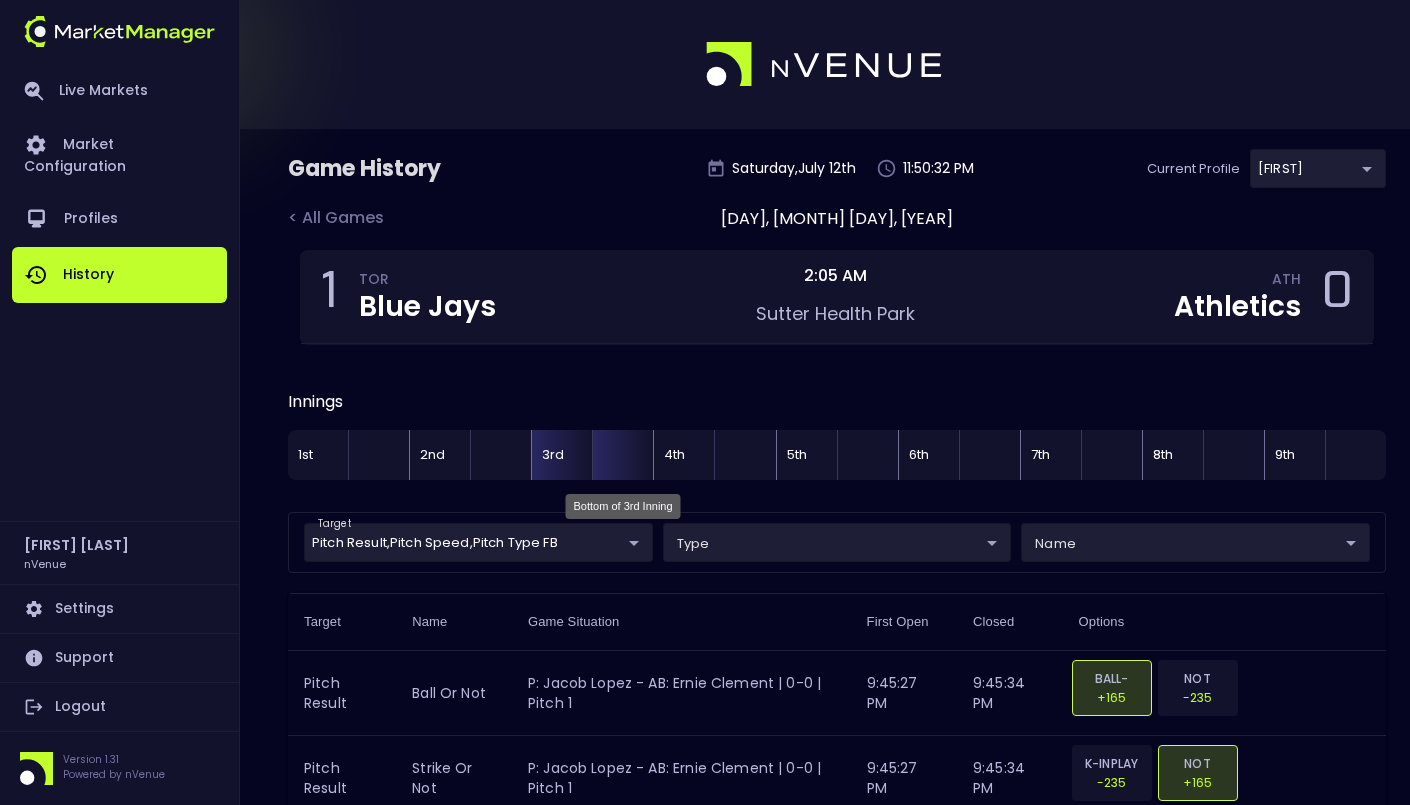 click at bounding box center [622, 455] 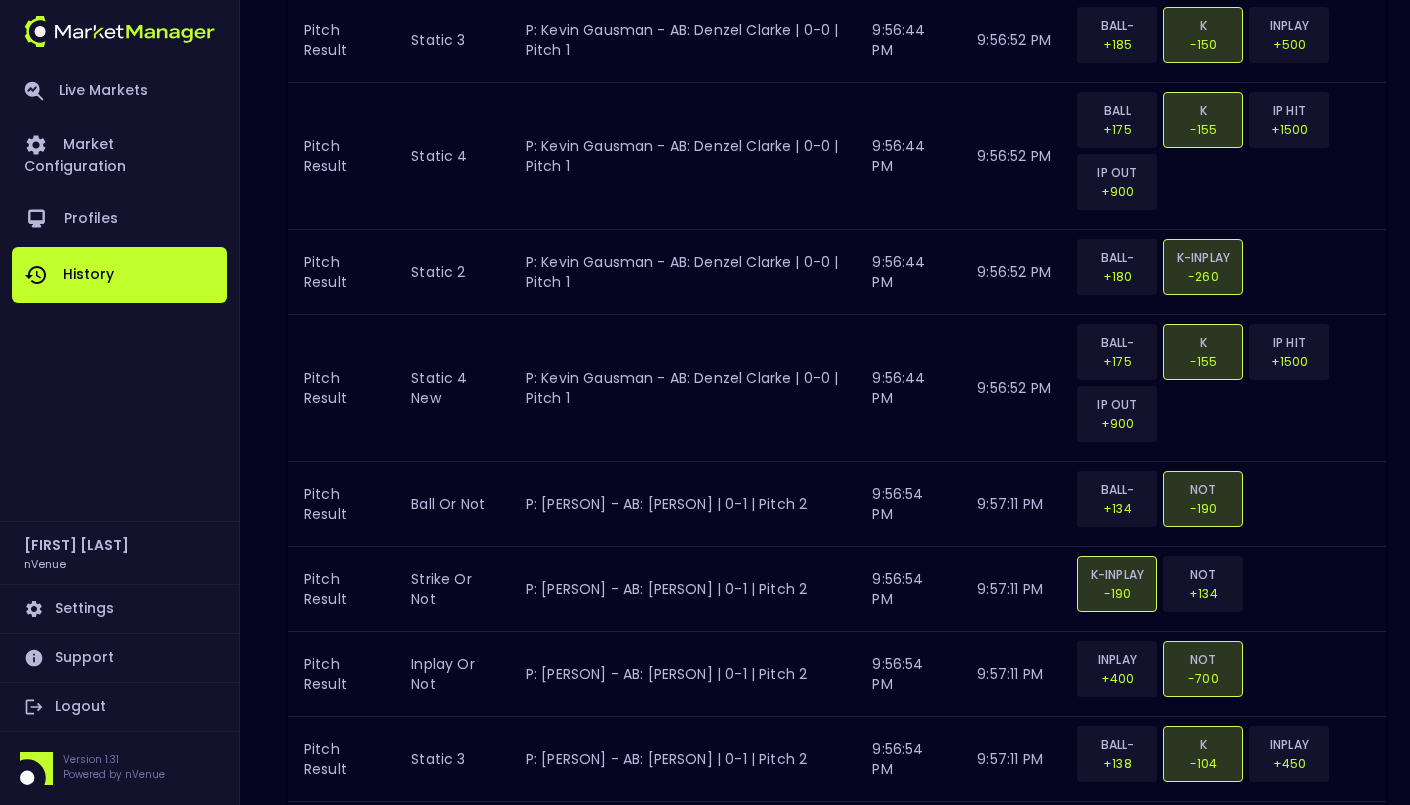 scroll, scrollTop: 0, scrollLeft: 0, axis: both 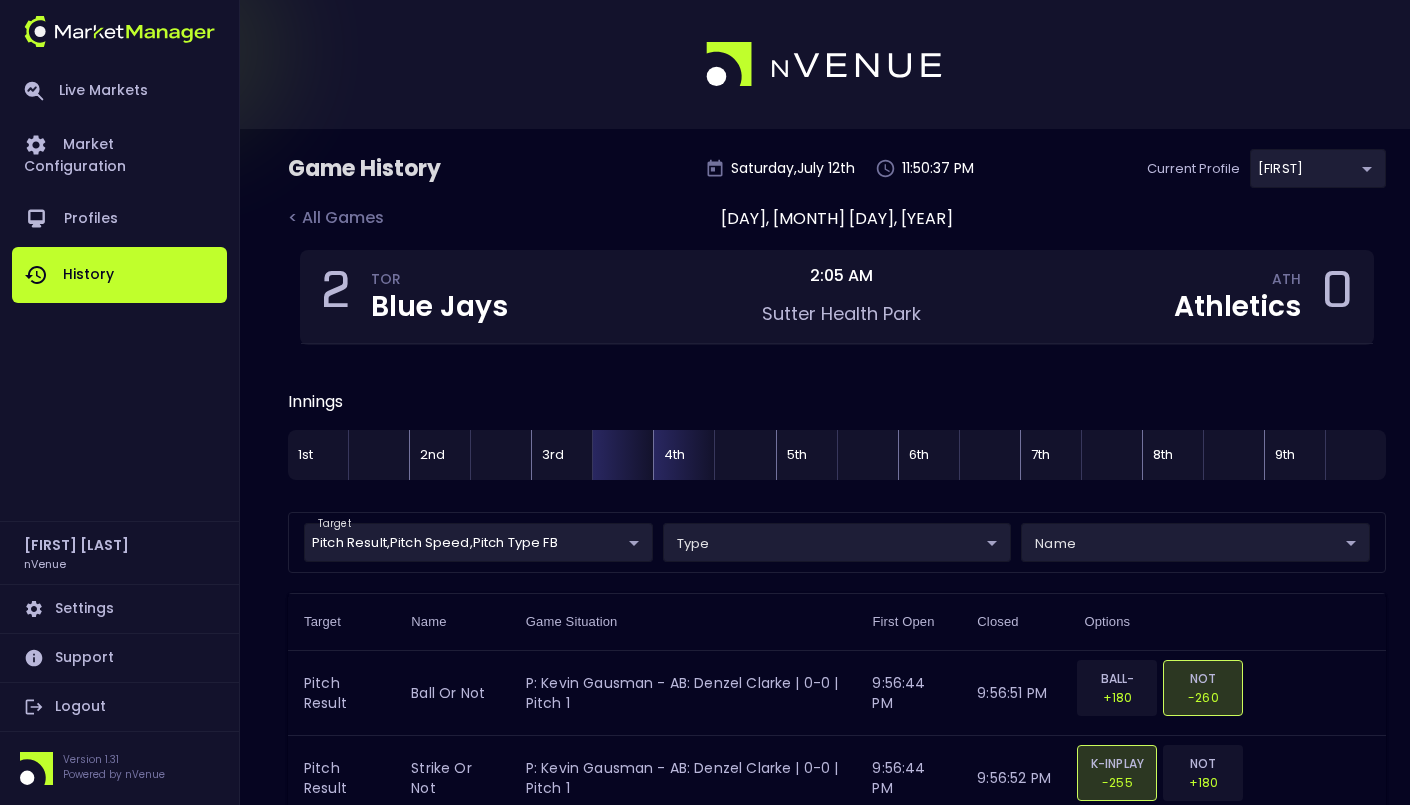 click on "4th" at bounding box center (683, 455) 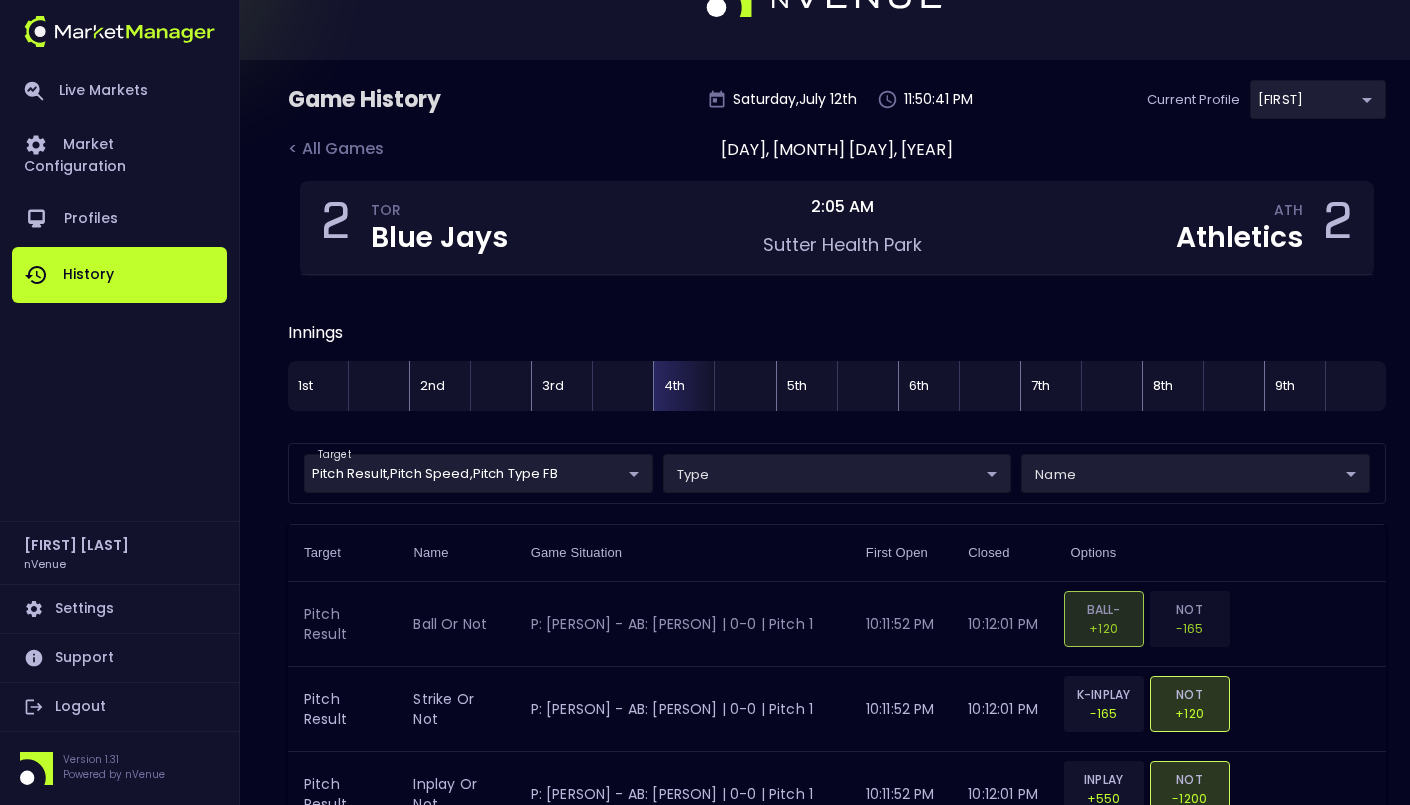 scroll, scrollTop: 0, scrollLeft: 0, axis: both 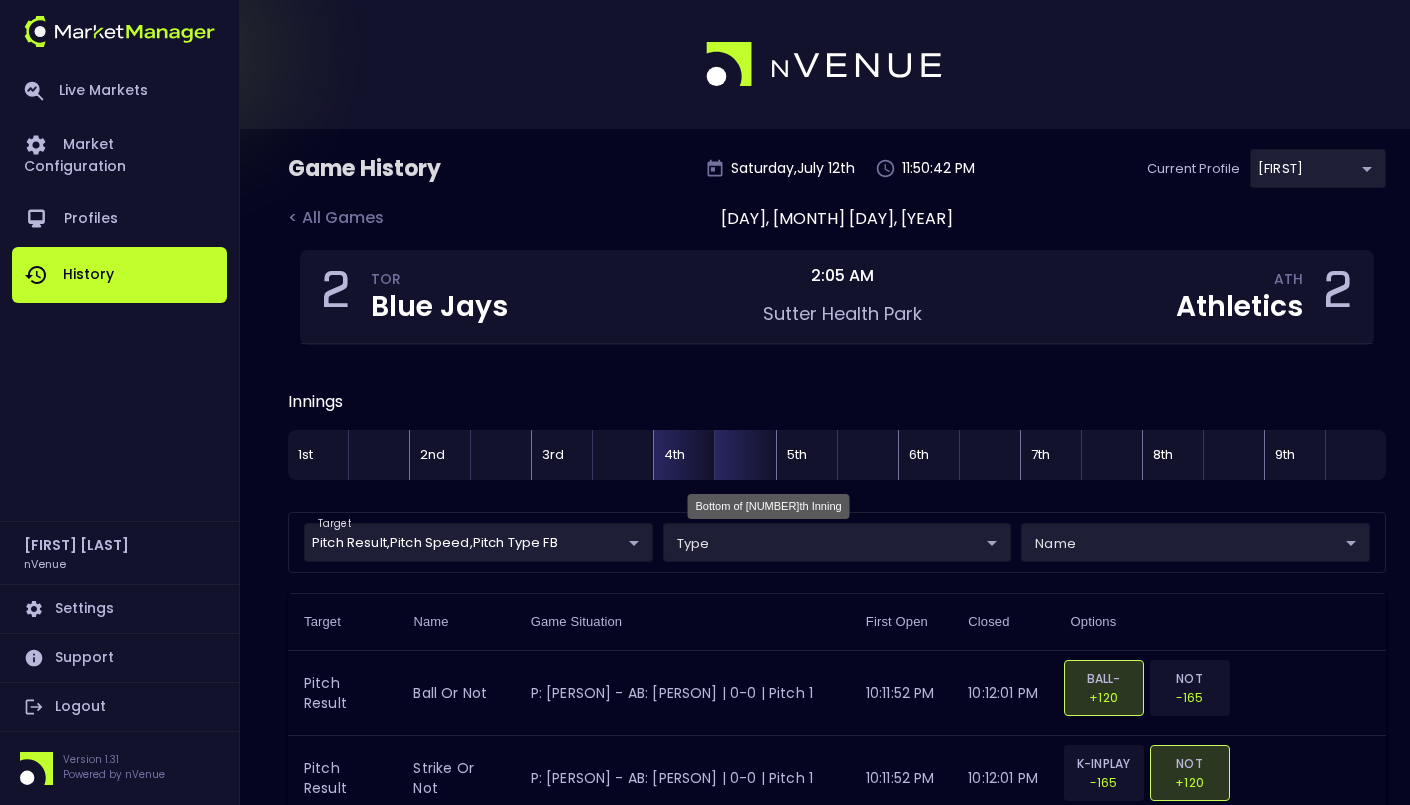 click at bounding box center [744, 455] 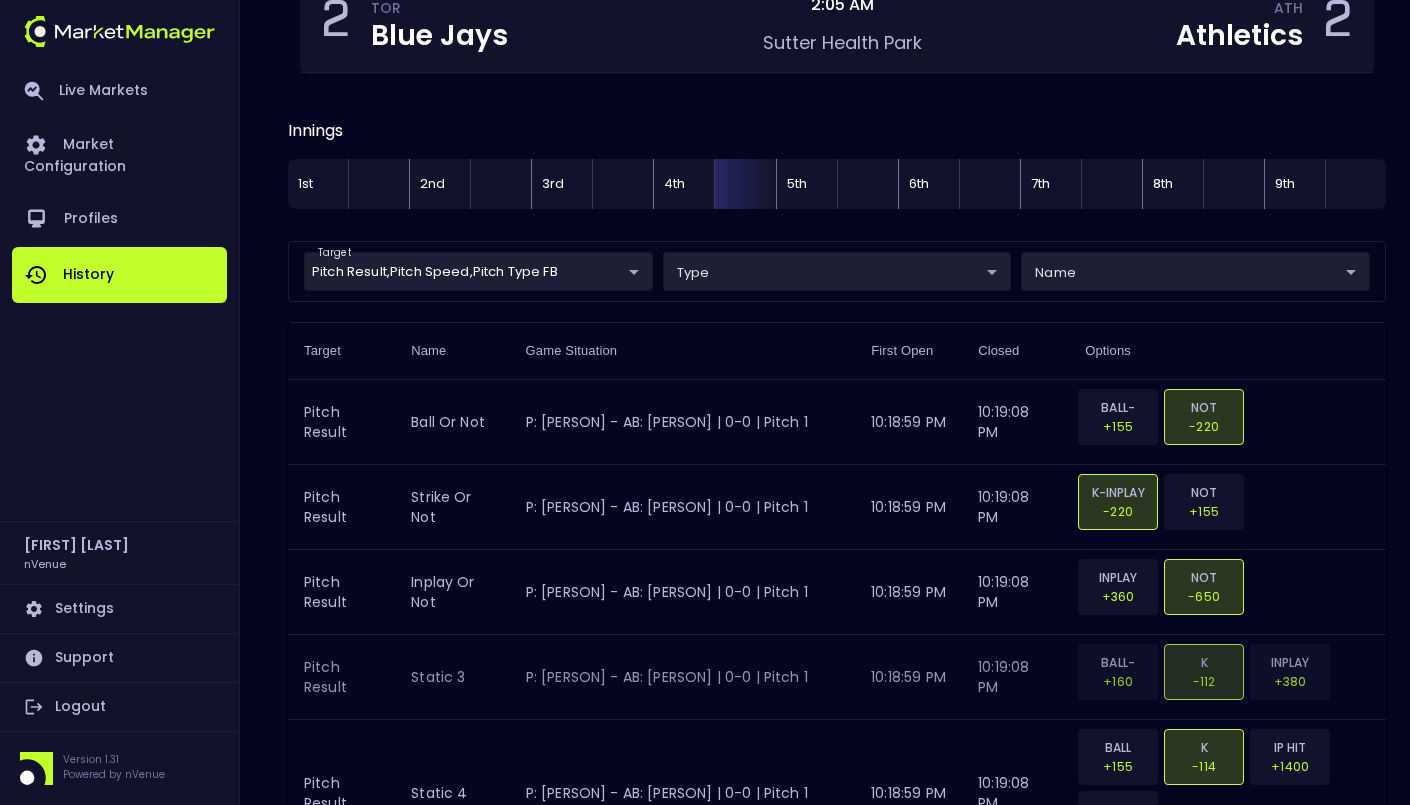 scroll, scrollTop: 0, scrollLeft: 0, axis: both 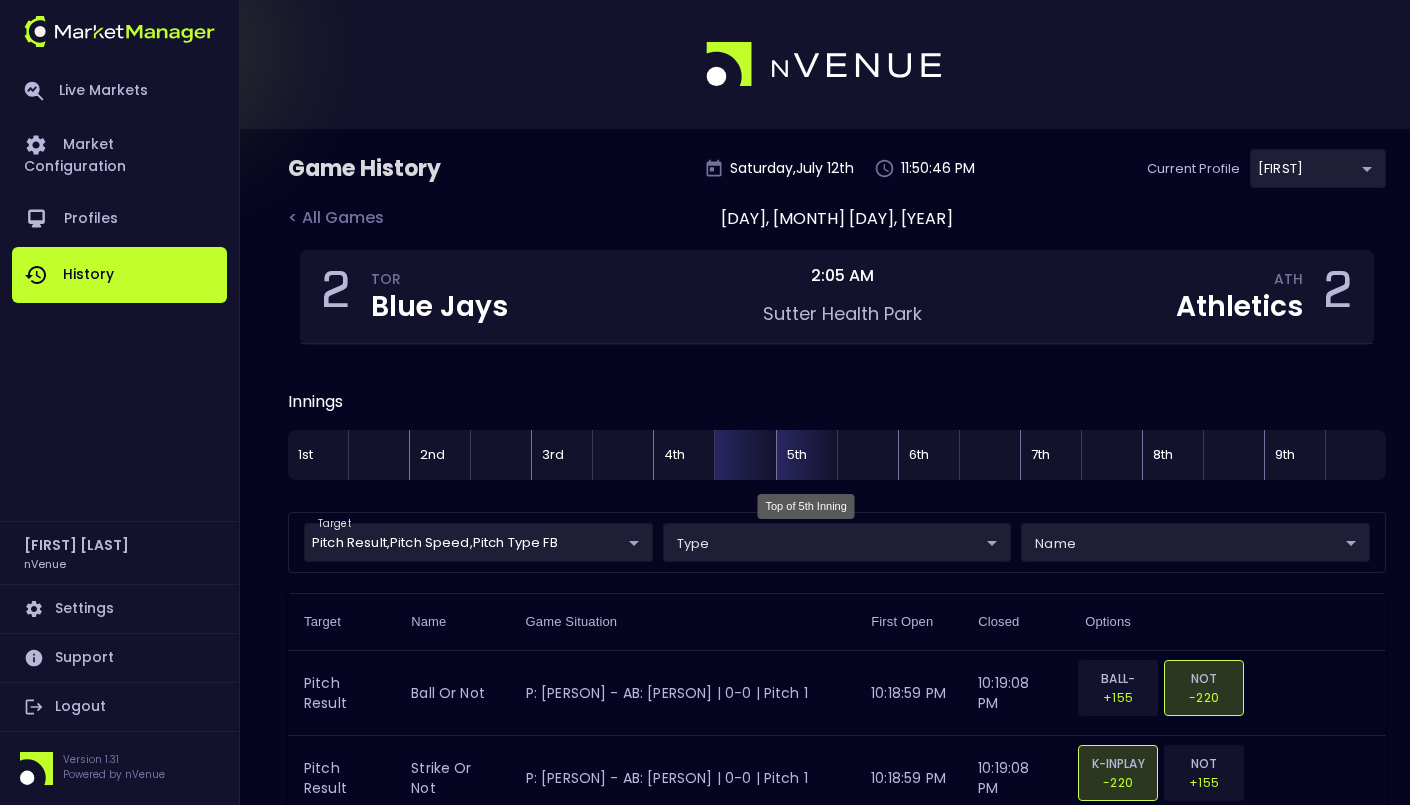 click on "5th" at bounding box center [806, 455] 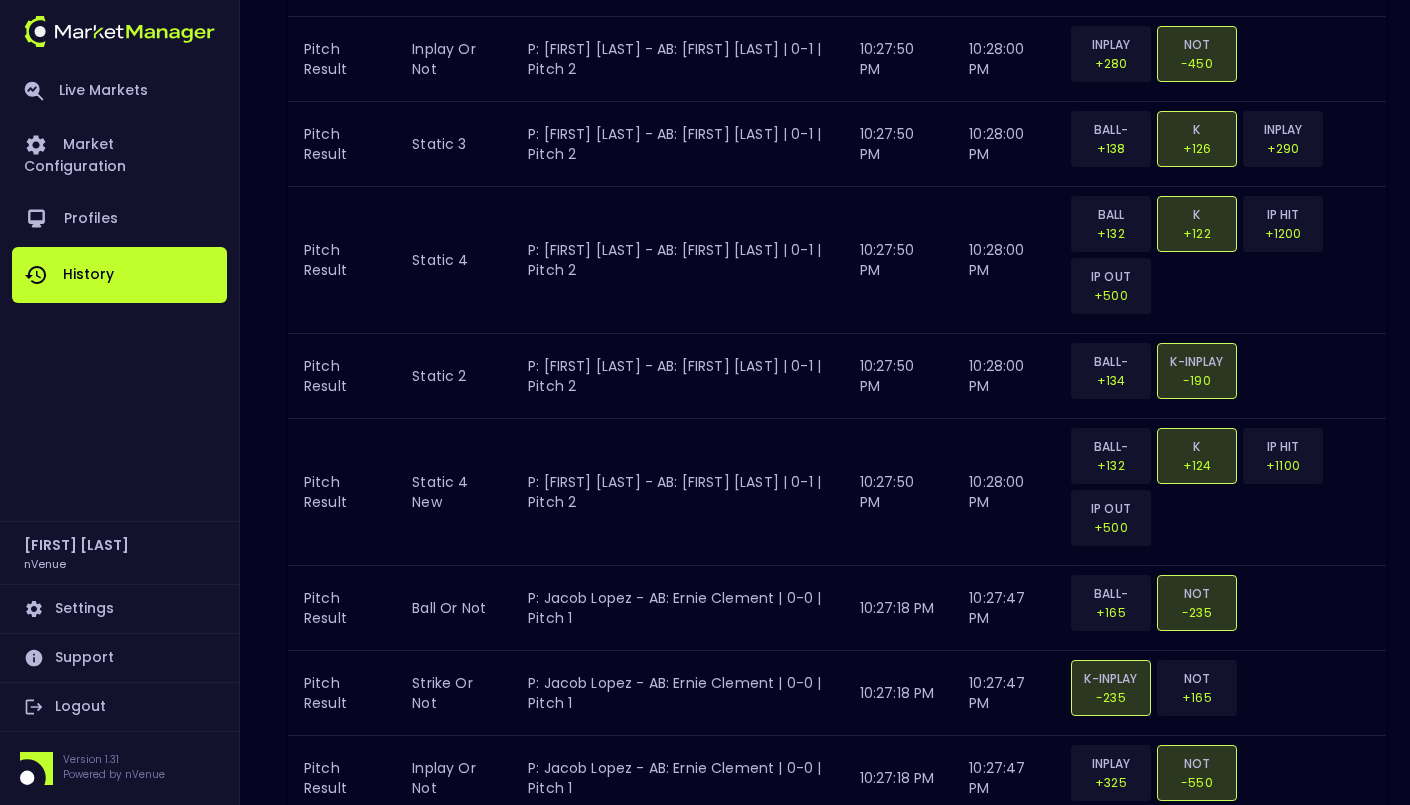 scroll, scrollTop: 0, scrollLeft: 0, axis: both 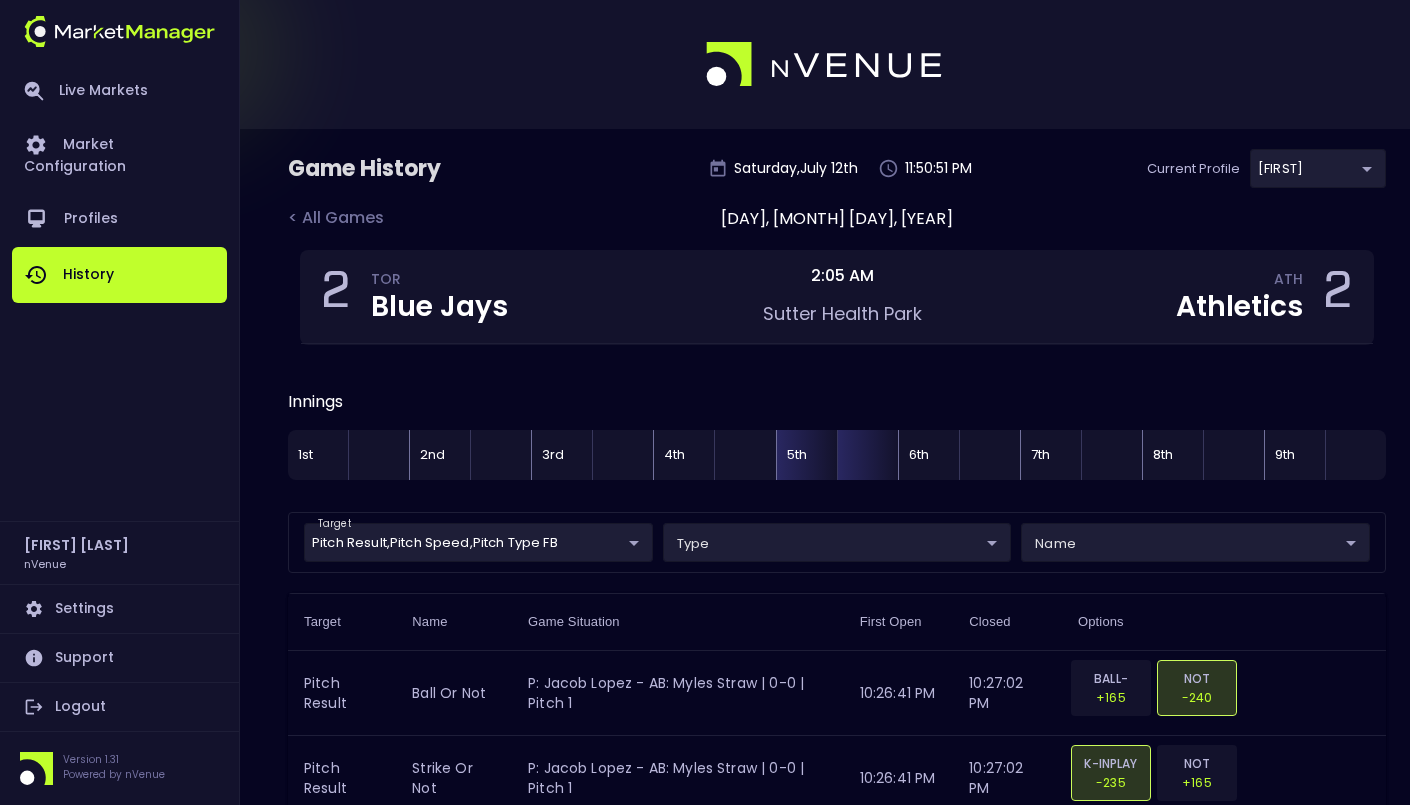 click at bounding box center (867, 455) 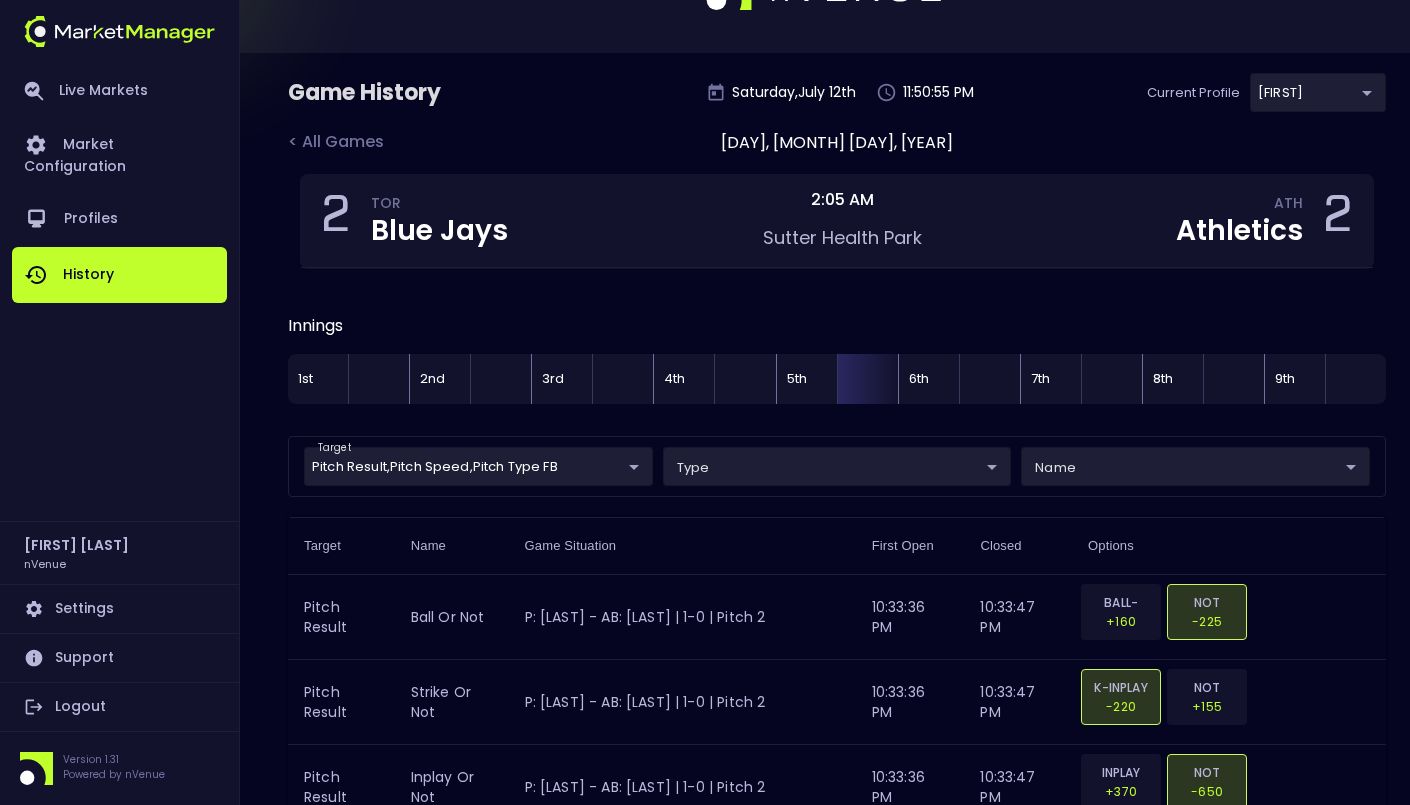 scroll, scrollTop: 0, scrollLeft: 0, axis: both 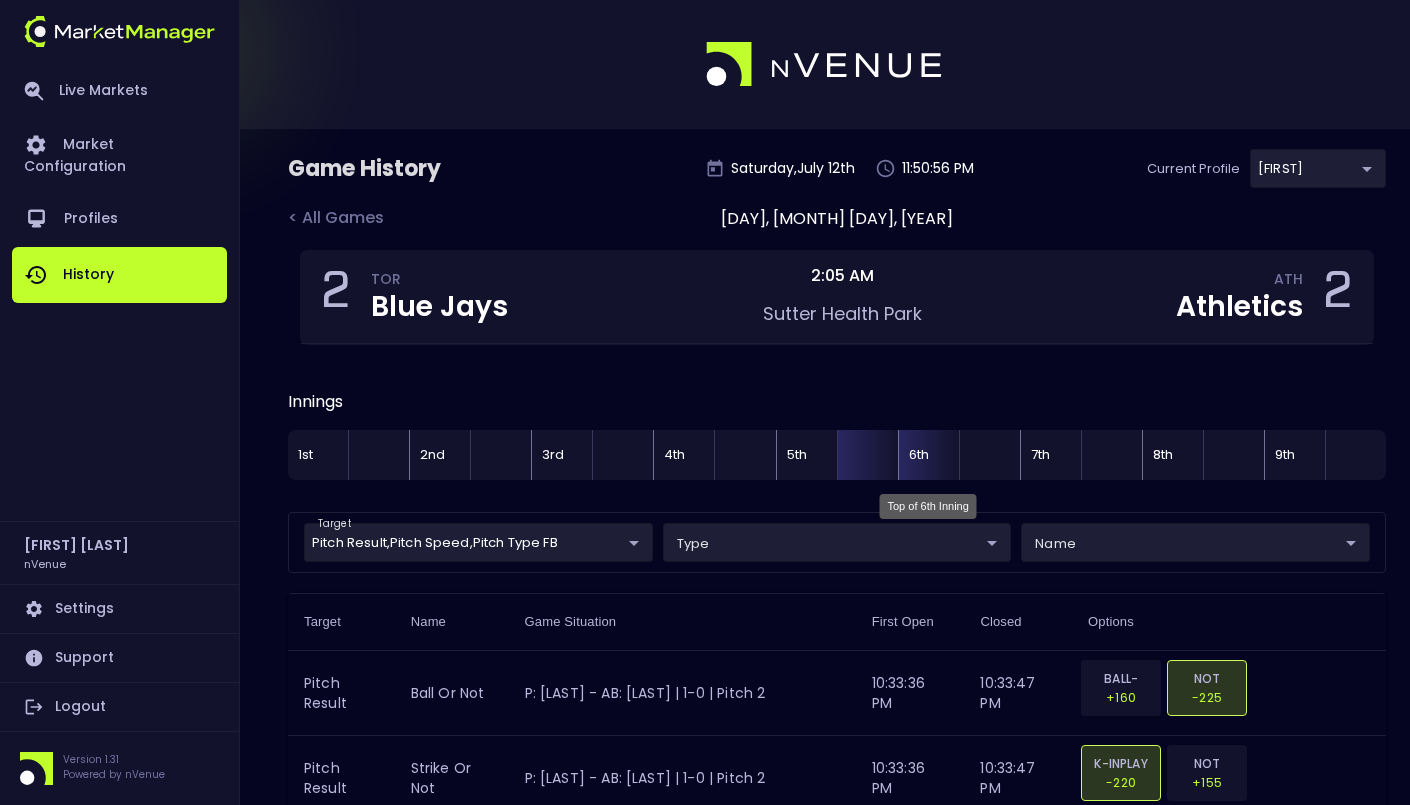 click on "6th" at bounding box center [928, 455] 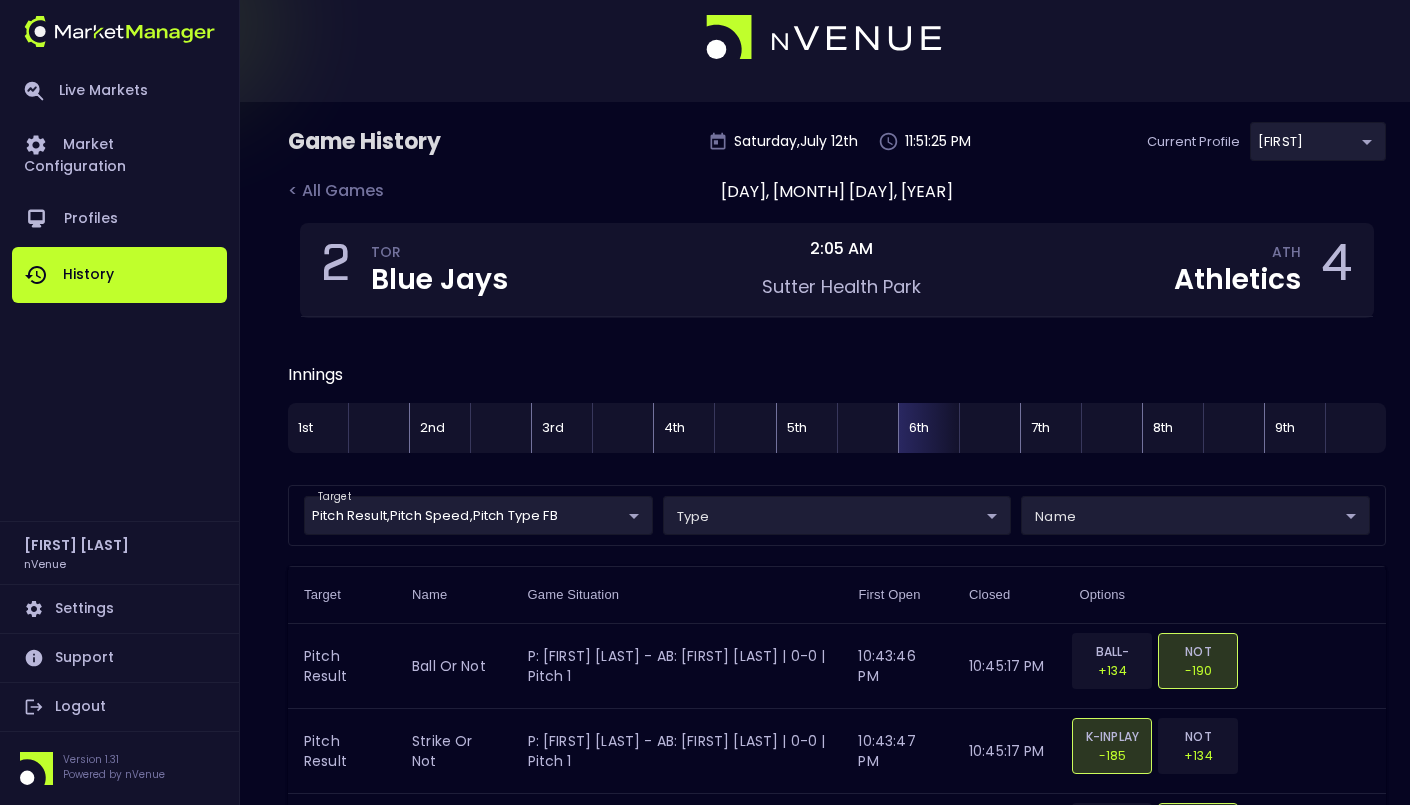 scroll, scrollTop: 0, scrollLeft: 0, axis: both 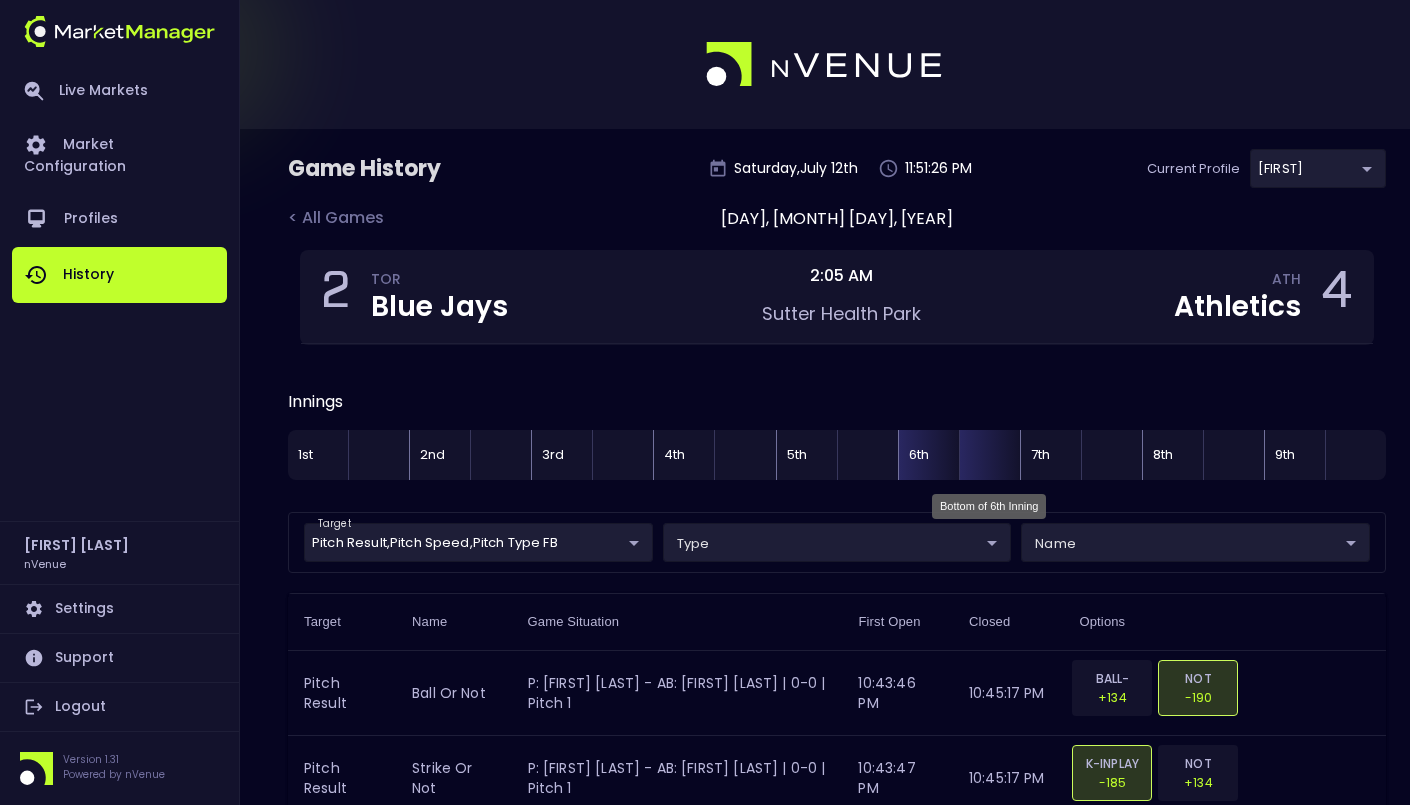 click at bounding box center [989, 455] 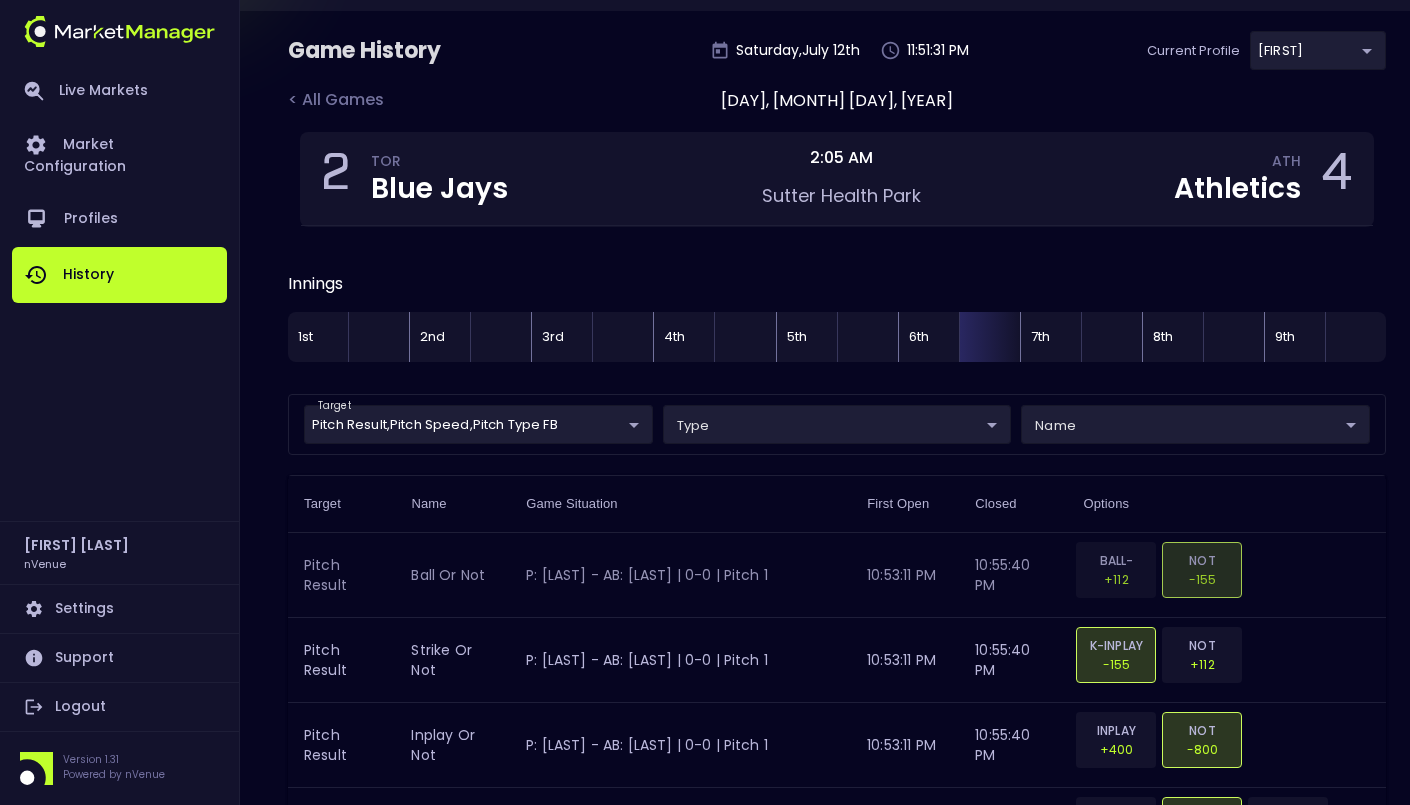 scroll, scrollTop: 0, scrollLeft: 0, axis: both 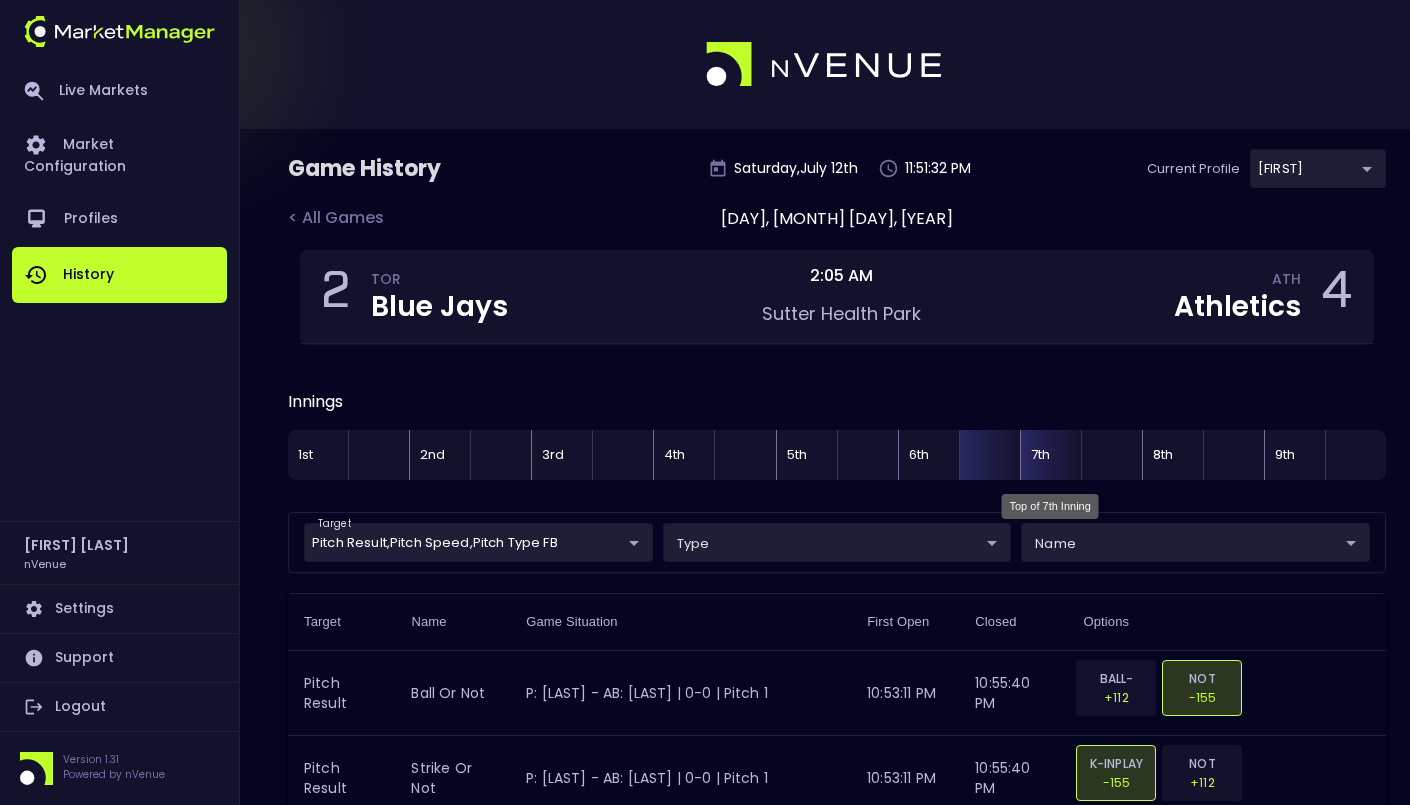 click on "7th" at bounding box center (1050, 455) 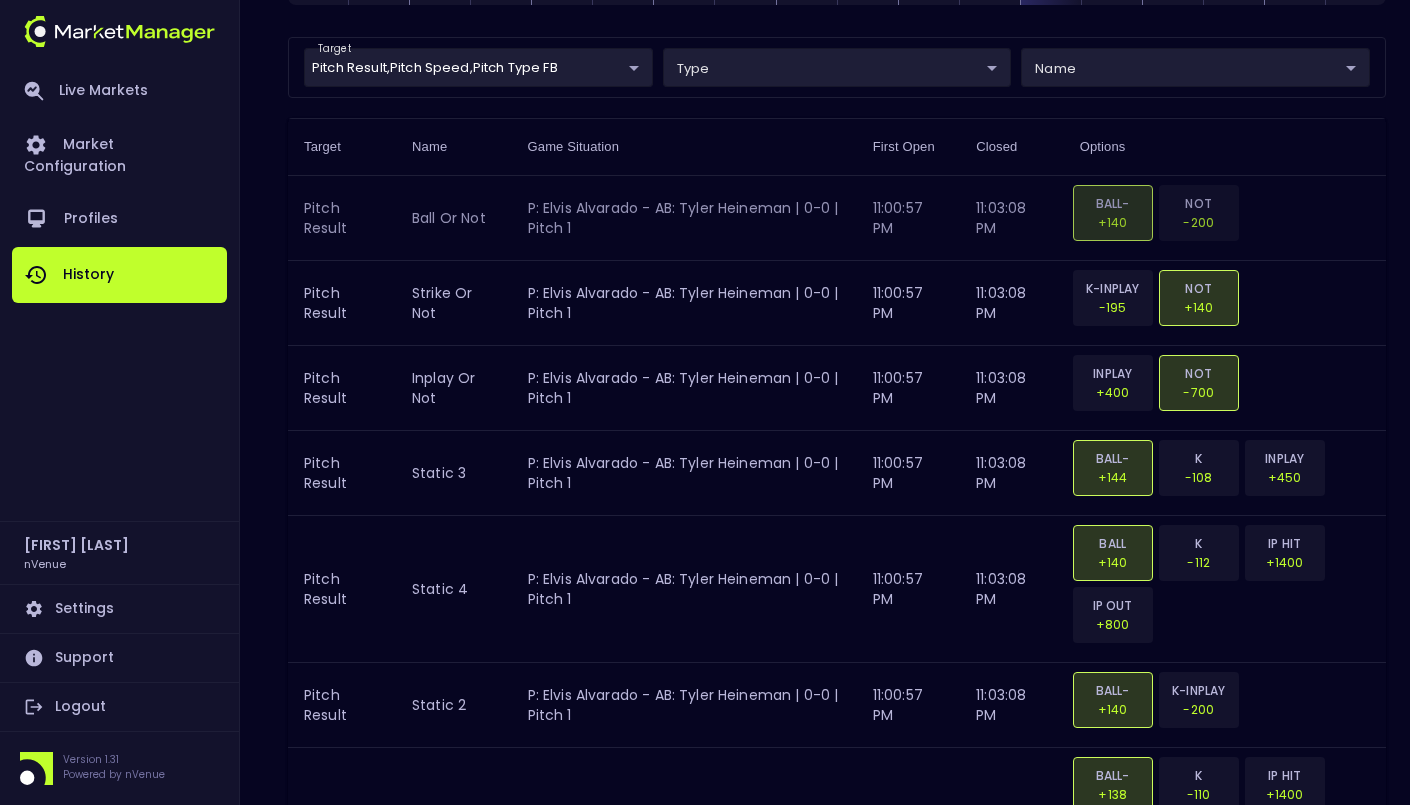 scroll, scrollTop: 0, scrollLeft: 0, axis: both 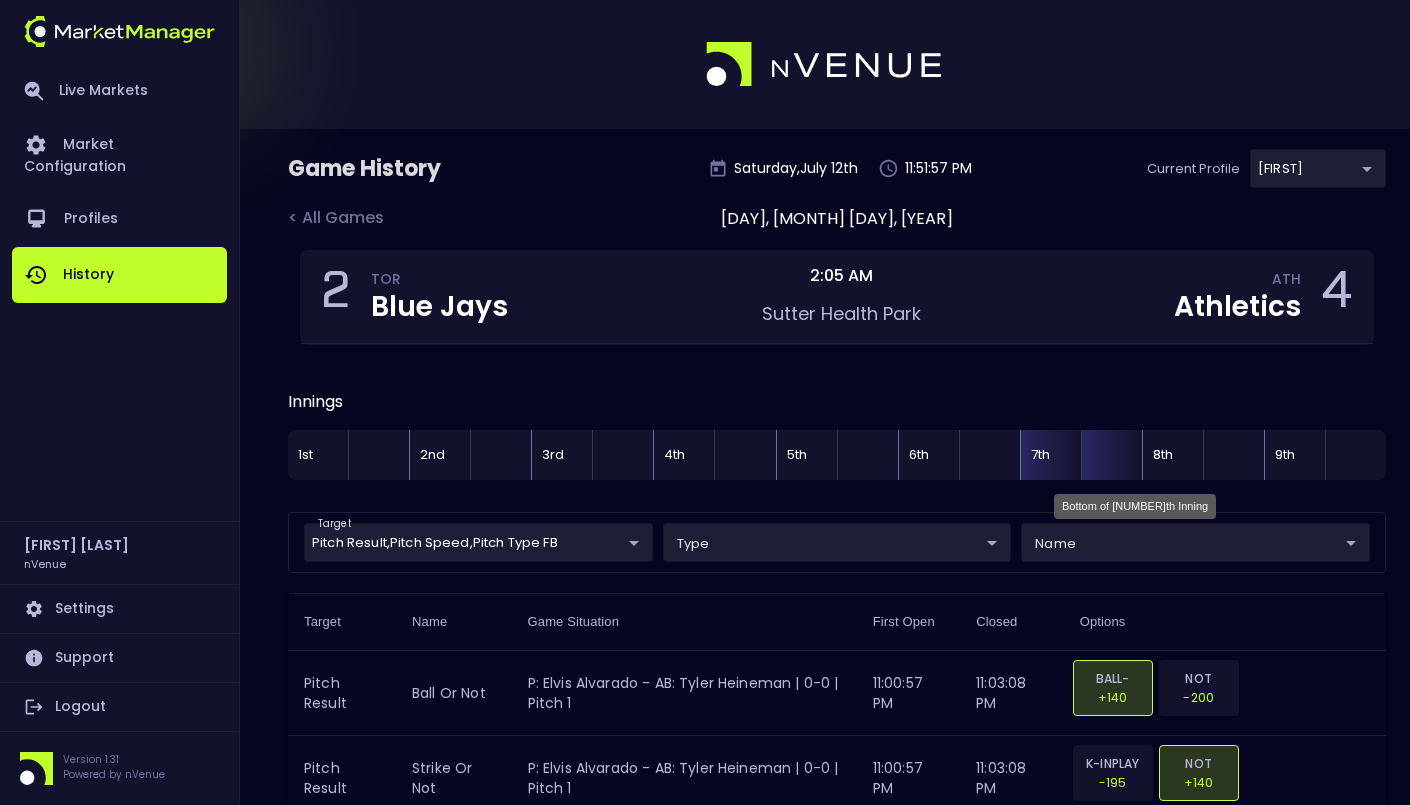 click at bounding box center (1111, 455) 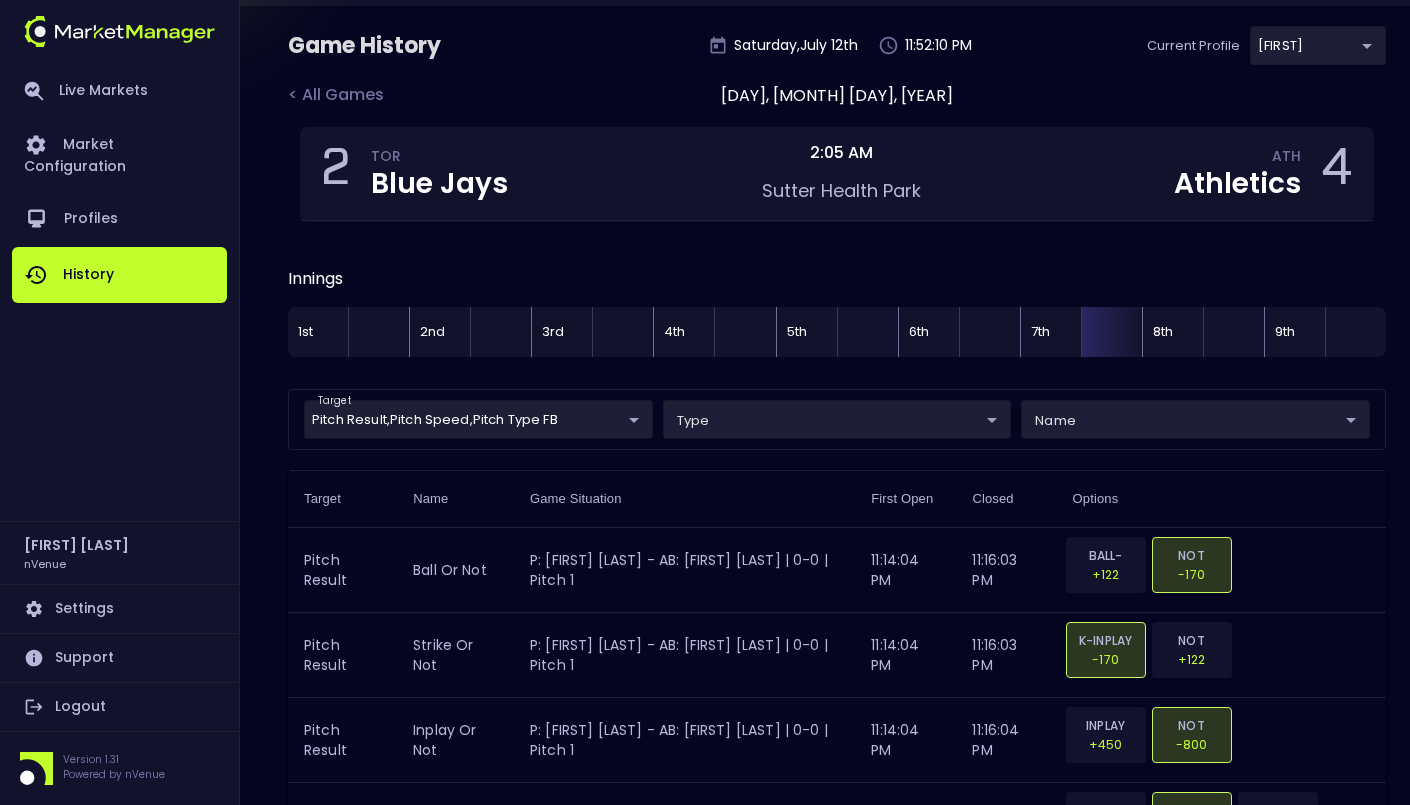 scroll, scrollTop: 0, scrollLeft: 0, axis: both 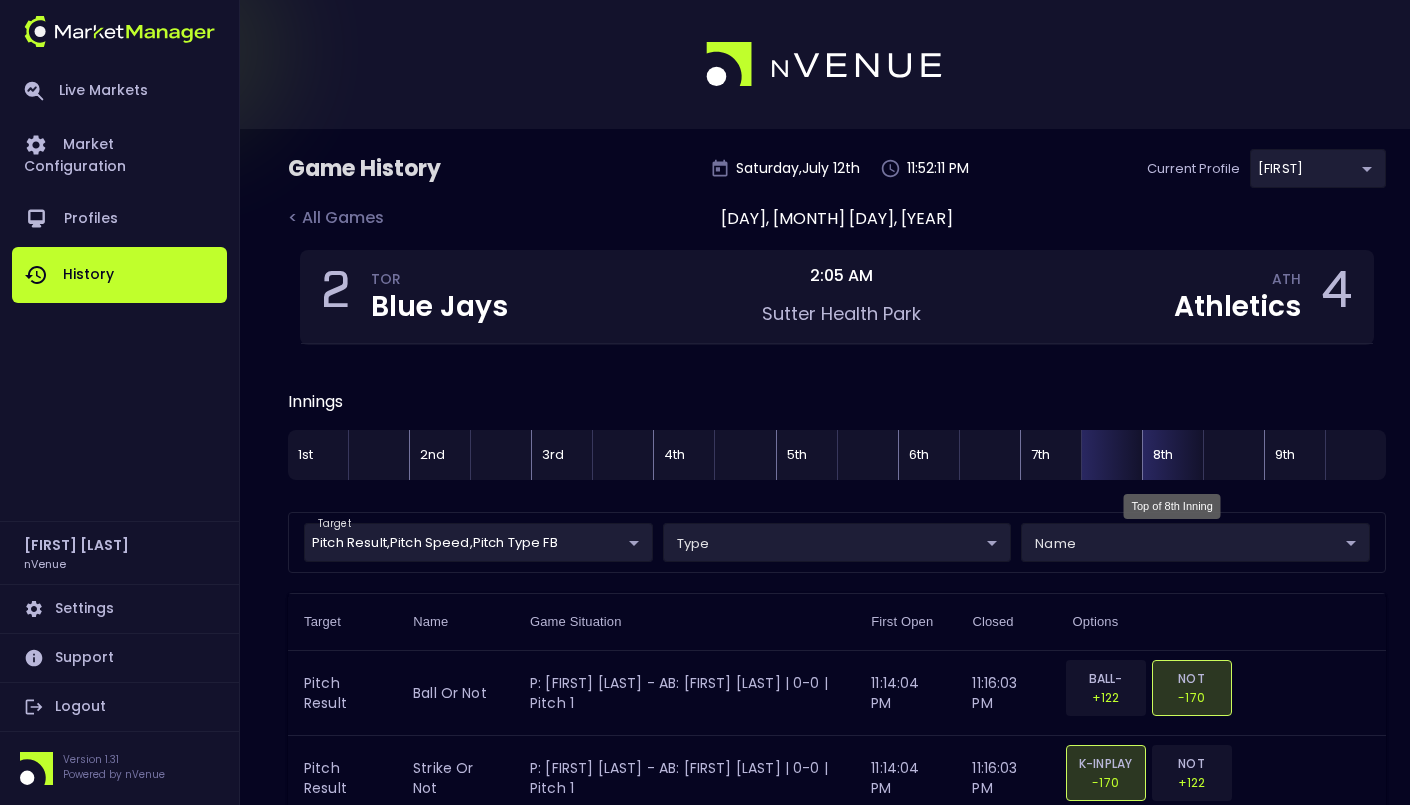 click on "8th" at bounding box center (1172, 455) 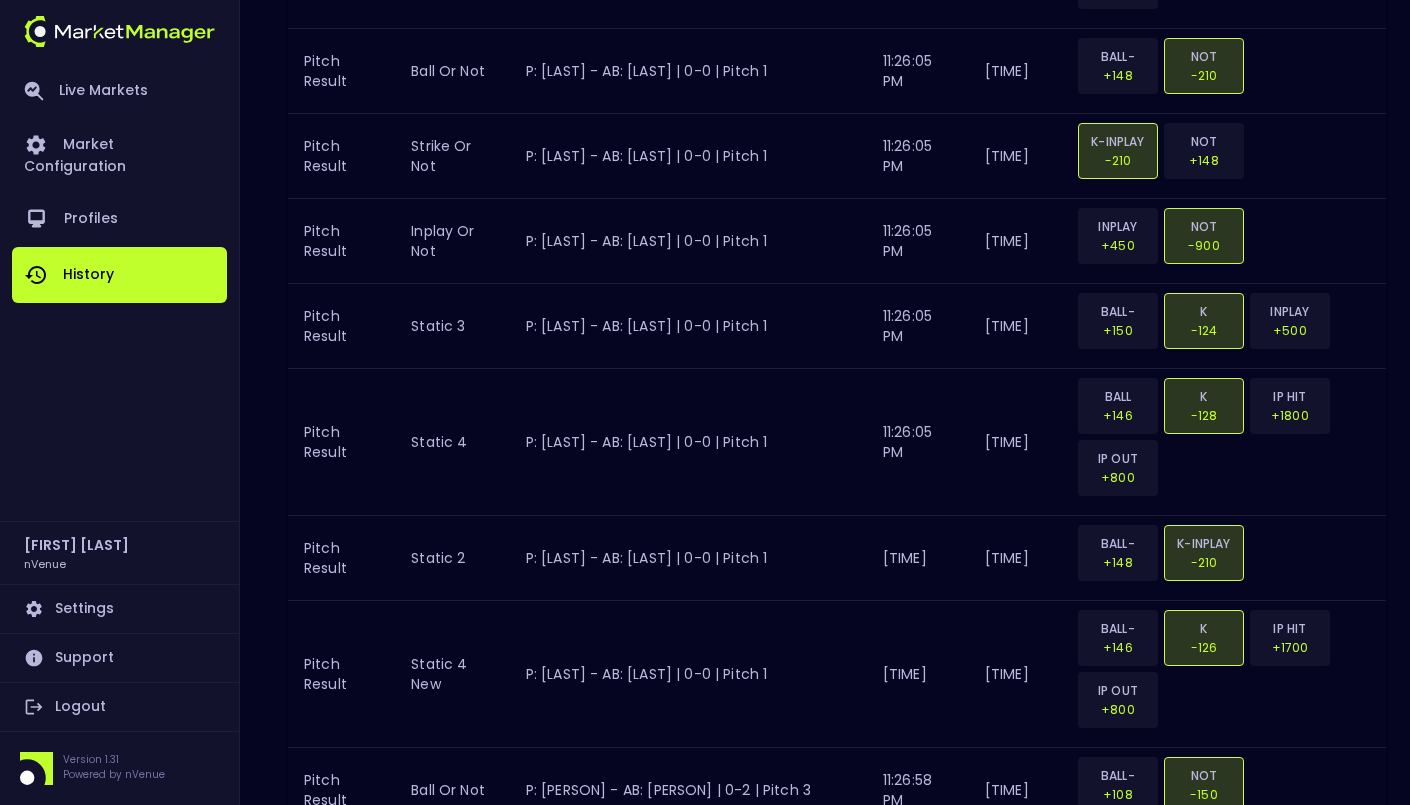 scroll, scrollTop: 5064, scrollLeft: 0, axis: vertical 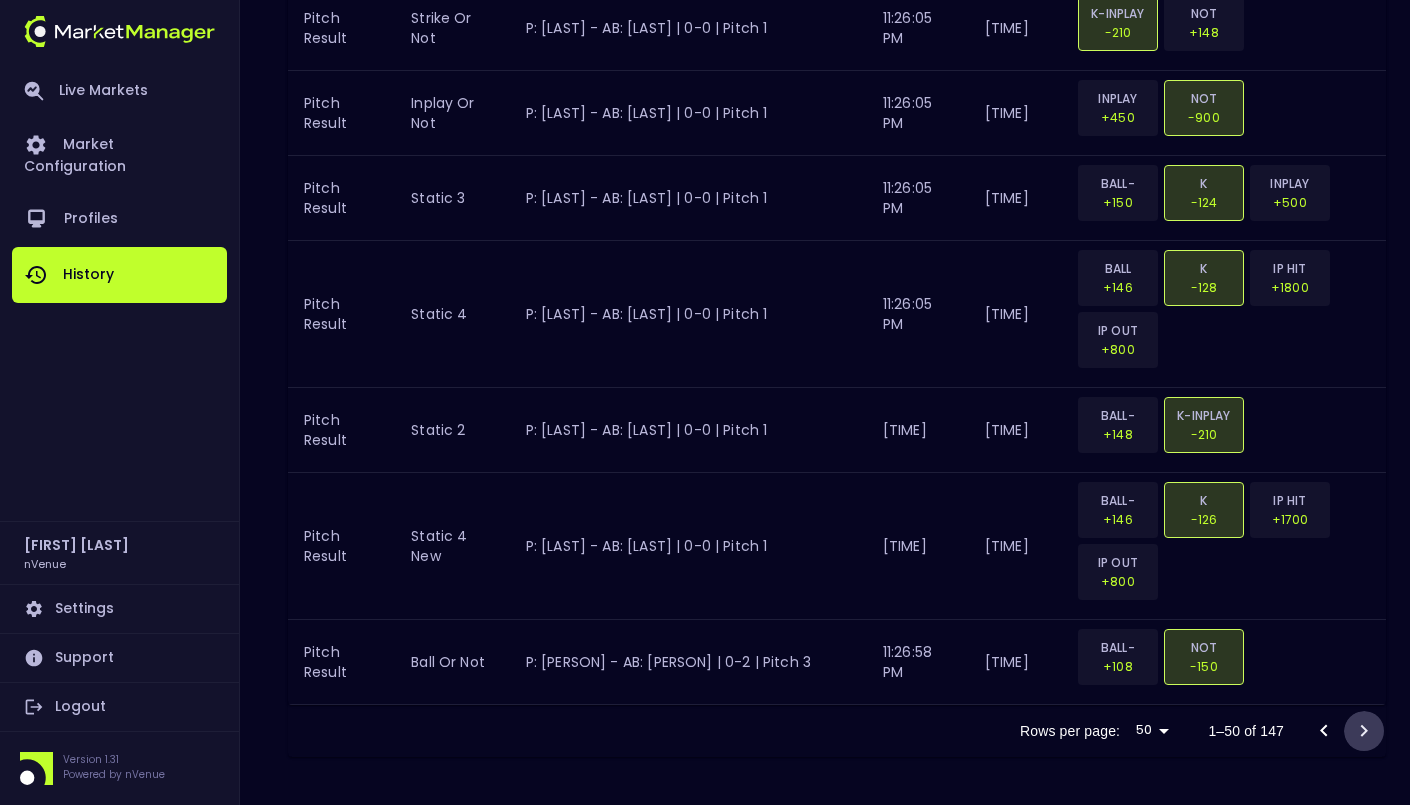 click 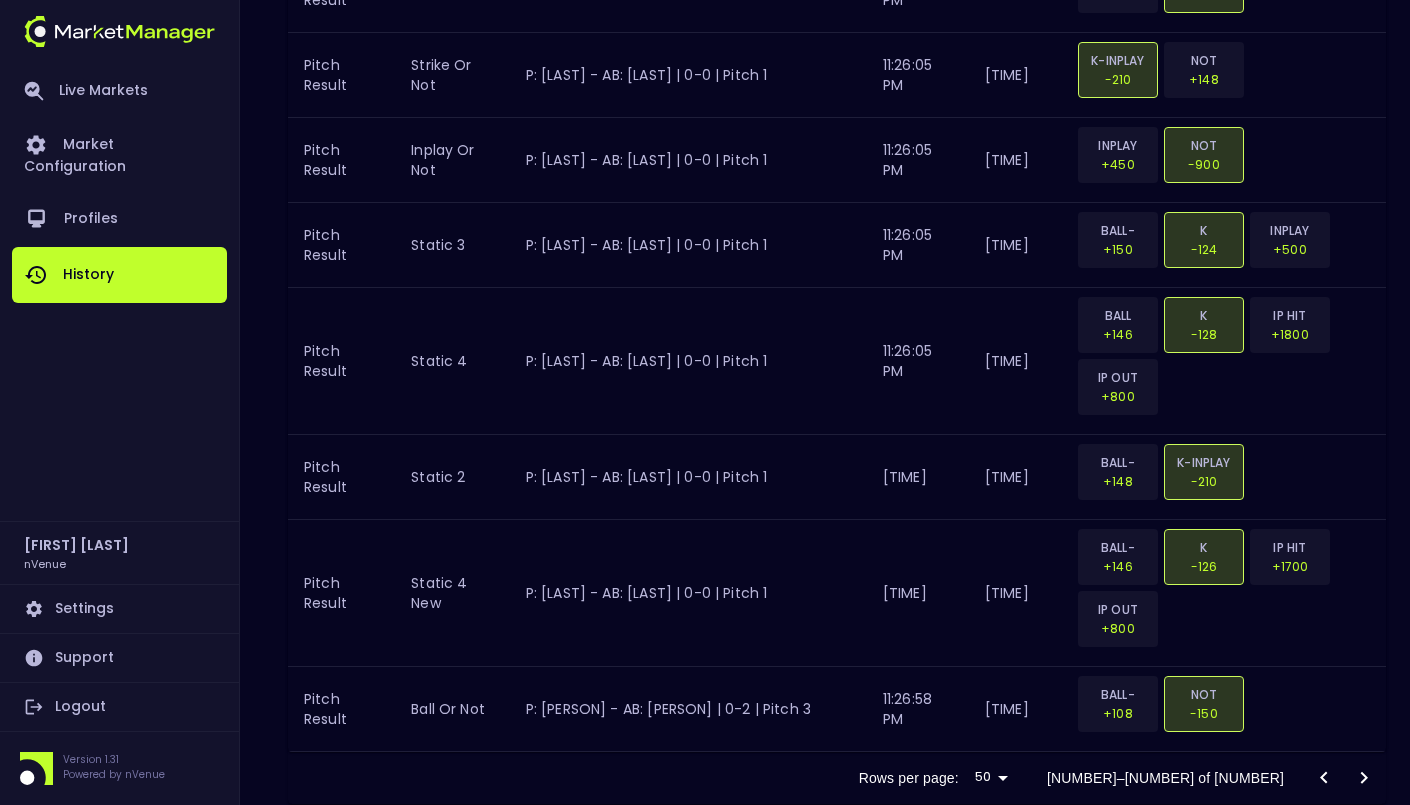 scroll, scrollTop: 5064, scrollLeft: 0, axis: vertical 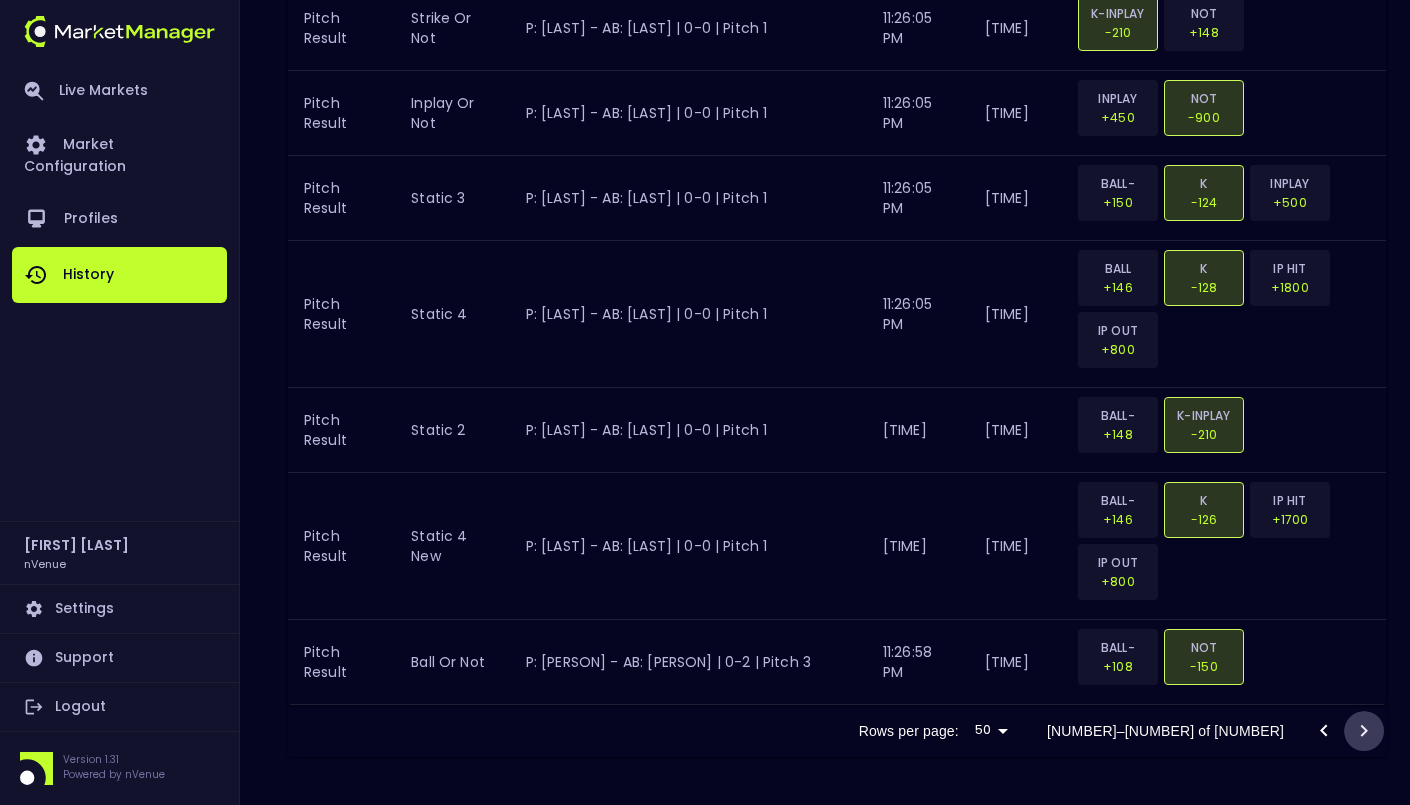 click 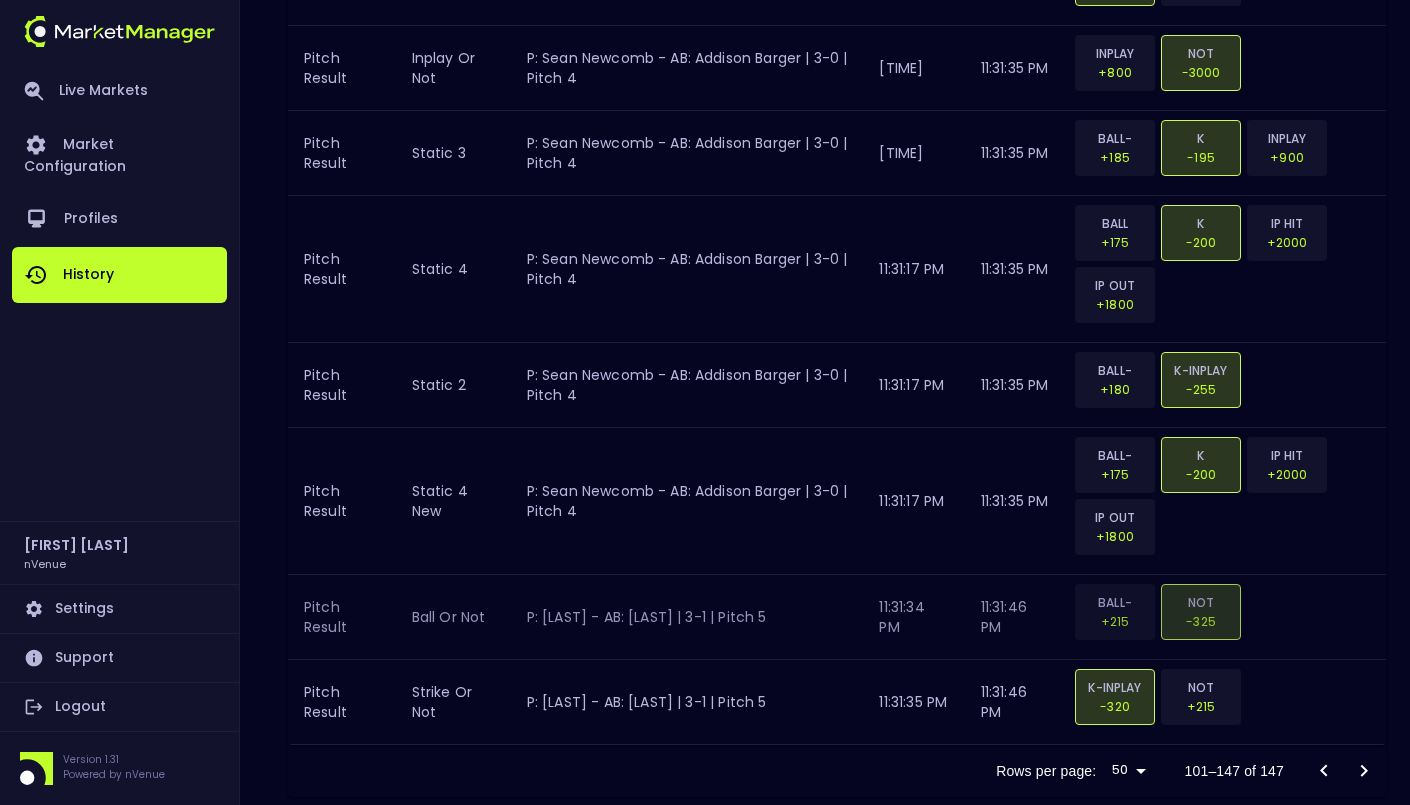 scroll, scrollTop: 5064, scrollLeft: 0, axis: vertical 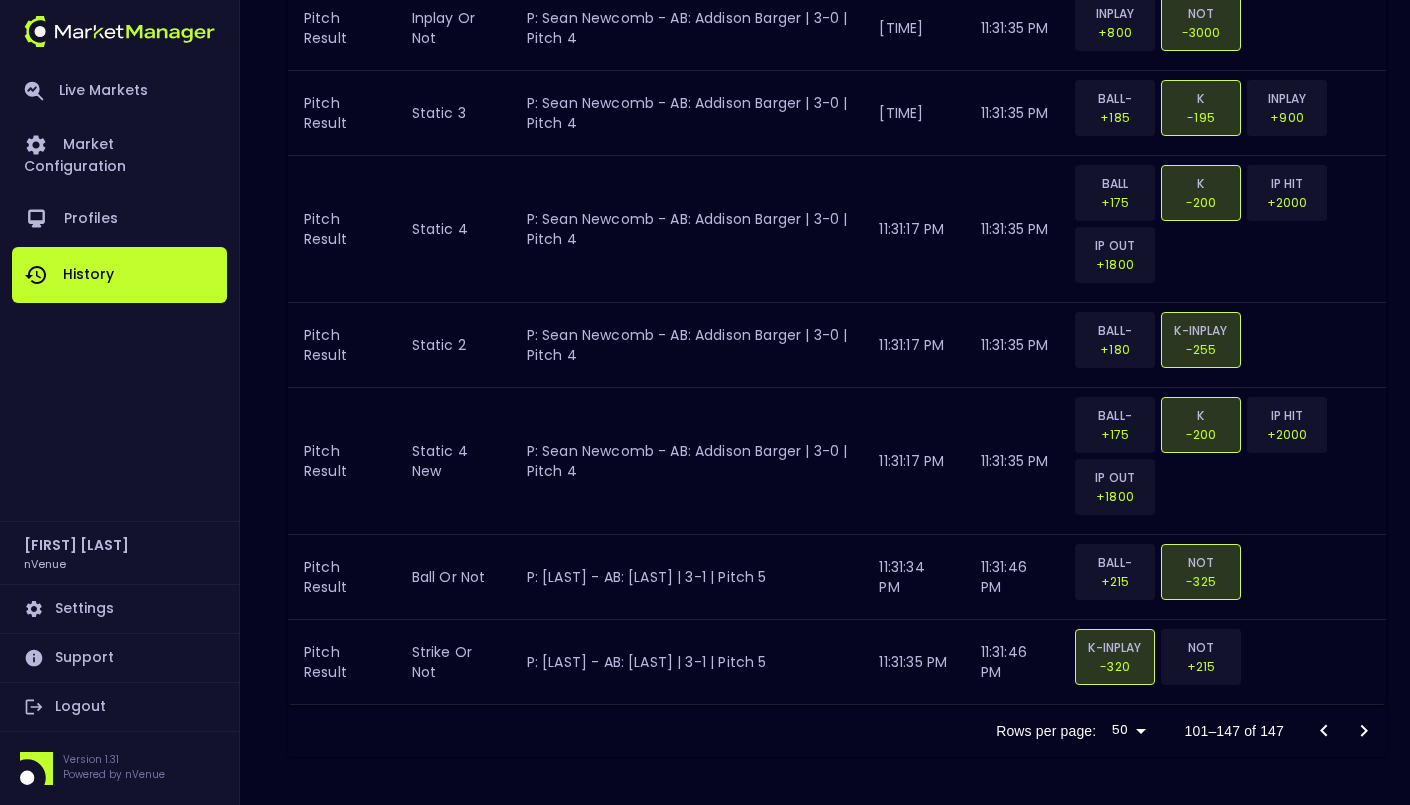 click 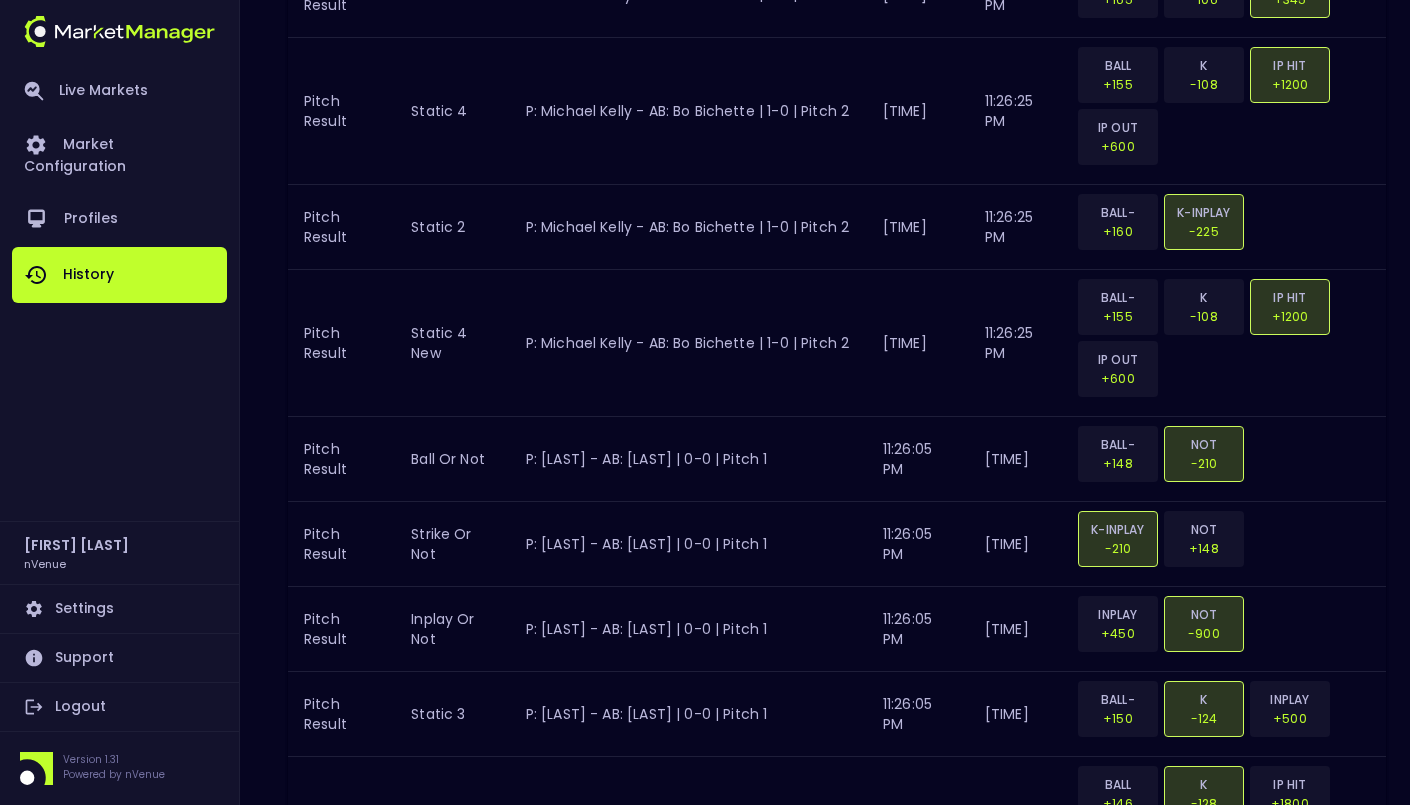 scroll, scrollTop: 5064, scrollLeft: 0, axis: vertical 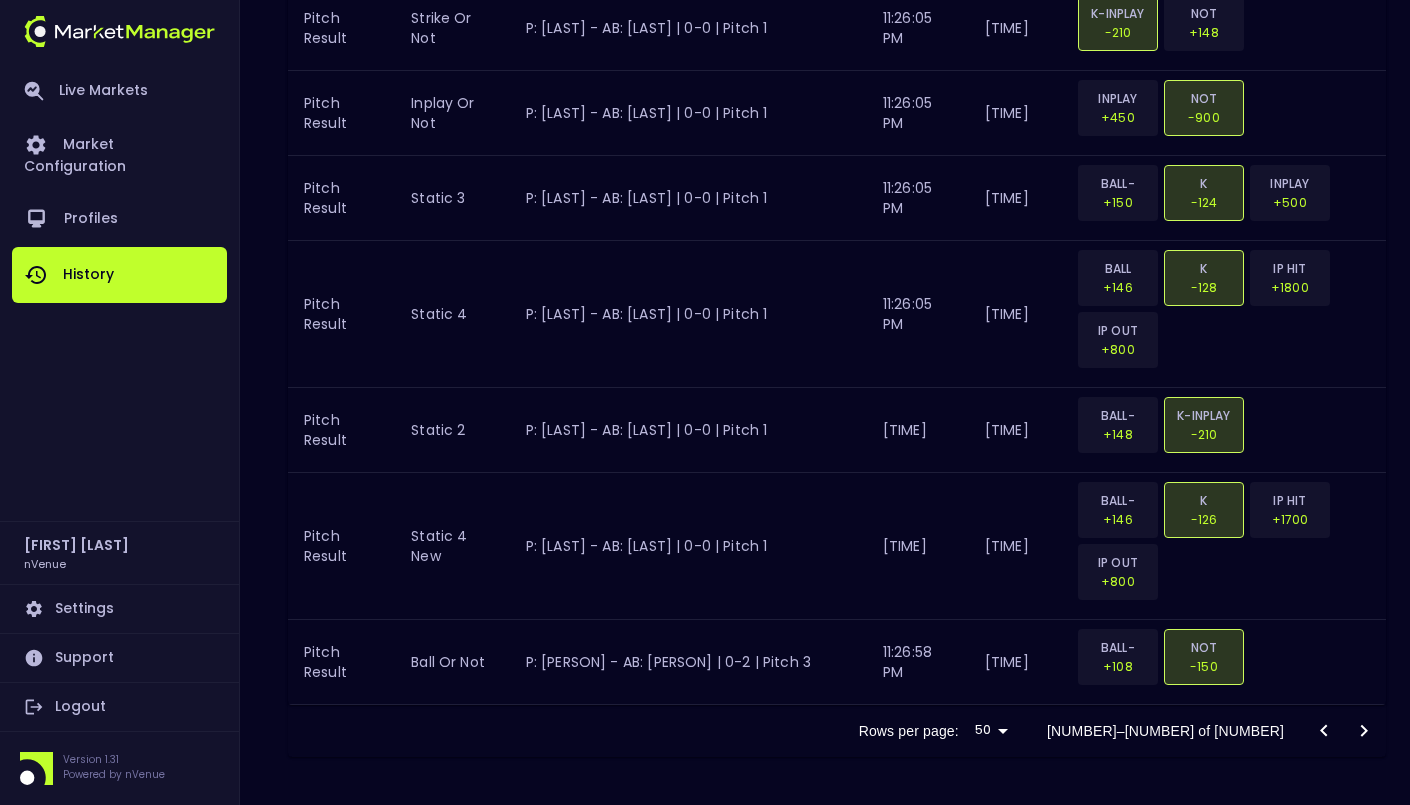 click 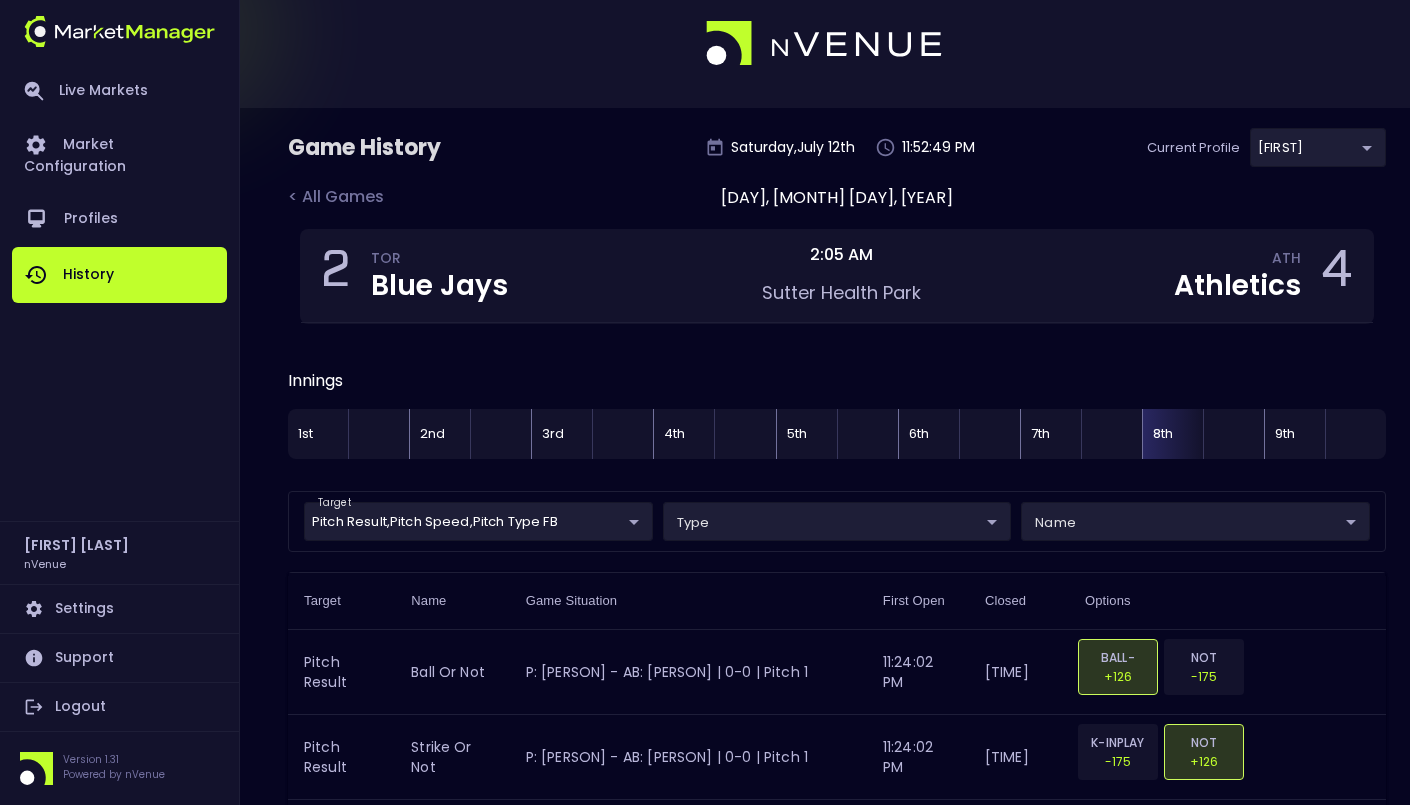 scroll, scrollTop: 0, scrollLeft: 0, axis: both 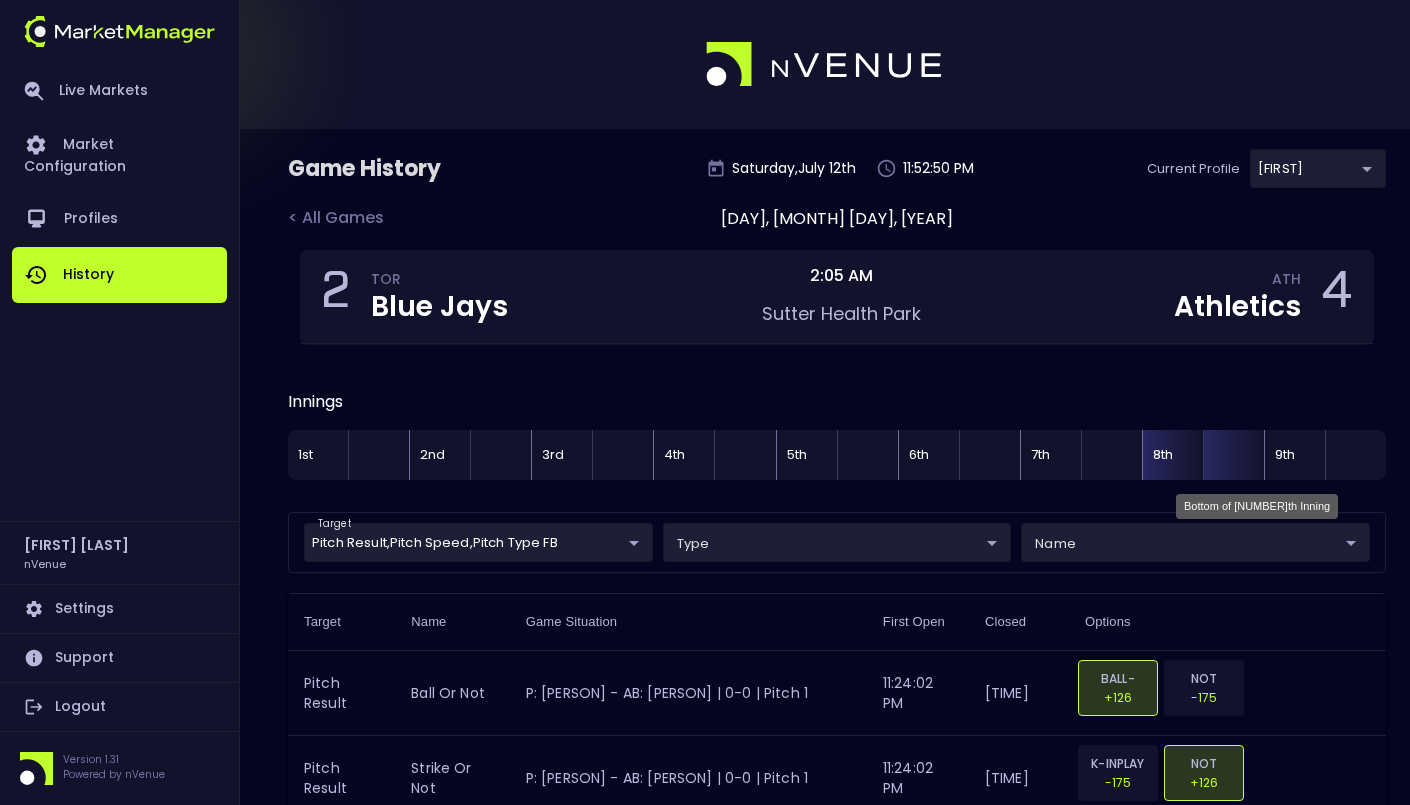 click at bounding box center (1233, 455) 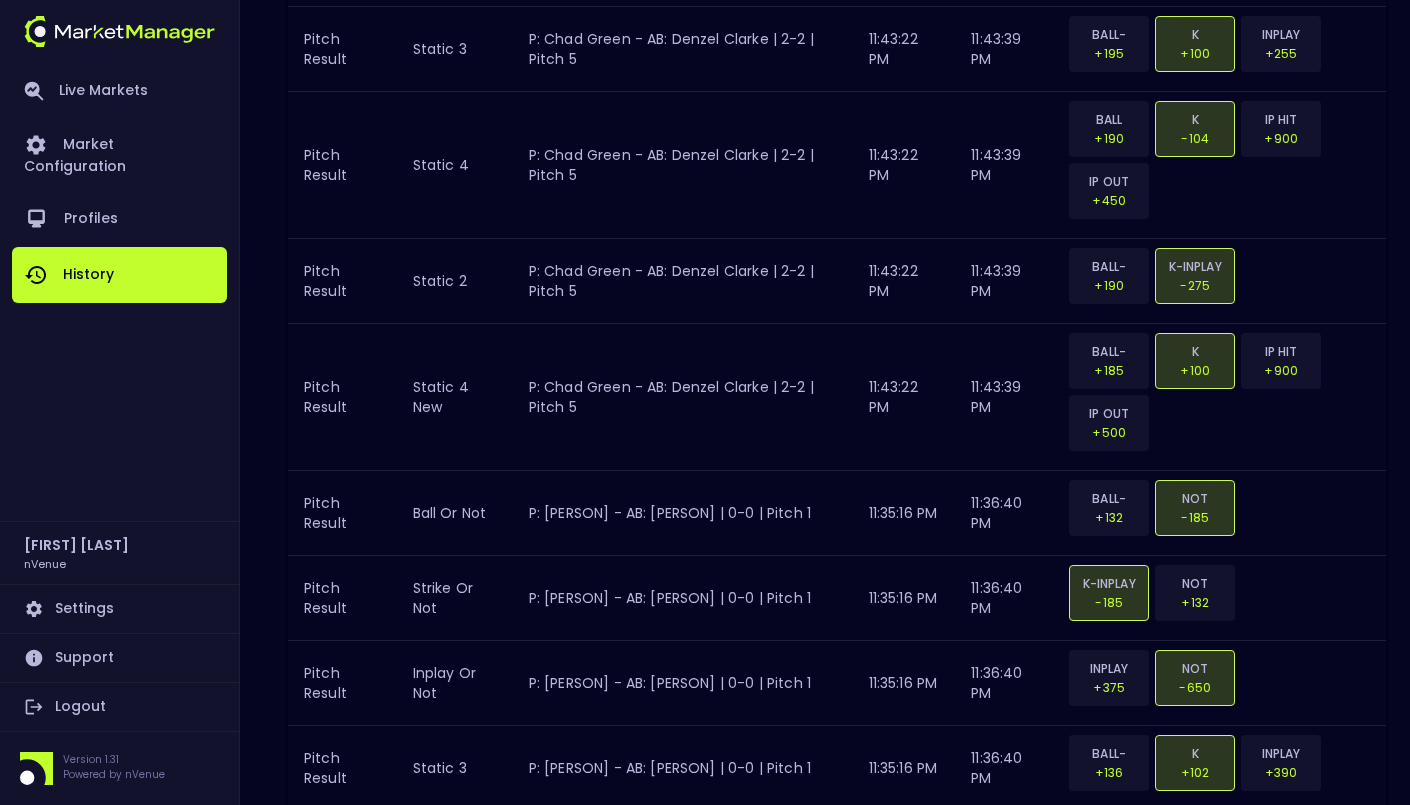 scroll, scrollTop: 0, scrollLeft: 0, axis: both 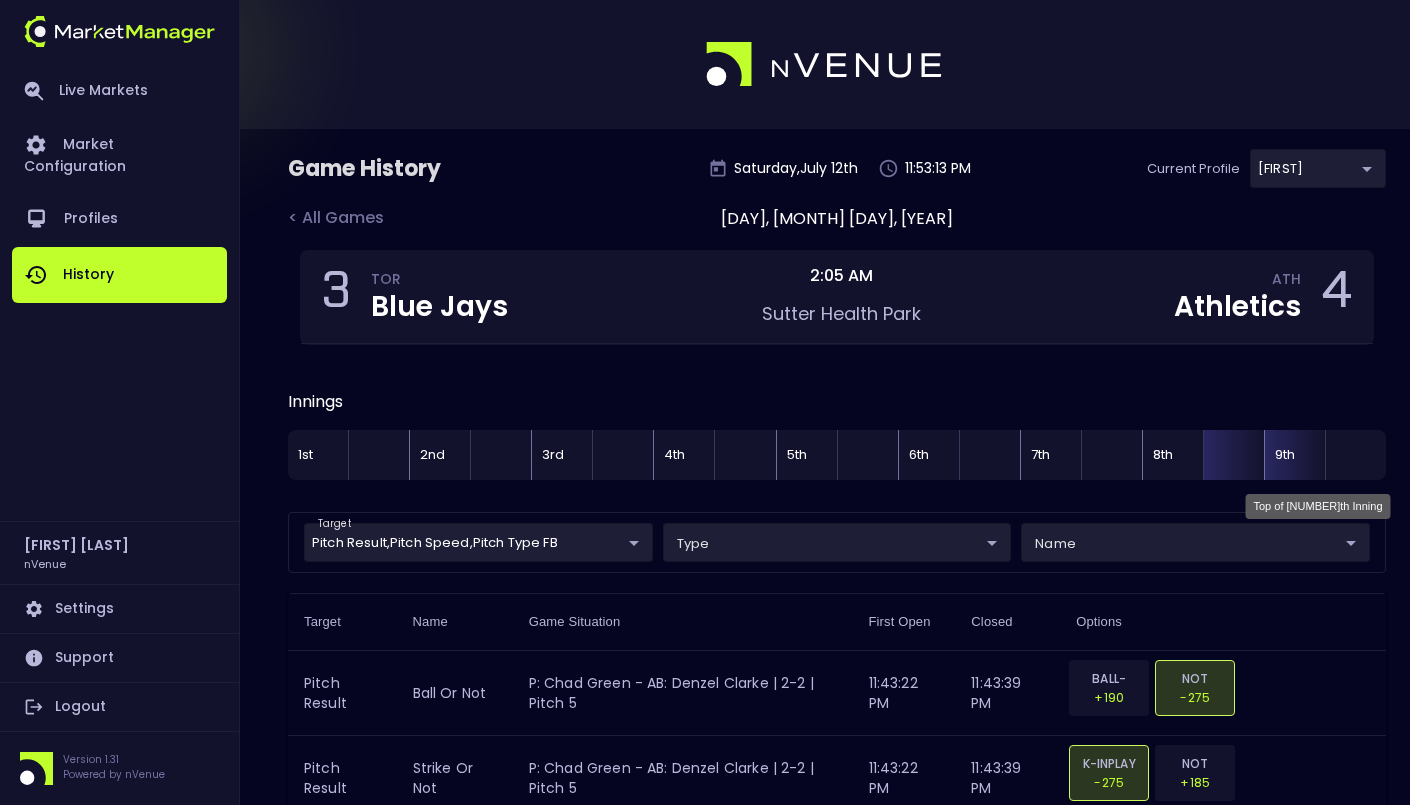 click on "9th" at bounding box center [1294, 455] 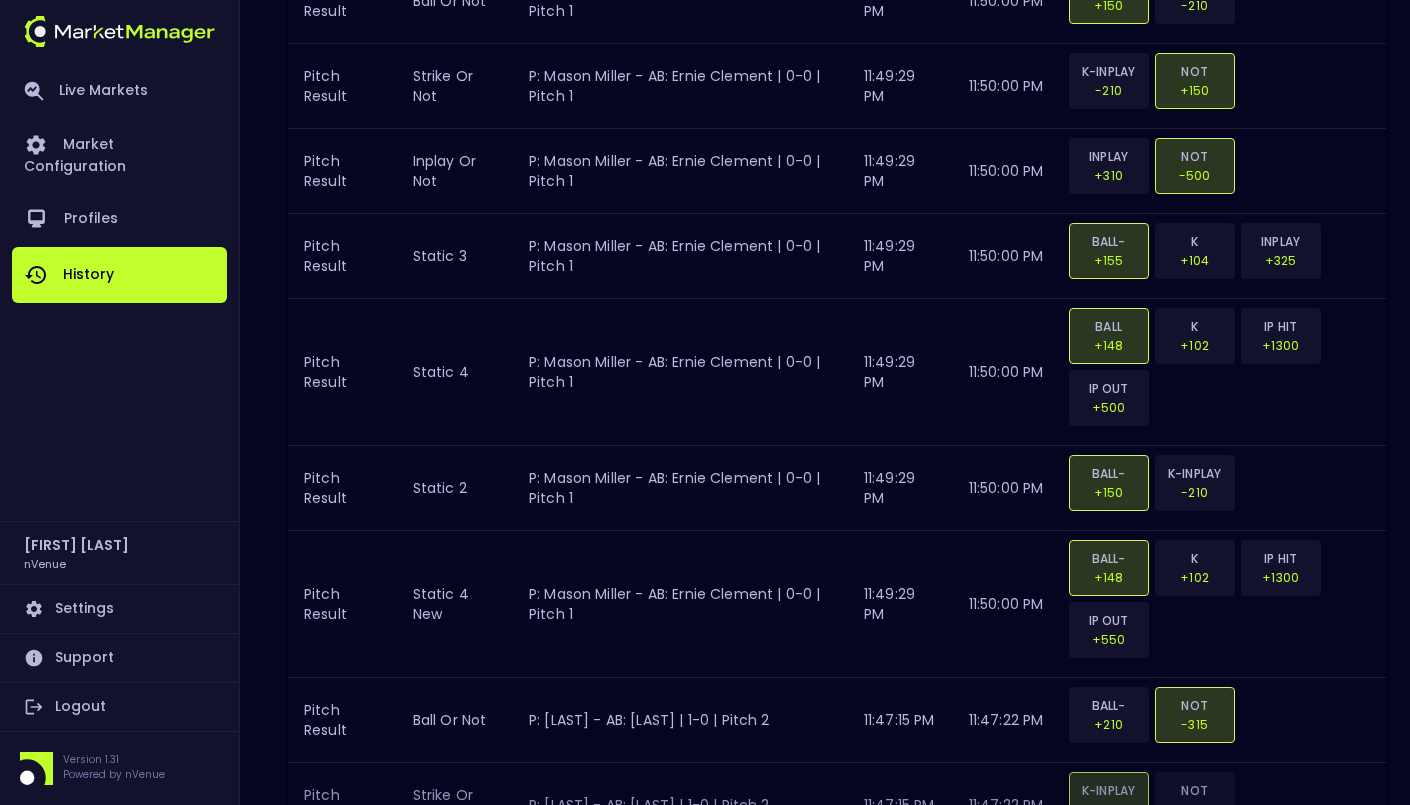 scroll, scrollTop: 1421, scrollLeft: 0, axis: vertical 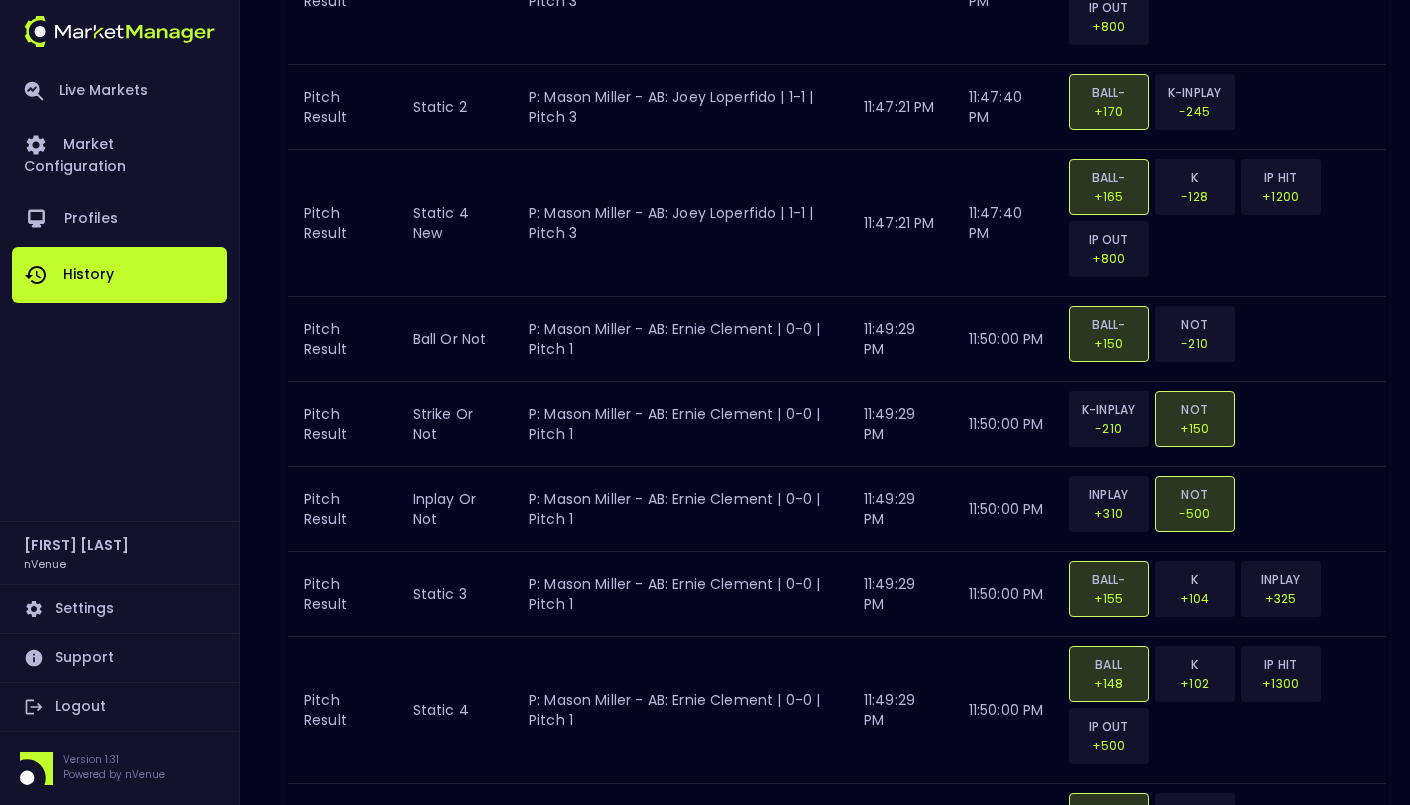 drag, startPoint x: 647, startPoint y: 759, endPoint x: 647, endPoint y: 856, distance: 97 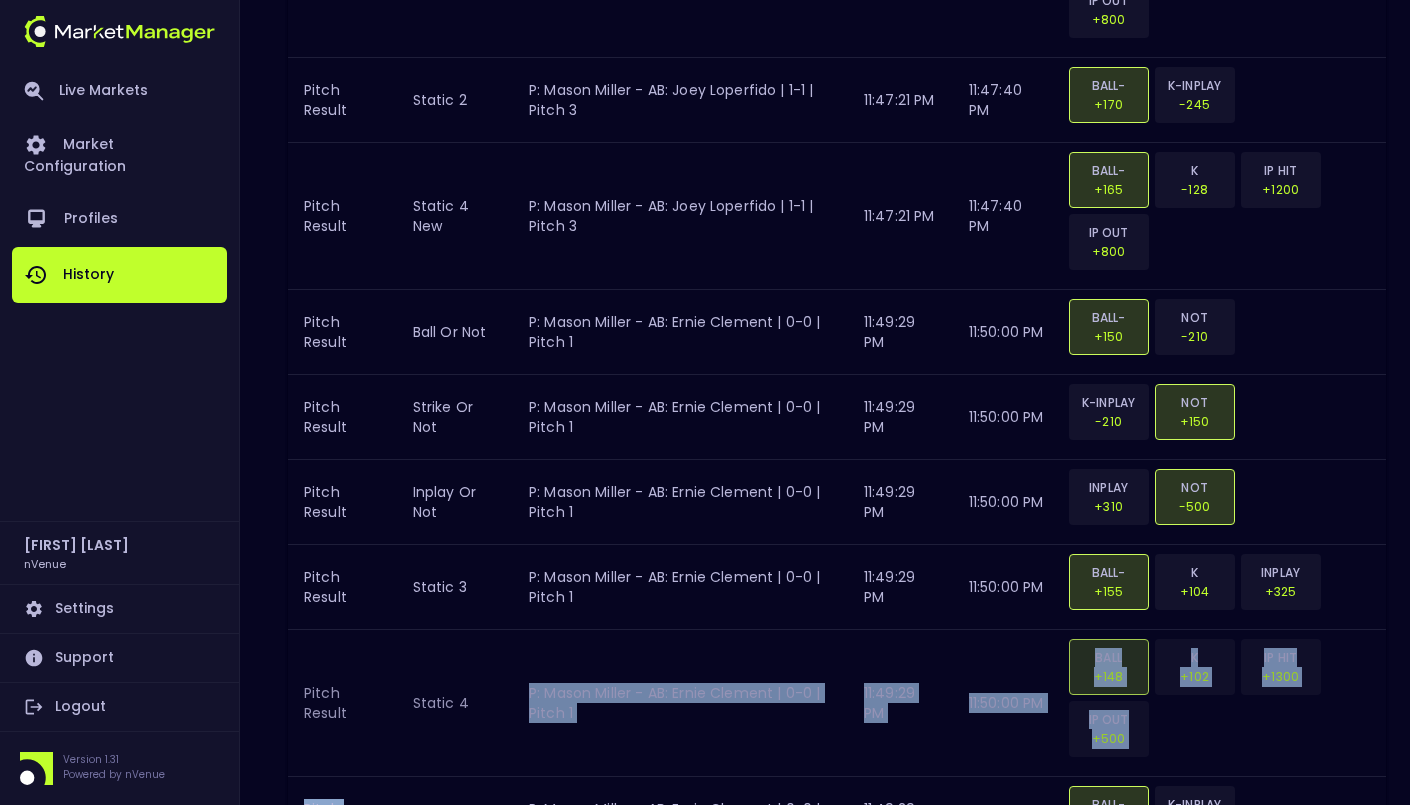 click on "P: Mason Miller - AB: Ernie Clement | 0-0 | Pitch 1" at bounding box center (680, 703) 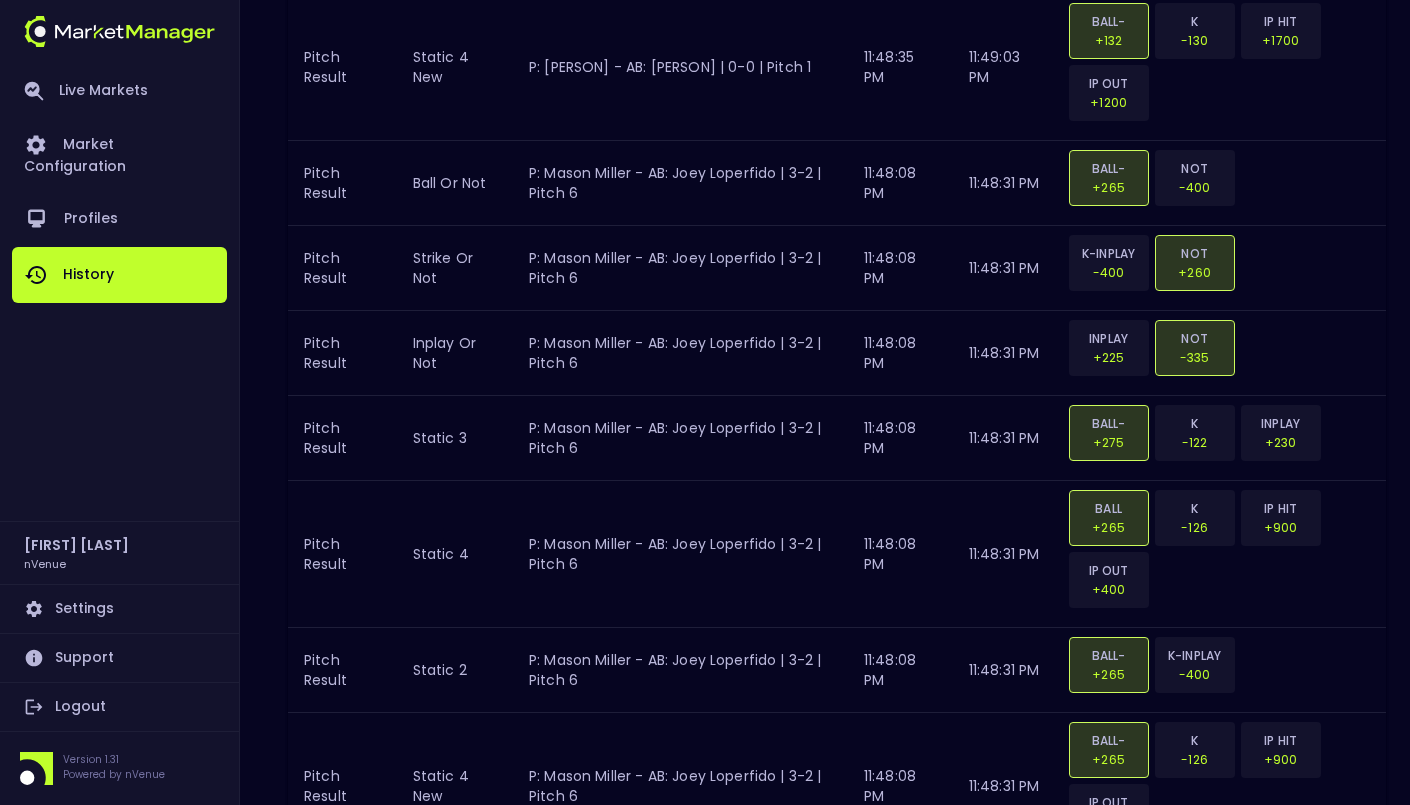 scroll, scrollTop: 5064, scrollLeft: 0, axis: vertical 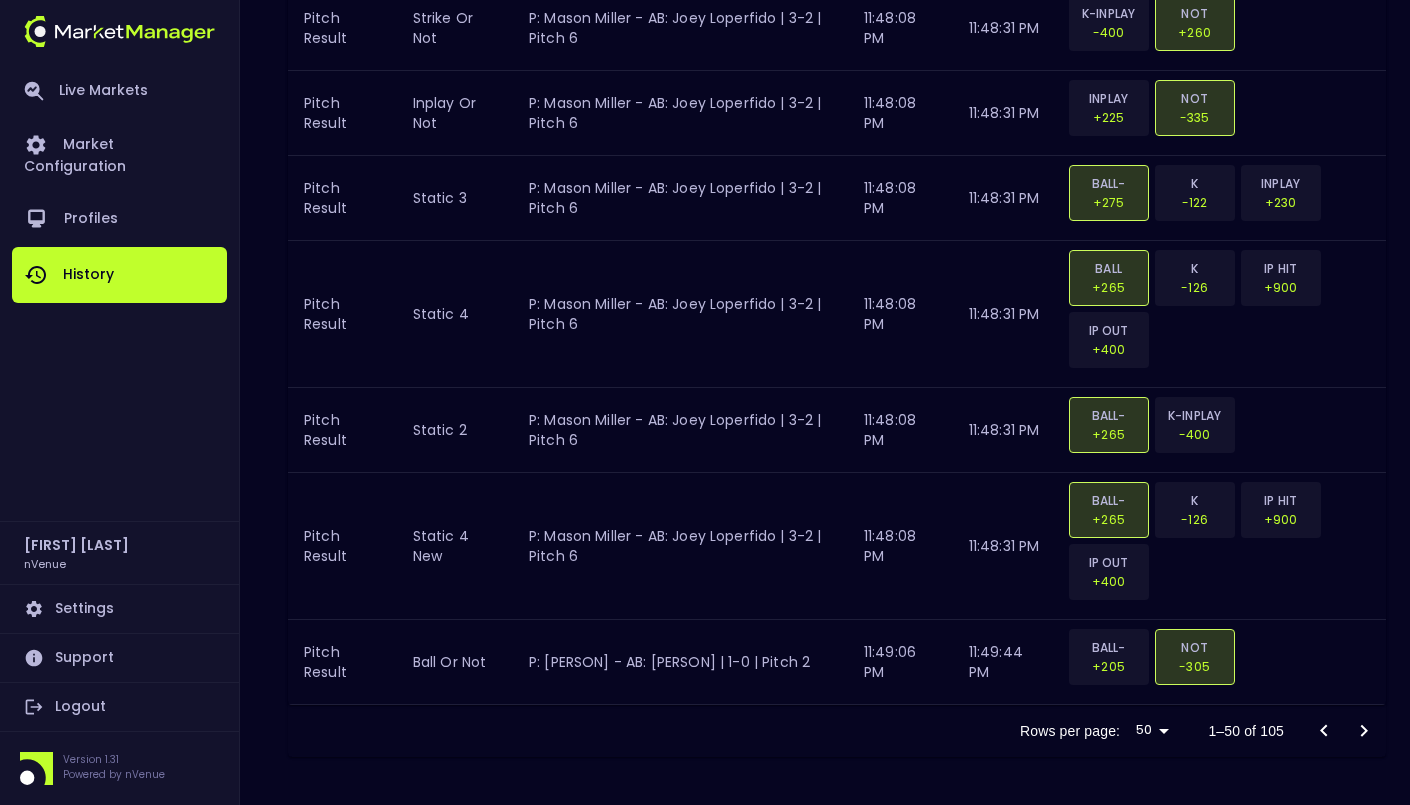 click 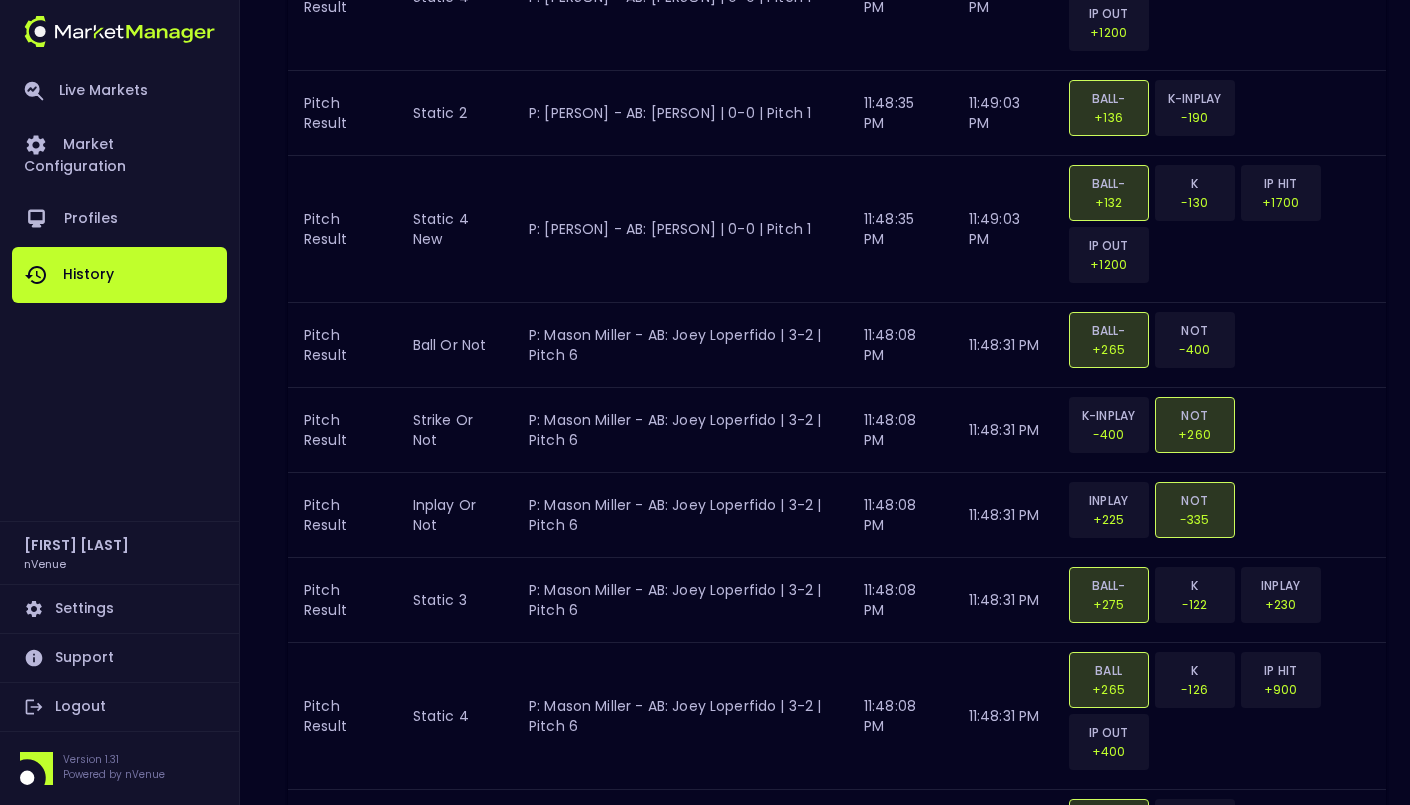 scroll, scrollTop: 5064, scrollLeft: 0, axis: vertical 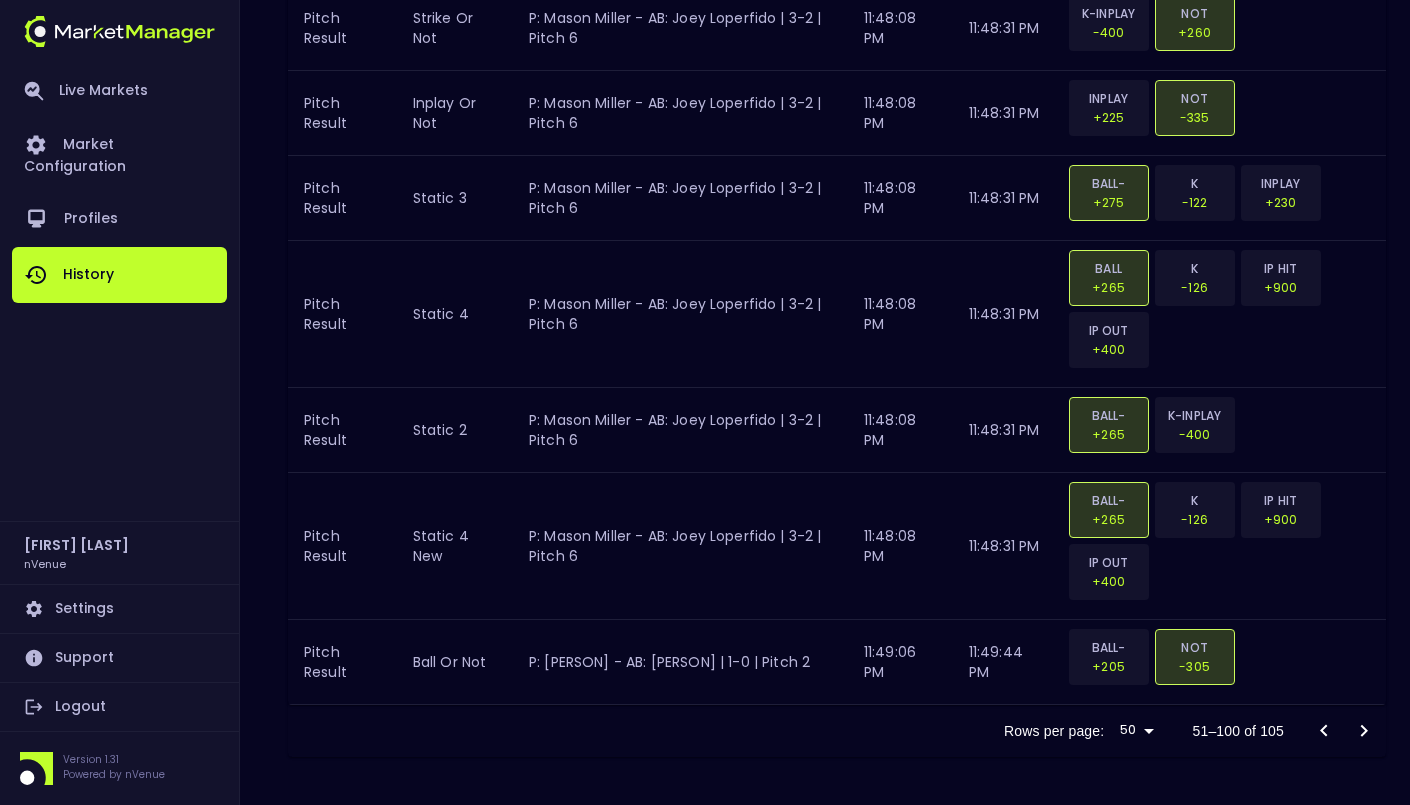 click 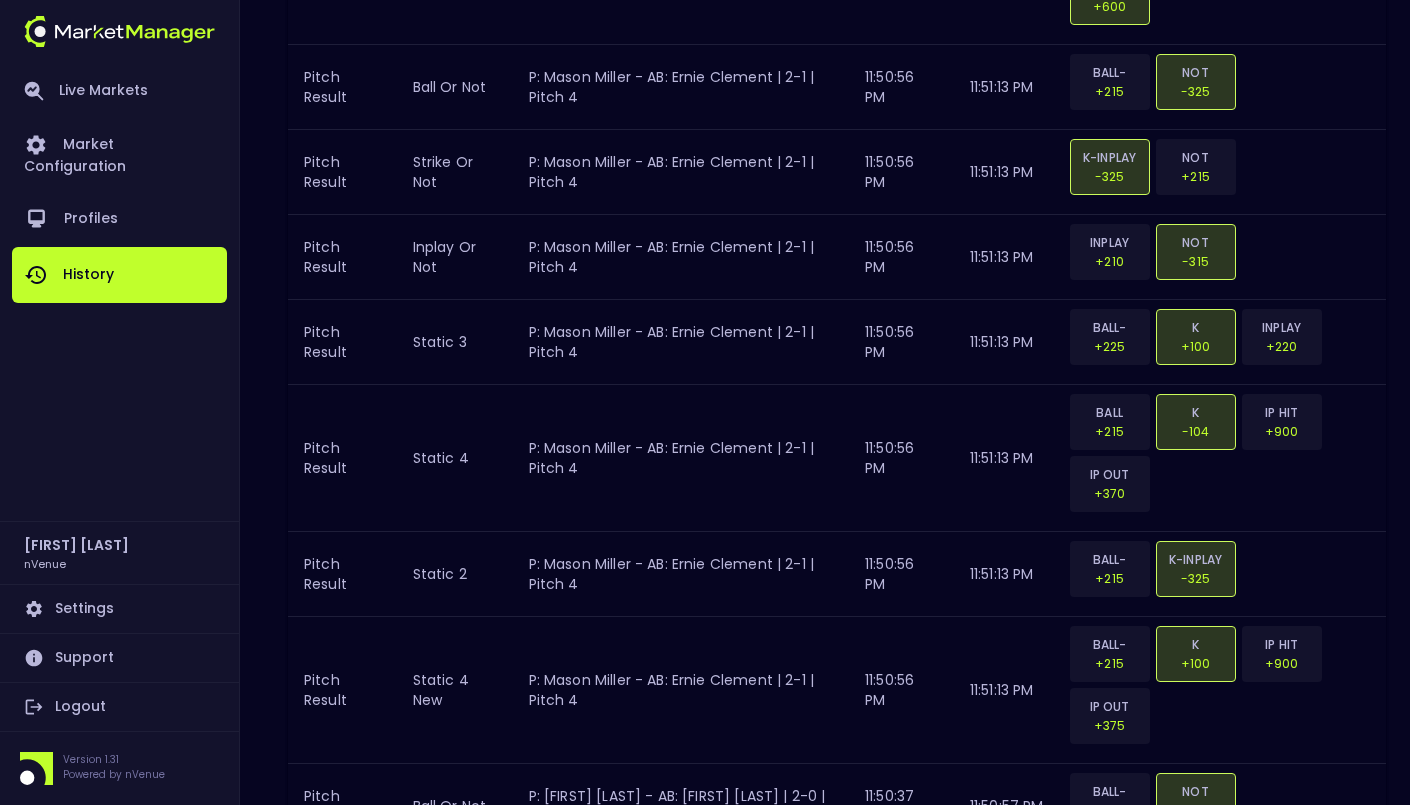 scroll, scrollTop: 0, scrollLeft: 0, axis: both 